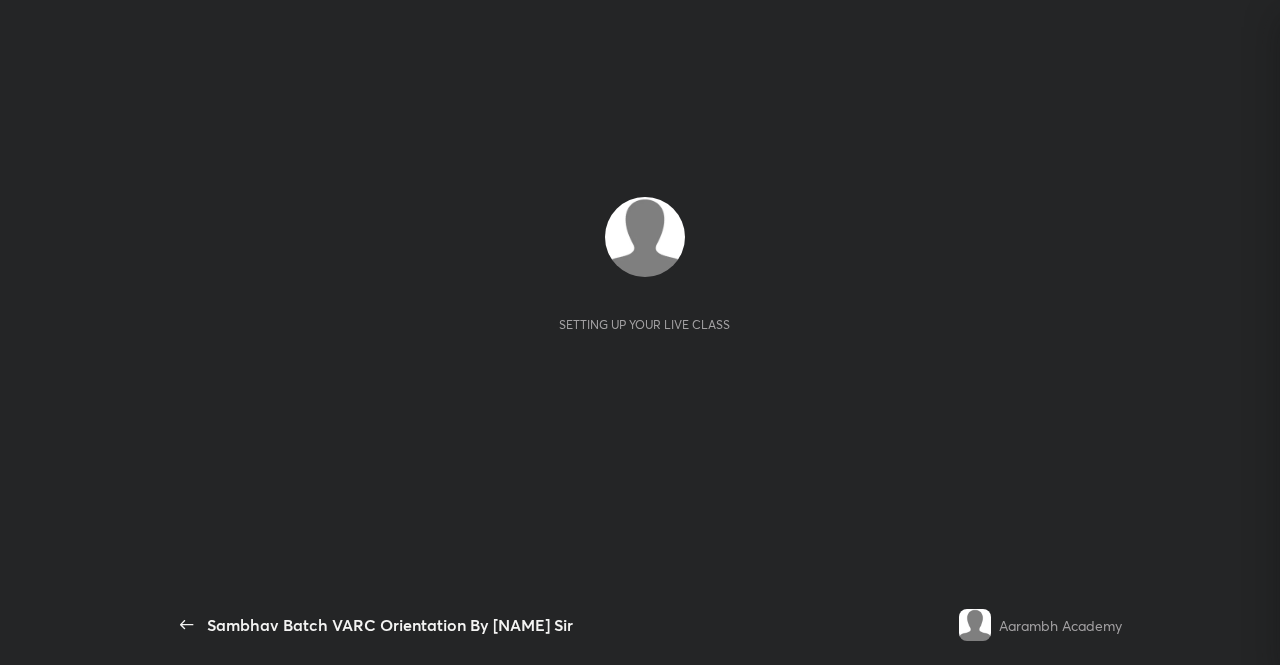 scroll, scrollTop: 0, scrollLeft: 0, axis: both 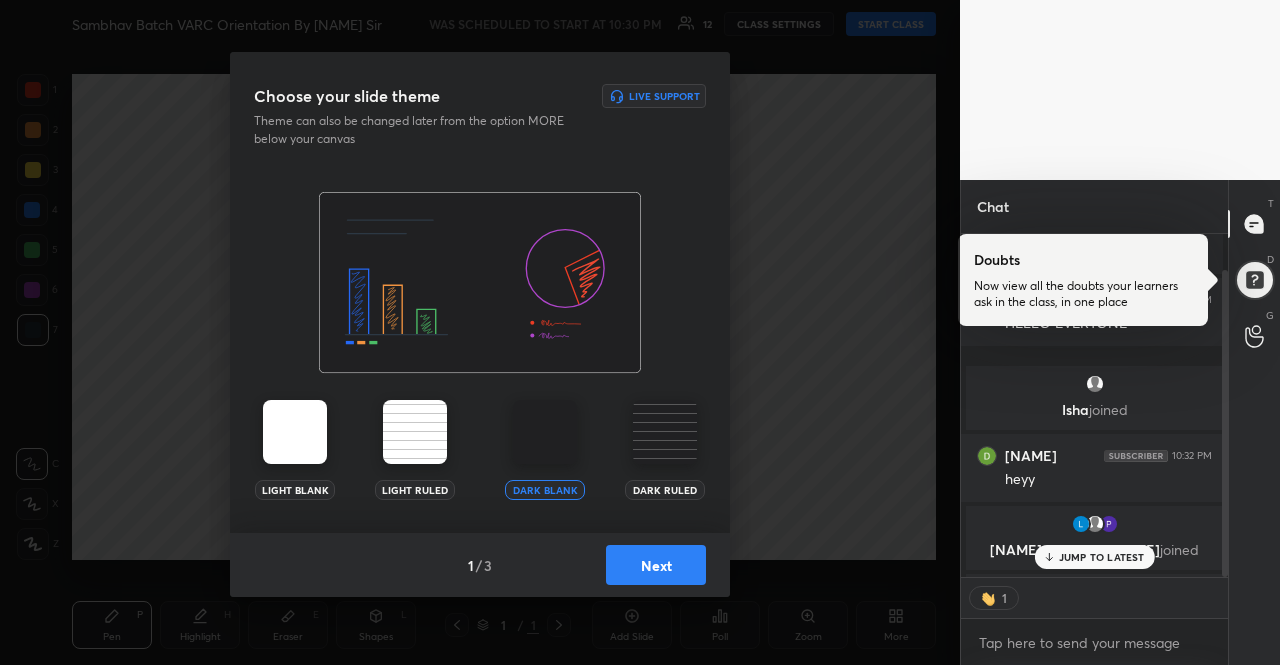 click at bounding box center (295, 432) 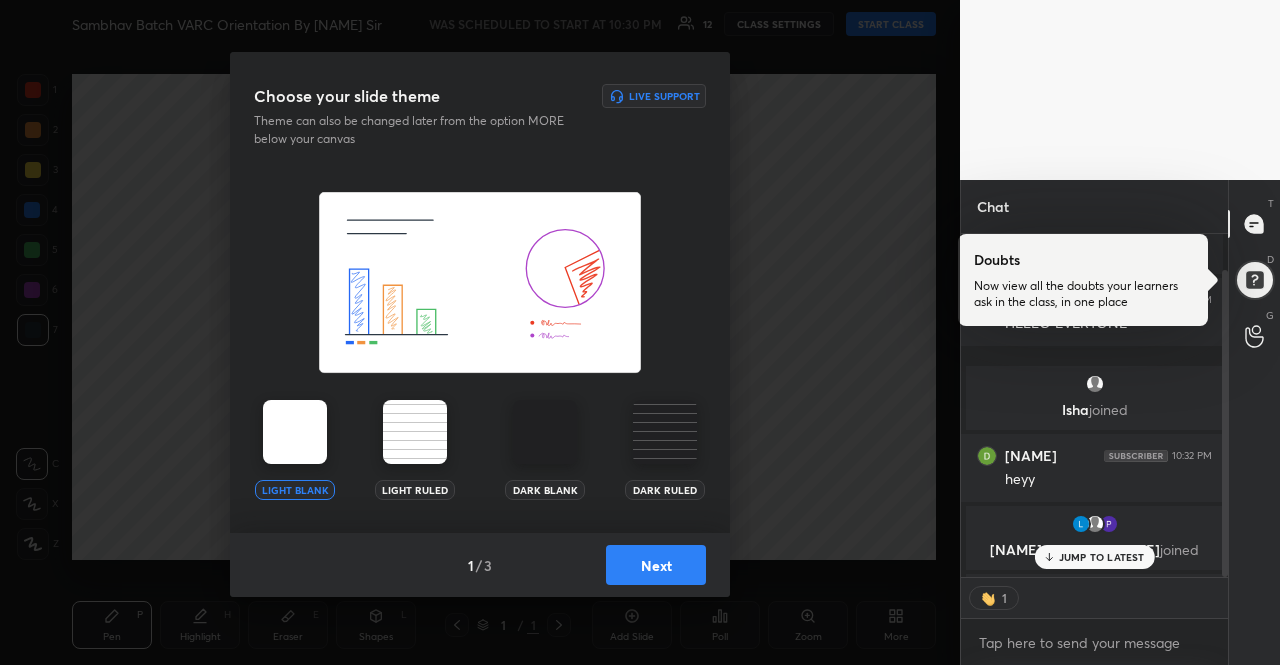 click on "Next" at bounding box center (656, 565) 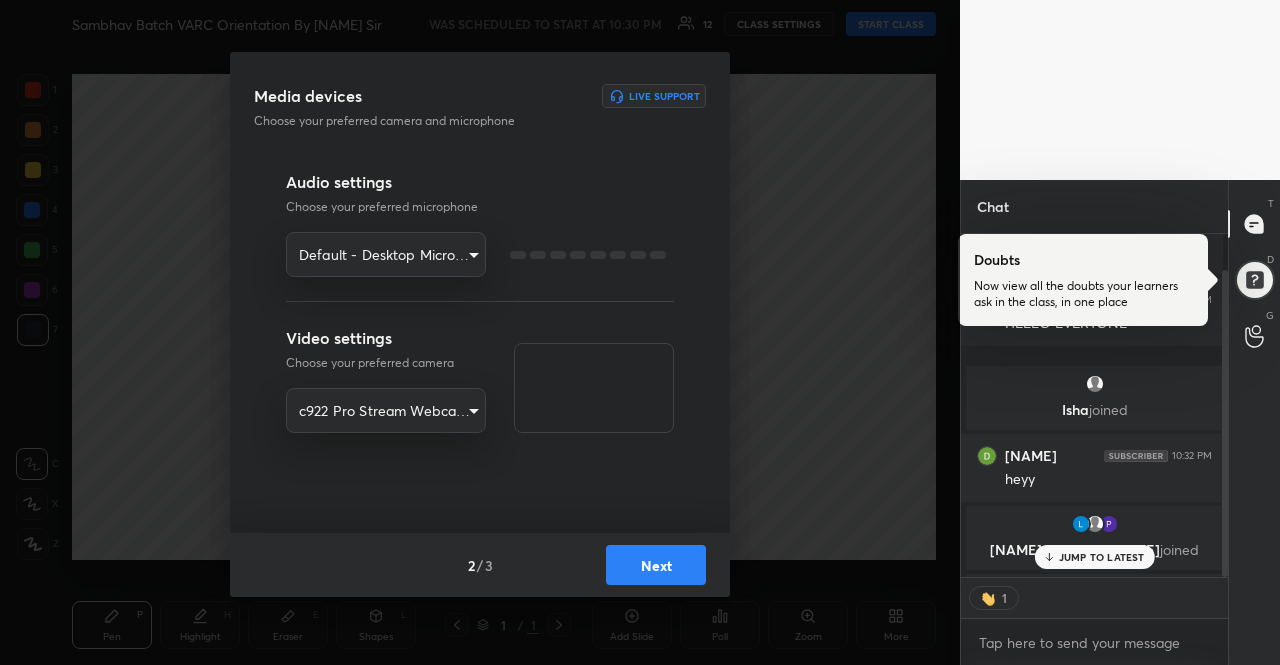 click on "Next" at bounding box center [656, 565] 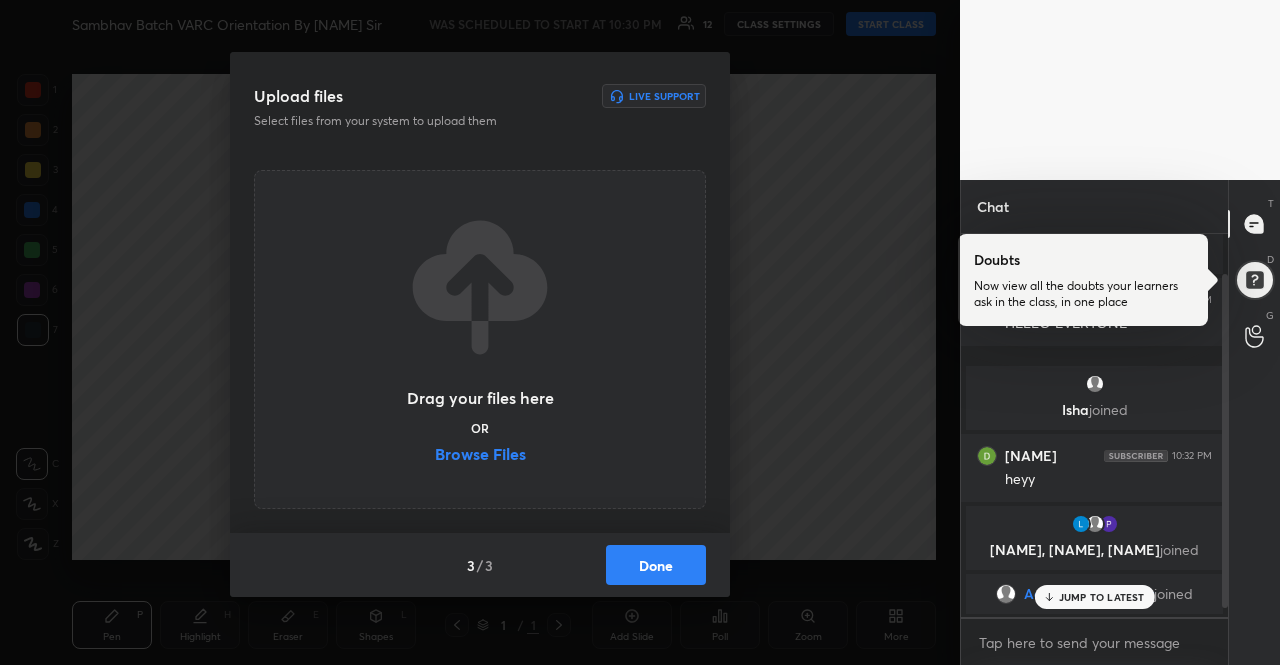scroll, scrollTop: 6, scrollLeft: 6, axis: both 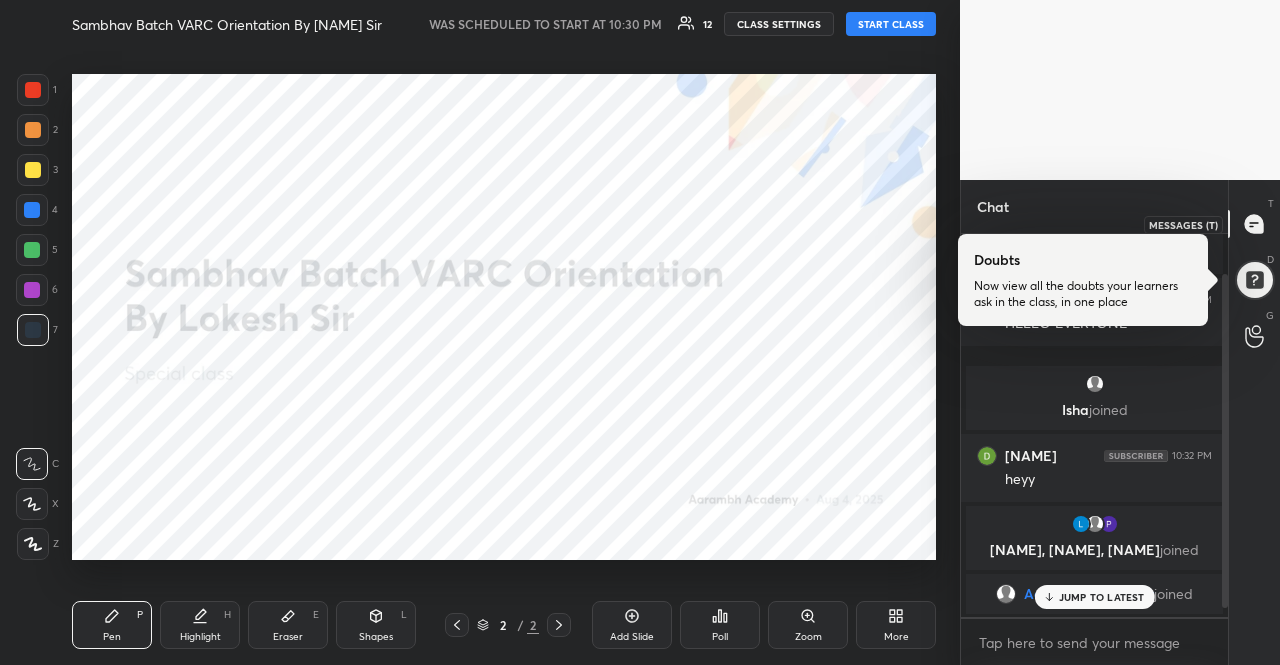 click 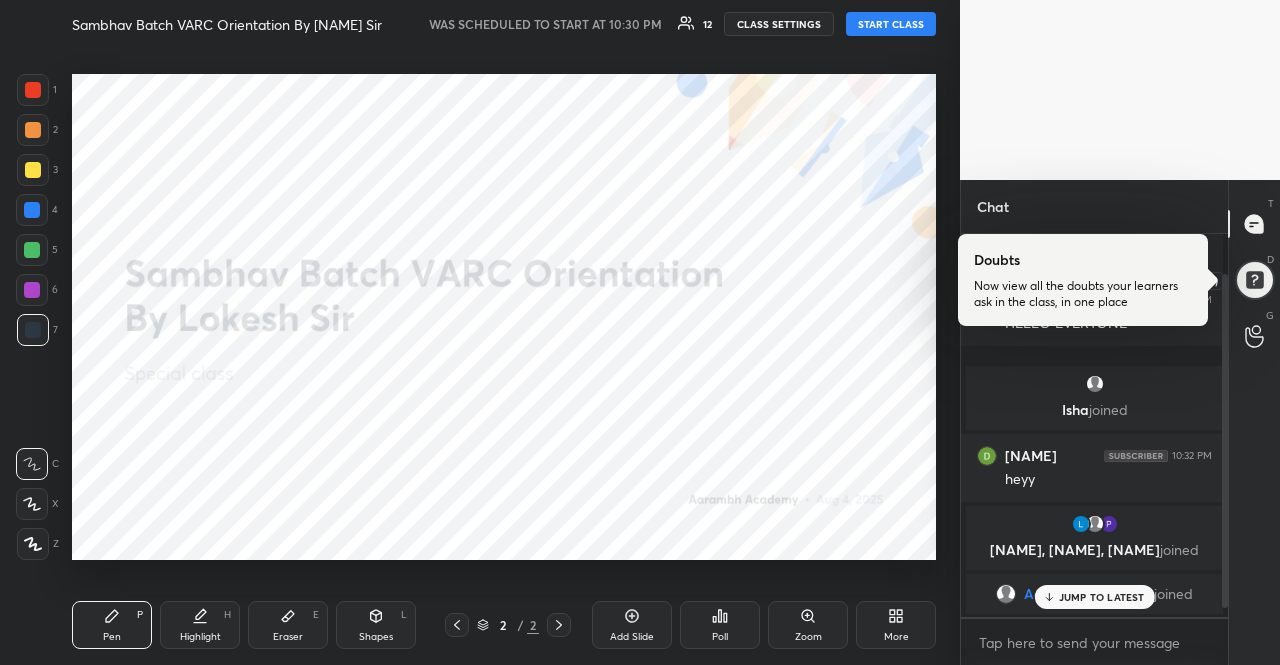 click at bounding box center (1255, 280) 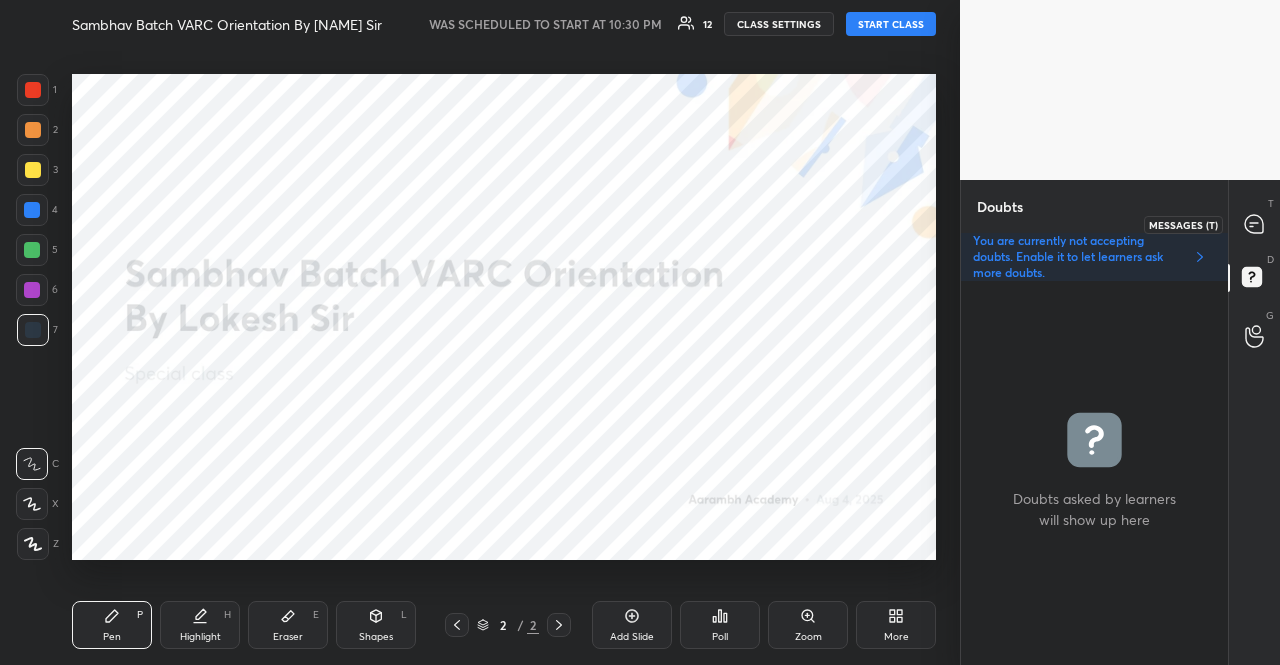 click 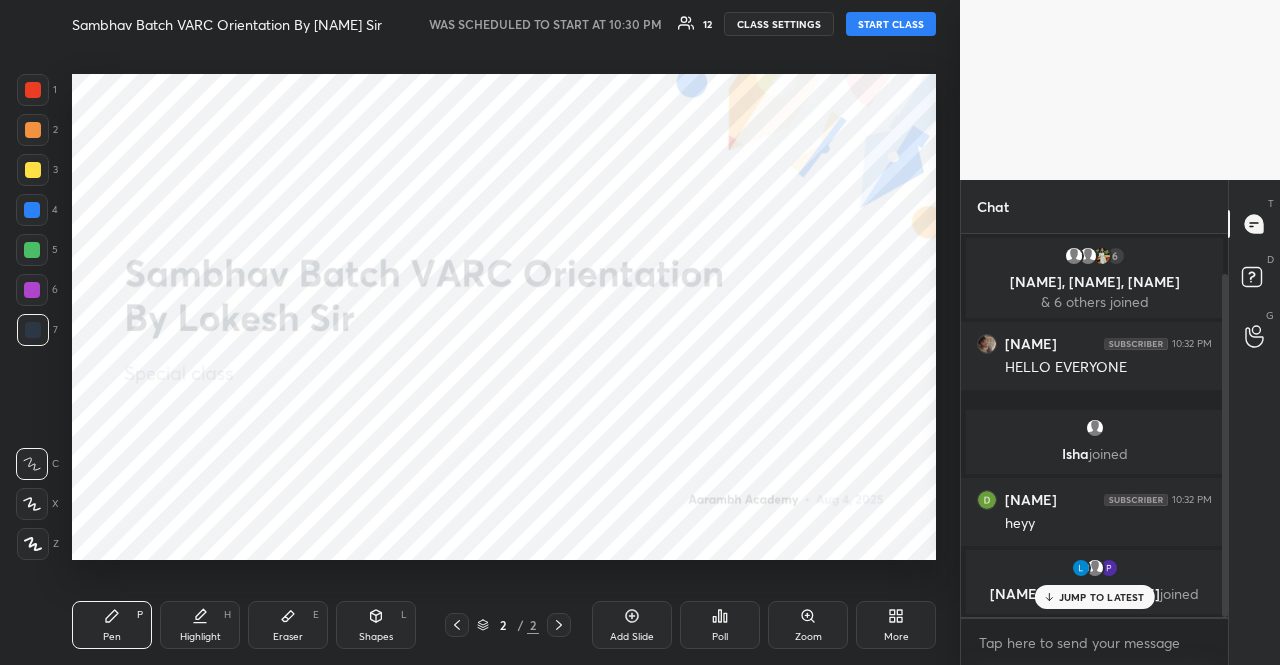 scroll, scrollTop: 6, scrollLeft: 6, axis: both 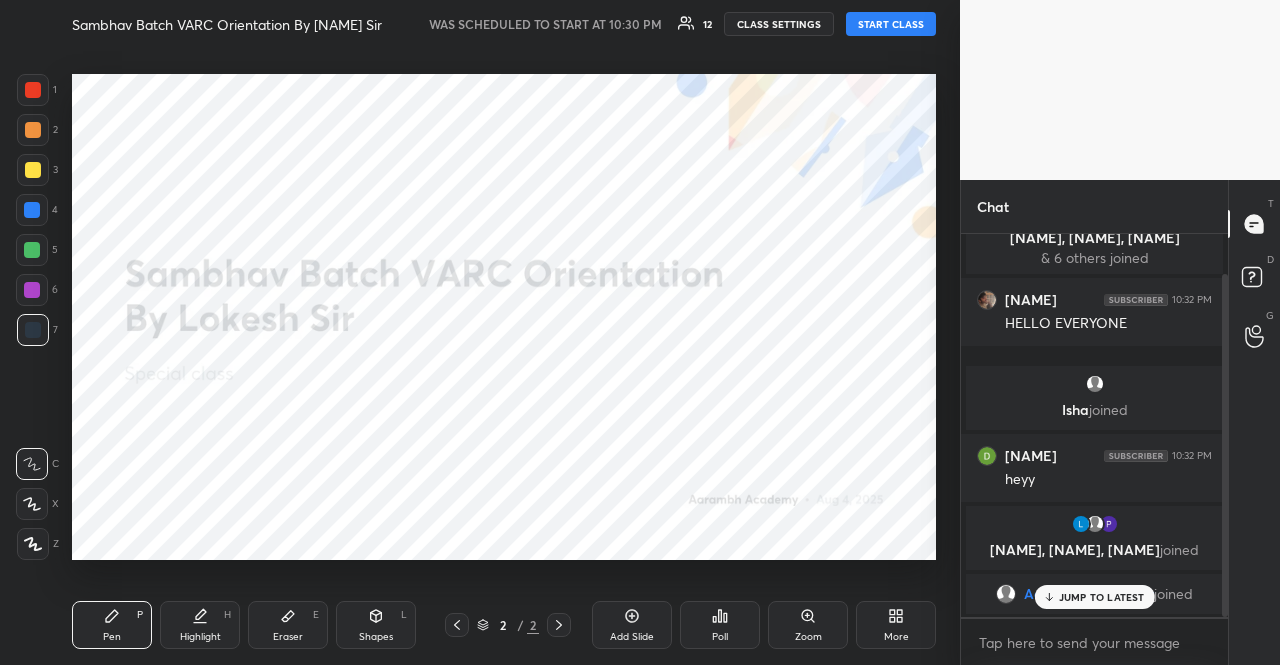 click on "More" at bounding box center (896, 637) 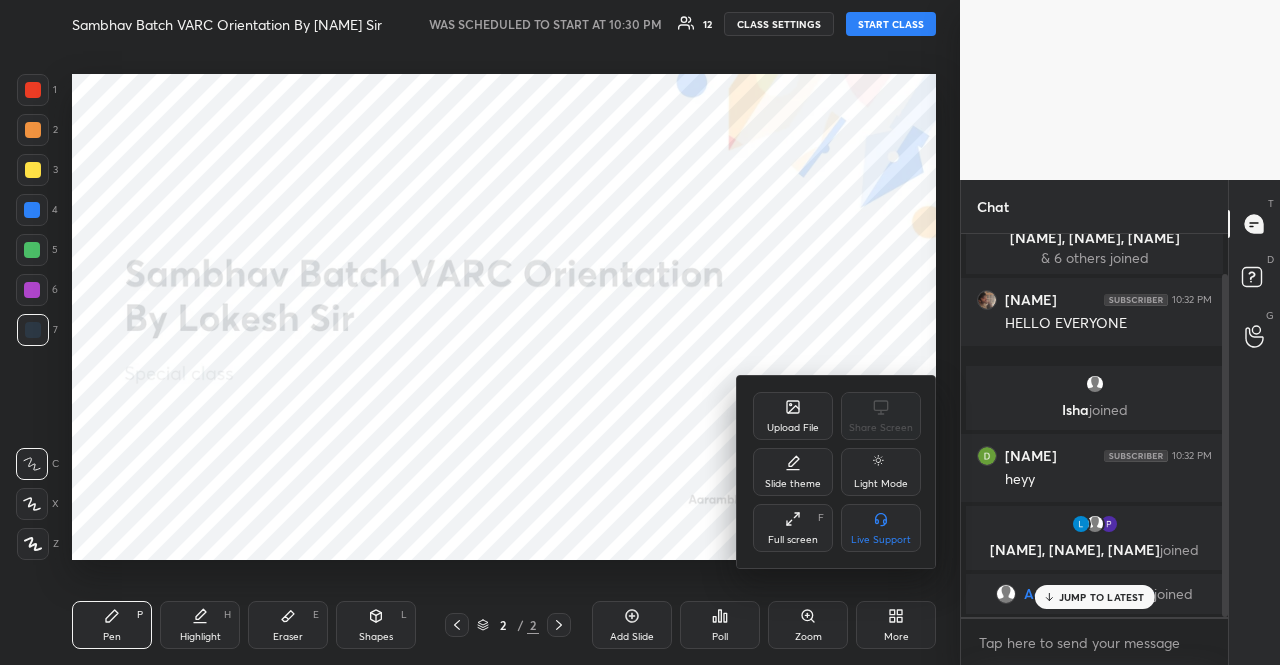 click 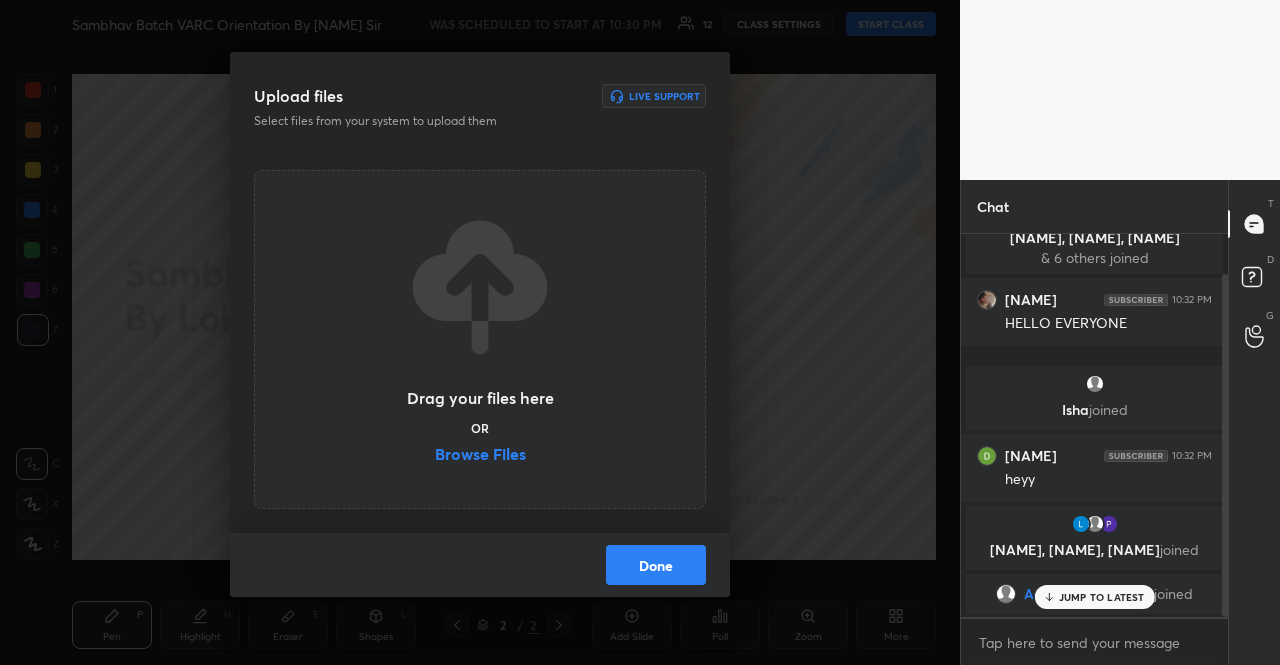 click on "Browse Files" at bounding box center [480, 456] 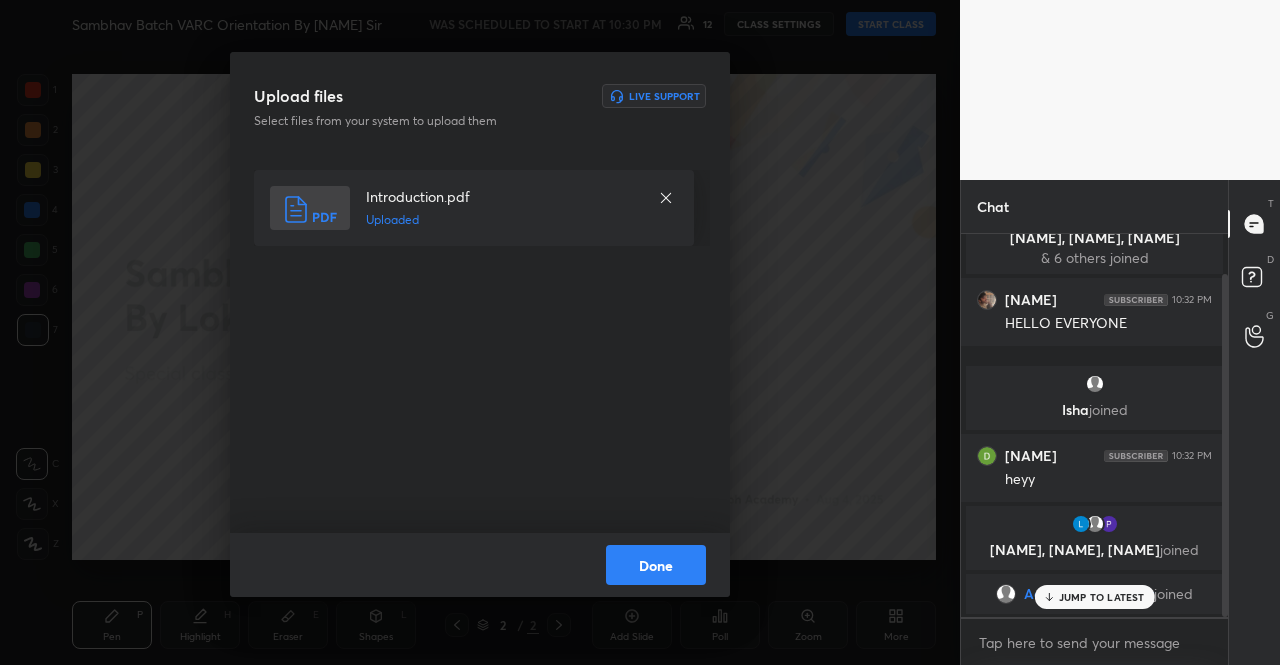 click on "Done" at bounding box center (656, 565) 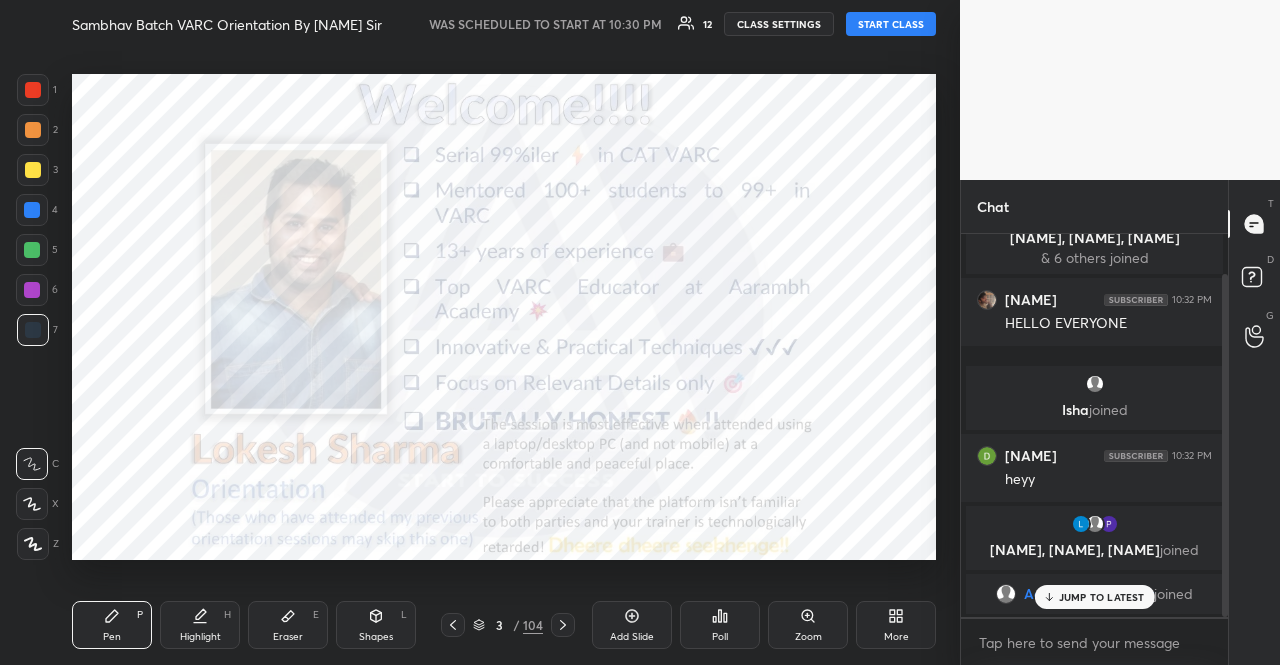 click on "START CLASS" at bounding box center (891, 24) 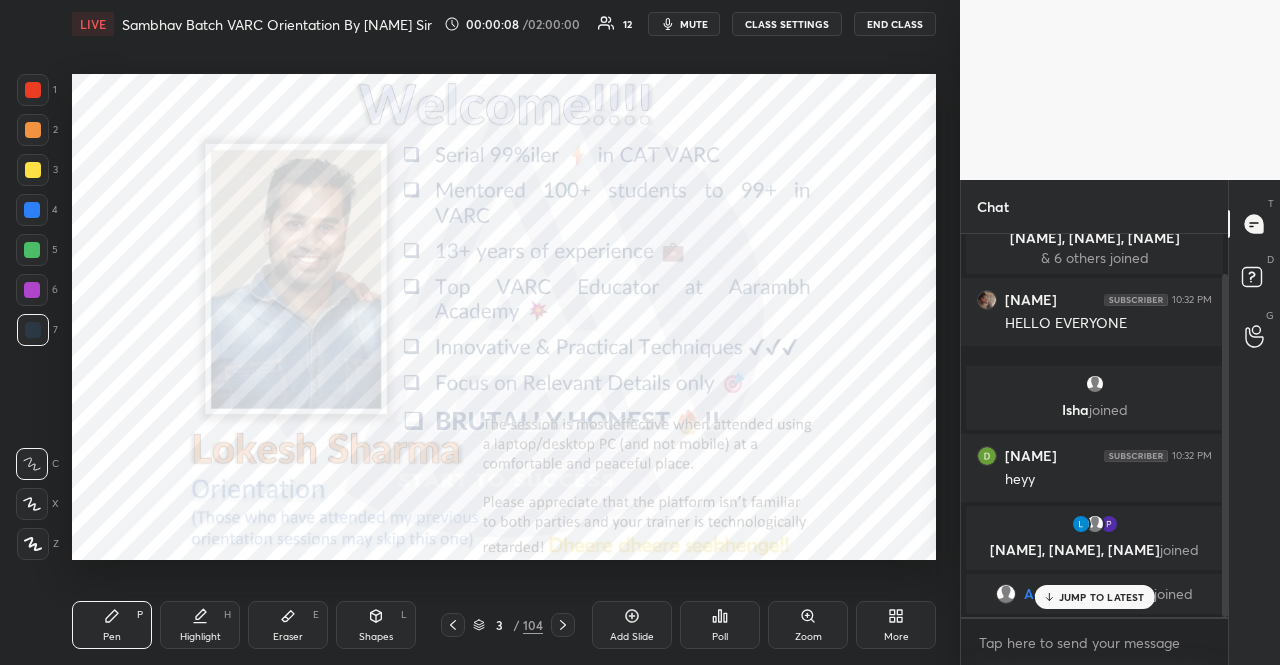click at bounding box center [33, 130] 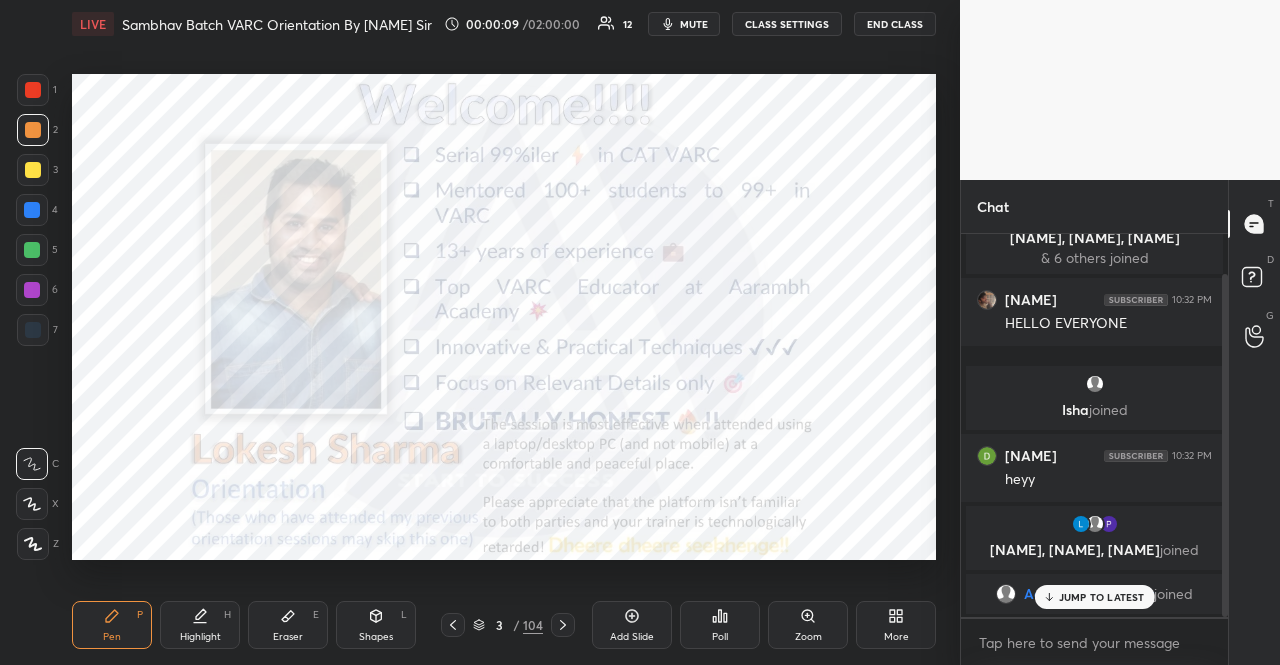 click at bounding box center [32, 290] 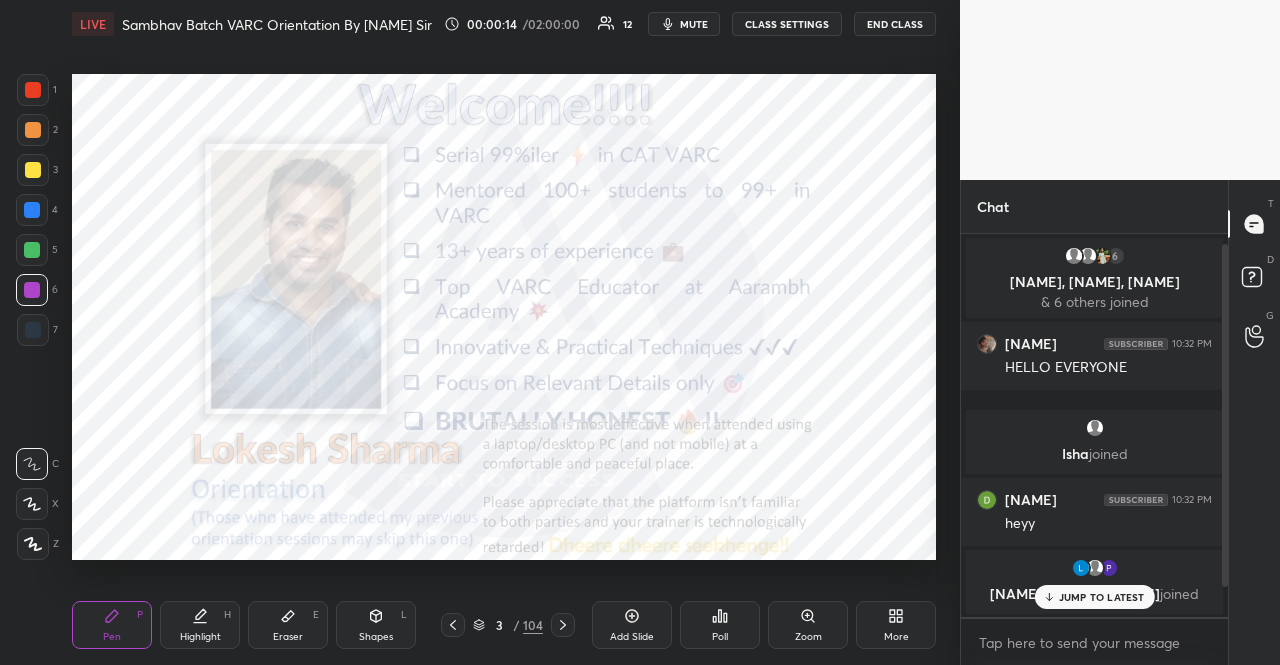 scroll, scrollTop: 44, scrollLeft: 0, axis: vertical 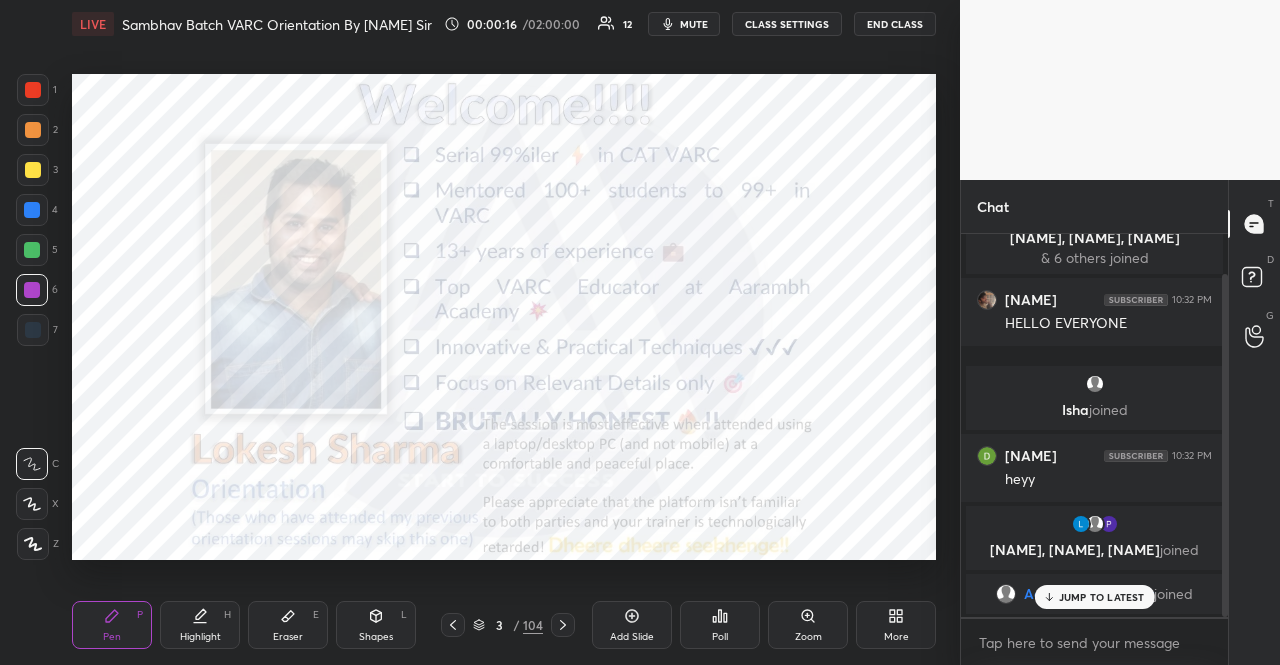 click on "JUMP TO LATEST" at bounding box center (1094, 597) 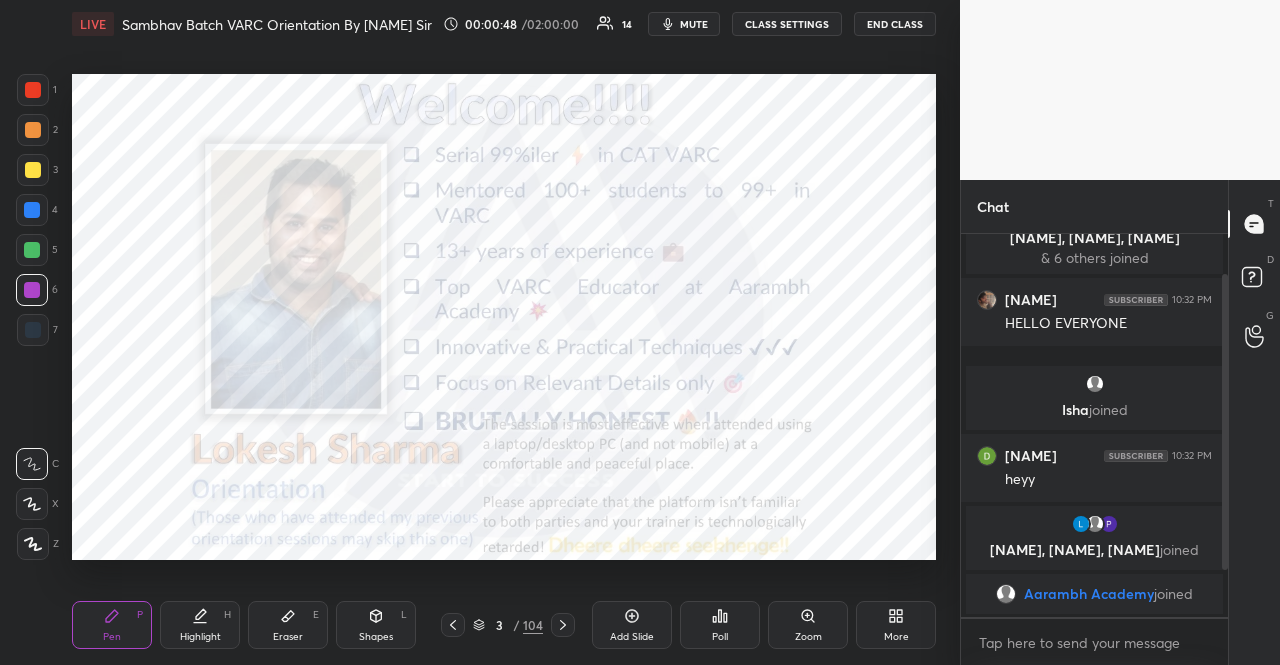 scroll, scrollTop: 112, scrollLeft: 0, axis: vertical 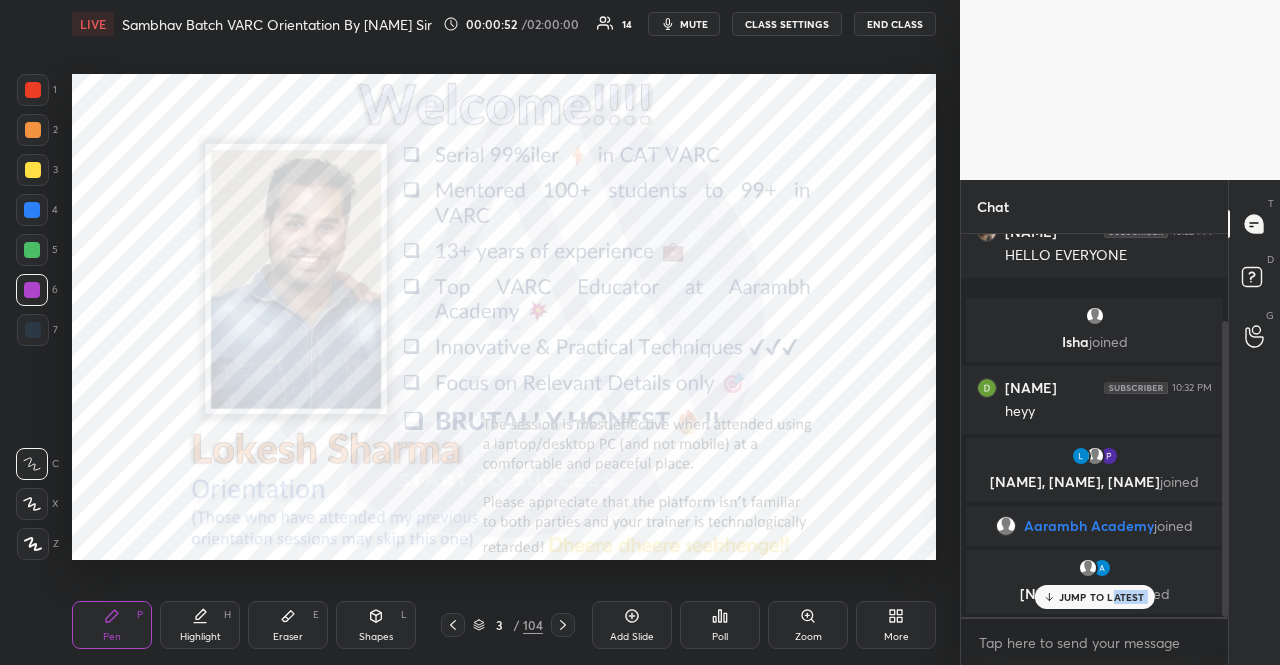 drag, startPoint x: 1116, startPoint y: 609, endPoint x: 1124, endPoint y: 635, distance: 27.202942 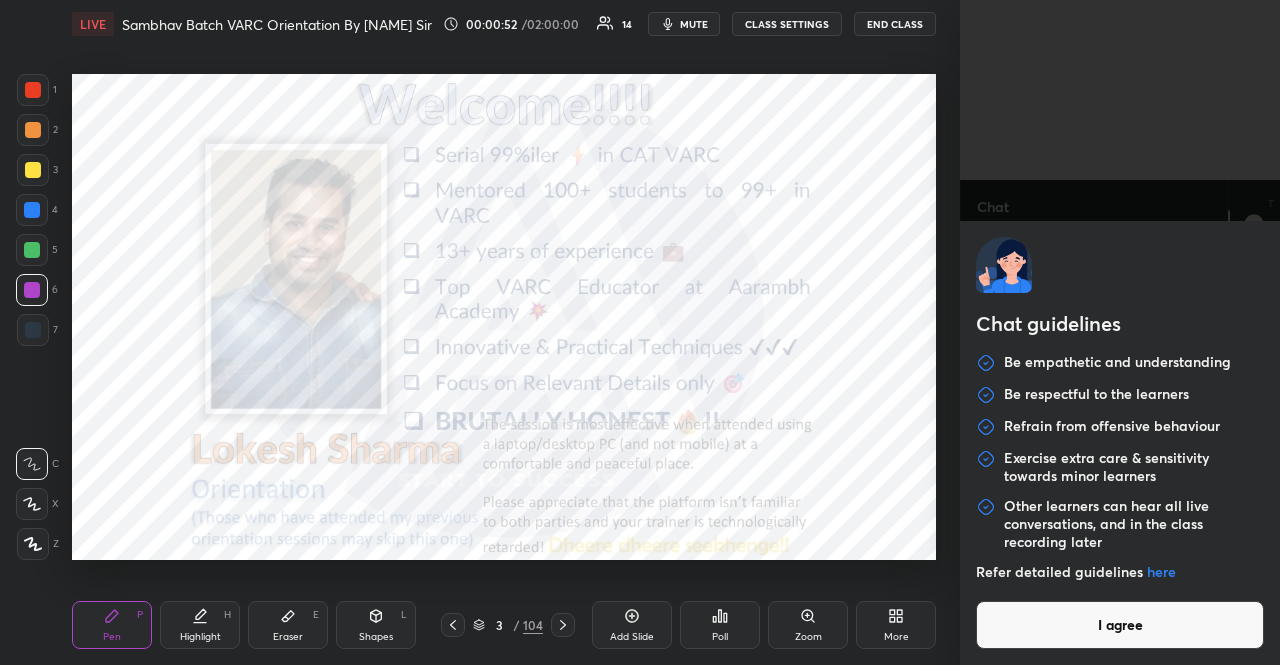 click on "1 2 3 4 5 6 7 R O A L C X Z Erase all   C X Z LIVE Sambhav Batch VARC Orientation By [NAME] Sir 00:00:52 /  02:00:00 14 mute CLASS SETTINGS END CLASS Setting up your live class Poll for   secs No correct answer Start poll Back Sambhav Batch VARC Orientation By [NAME] Sir Aarambh Academy Pen P Highlight H Eraser E Shapes L 3 / 104 Add Slide Poll Zoom More Chat 6 [NAME], [NAME], [NAME] &  6 others  joined [NAME] 10:32 PM HELLO EVERYONE [NAME]  joined [NAME] 10:32 PM heyy [NAME], [NAME], [NAME]  joined [NAME]  joined [NAME], [NAME]  joined JUMP TO LATEST Enable hand raising Enable raise hand to speak to learners. Once enabled, chat will be turned off temporarily. Enable x   Doubts asked by learners will show up here NEW DOUBTS ASKED Learners who raise their hands will show up here Guidelines Please maintain decorum while talking to the educator in class. Inappropriate comments, cursing, or self-promotion are not allowed and may lead to a permanent ban from the platform. Got it Got it T D G" at bounding box center [640, 332] 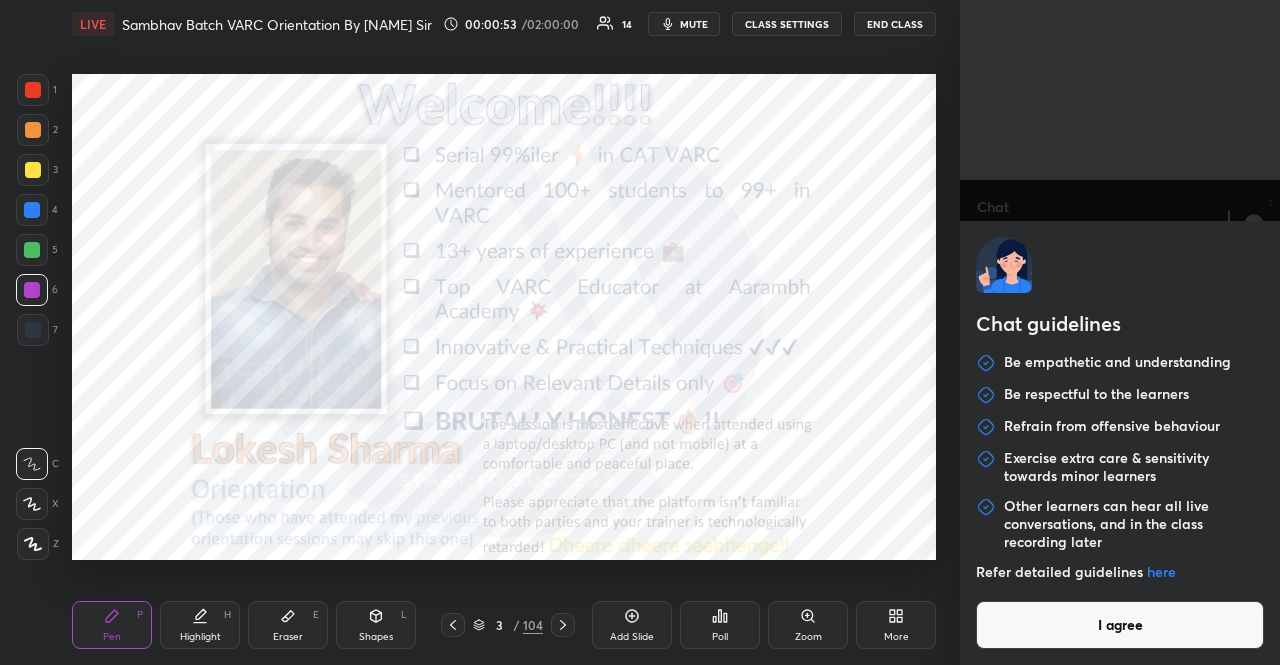 click on "I agree" at bounding box center (1120, 625) 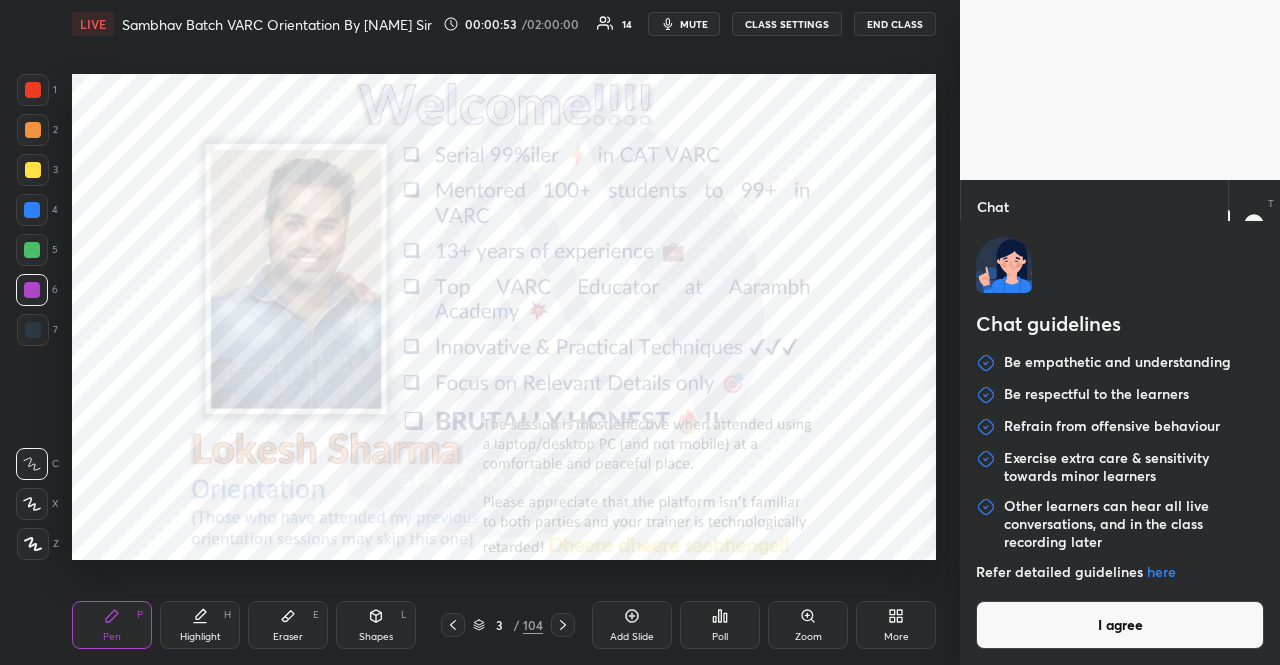 type on "x" 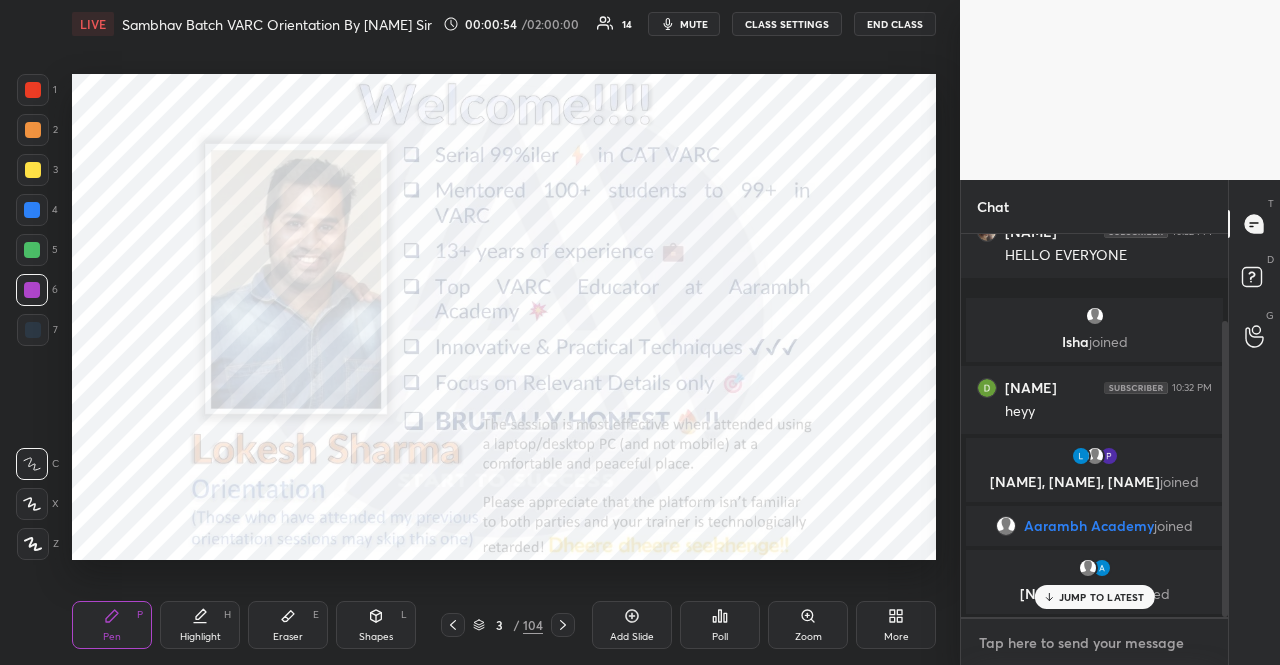 click at bounding box center [1094, 643] 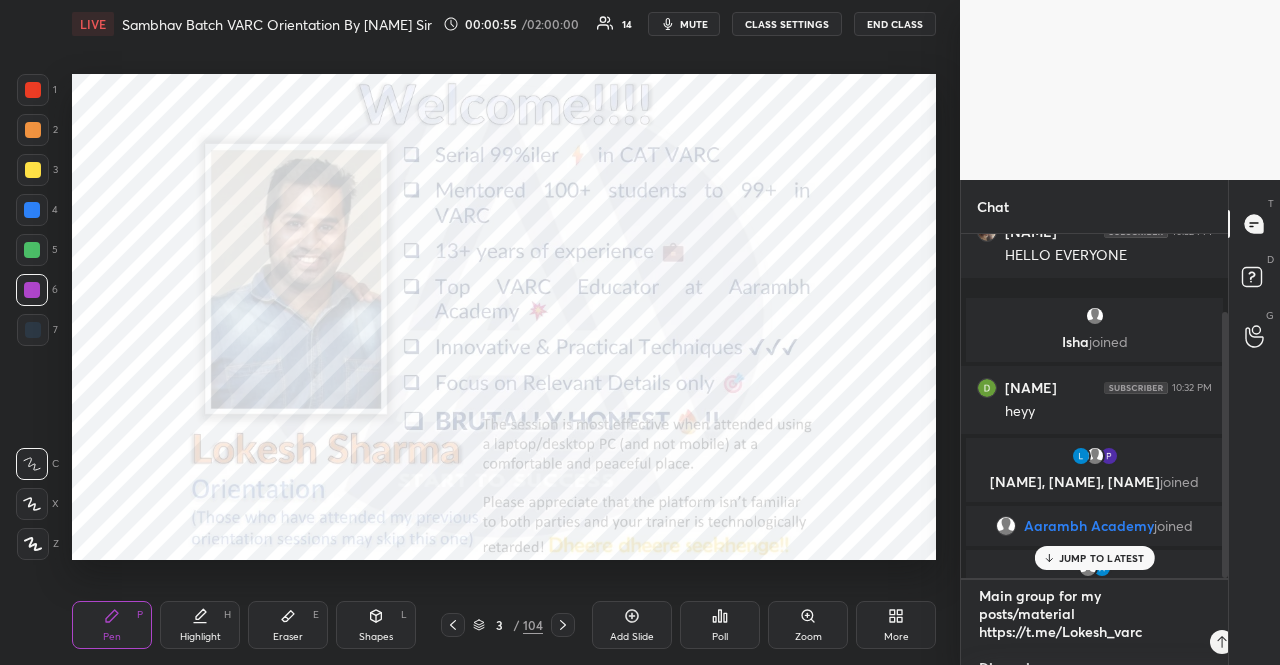 scroll, scrollTop: 172, scrollLeft: 0, axis: vertical 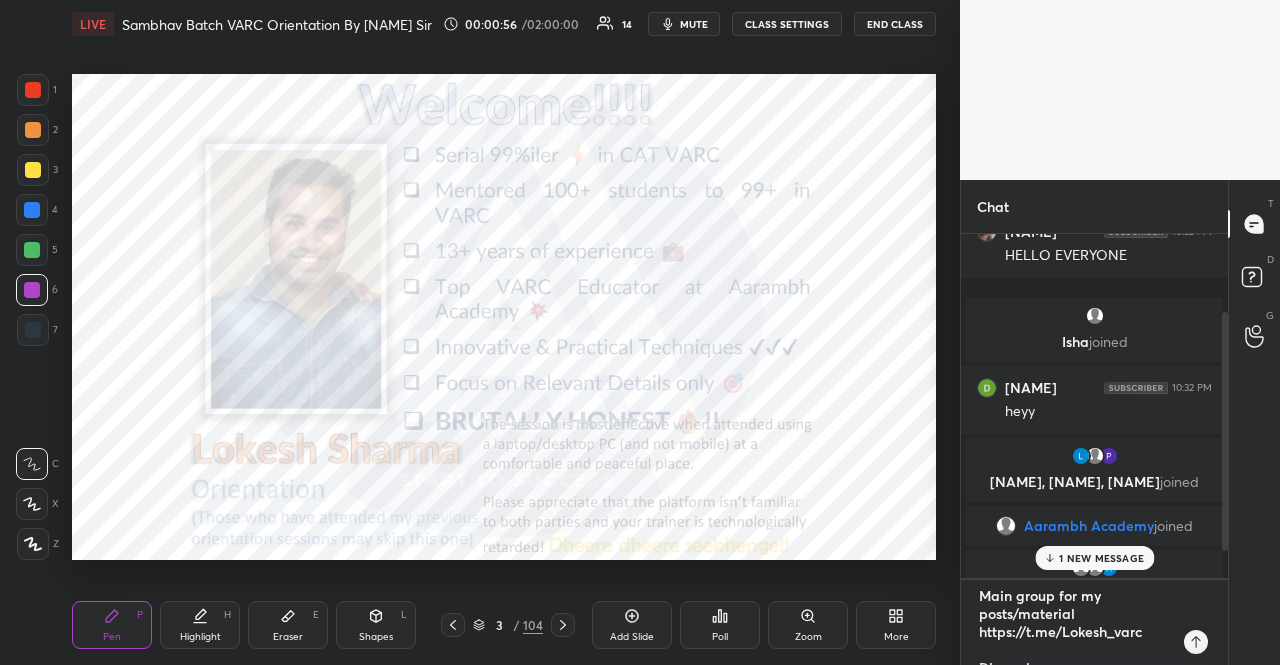 click on "Main group for my posts/material
https://t.me/Lokesh_varc
Discussion group
https://t.me/LokeshVARC
Hindu pdf & Editorial group
https://t.me/+37fG1V1EoB00NTY9
CAT Material Channel
https://t.me/+YzUkaJ7SxRhjZTBl" at bounding box center (1074, 623) 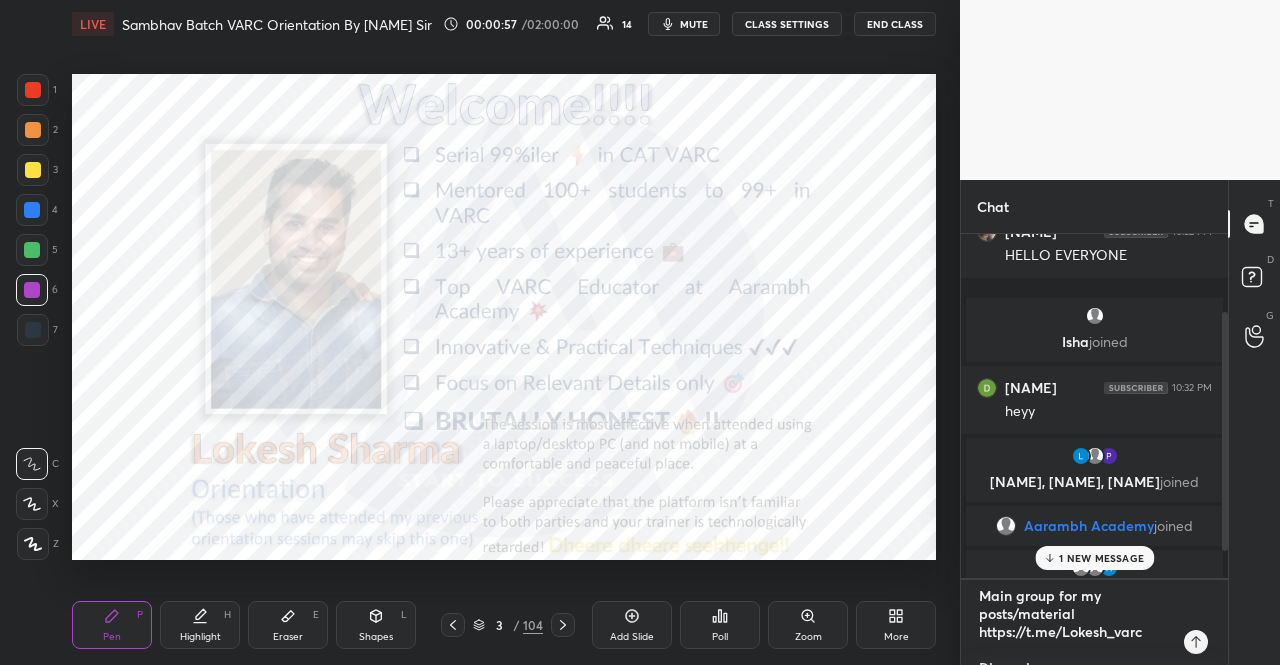 scroll, scrollTop: 11, scrollLeft: 0, axis: vertical 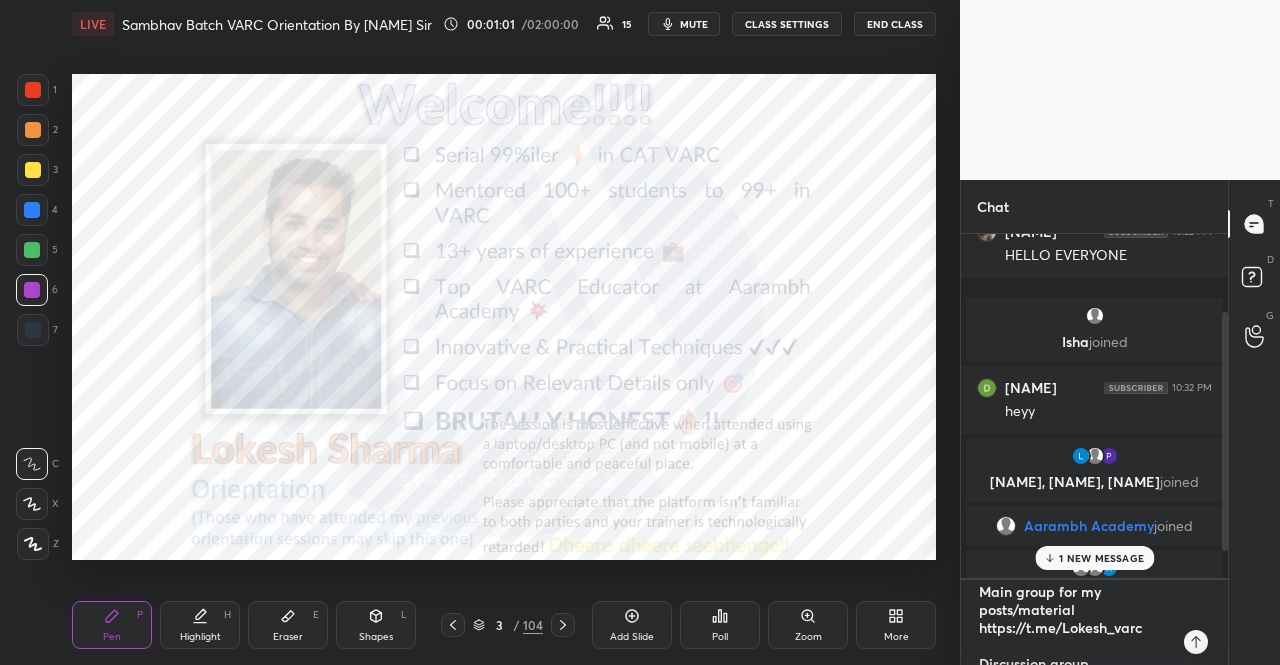 drag, startPoint x: 1148, startPoint y: 601, endPoint x: 970, endPoint y: 652, distance: 185.1621 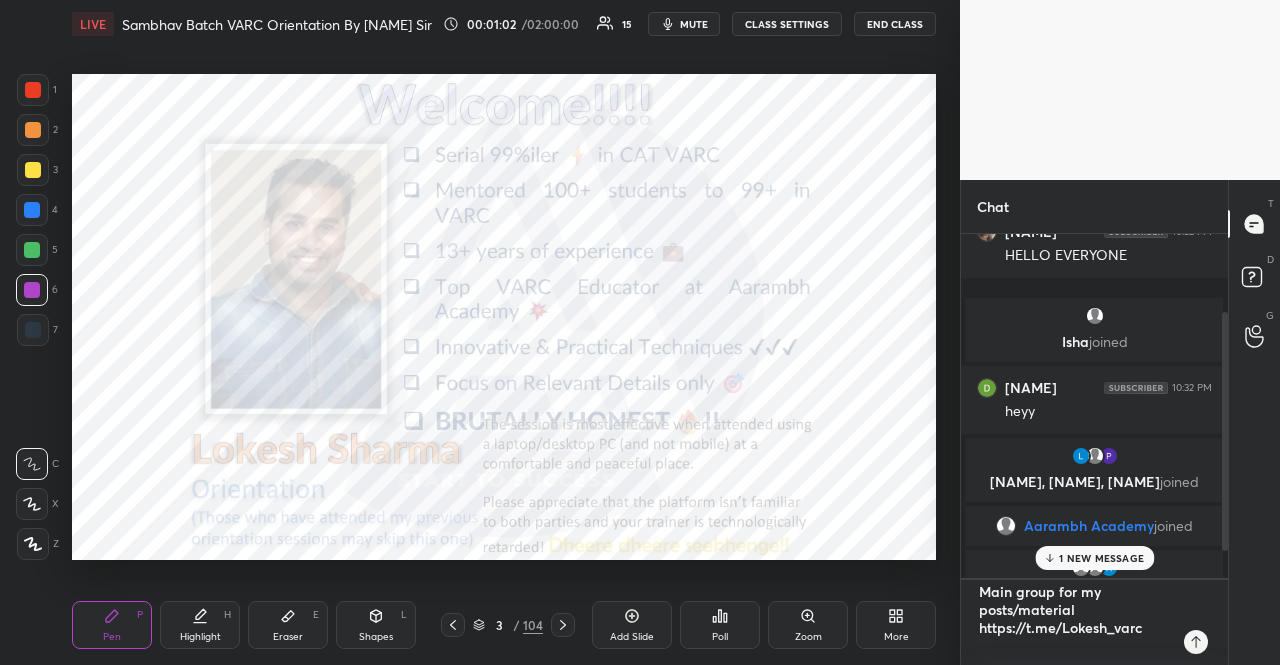 type 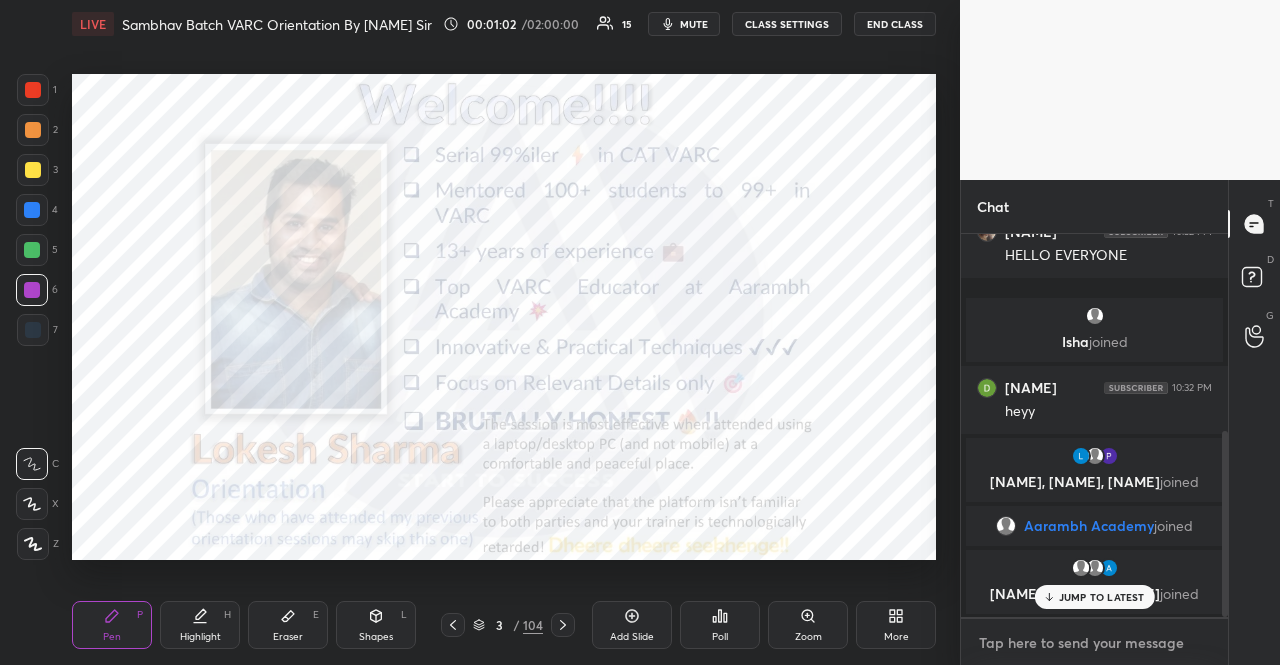 scroll, scrollTop: 0, scrollLeft: 0, axis: both 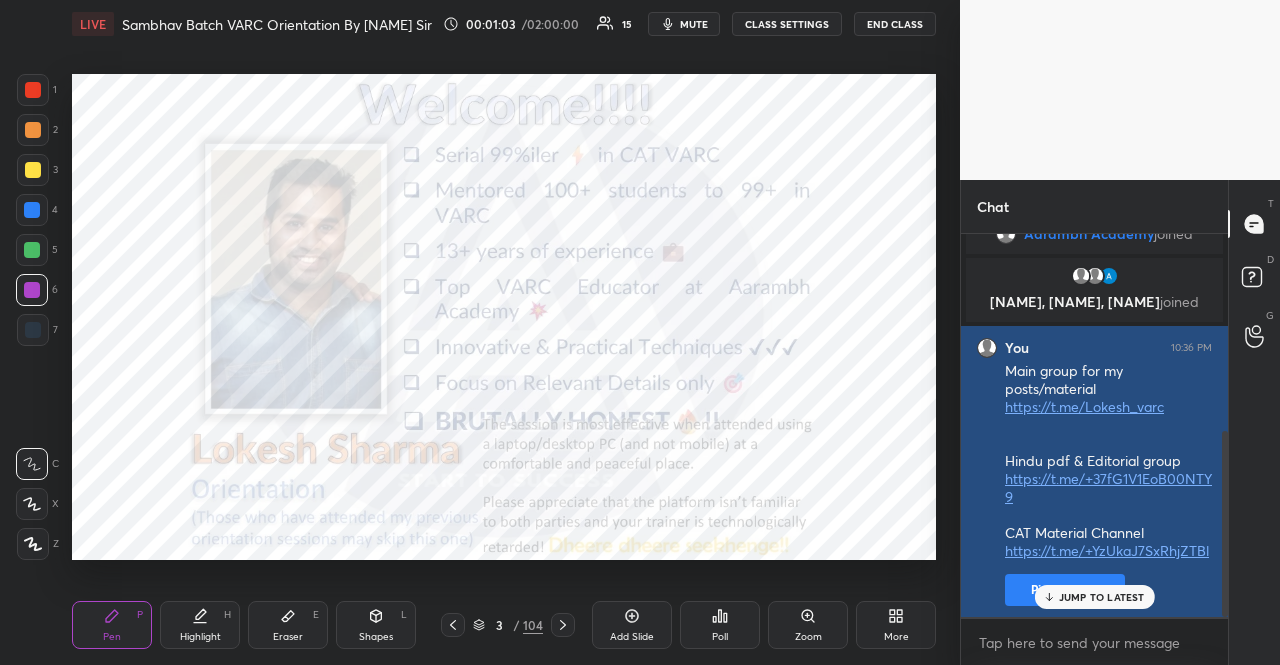 click on "Pin message" at bounding box center [1065, 590] 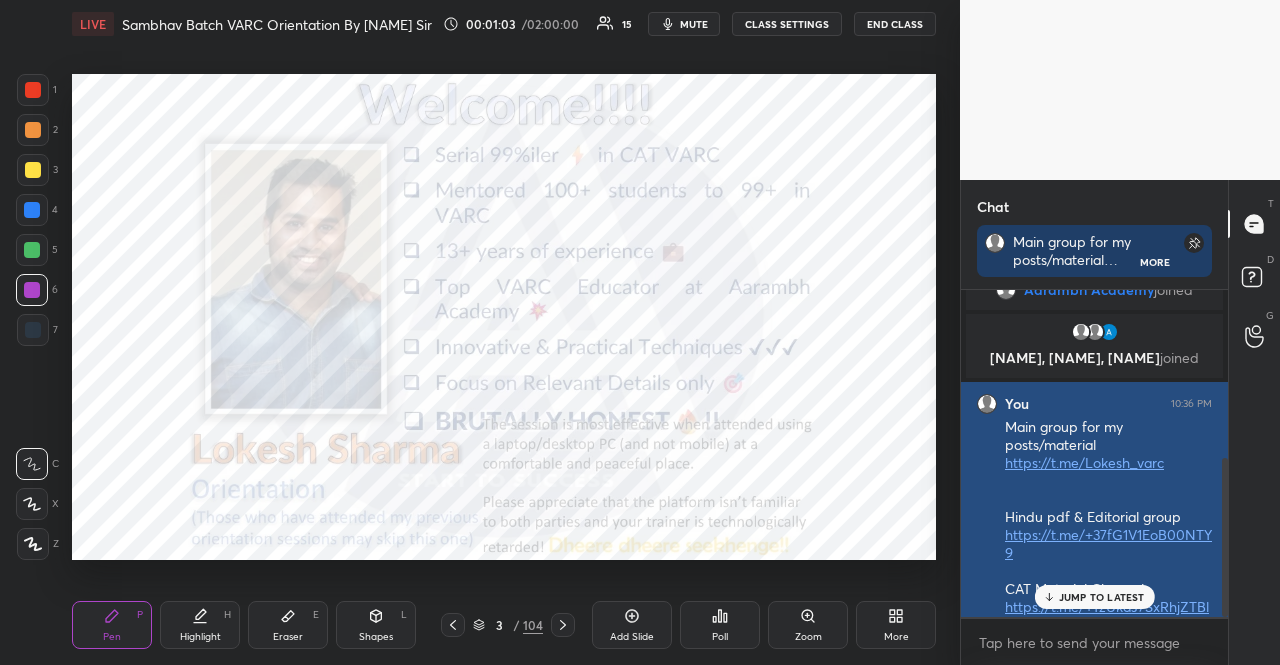scroll, scrollTop: 321, scrollLeft: 261, axis: both 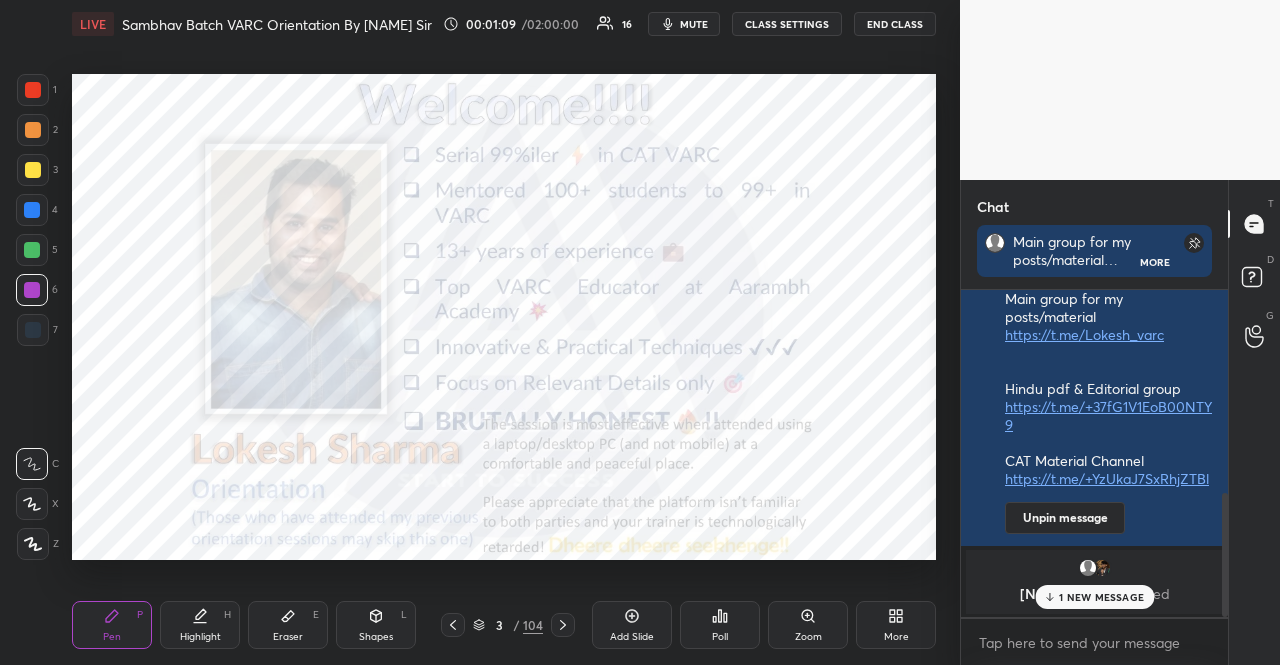 click at bounding box center (32, 210) 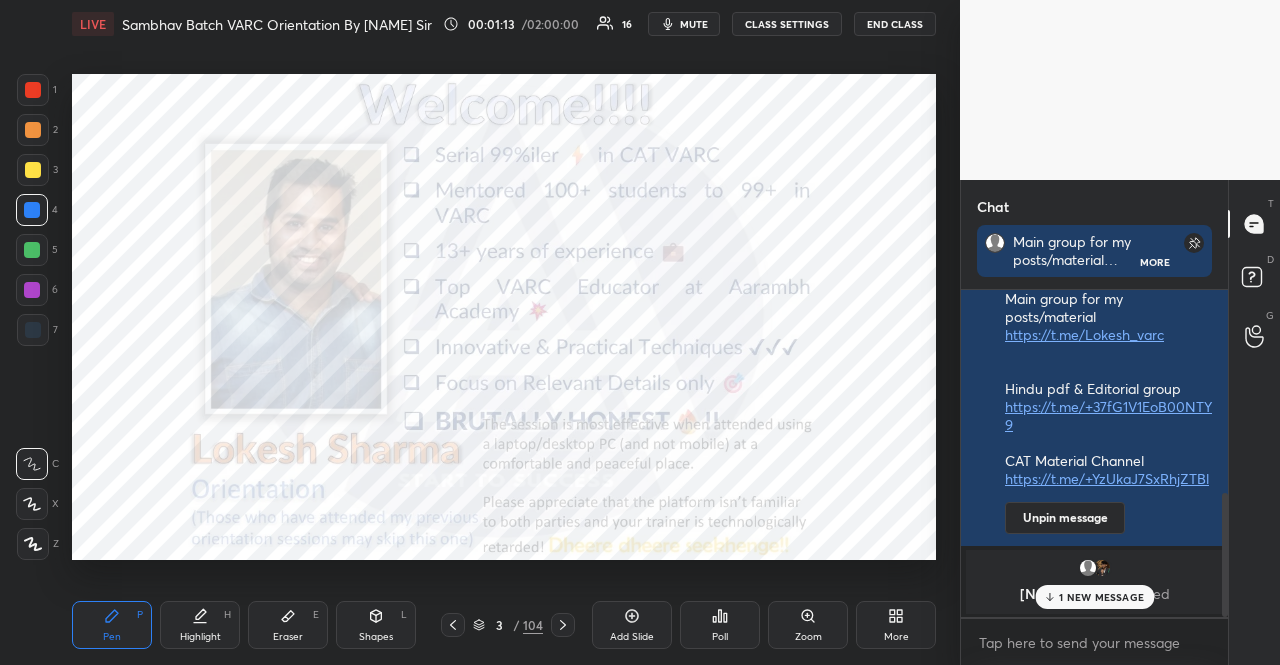 click at bounding box center [32, 250] 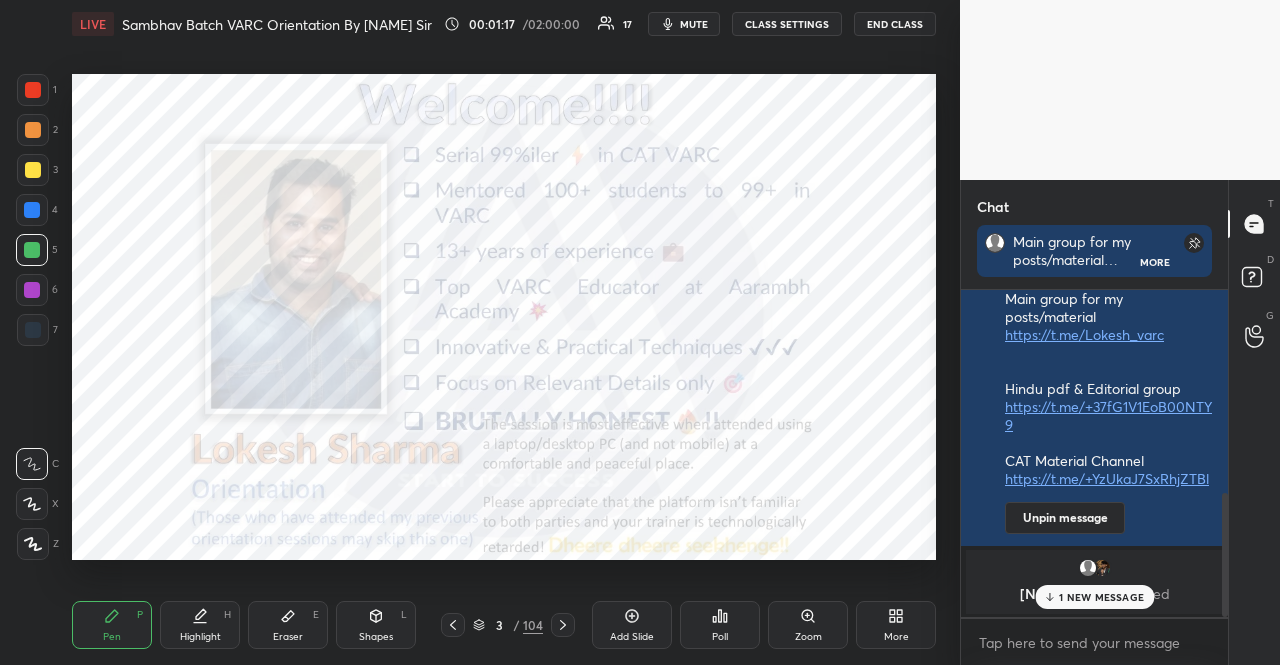 click at bounding box center [32, 504] 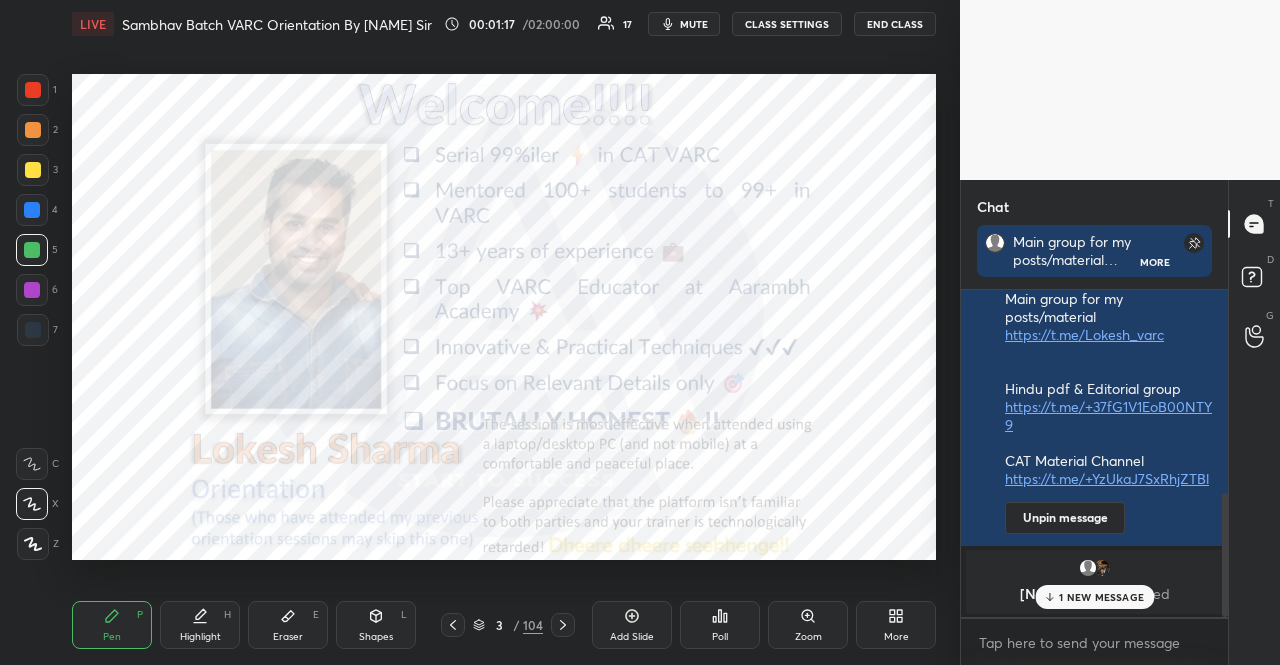 click 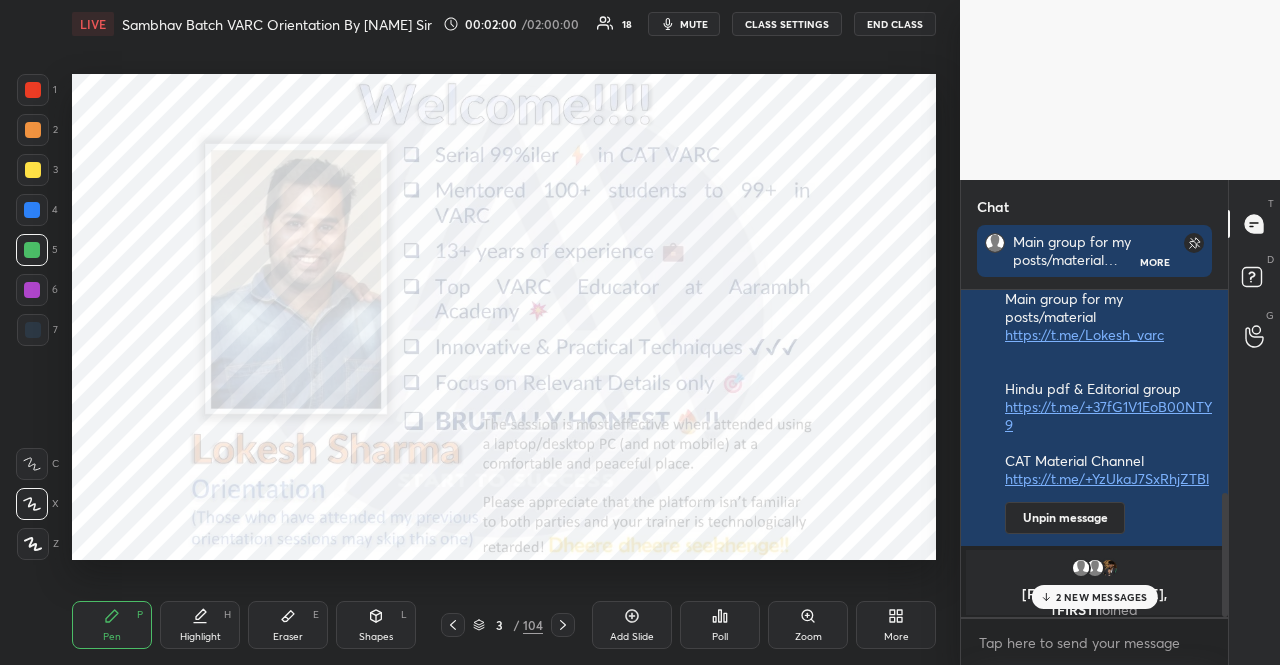 scroll, scrollTop: 321, scrollLeft: 261, axis: both 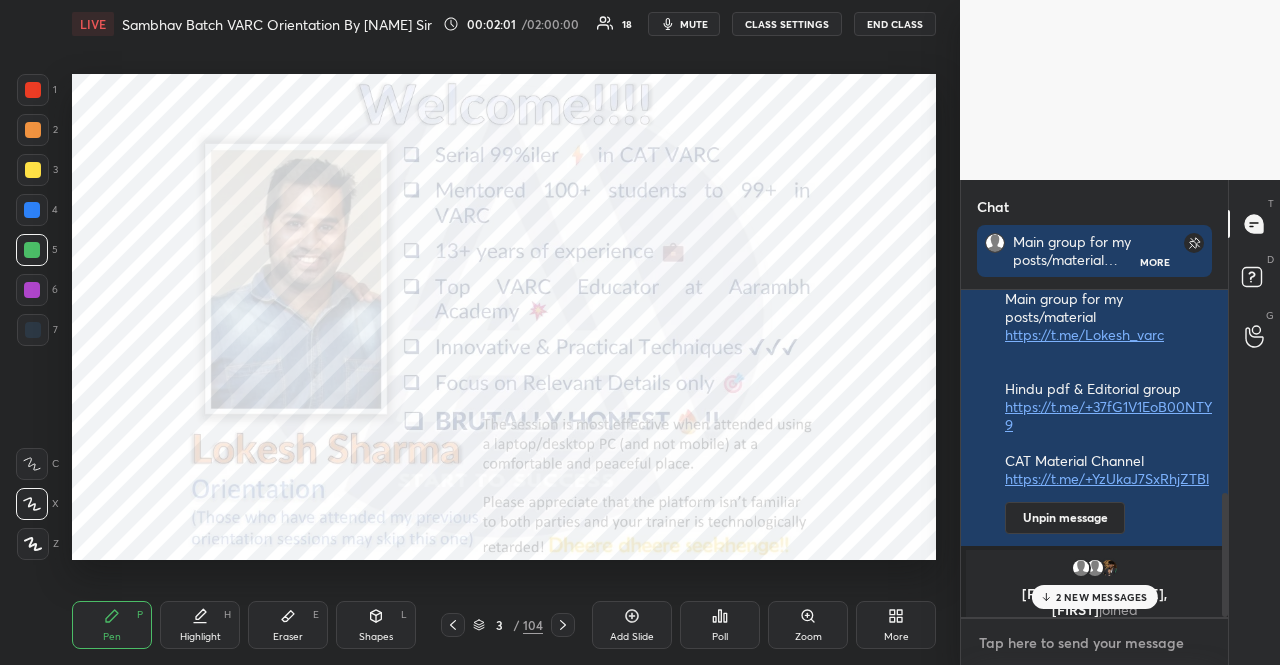 type on "x" 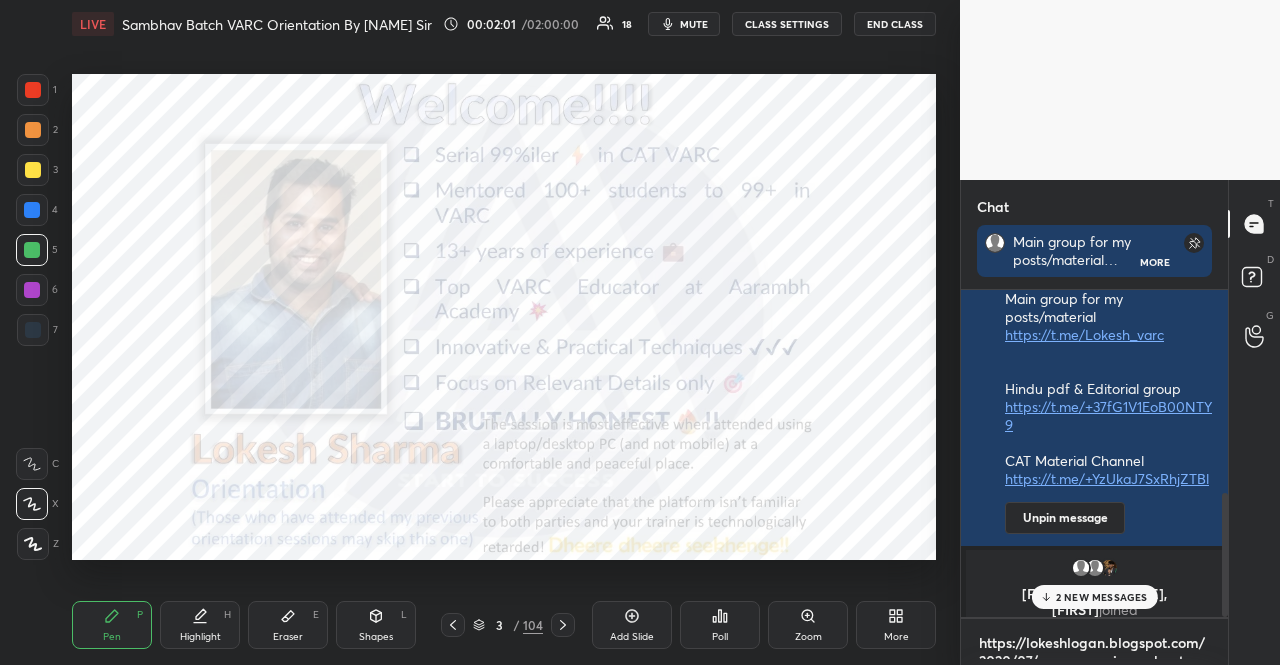 type on "x" 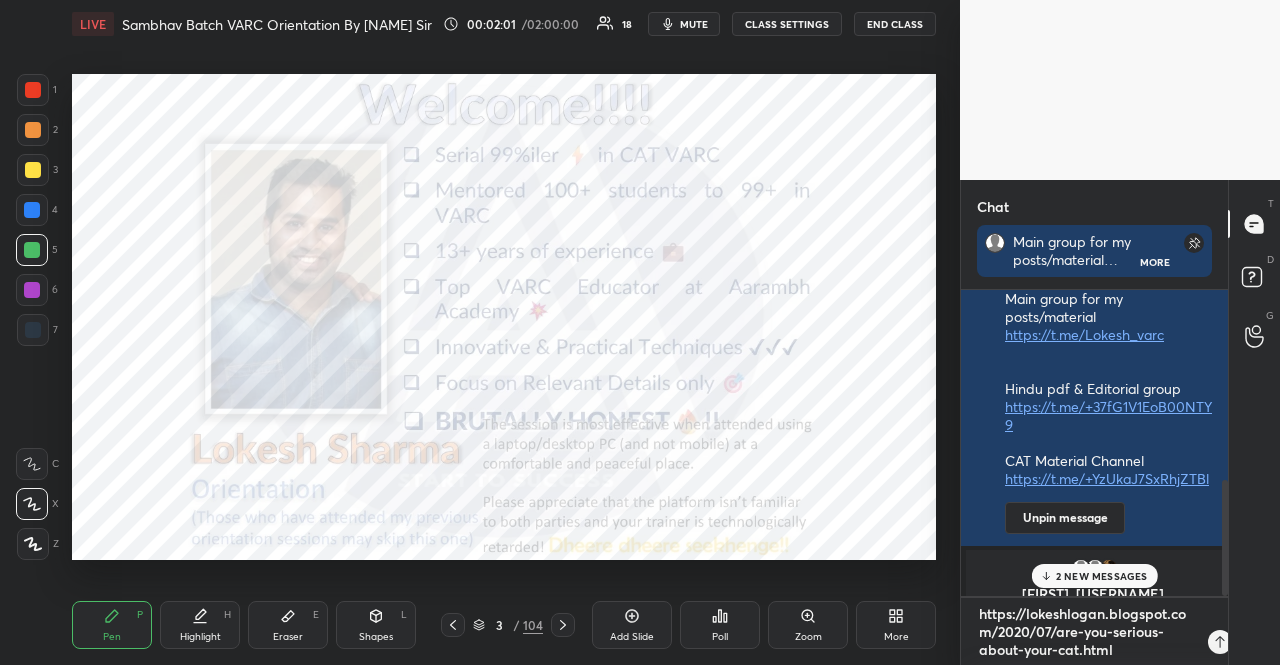 scroll, scrollTop: 0, scrollLeft: 0, axis: both 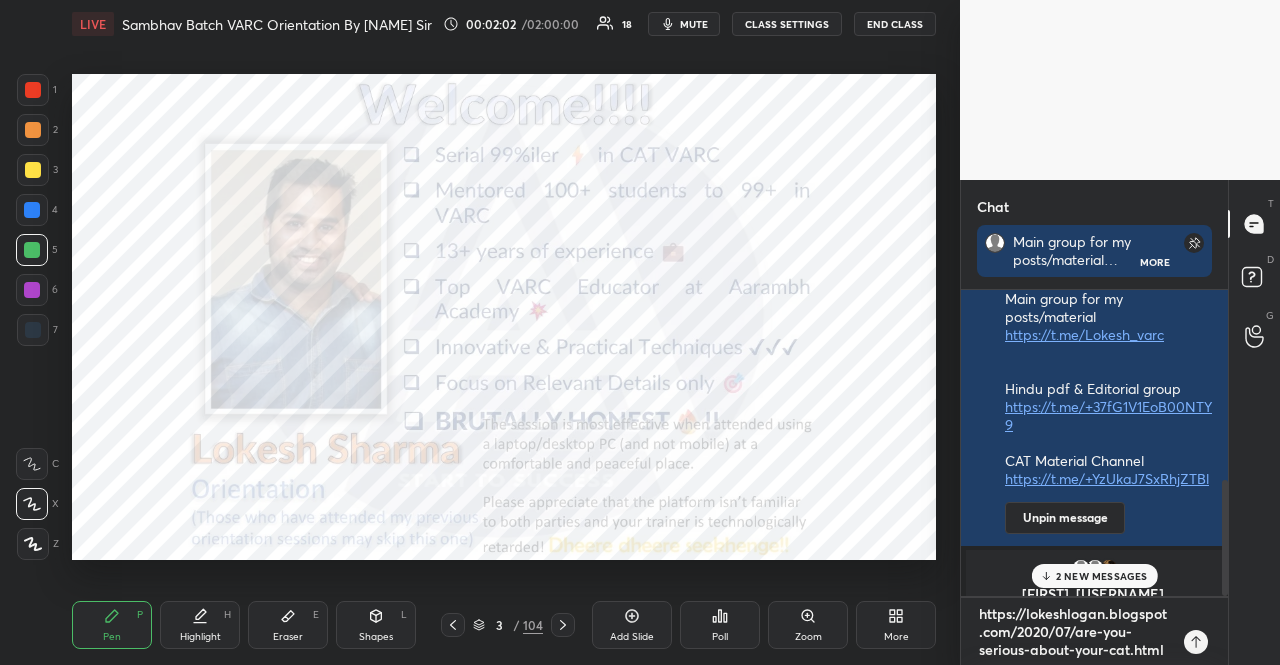 type 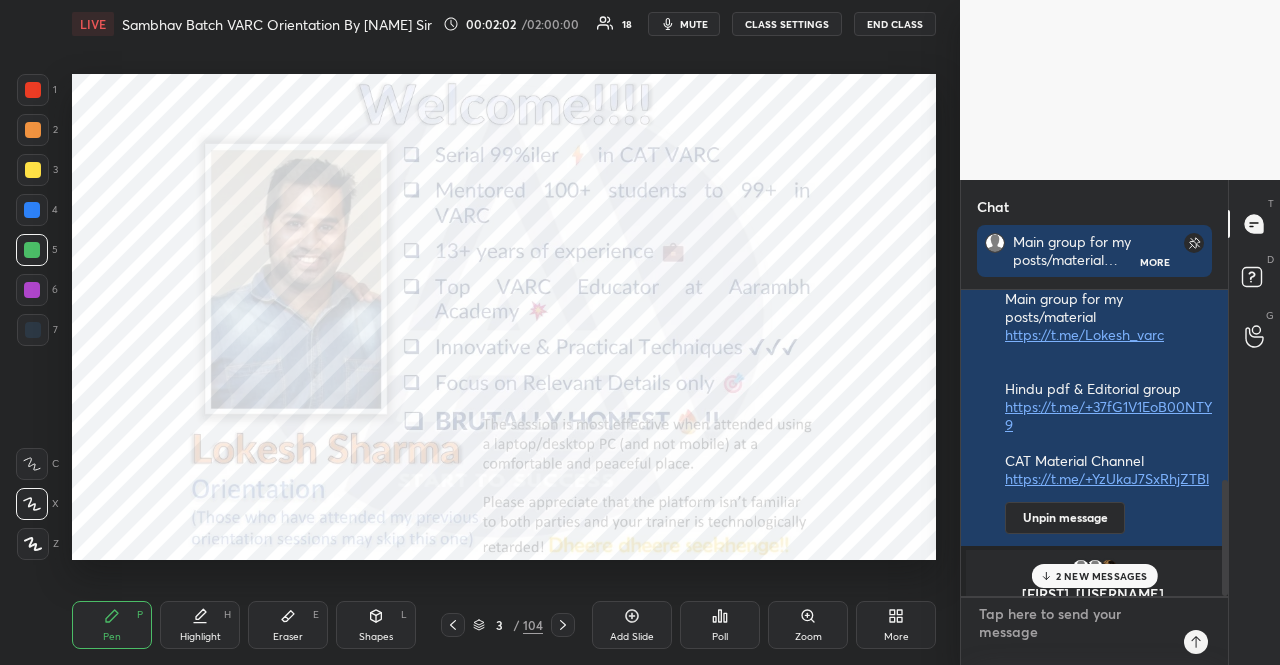 scroll, scrollTop: 6, scrollLeft: 6, axis: both 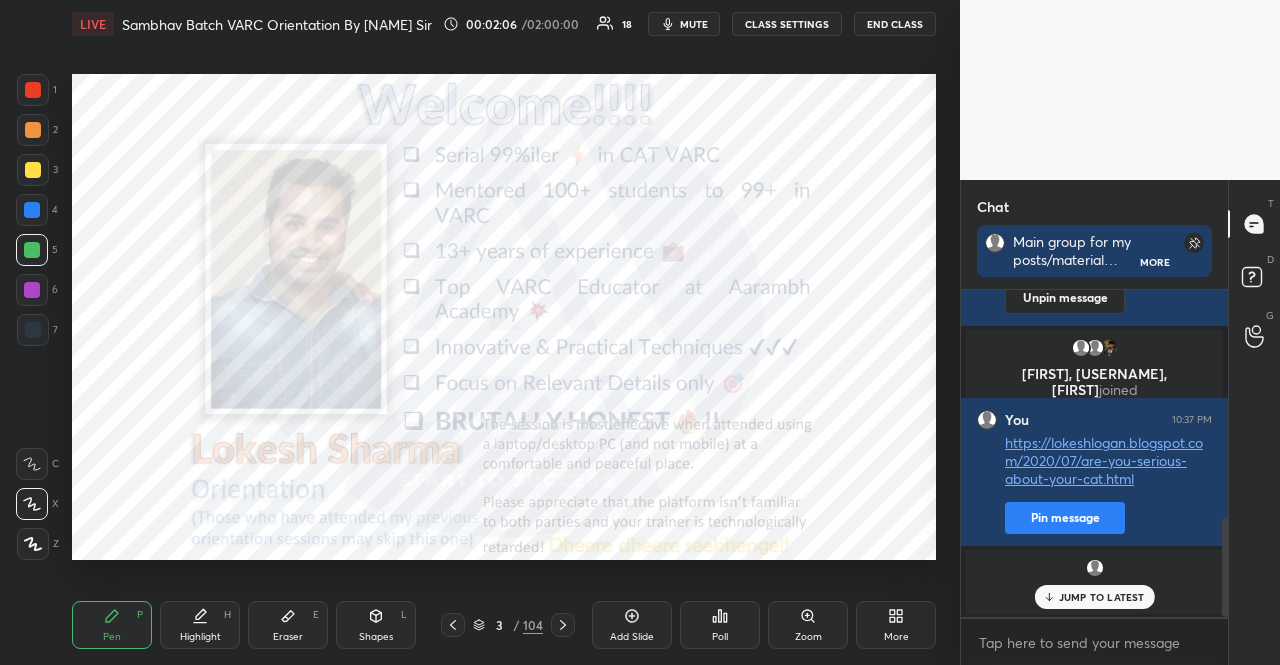 click at bounding box center [32, 290] 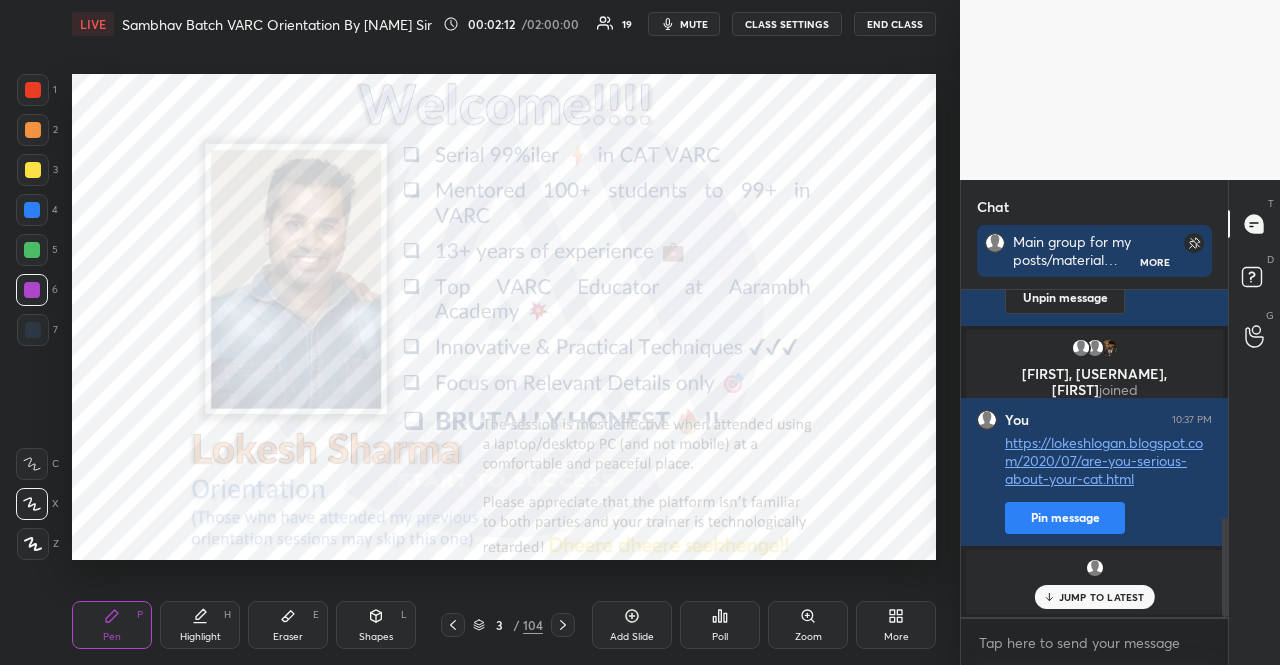 click at bounding box center (32, 250) 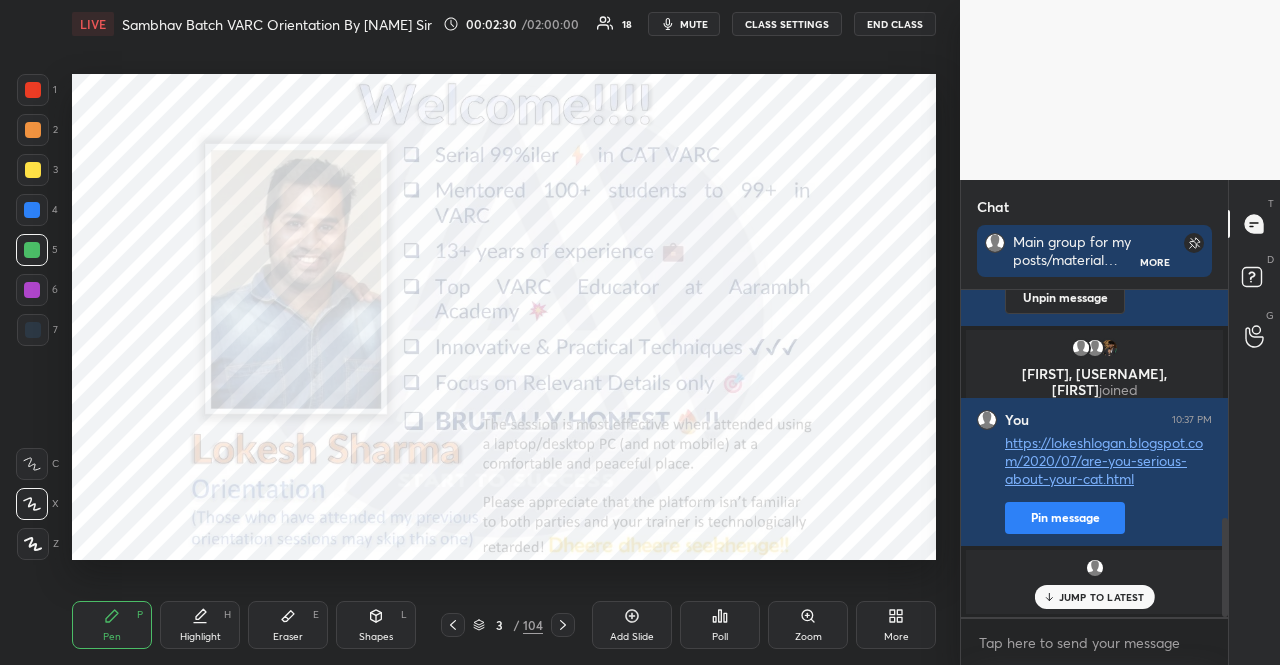 scroll, scrollTop: 820, scrollLeft: 0, axis: vertical 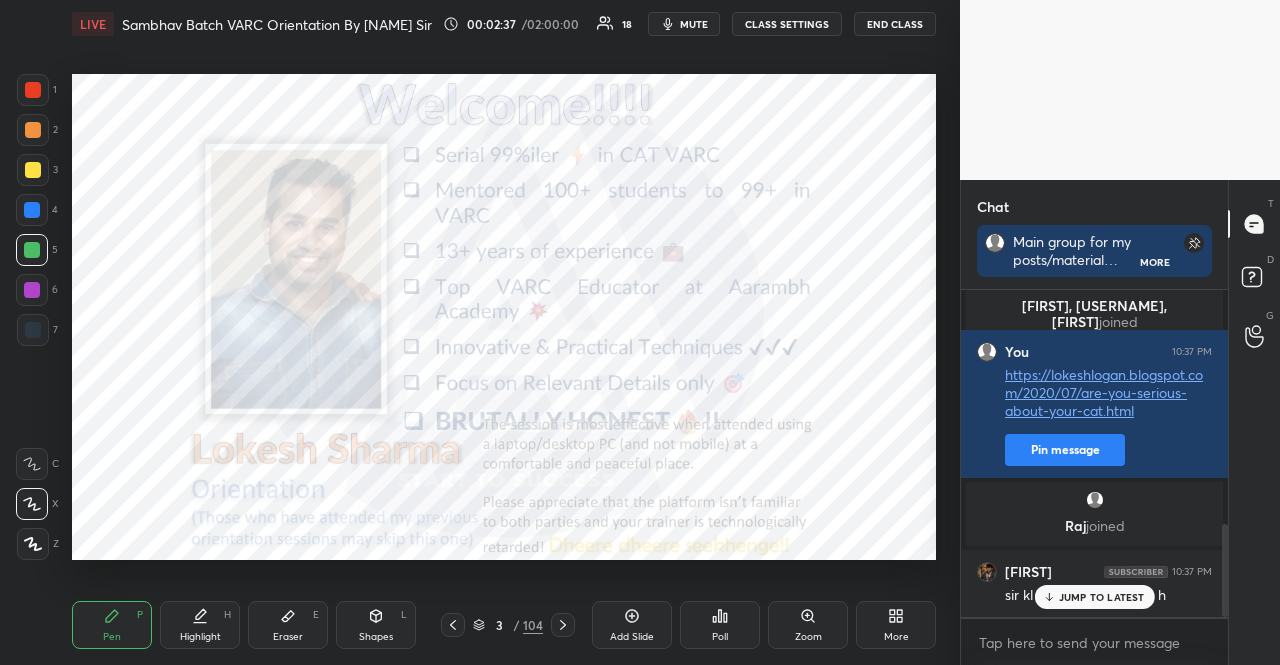 click at bounding box center [32, 290] 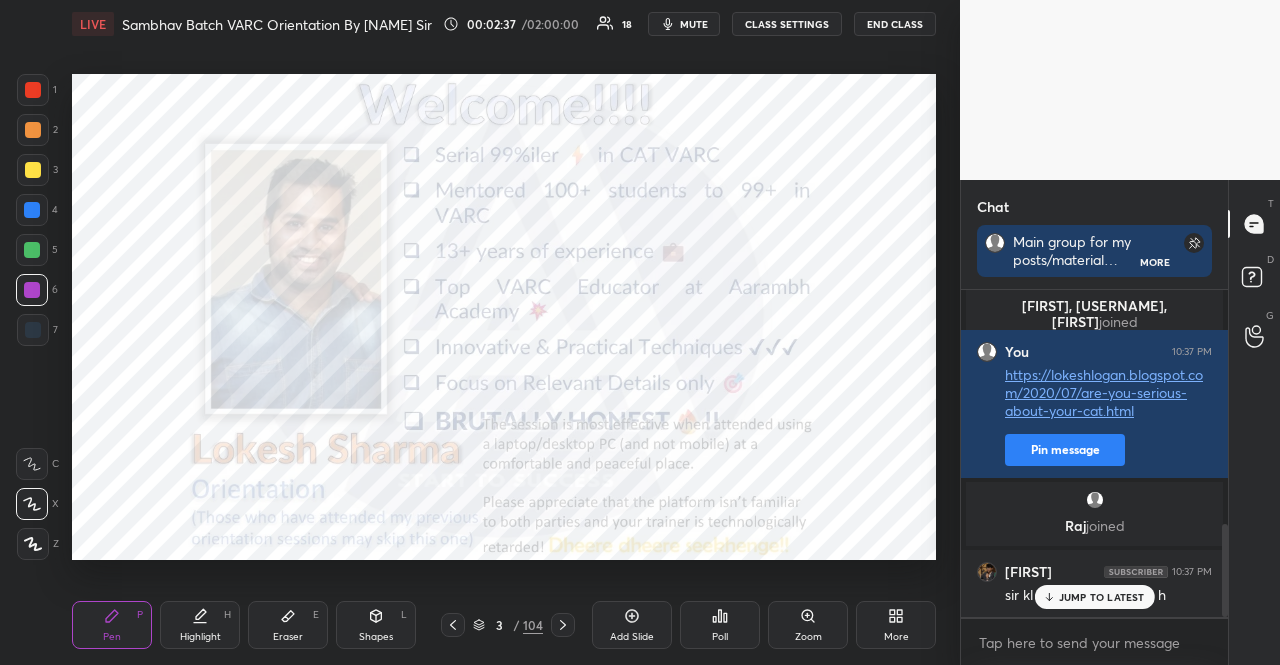 click at bounding box center [32, 290] 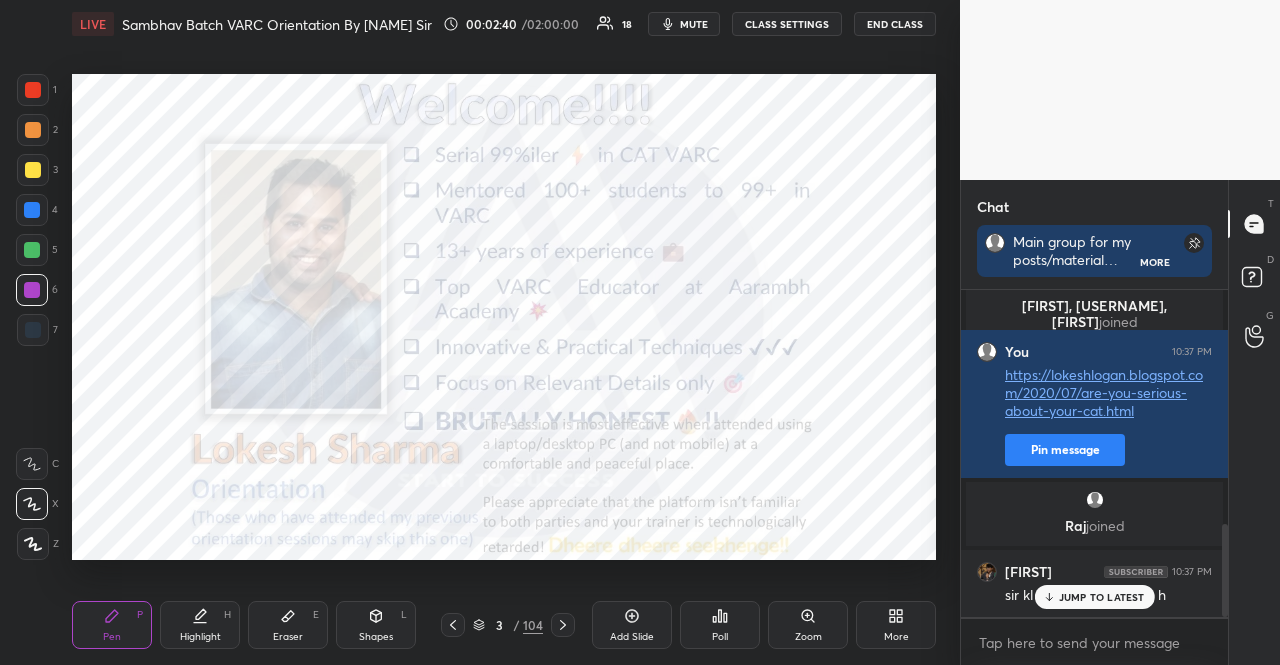 click on "JUMP TO LATEST" at bounding box center [1094, 597] 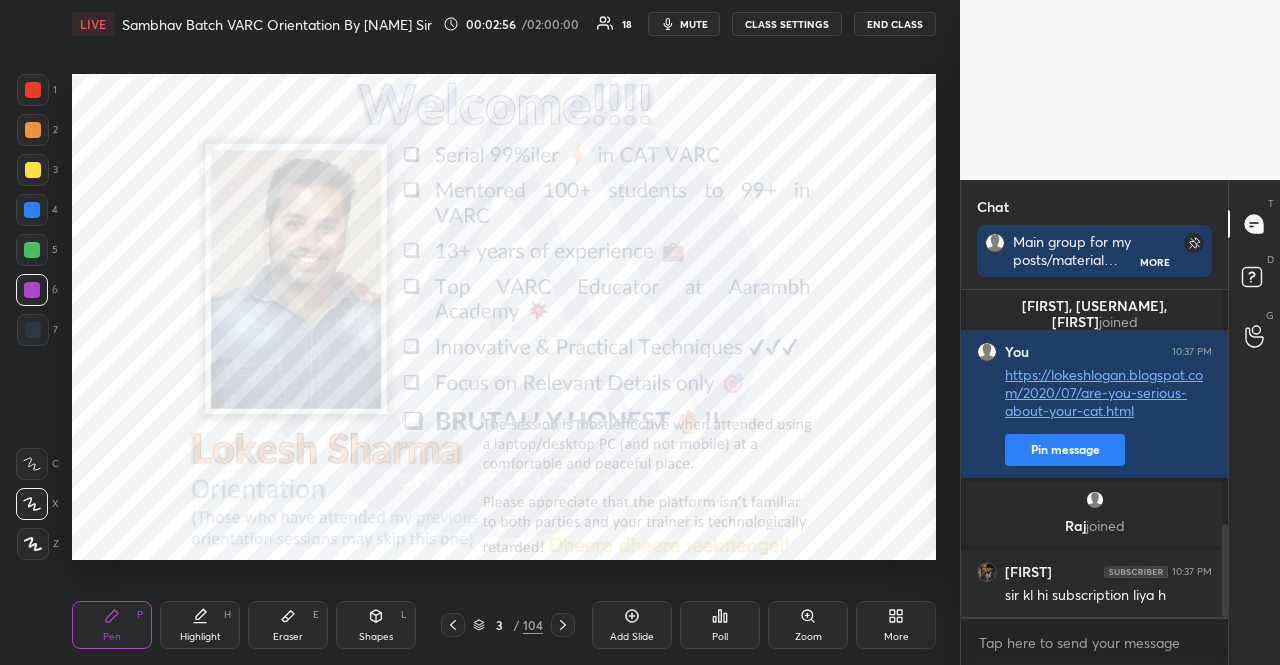 click at bounding box center [33, 90] 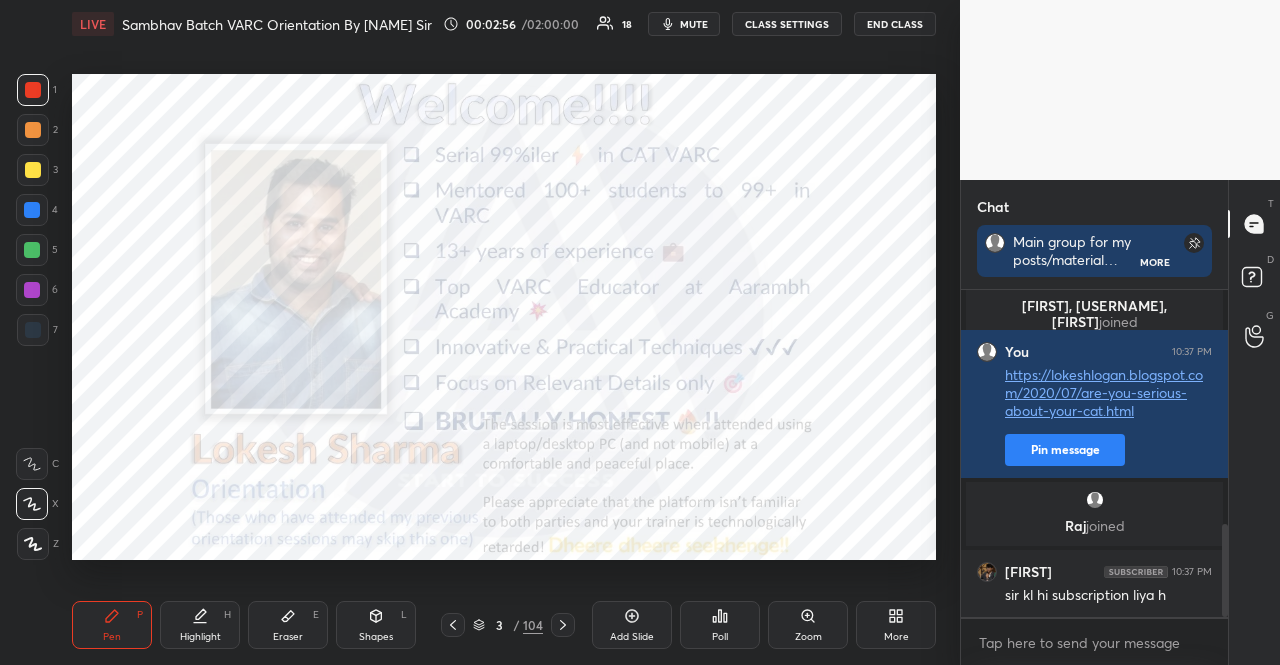 click at bounding box center (33, 90) 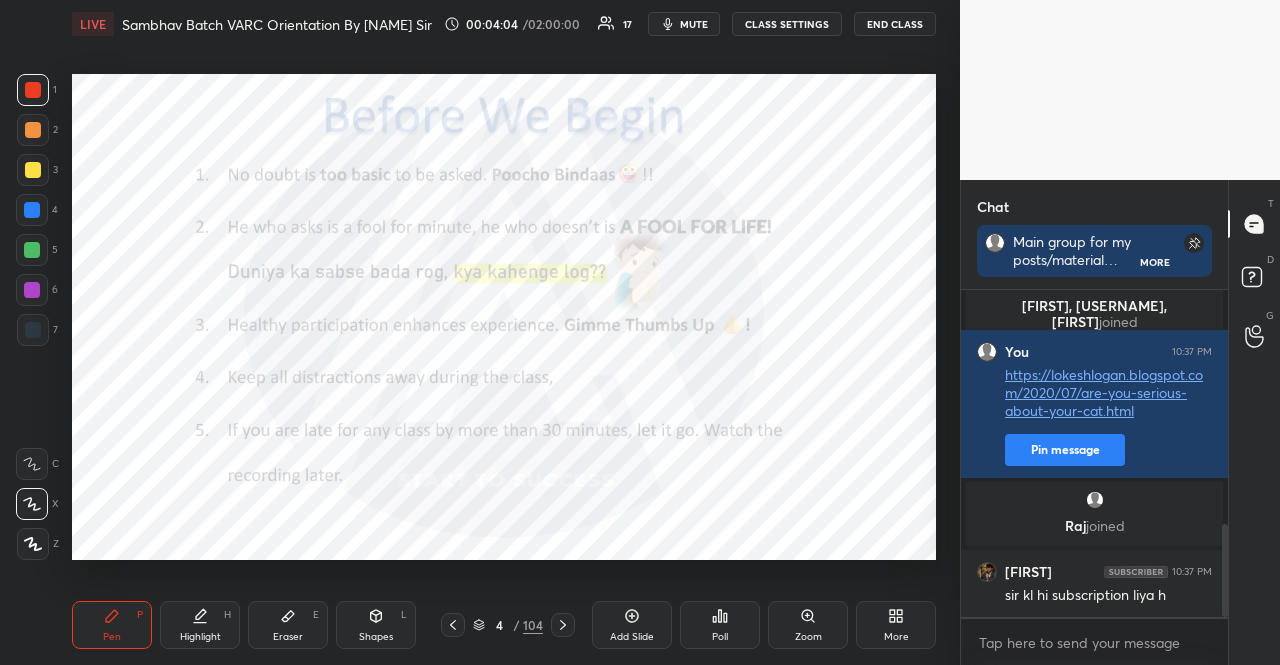 click at bounding box center (32, 210) 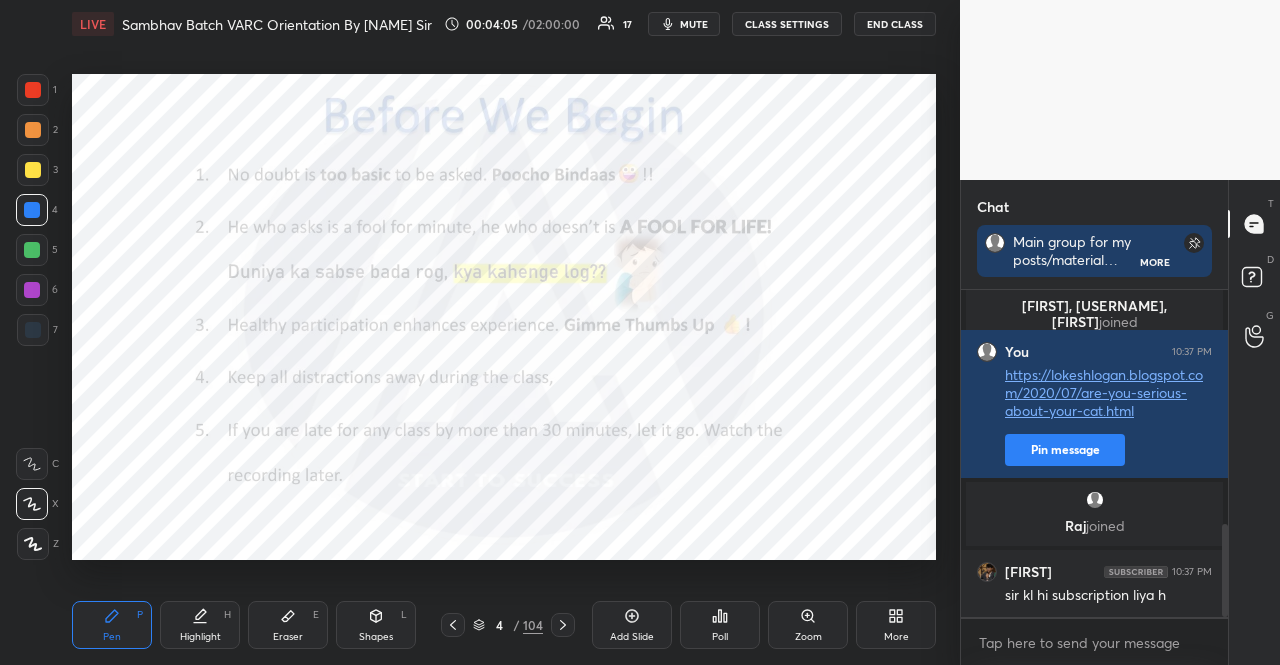drag, startPoint x: 380, startPoint y: 643, endPoint x: 368, endPoint y: 591, distance: 53.366657 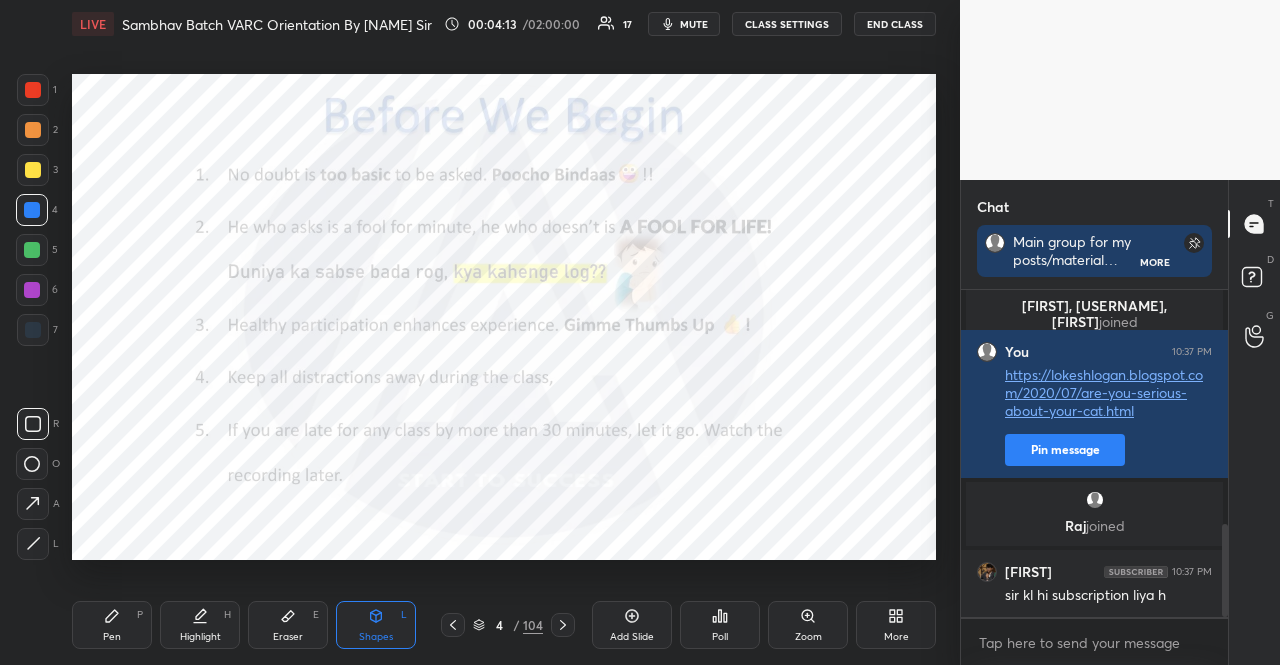 scroll, scrollTop: 922, scrollLeft: 0, axis: vertical 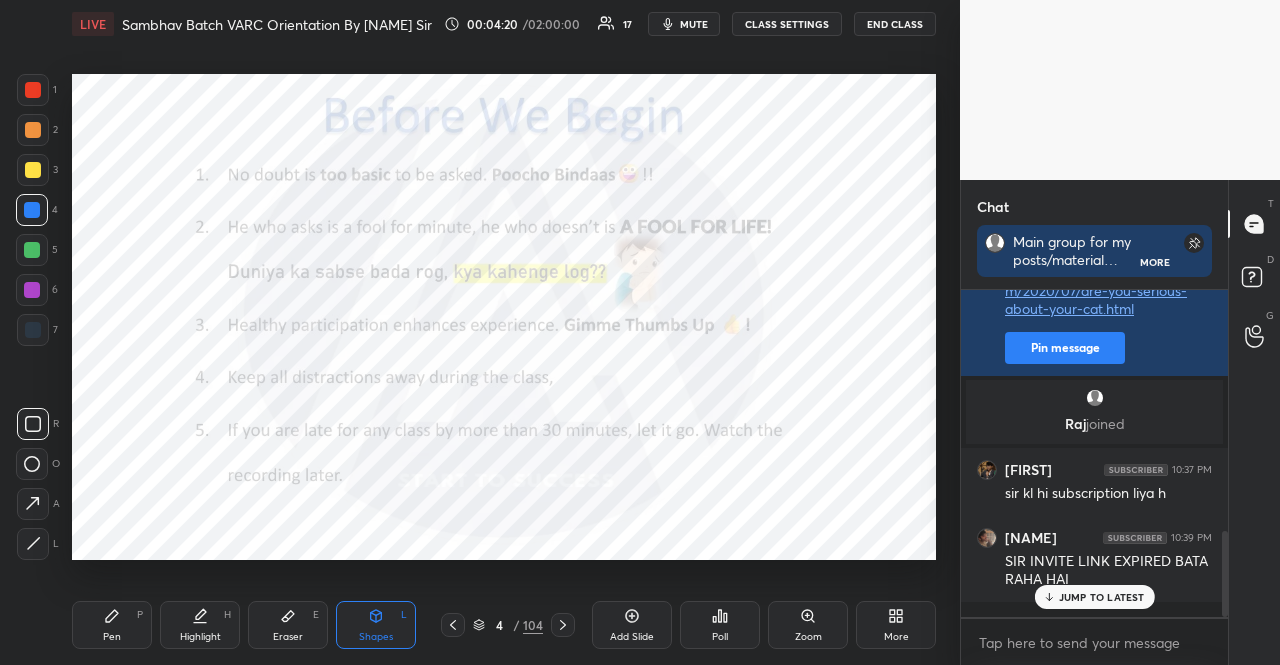 click at bounding box center (32, 250) 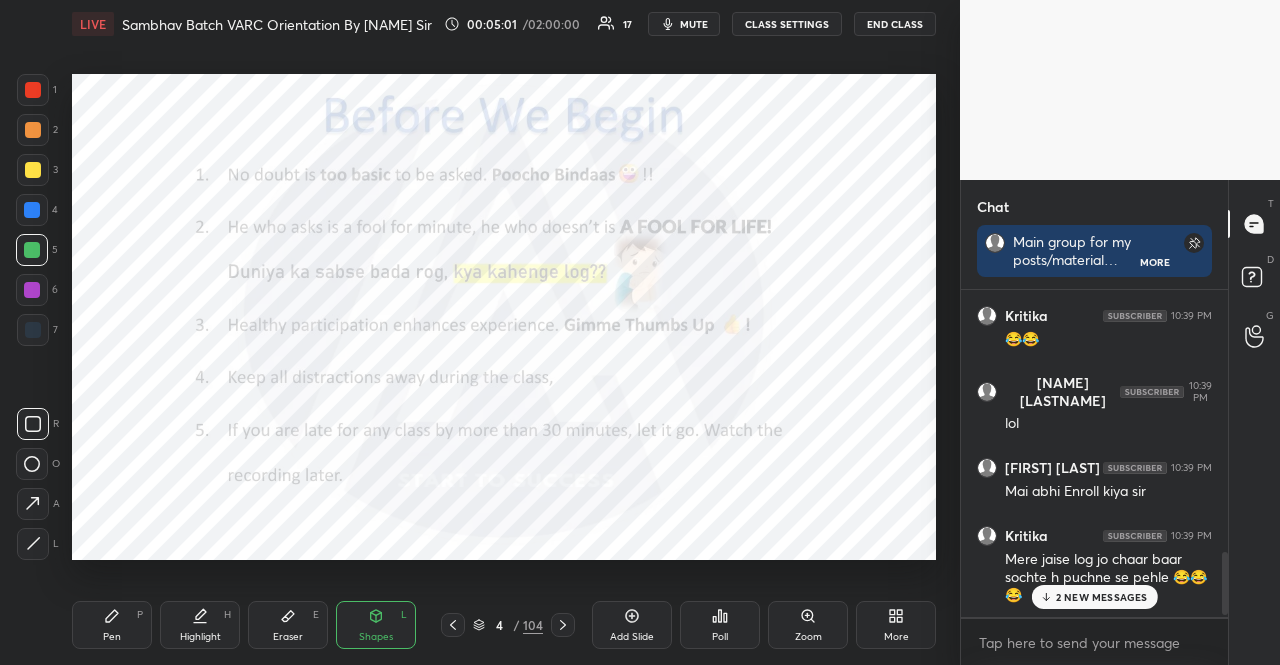 scroll, scrollTop: 1398, scrollLeft: 0, axis: vertical 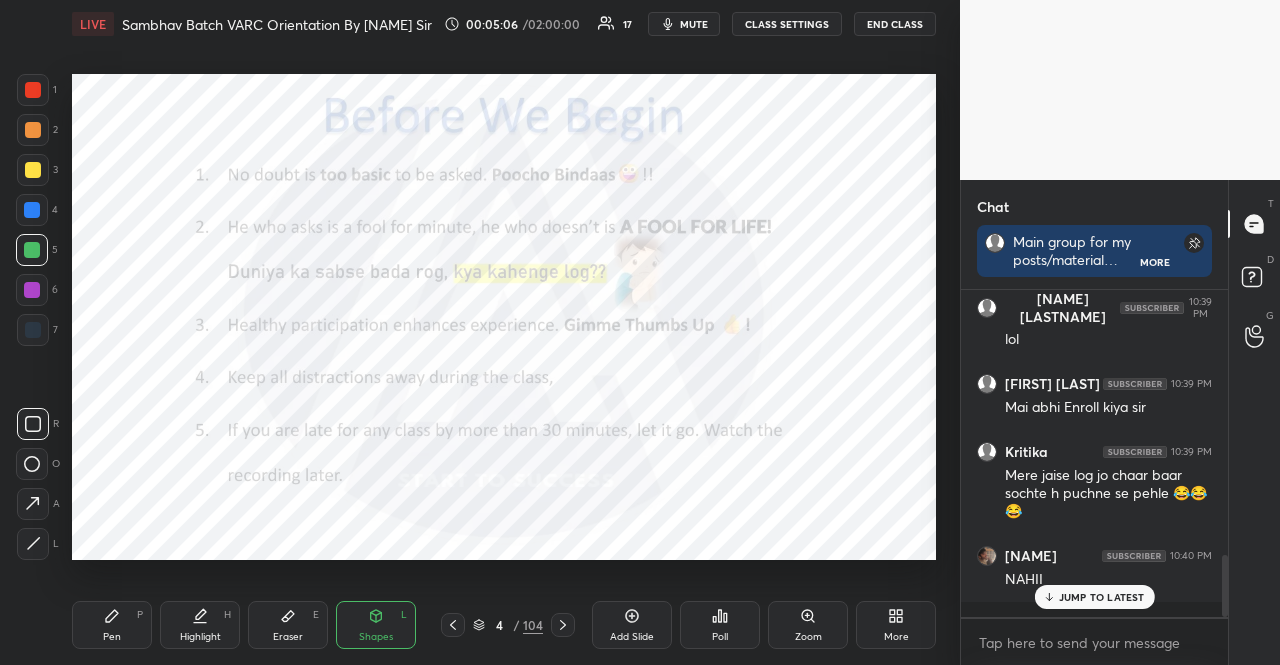 click at bounding box center (32, 210) 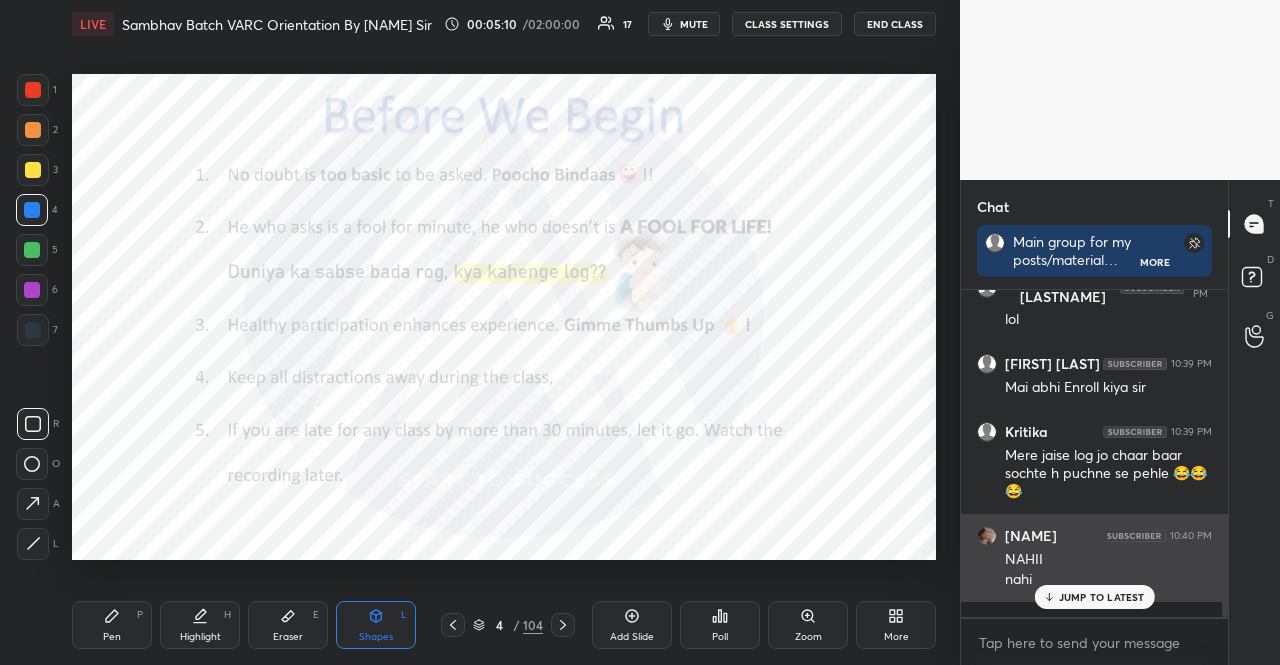 scroll, scrollTop: 1486, scrollLeft: 0, axis: vertical 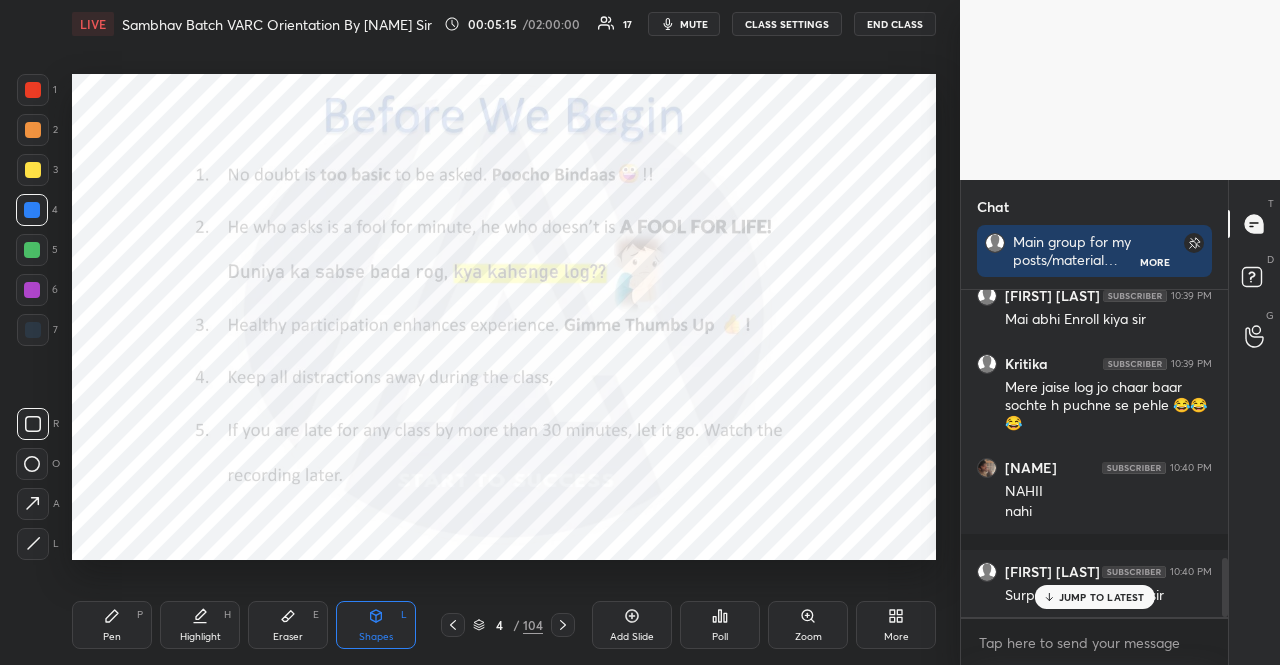 click at bounding box center [32, 290] 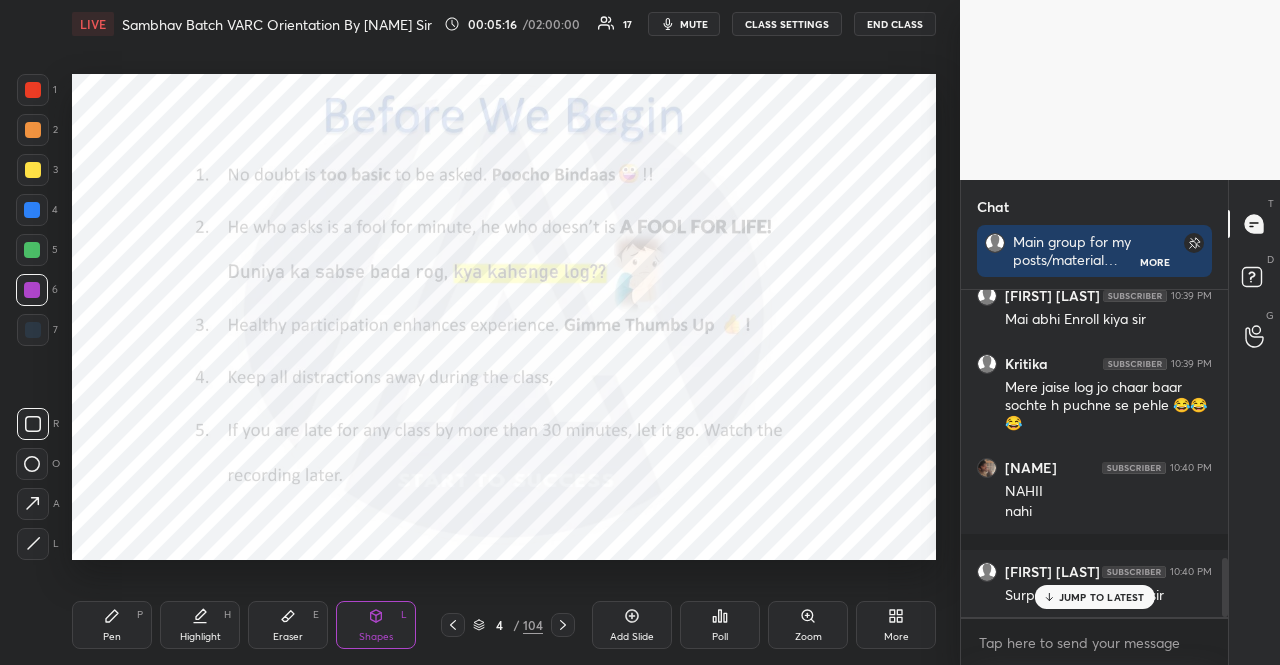 click on "Pen P" at bounding box center [112, 625] 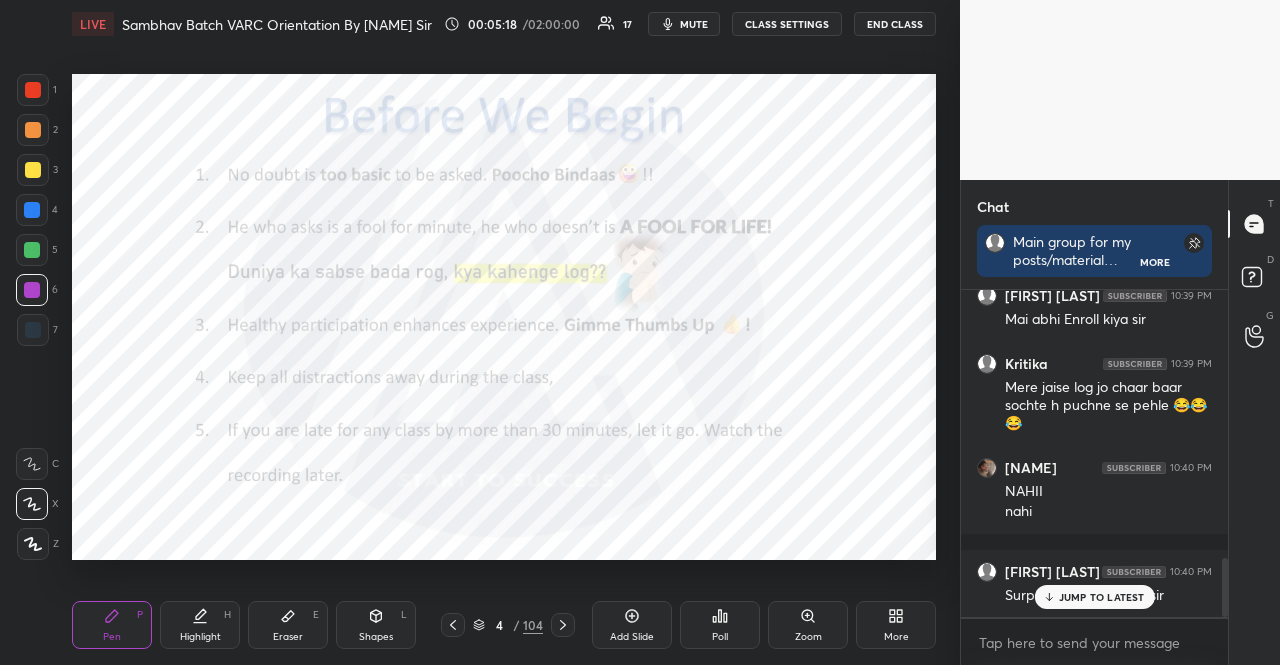 click 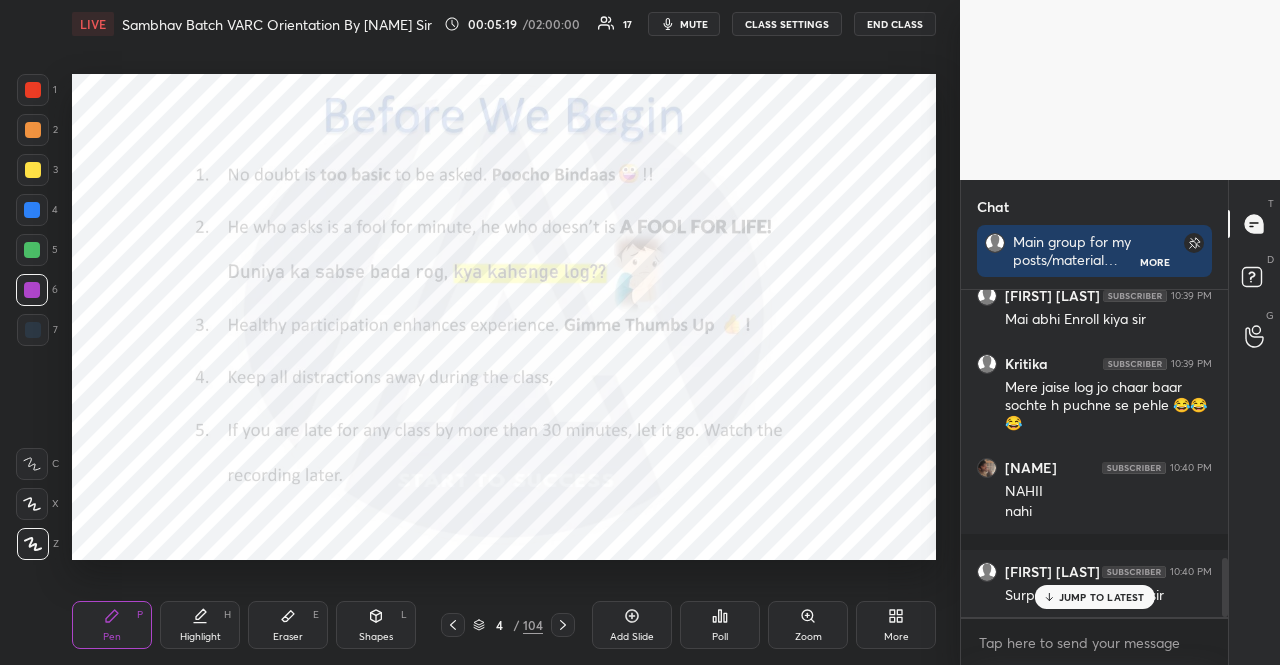 click 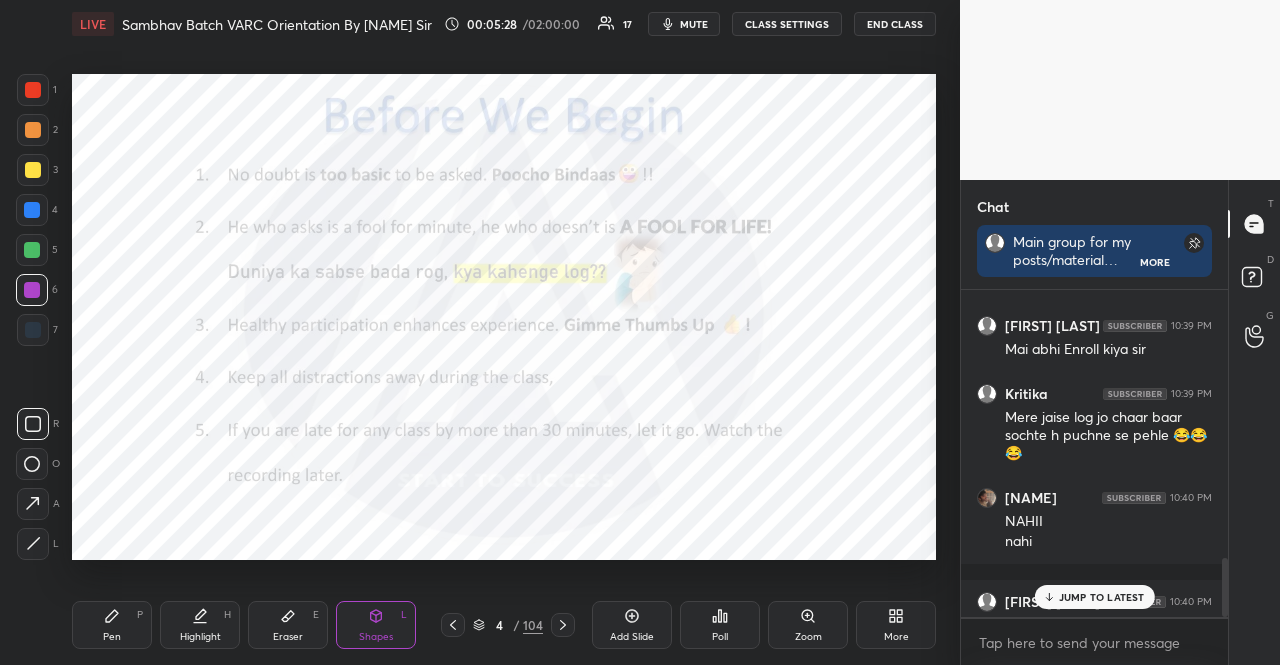 scroll, scrollTop: 1486, scrollLeft: 0, axis: vertical 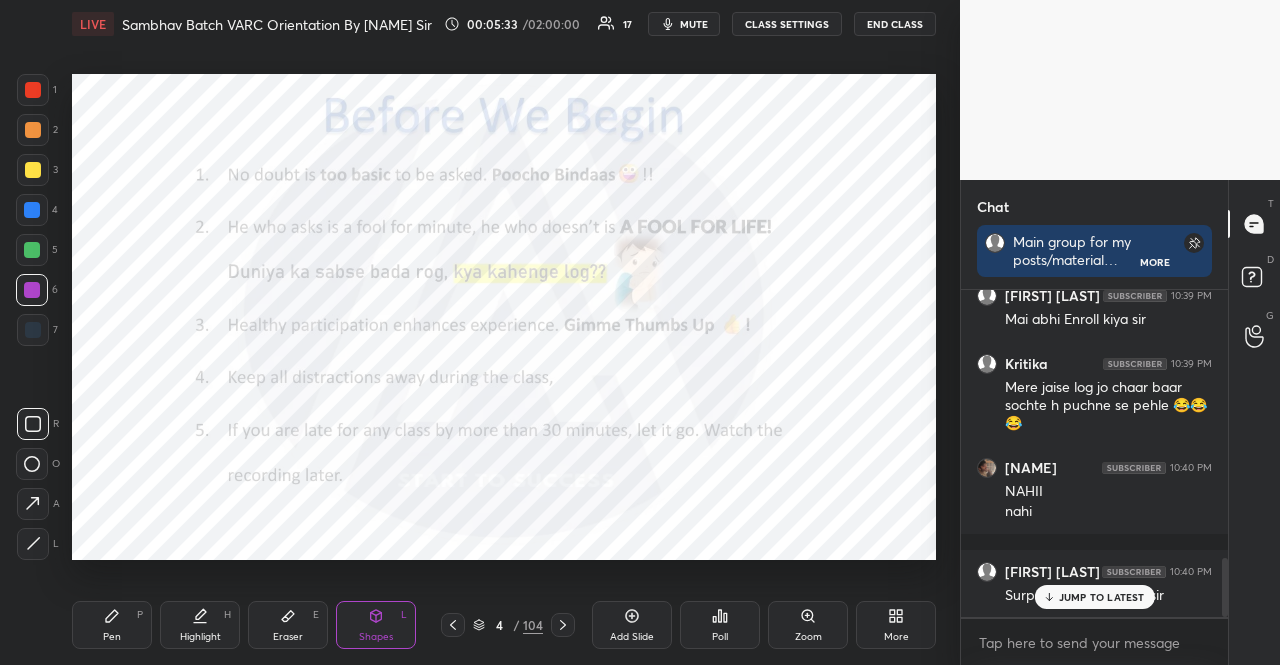click on "JUMP TO LATEST" at bounding box center (1102, 597) 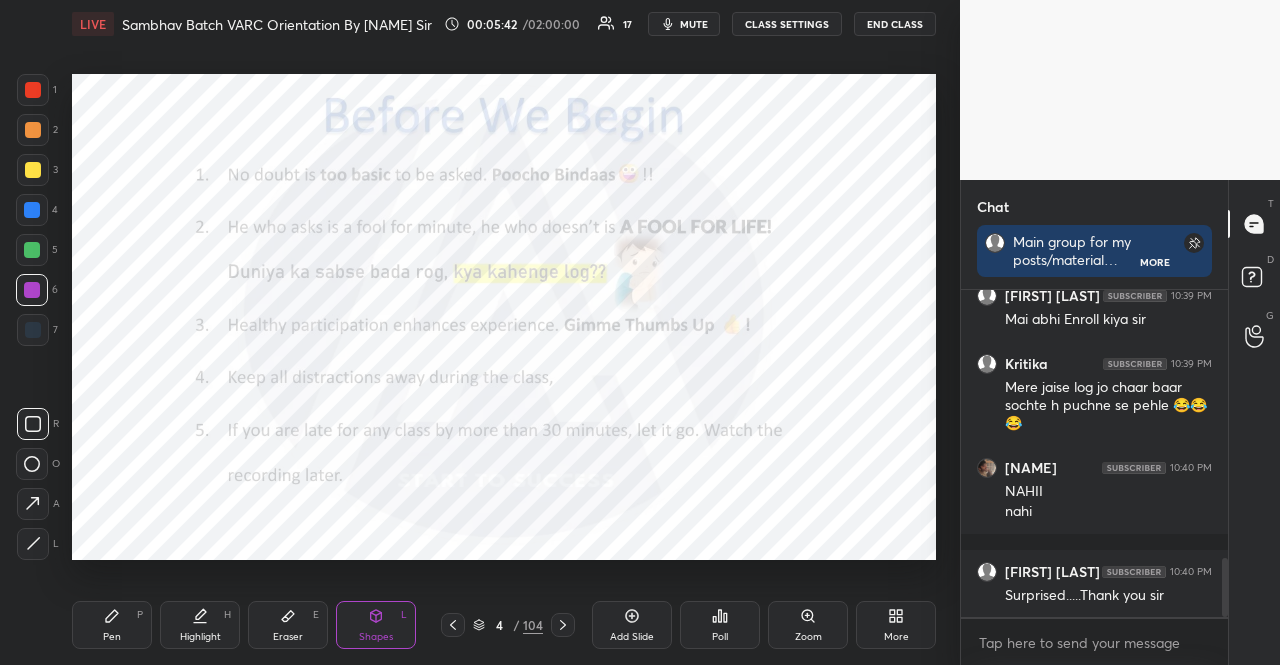 click at bounding box center [32, 250] 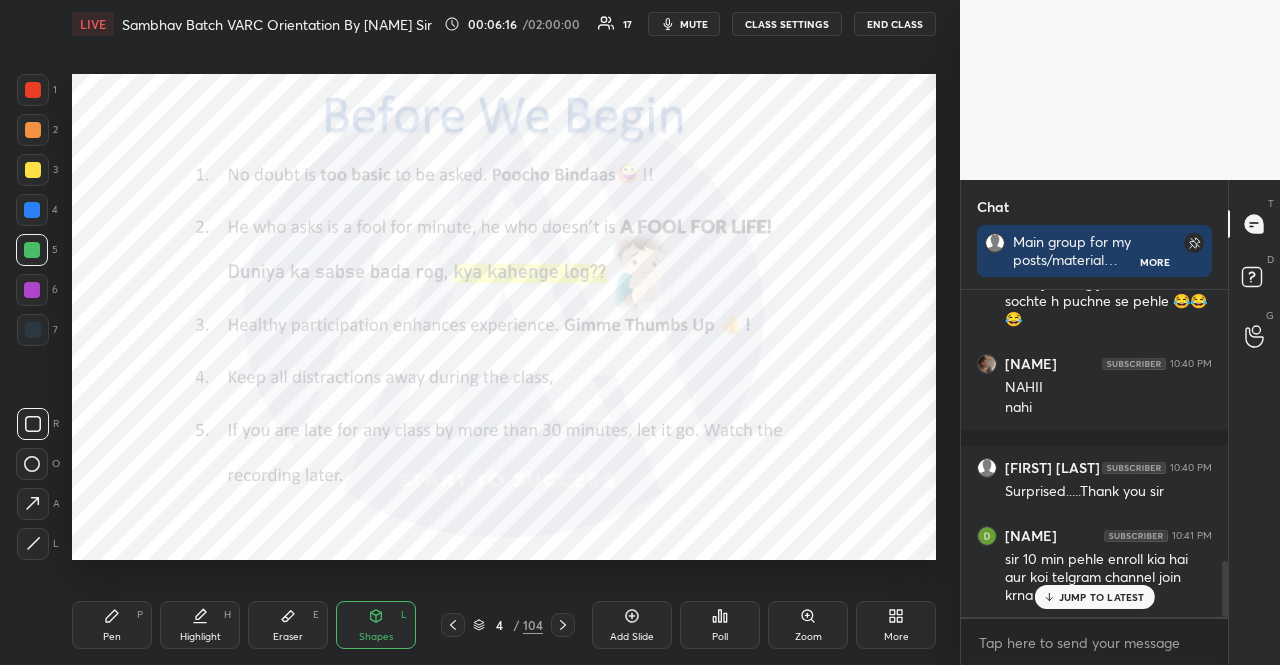 scroll, scrollTop: 1662, scrollLeft: 0, axis: vertical 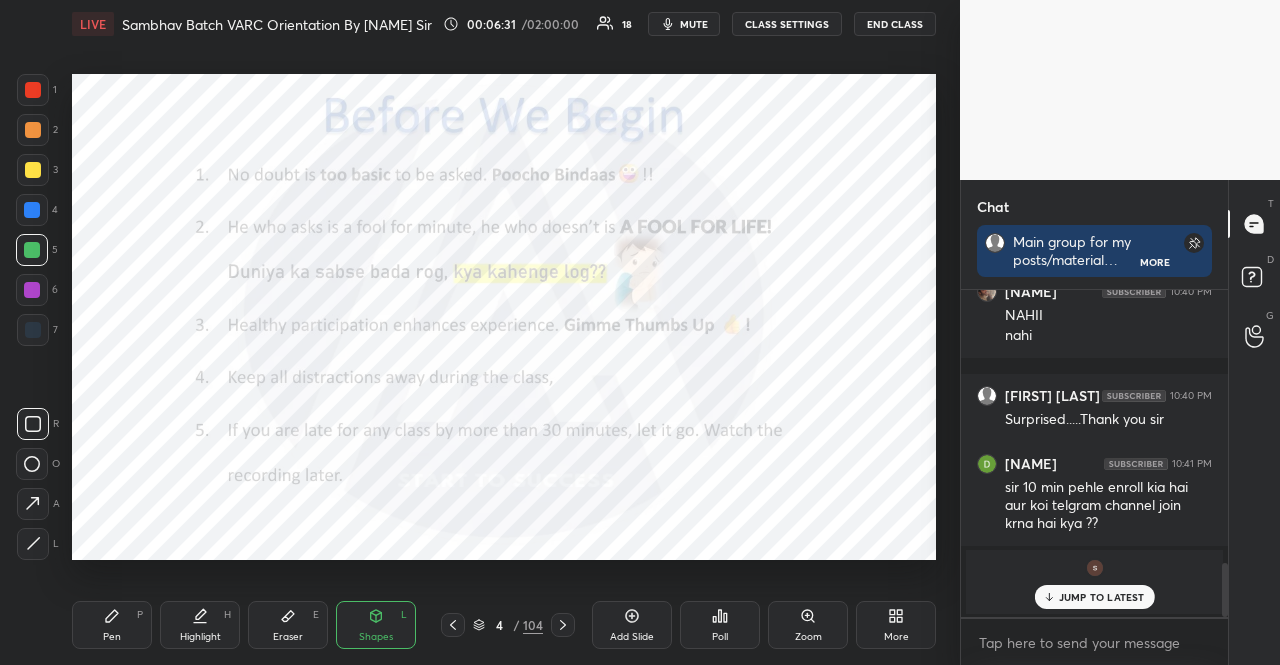 click on "mute" at bounding box center (684, 24) 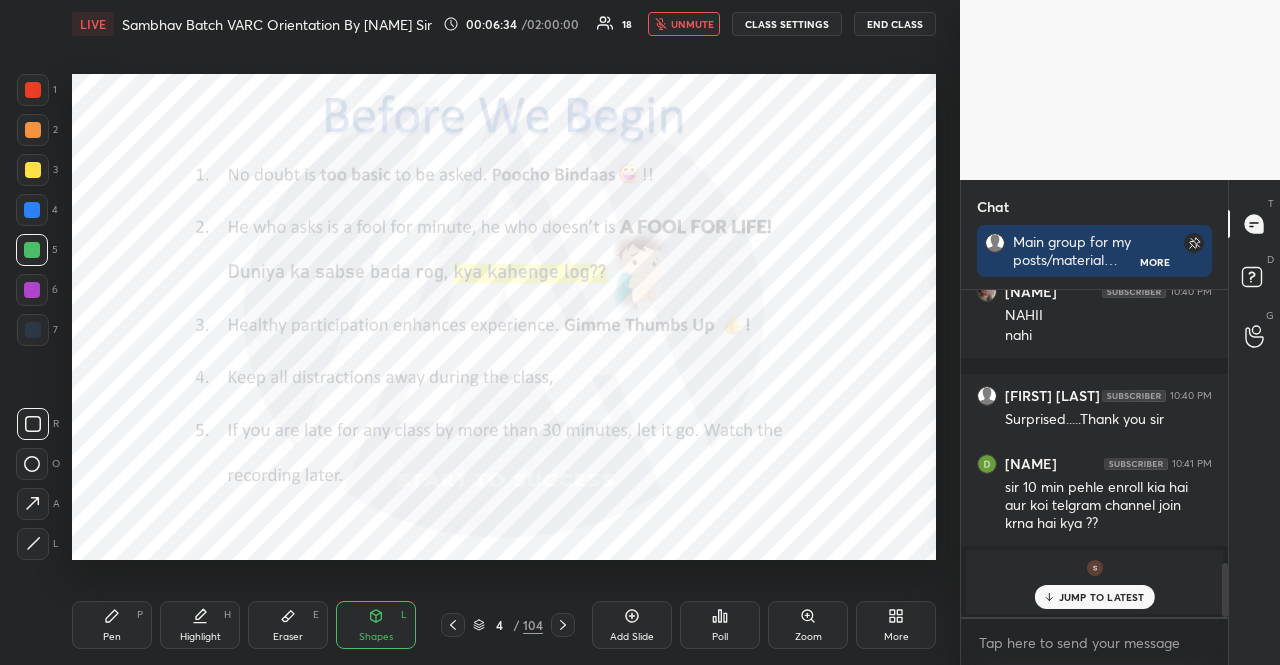 click on "unmute" at bounding box center [684, 24] 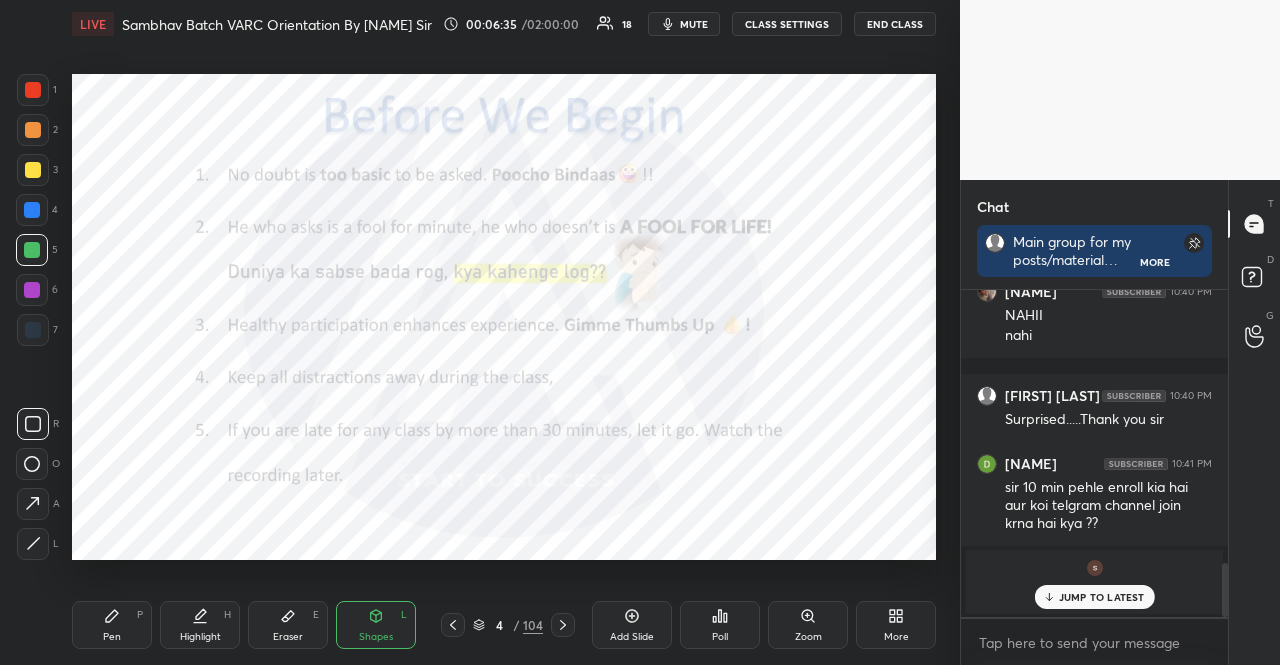 click at bounding box center [32, 290] 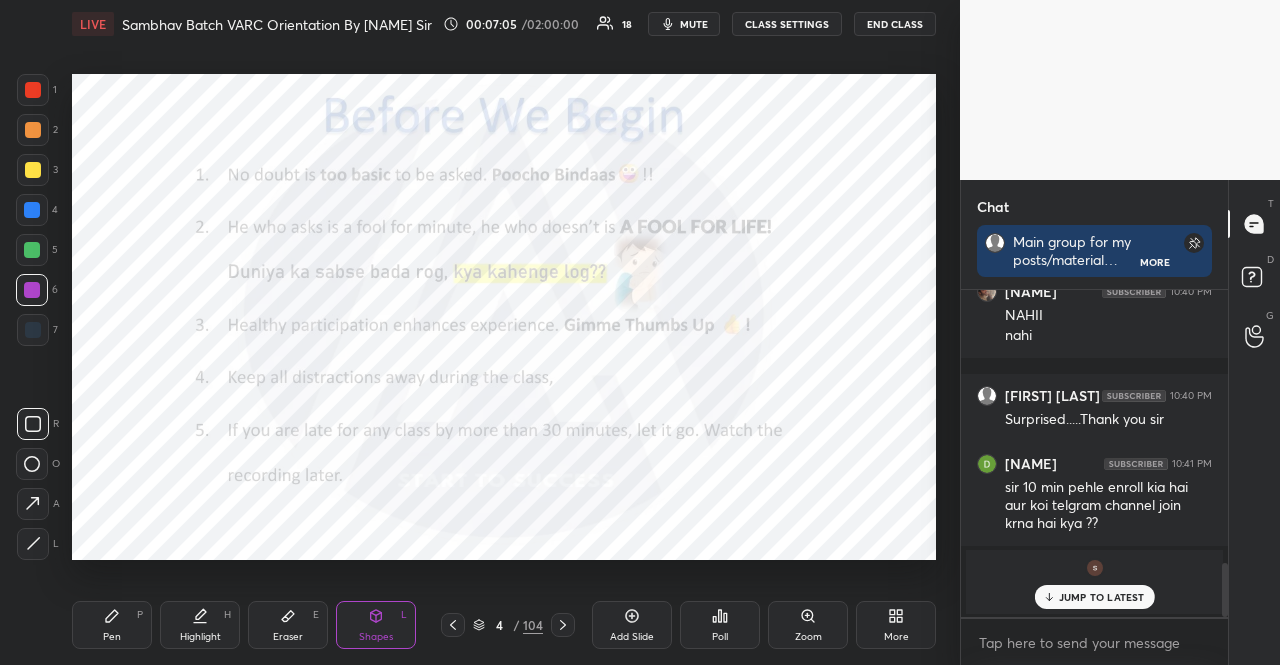scroll, scrollTop: 281, scrollLeft: 261, axis: both 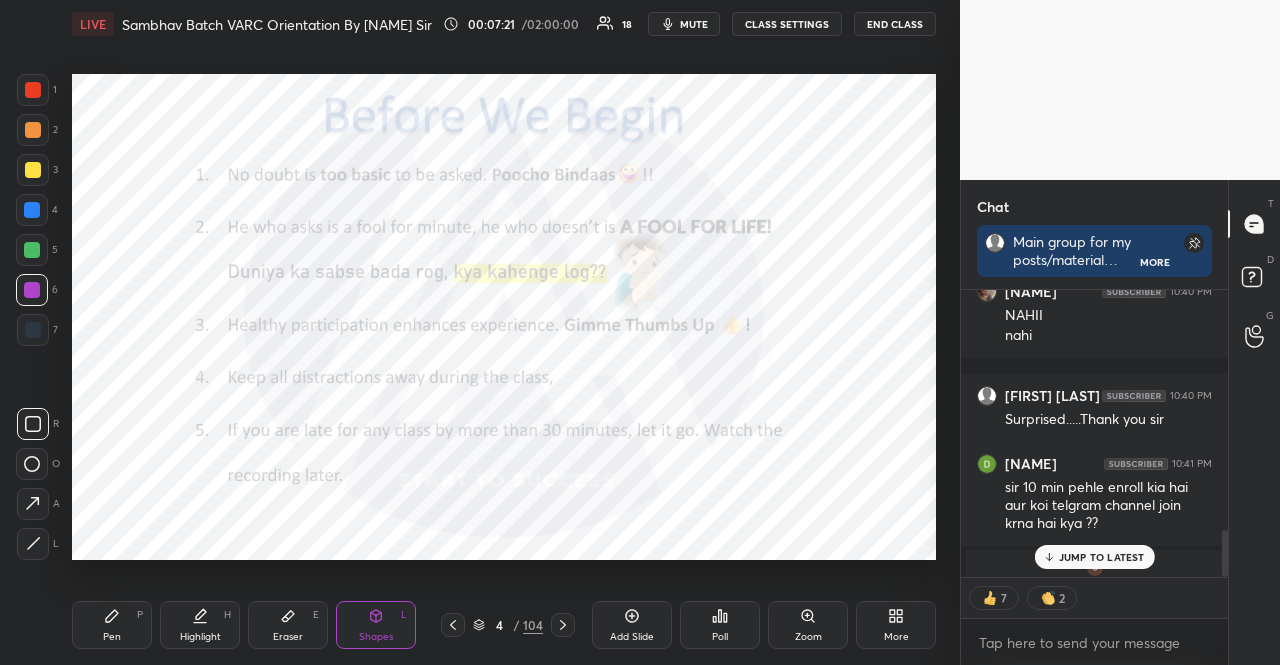 click at bounding box center [32, 210] 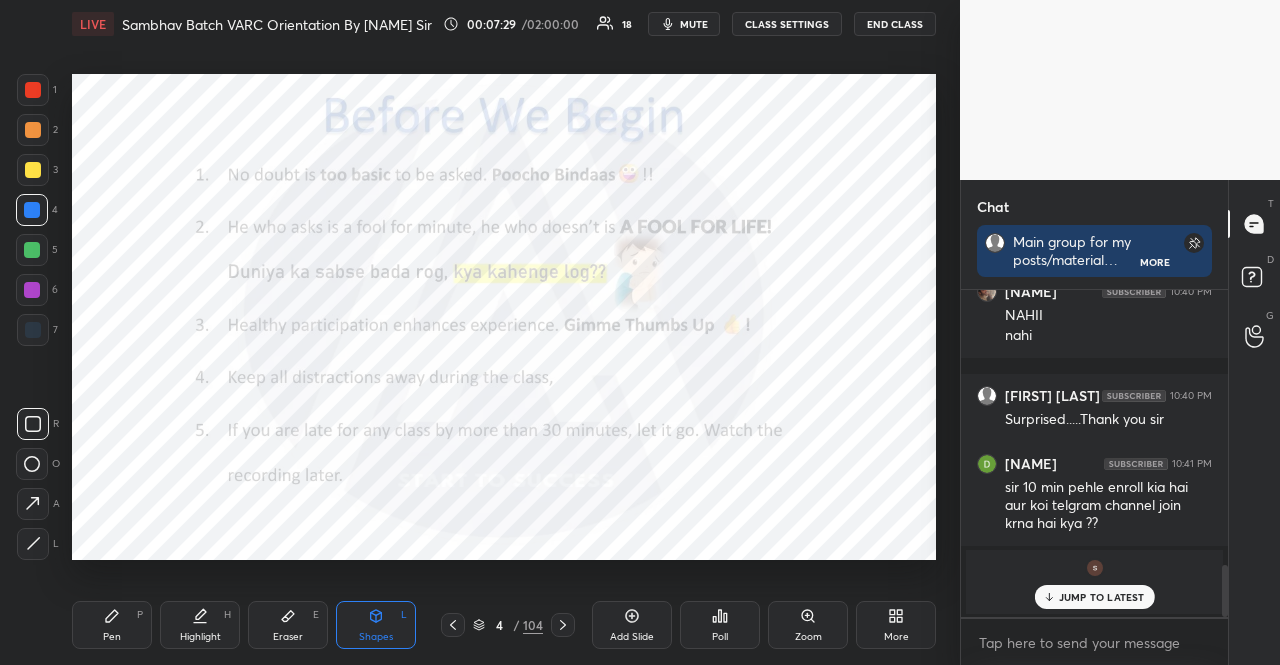 scroll, scrollTop: 6, scrollLeft: 6, axis: both 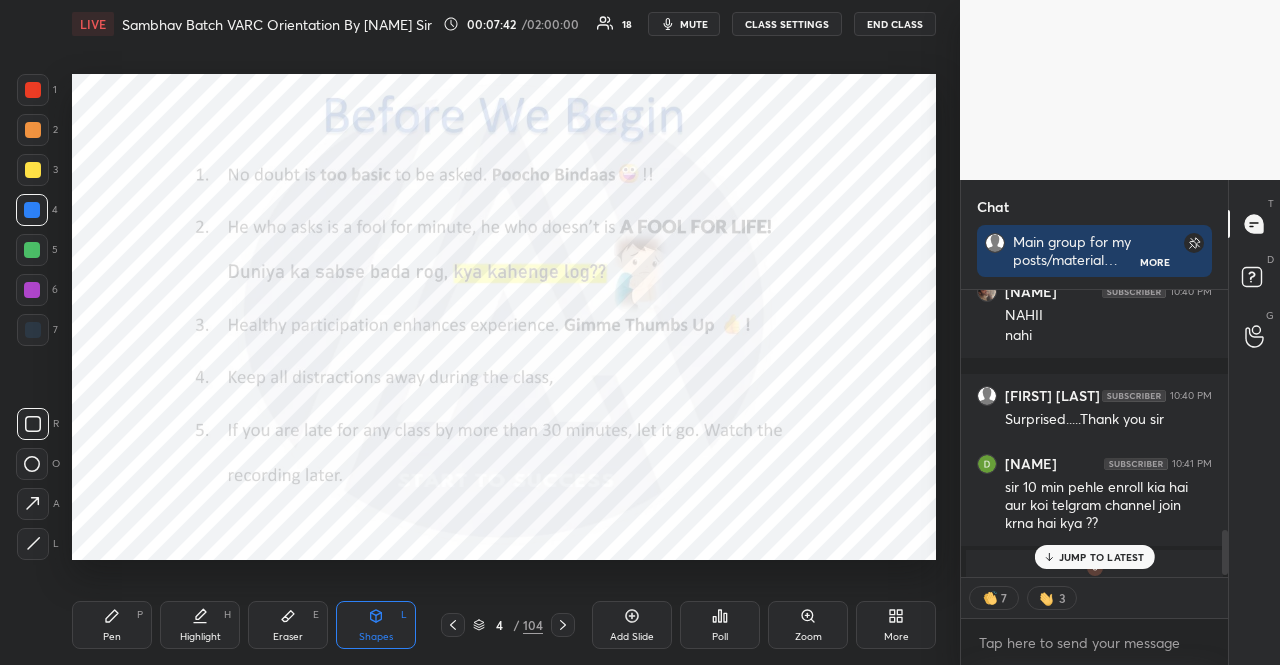 click at bounding box center (32, 290) 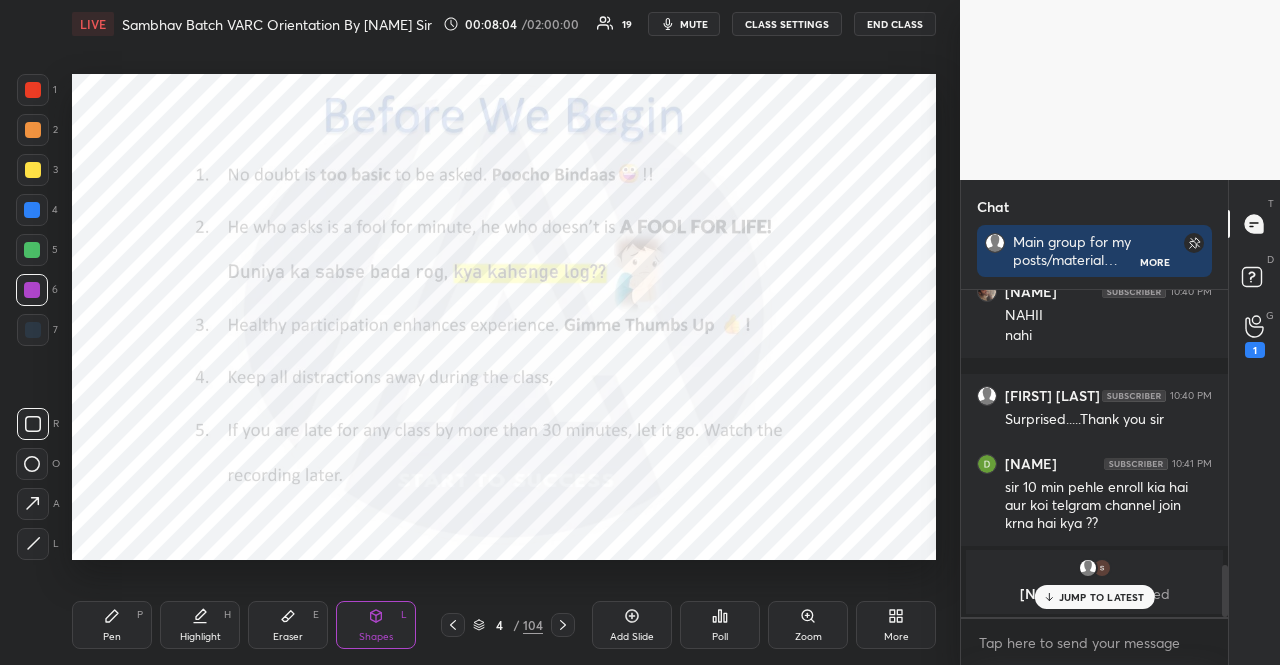 scroll, scrollTop: 6, scrollLeft: 6, axis: both 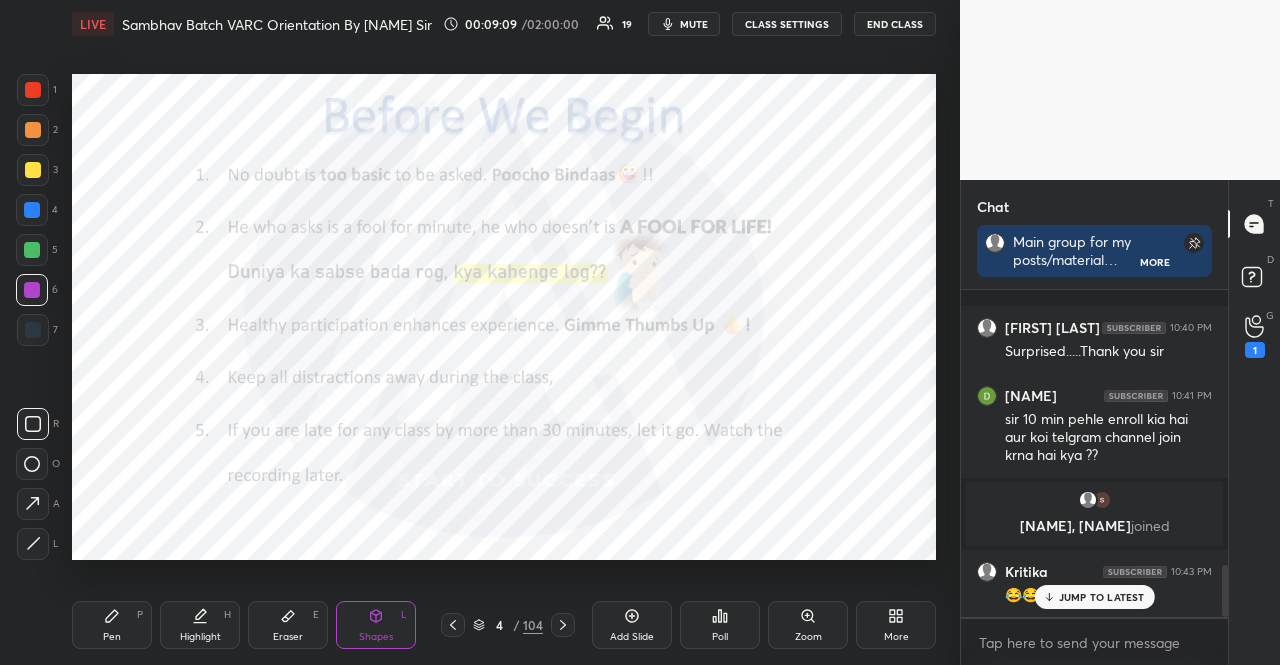 click at bounding box center [32, 210] 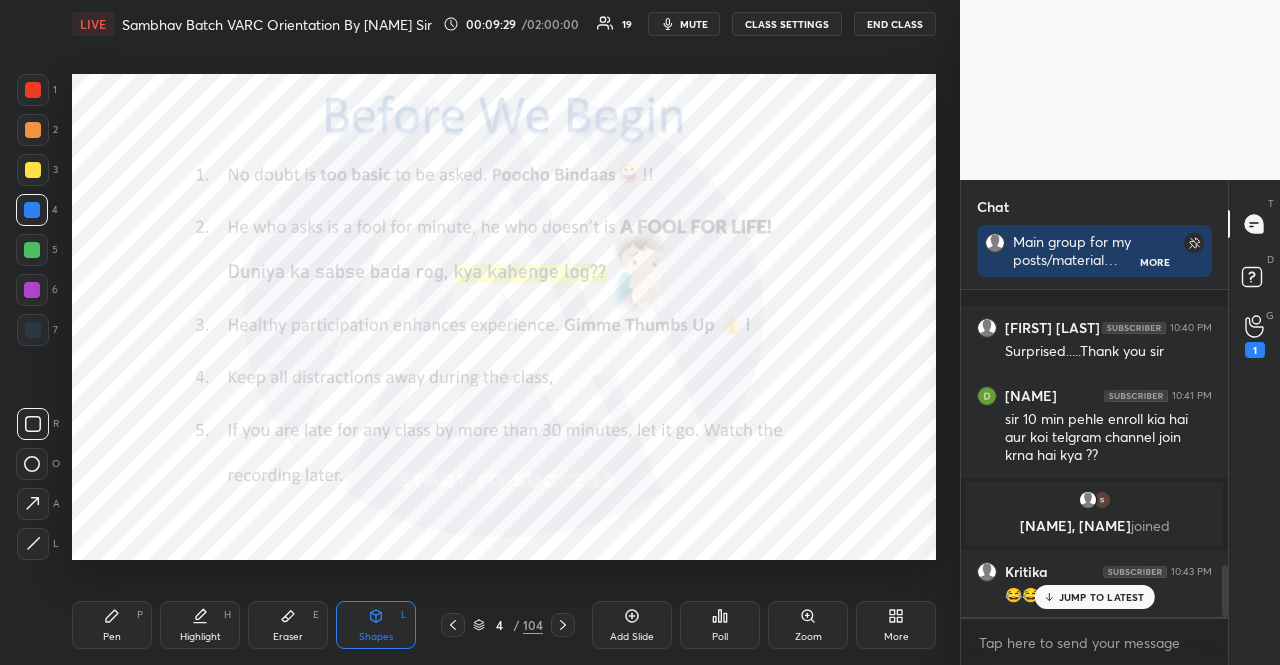 click at bounding box center (32, 290) 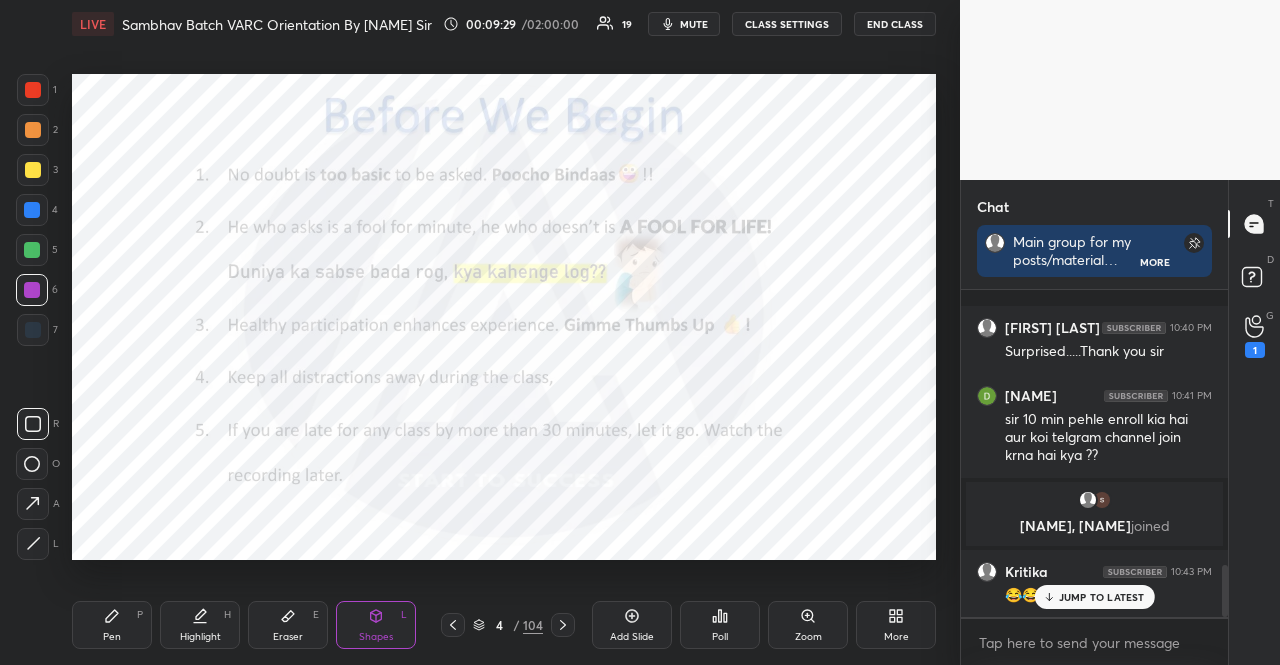 click at bounding box center (32, 290) 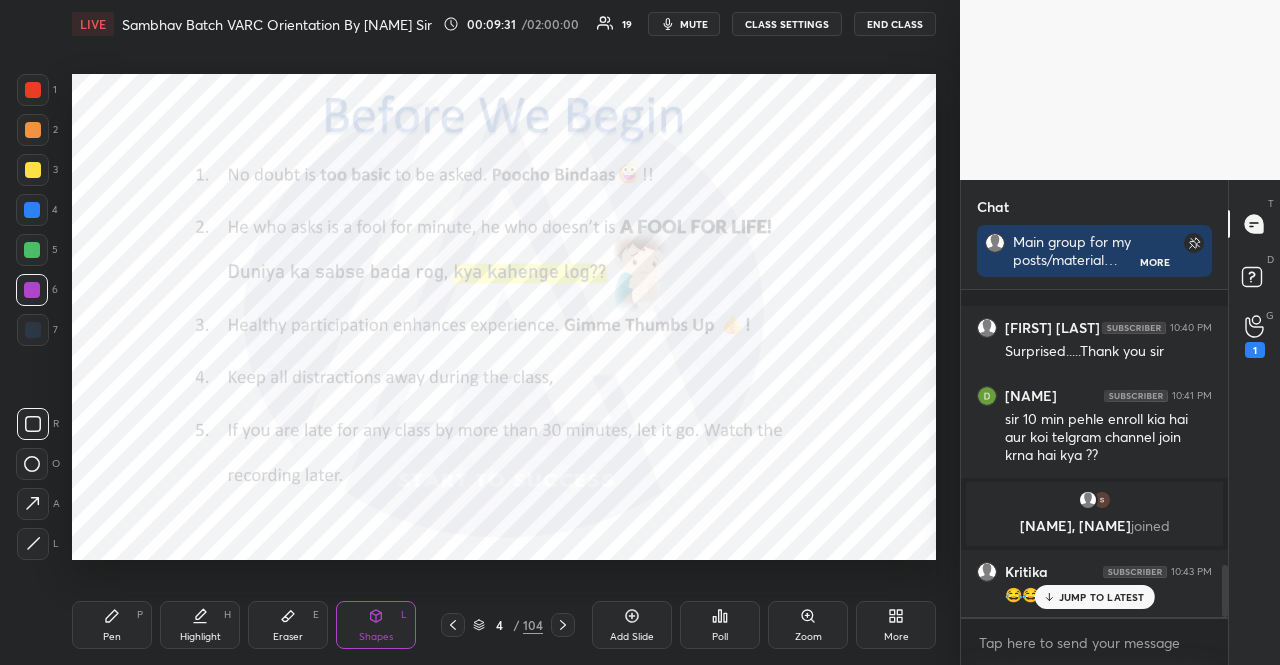click at bounding box center [32, 210] 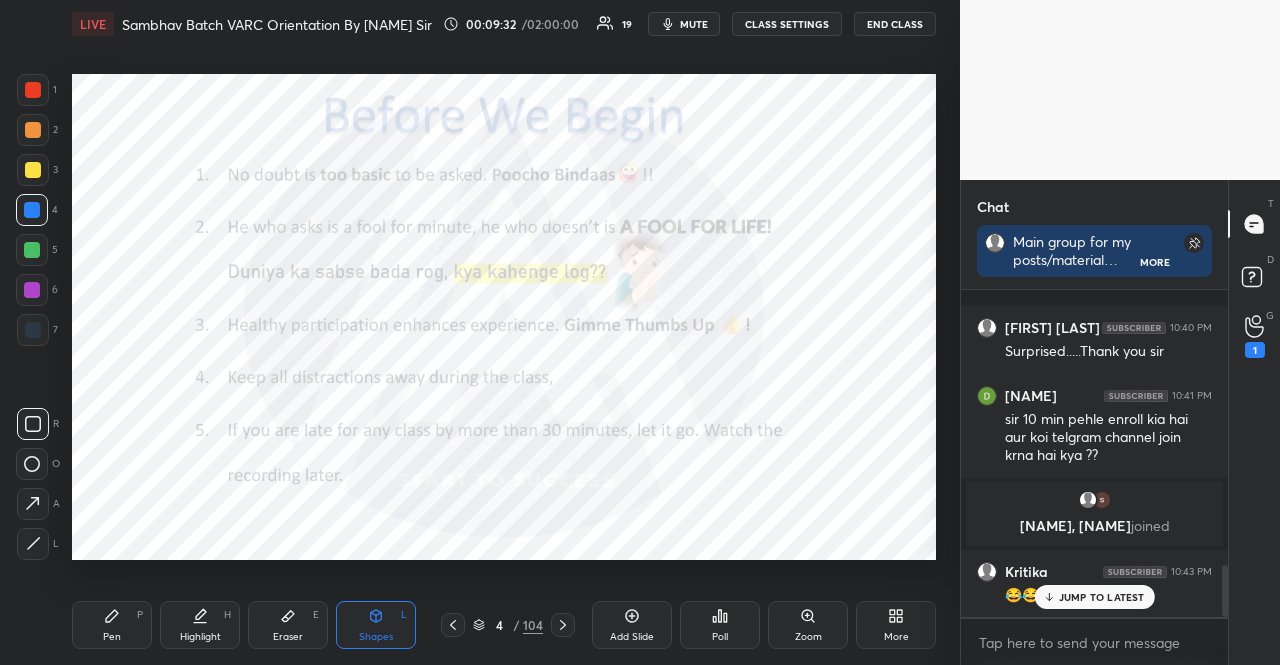 click on "Pen P" at bounding box center (112, 625) 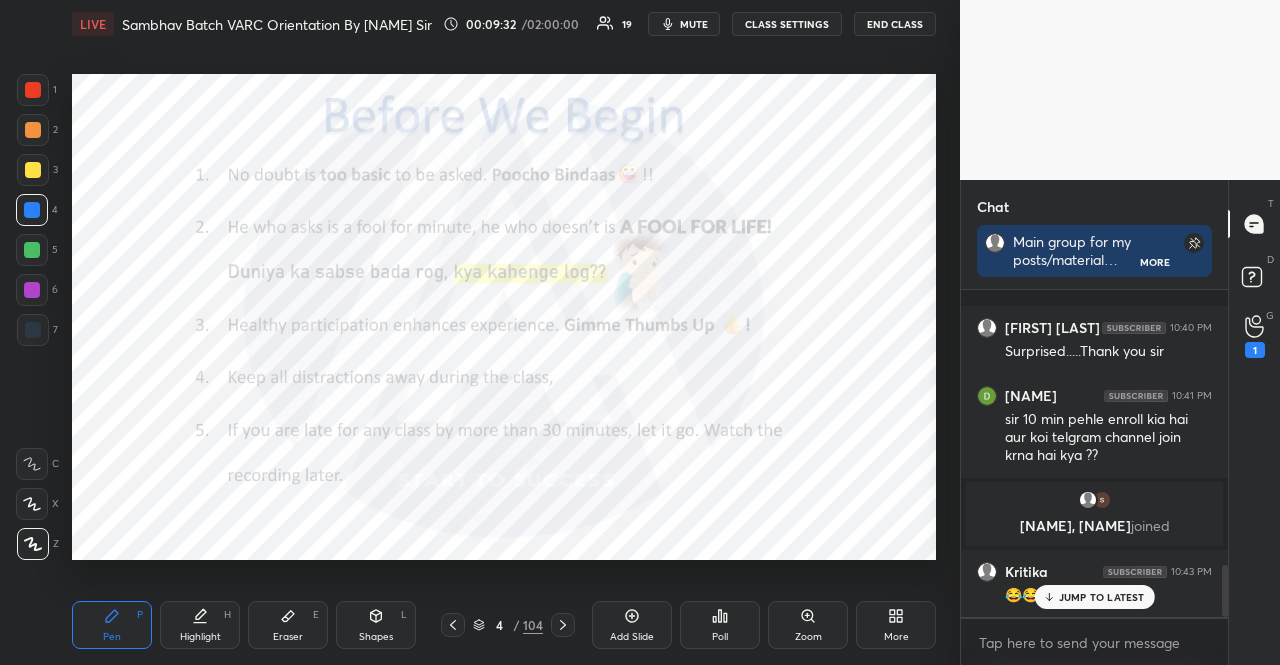 click at bounding box center [32, 504] 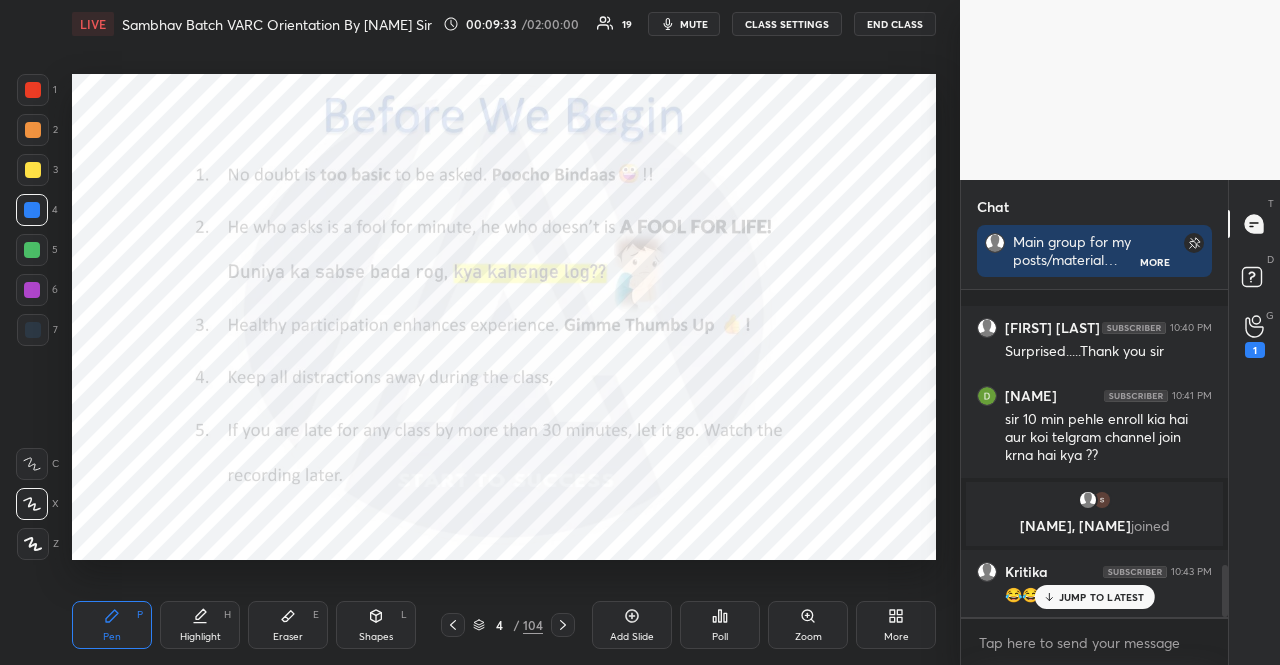 drag, startPoint x: 31, startPoint y: 507, endPoint x: 40, endPoint y: 491, distance: 18.35756 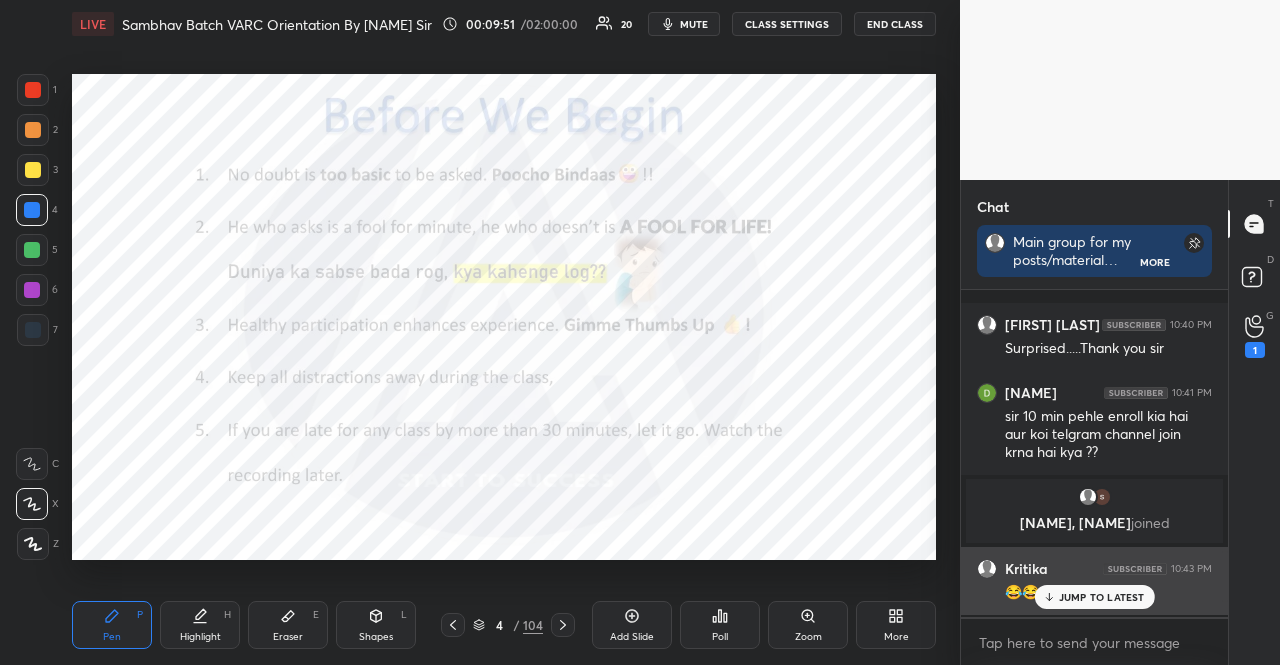 scroll, scrollTop: 1702, scrollLeft: 0, axis: vertical 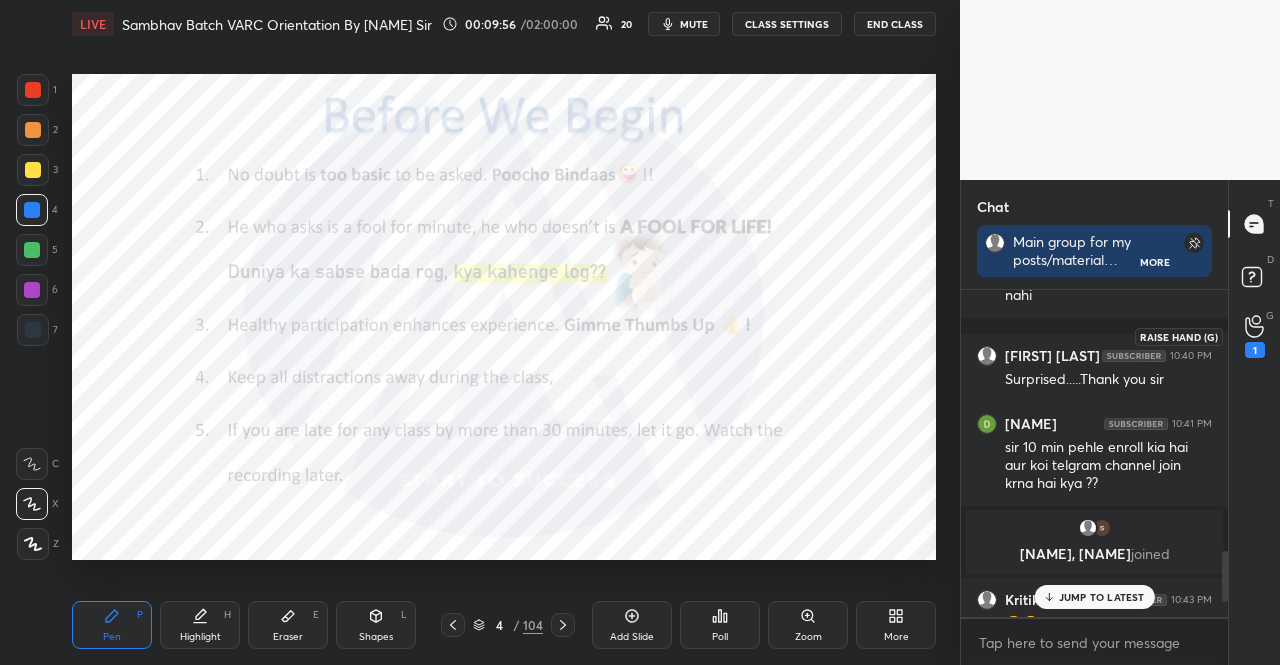 click on "1" at bounding box center [1255, 350] 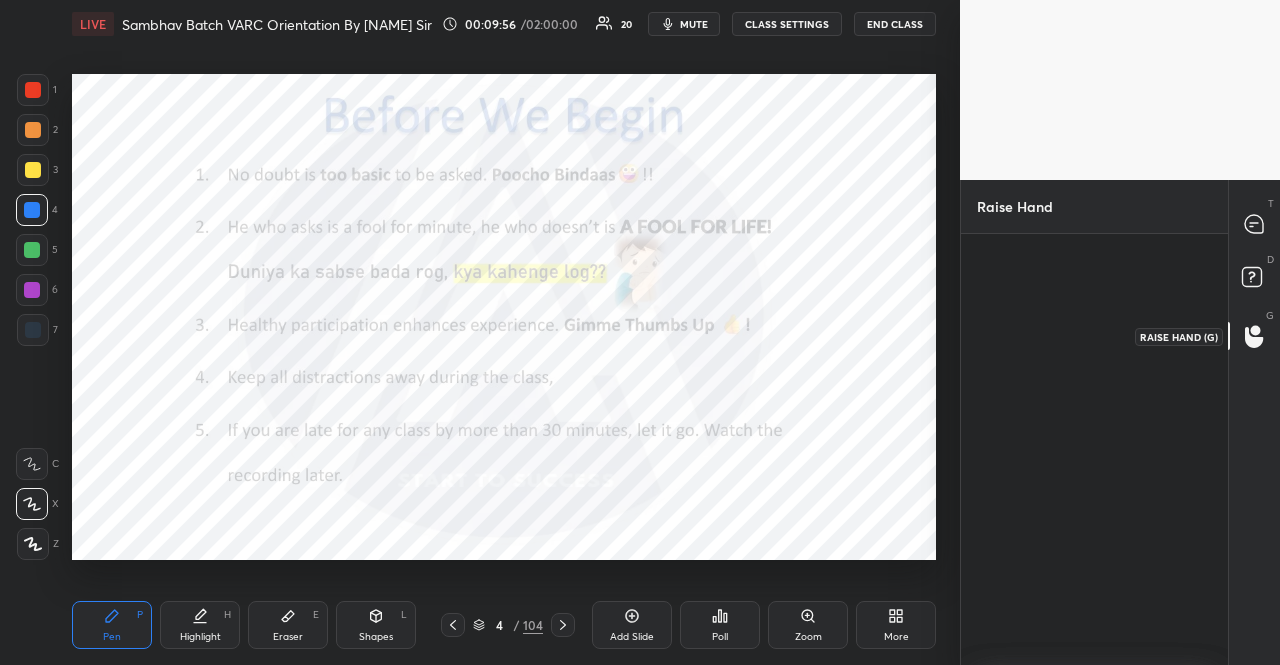 scroll, scrollTop: 425, scrollLeft: 261, axis: both 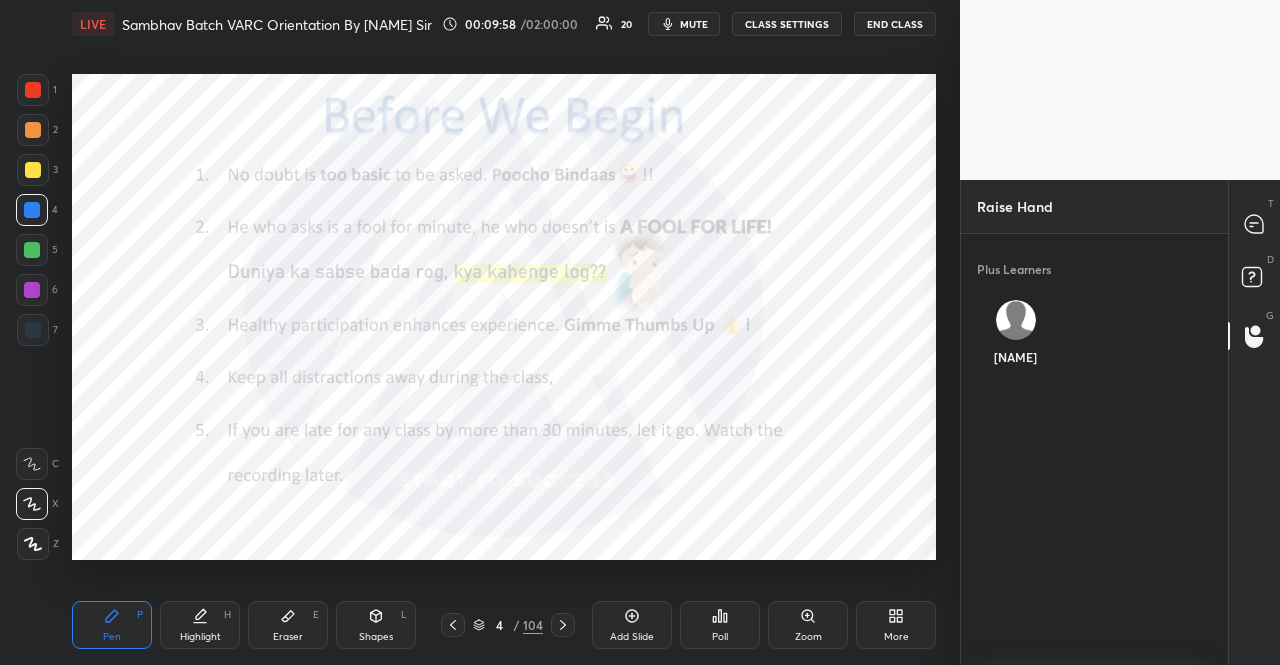 click on "D Doubts (D)" at bounding box center (1254, 280) 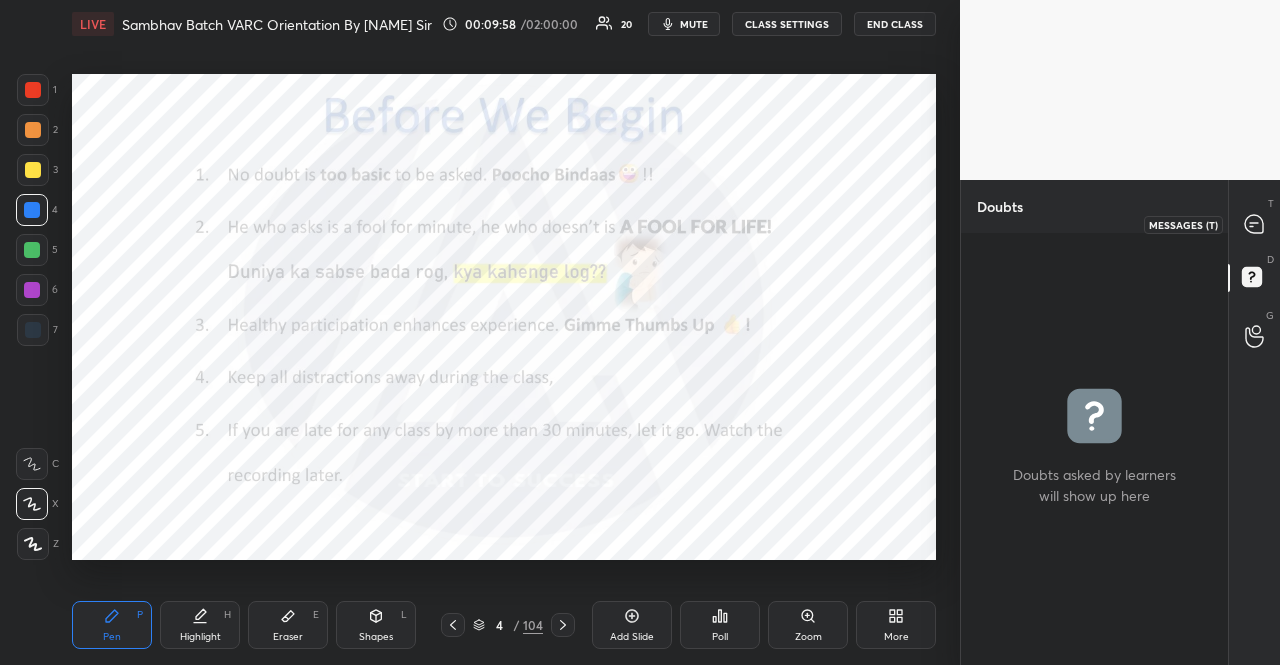 click 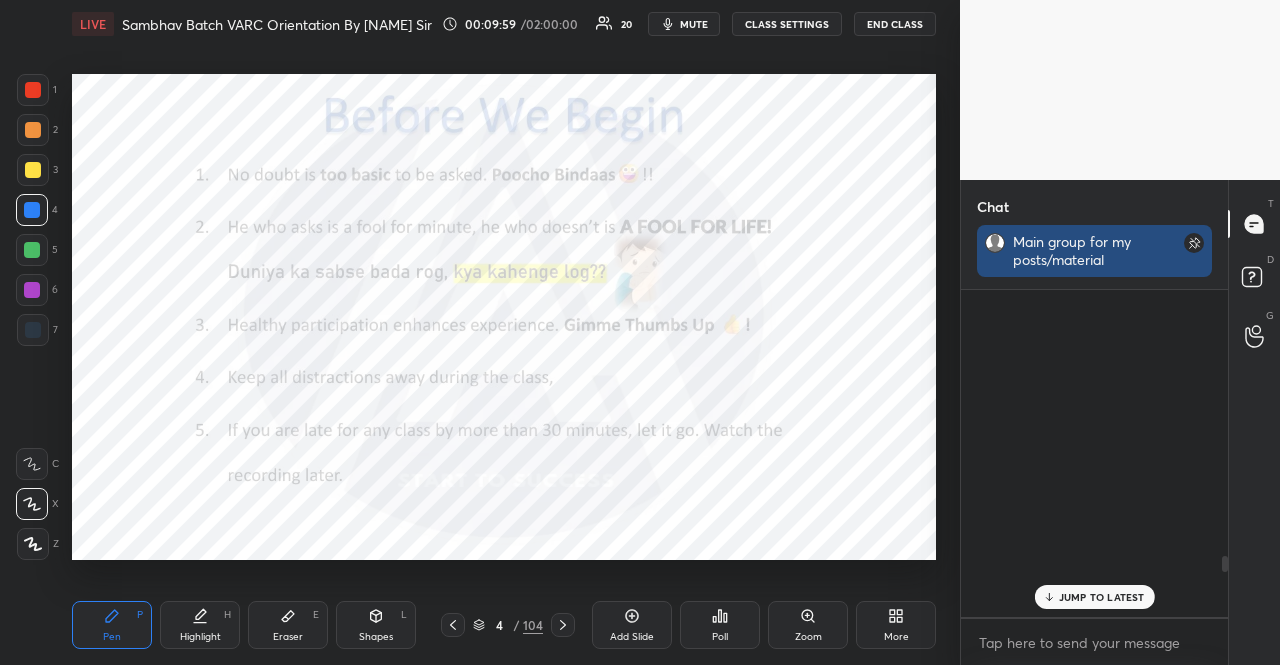scroll, scrollTop: 1731, scrollLeft: 0, axis: vertical 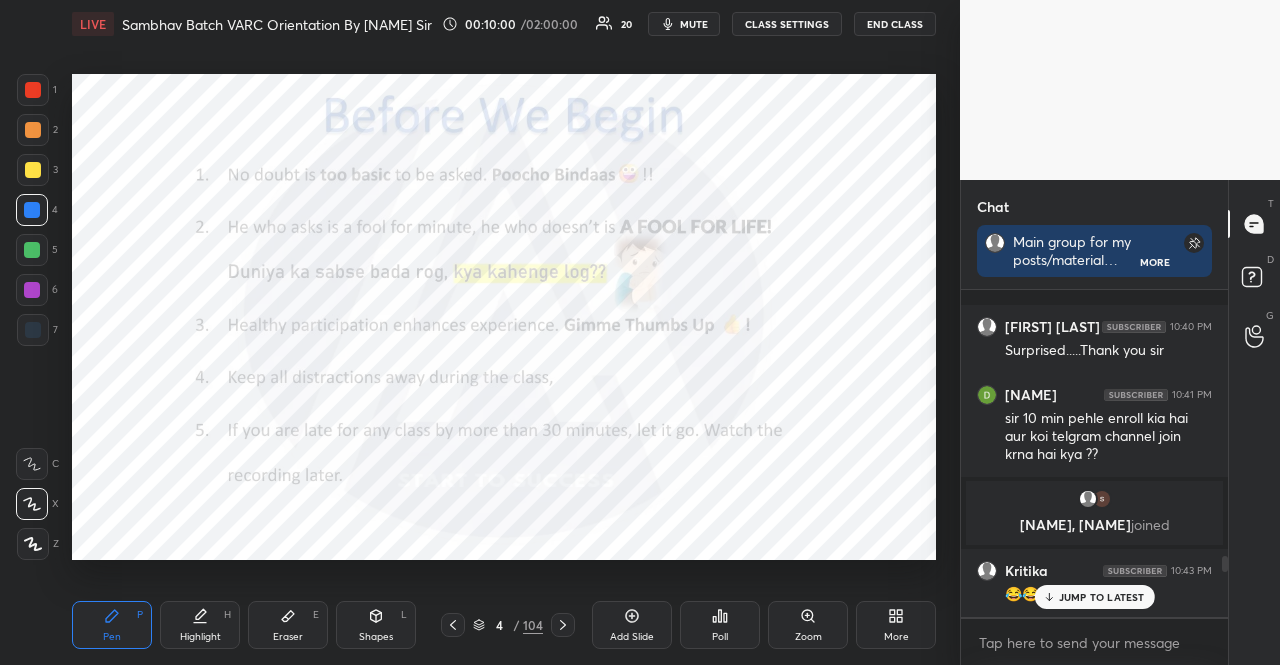 click on "JUMP TO LATEST" at bounding box center (1102, 597) 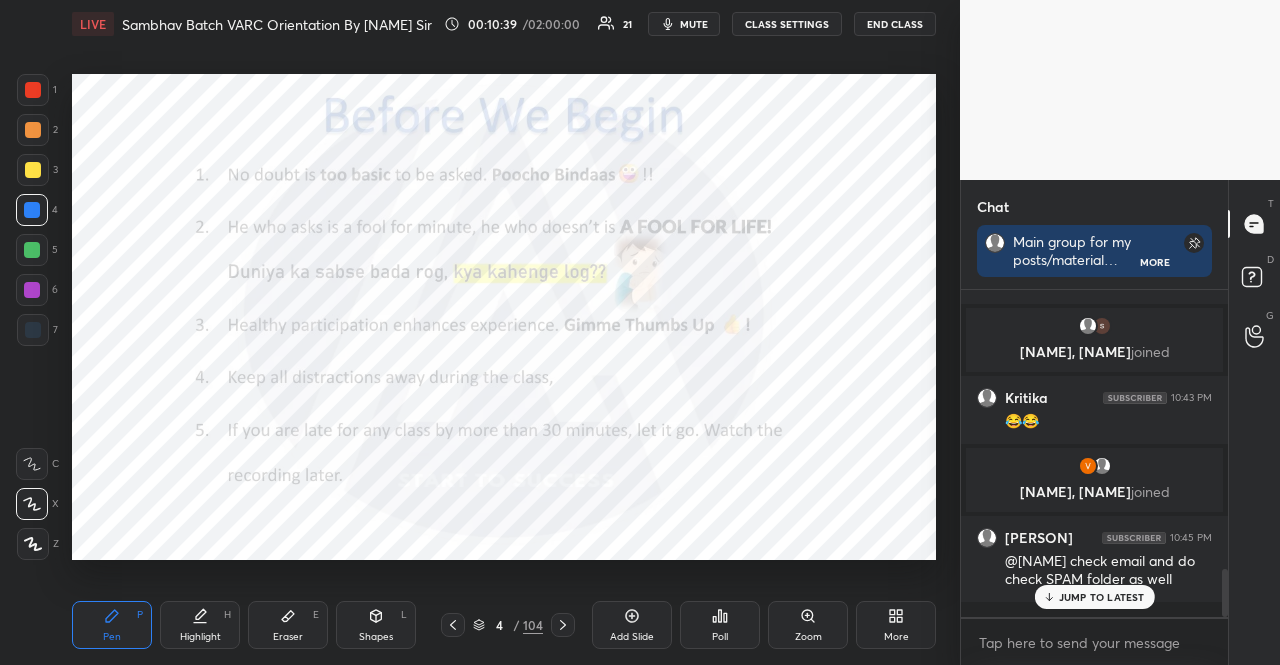 scroll, scrollTop: 2006, scrollLeft: 0, axis: vertical 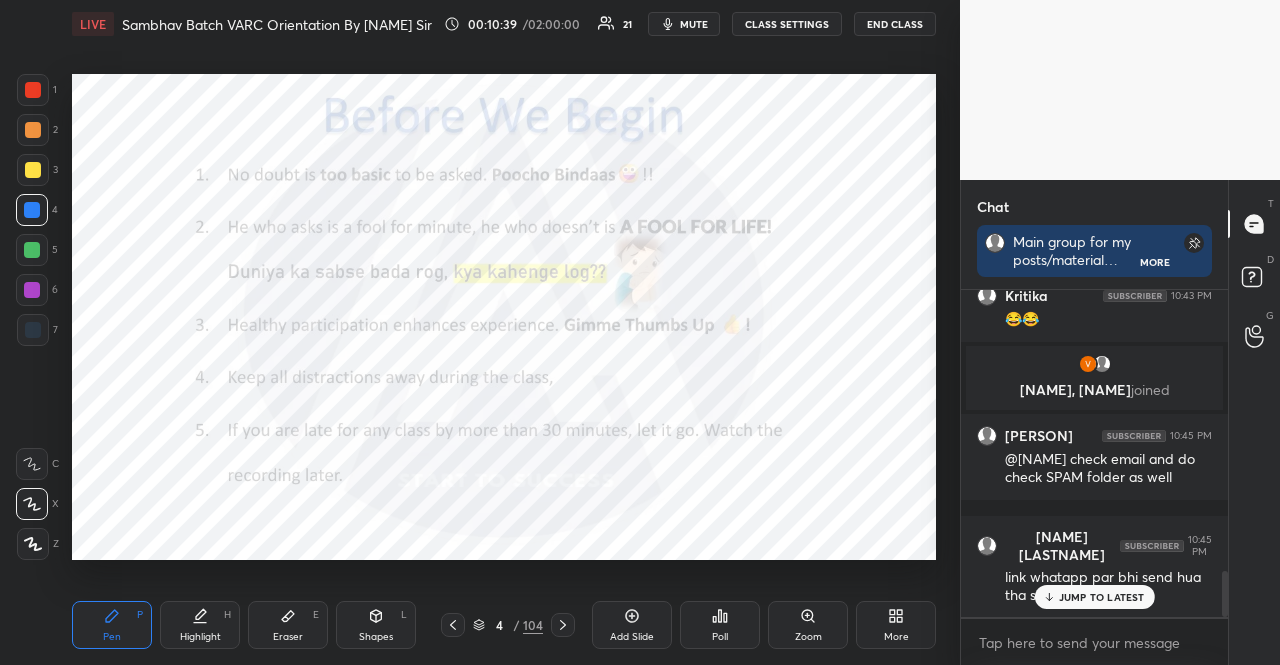 click on "JUMP TO LATEST" at bounding box center [1102, 597] 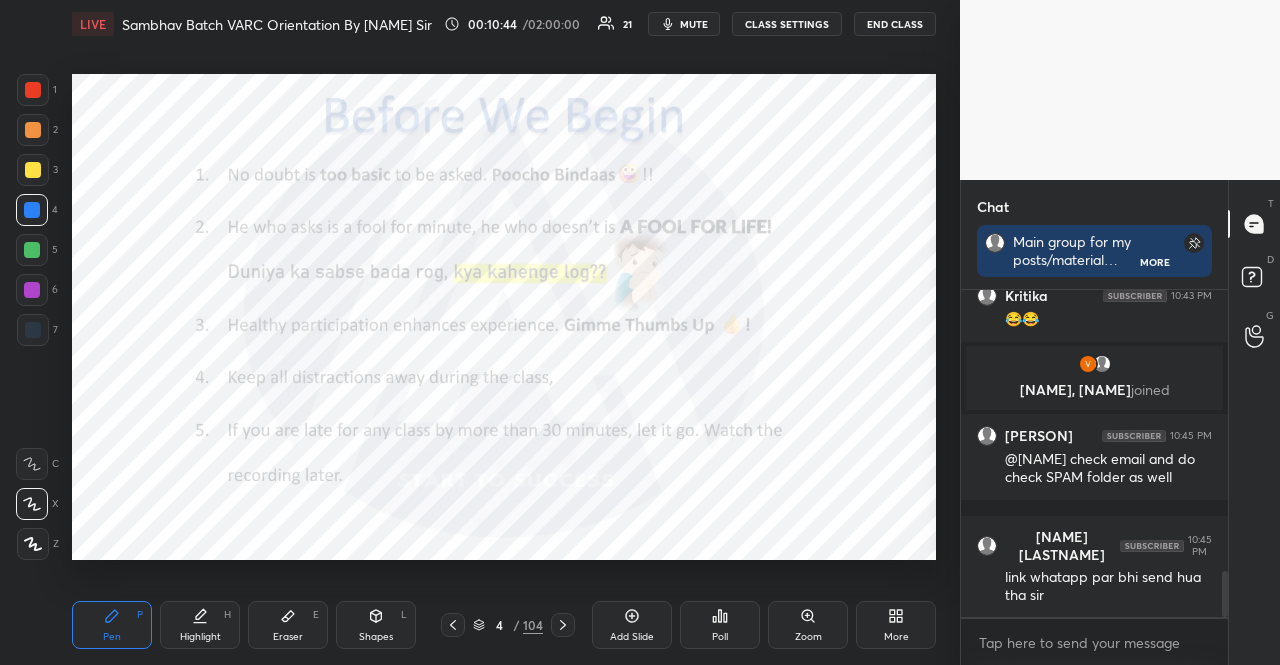 scroll, scrollTop: 2074, scrollLeft: 0, axis: vertical 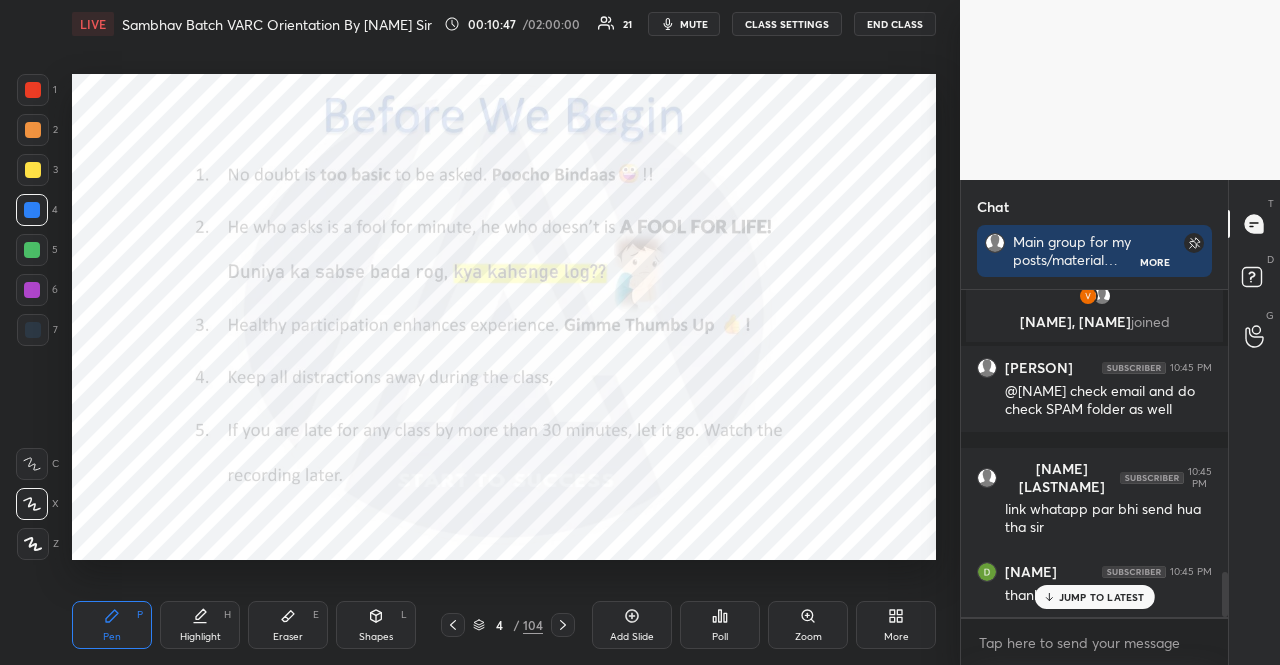 click at bounding box center [32, 250] 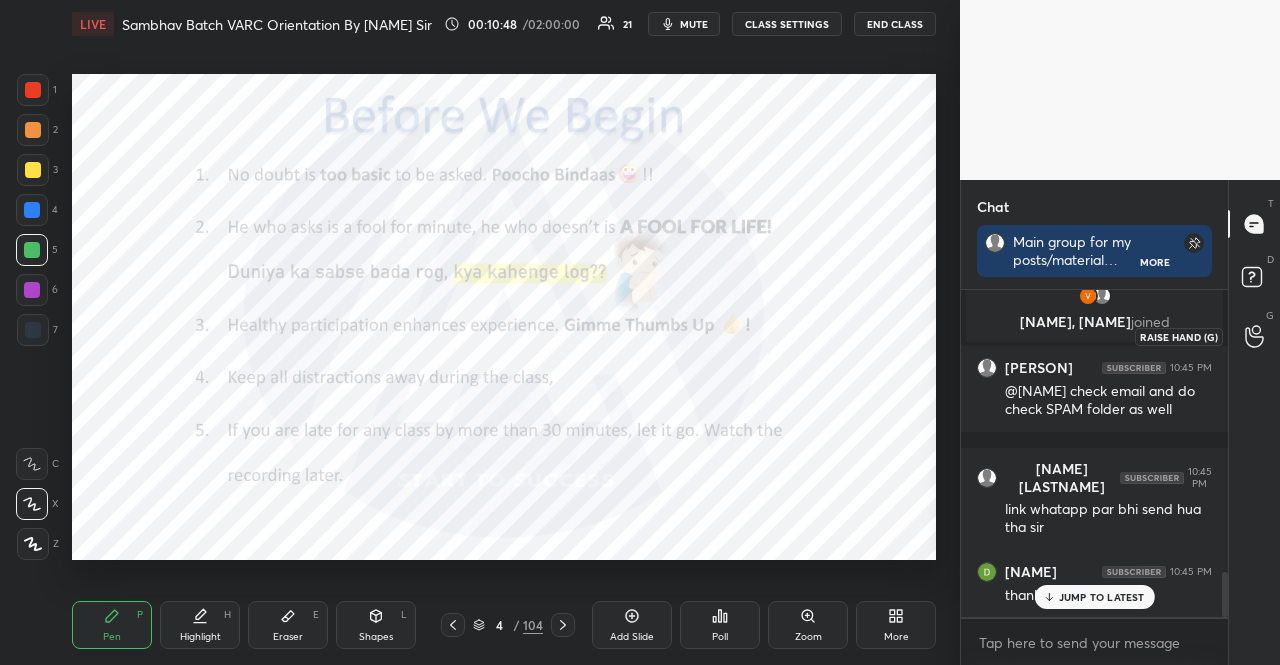 click 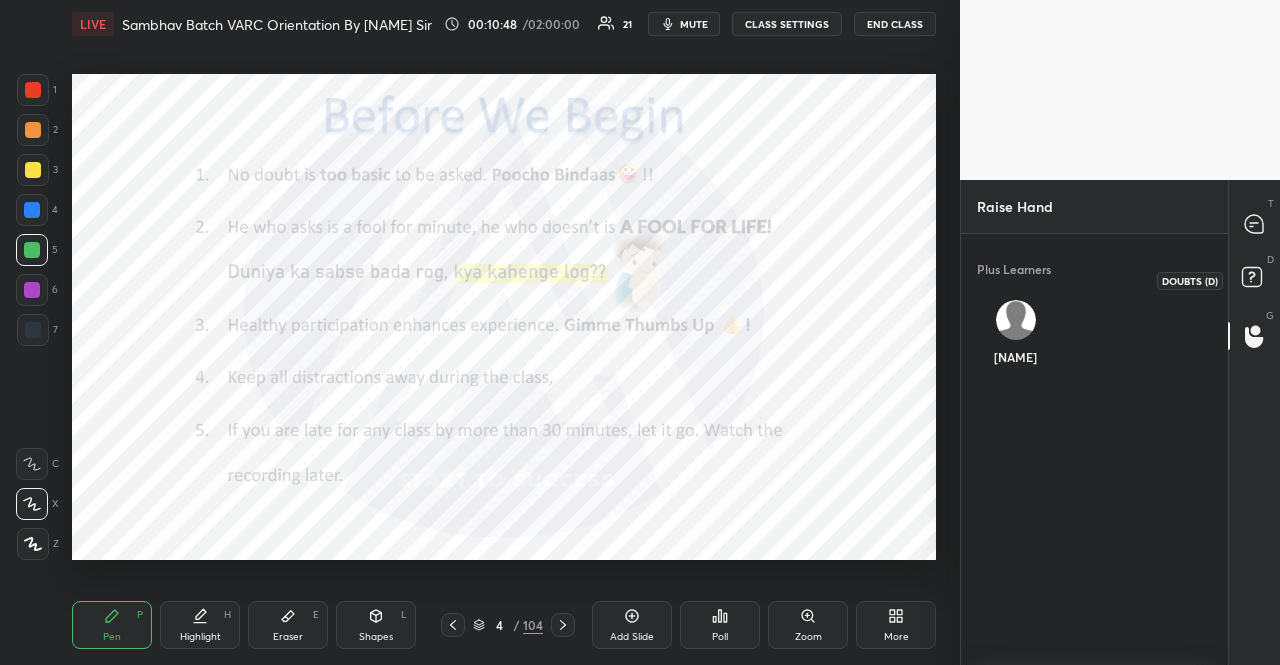 click 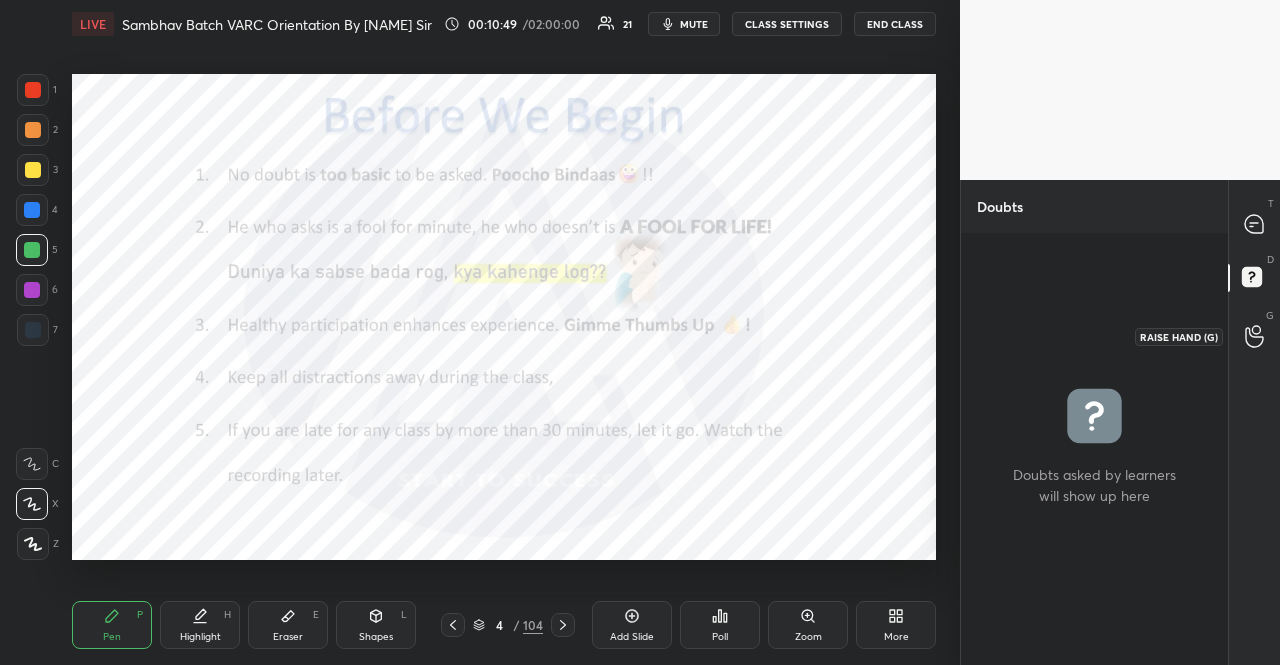 drag, startPoint x: 1254, startPoint y: 323, endPoint x: 1252, endPoint y: 300, distance: 23.086792 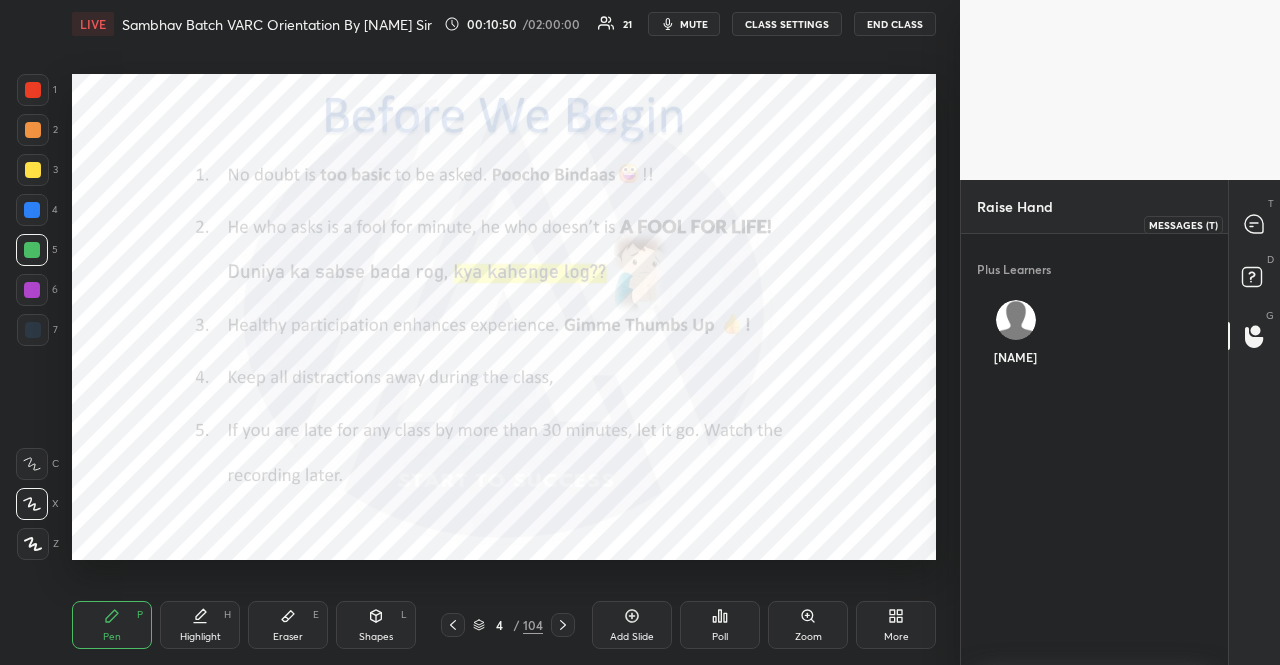 click 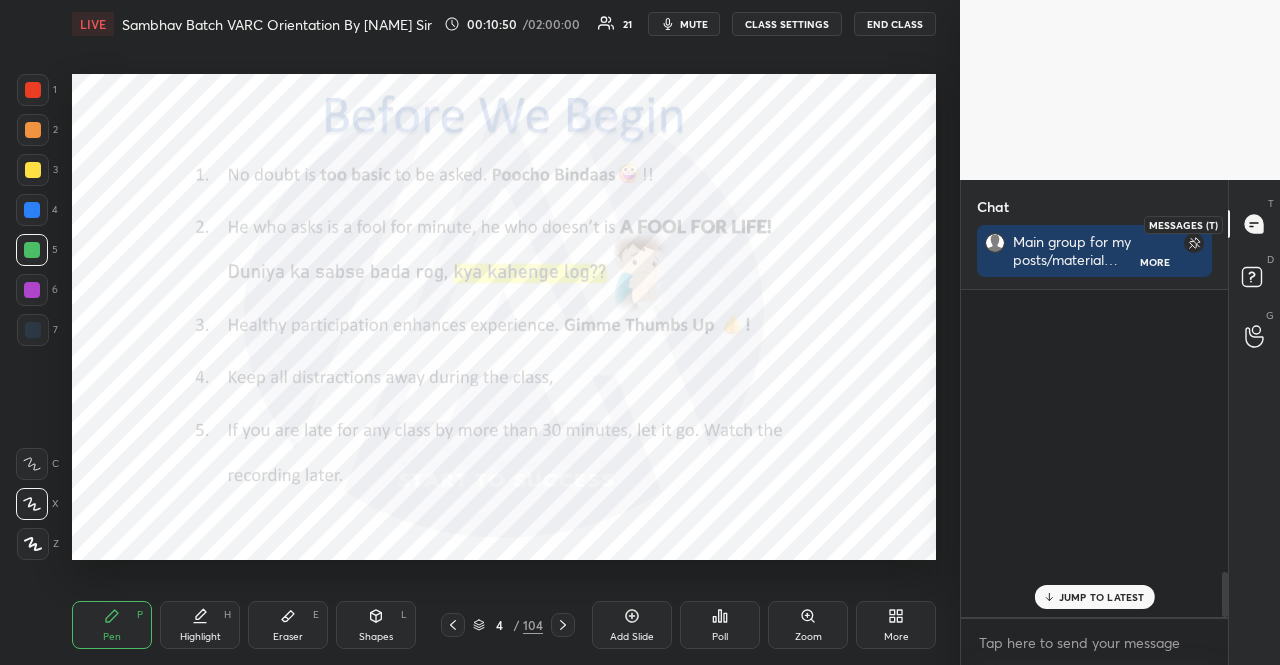 scroll, scrollTop: 2074, scrollLeft: 0, axis: vertical 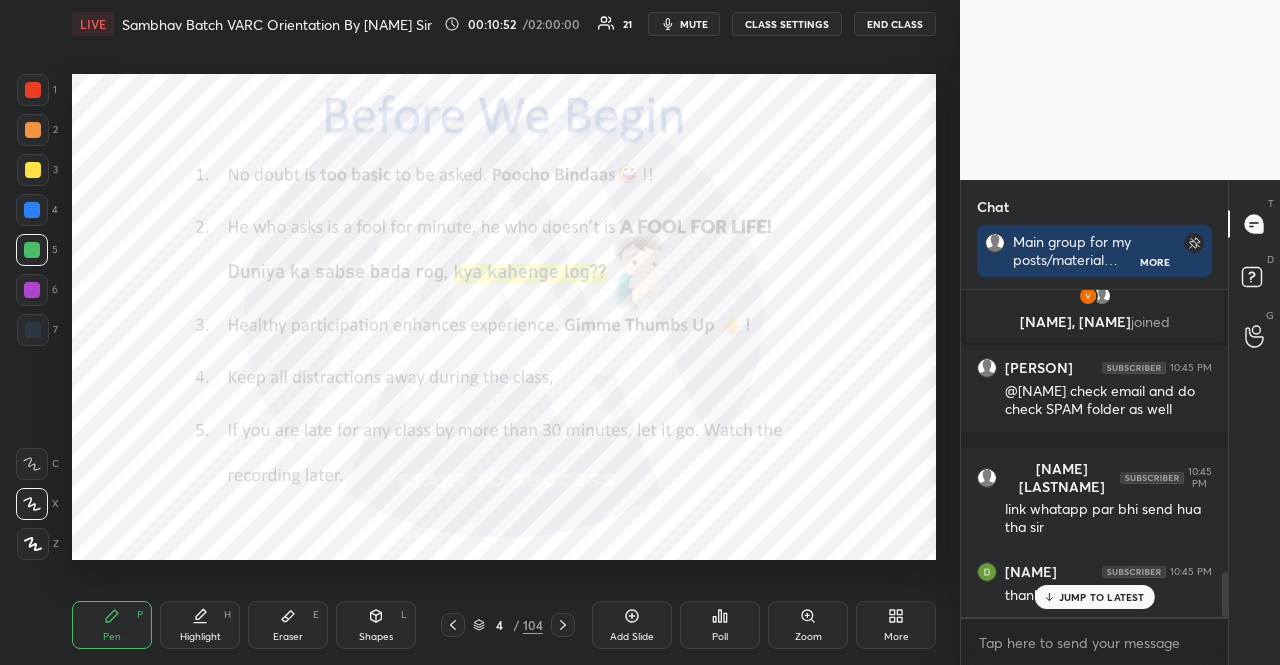 click on "JUMP TO LATEST" at bounding box center (1102, 597) 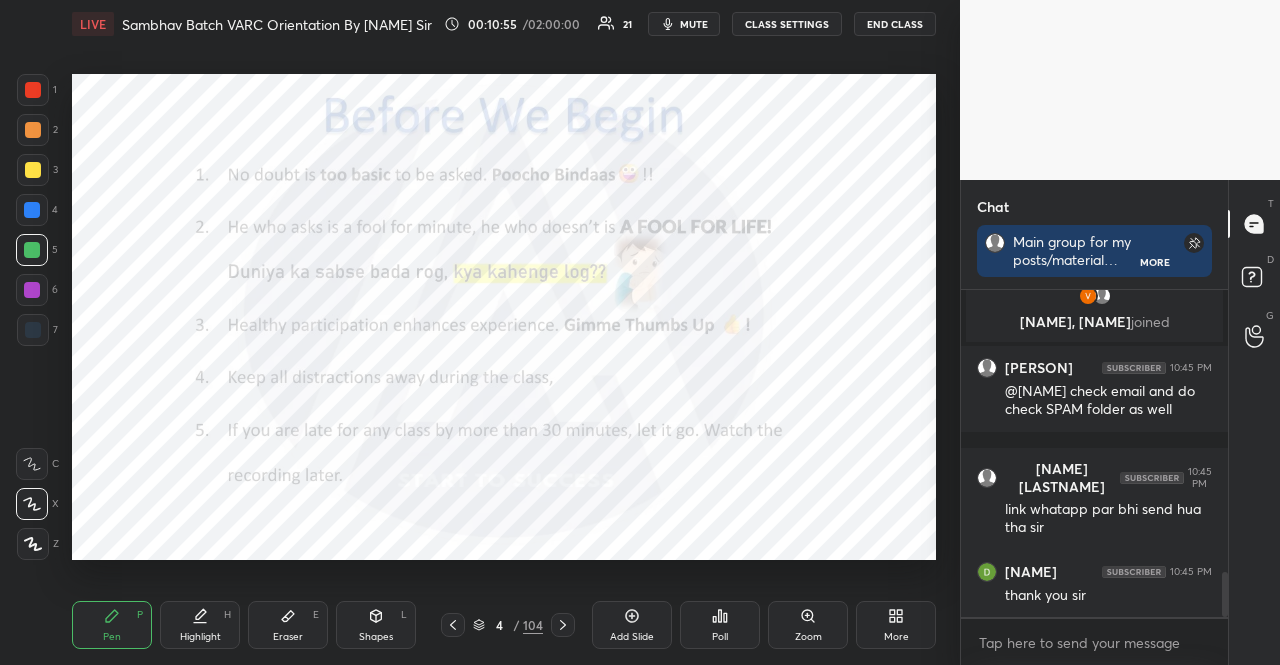 click 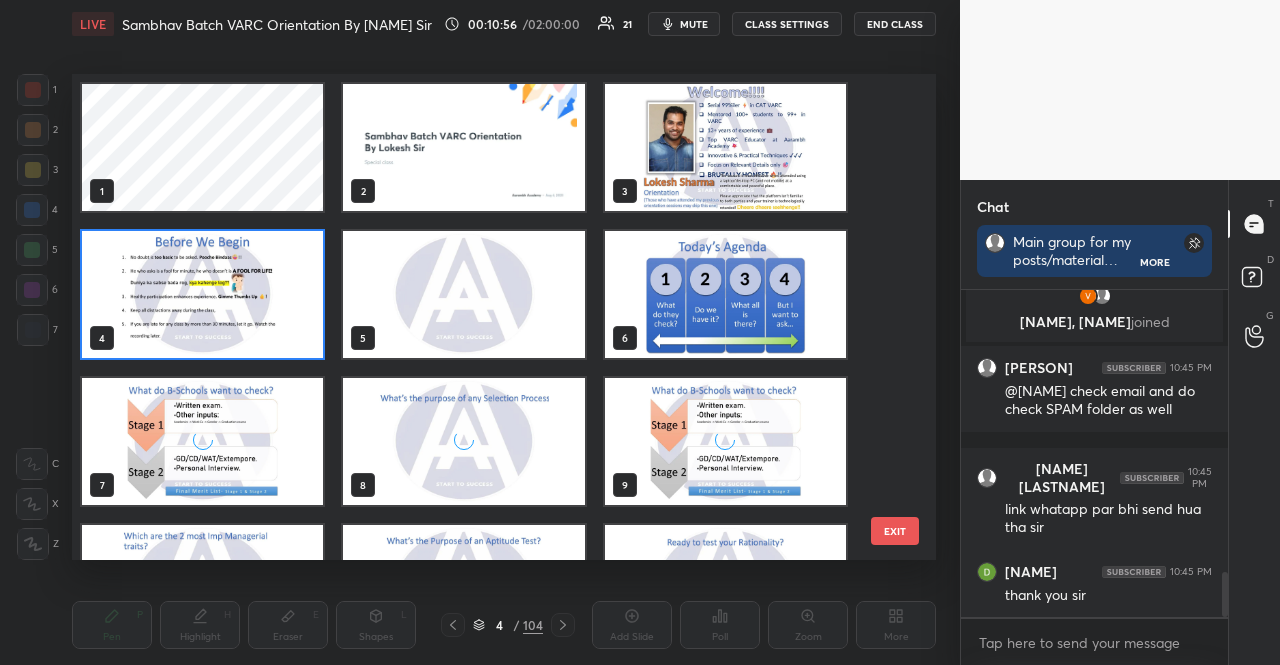 scroll, scrollTop: 7, scrollLeft: 11, axis: both 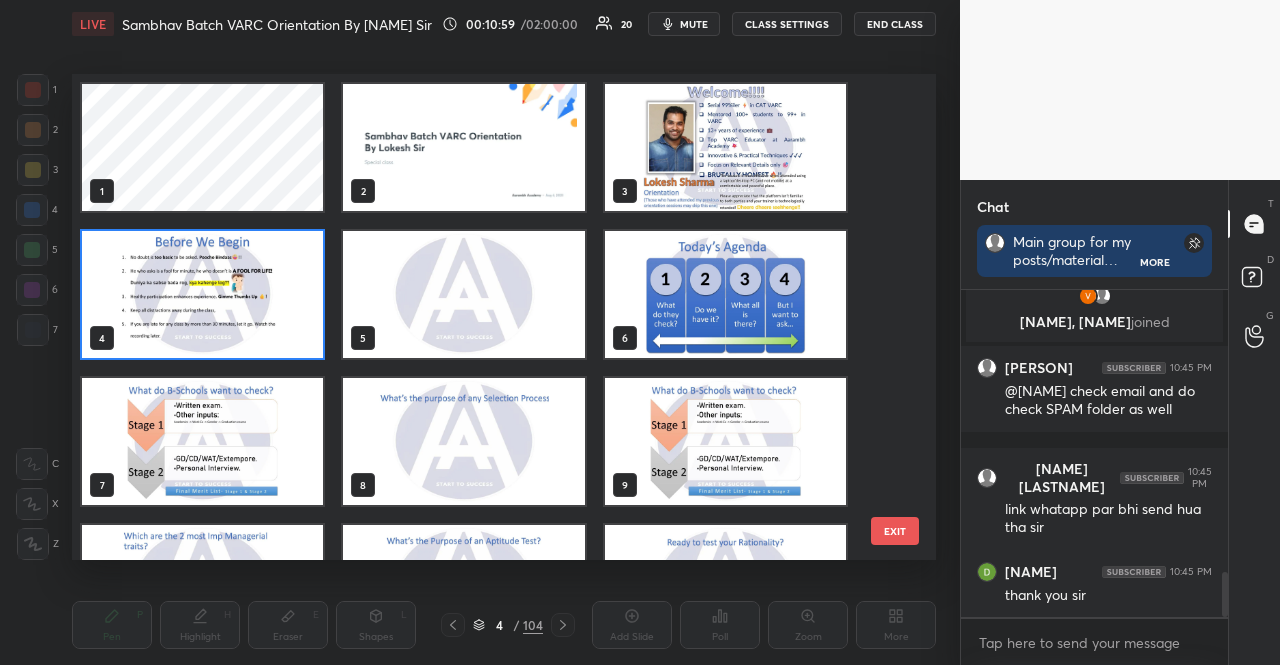 click at bounding box center (725, 294) 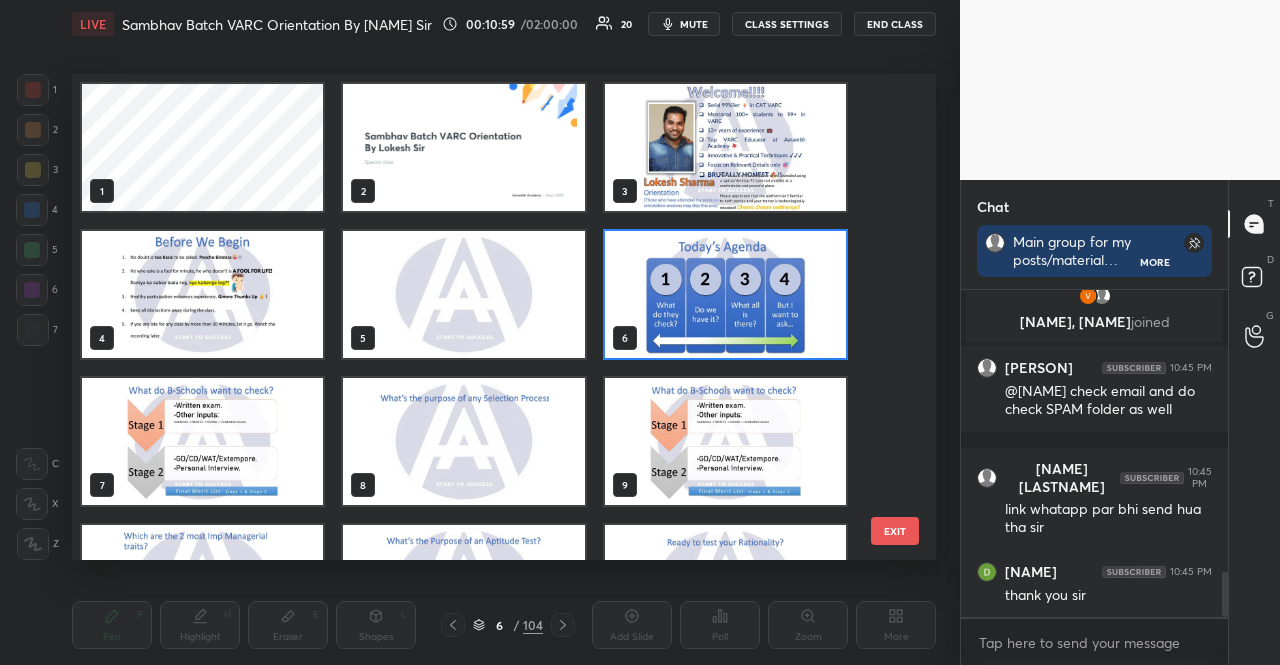 click at bounding box center [725, 294] 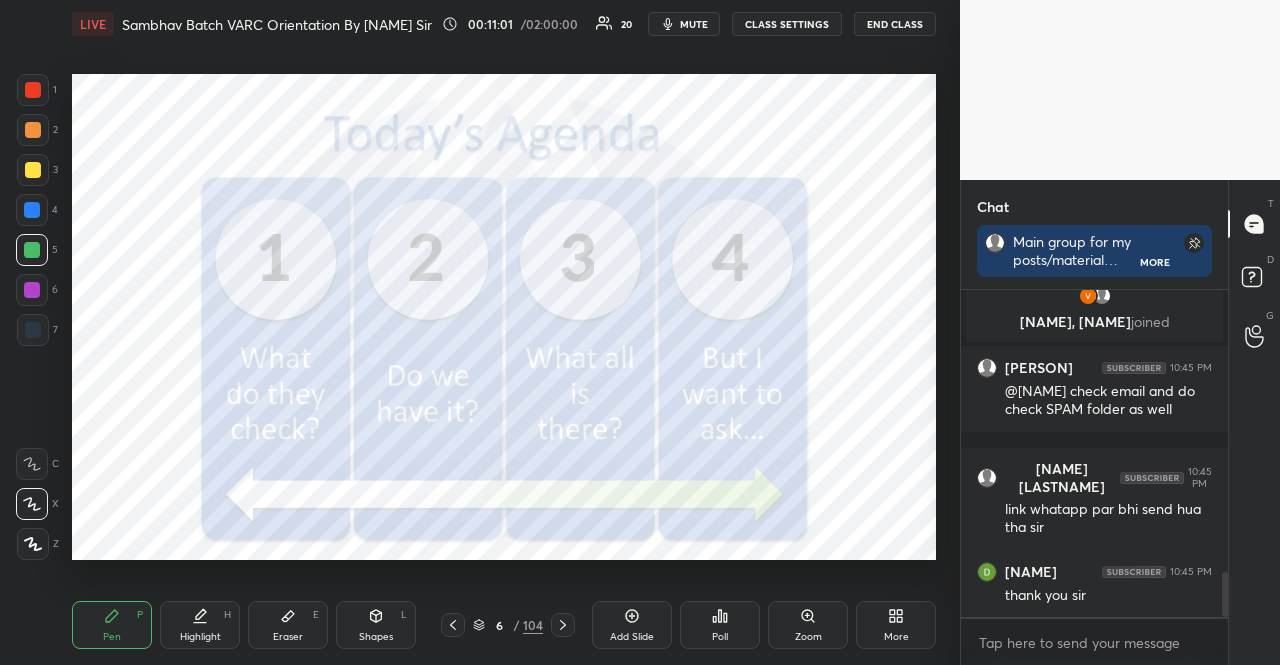 click on "1 2 3 4 5 6 7" at bounding box center (37, 214) 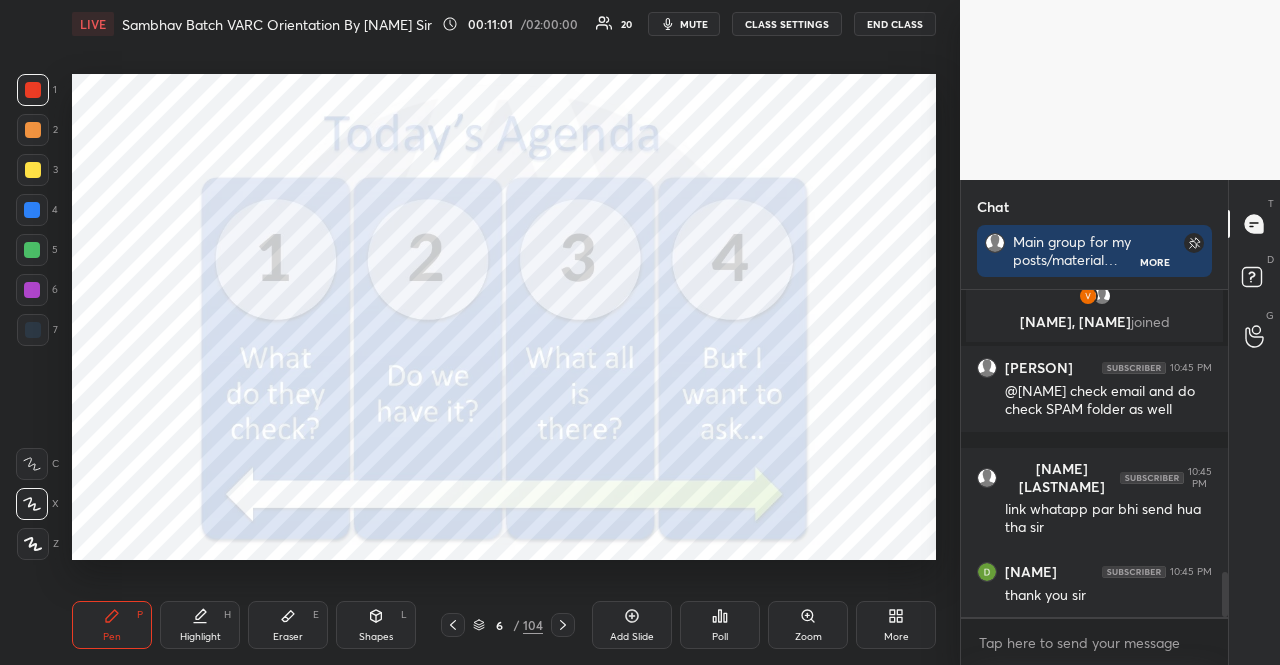 click at bounding box center [33, 90] 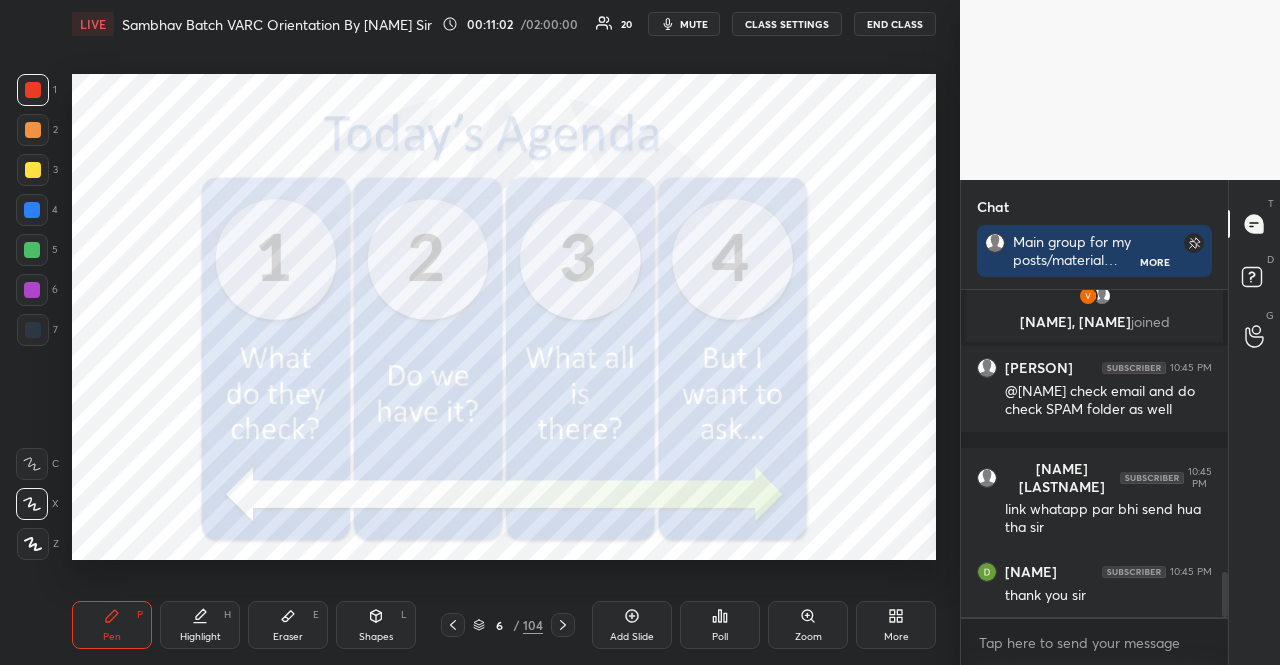 click at bounding box center [33, 90] 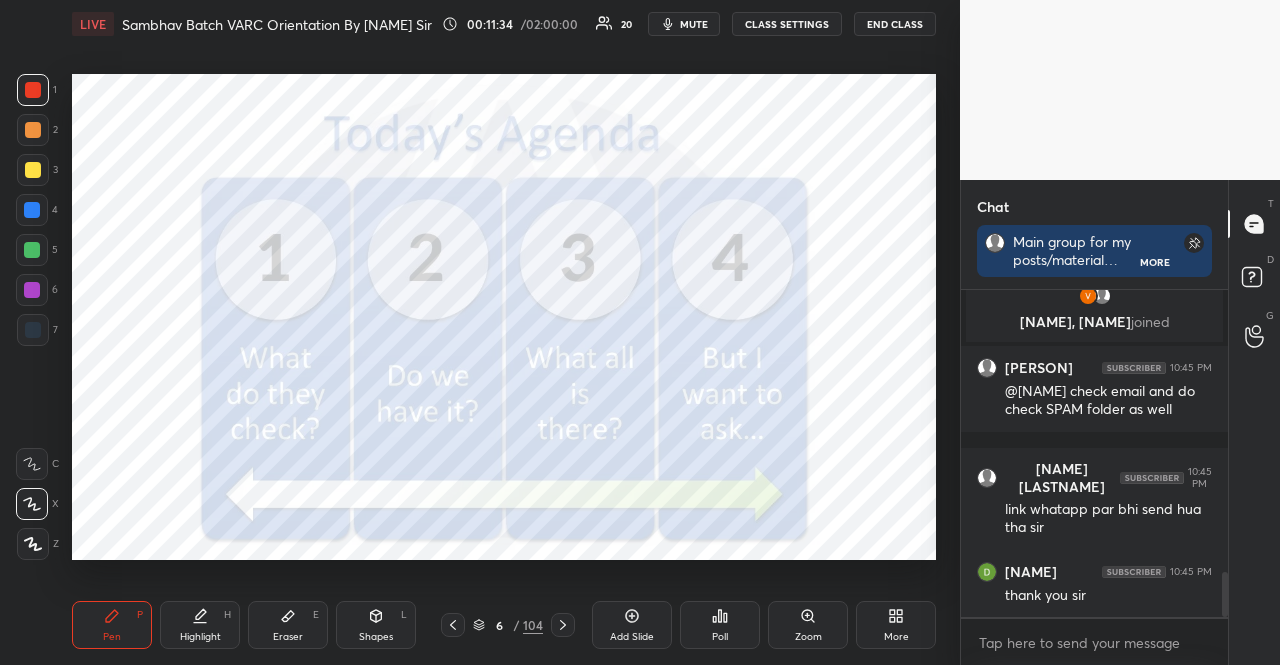 scroll, scrollTop: 2146, scrollLeft: 0, axis: vertical 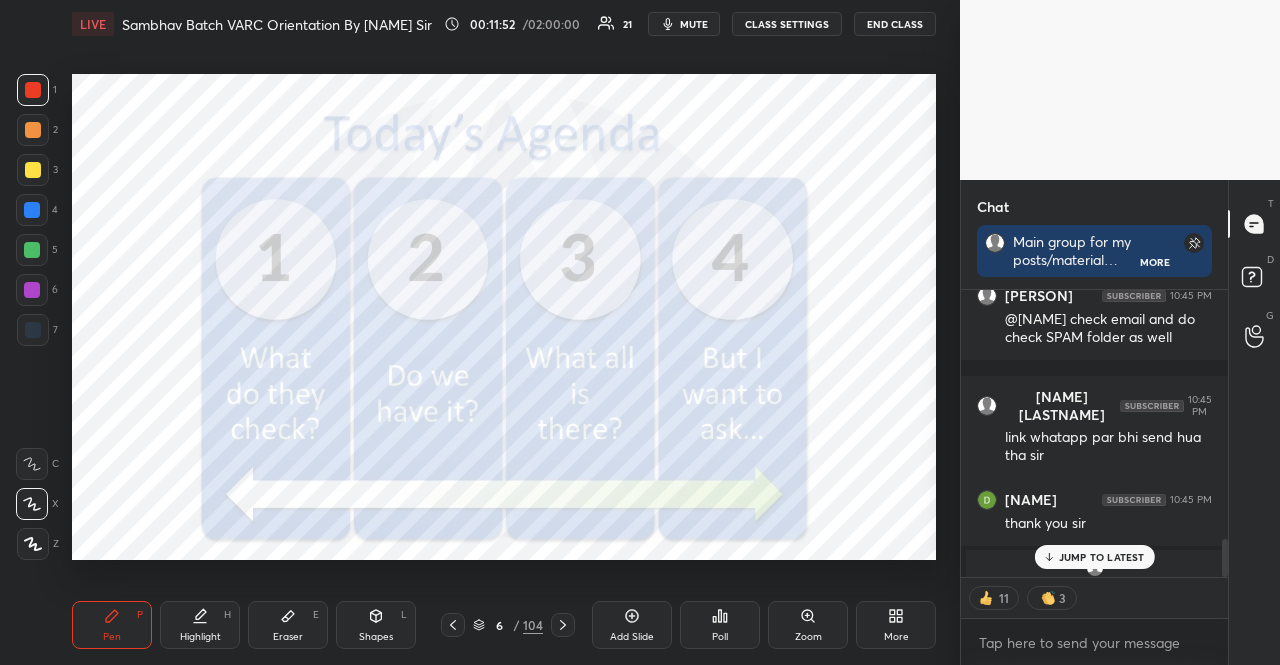drag, startPoint x: 1081, startPoint y: 566, endPoint x: 1014, endPoint y: 539, distance: 72.235725 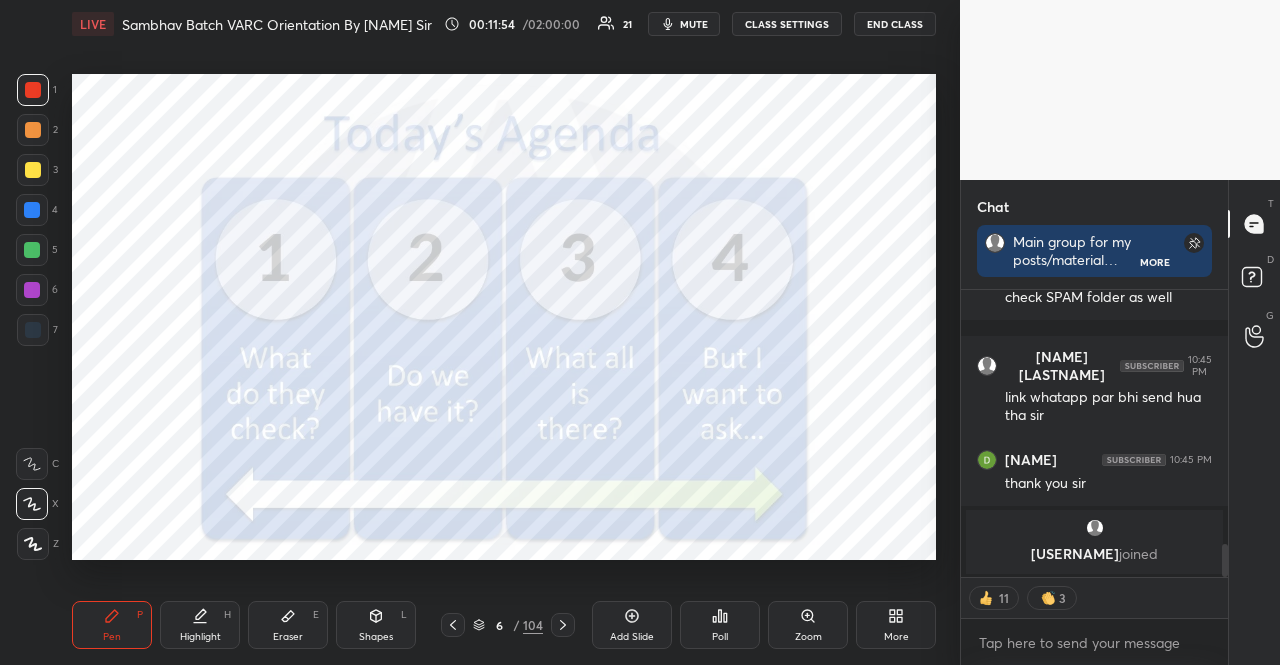 click at bounding box center (32, 210) 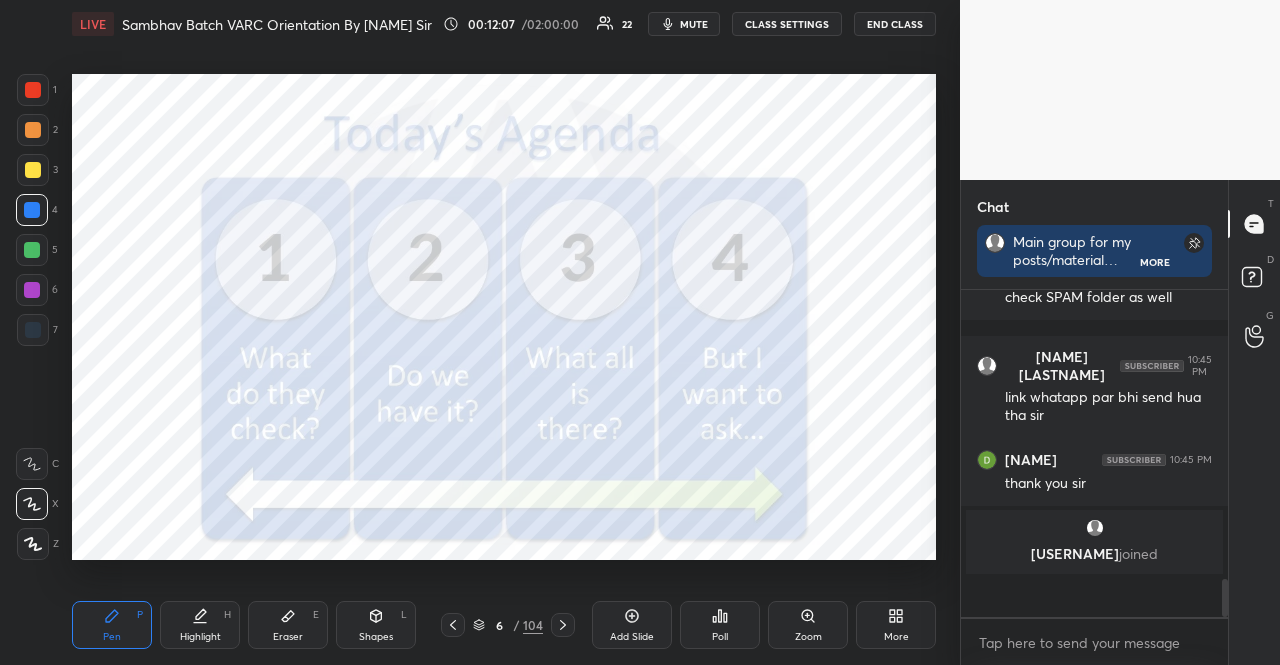 scroll, scrollTop: 6, scrollLeft: 6, axis: both 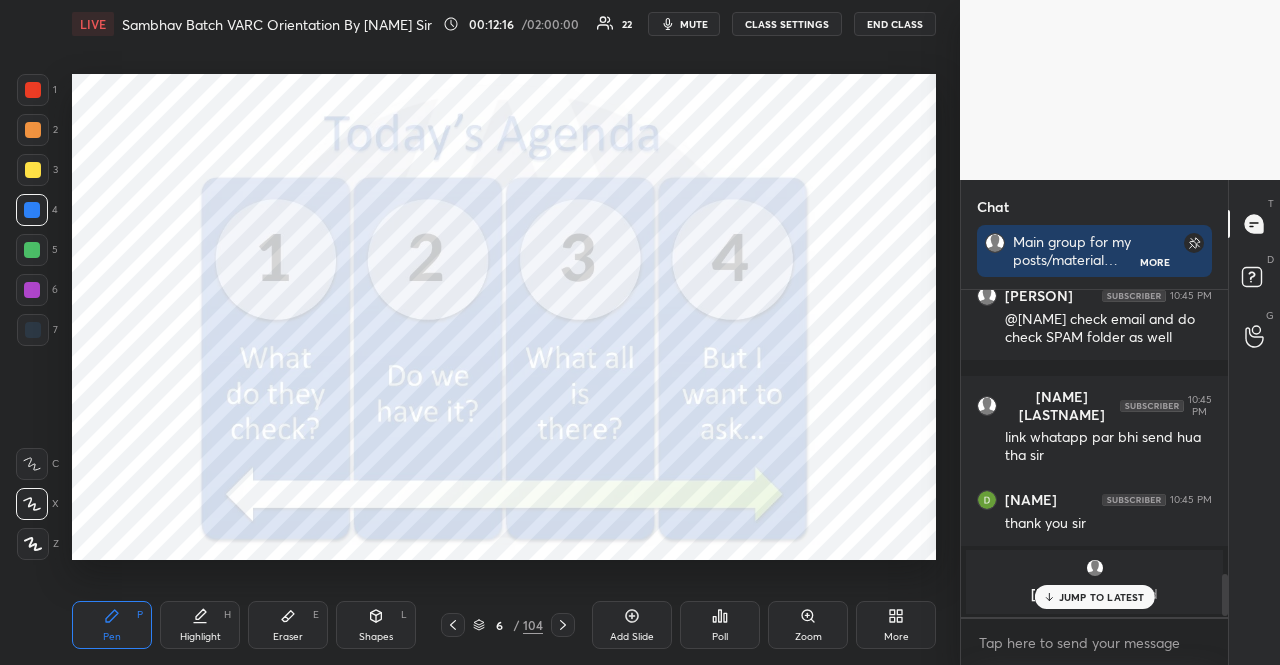 click on "JUMP TO LATEST" at bounding box center [1102, 597] 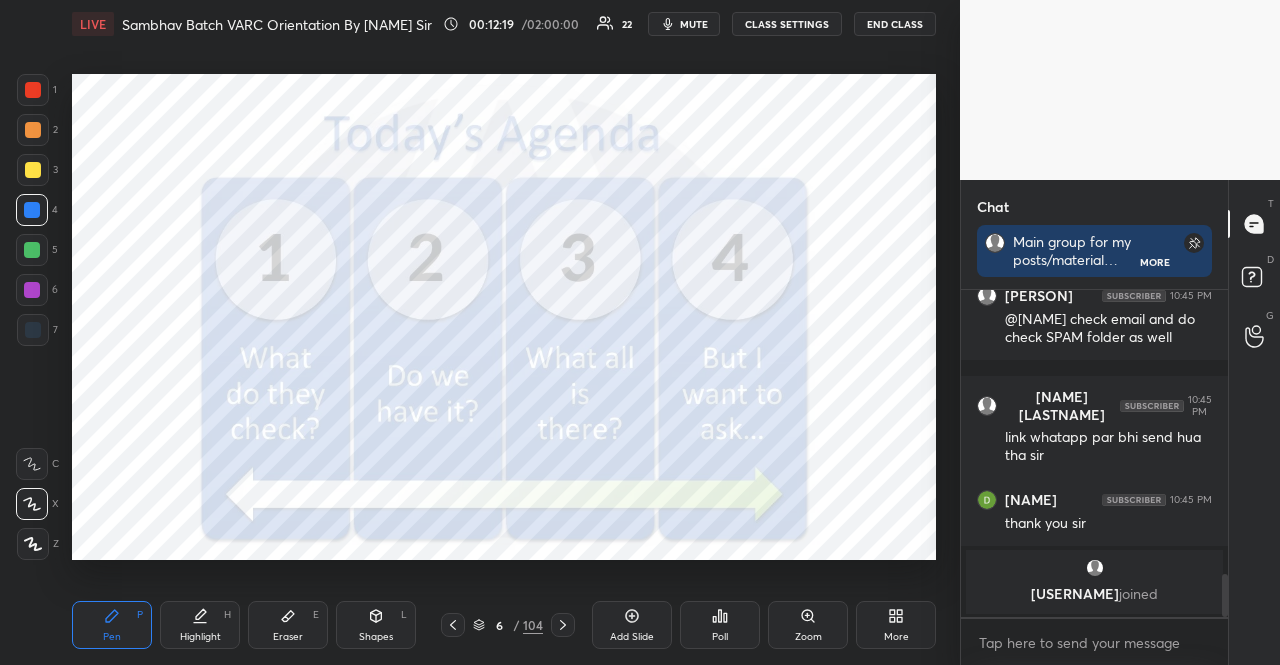 click 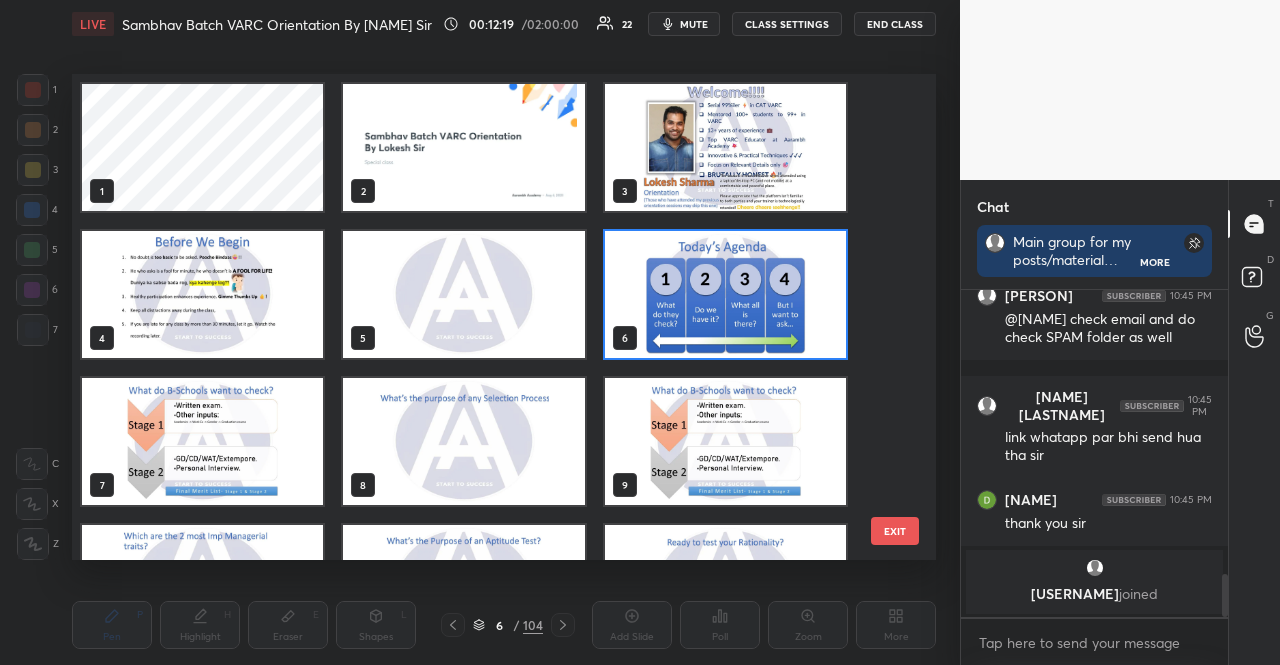 scroll, scrollTop: 7, scrollLeft: 11, axis: both 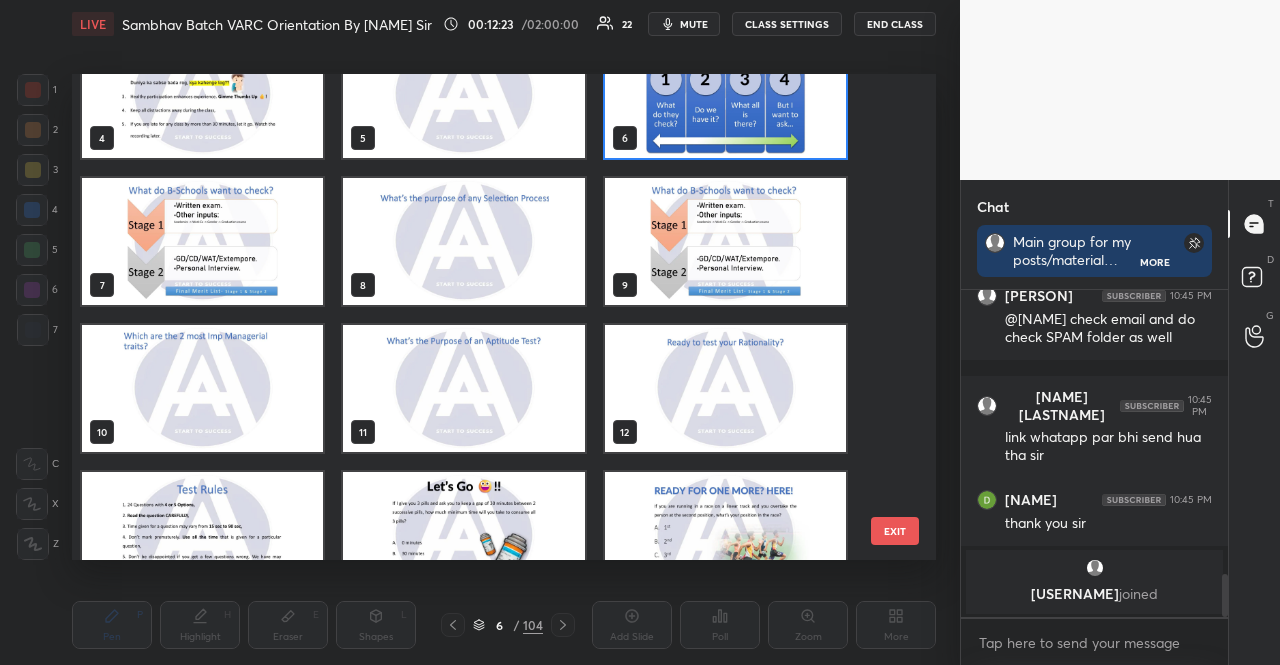 click at bounding box center [202, 241] 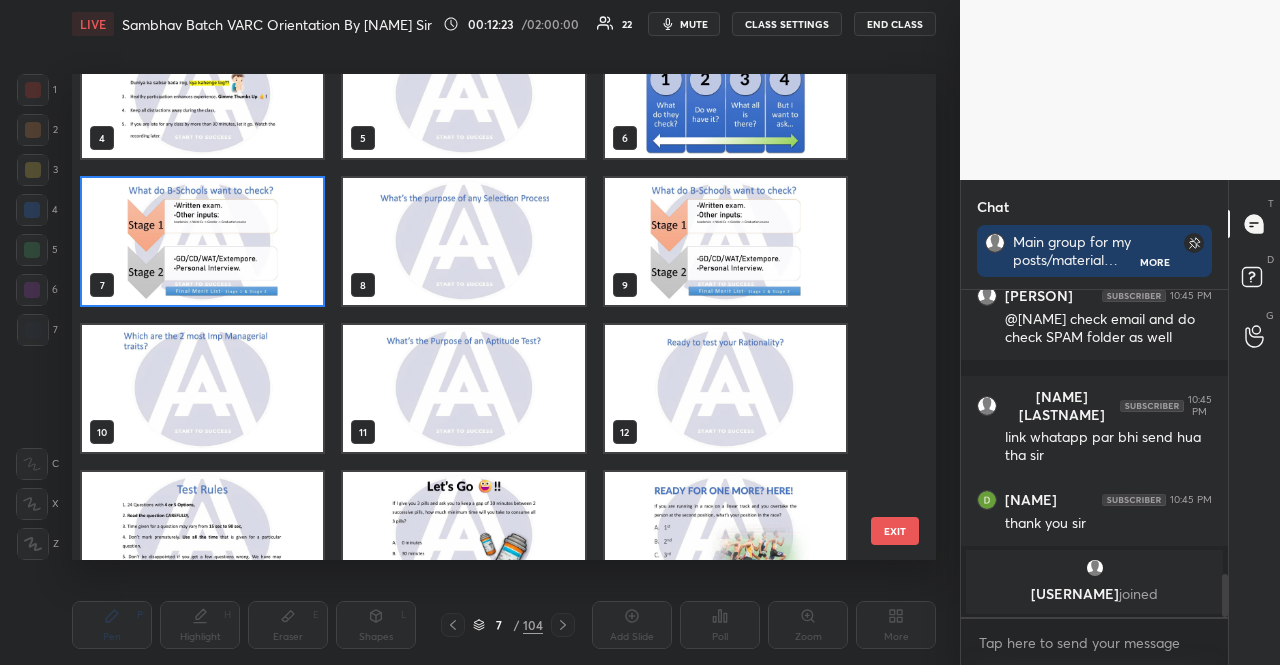 click at bounding box center [202, 241] 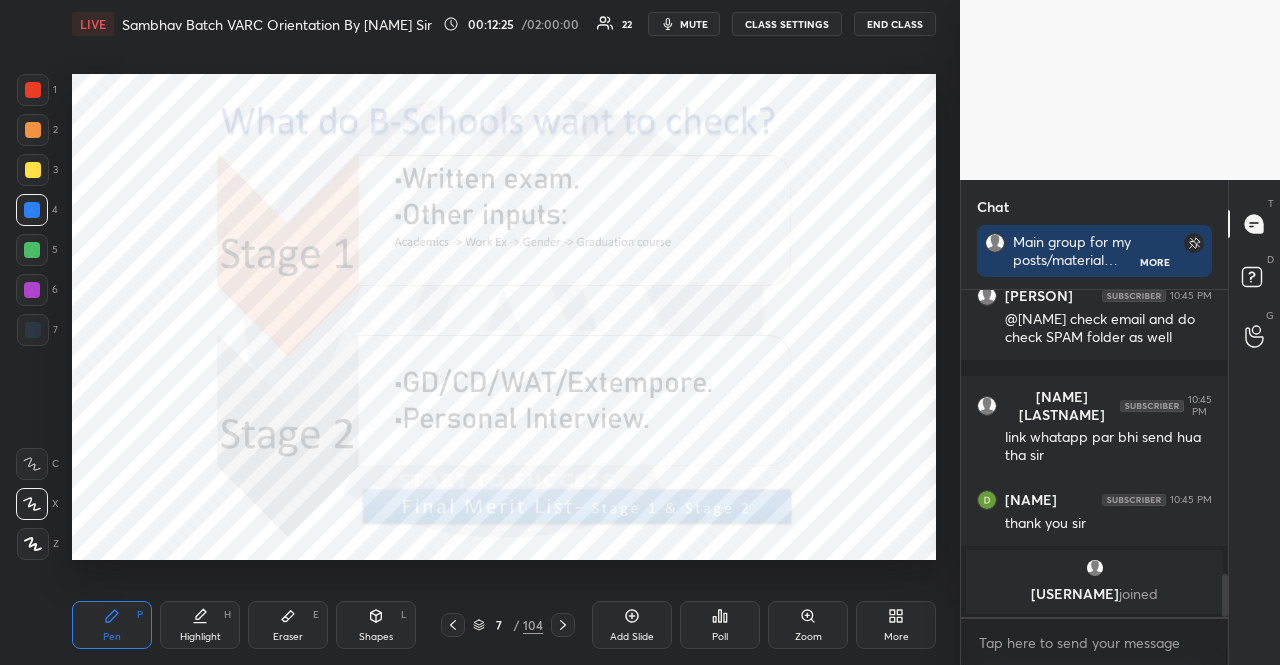 click at bounding box center (32, 290) 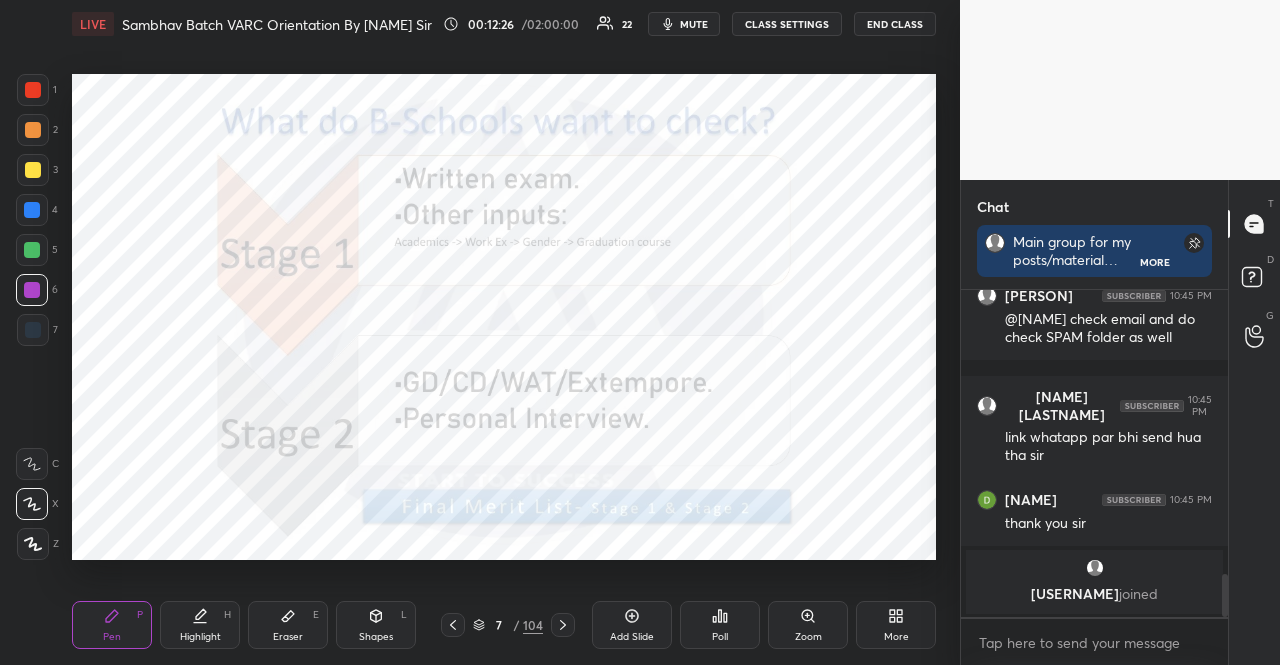 click at bounding box center [32, 290] 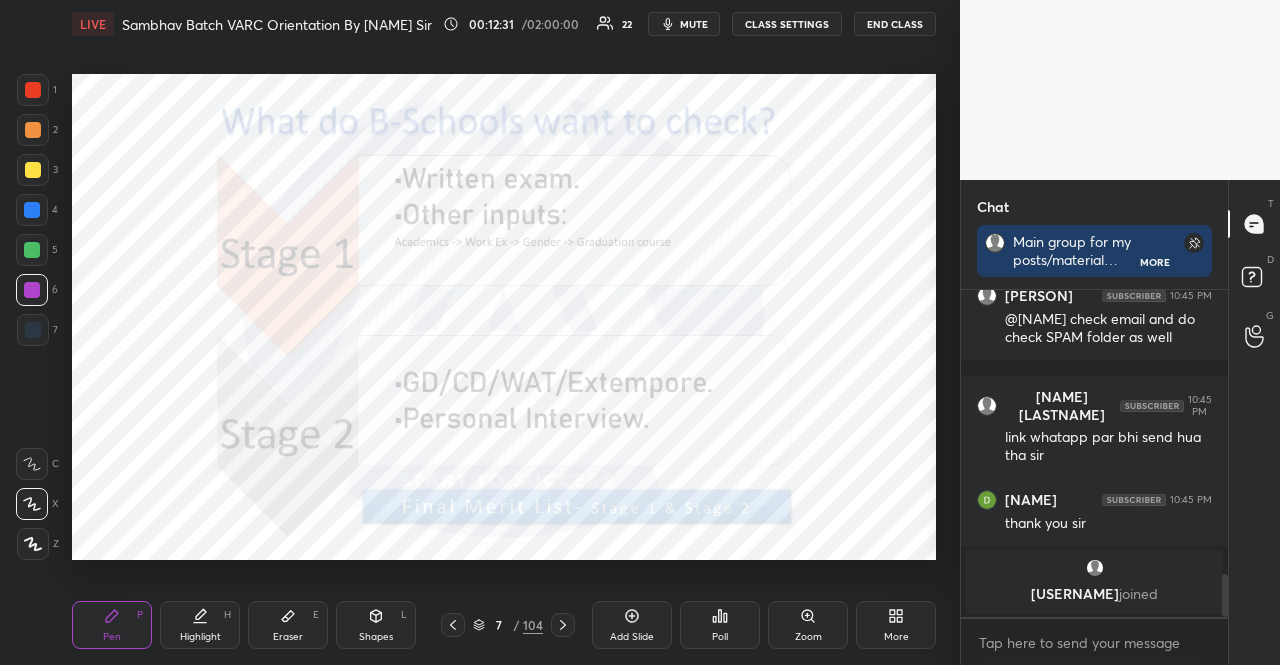 click at bounding box center (33, 90) 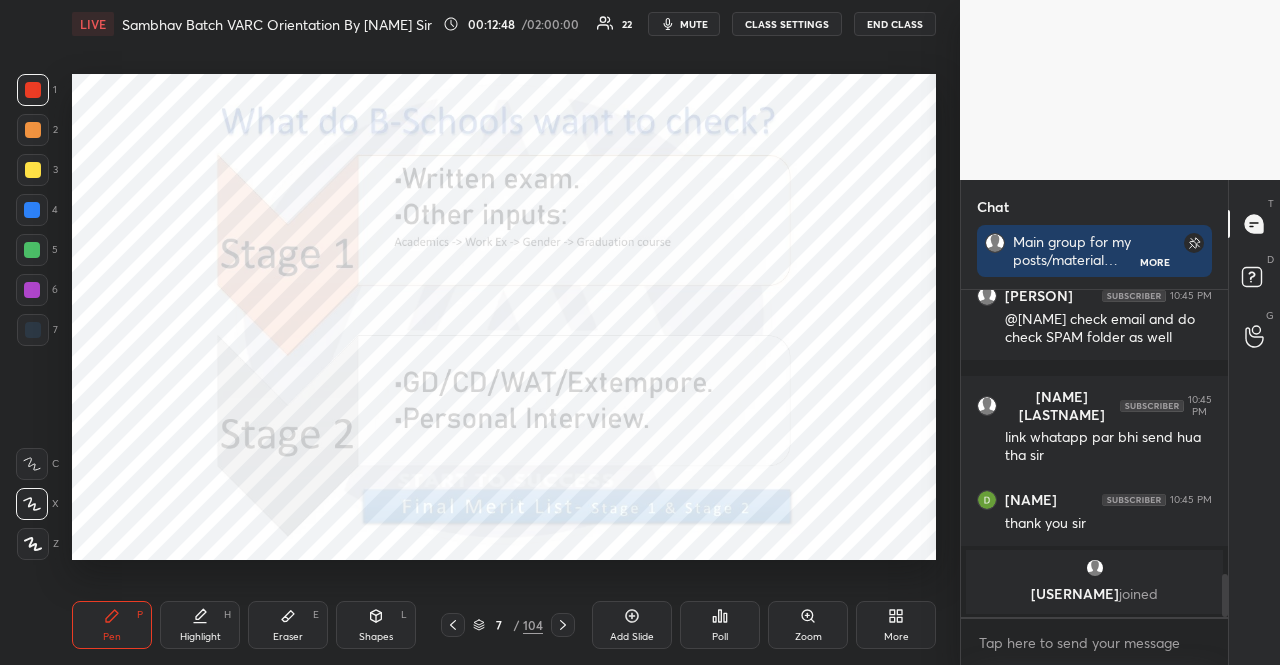 click at bounding box center [32, 250] 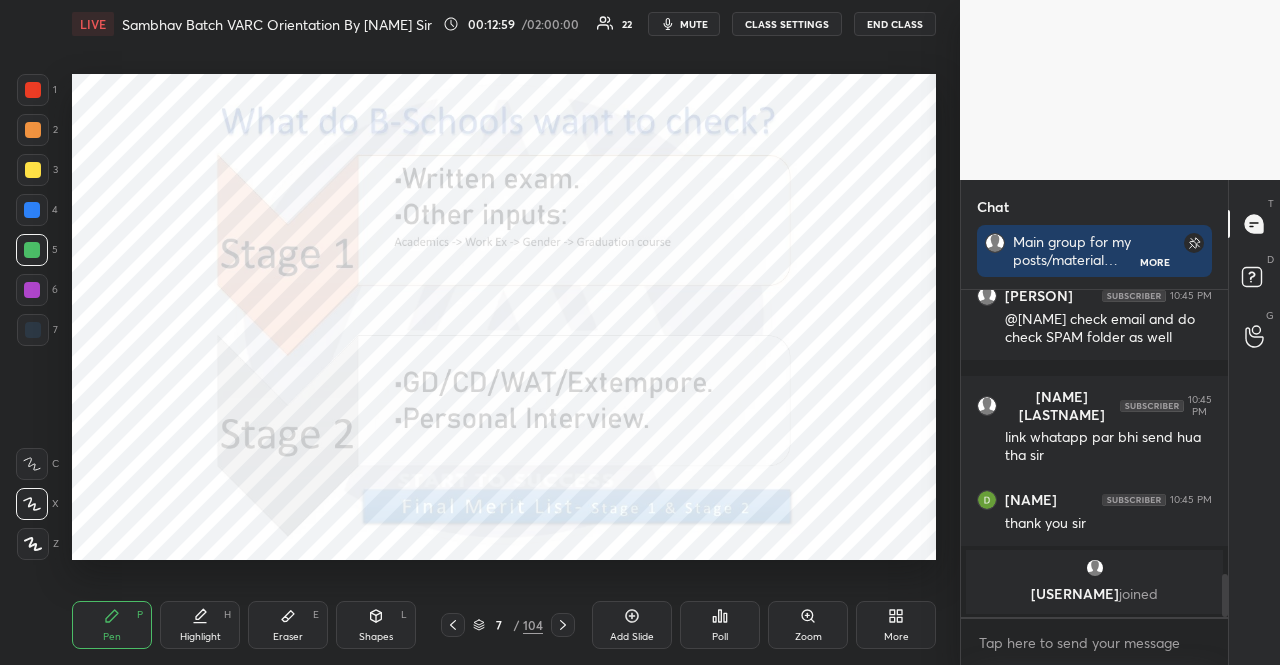 click at bounding box center [32, 210] 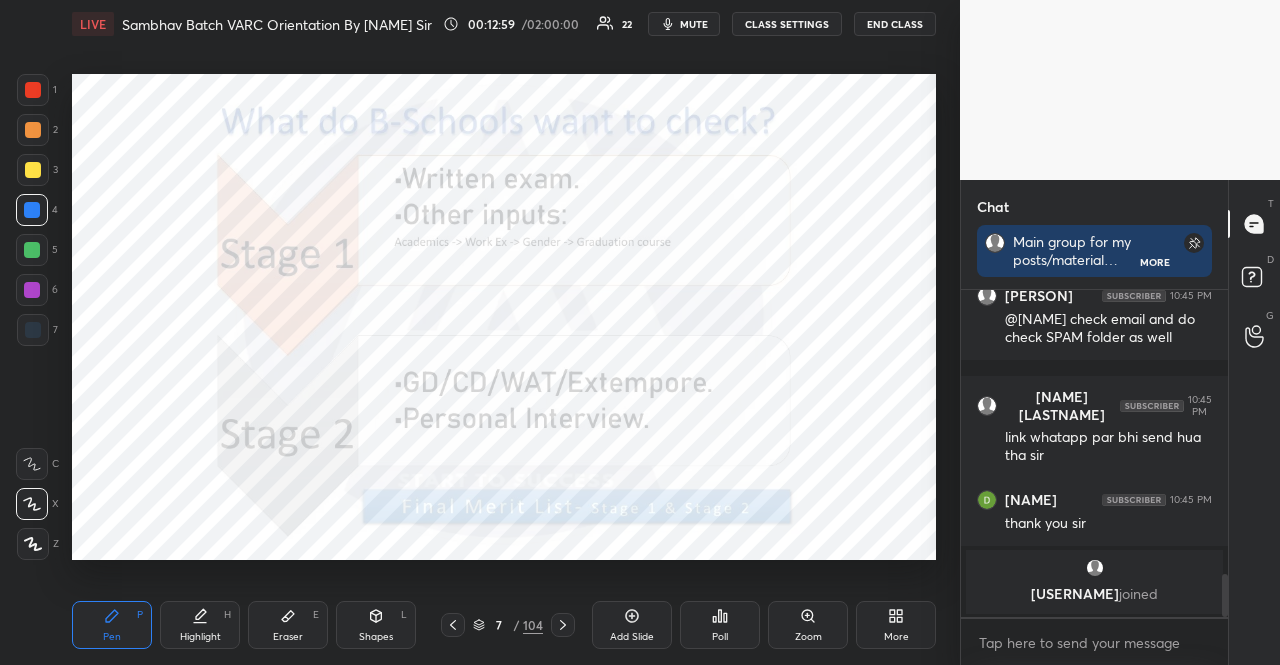 drag, startPoint x: 29, startPoint y: 214, endPoint x: 51, endPoint y: 209, distance: 22.561028 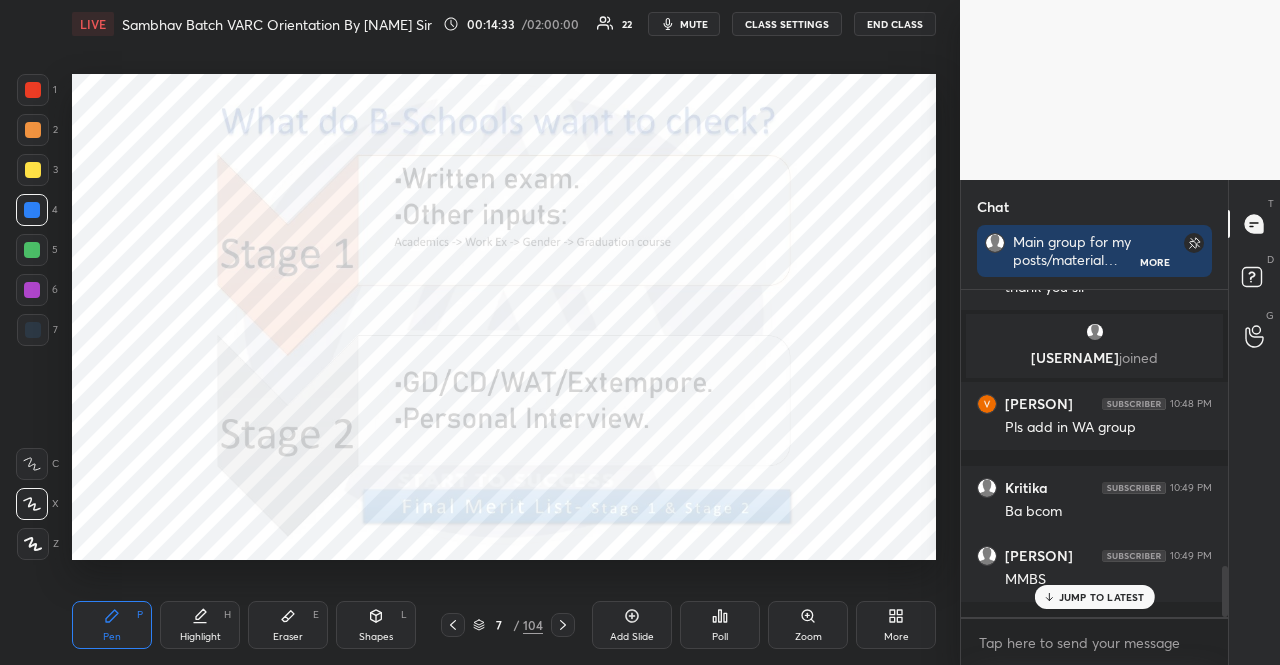 scroll, scrollTop: 1832, scrollLeft: 0, axis: vertical 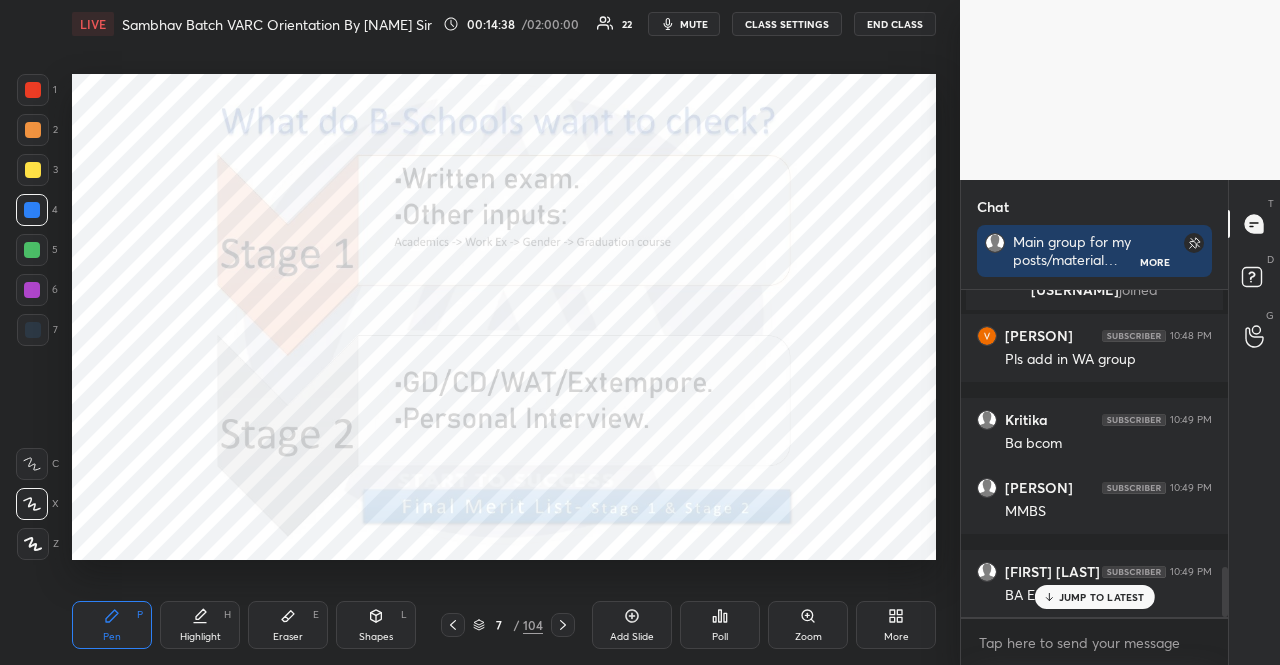 click on "JUMP TO LATEST" at bounding box center [1102, 597] 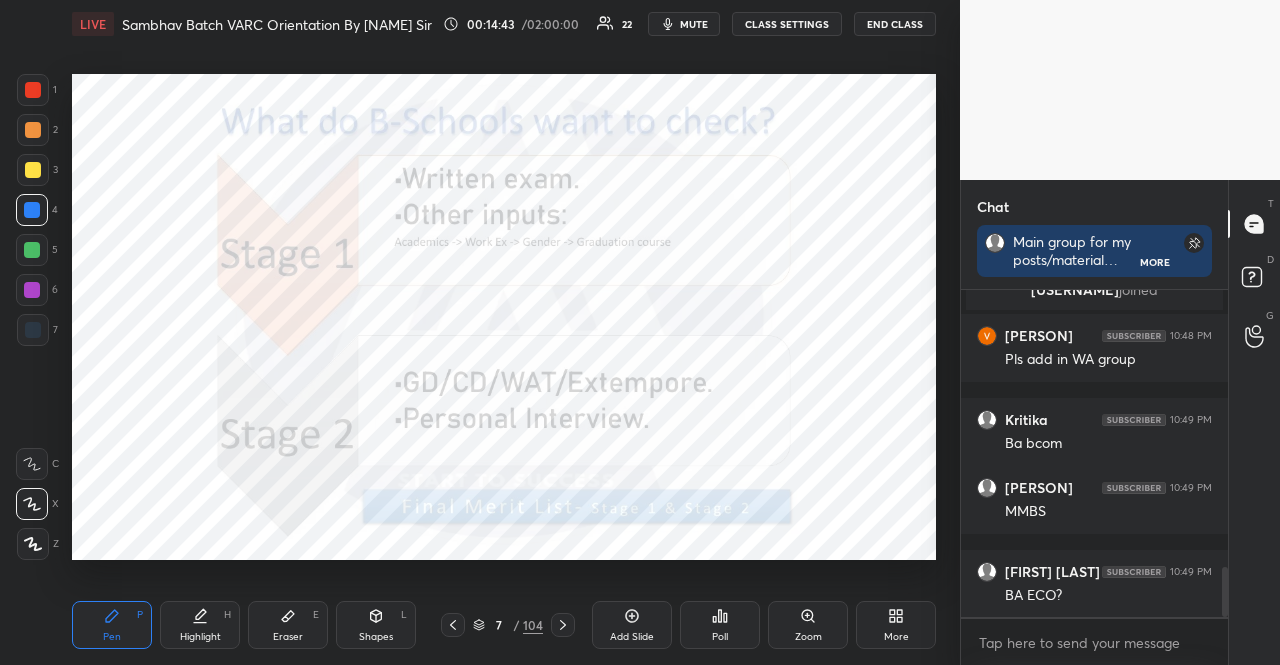 scroll, scrollTop: 1916, scrollLeft: 0, axis: vertical 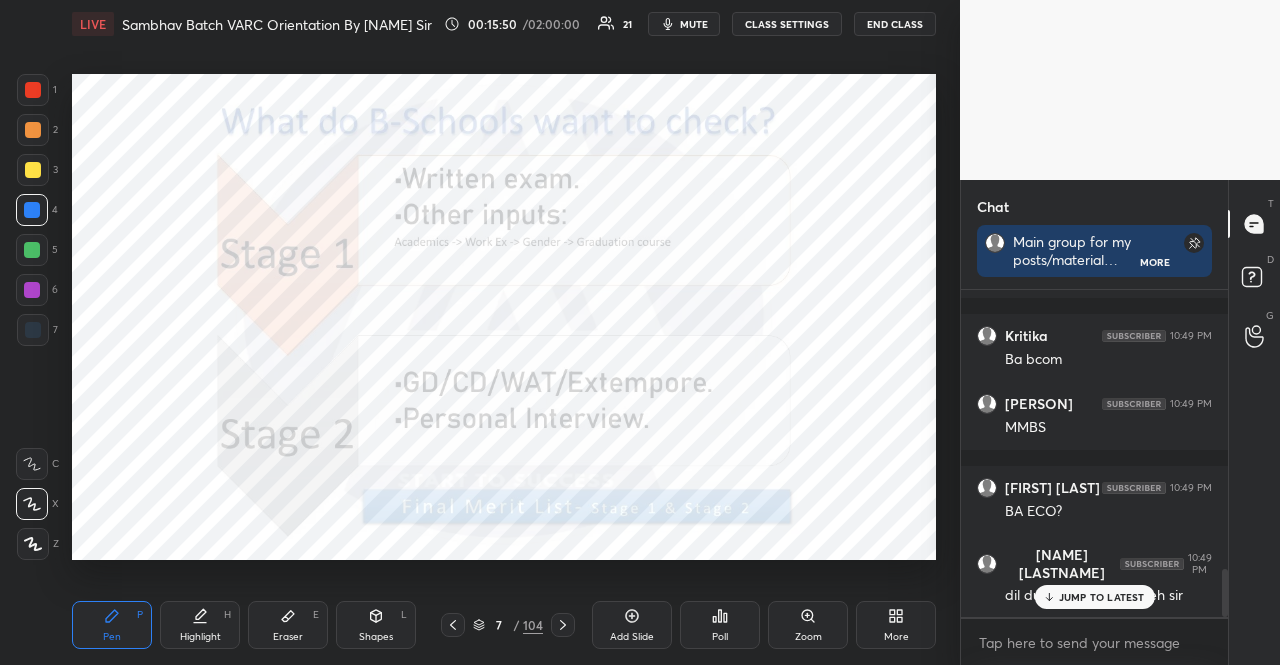 click at bounding box center (33, 90) 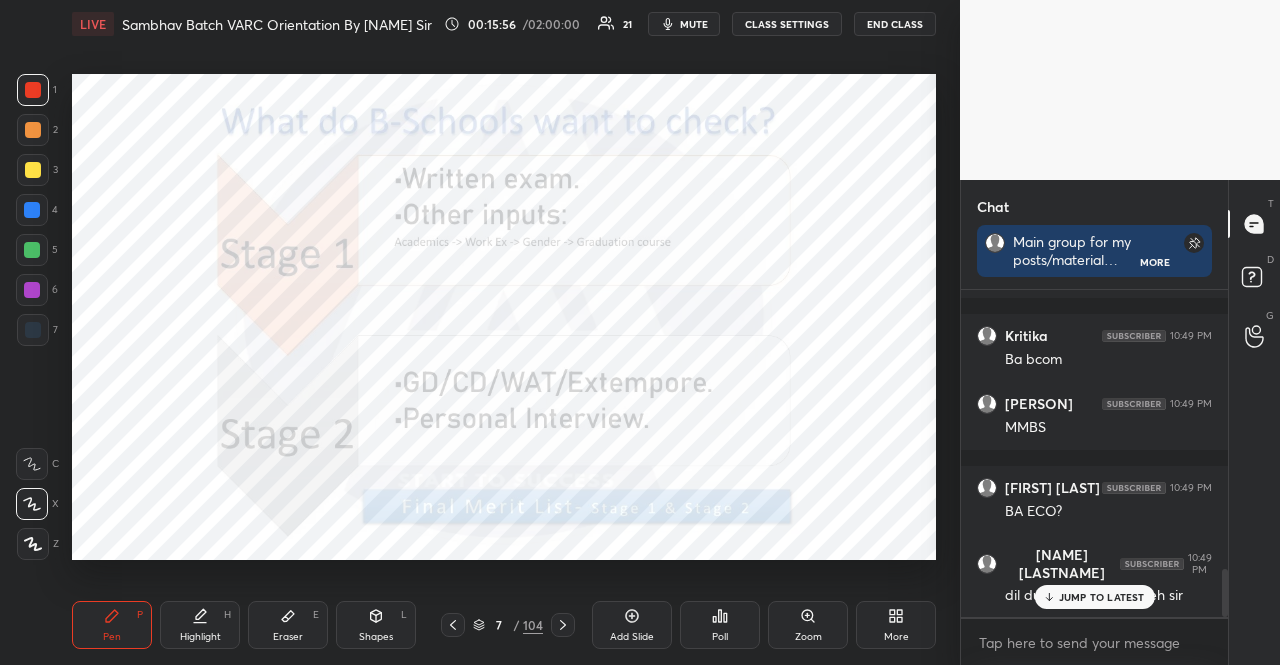 scroll, scrollTop: 2002, scrollLeft: 0, axis: vertical 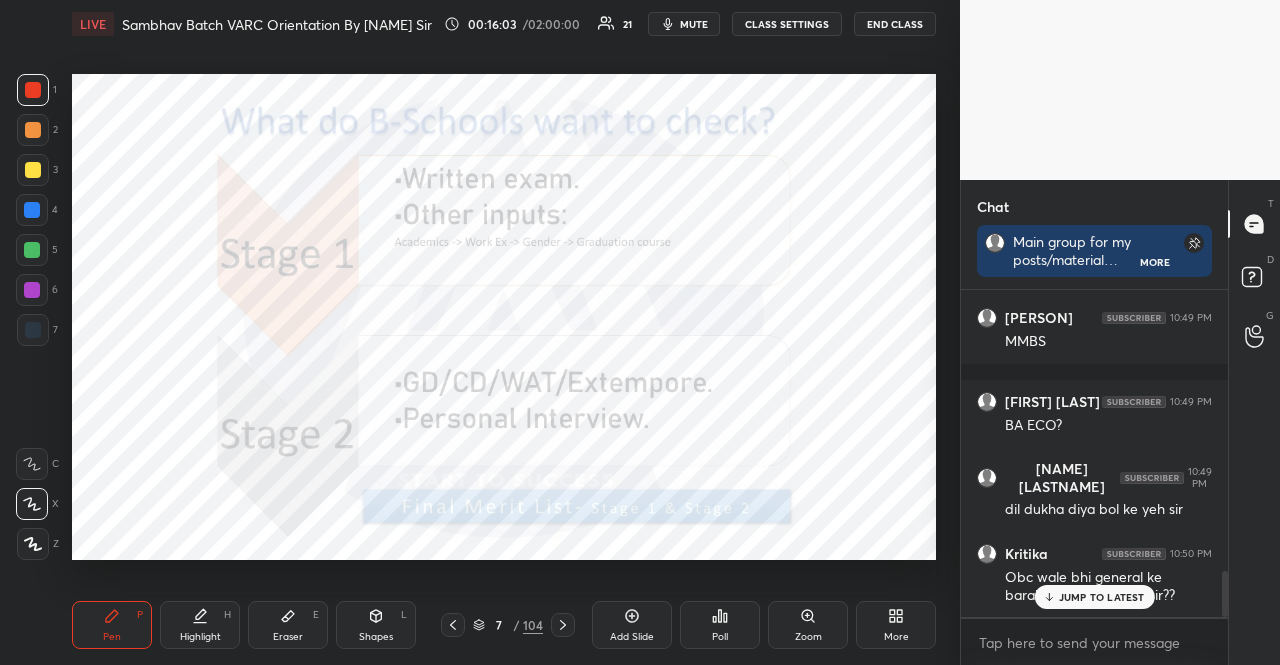 click at bounding box center [32, 250] 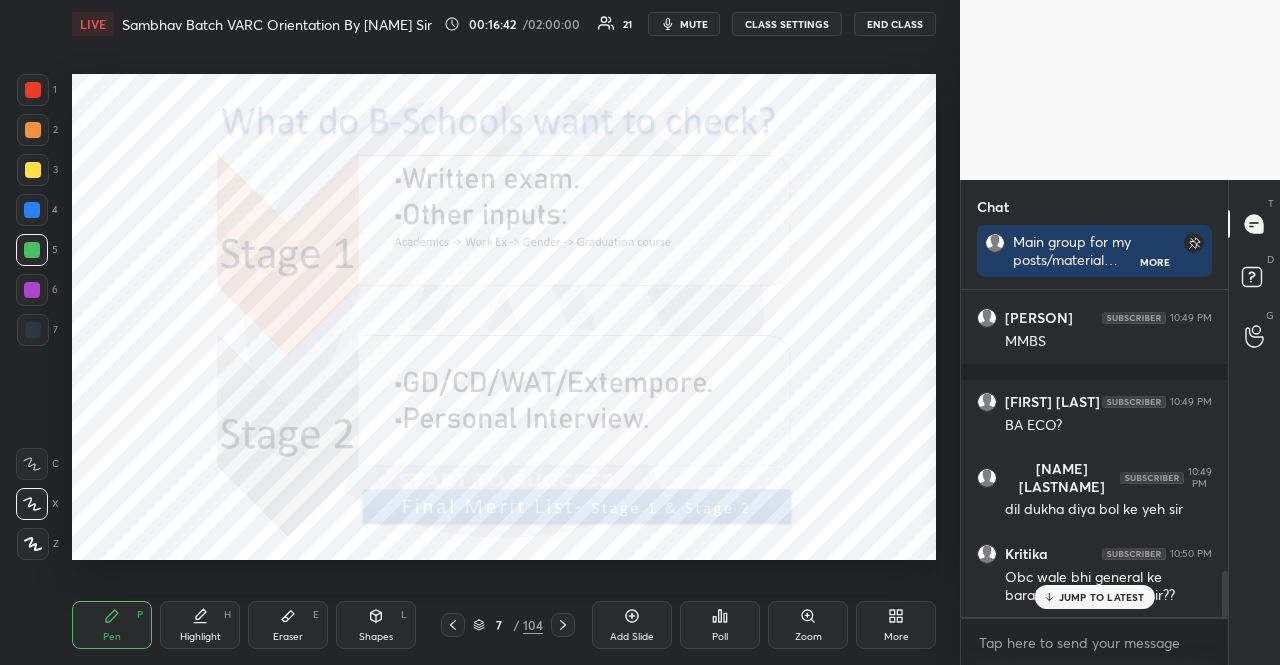 click at bounding box center (32, 290) 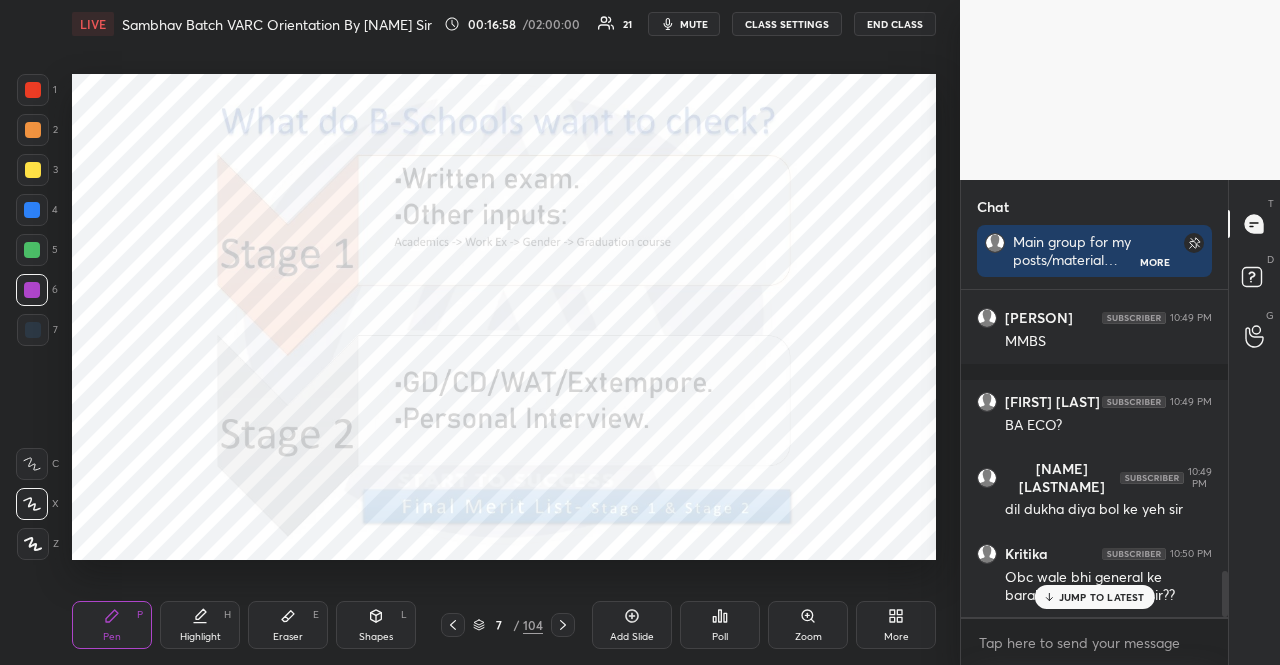click on "1 2 3 4 5 6 7 R O A L C X Z Erase all   C X Z LIVE Sambhav Batch VARC Orientation By [NAME] Sir 00:16:58 /  02:00:00 21 mute CLASS SETTINGS END CLASS Setting up your live class Poll for   secs No correct answer Start poll Back Sambhav Batch VARC Orientation By [NAME] Sir Aarambh Academy Pen P Highlight H Eraser E Shapes L 7 / 104 Add Slide Poll Zoom More Chat Main group for my posts/material
https://t.me/[NAME]
Hindu pdf & Editorial group
https://t.me/+37fG1V1EoB00NTY9
CAT Material Channel
https://t.me/+YzUkaJ7SxRhjZTBl More [NAME] [LAST] 10:40 PM Surprised.....Thank you sir [NAME] [LAST] 10:41 PM sir 10 min pehle enroll kia hai aur koi telgram channel join krna hai kya ?? [NAME], [NAME]  joined [NAME] 10:43 PM 😂😂 [NAME], [NAME]  joined [NAME] [LAST] 10:45 PM @[NAME] check email and do check SPAM folder as well [NAME] [LAST] 10:45 PM link whatapp par bhi send hua tha sir [NAME] [LAST] 10:45 PM thank you sir [NAME]  joined [NAME] [LAST] 10:48 PM Pls add in WA group [NAME] 10:49 PM MMBS" at bounding box center [640, 332] 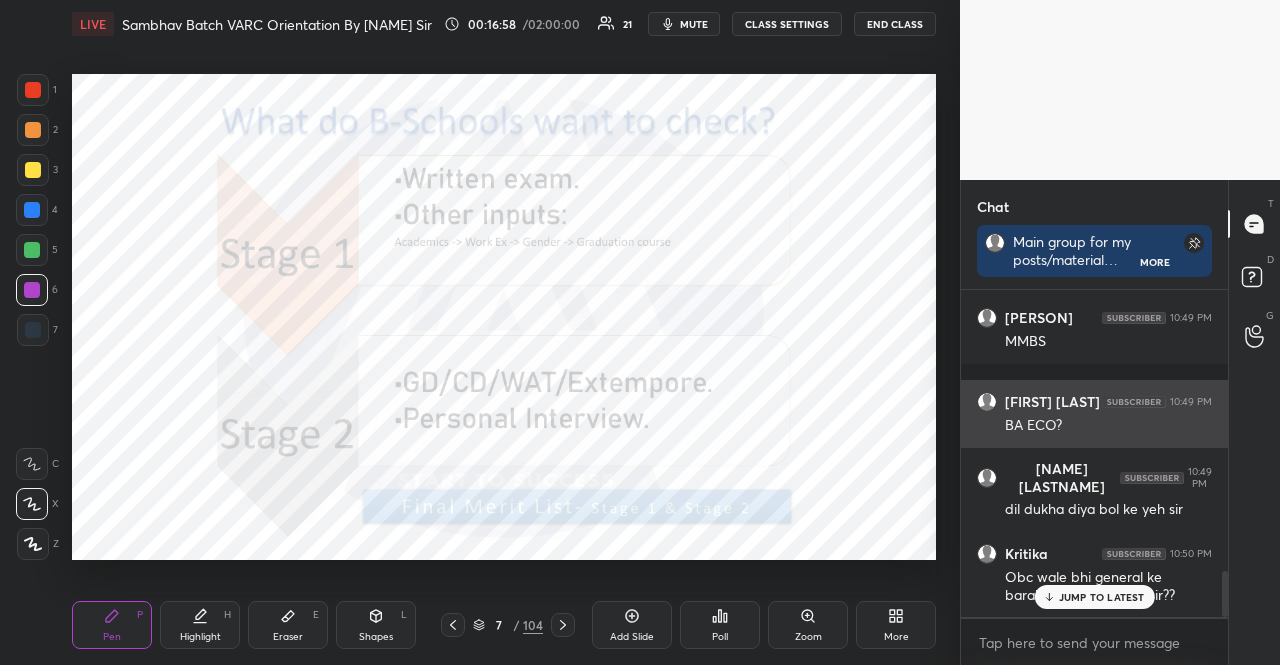 drag, startPoint x: 955, startPoint y: 362, endPoint x: 948, endPoint y: 390, distance: 28.86174 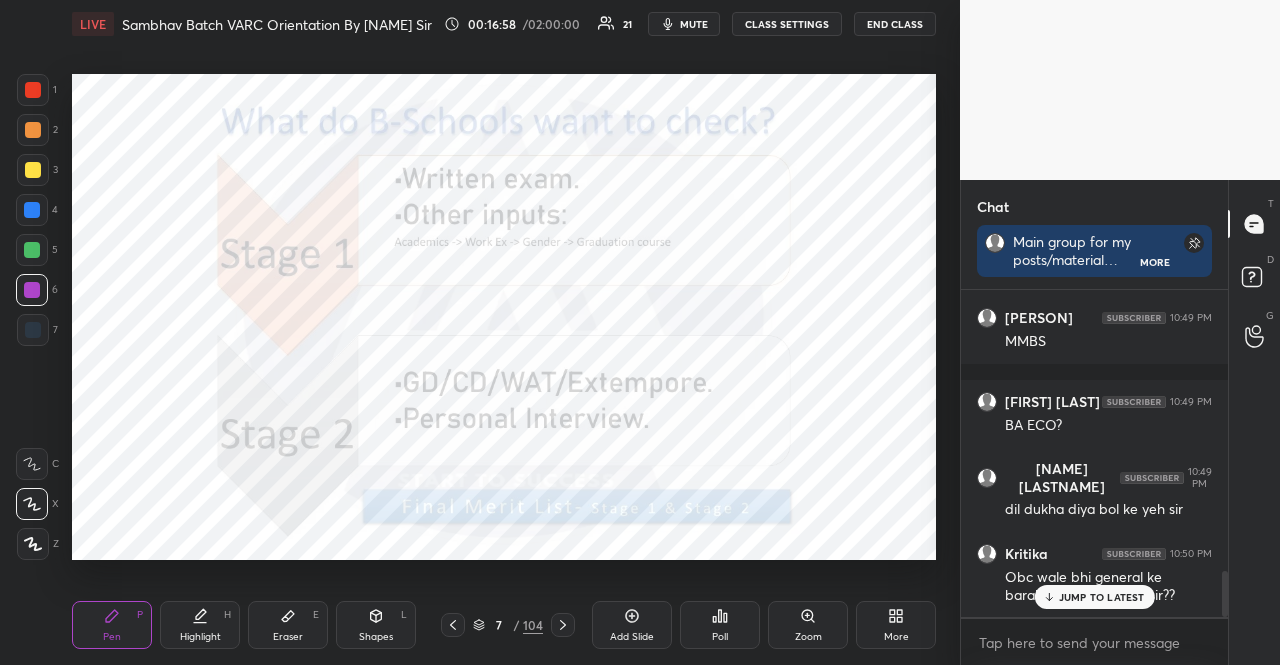 click on "1 2 3 4 5 6 7 R O A L C X Z Erase all   C X Z LIVE Sambhav Batch VARC Orientation By Lokesh Sir 00:16:58 /  02:00:00 21 mute CLASS SETTINGS END CLASS Setting up your live class Poll for   secs No correct answer Start poll Back Sambhav Batch VARC Orientation By Lokesh Sir Aarambh Academy Pen P Highlight H Eraser E Shapes L 7 / 104 Add Slide Poll Zoom More" at bounding box center (480, 332) 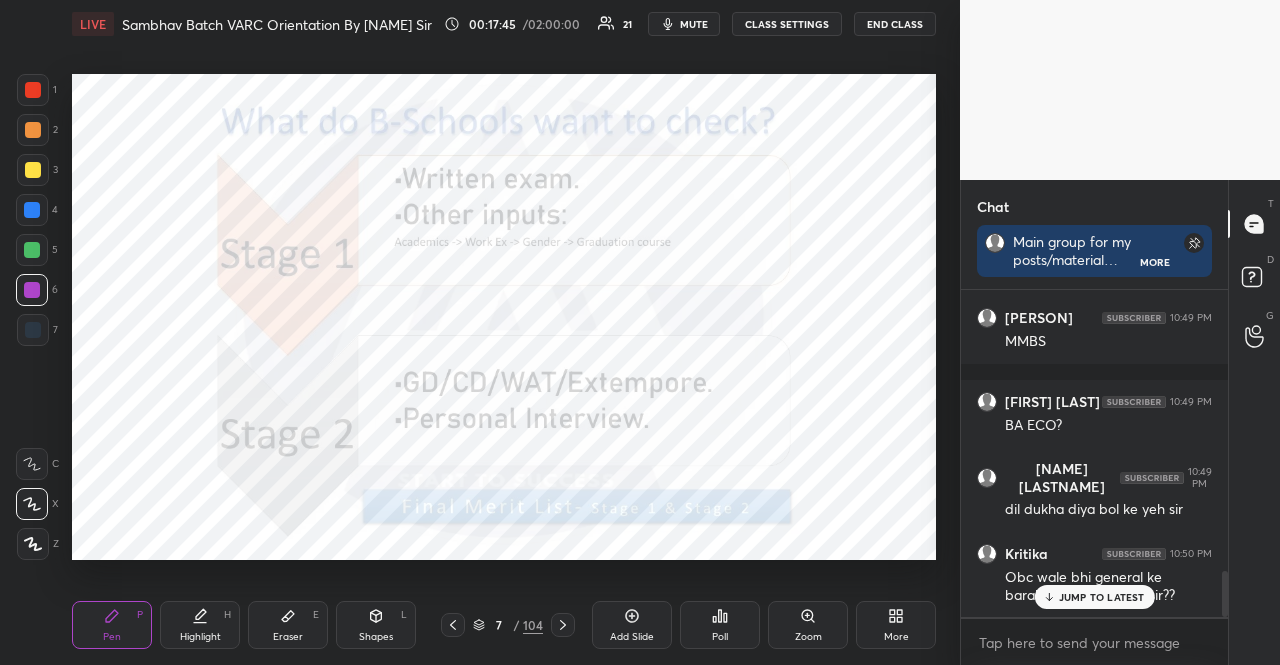 click at bounding box center (33, 90) 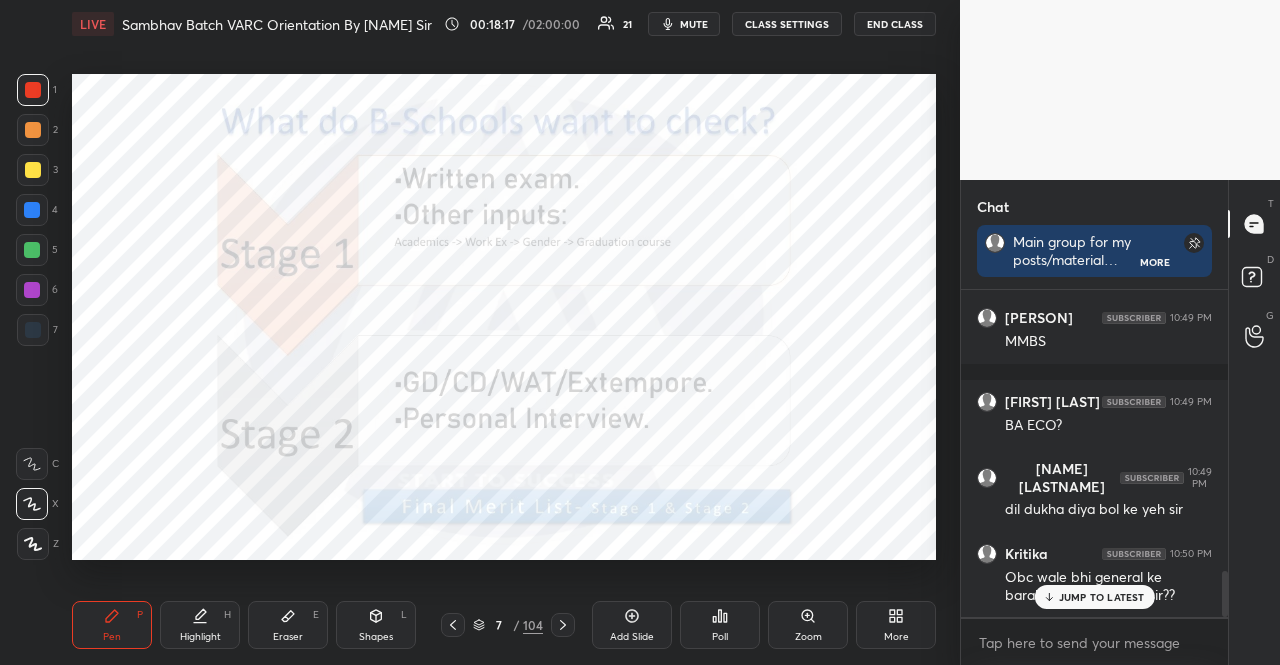 click at bounding box center (32, 210) 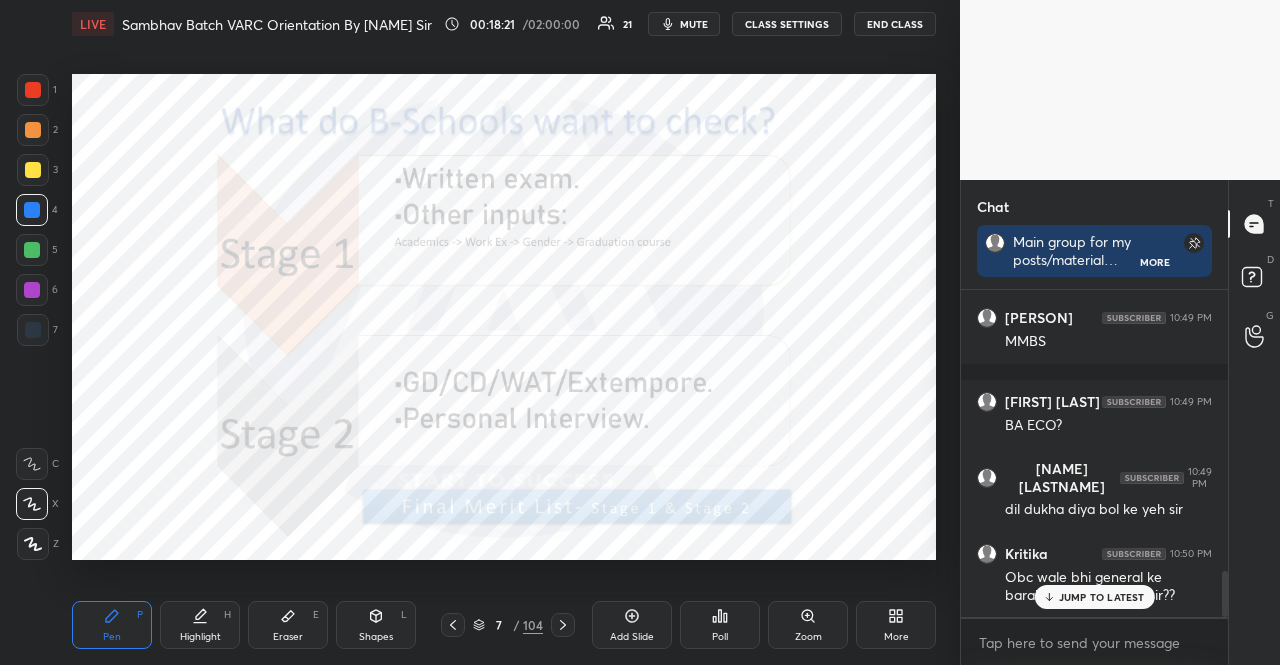 click on "JUMP TO LATEST" at bounding box center (1102, 597) 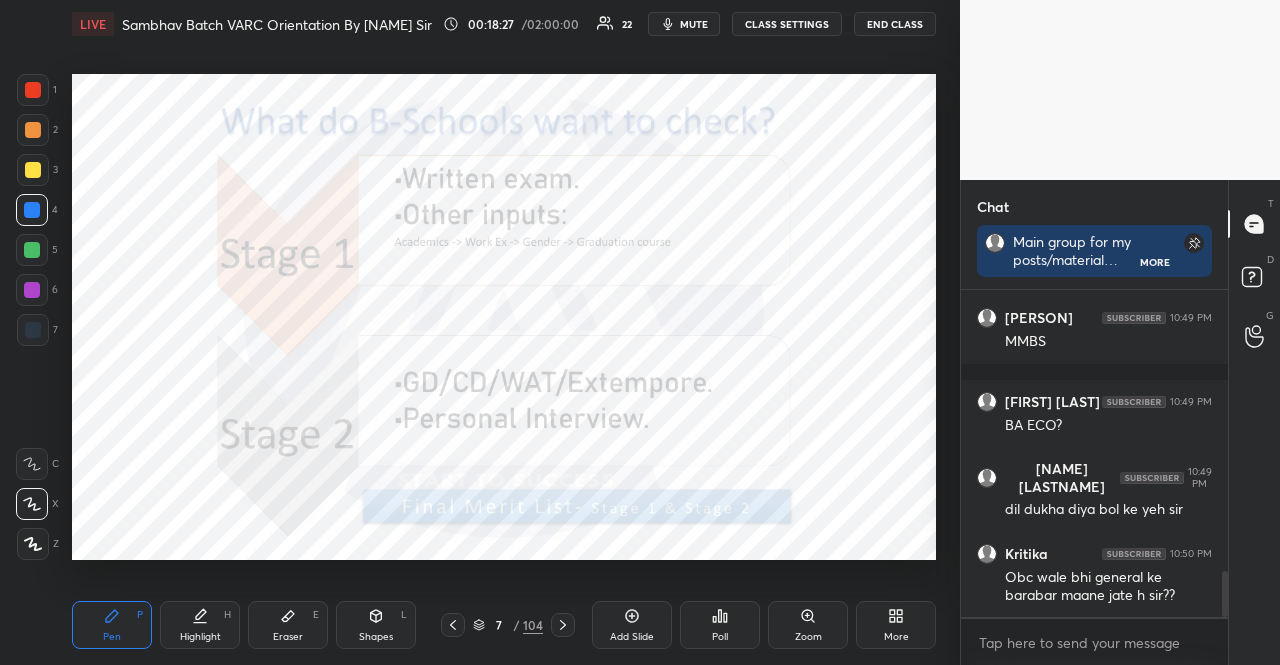 click at bounding box center (33, 130) 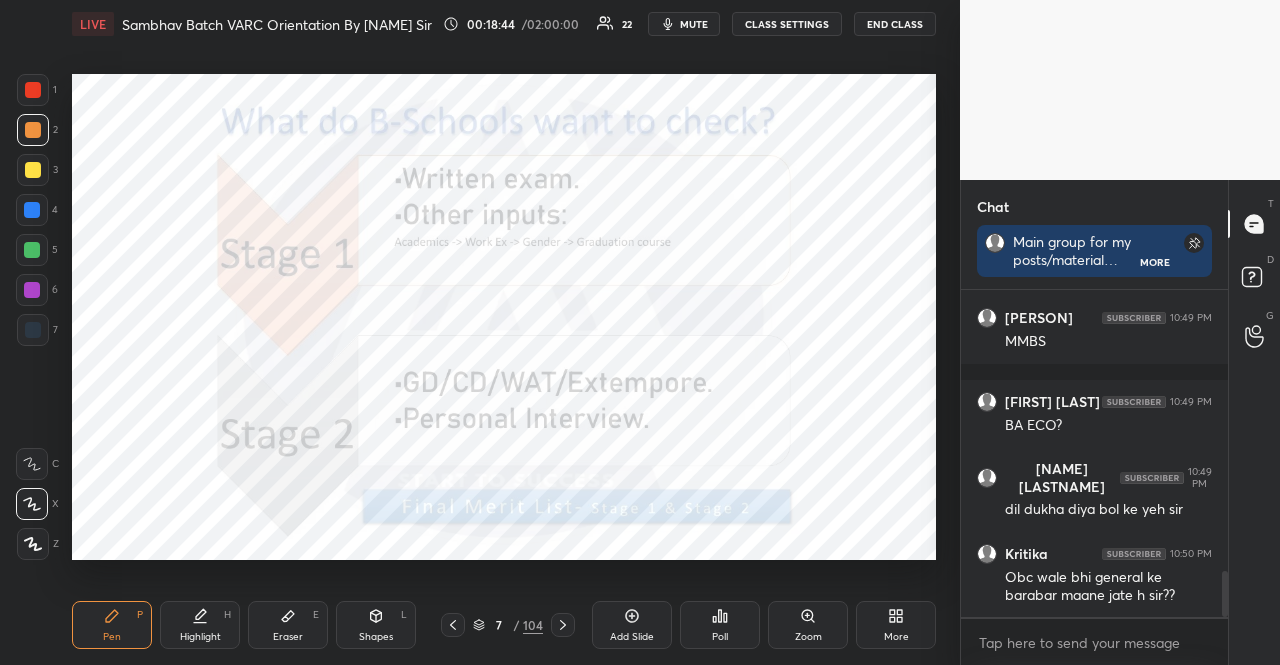 click at bounding box center (33, 90) 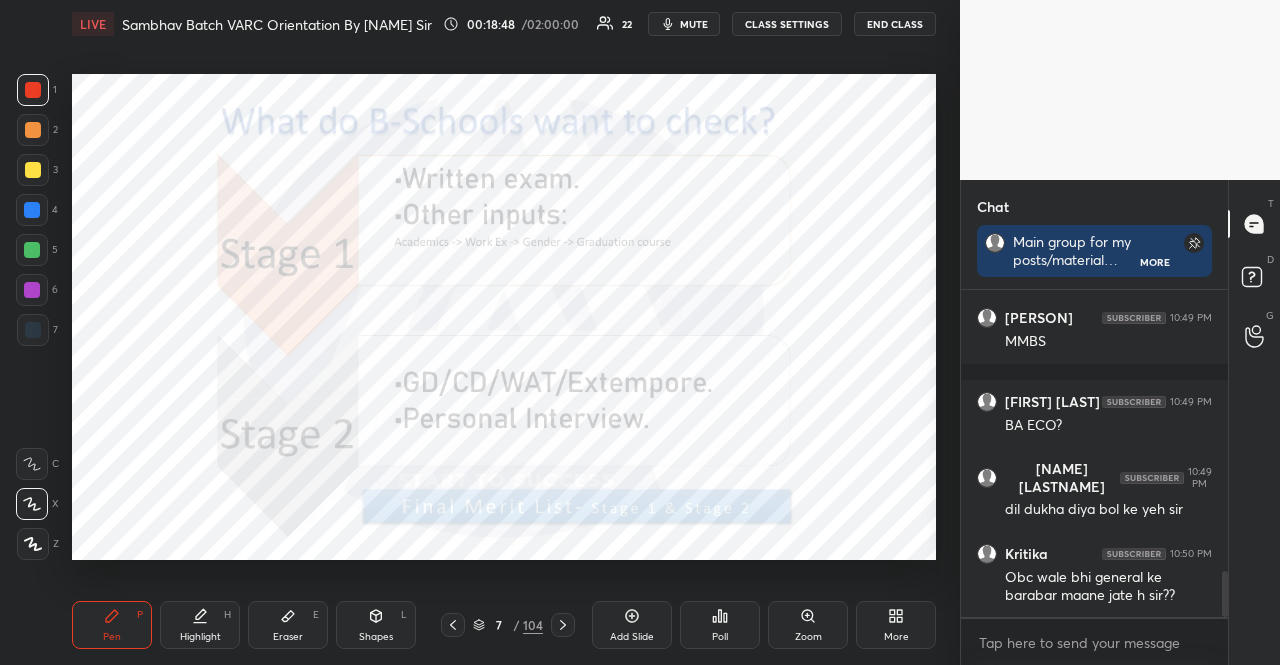 click at bounding box center [32, 210] 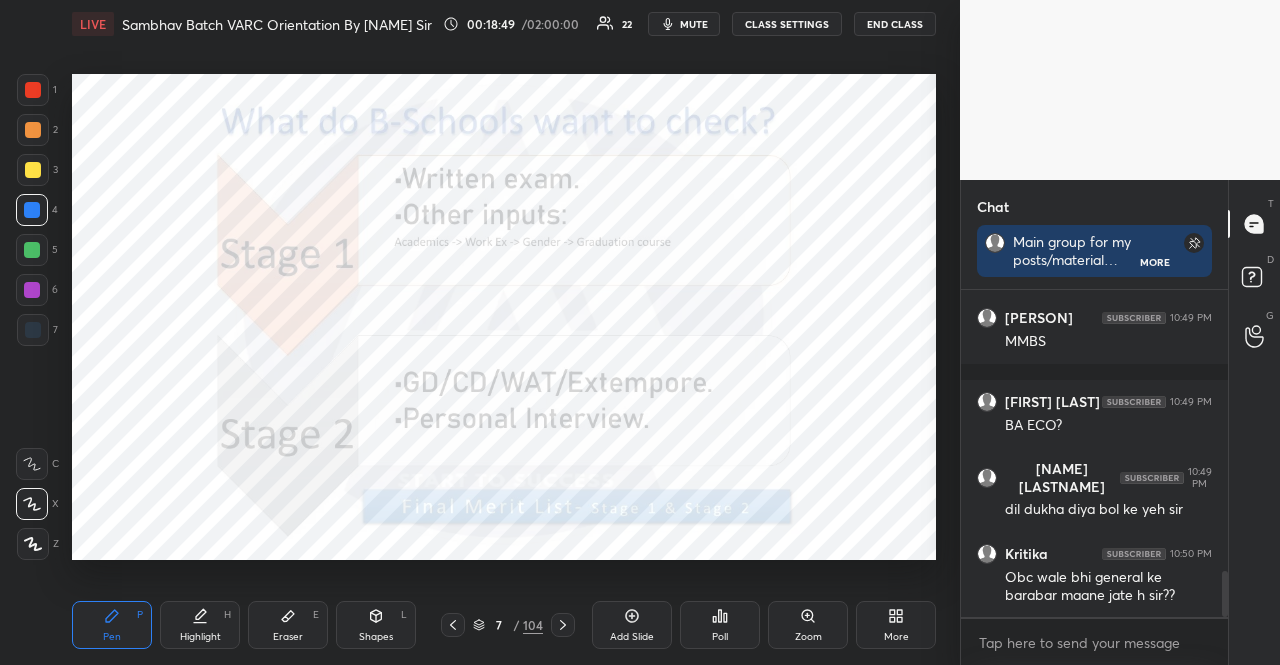 click at bounding box center [32, 210] 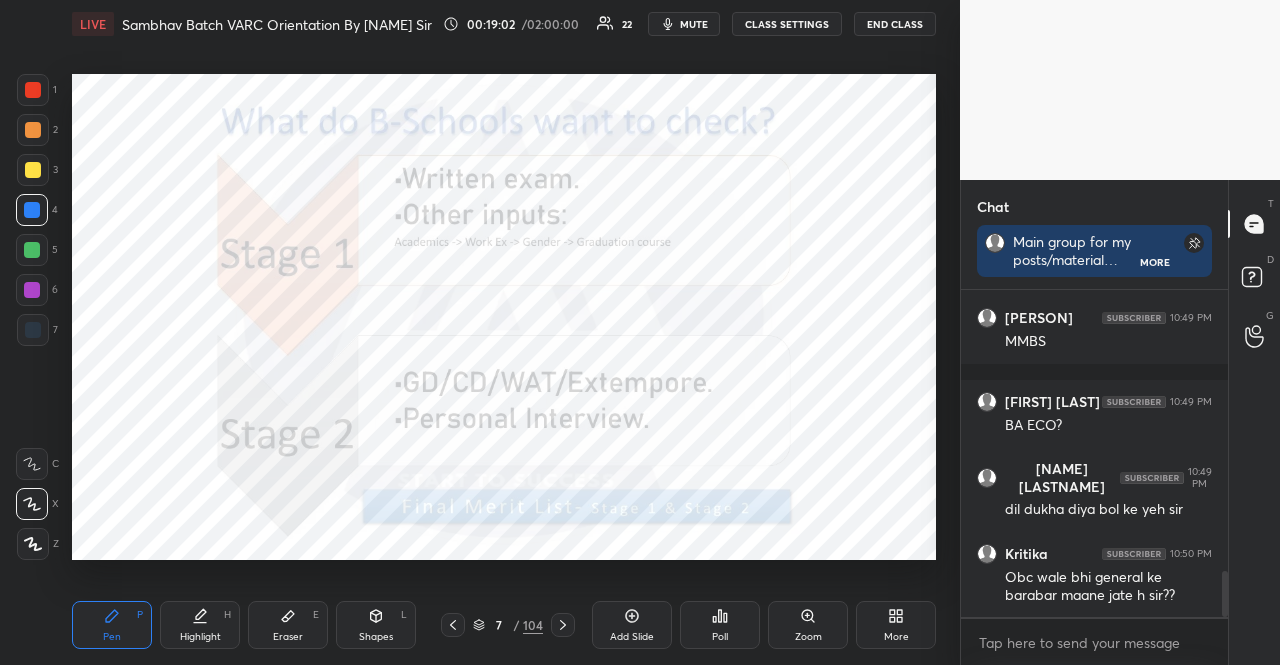 click at bounding box center (32, 250) 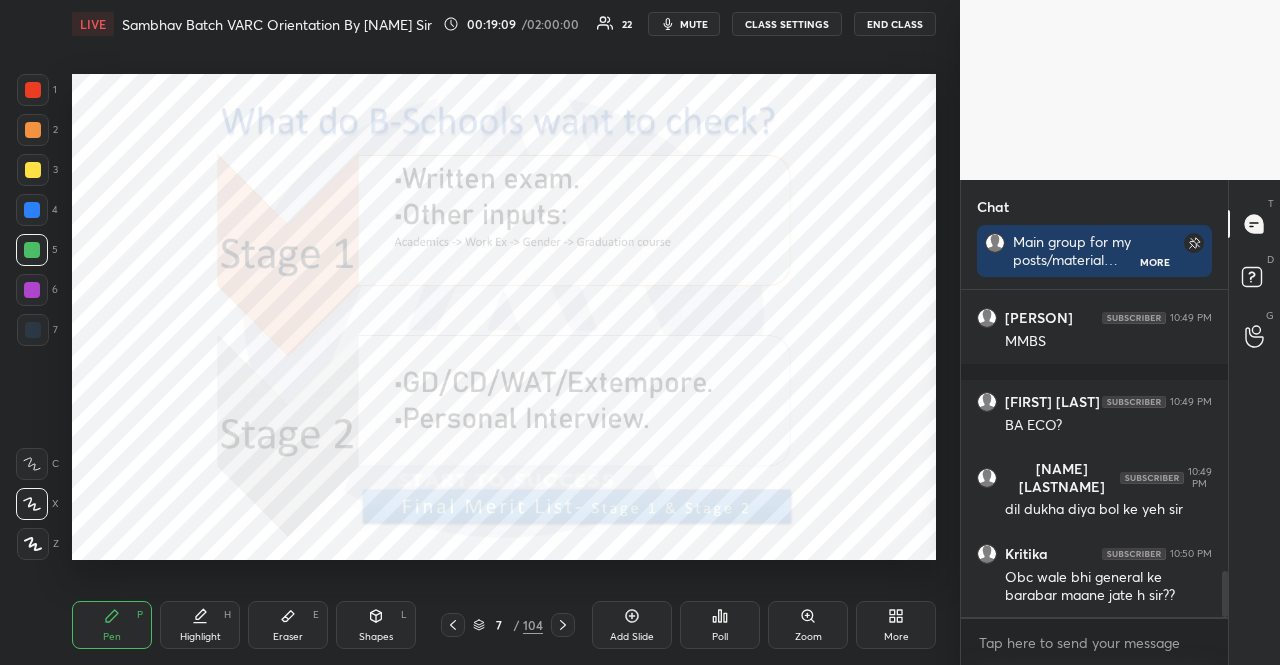 click at bounding box center [32, 290] 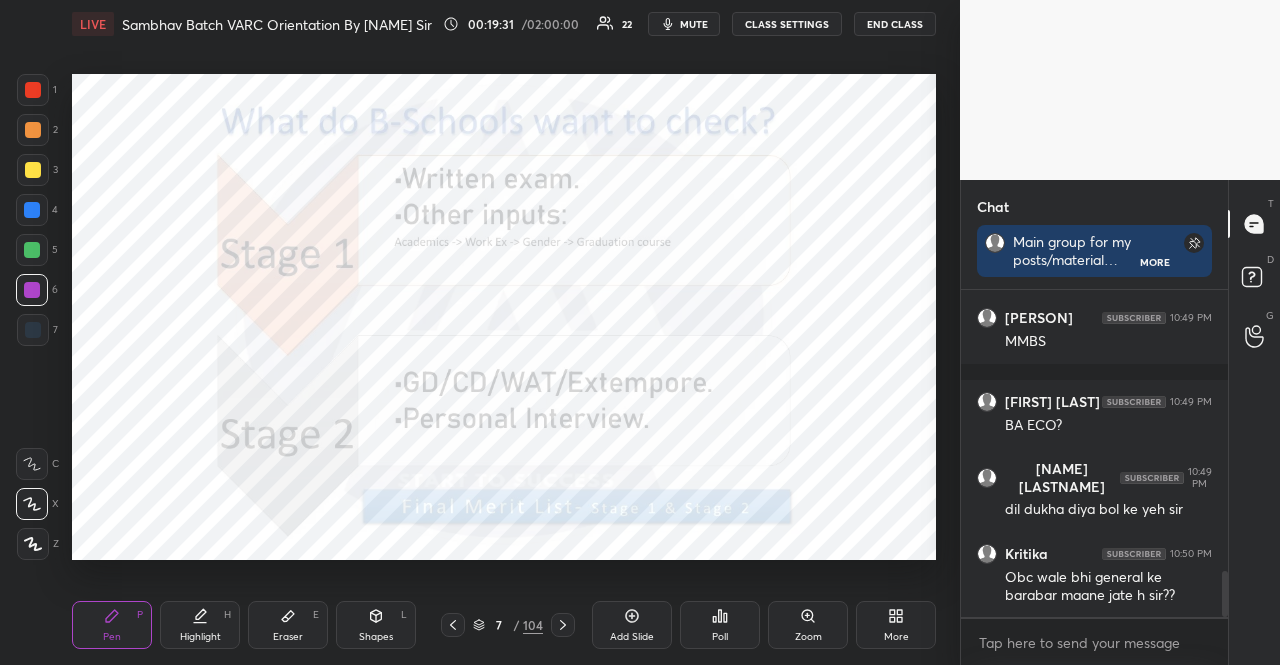 click 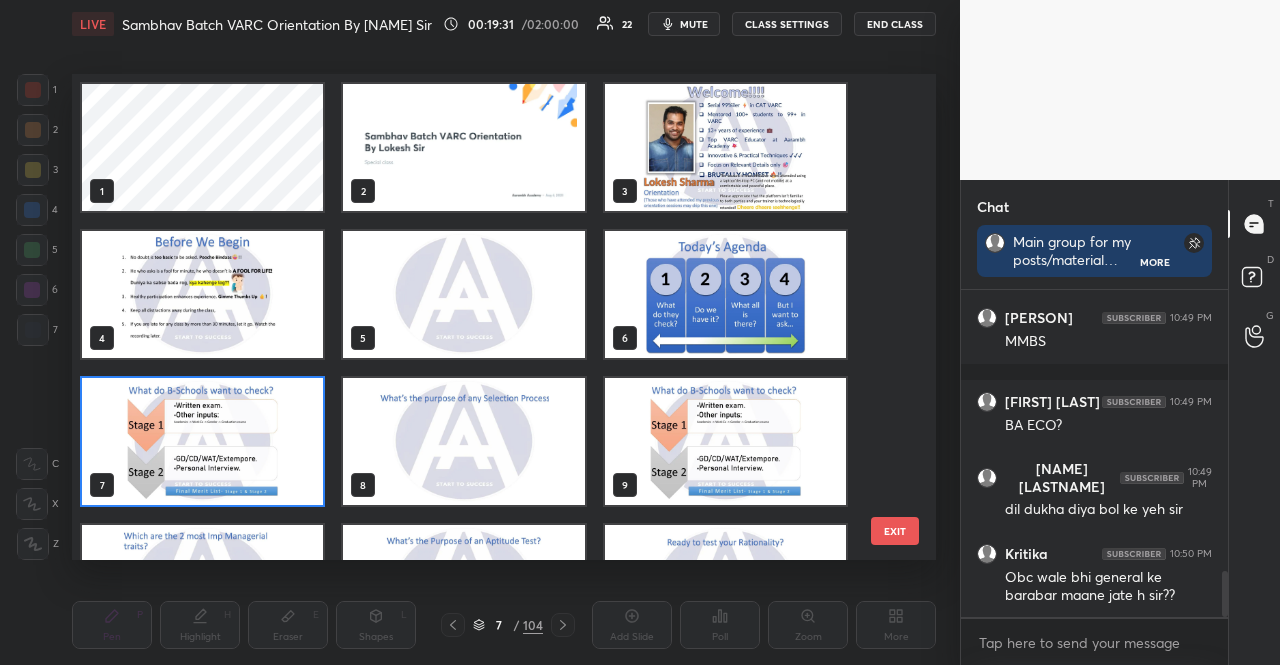 scroll, scrollTop: 7, scrollLeft: 11, axis: both 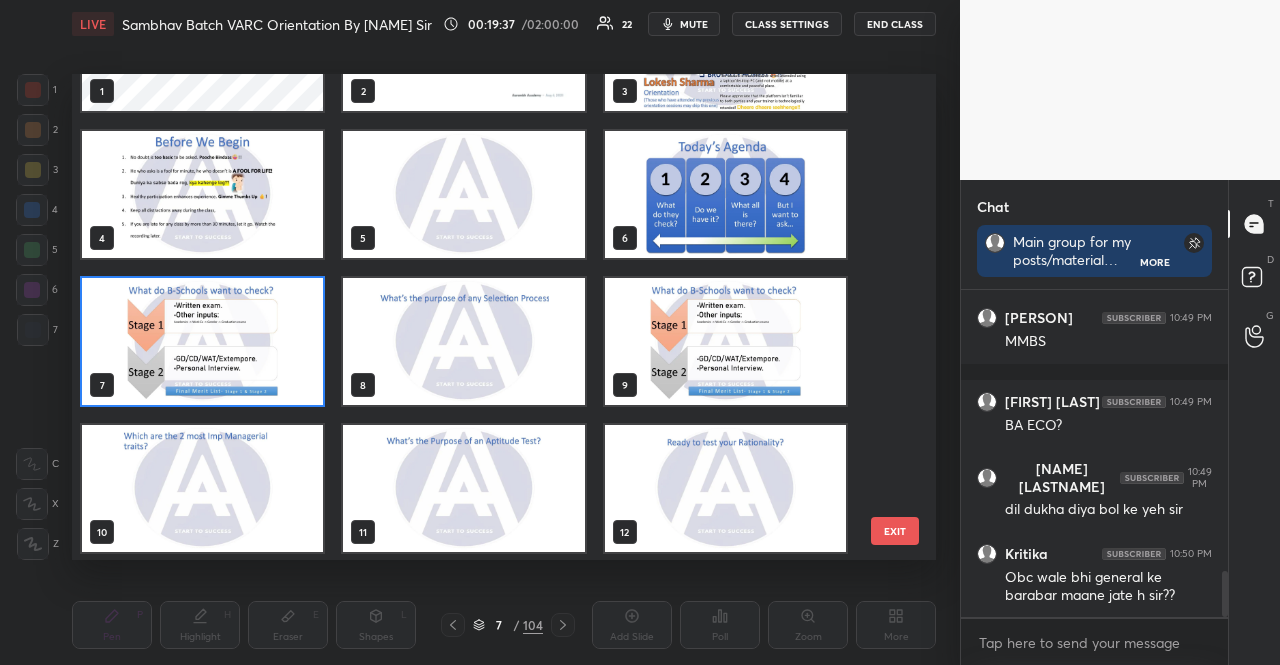 click at bounding box center (463, 341) 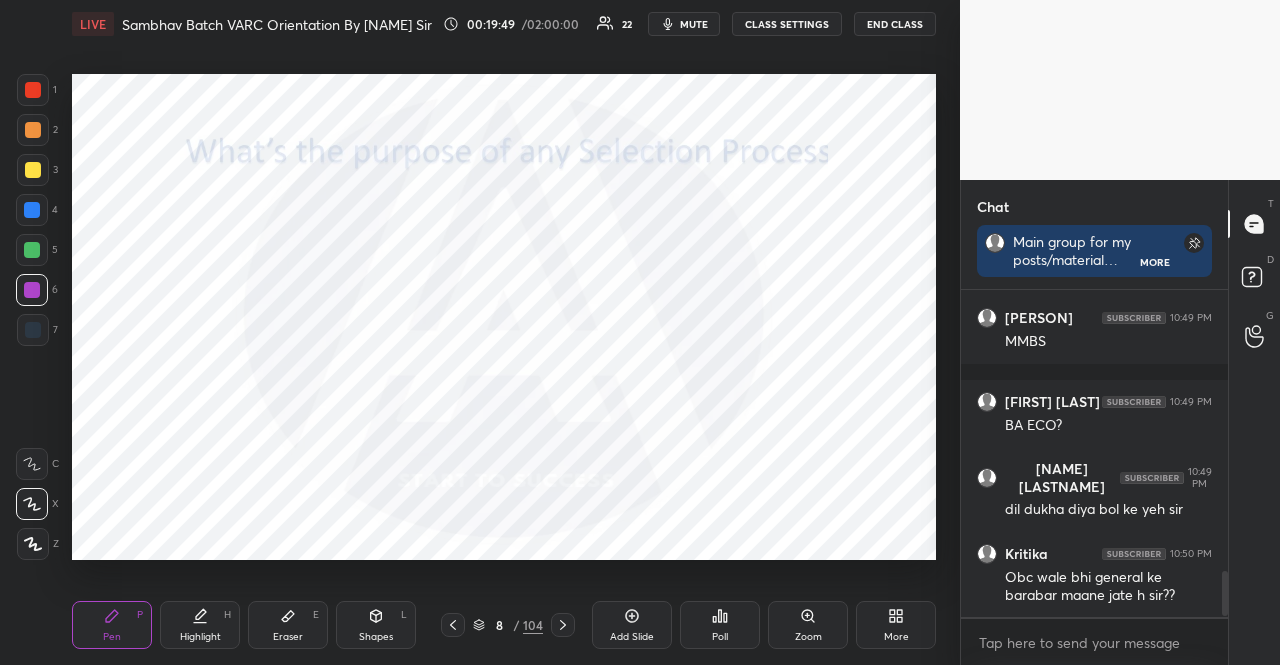 scroll, scrollTop: 2070, scrollLeft: 0, axis: vertical 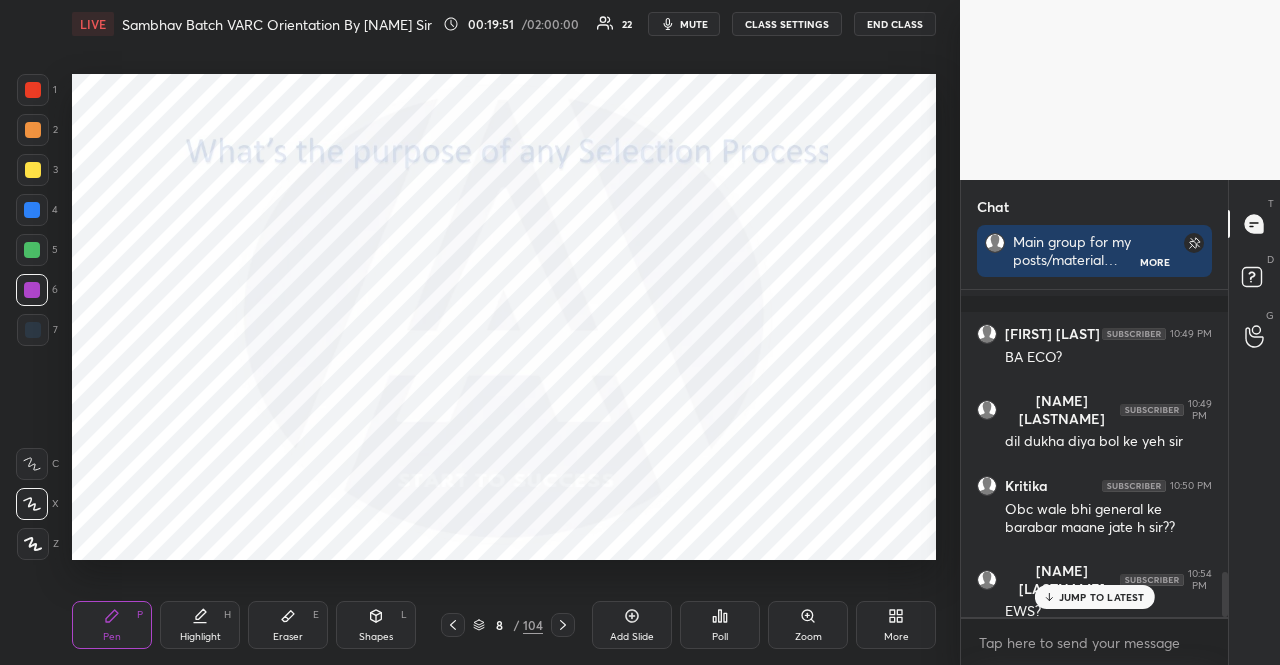click at bounding box center [32, 210] 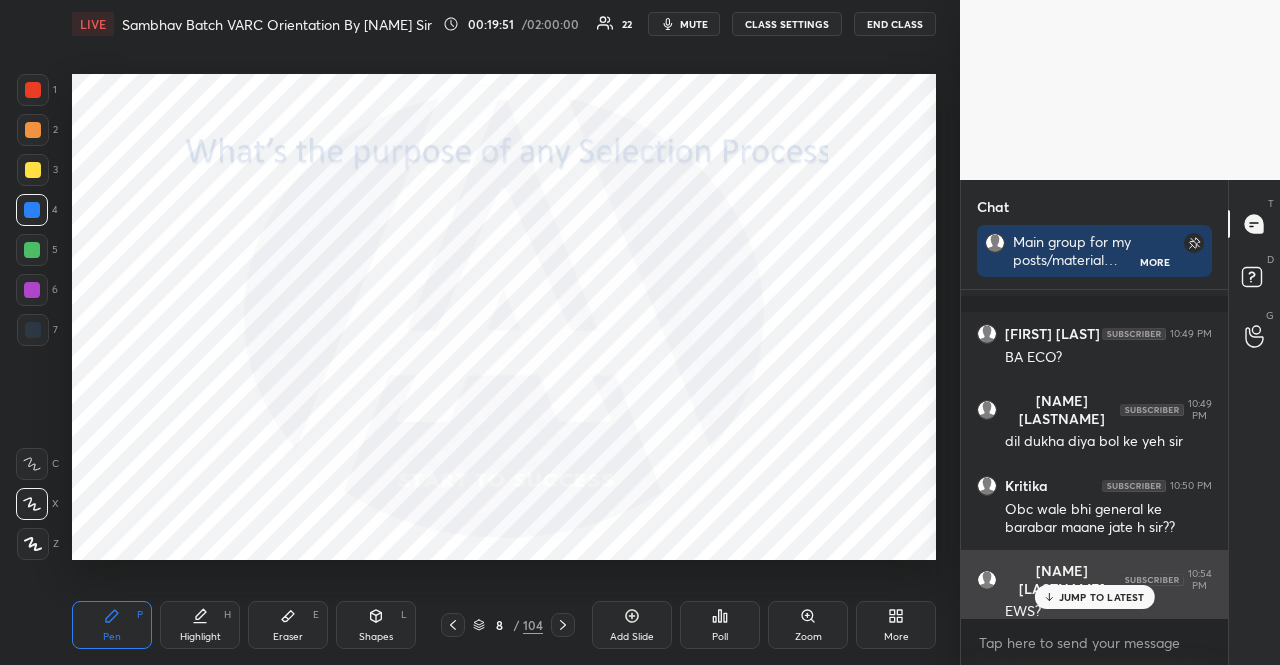 drag, startPoint x: 1068, startPoint y: 595, endPoint x: 976, endPoint y: 585, distance: 92.541885 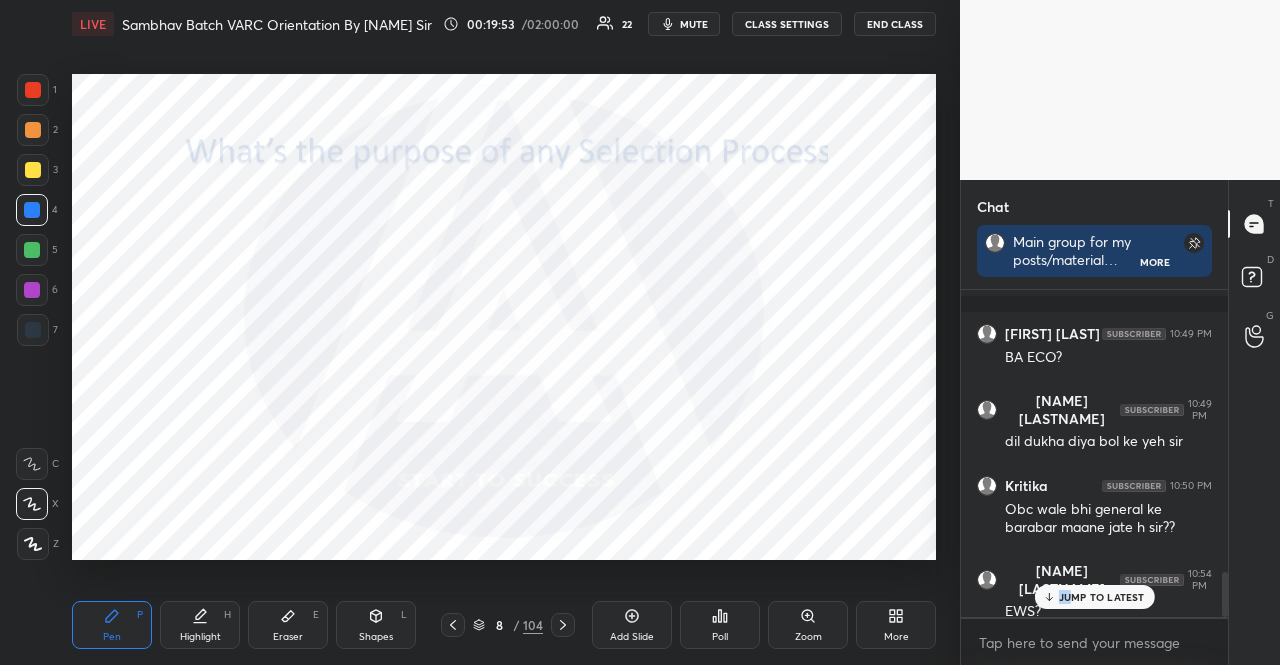 click 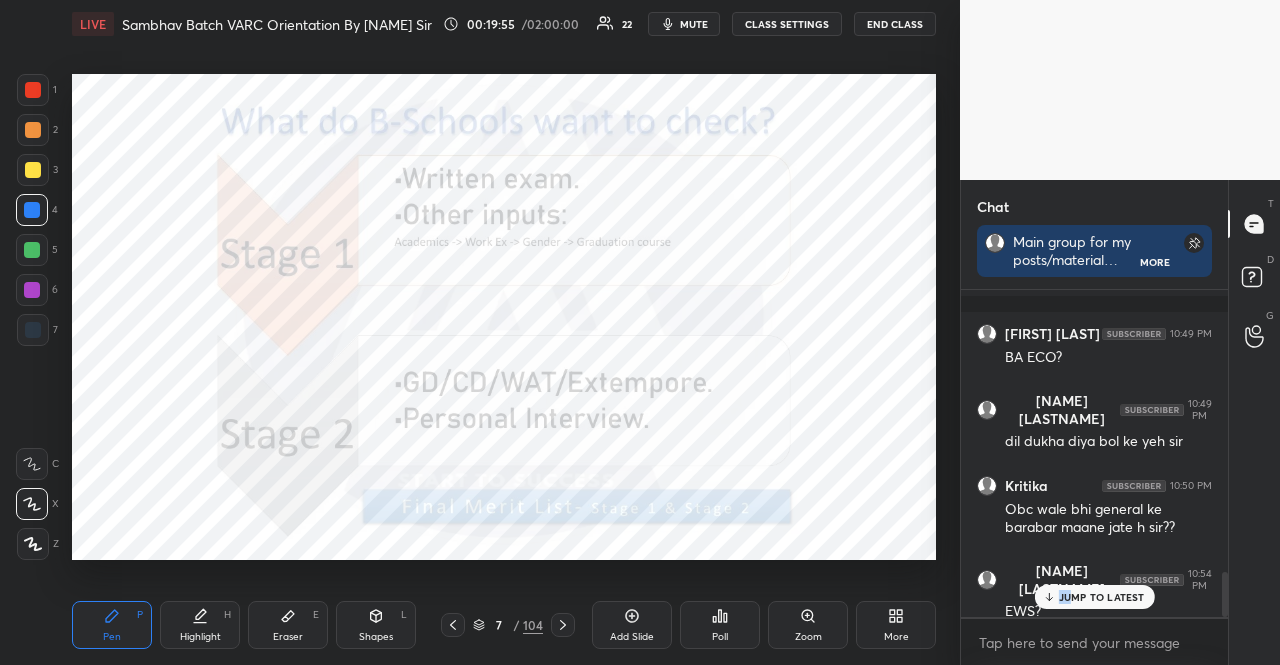 click at bounding box center [33, 130] 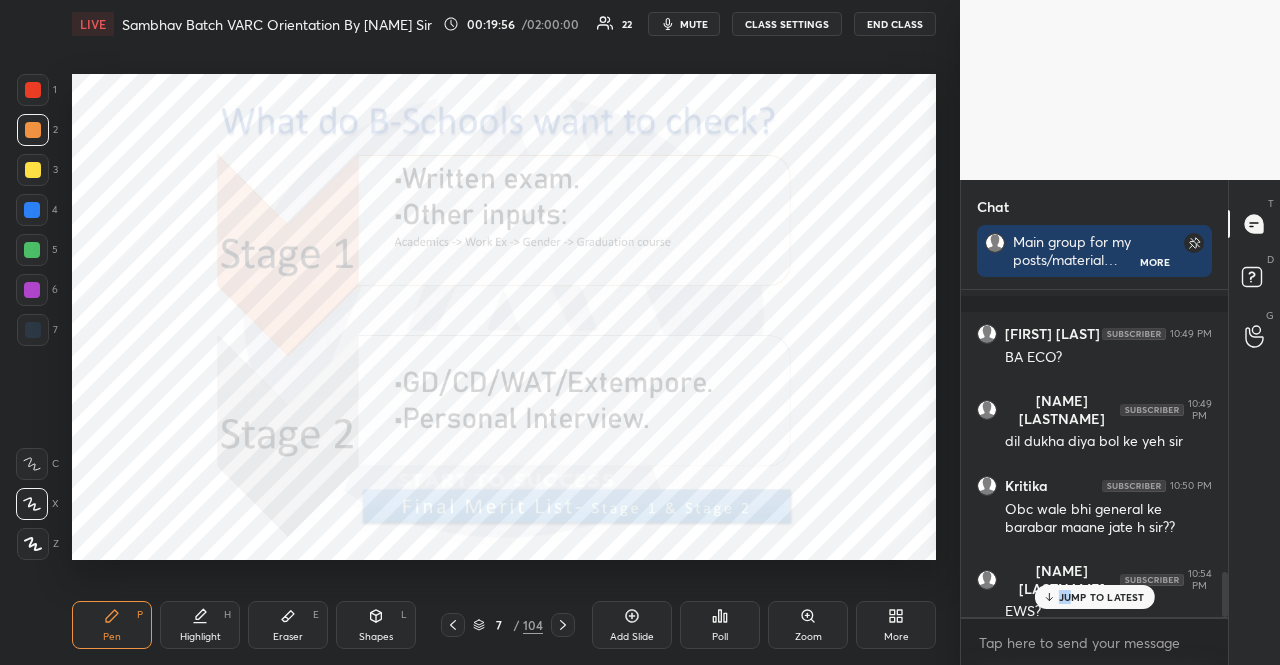 drag, startPoint x: 36, startPoint y: 125, endPoint x: 61, endPoint y: 134, distance: 26.57066 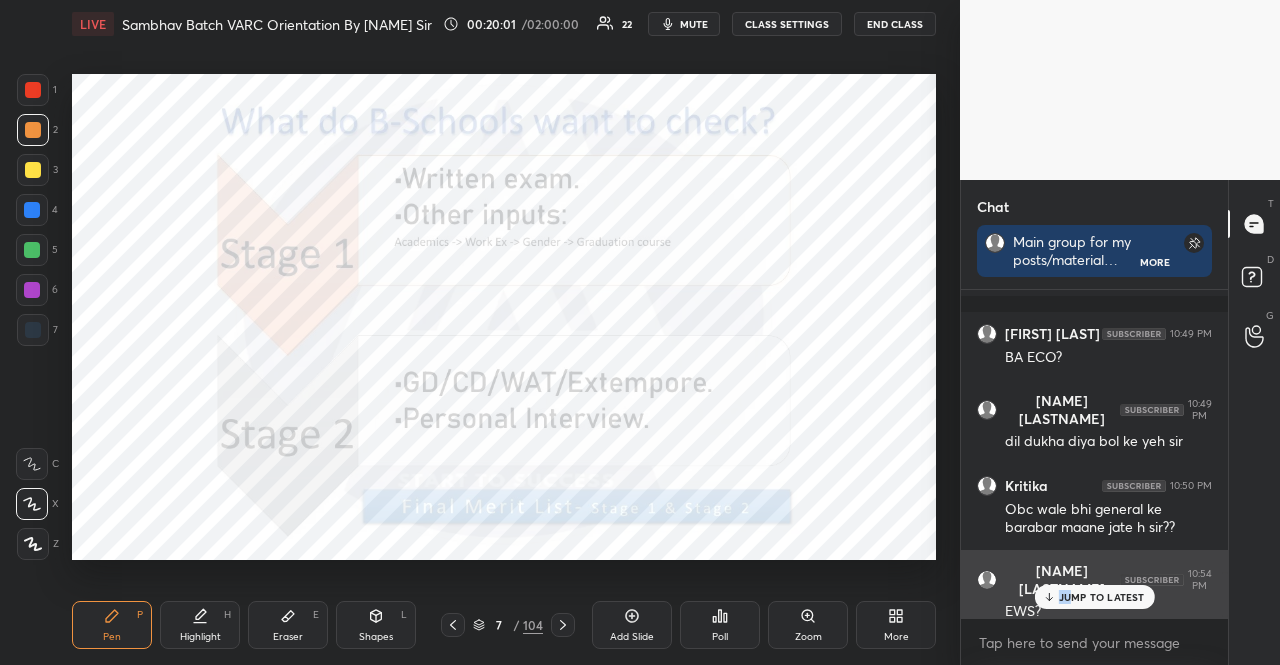 drag, startPoint x: 1057, startPoint y: 594, endPoint x: 1040, endPoint y: 595, distance: 17.029387 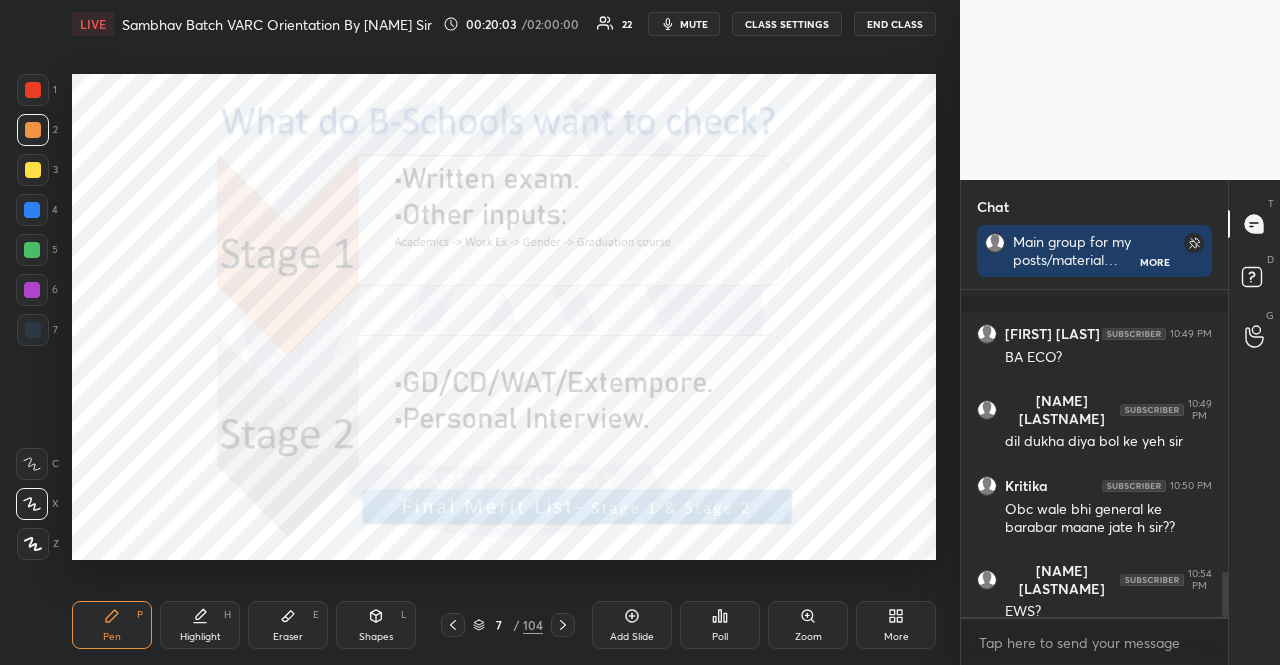click 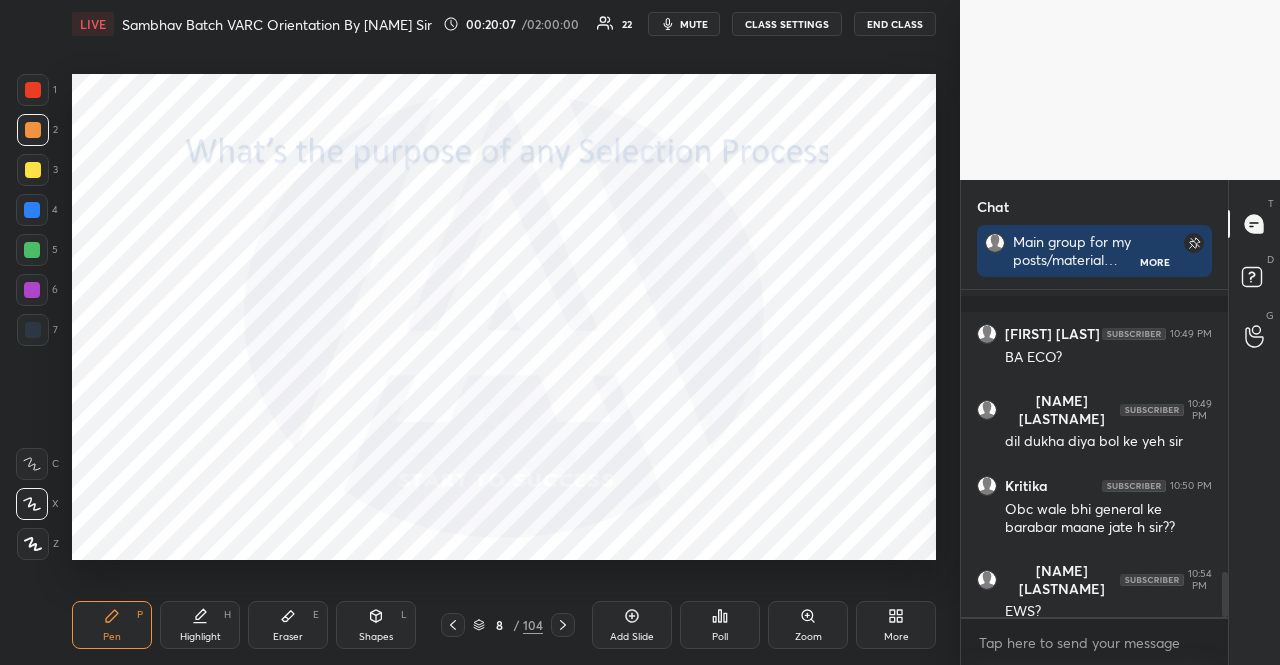 scroll, scrollTop: 2156, scrollLeft: 0, axis: vertical 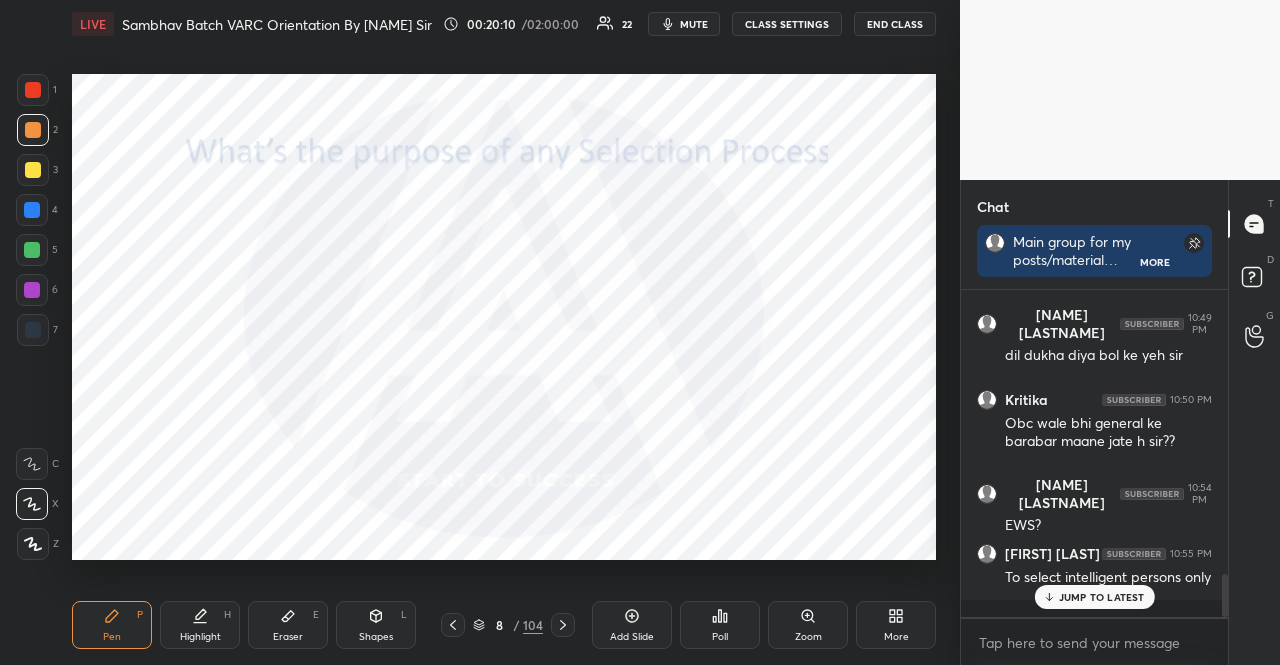 click on "JUMP TO LATEST" at bounding box center (1094, 597) 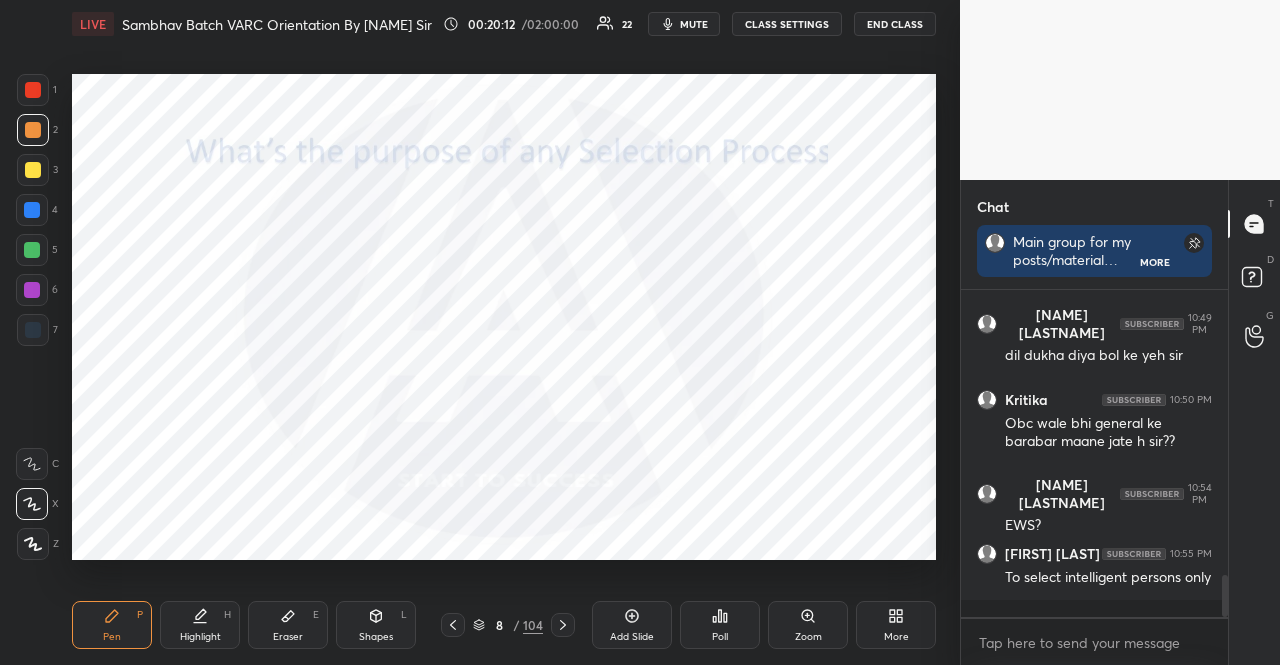 scroll, scrollTop: 2224, scrollLeft: 0, axis: vertical 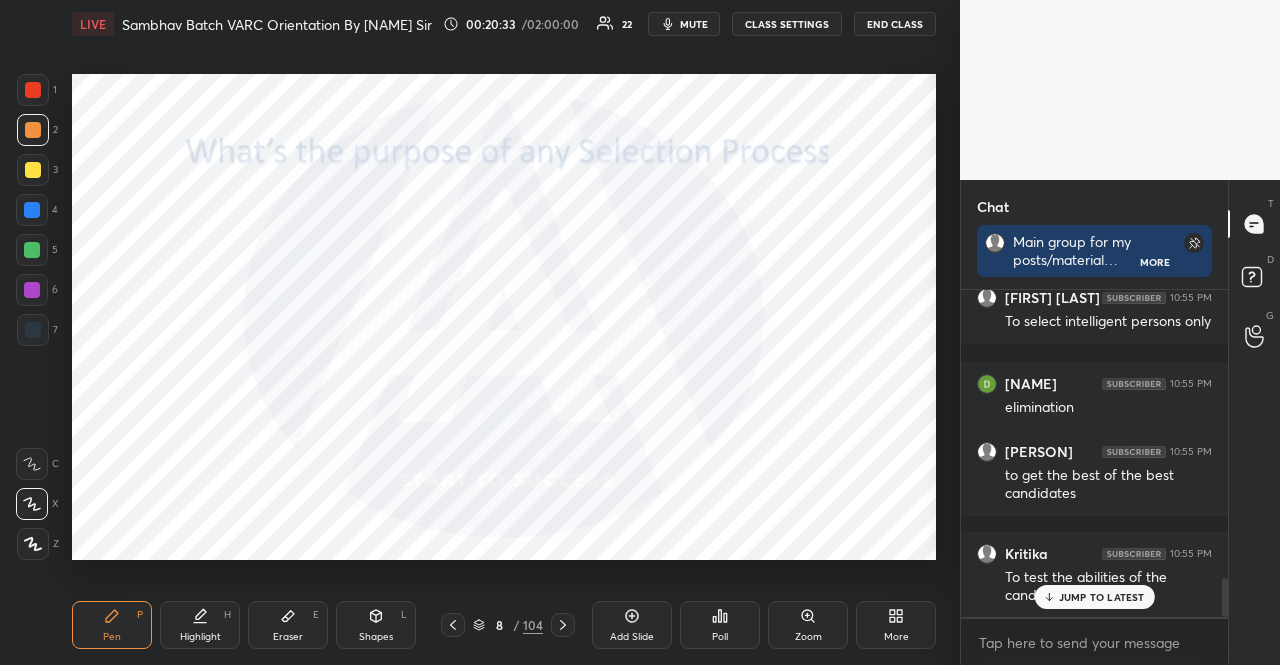 click on "JUMP TO LATEST" at bounding box center [1102, 597] 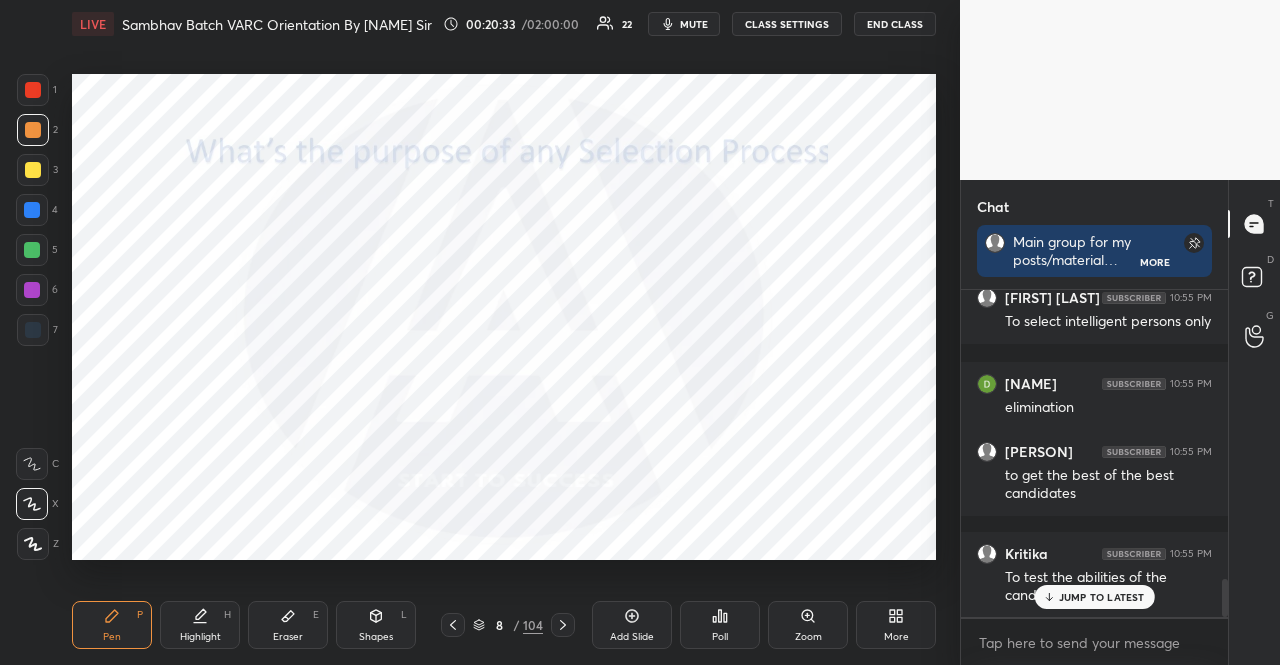 scroll, scrollTop: 2480, scrollLeft: 0, axis: vertical 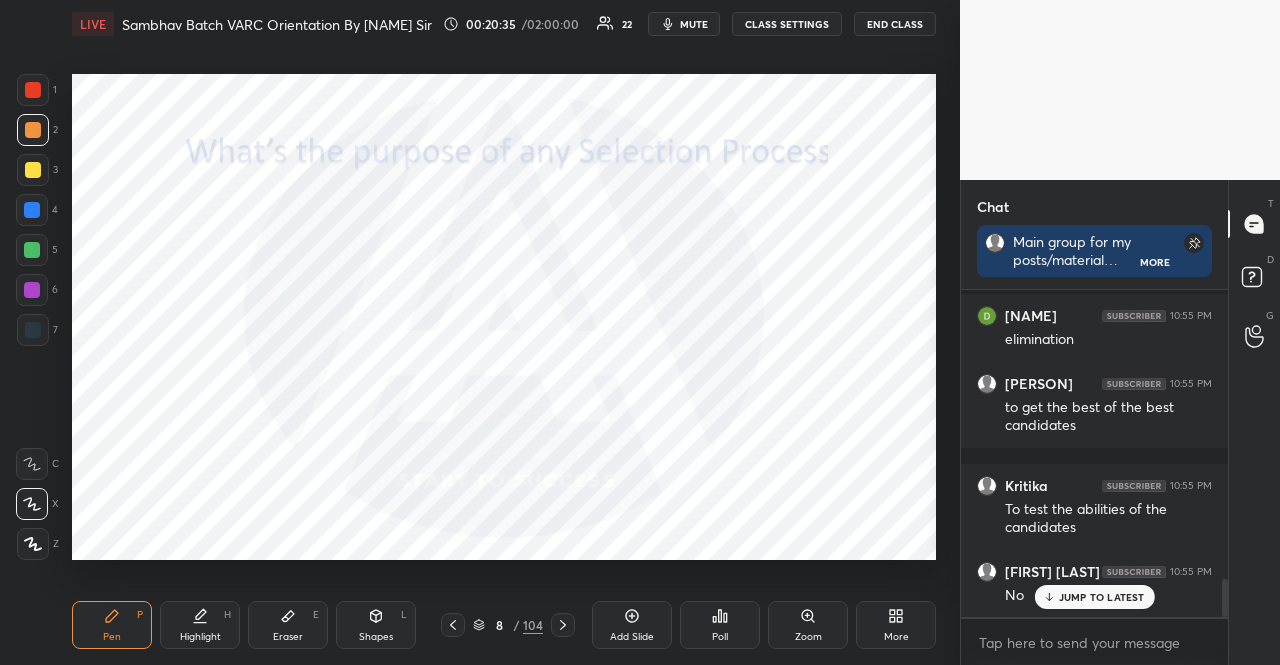 click on "JUMP TO LATEST" at bounding box center [1102, 597] 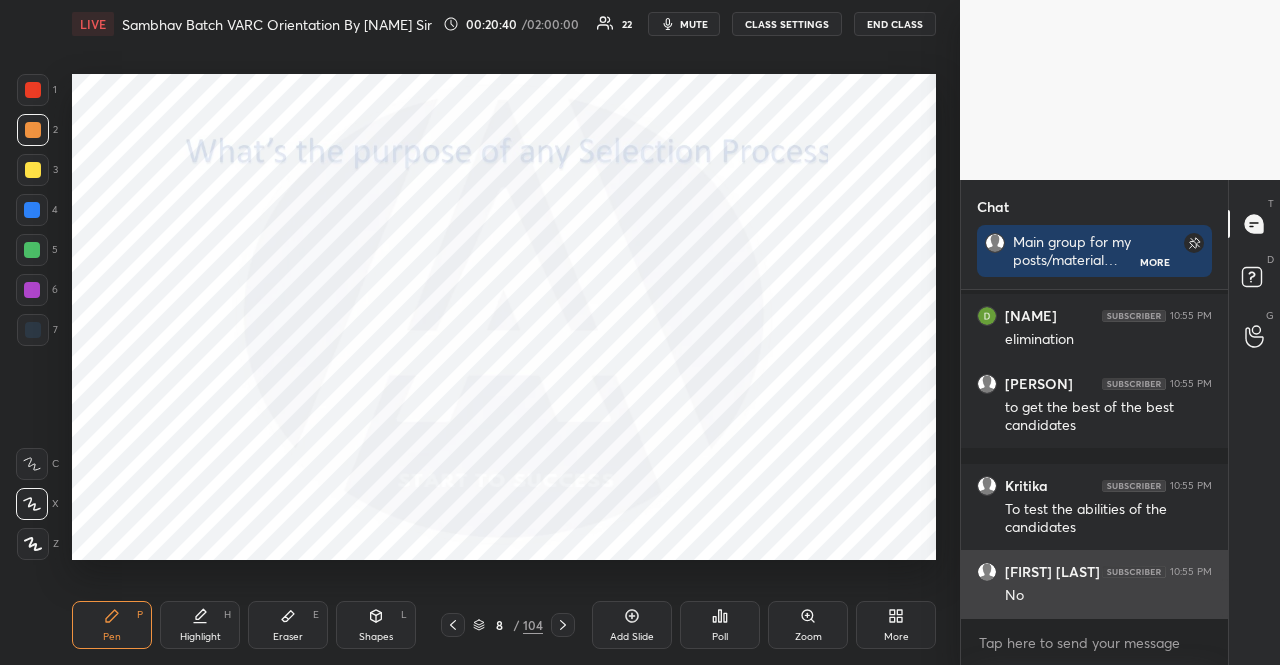 scroll, scrollTop: 2564, scrollLeft: 0, axis: vertical 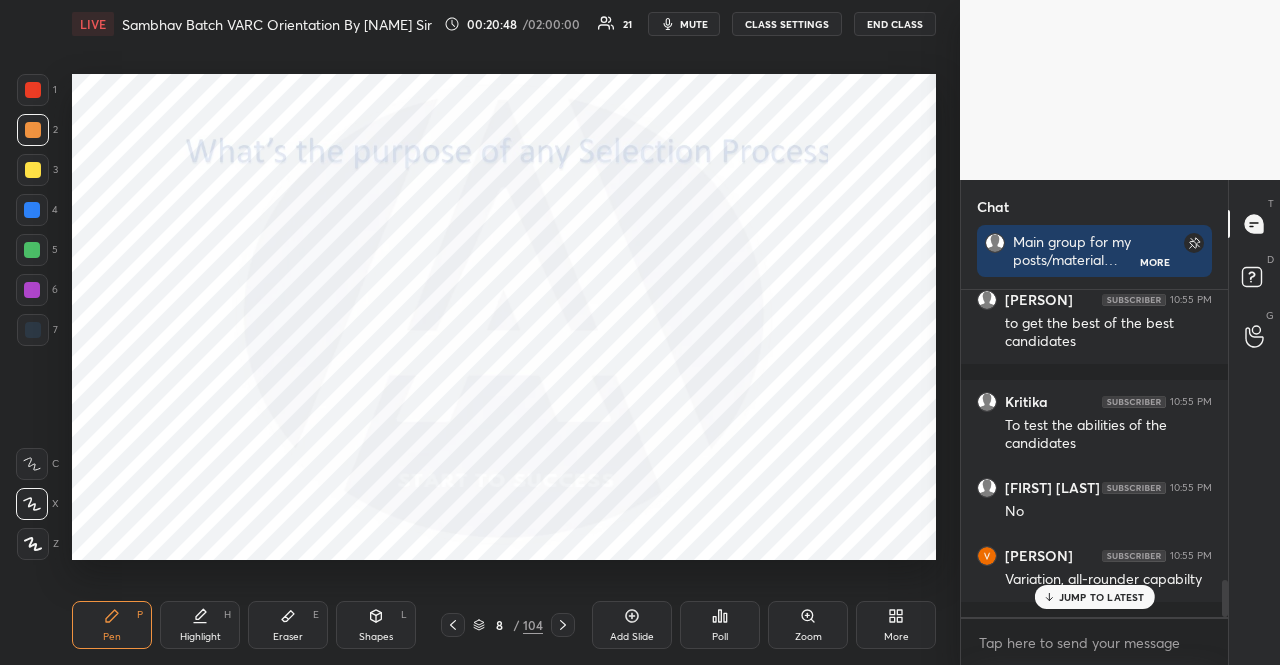 click on "JUMP TO LATEST" at bounding box center [1102, 597] 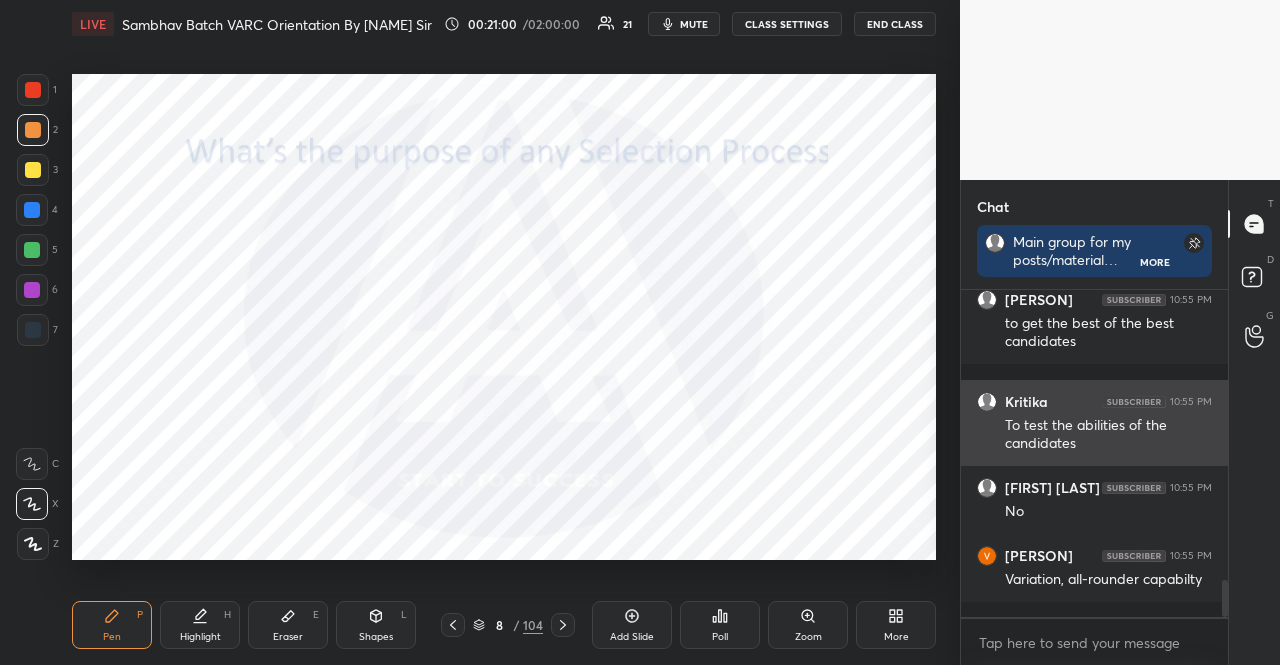 scroll, scrollTop: 2632, scrollLeft: 0, axis: vertical 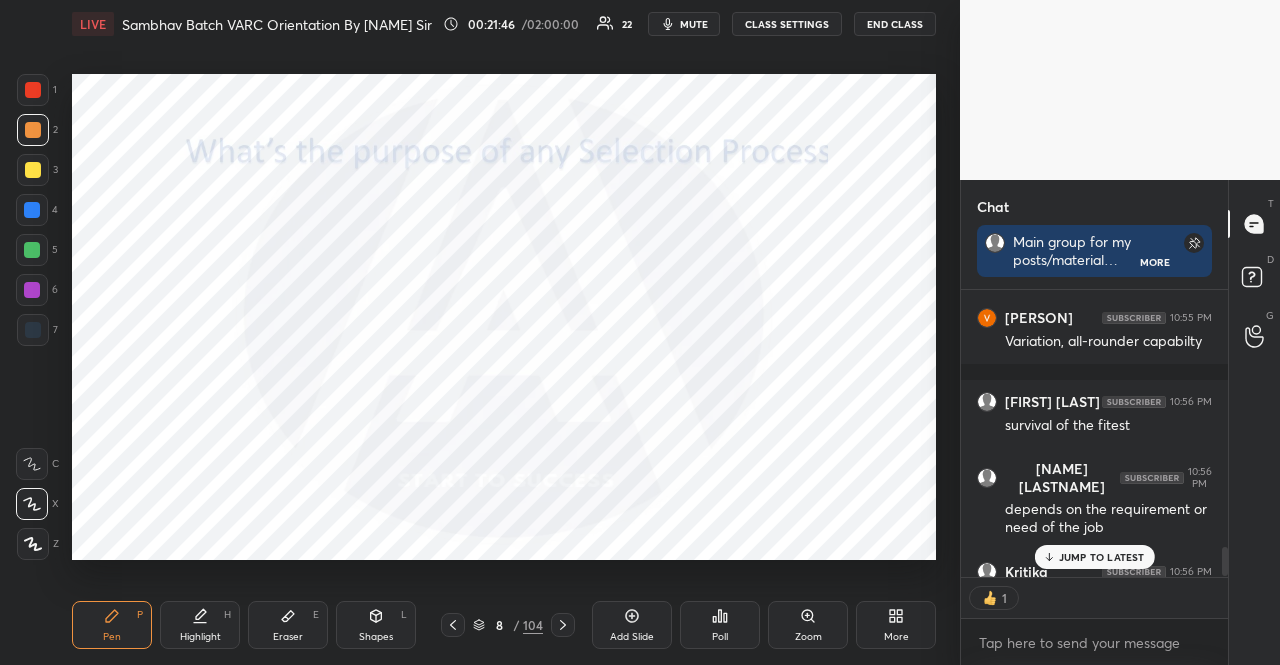 click on "JUMP TO LATEST" at bounding box center (1094, 557) 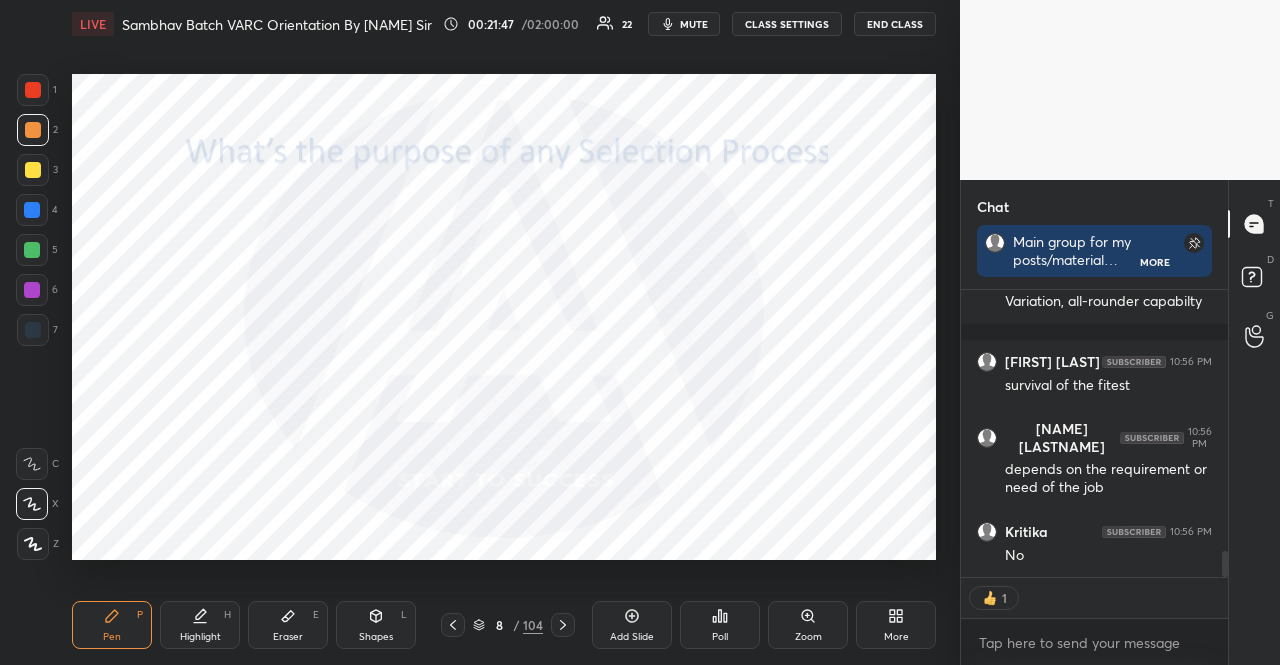 scroll, scrollTop: 2910, scrollLeft: 0, axis: vertical 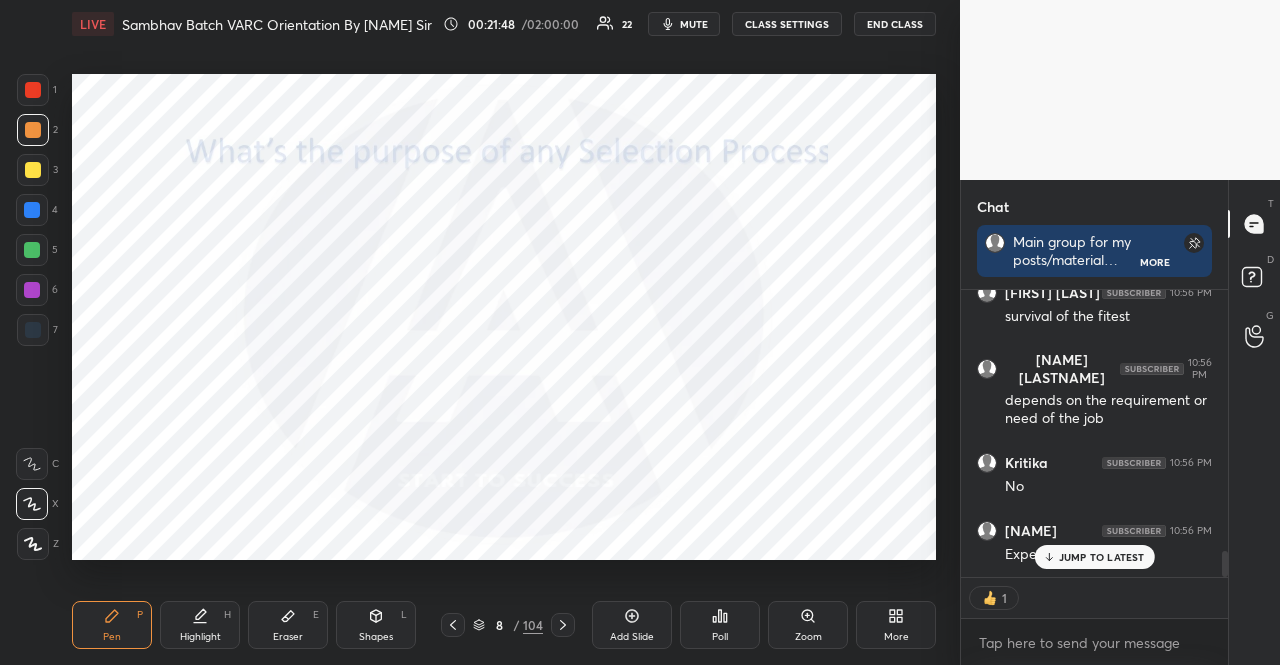 click on "JUMP TO LATEST" at bounding box center (1102, 557) 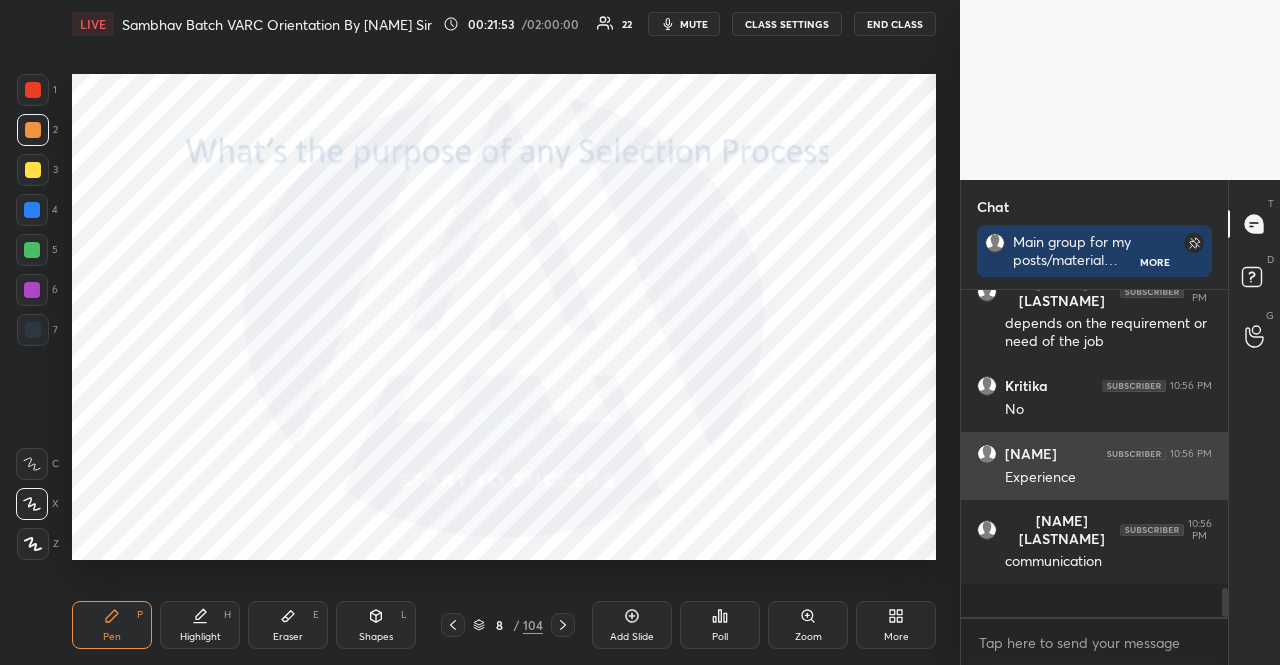 scroll, scrollTop: 6, scrollLeft: 6, axis: both 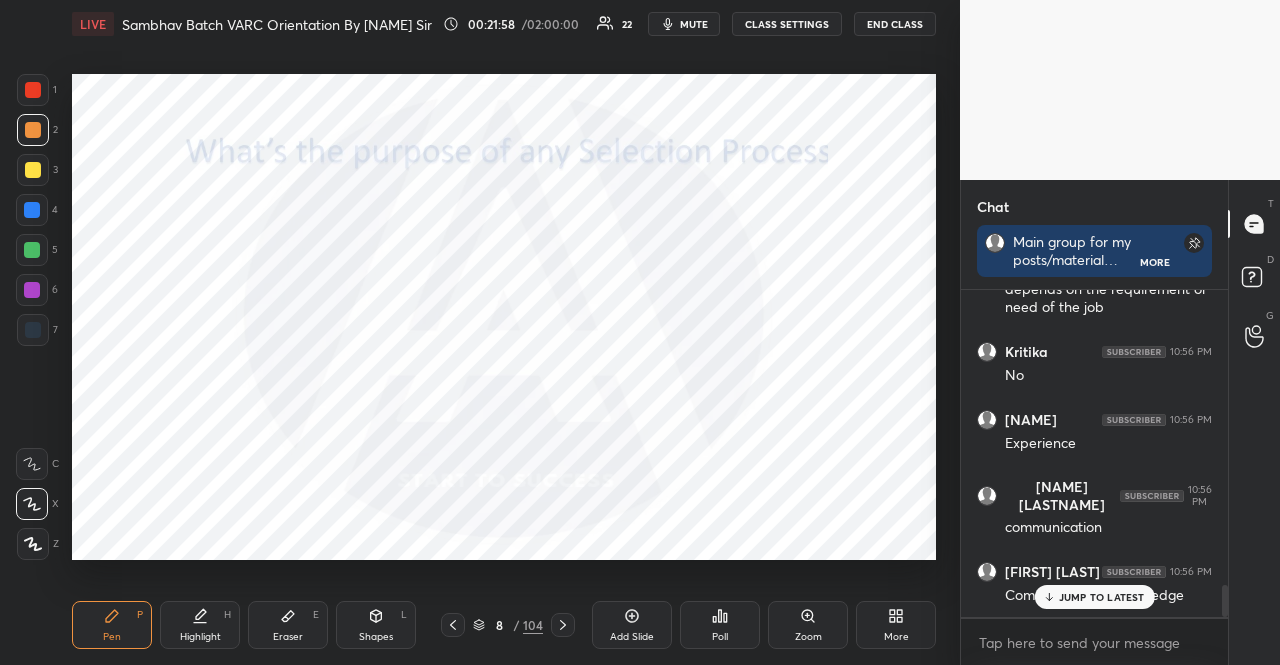 click on "JUMP TO LATEST" at bounding box center [1094, 597] 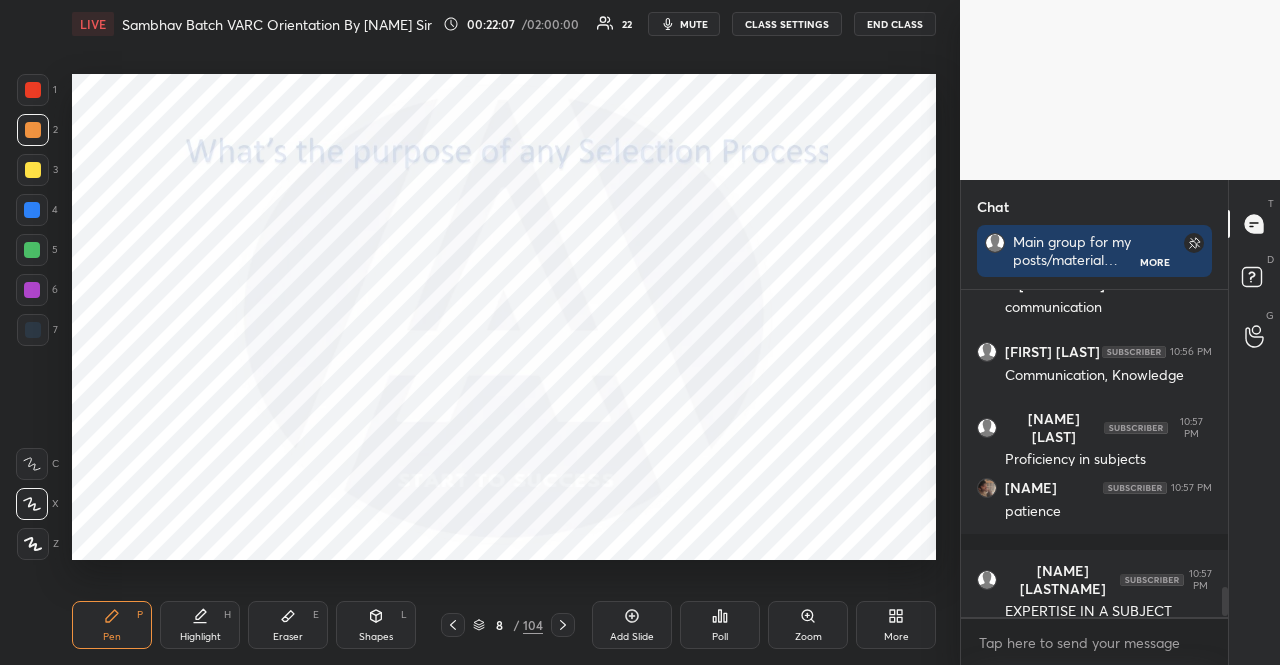 scroll, scrollTop: 3326, scrollLeft: 0, axis: vertical 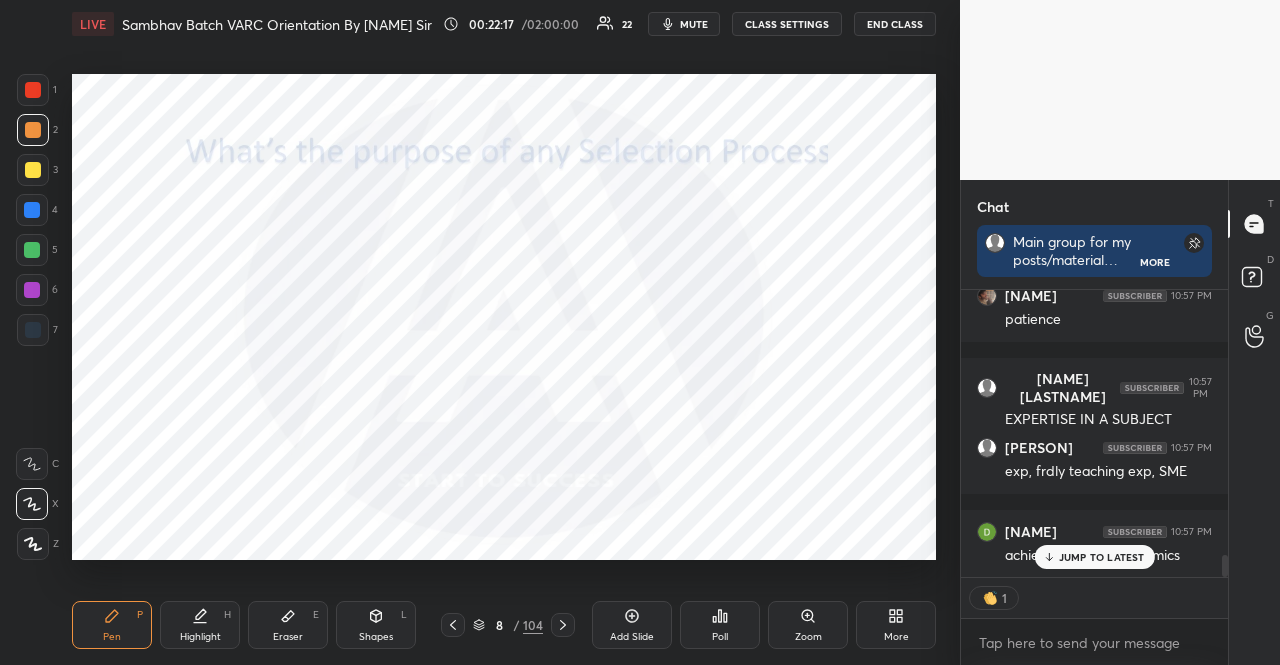 type on "x" 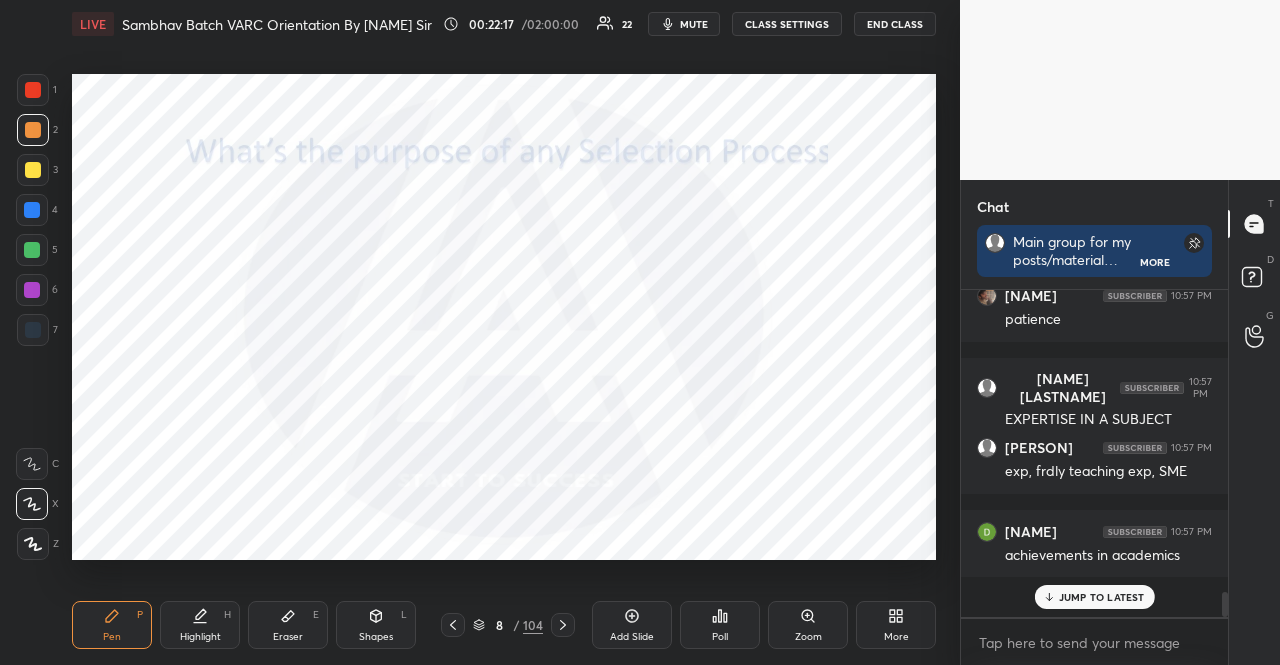 scroll, scrollTop: 6, scrollLeft: 6, axis: both 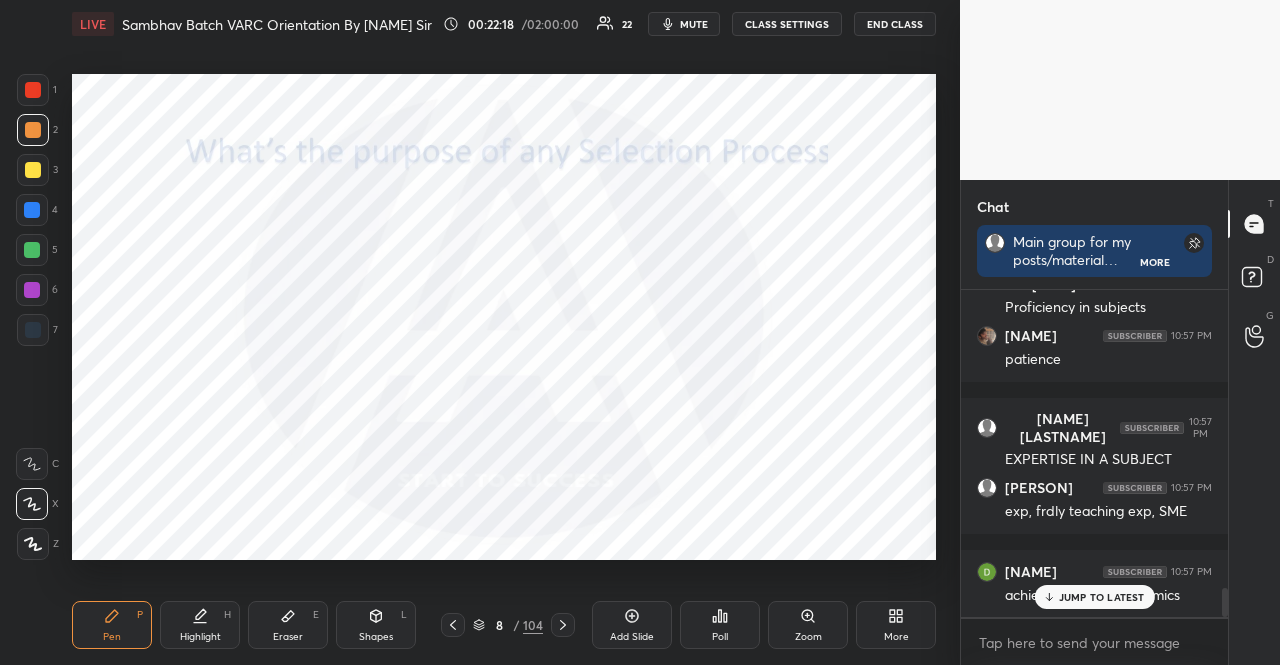 click on "JUMP TO LATEST" at bounding box center [1102, 597] 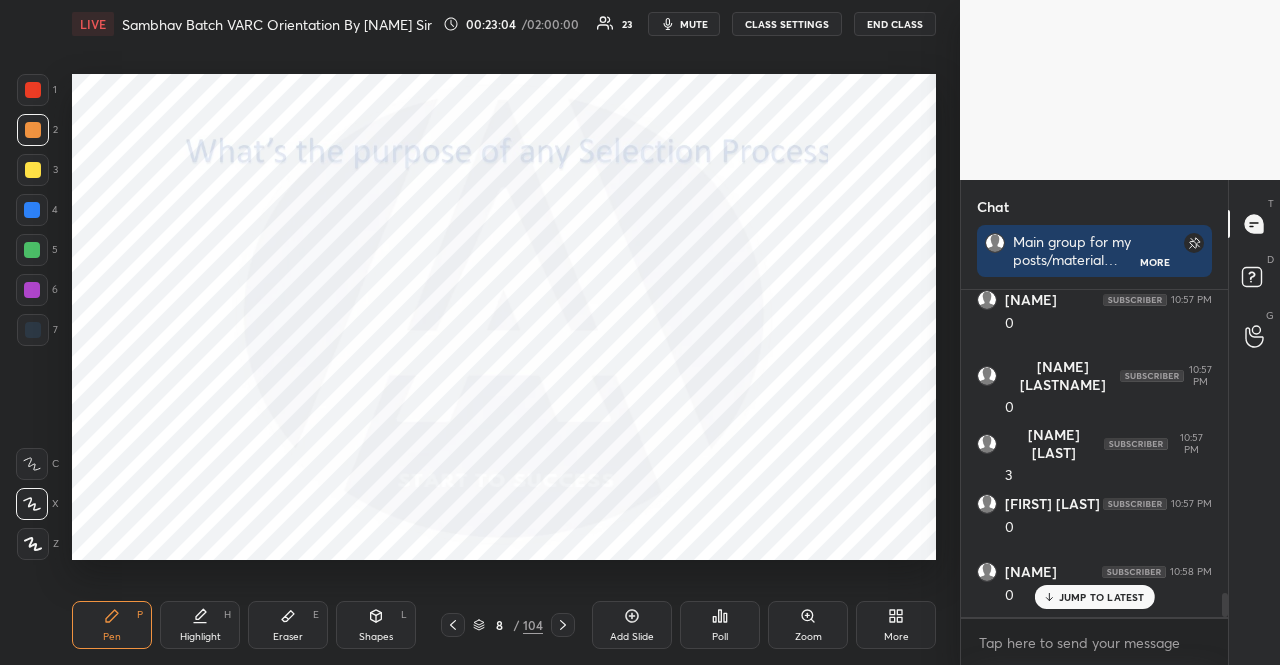 scroll, scrollTop: 4246, scrollLeft: 0, axis: vertical 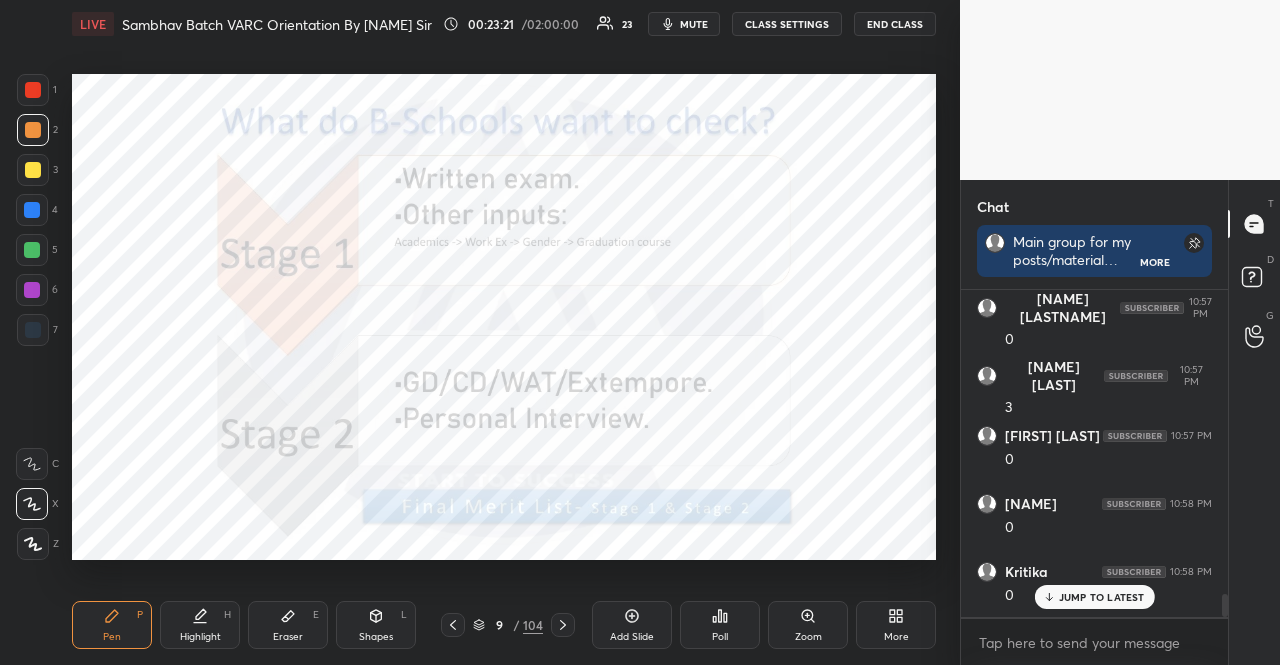 click at bounding box center (33, 90) 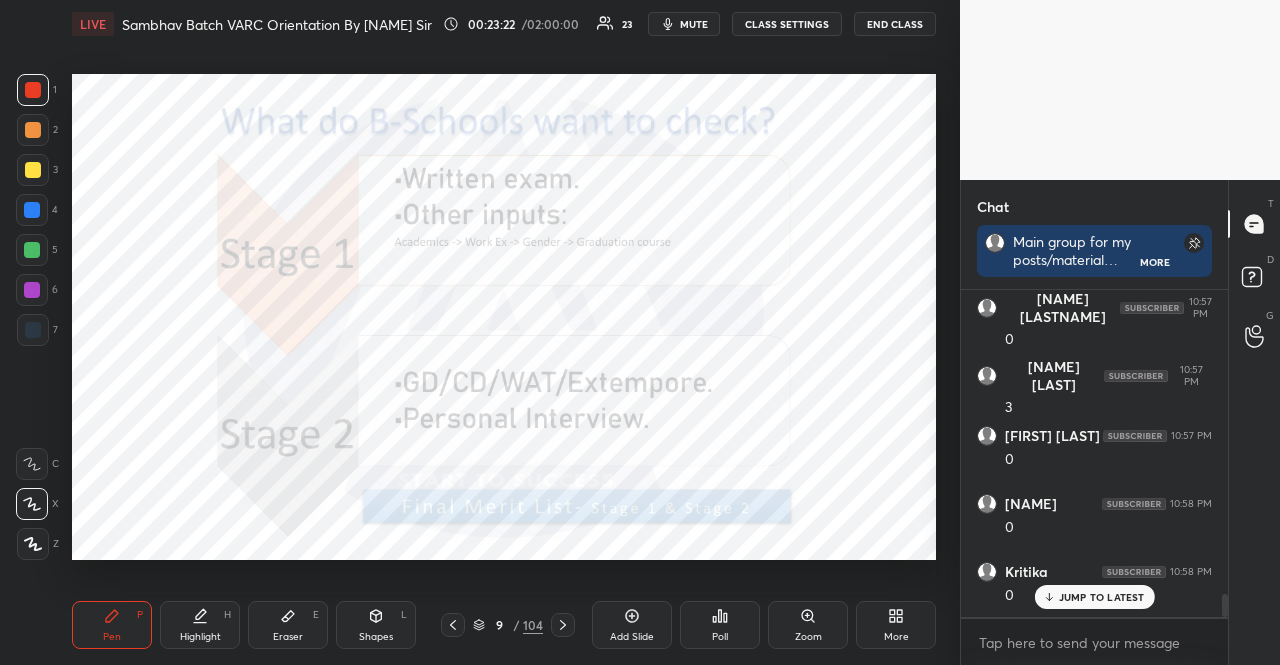 click on "Shapes L" at bounding box center [376, 625] 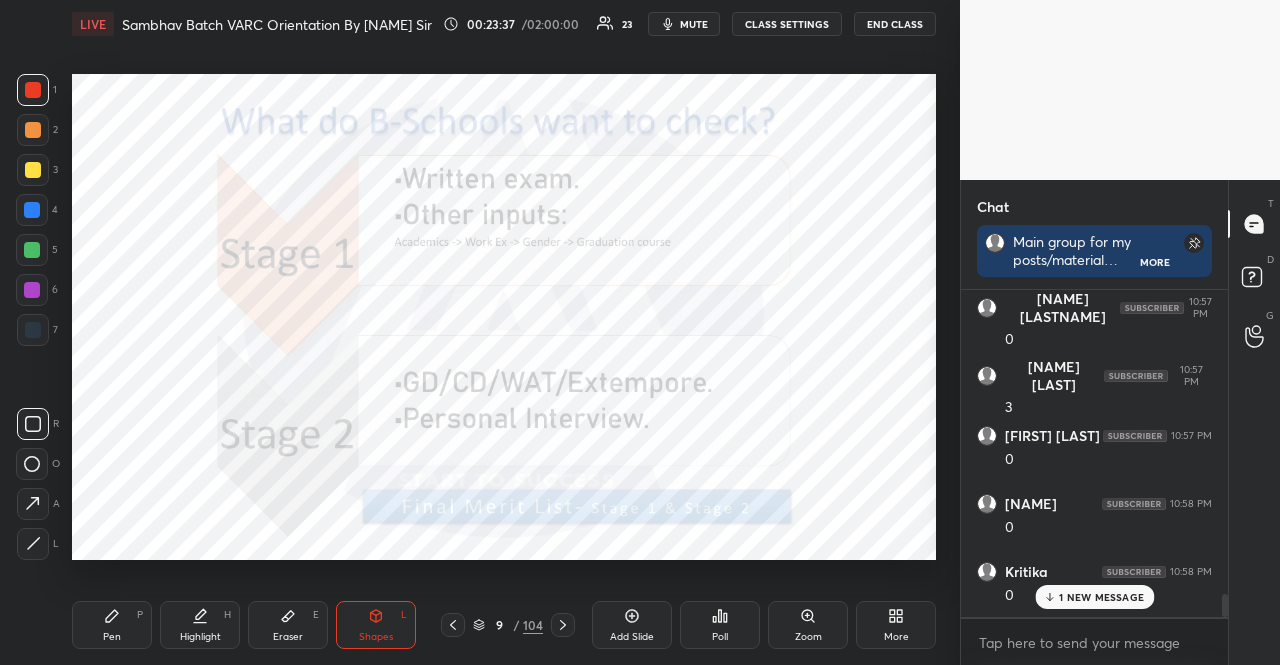 scroll, scrollTop: 4318, scrollLeft: 0, axis: vertical 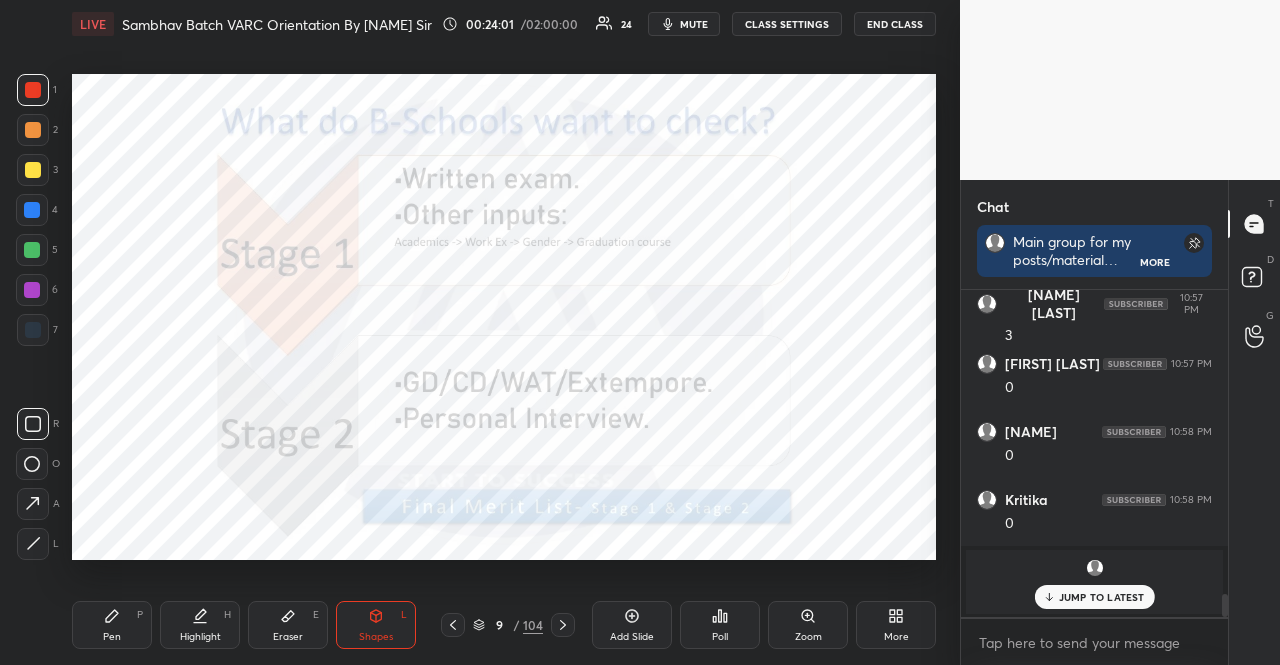 click 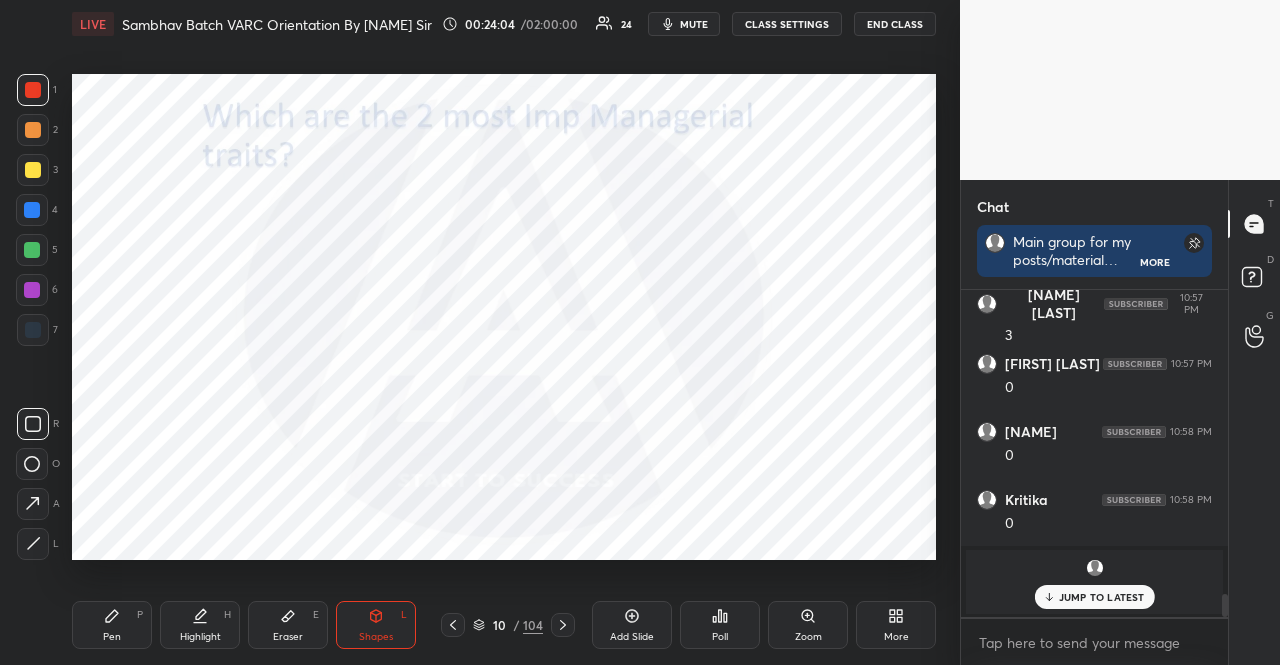 scroll, scrollTop: 4386, scrollLeft: 0, axis: vertical 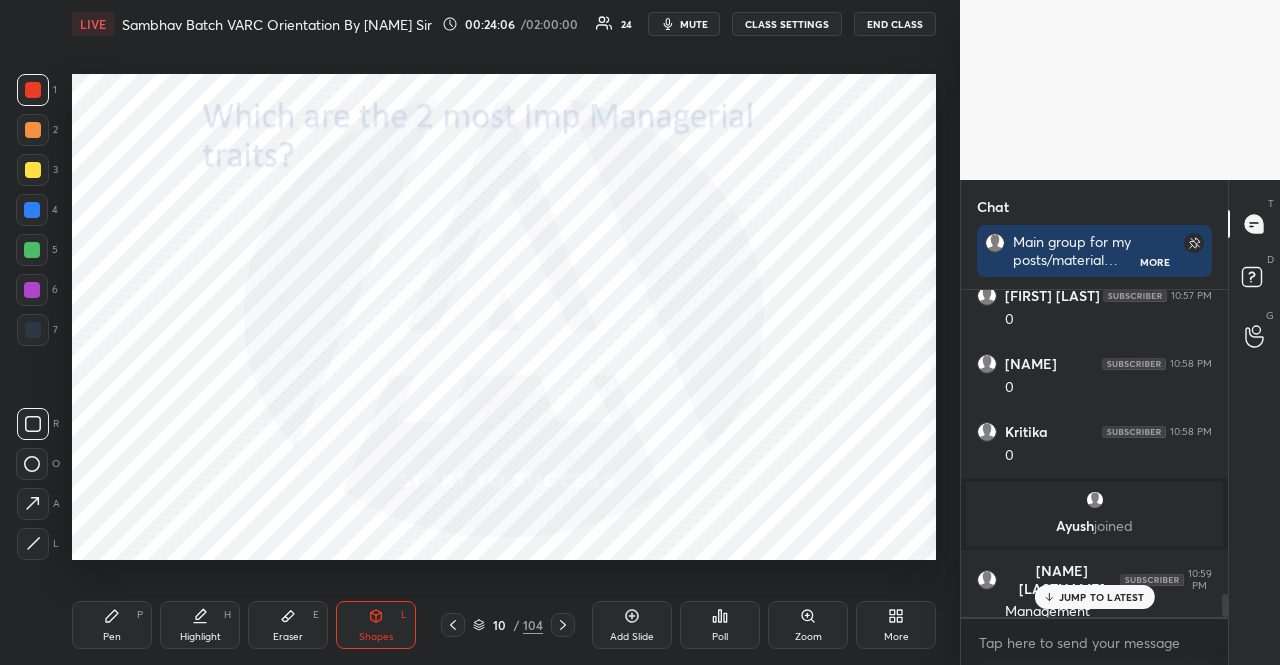 click on "JUMP TO LATEST" at bounding box center (1102, 597) 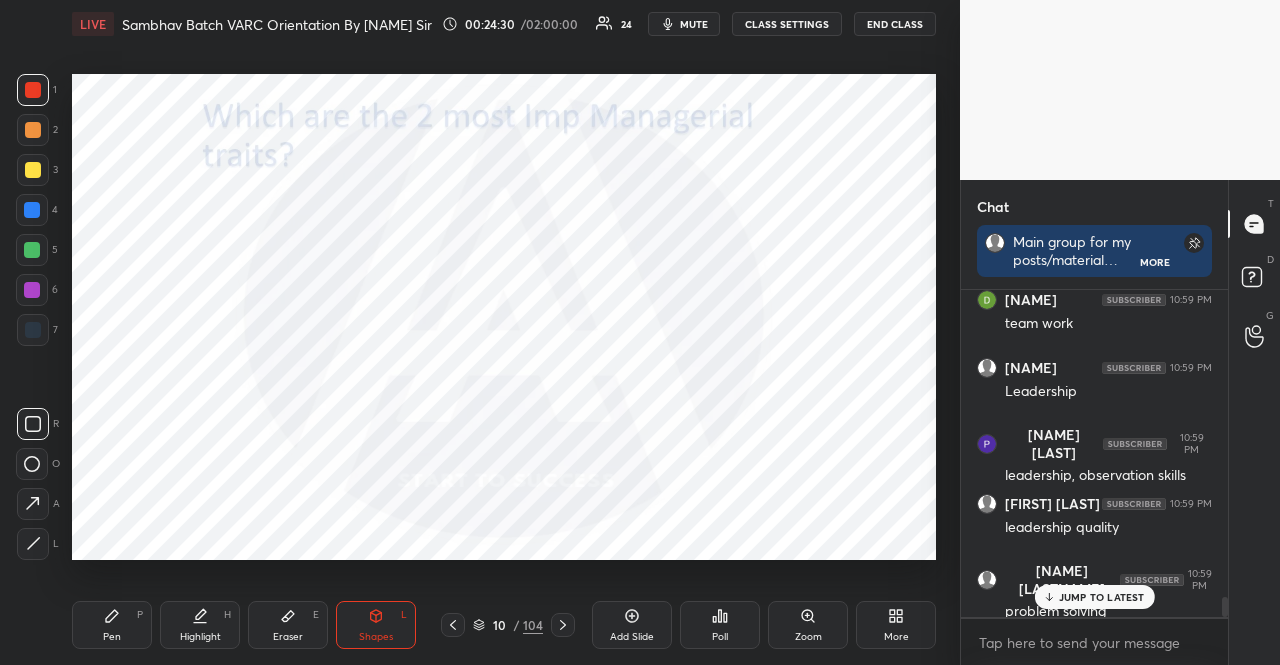 scroll, scrollTop: 5030, scrollLeft: 0, axis: vertical 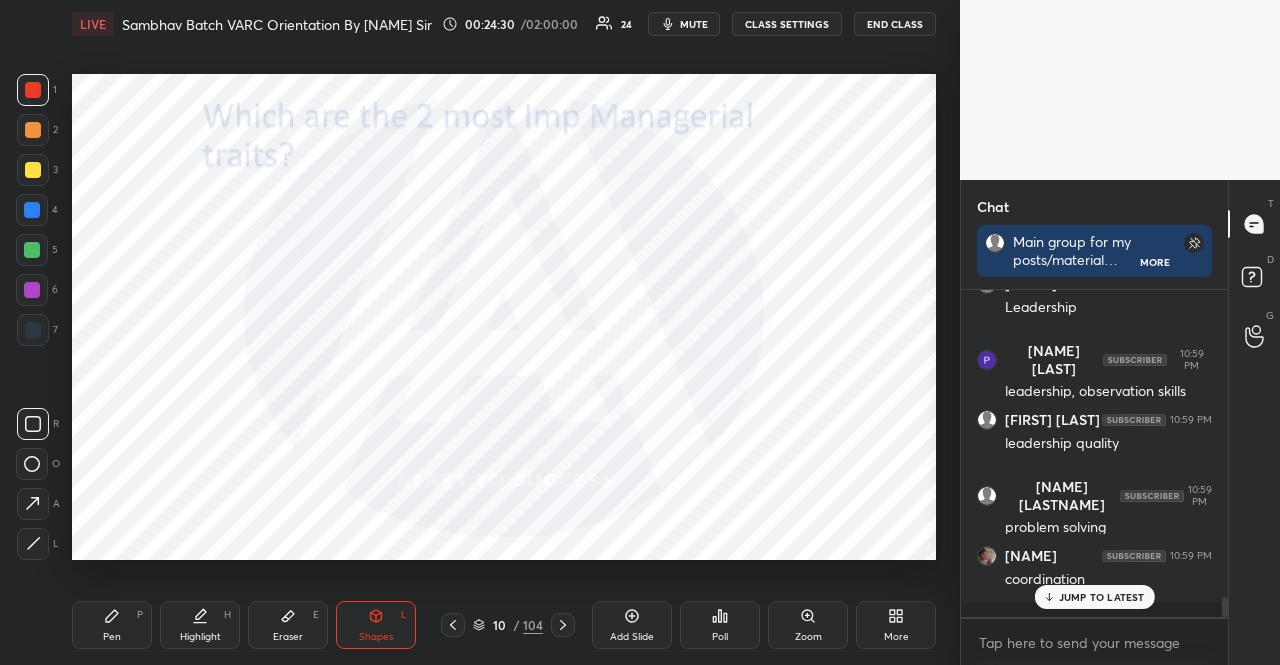 click at bounding box center [32, 210] 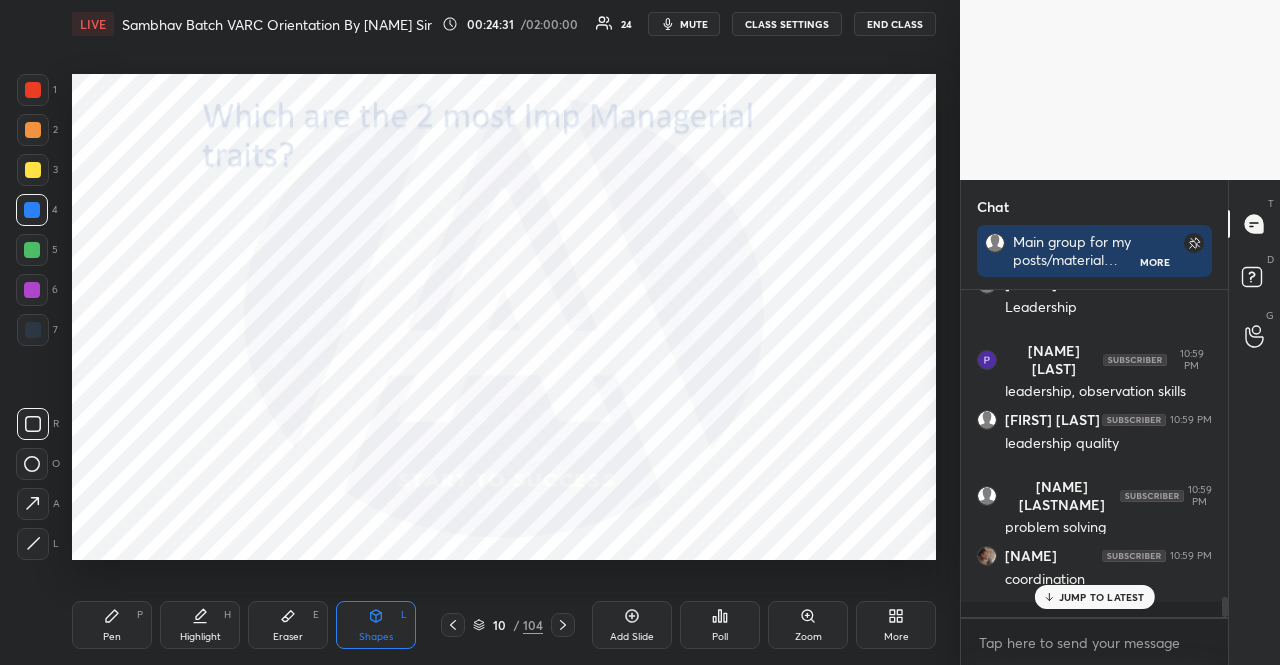 scroll, scrollTop: 5098, scrollLeft: 0, axis: vertical 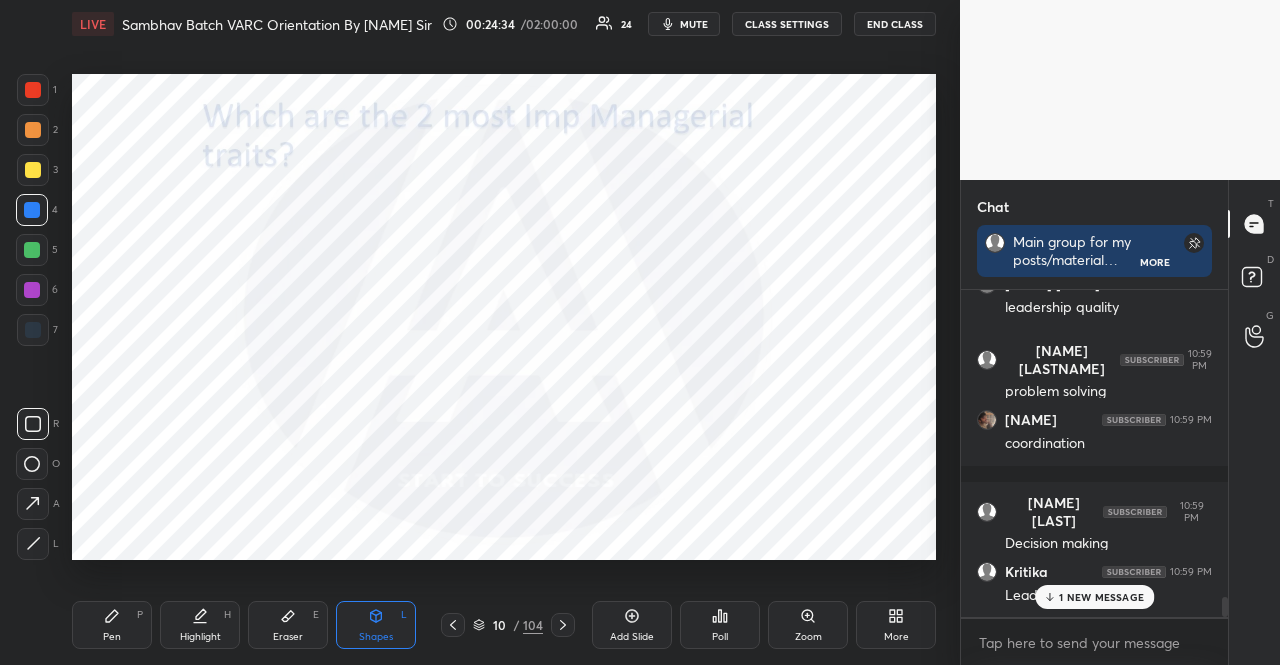 click at bounding box center (33, 90) 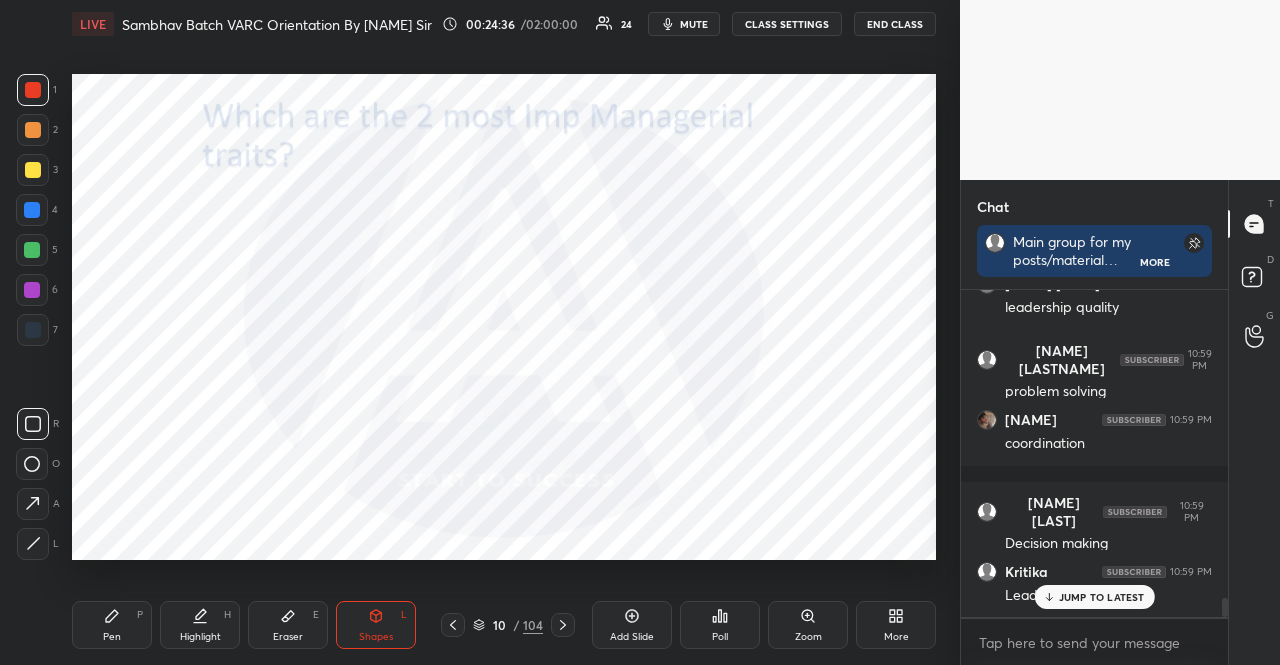 click on "Pen" at bounding box center (112, 637) 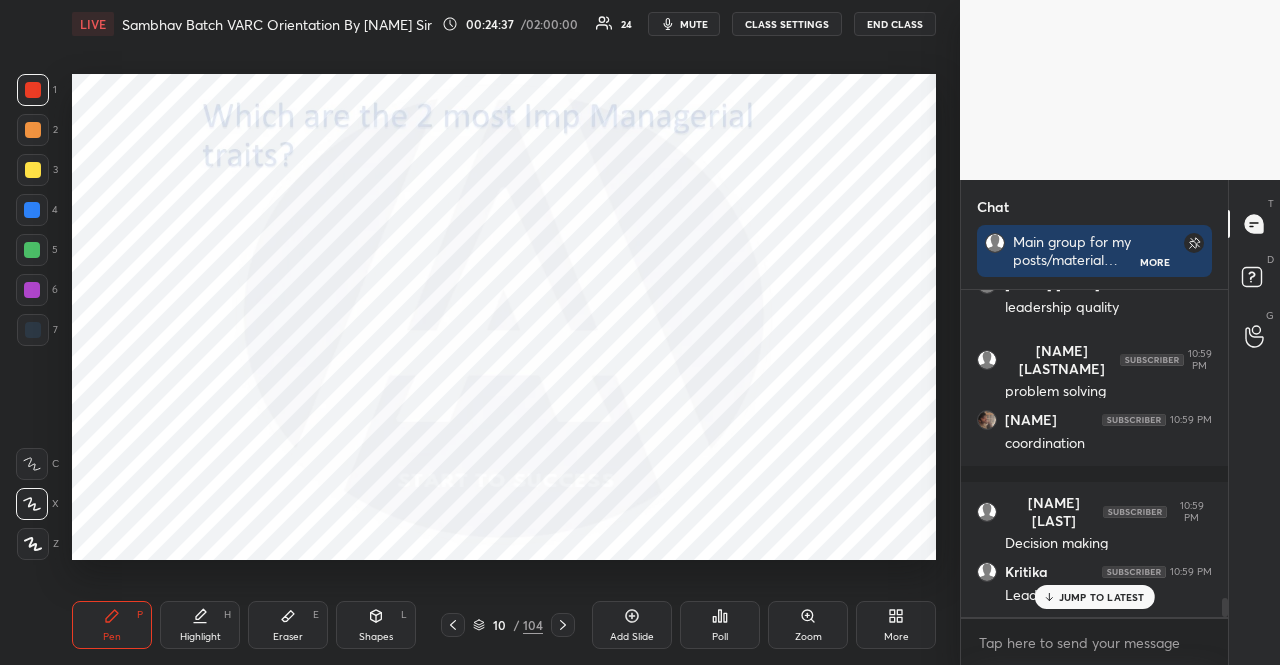 click at bounding box center [32, 504] 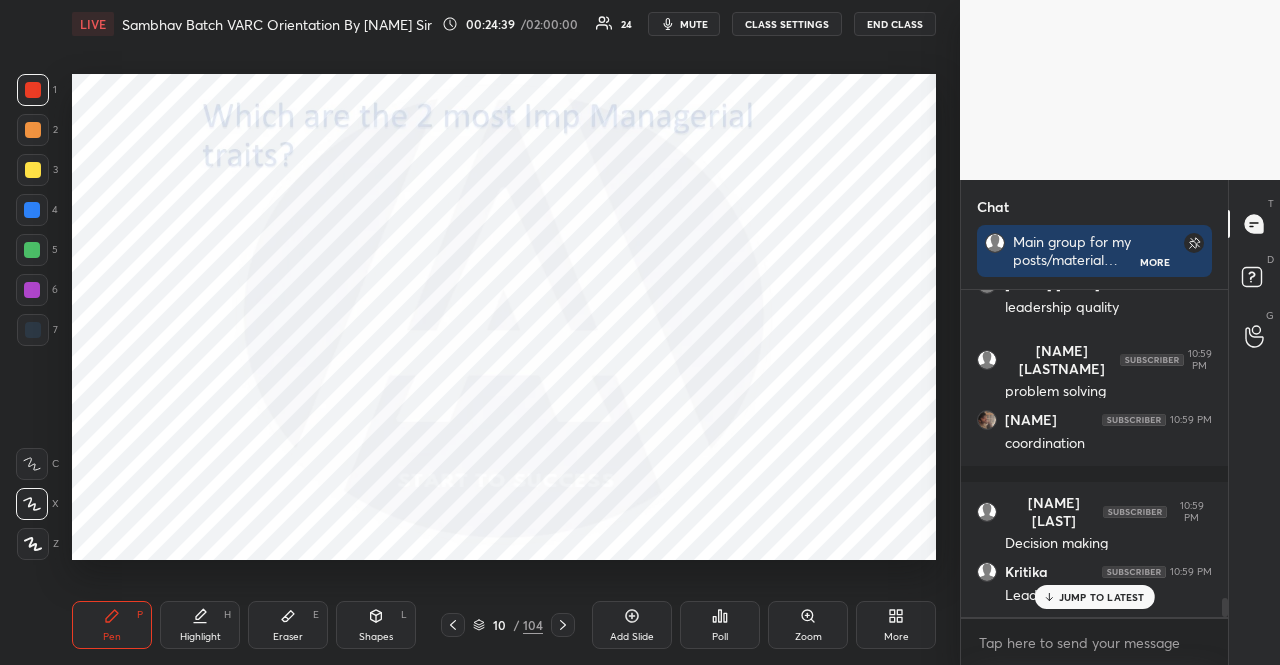 click at bounding box center [32, 210] 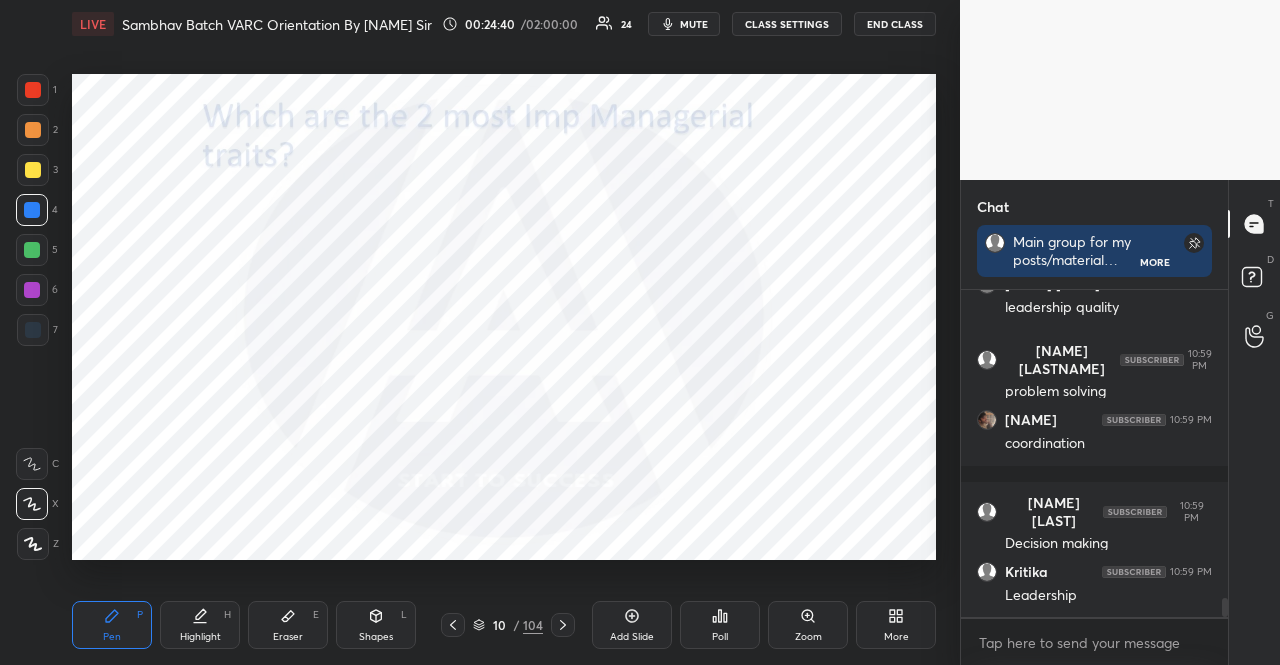 scroll, scrollTop: 5268, scrollLeft: 0, axis: vertical 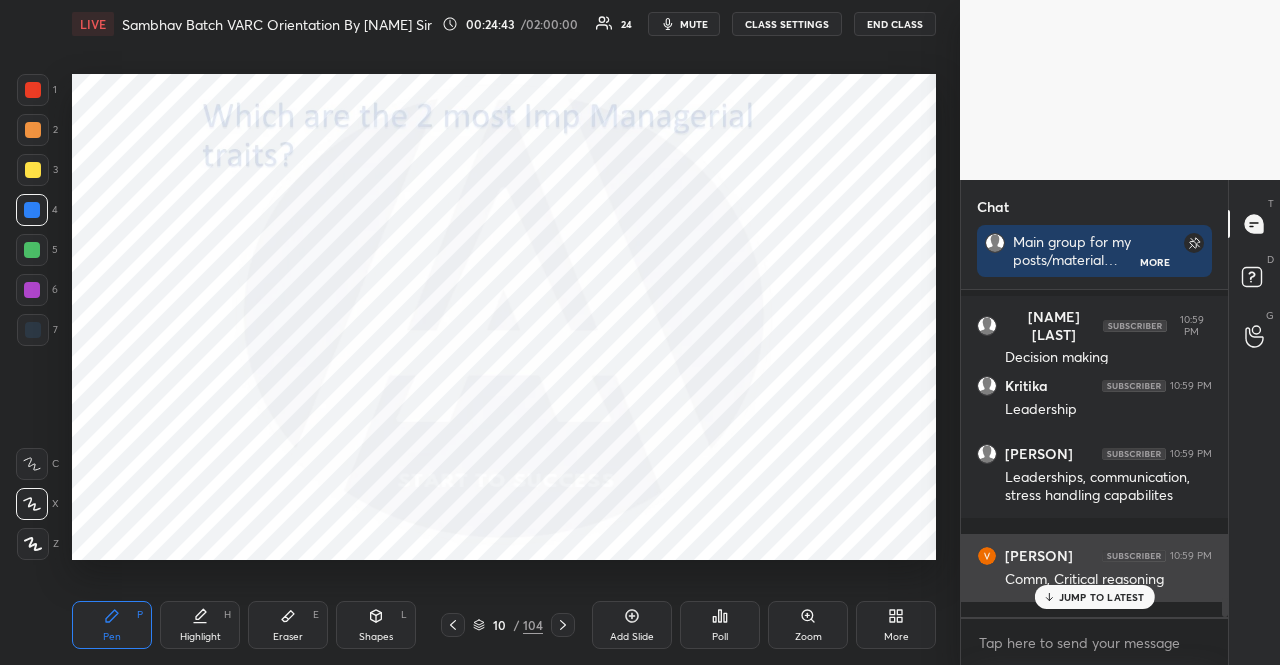 drag, startPoint x: 1100, startPoint y: 597, endPoint x: 1012, endPoint y: 563, distance: 94.33981 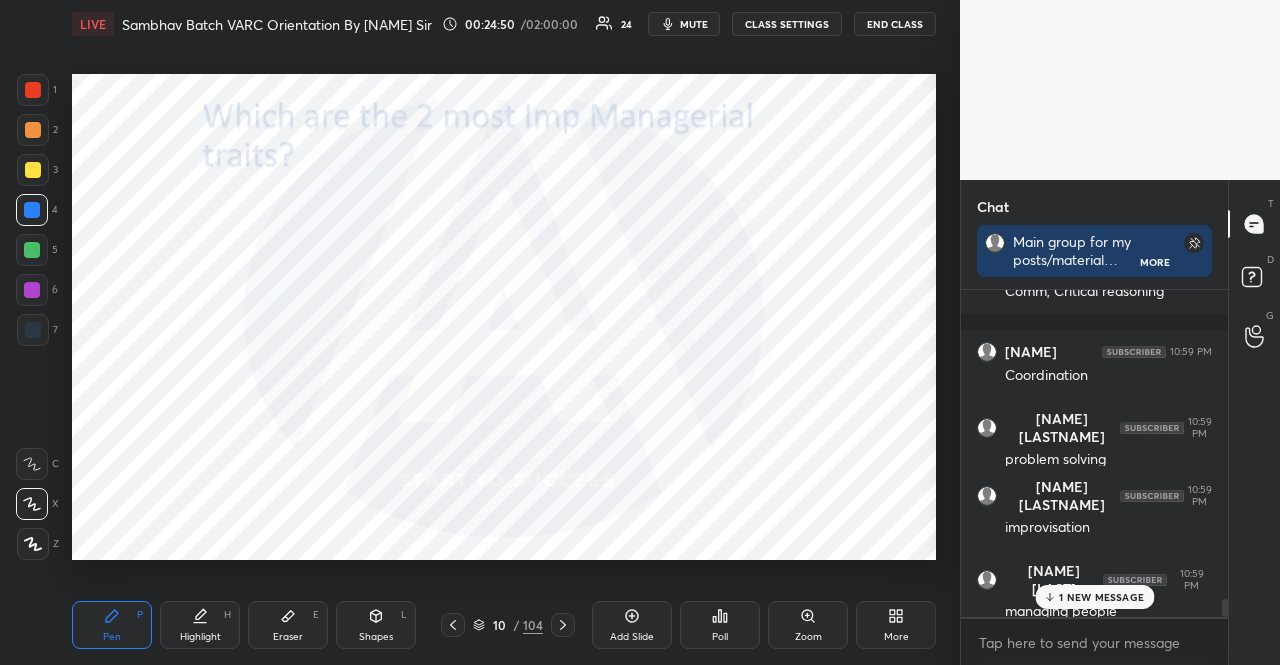 scroll, scrollTop: 5708, scrollLeft: 0, axis: vertical 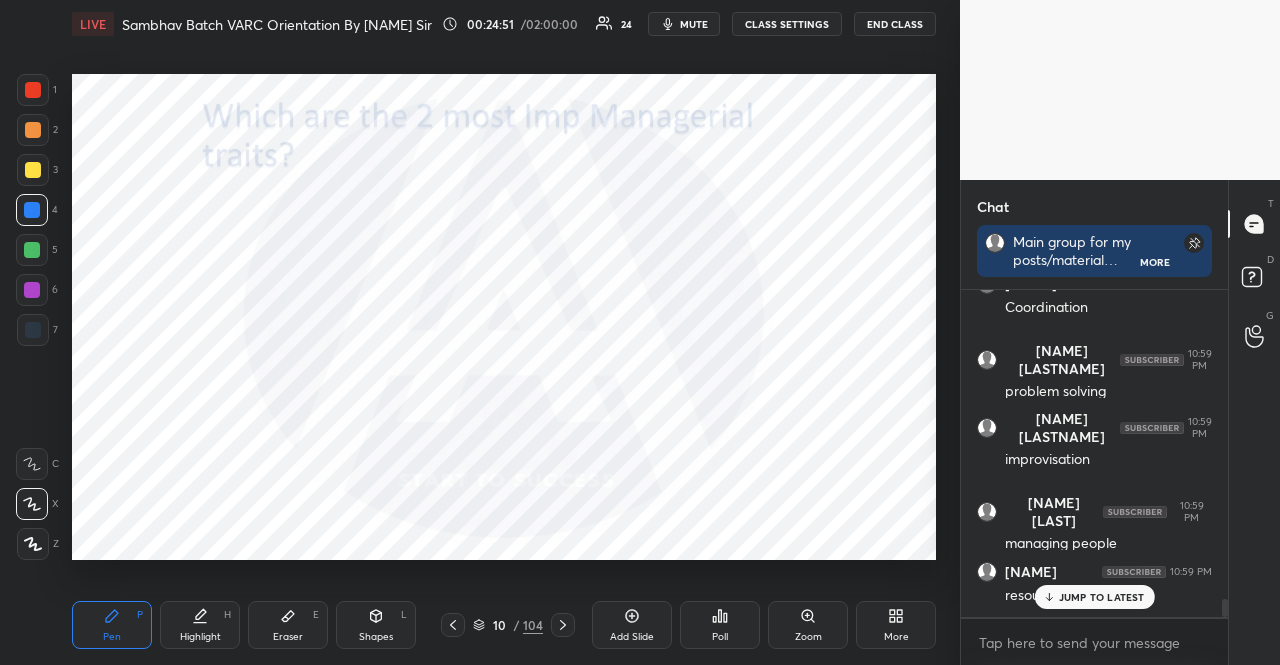 click at bounding box center [33, 90] 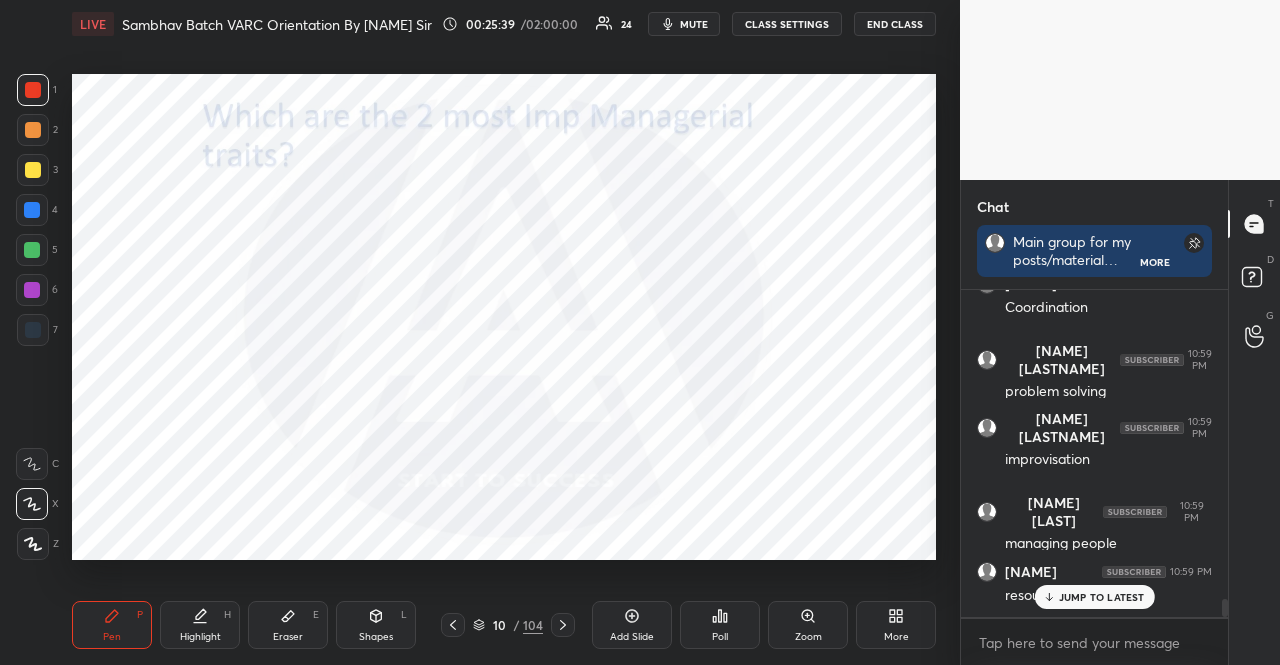 click on "CLASS SETTINGS" at bounding box center [787, 24] 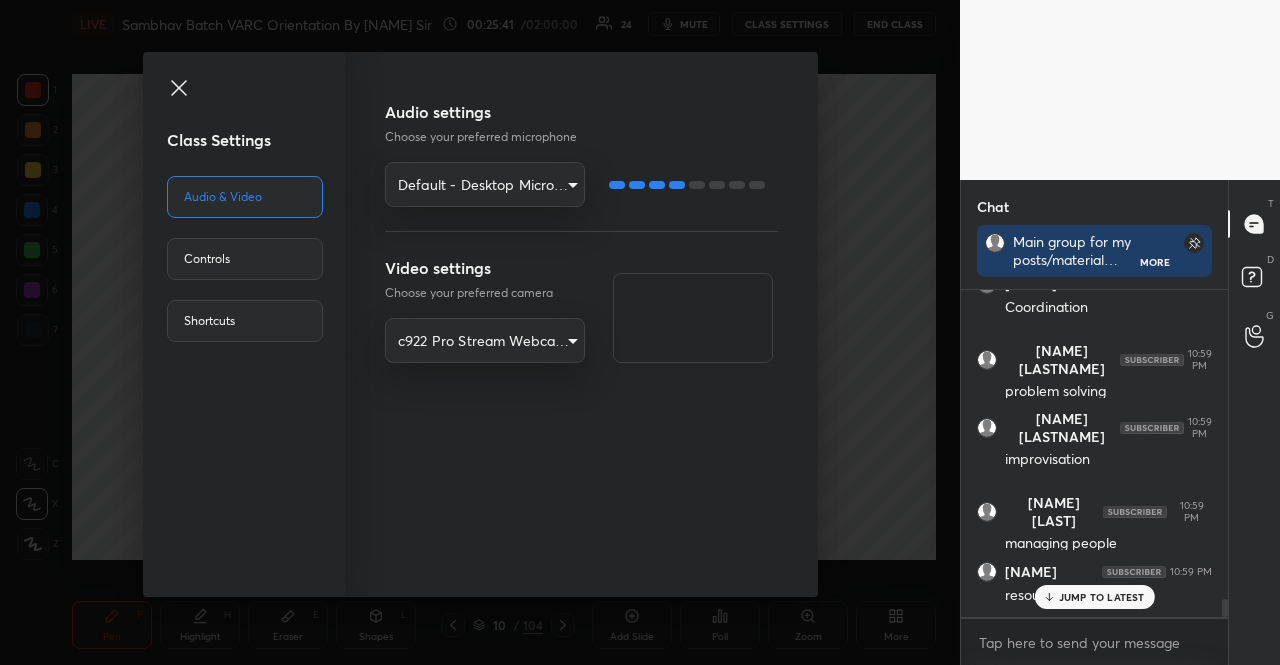 click on "Controls" at bounding box center (245, 259) 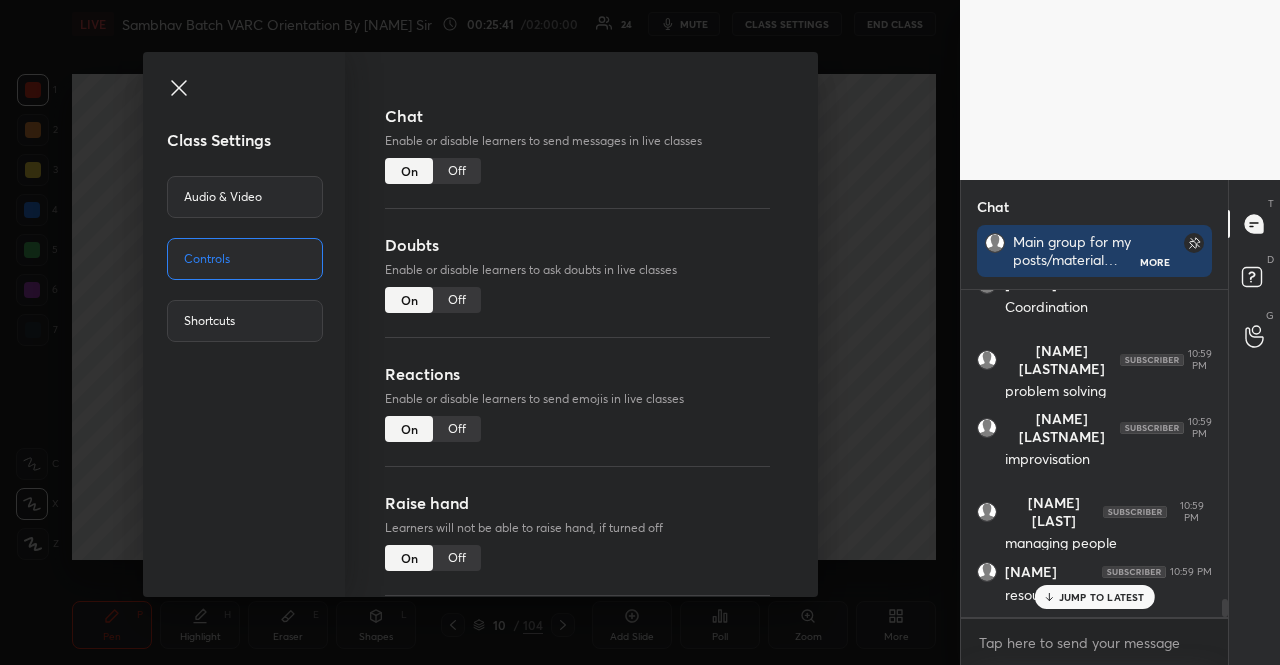 click on "Off" at bounding box center (457, 171) 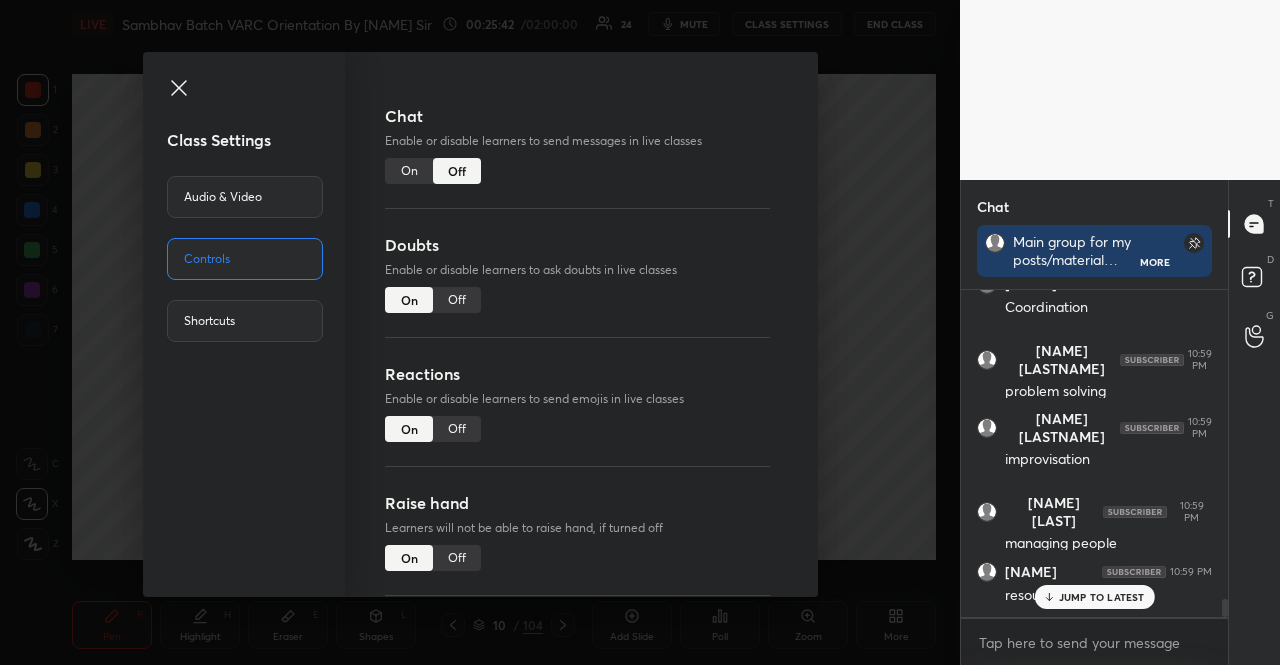 scroll, scrollTop: 3872, scrollLeft: 0, axis: vertical 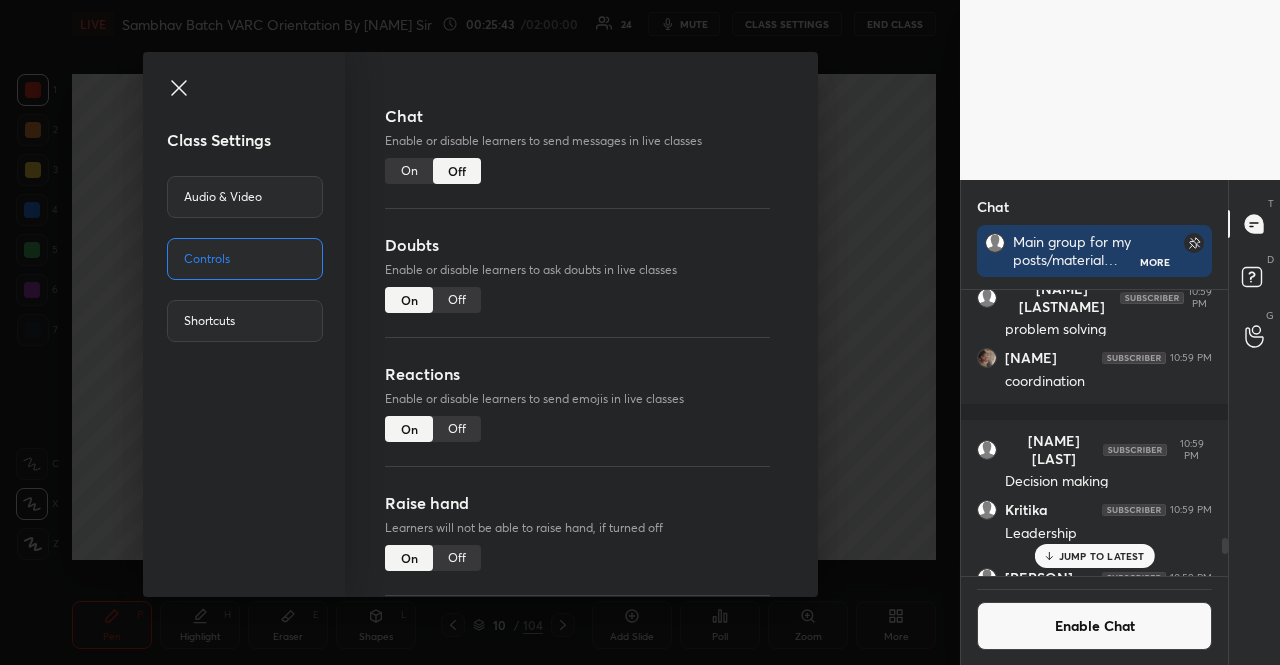 click 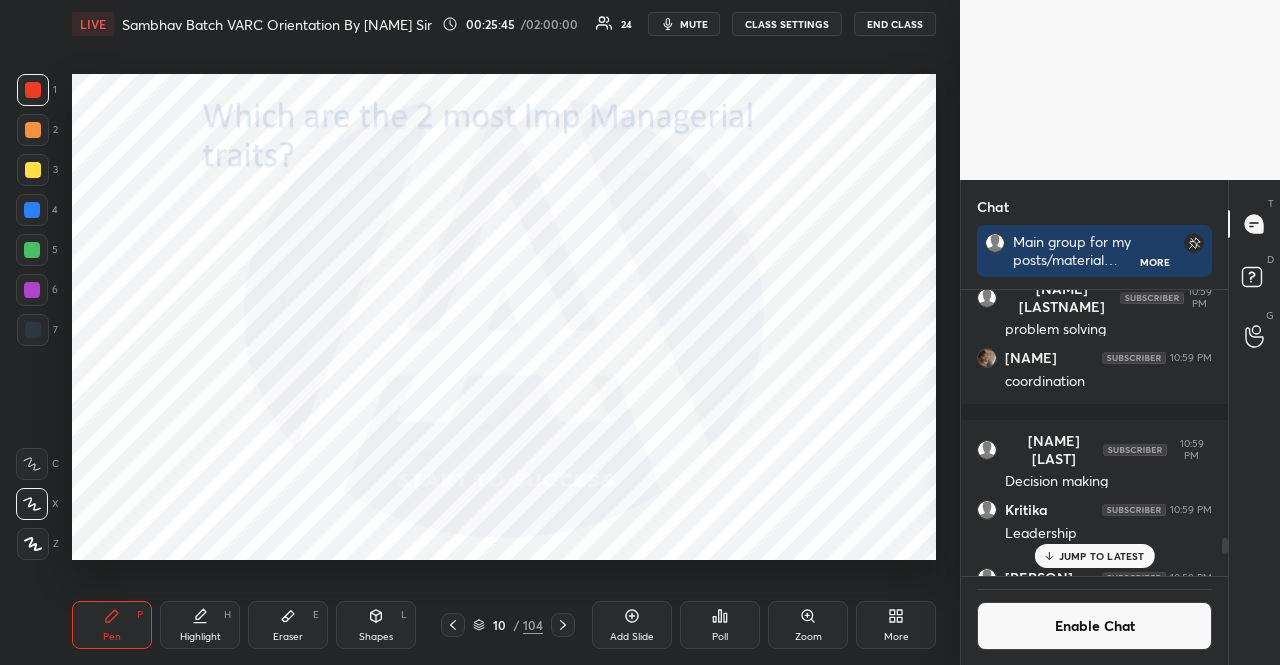 click on "Poll" at bounding box center [720, 625] 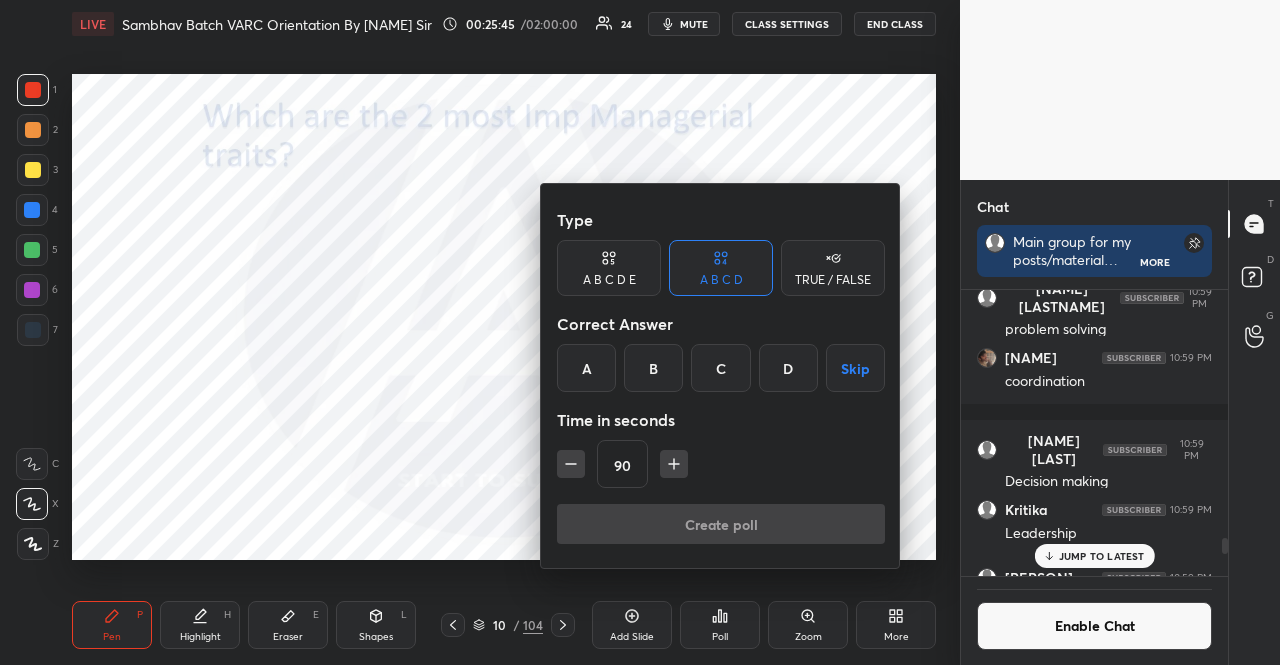 click at bounding box center [640, 332] 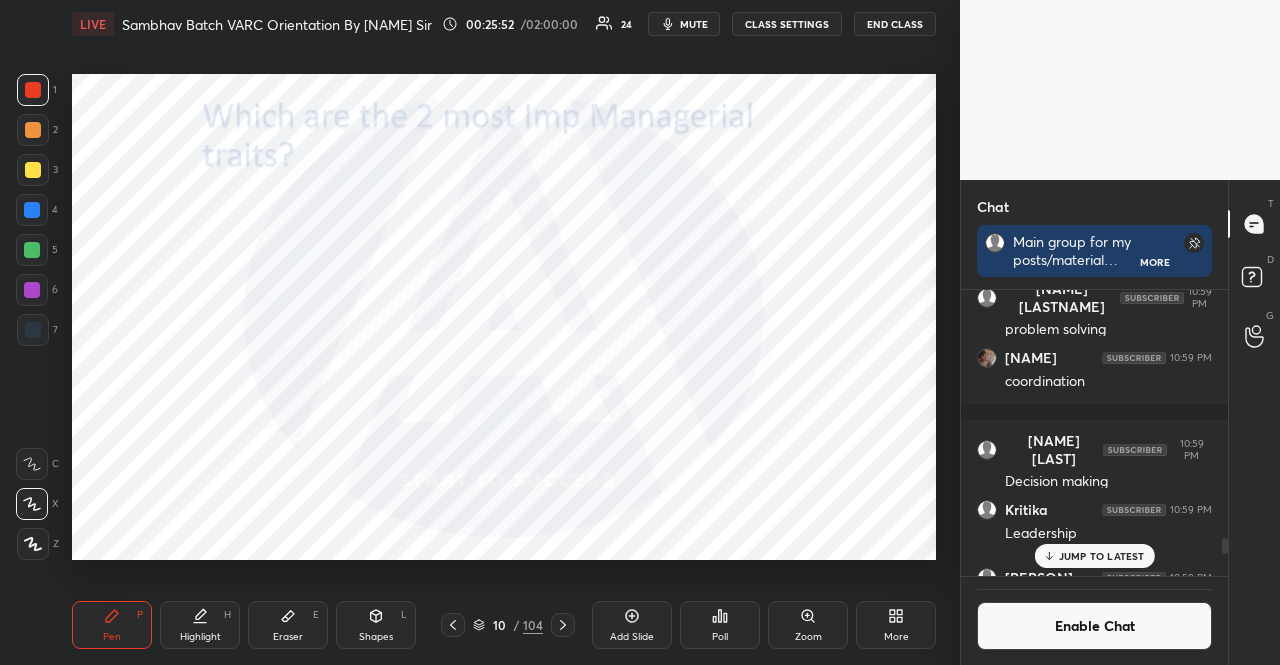 click at bounding box center (32, 210) 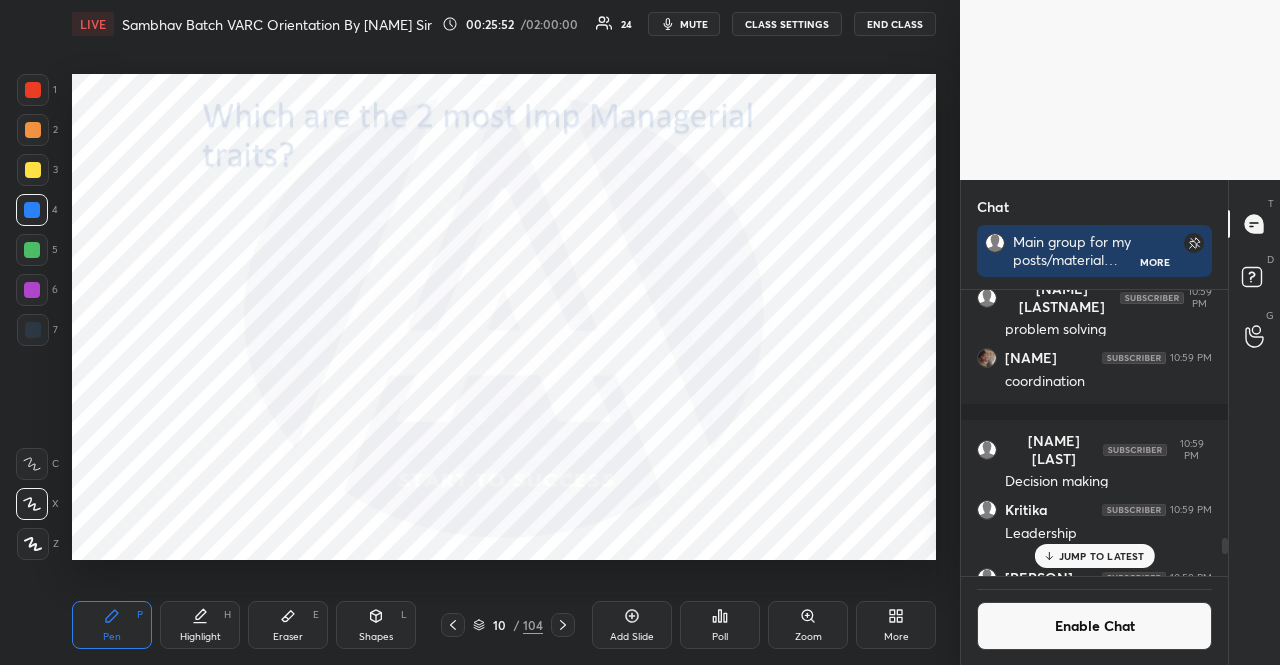 click at bounding box center (32, 210) 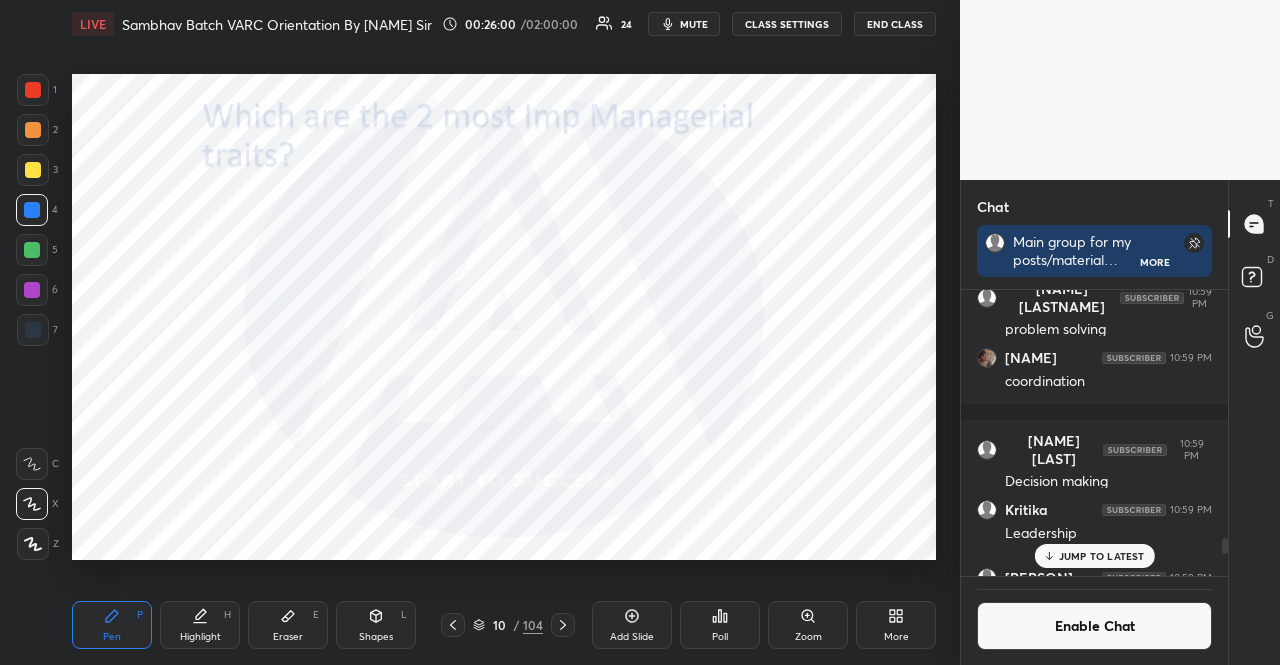 click on "Poll" at bounding box center [720, 625] 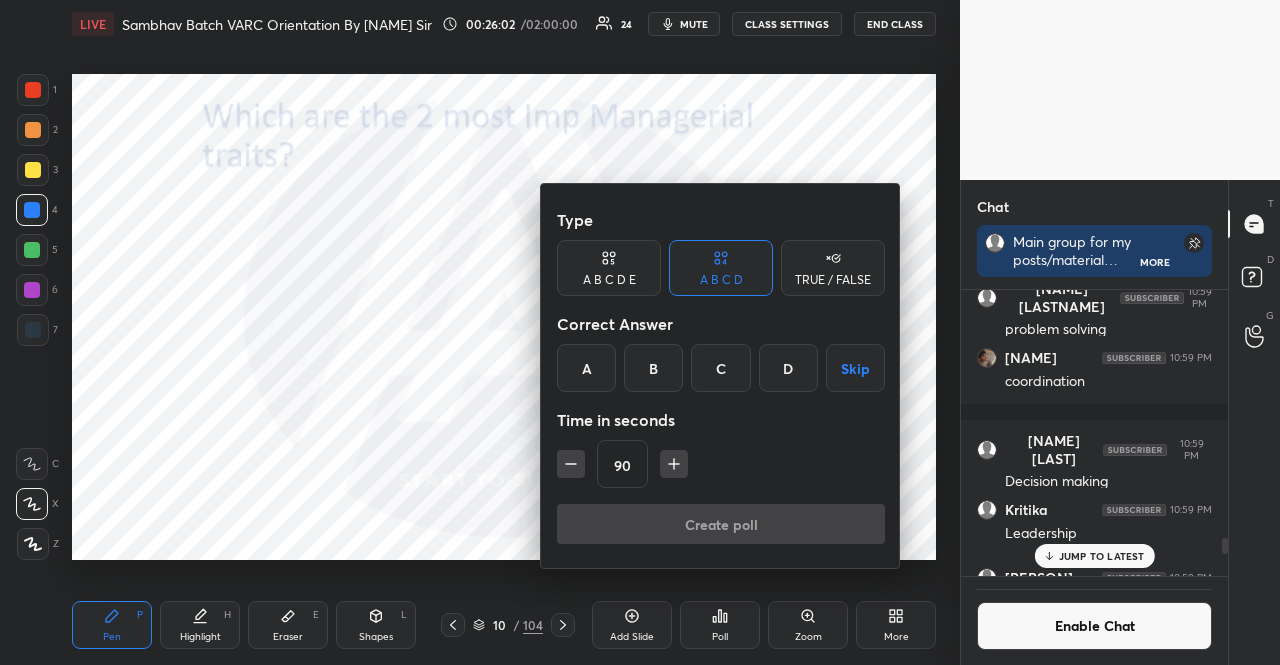 click on "Skip" at bounding box center [855, 368] 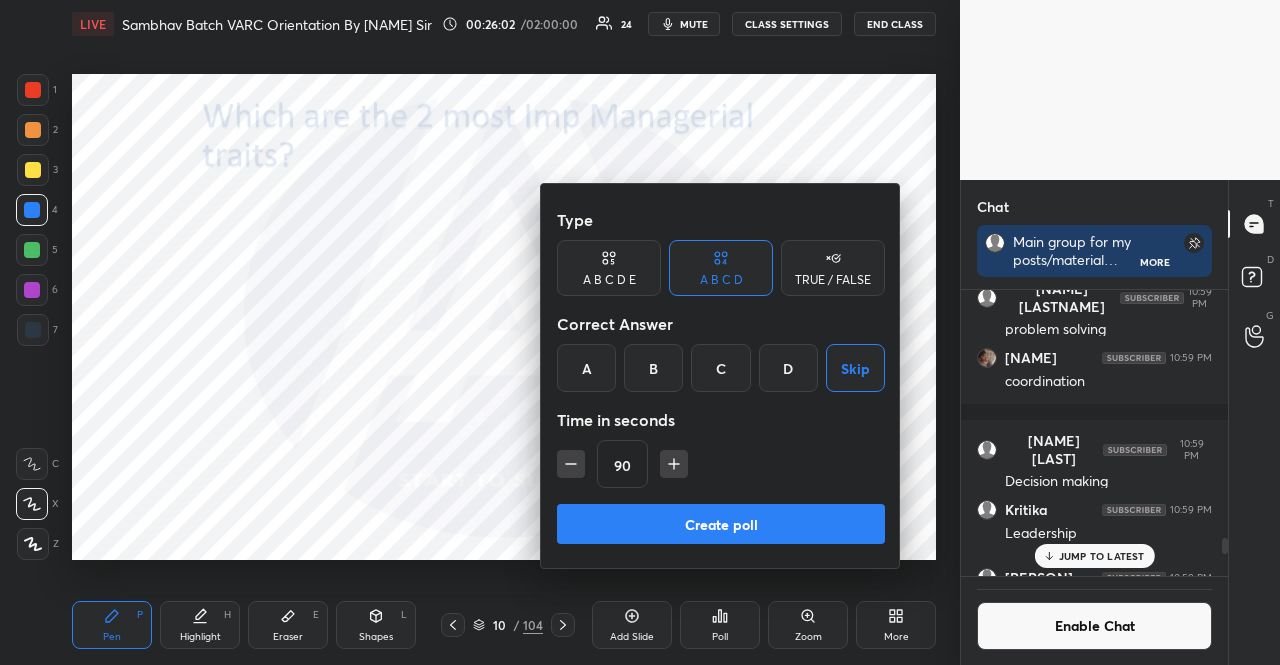 click at bounding box center (571, 464) 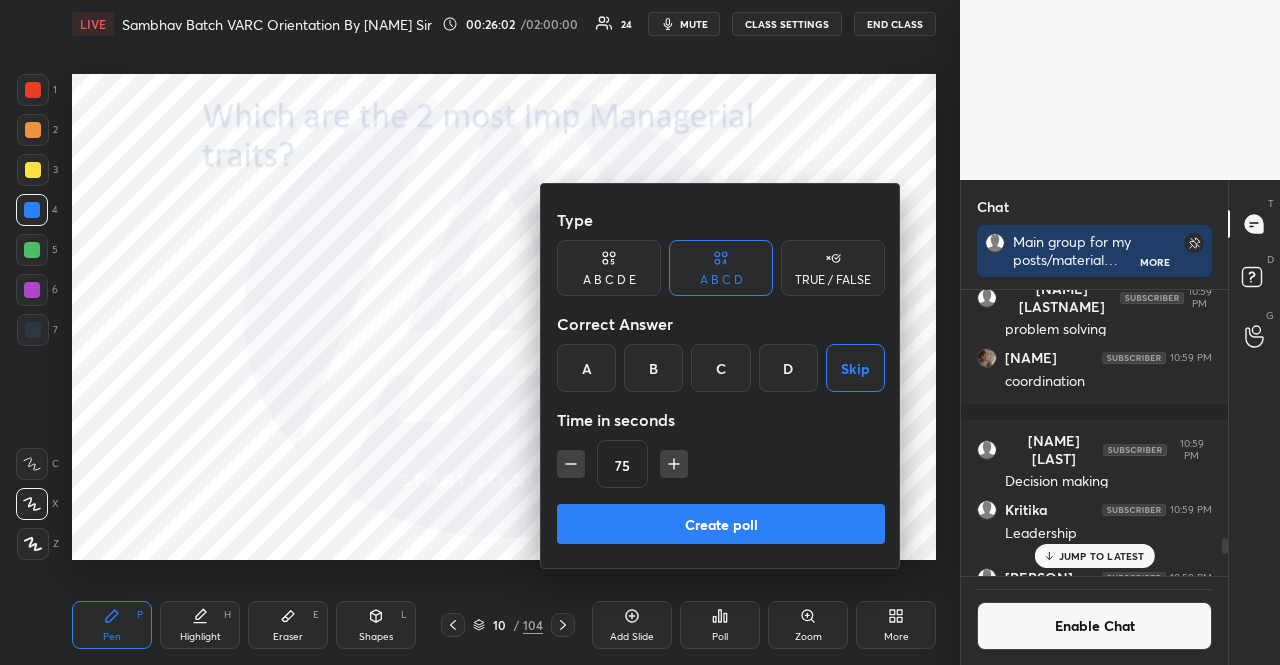 click 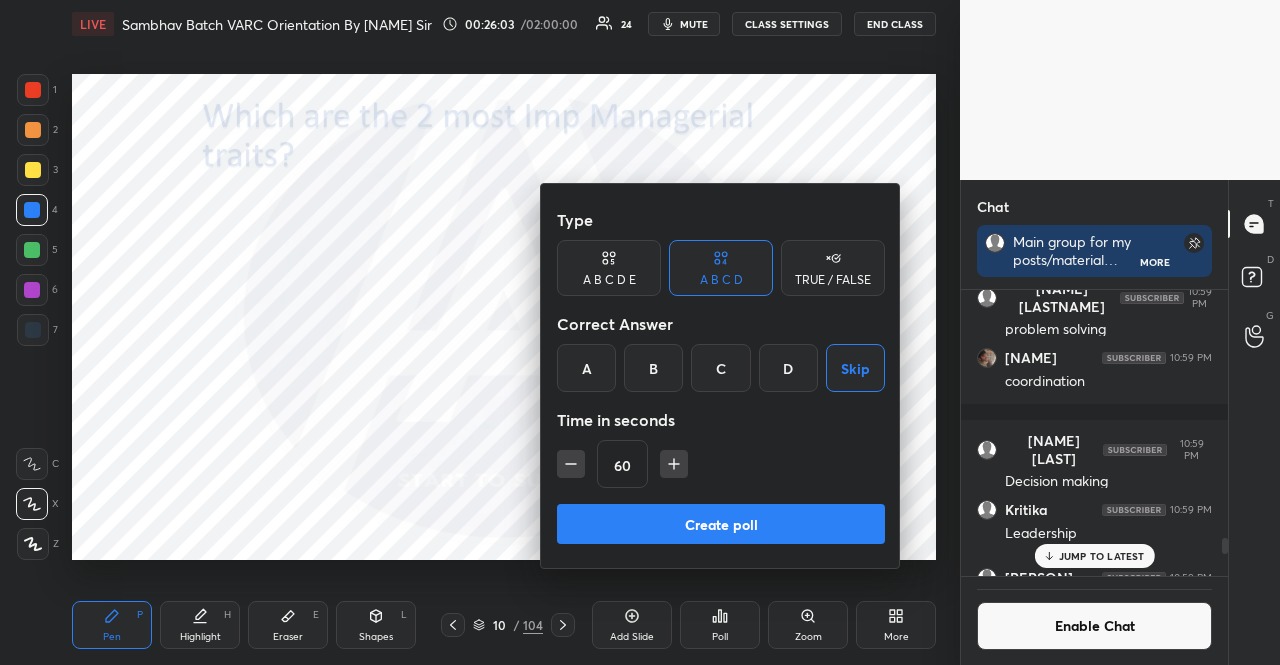 click 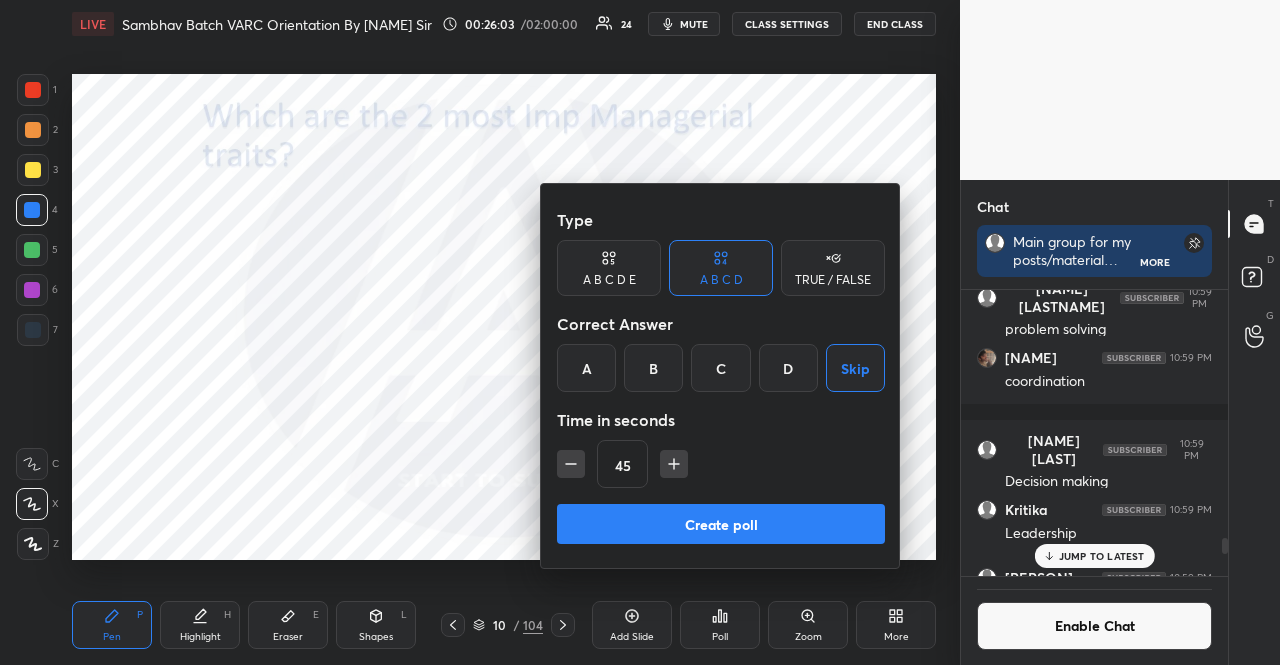 click 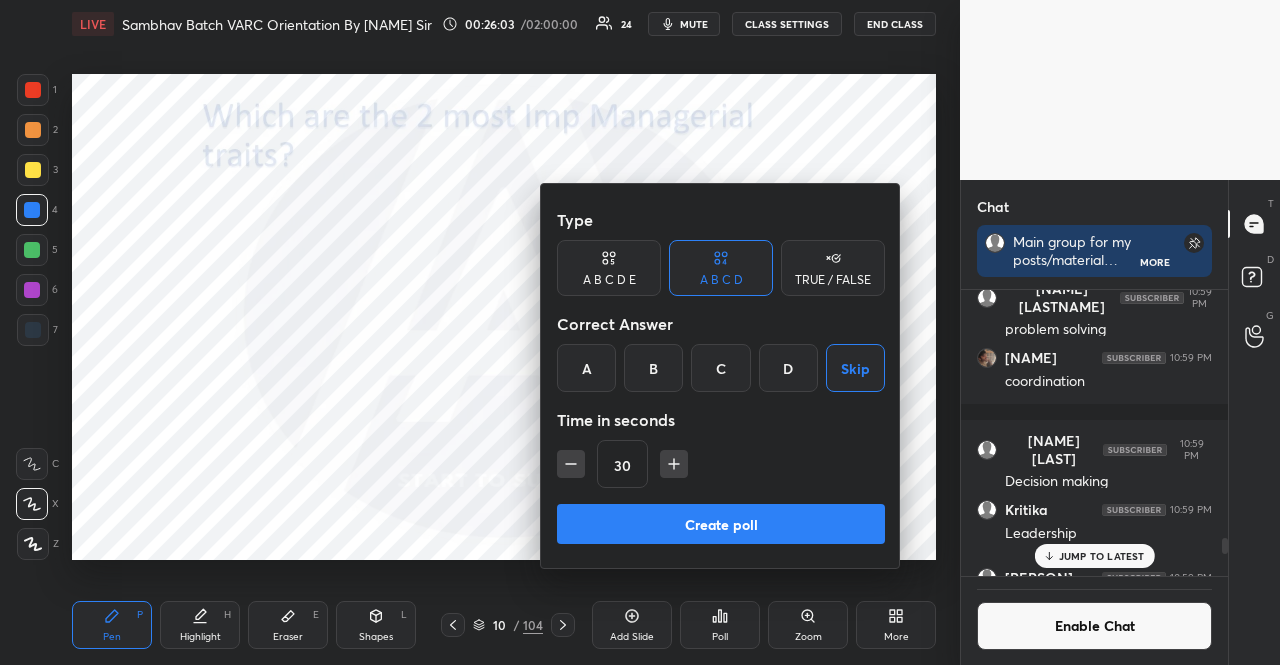 click 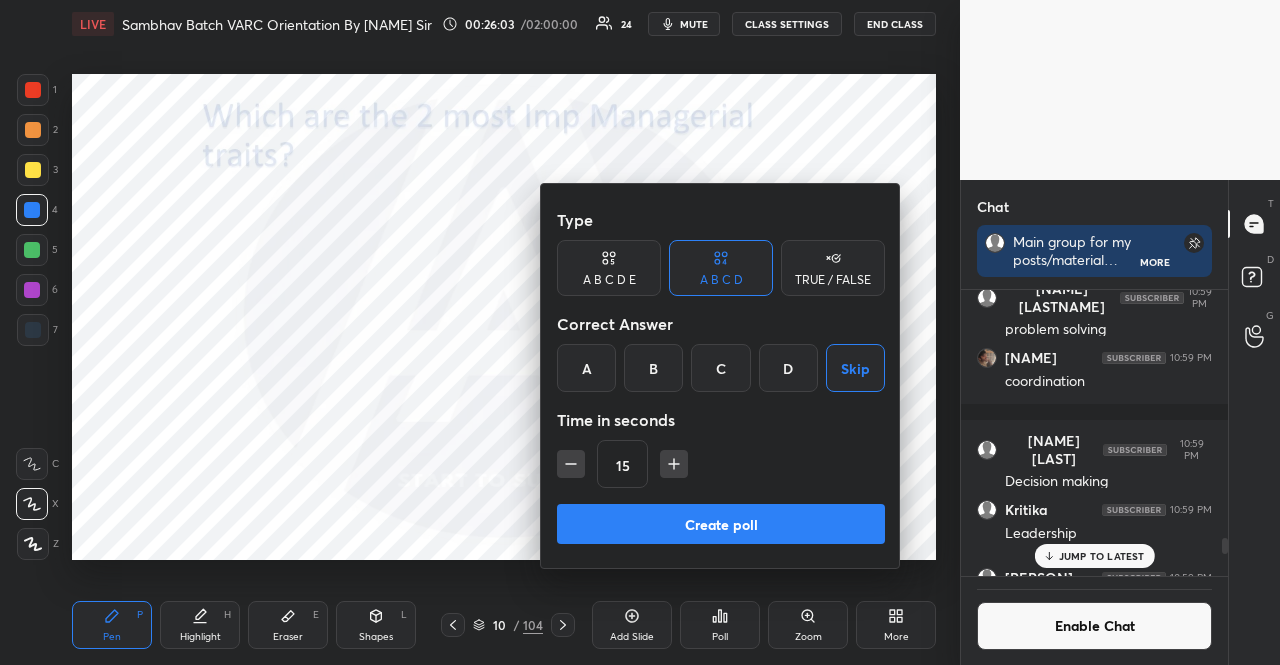 click on "15" at bounding box center (721, 464) 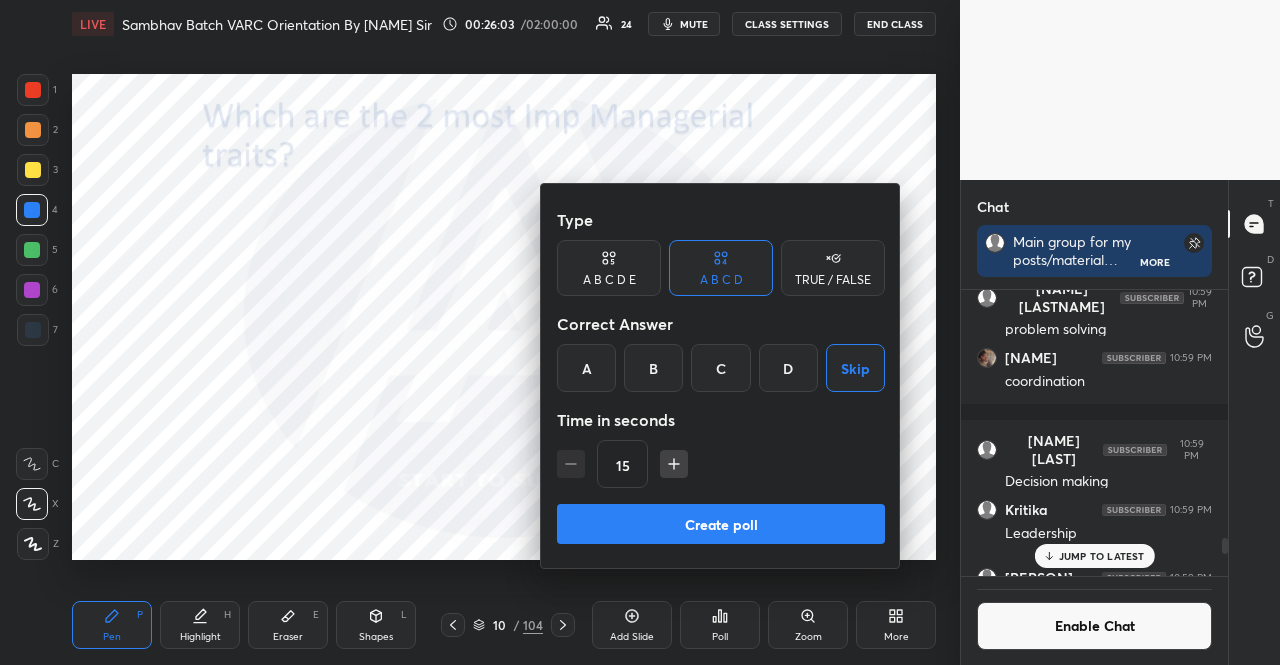 click on "15" at bounding box center (721, 464) 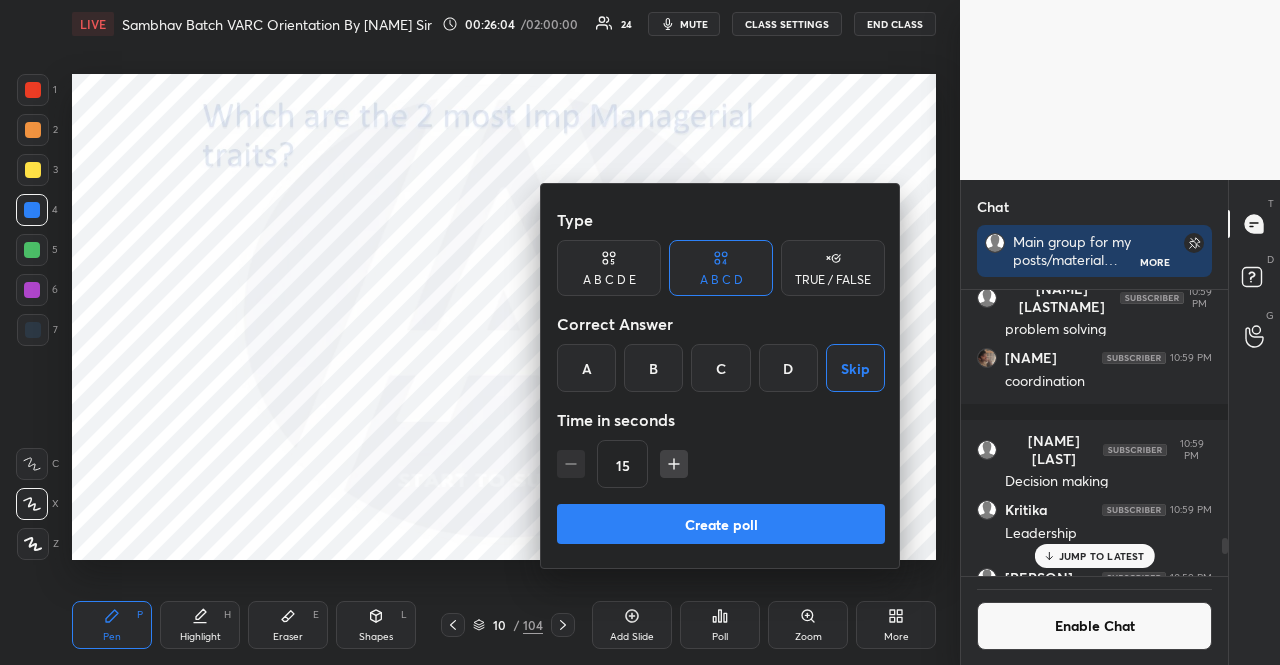 click on "Create poll" at bounding box center [721, 524] 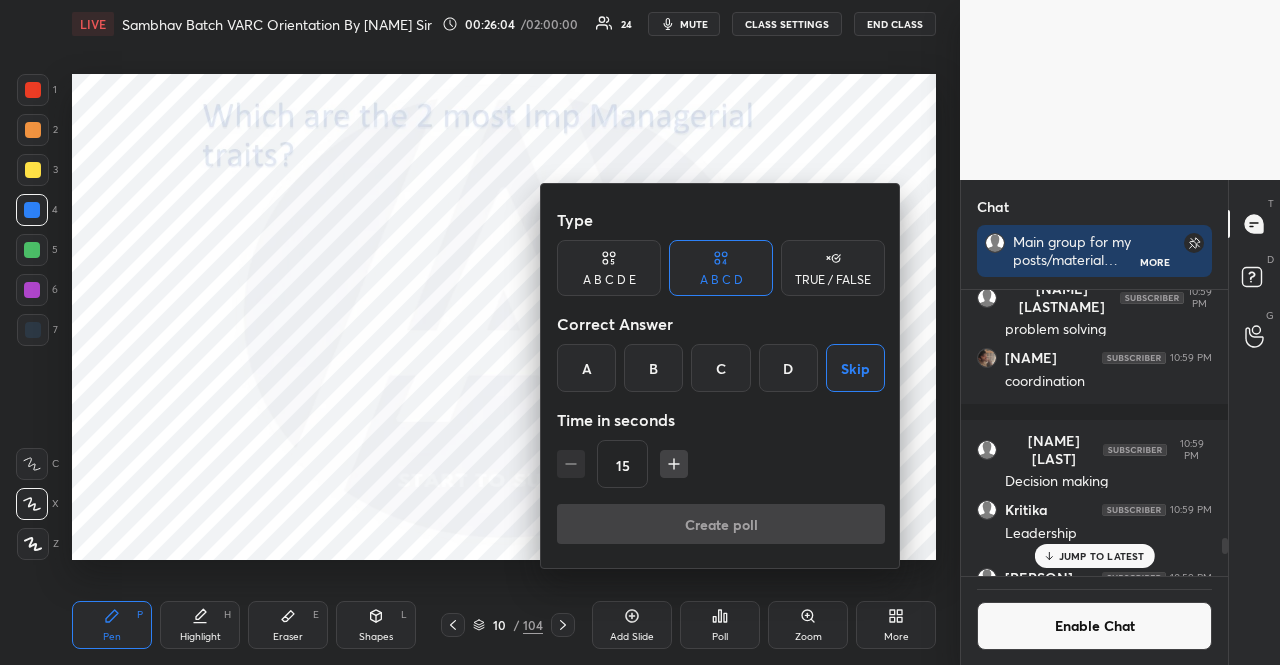 scroll, scrollTop: 264, scrollLeft: 255, axis: both 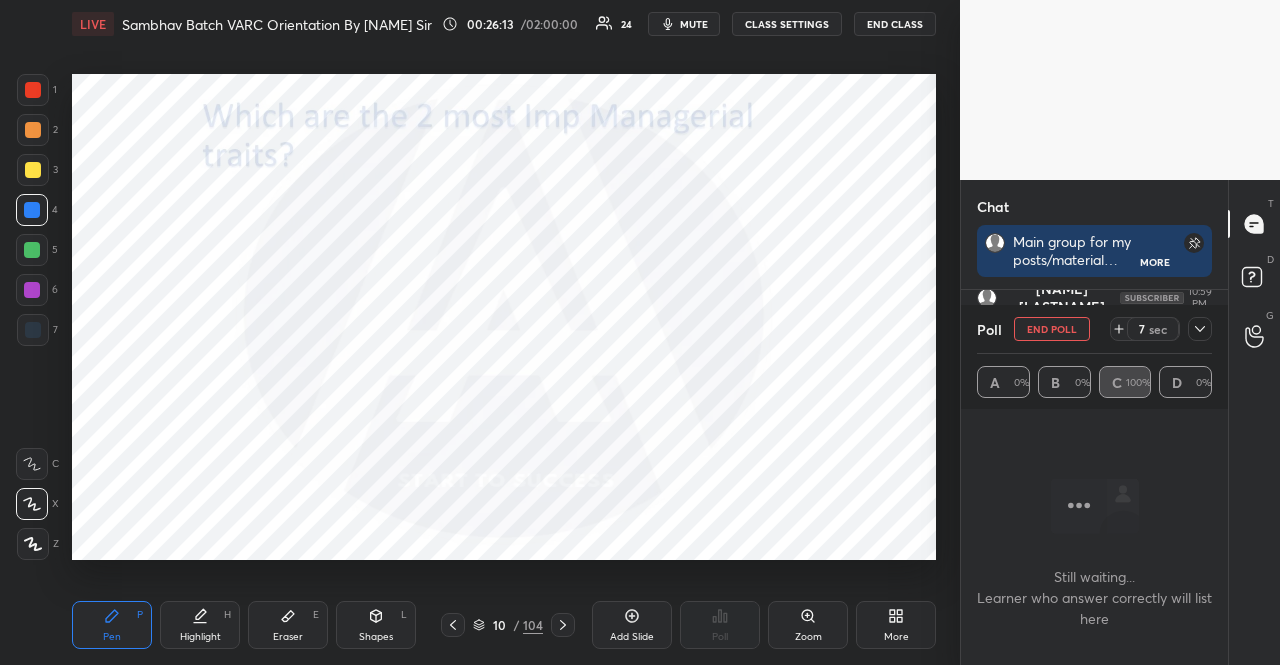click at bounding box center [32, 250] 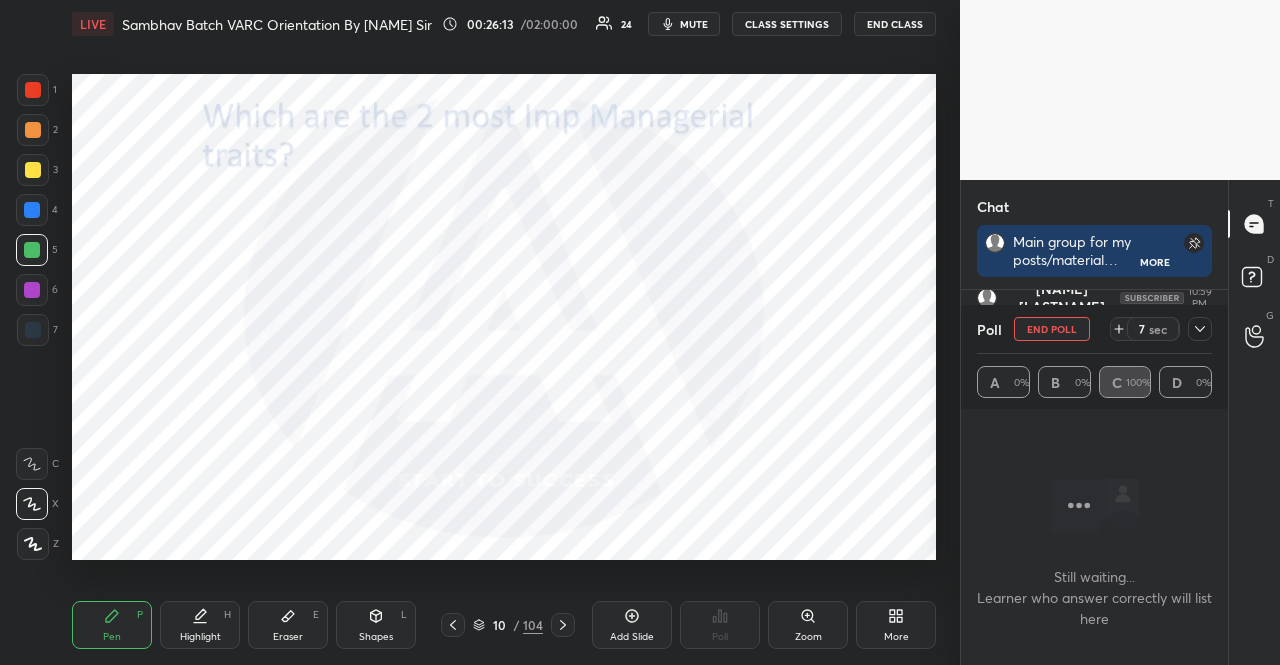 click at bounding box center (32, 250) 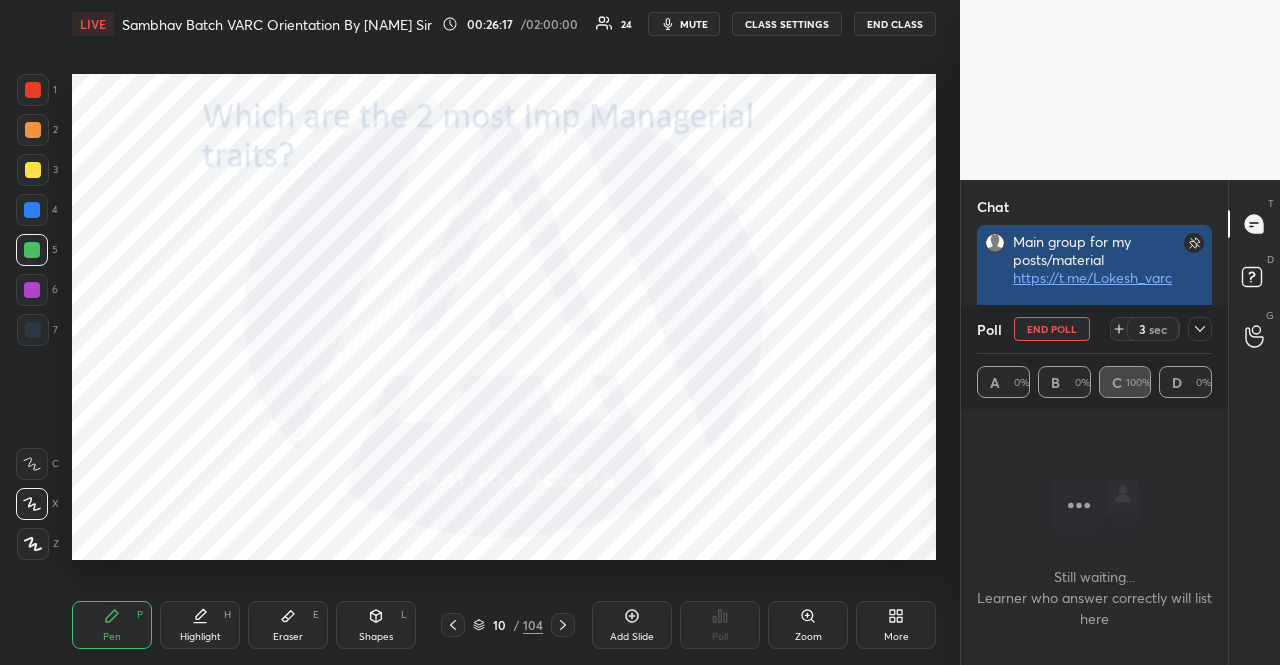 scroll, scrollTop: 75, scrollLeft: 261, axis: both 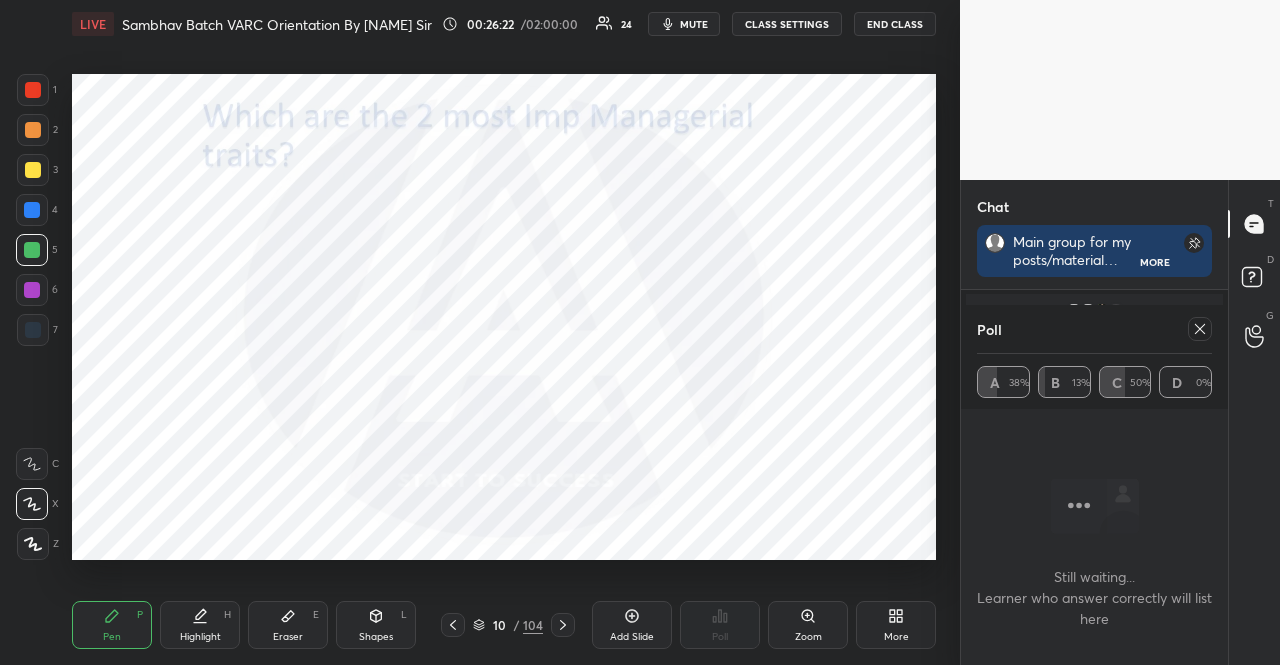 click at bounding box center [32, 290] 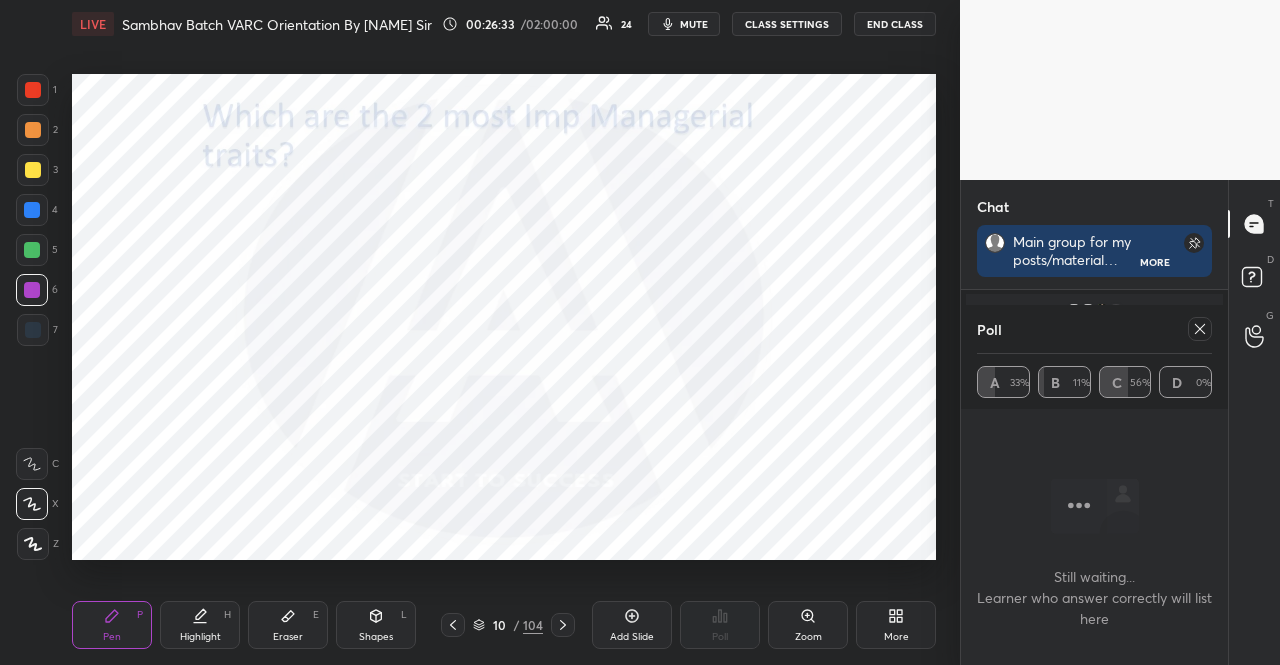 click at bounding box center [33, 330] 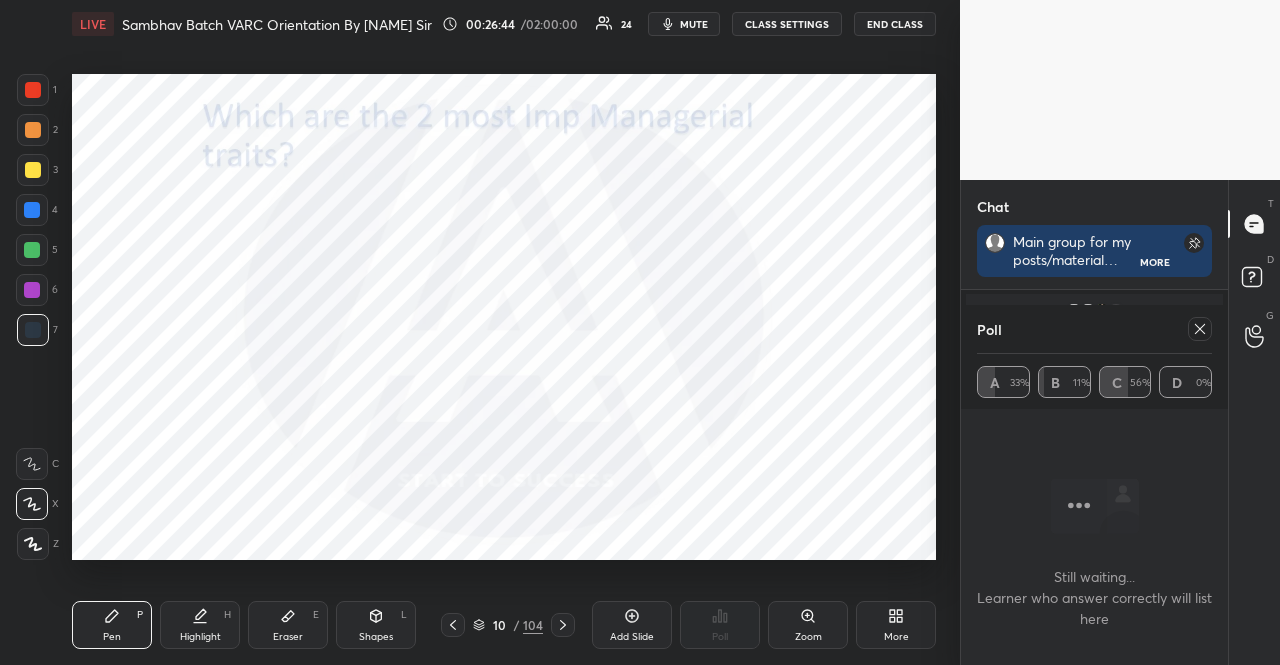click at bounding box center (1200, 329) 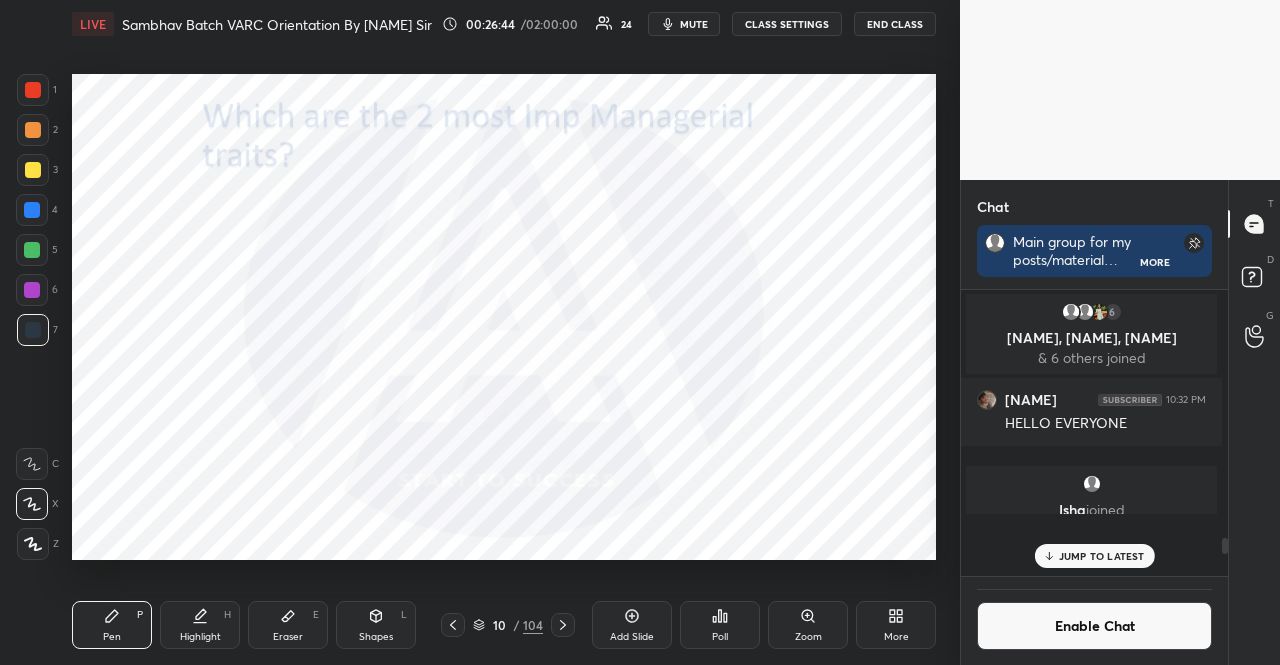 scroll, scrollTop: 7, scrollLeft: 6, axis: both 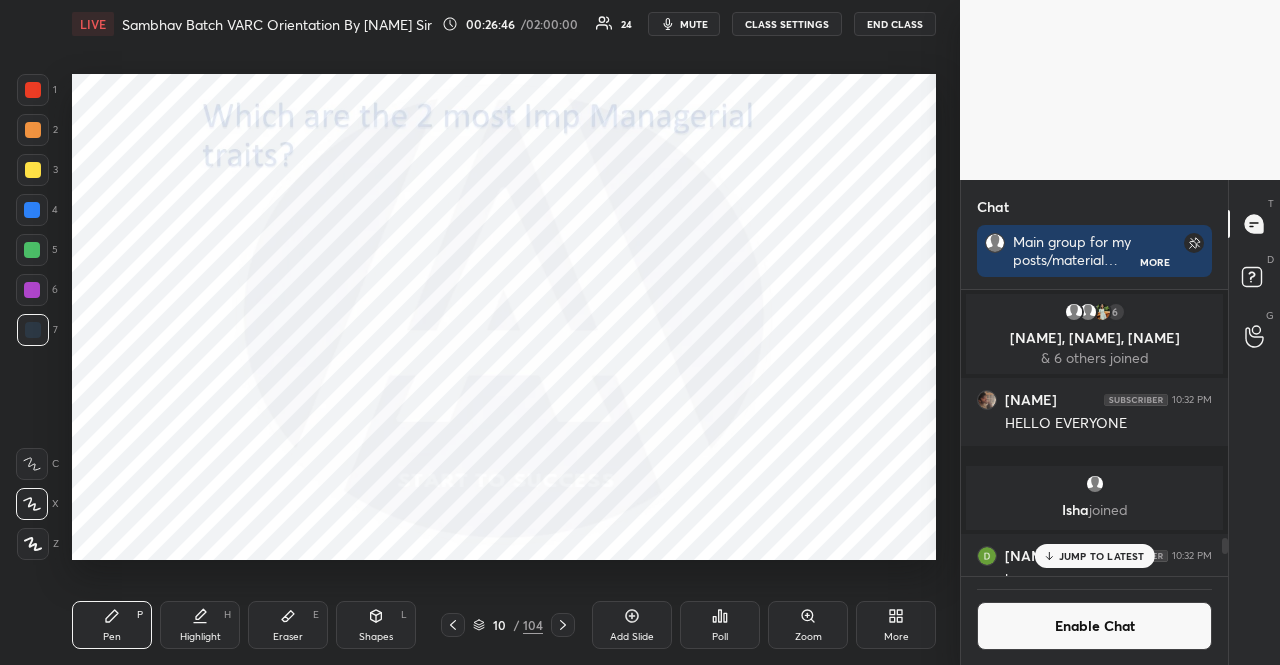 click on "Enable Chat" at bounding box center (1094, 626) 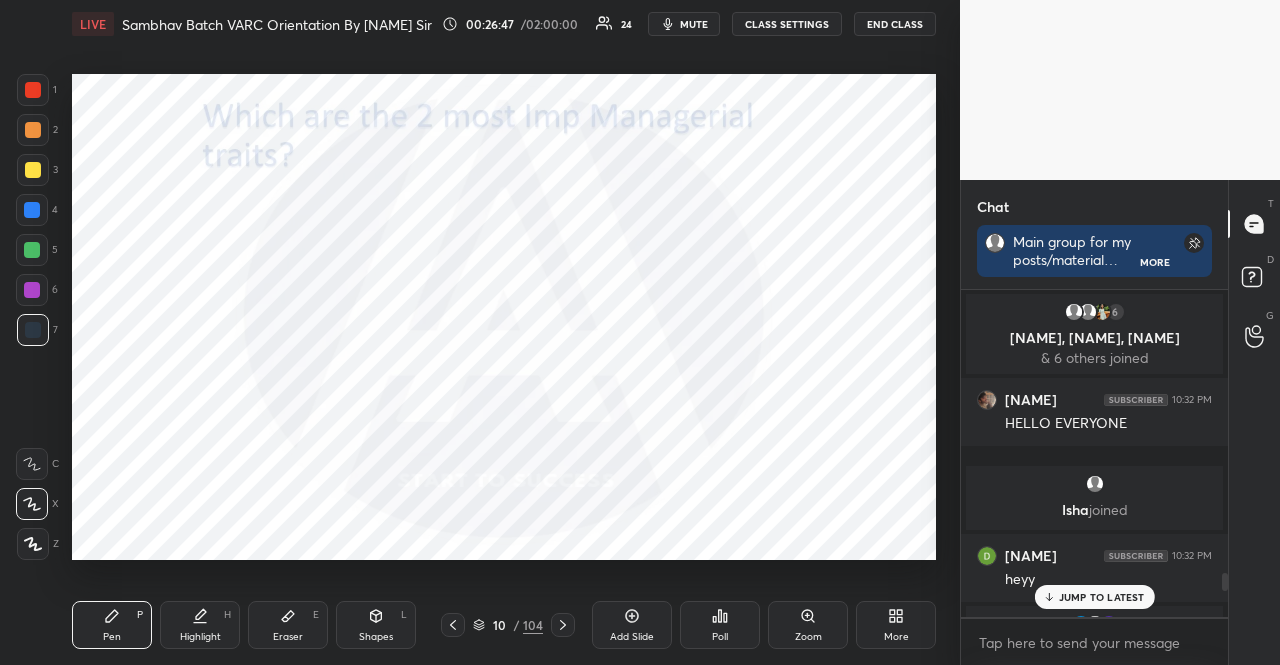 click on "JUMP TO LATEST" at bounding box center [1094, 597] 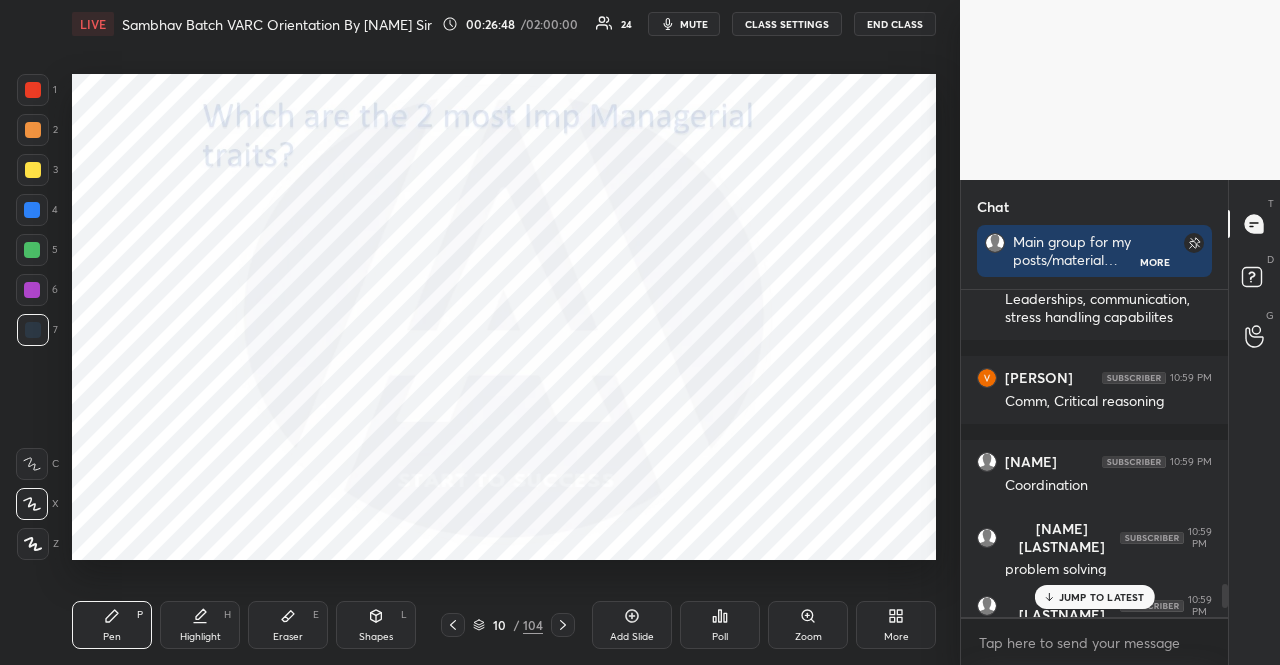 click on "JUMP TO LATEST" at bounding box center [1102, 597] 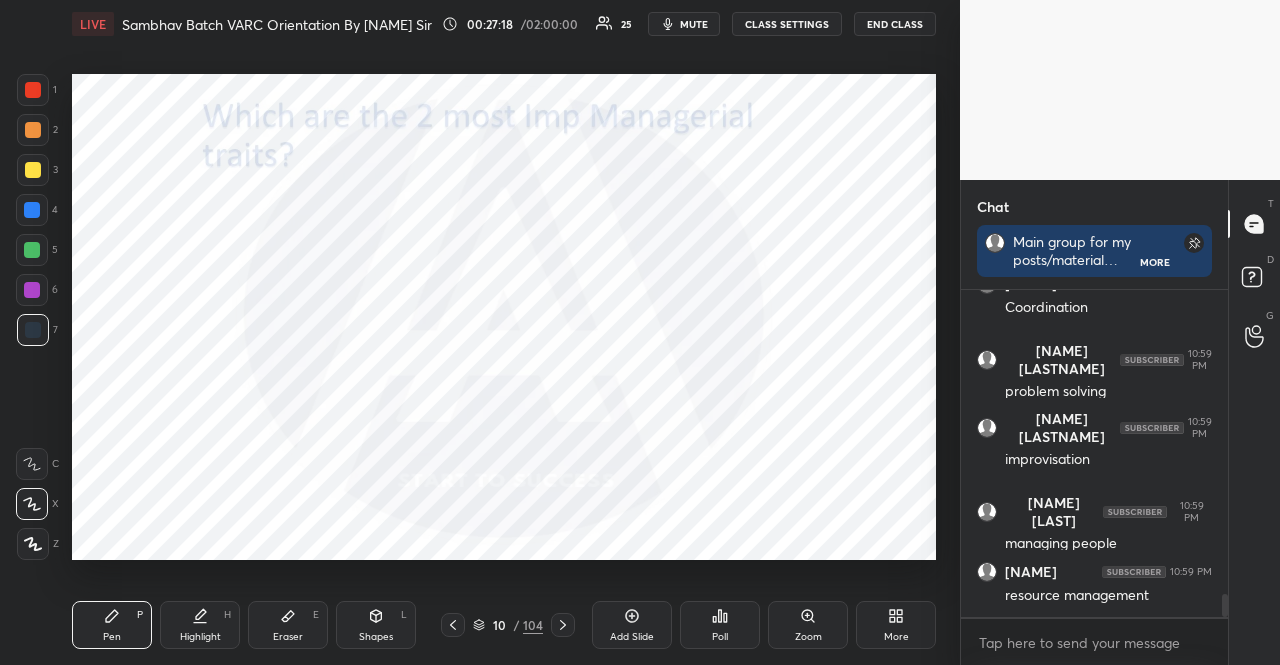 click at bounding box center (33, 130) 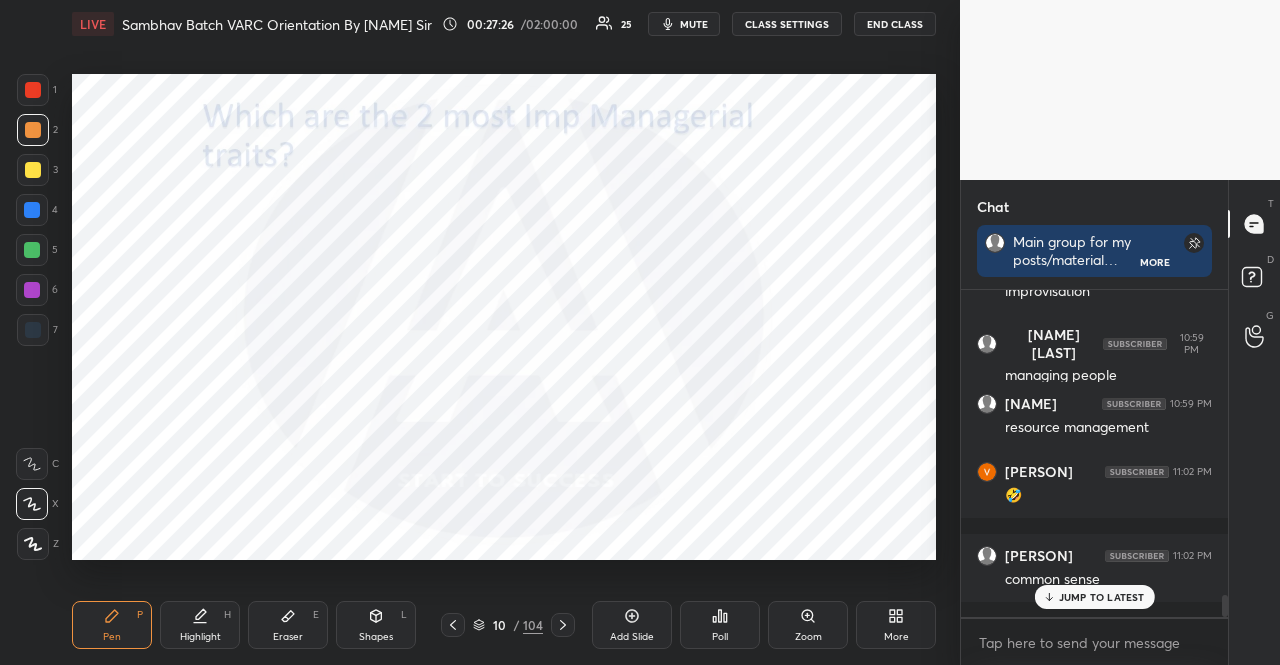scroll, scrollTop: 4642, scrollLeft: 0, axis: vertical 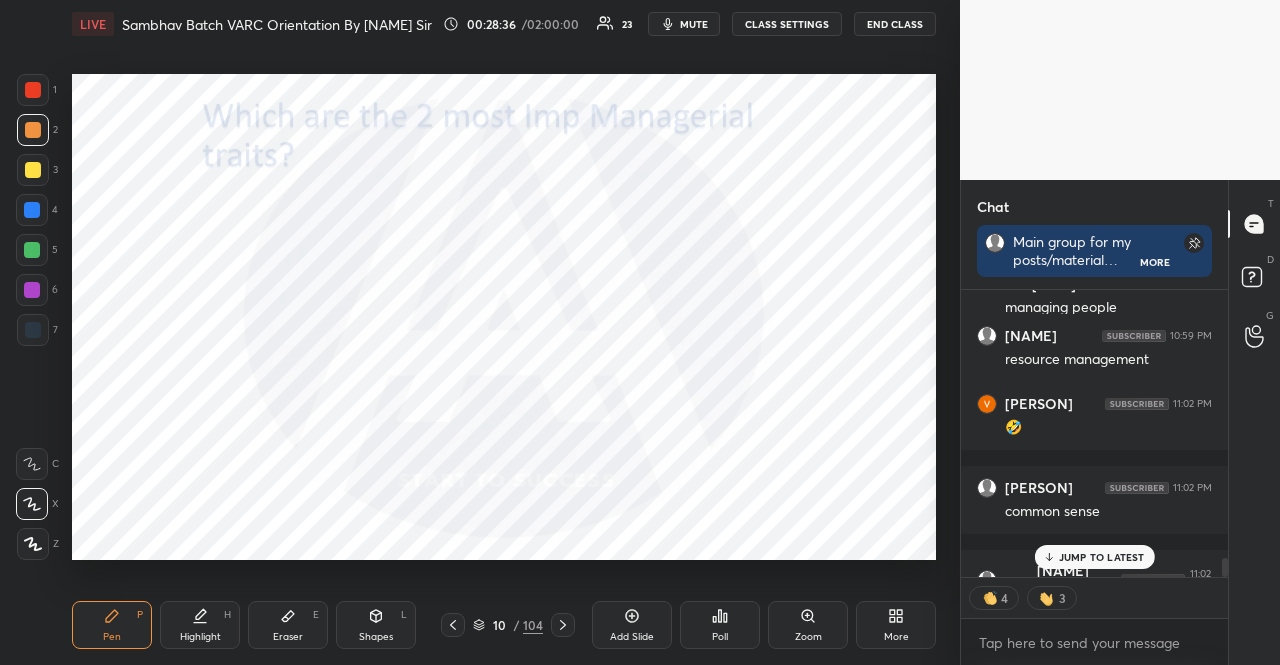 click at bounding box center (33, 90) 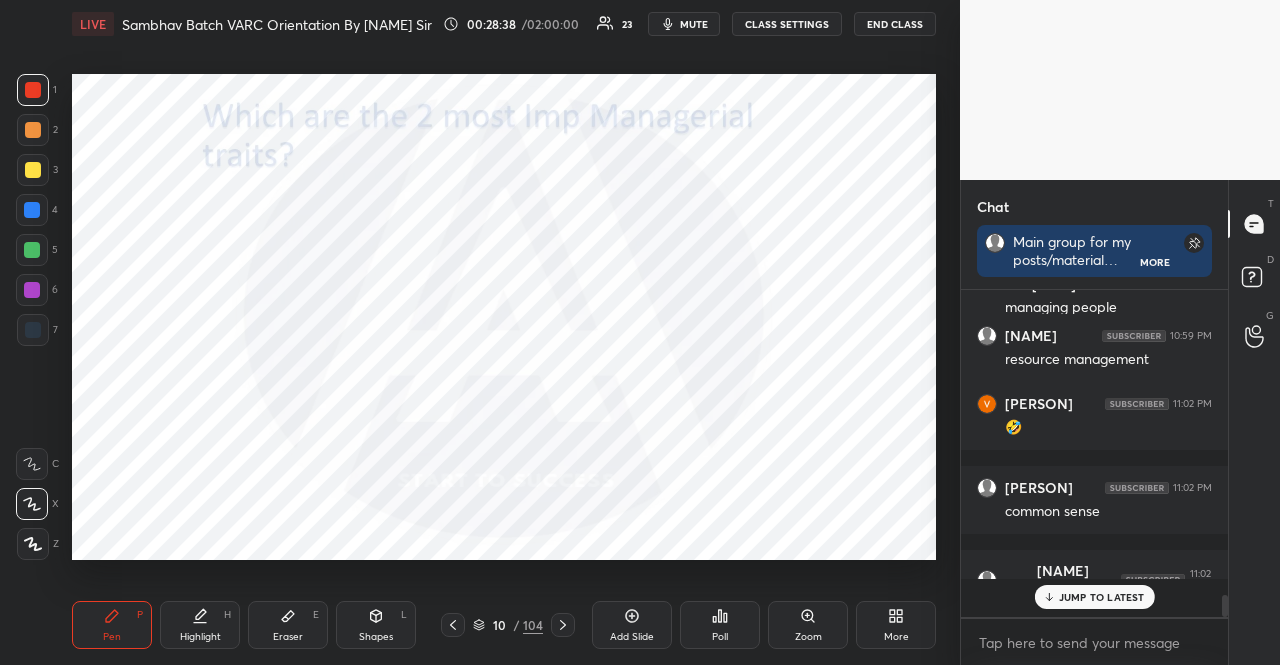 scroll, scrollTop: 6, scrollLeft: 6, axis: both 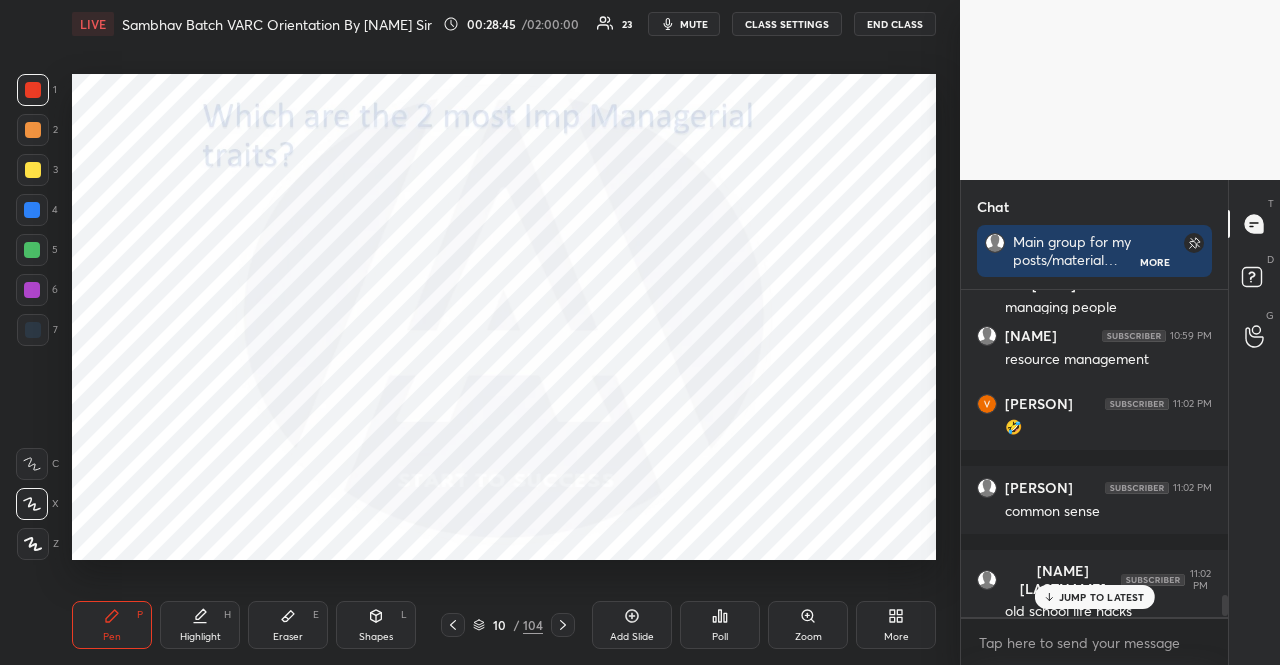 click on "JUMP TO LATEST" at bounding box center [1102, 597] 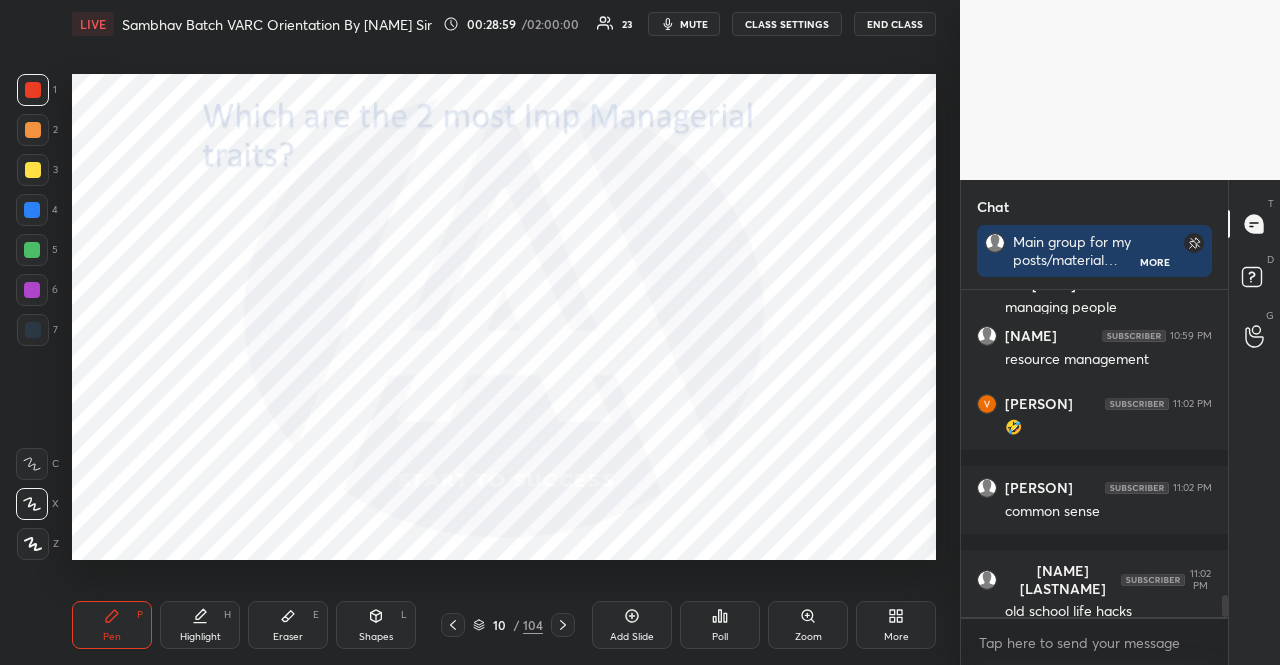 click 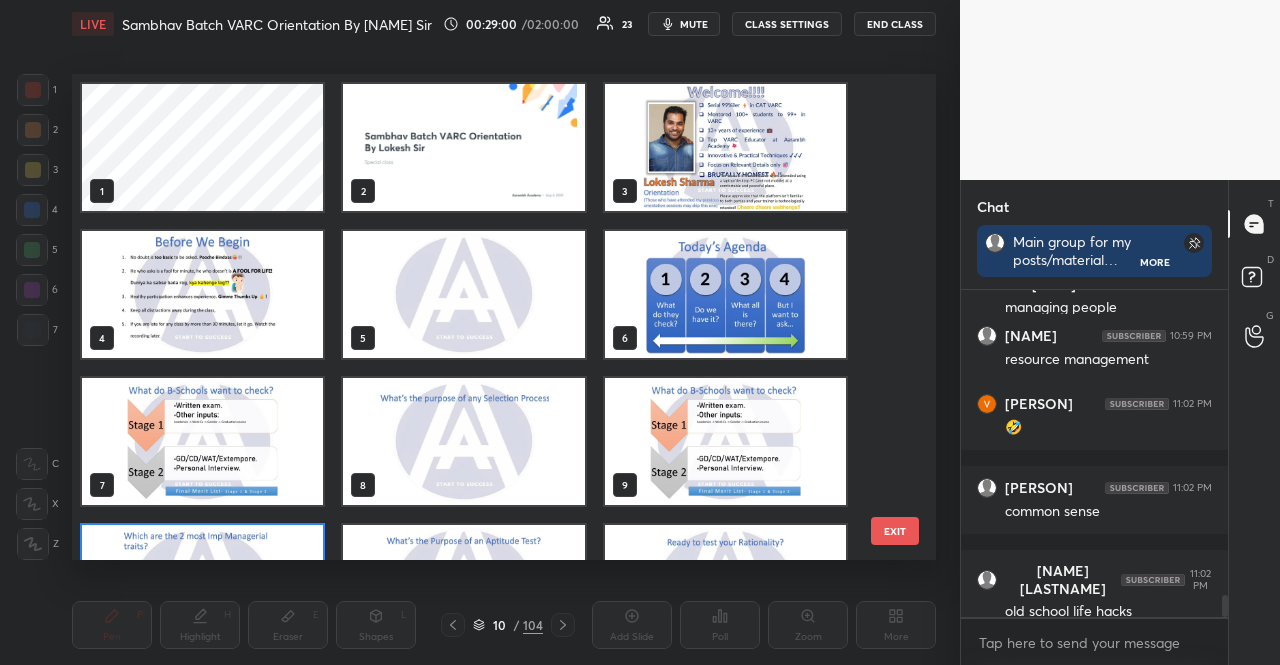 scroll, scrollTop: 102, scrollLeft: 0, axis: vertical 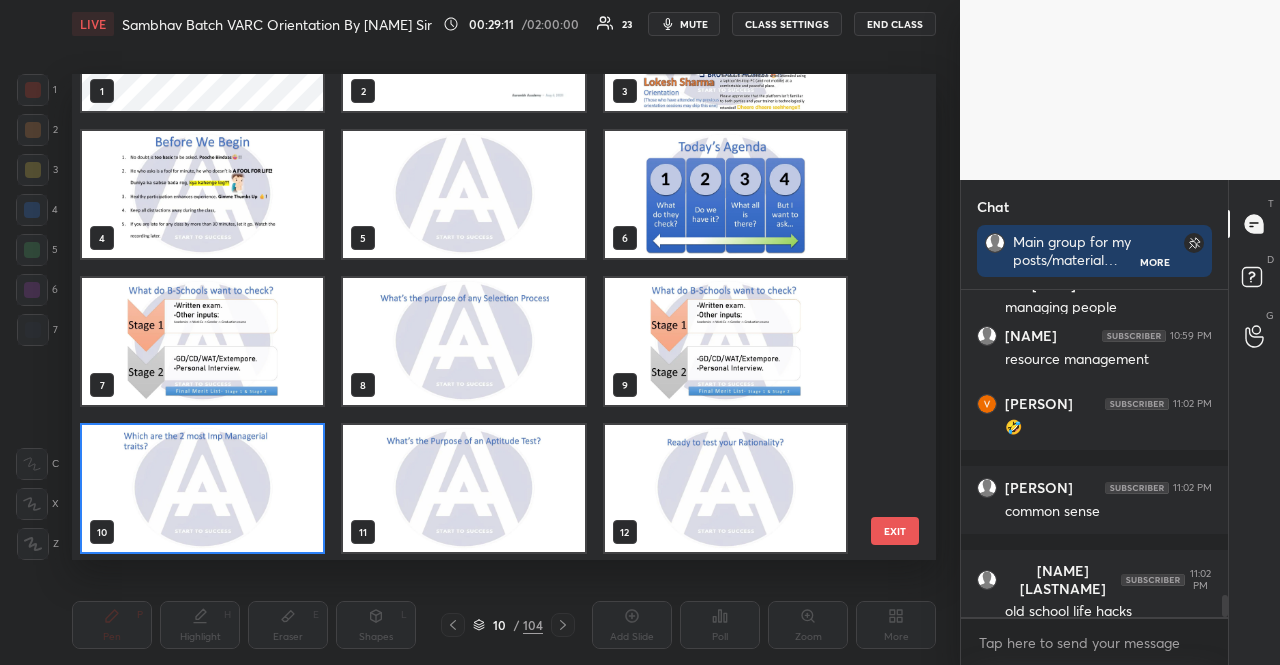 click at bounding box center [202, 341] 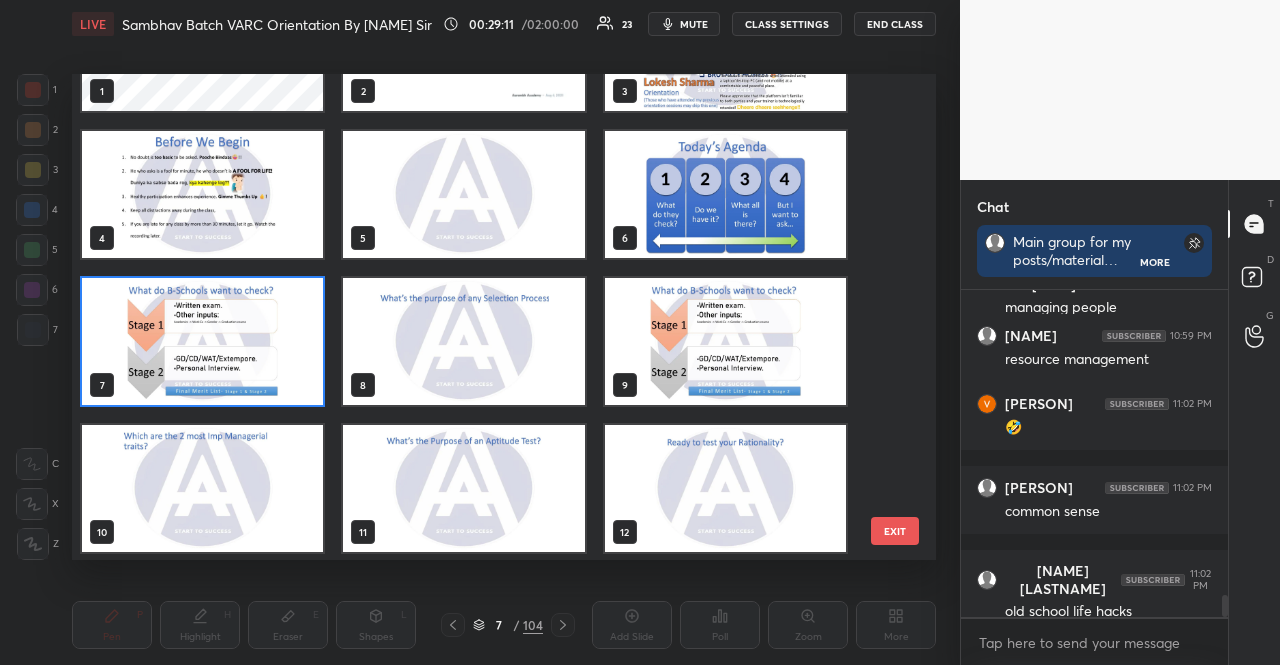 click at bounding box center [202, 341] 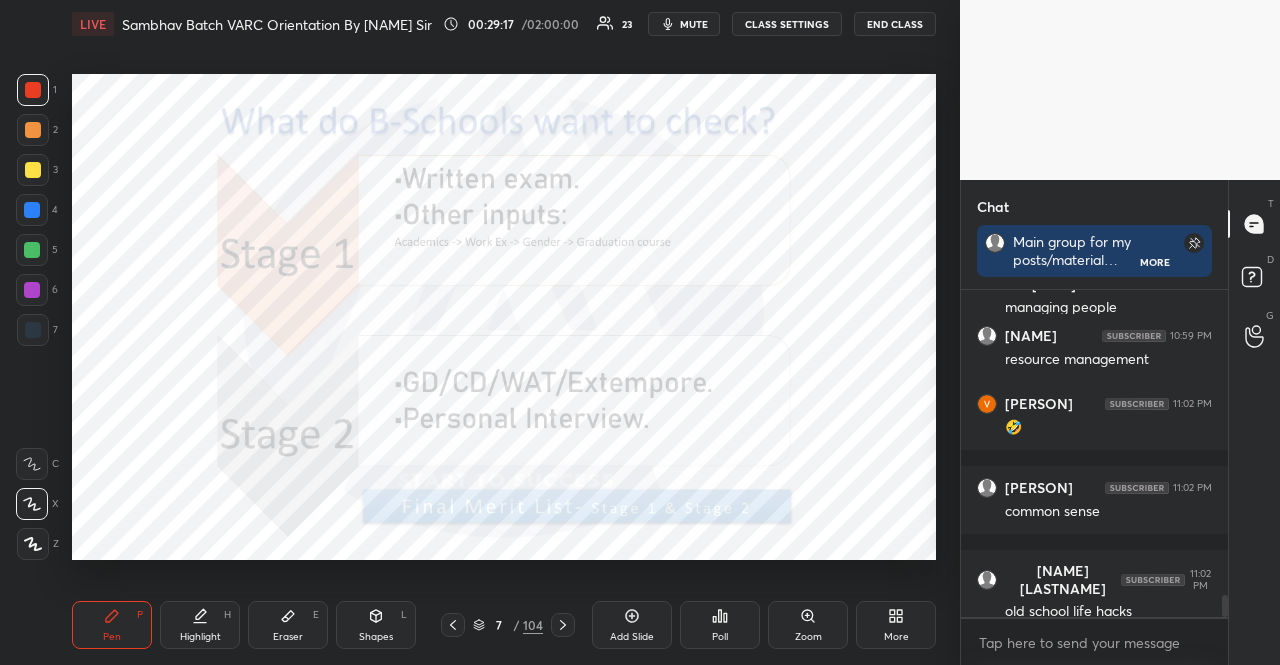 drag, startPoint x: 22, startPoint y: 85, endPoint x: 20, endPoint y: 358, distance: 273.00732 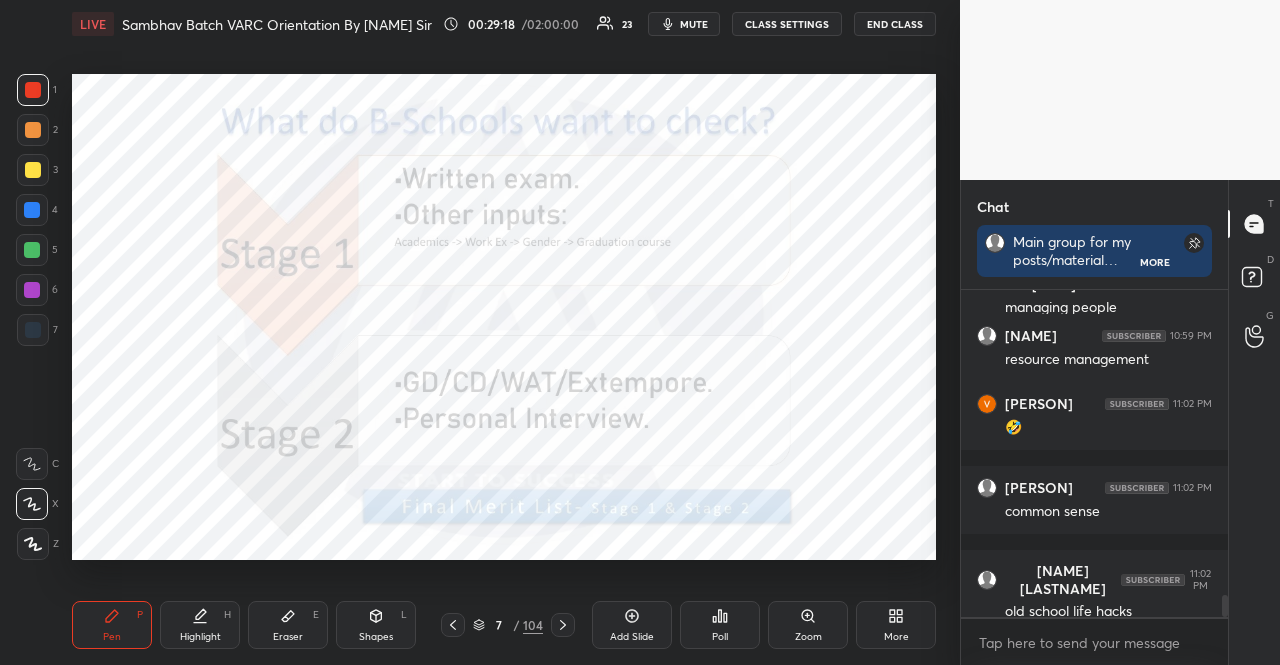 click at bounding box center (32, 464) 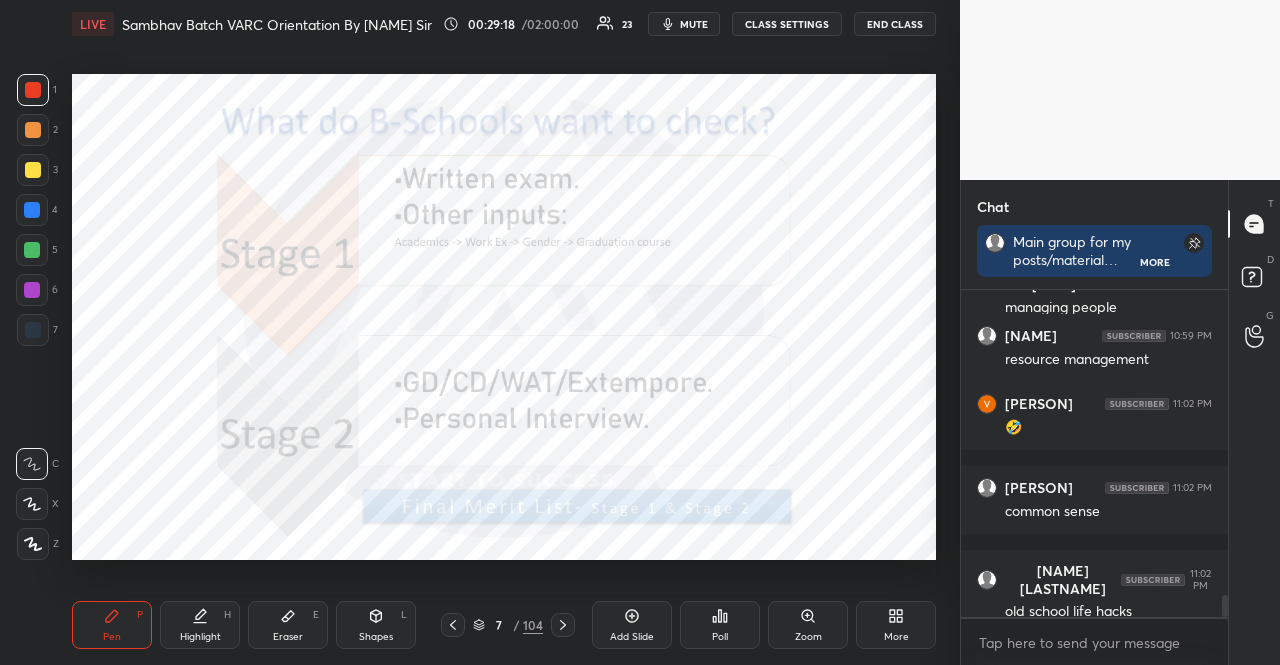 click at bounding box center [33, 330] 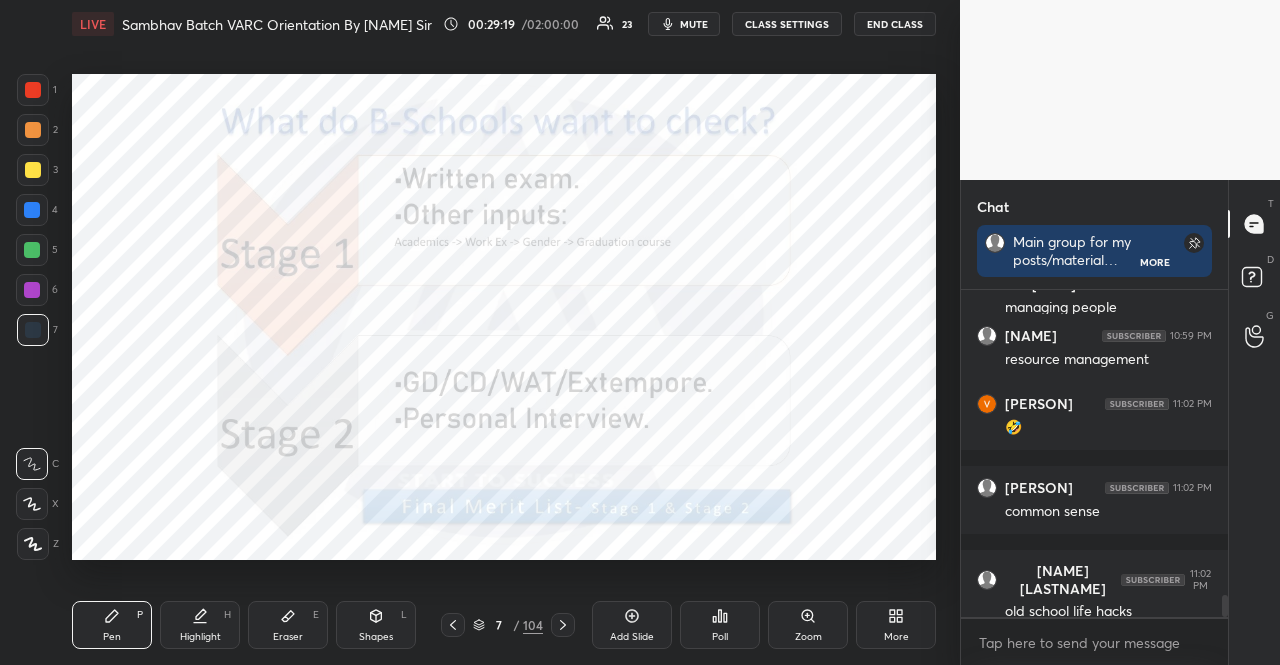 click on "1 2 3 4 5 6 7" at bounding box center (37, 214) 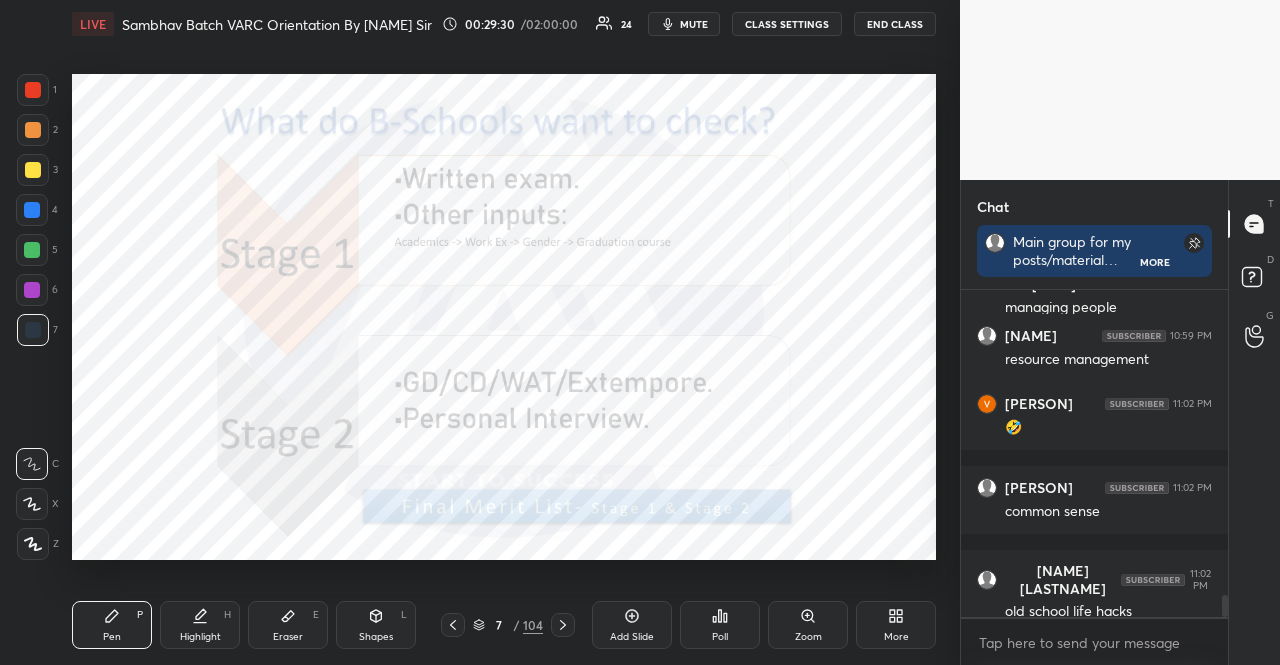 scroll, scrollTop: 4726, scrollLeft: 0, axis: vertical 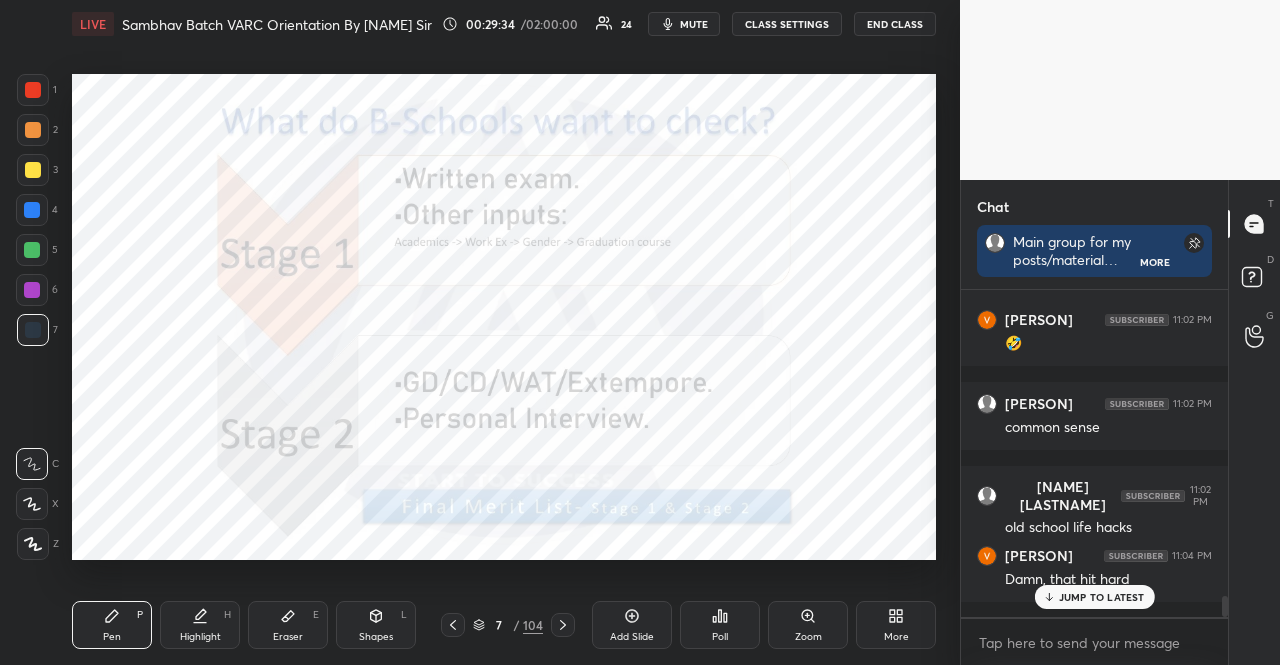 click on "JUMP TO LATEST" at bounding box center [1094, 597] 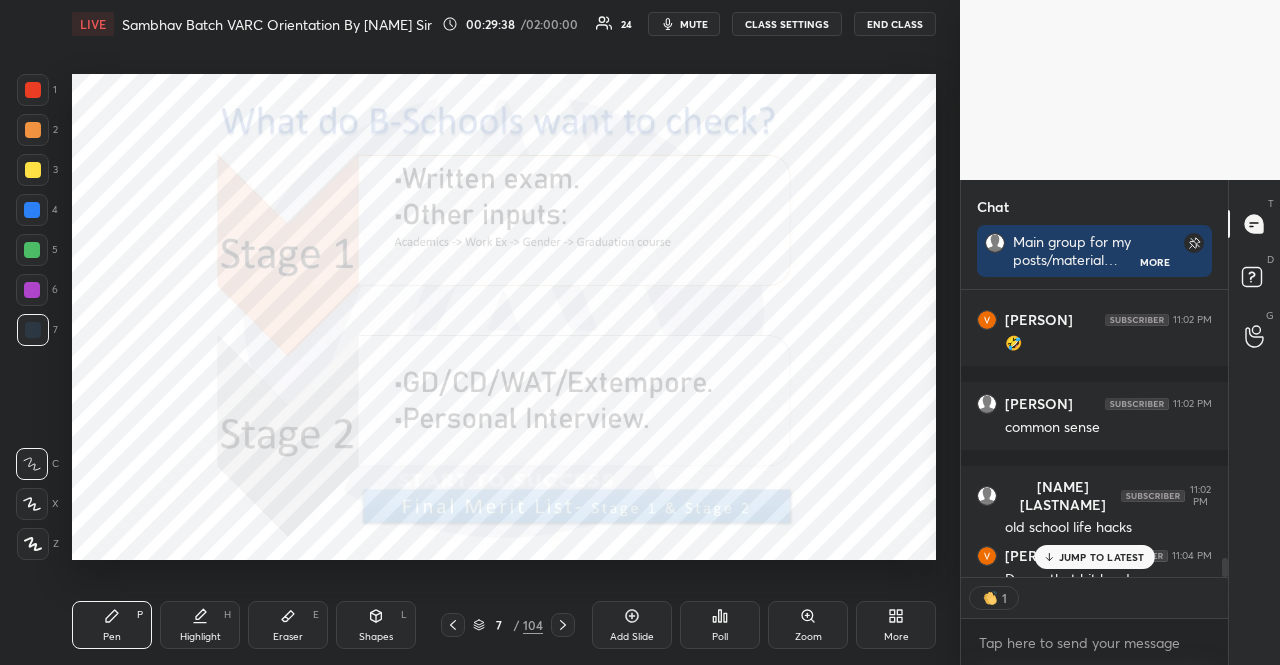 scroll, scrollTop: 281, scrollLeft: 261, axis: both 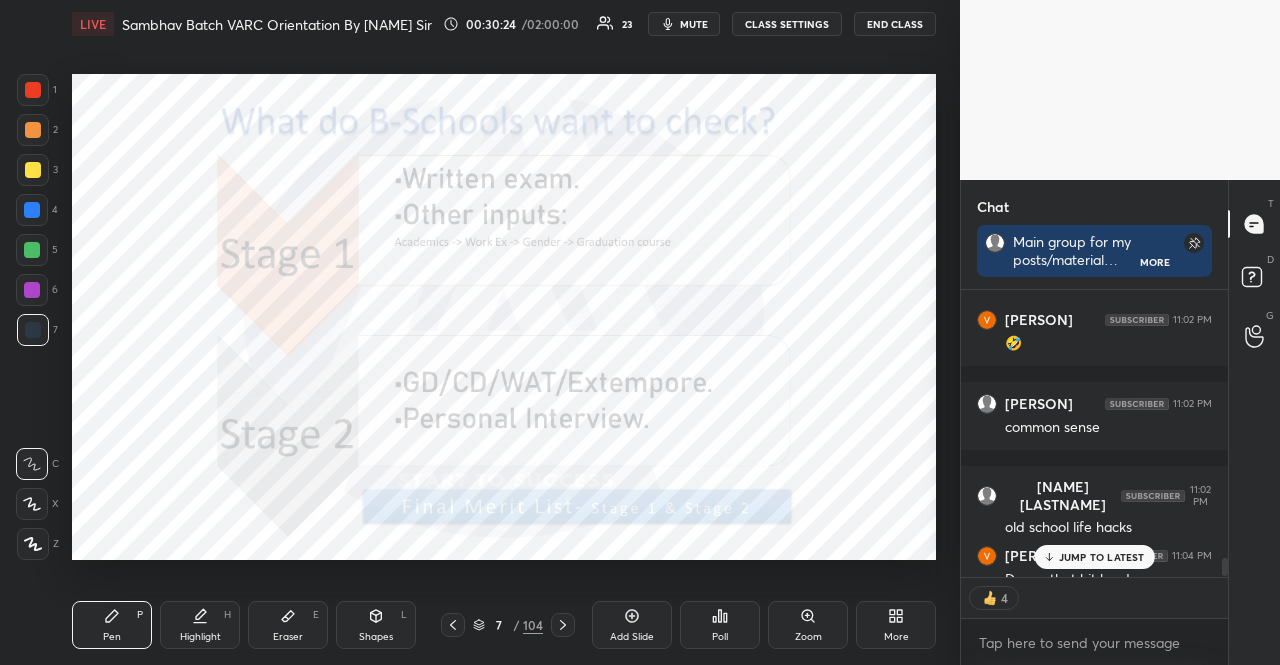 type on "x" 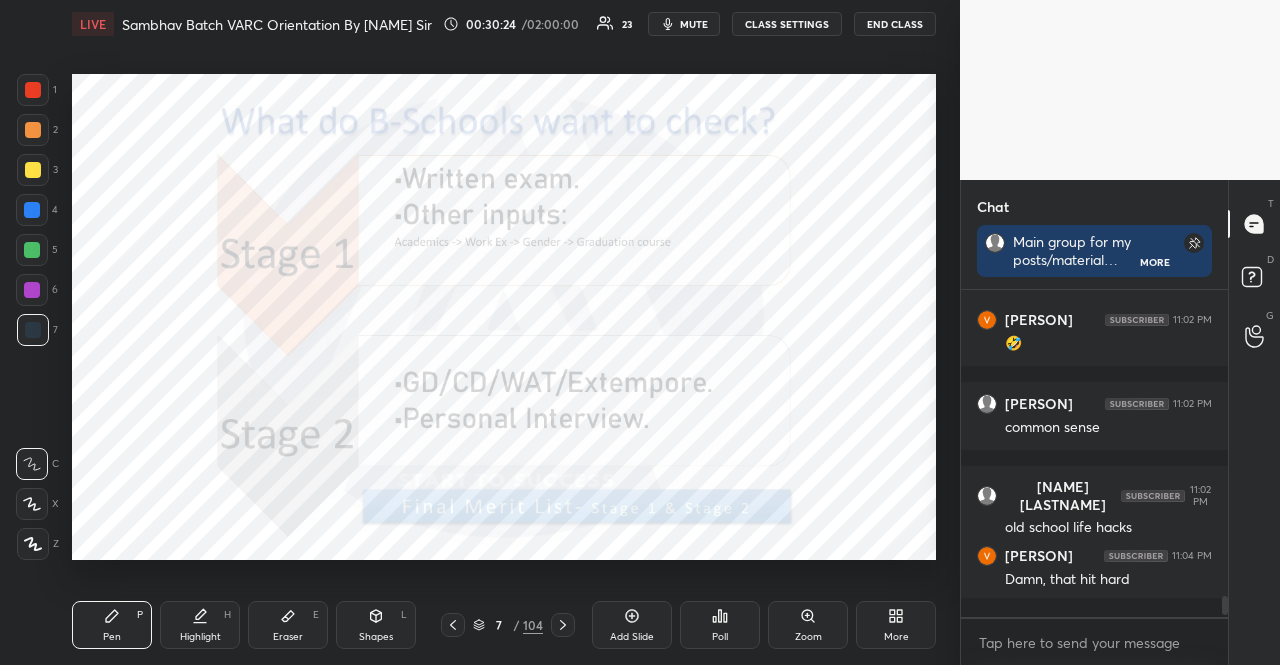 scroll, scrollTop: 6, scrollLeft: 6, axis: both 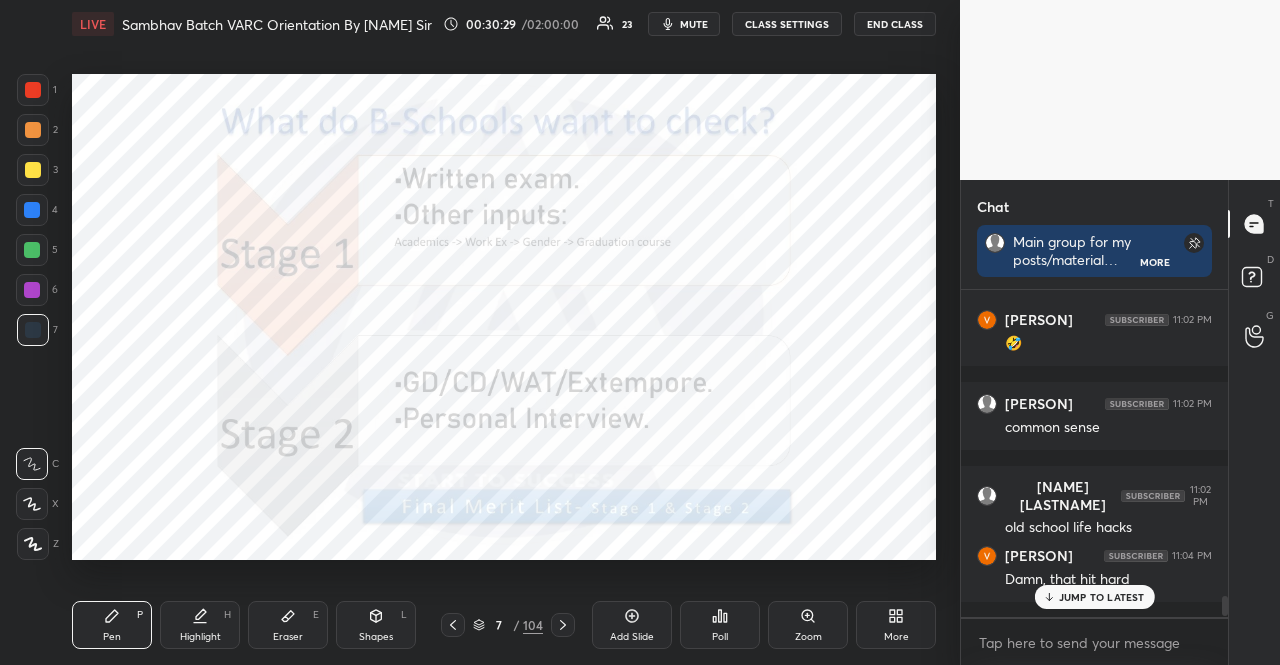 click 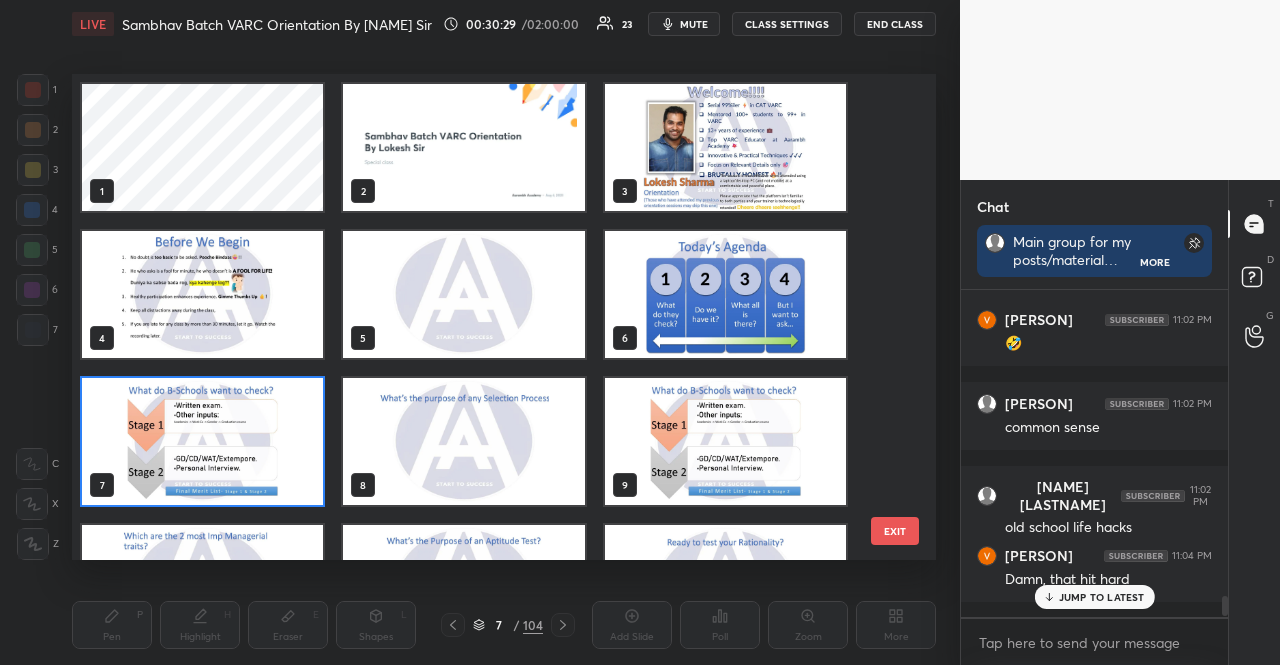 scroll, scrollTop: 7, scrollLeft: 11, axis: both 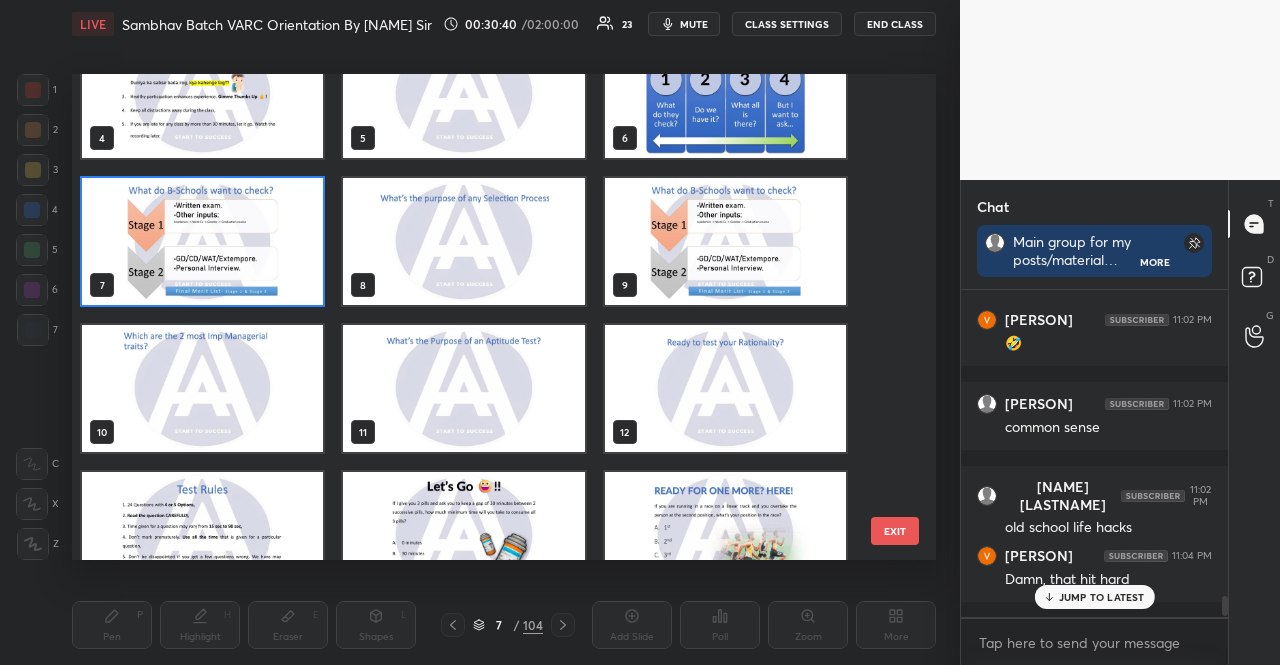 click at bounding box center (202, 388) 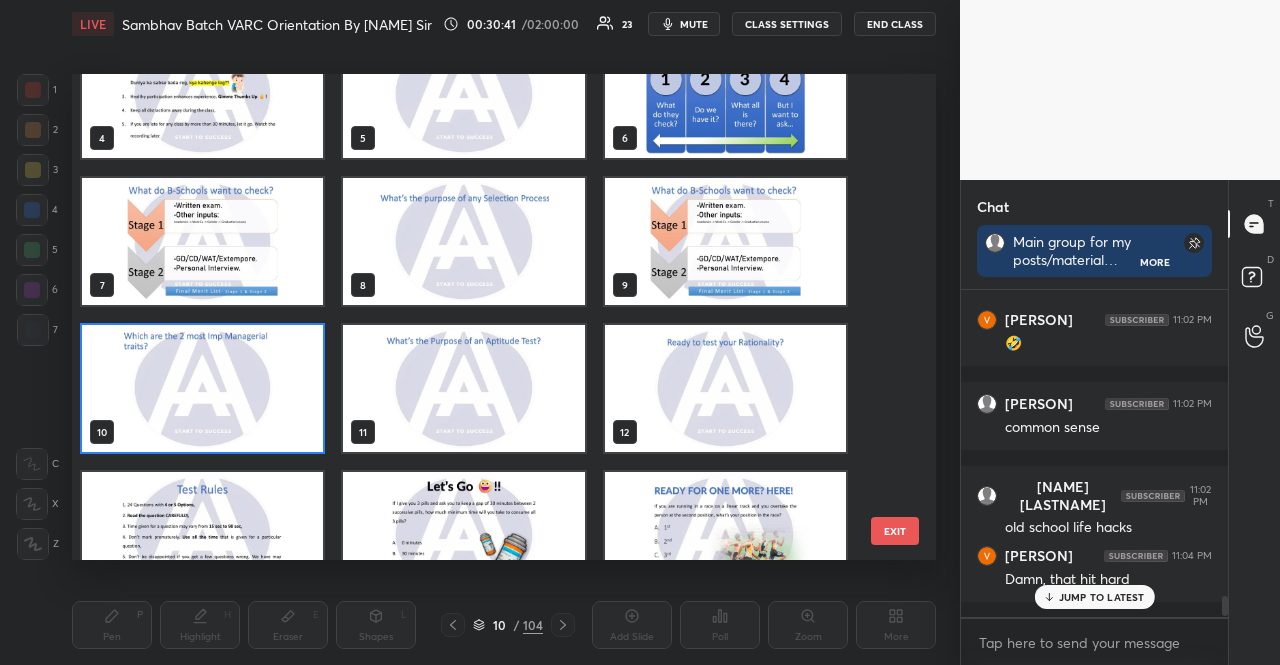 click at bounding box center (202, 388) 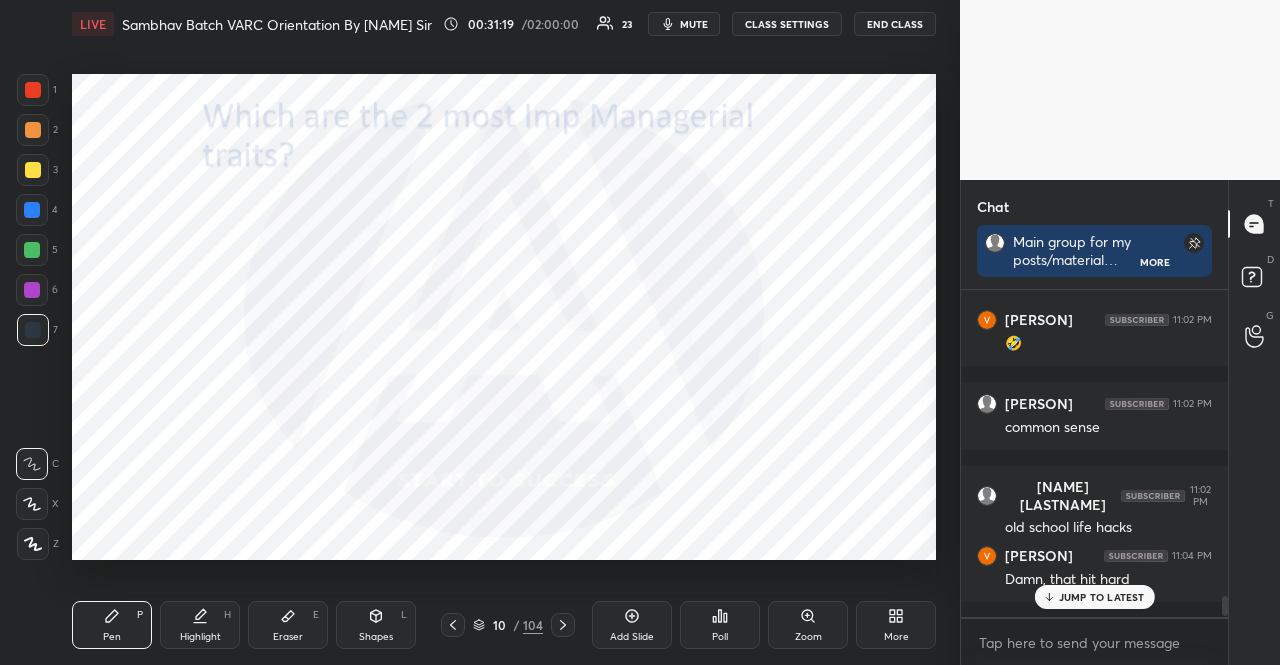 click on "10 / 104" at bounding box center (508, 625) 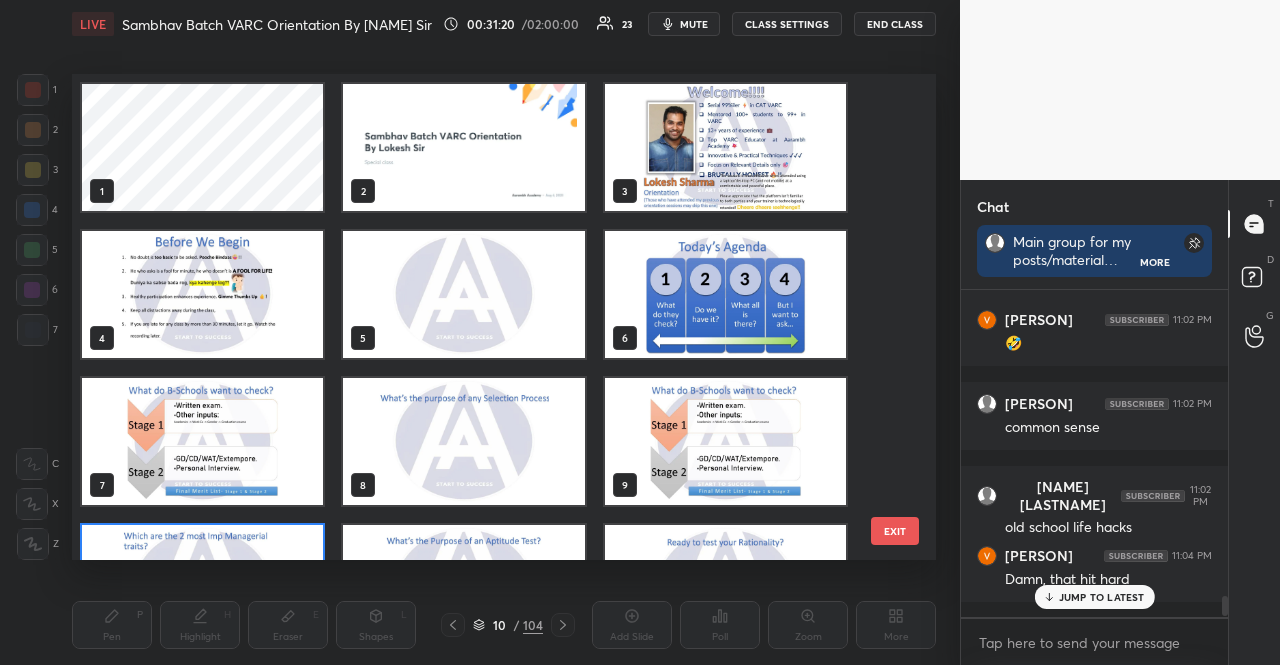 scroll, scrollTop: 102, scrollLeft: 0, axis: vertical 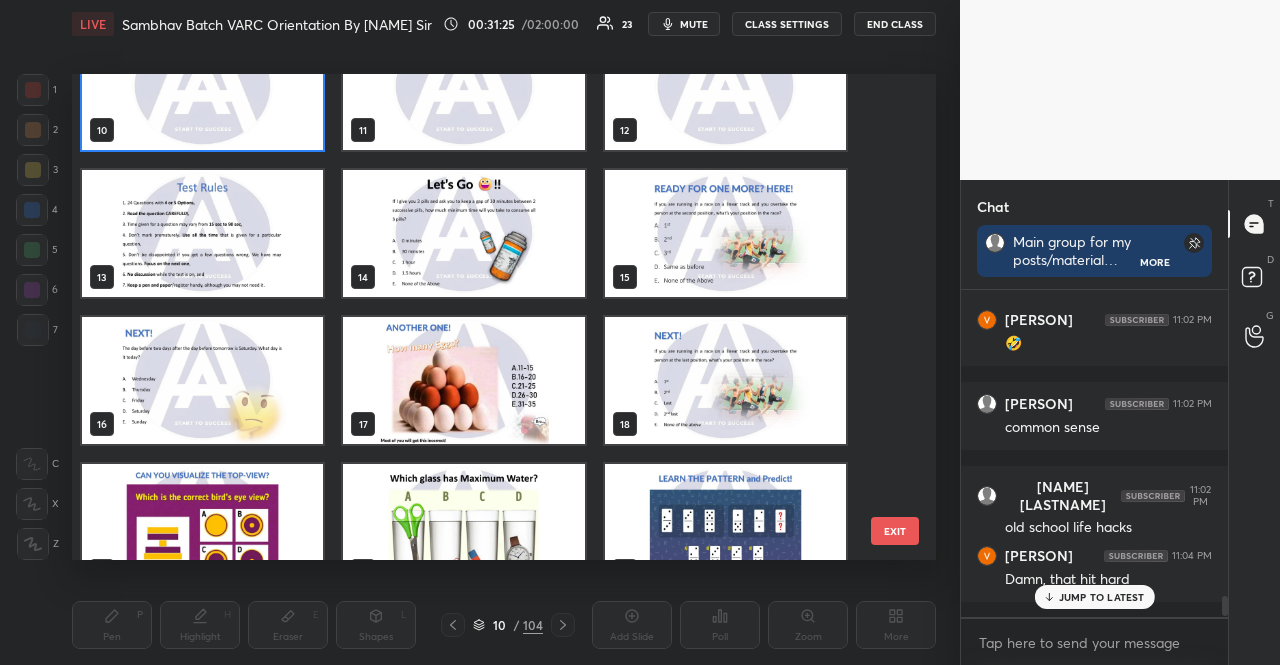 click at bounding box center [463, 233] 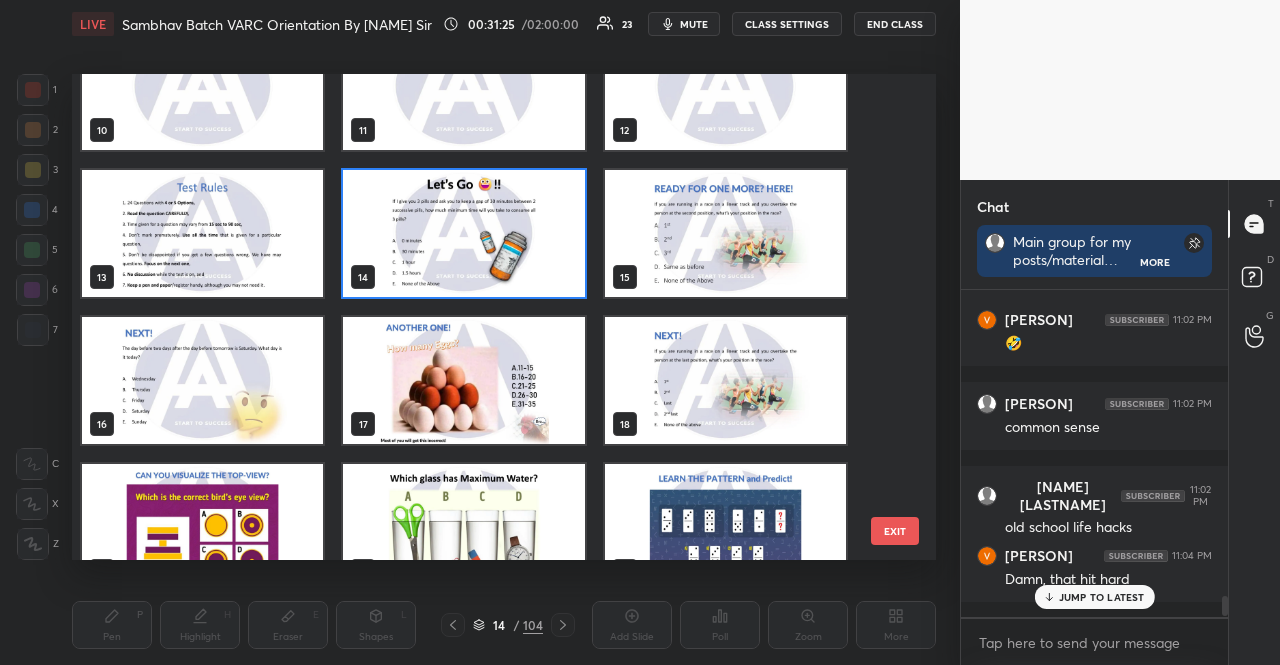 click at bounding box center (463, 233) 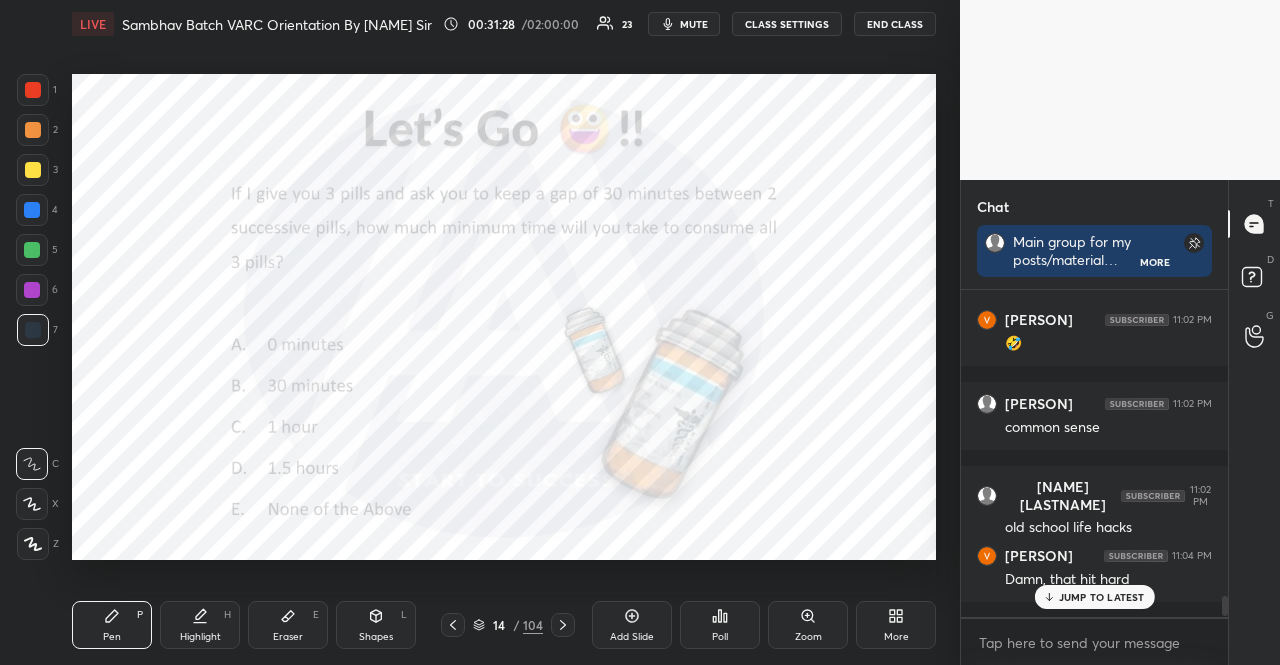 click on "Poll" at bounding box center [720, 637] 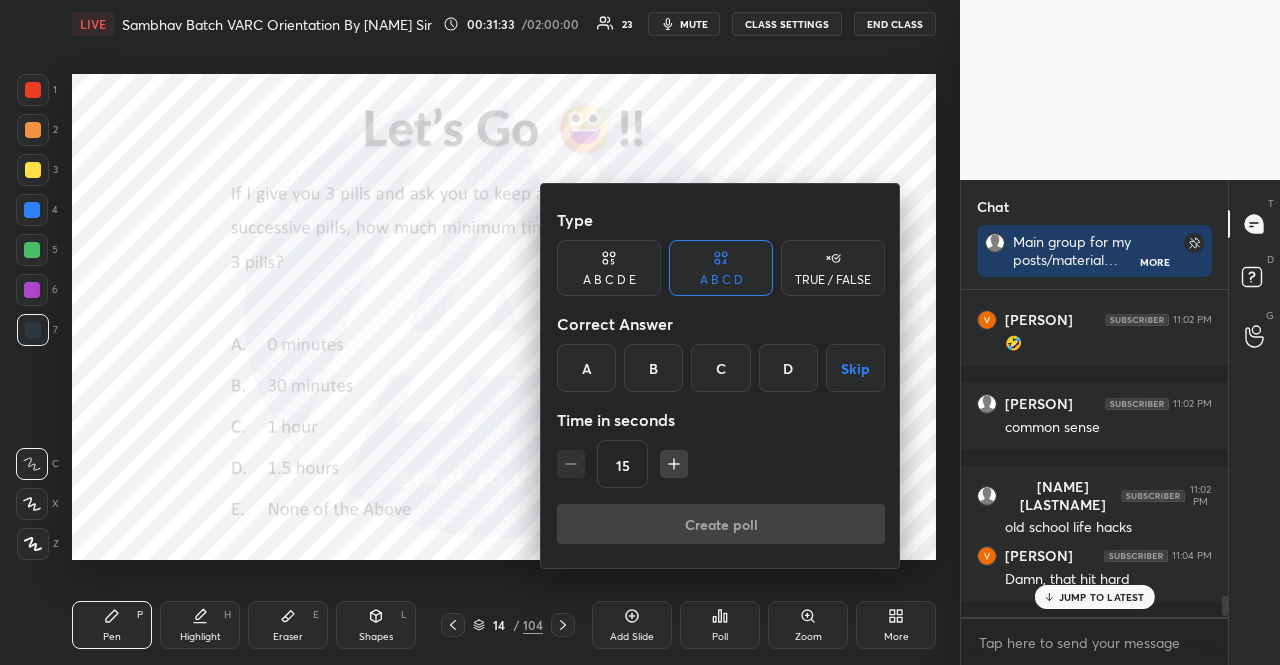 click on "A B C D E" at bounding box center [609, 280] 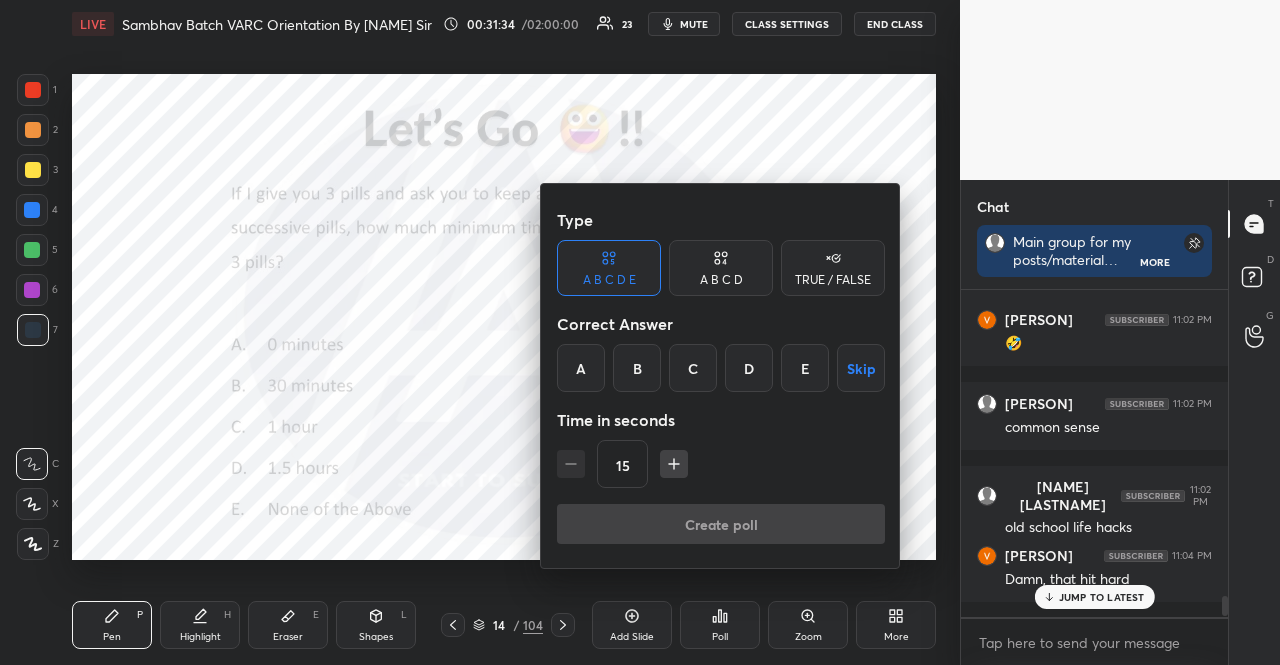click on "C" at bounding box center [693, 368] 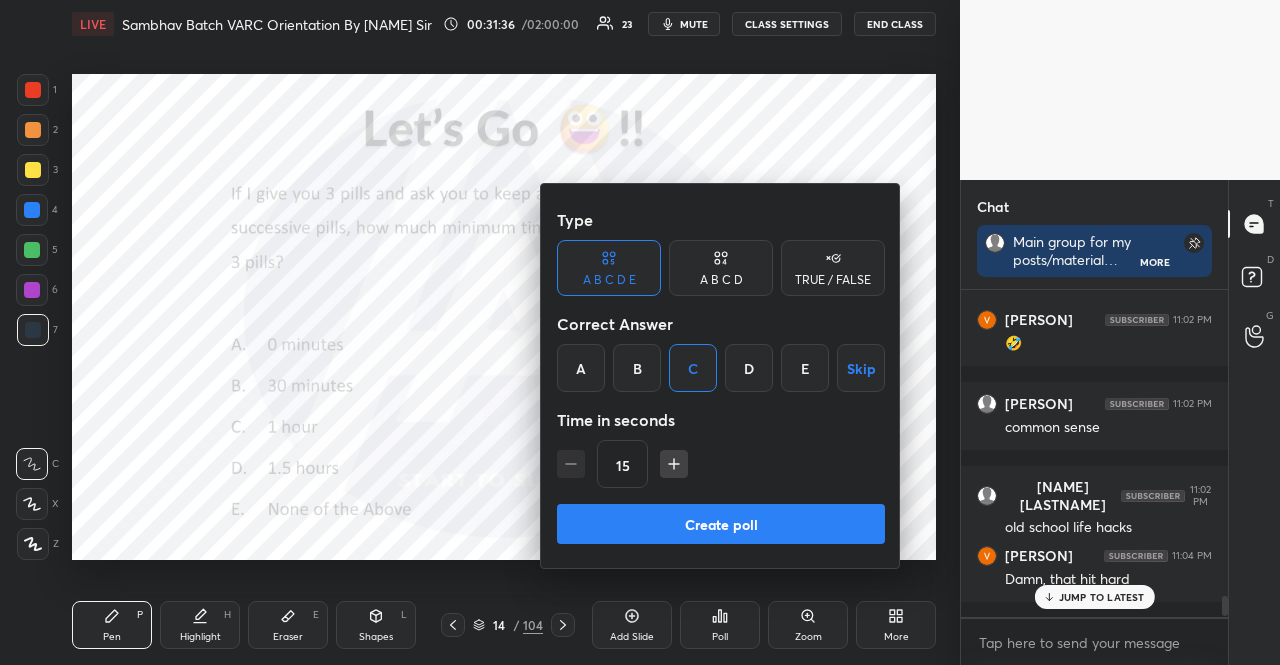 click 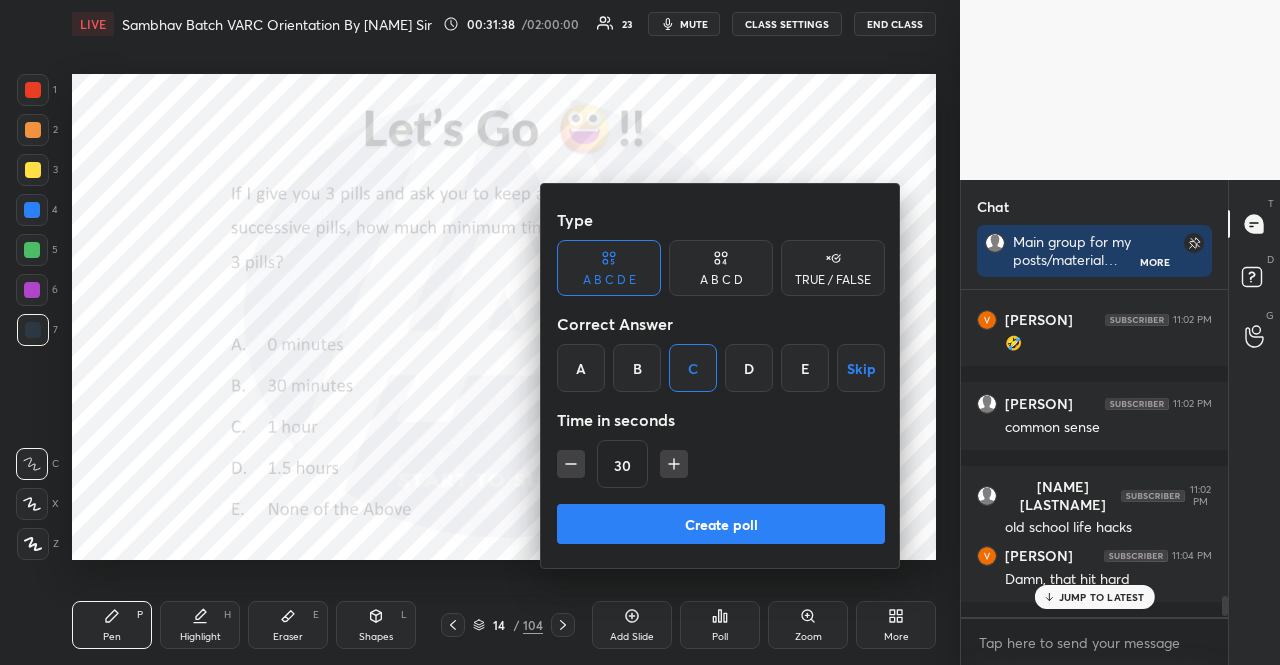 click on "Create poll" at bounding box center (721, 524) 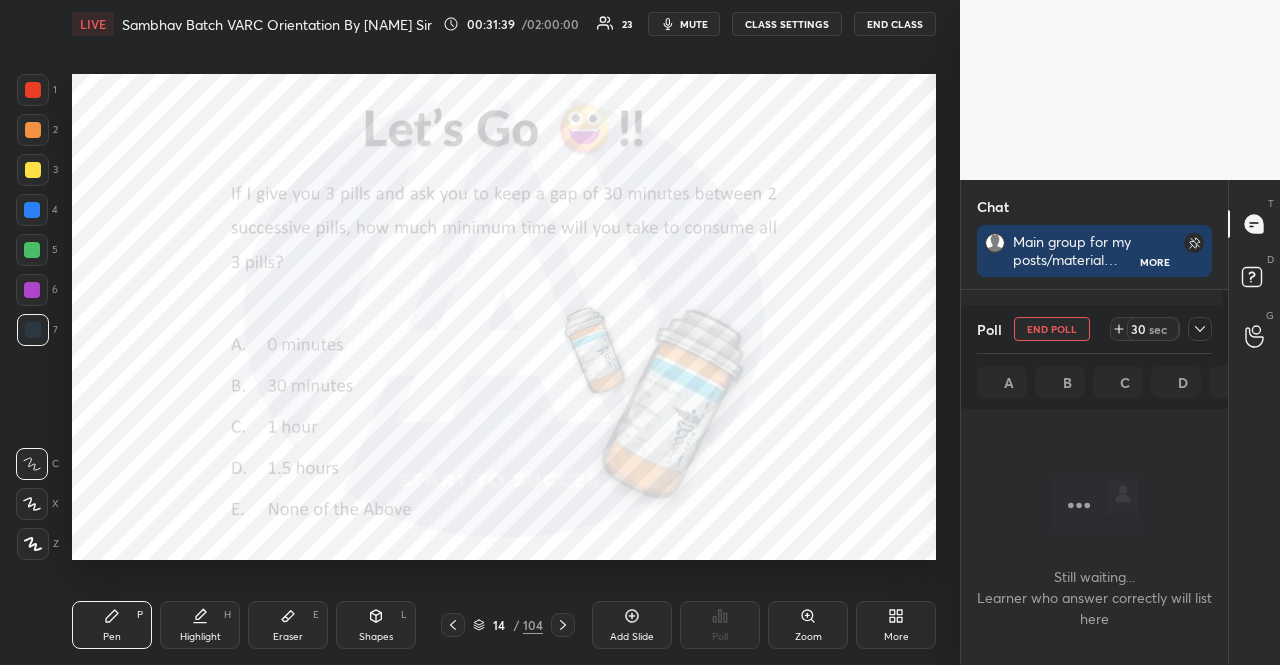 scroll, scrollTop: 228, scrollLeft: 255, axis: both 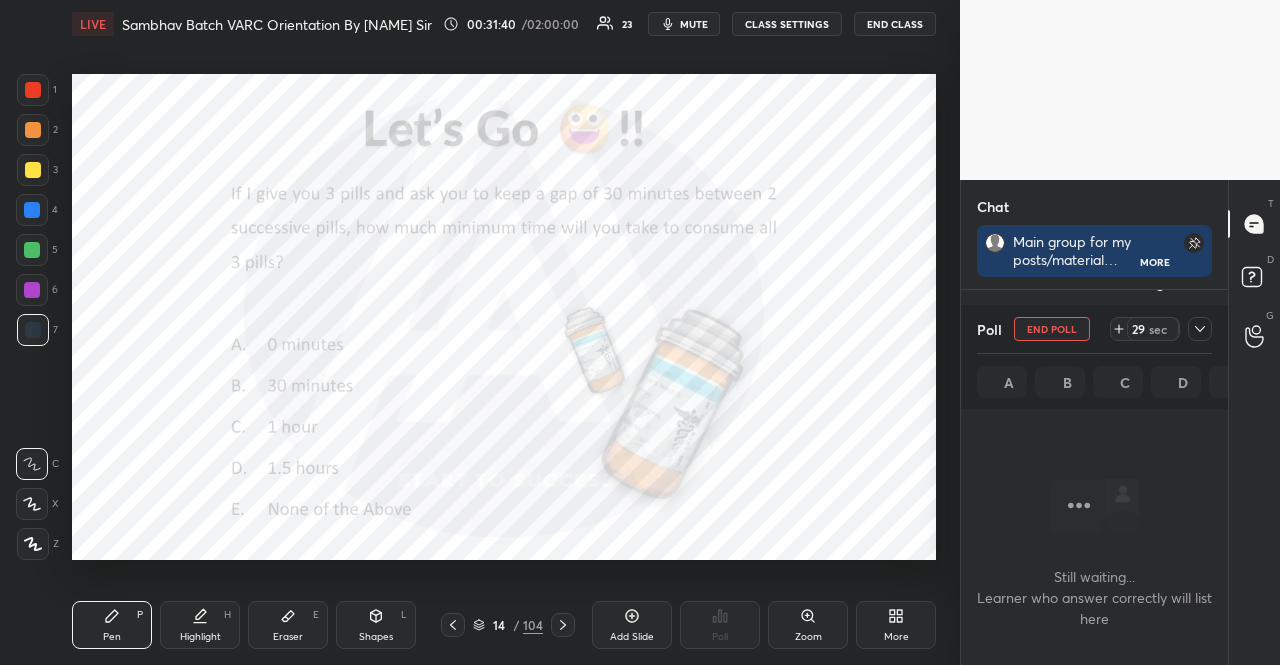 click on "CLASS SETTINGS" at bounding box center [787, 24] 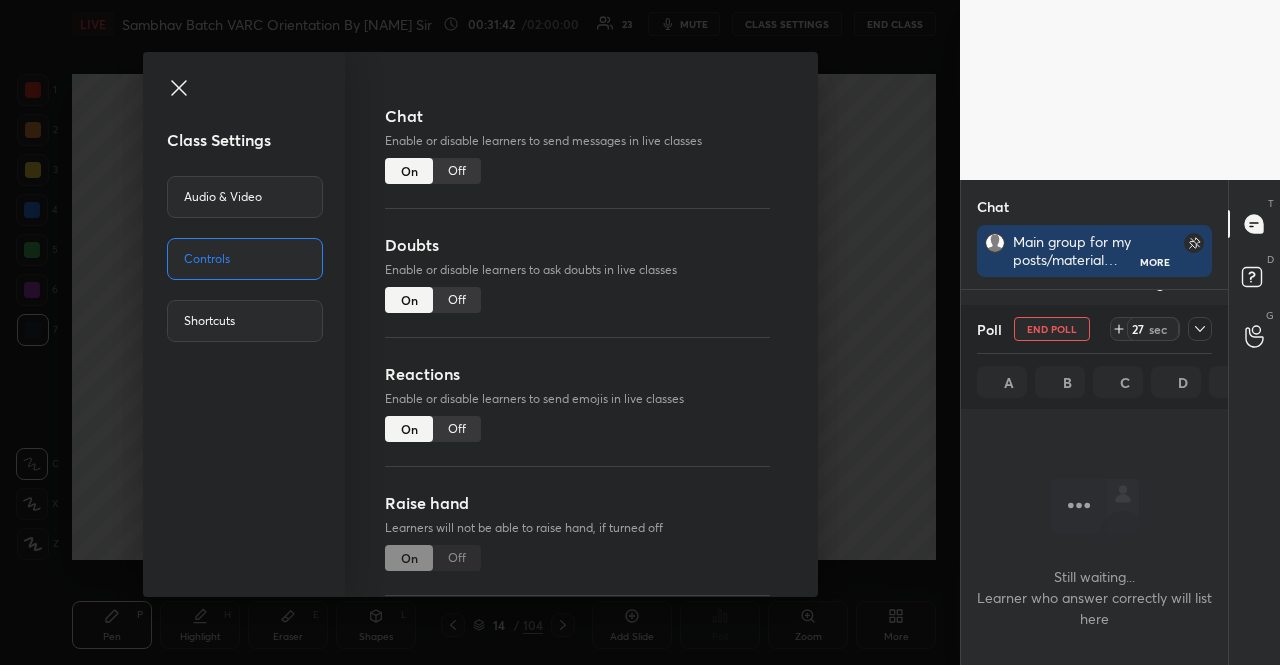 drag, startPoint x: 465, startPoint y: 166, endPoint x: 364, endPoint y: 189, distance: 103.58572 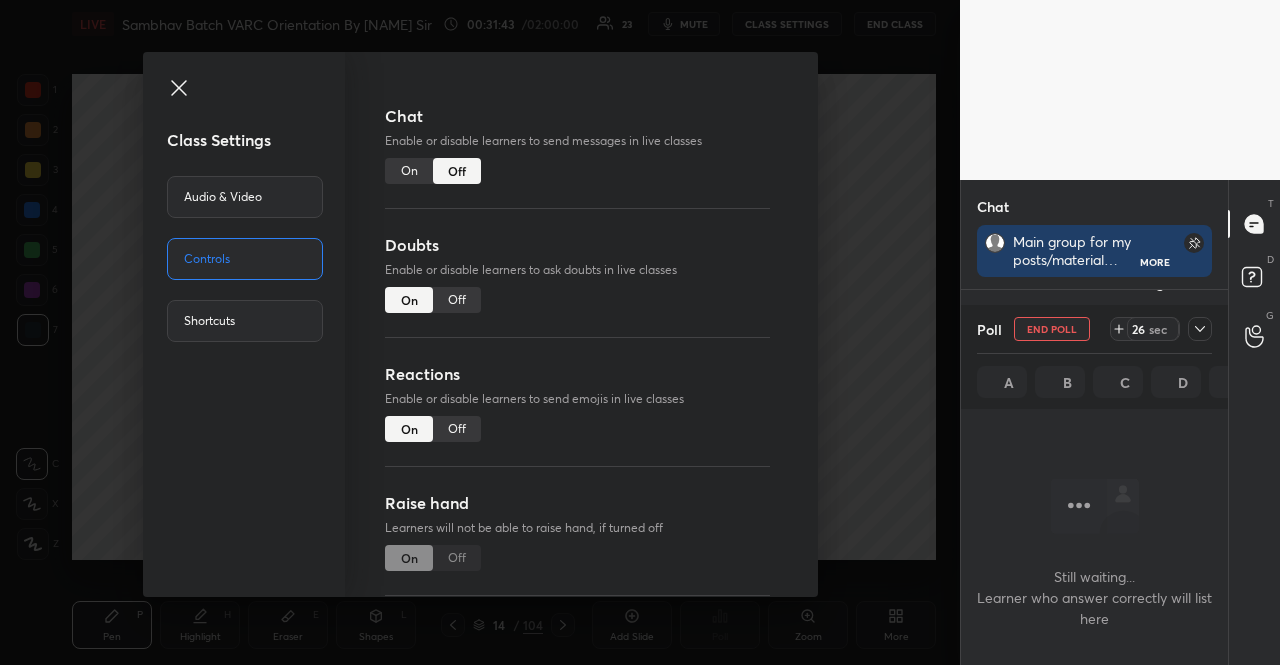 click 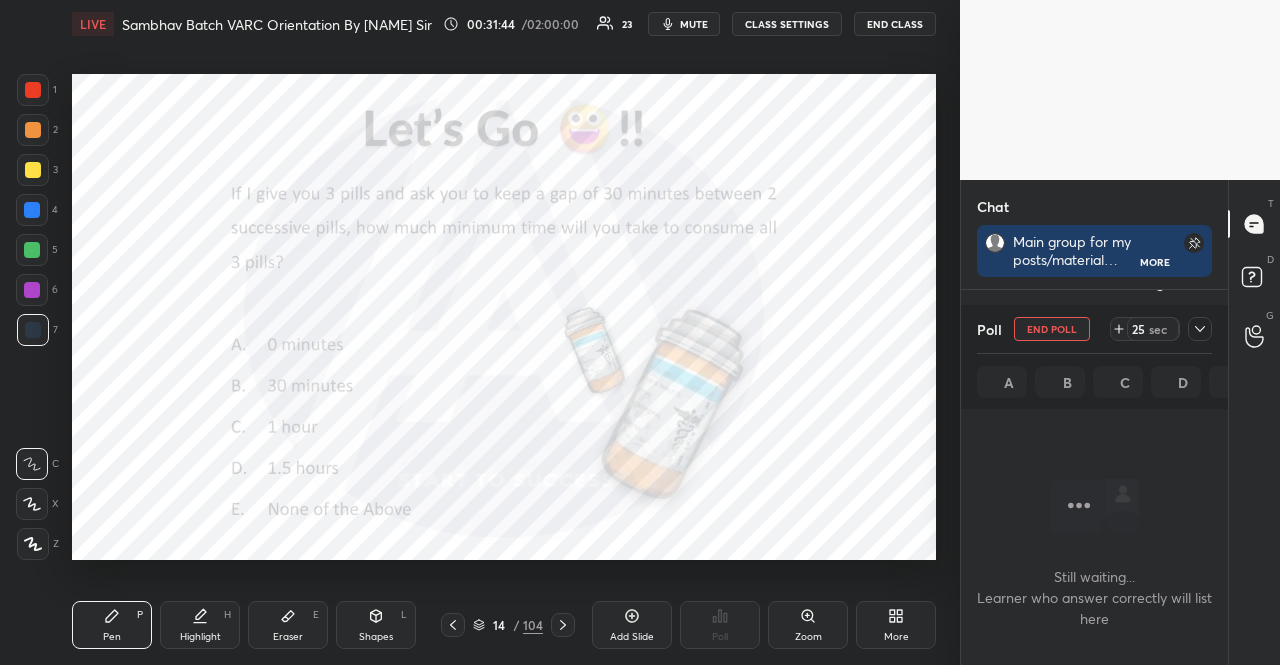 click 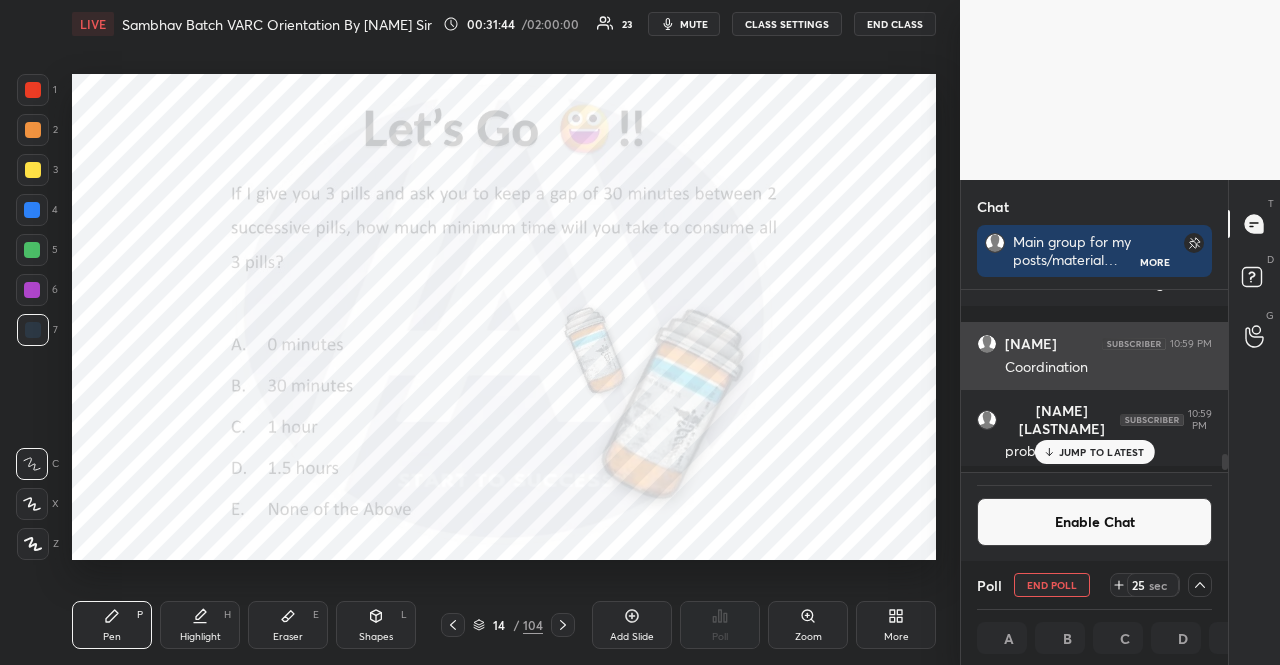 scroll, scrollTop: 170, scrollLeft: 255, axis: both 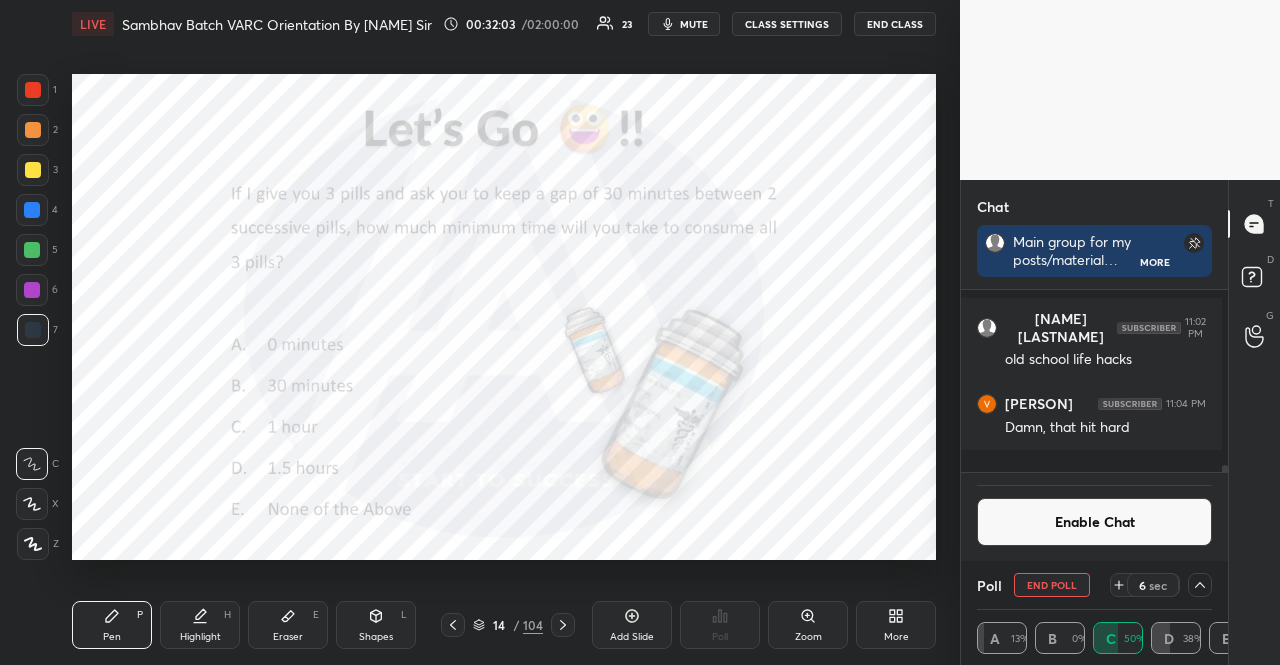 click at bounding box center (32, 210) 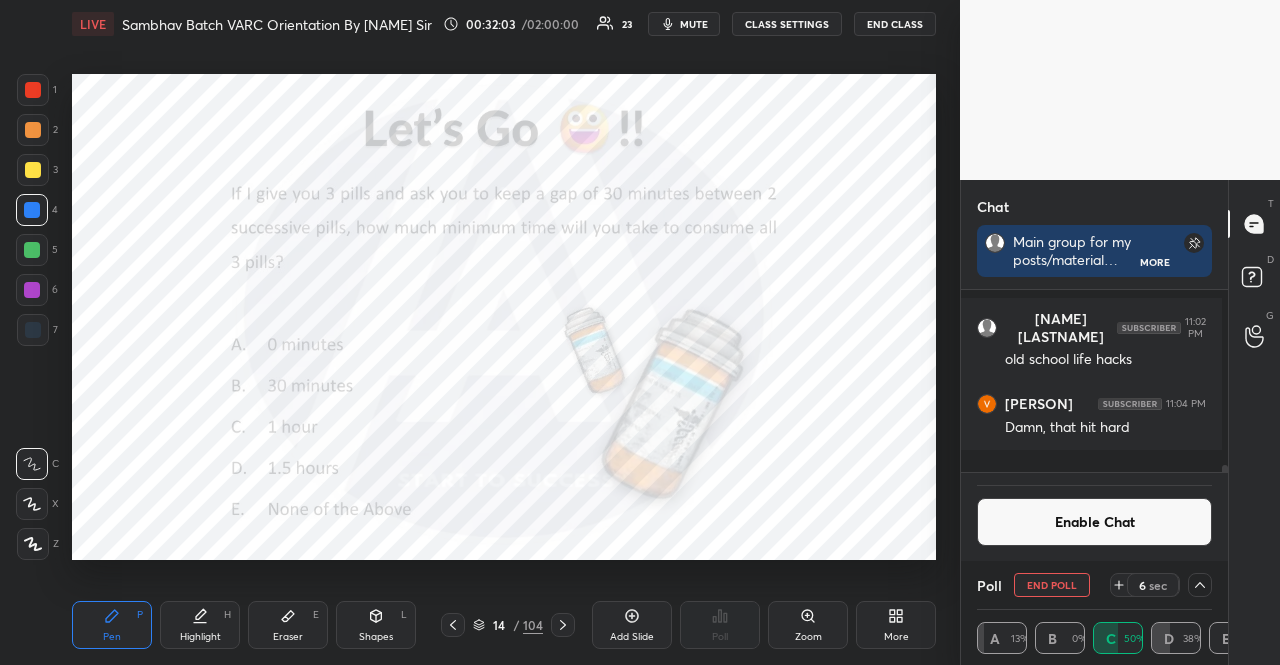click at bounding box center (32, 210) 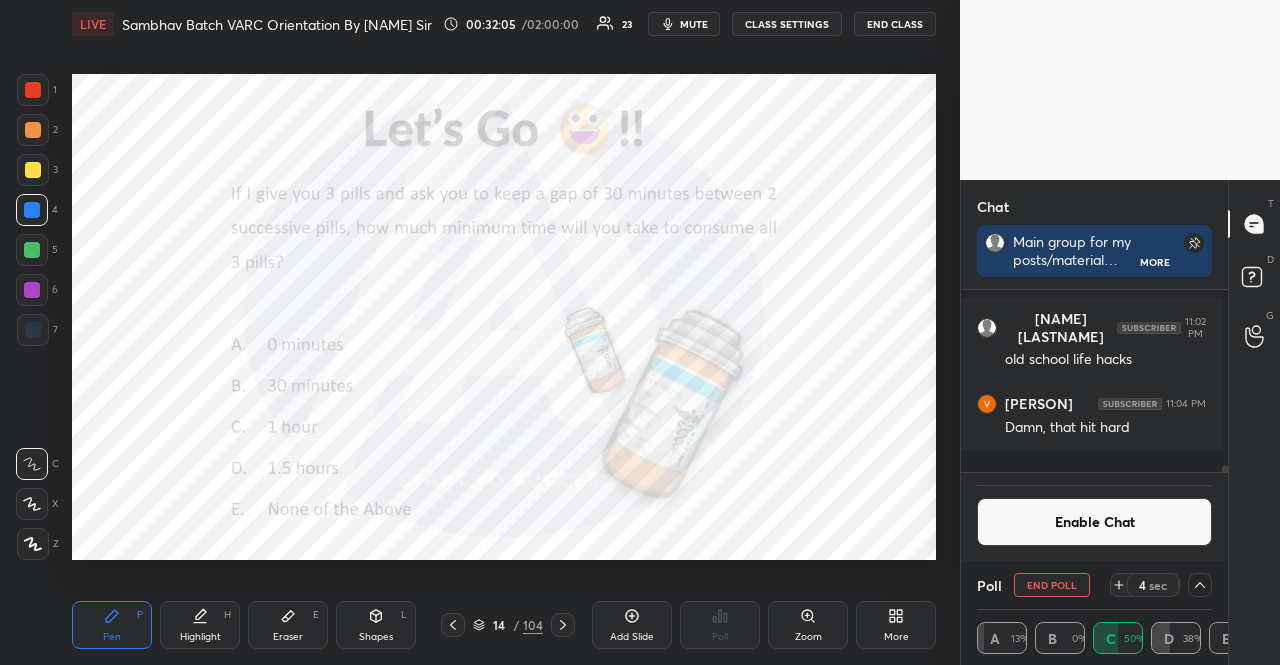 click 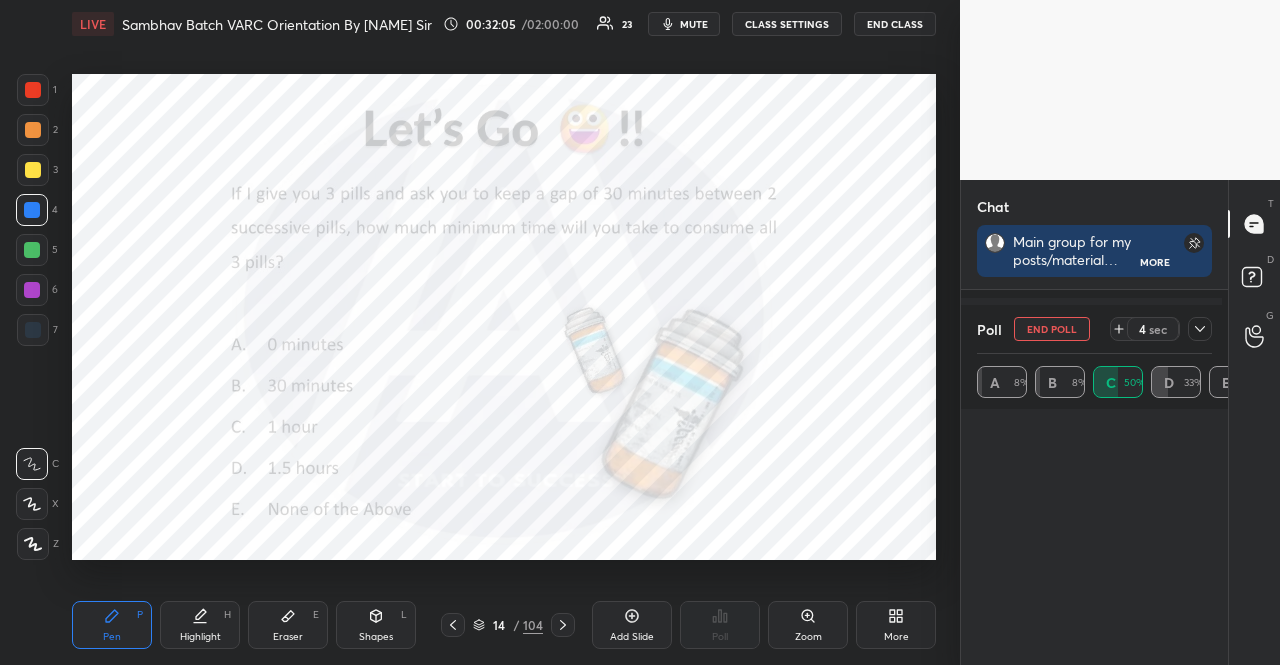scroll, scrollTop: 6, scrollLeft: 6, axis: both 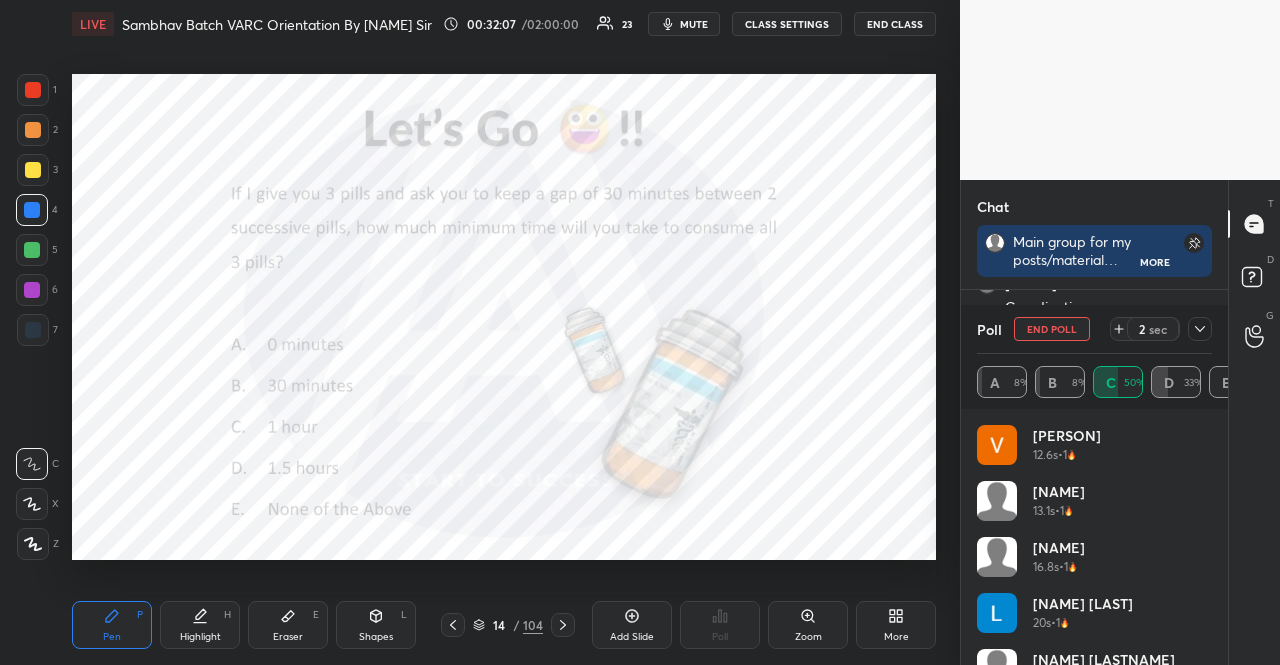 drag, startPoint x: 1212, startPoint y: 481, endPoint x: 1216, endPoint y: 553, distance: 72.11102 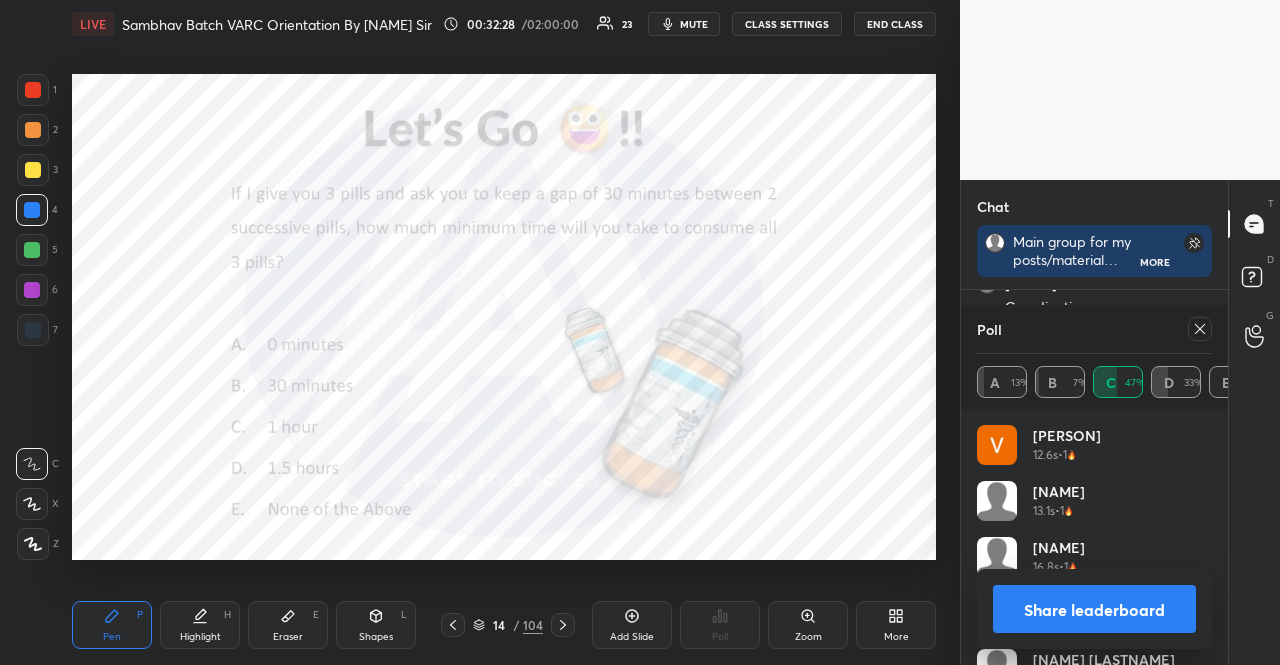 scroll, scrollTop: 130, scrollLeft: 261, axis: both 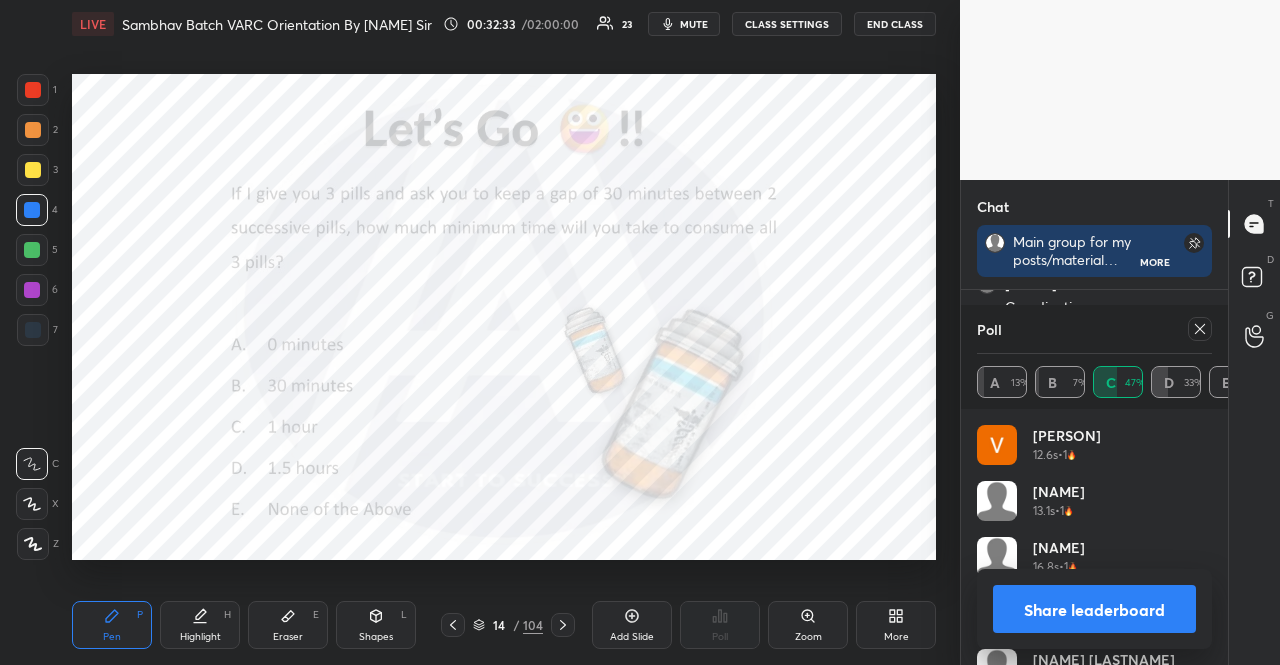 click at bounding box center [33, 330] 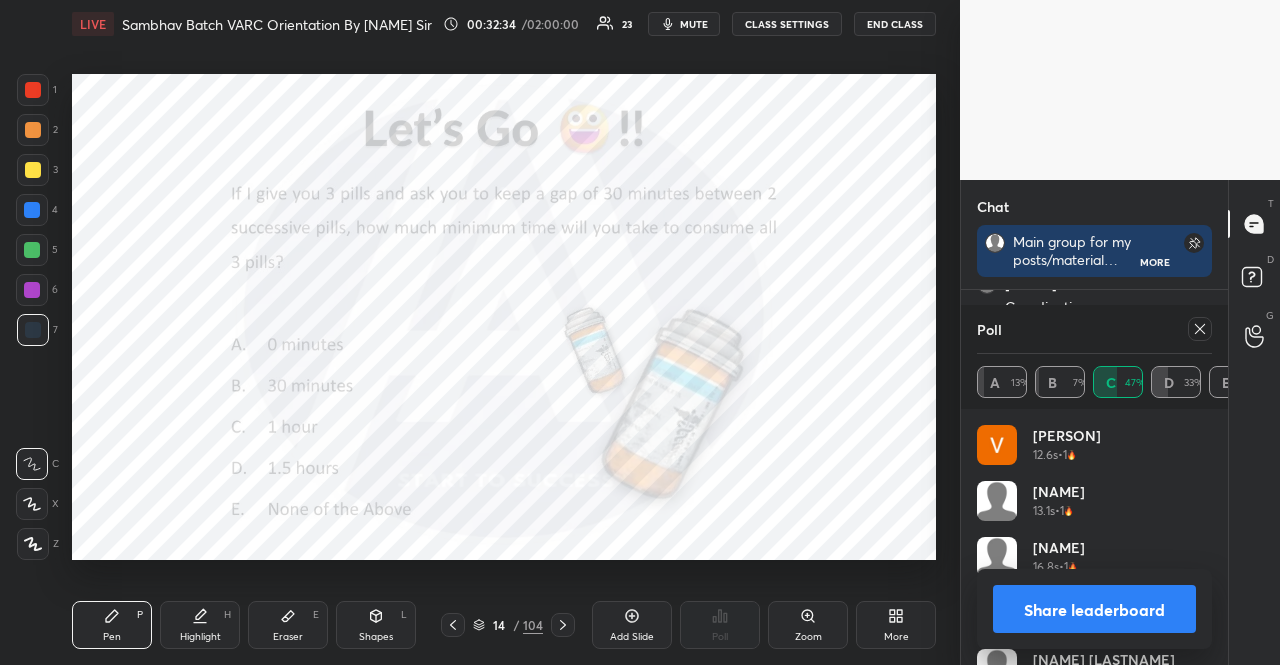 click at bounding box center (33, 330) 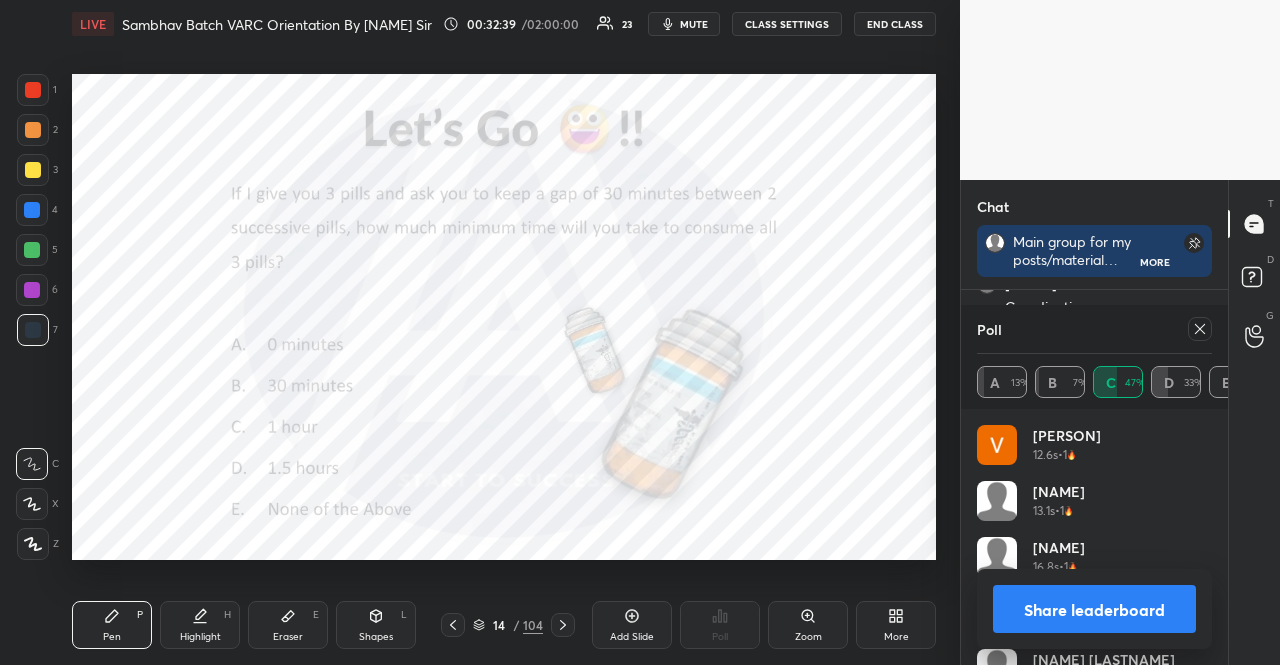 click at bounding box center [32, 210] 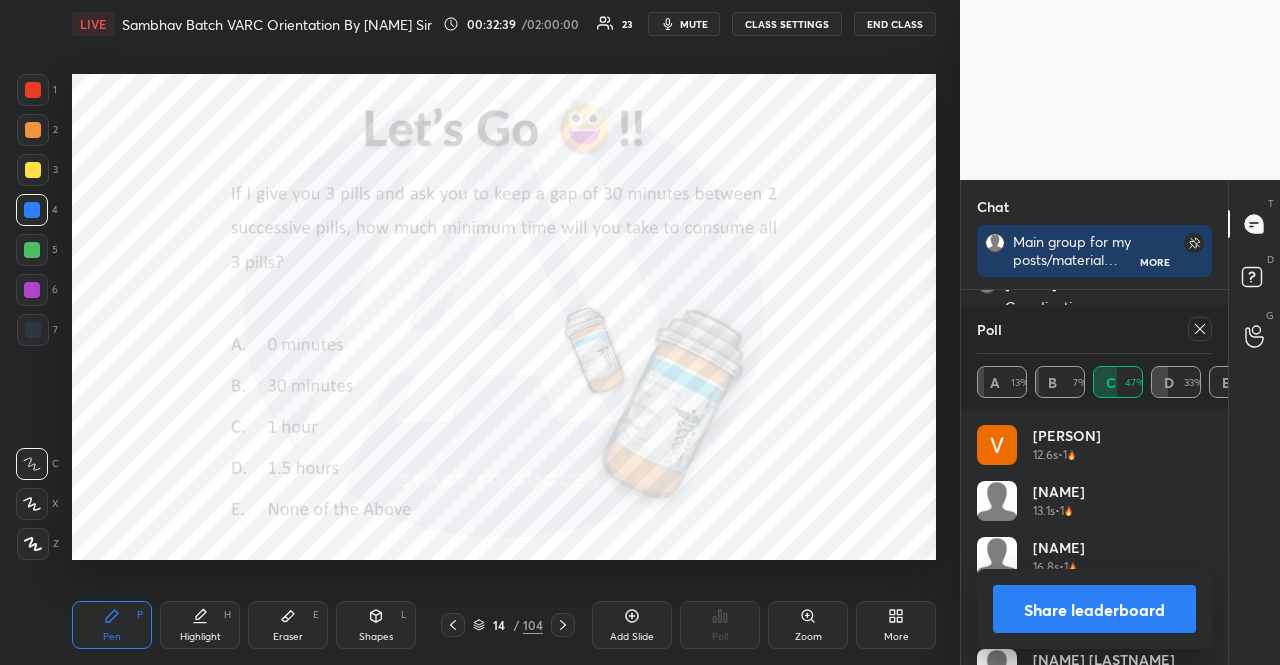 click 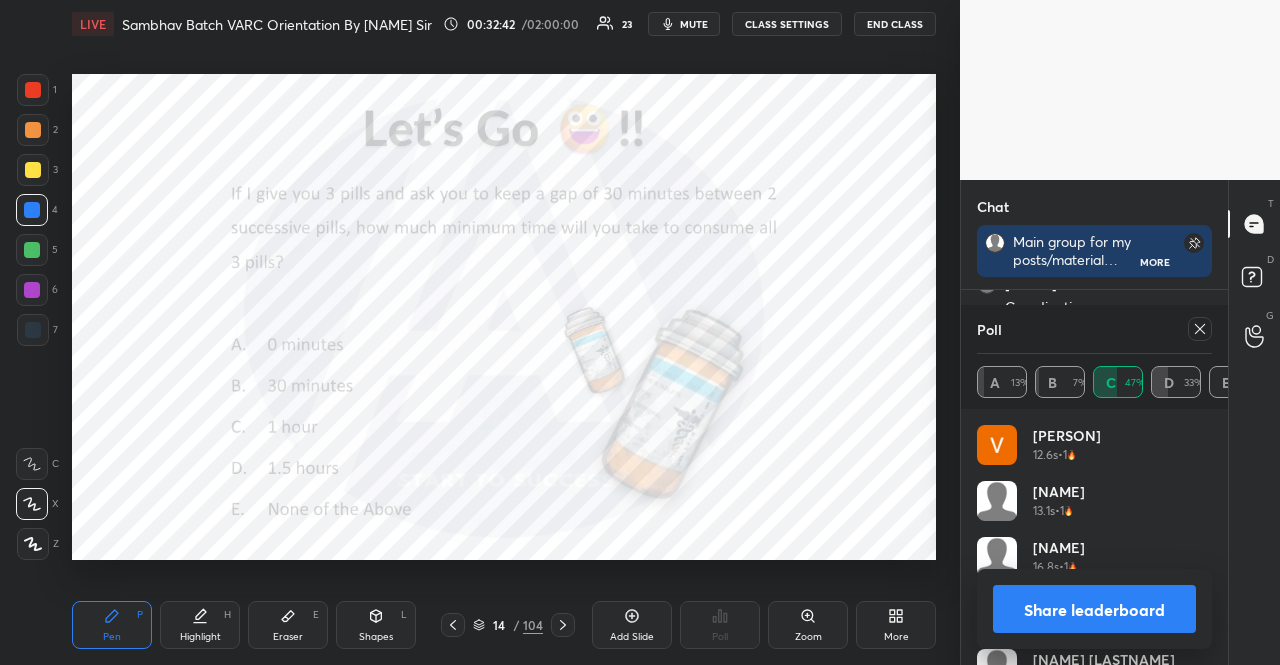 click 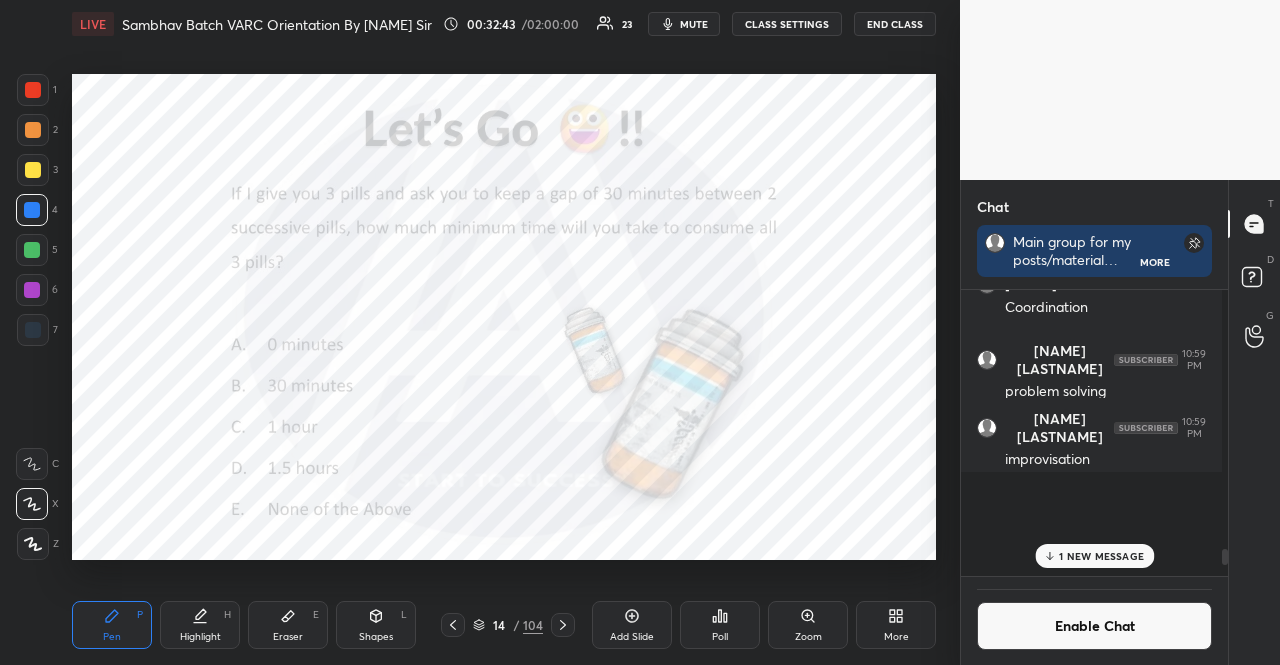 scroll, scrollTop: 0, scrollLeft: 0, axis: both 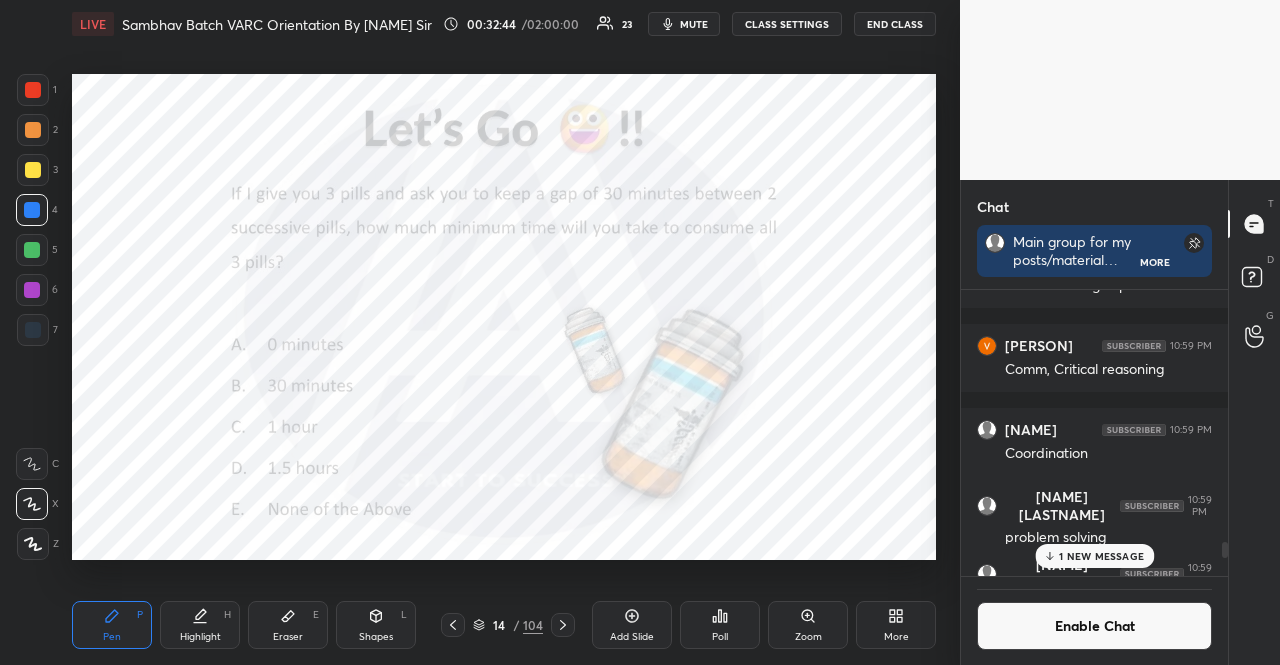 click on "1 NEW MESSAGE" at bounding box center [1101, 556] 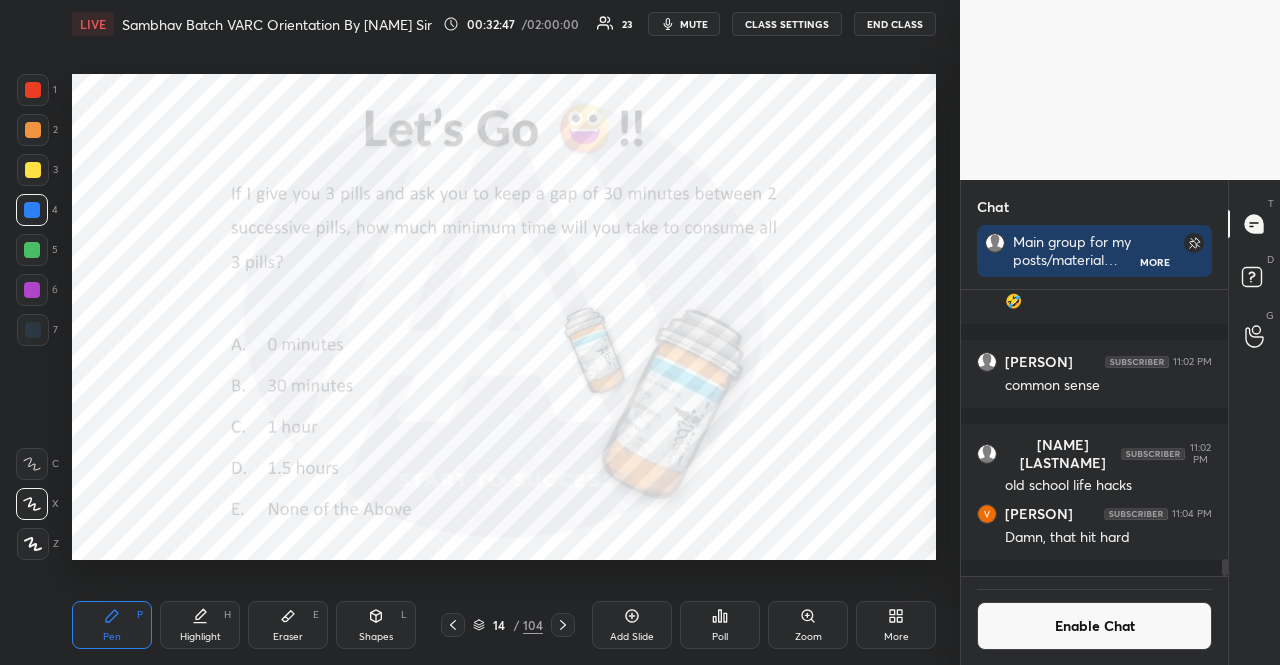 click at bounding box center (563, 625) 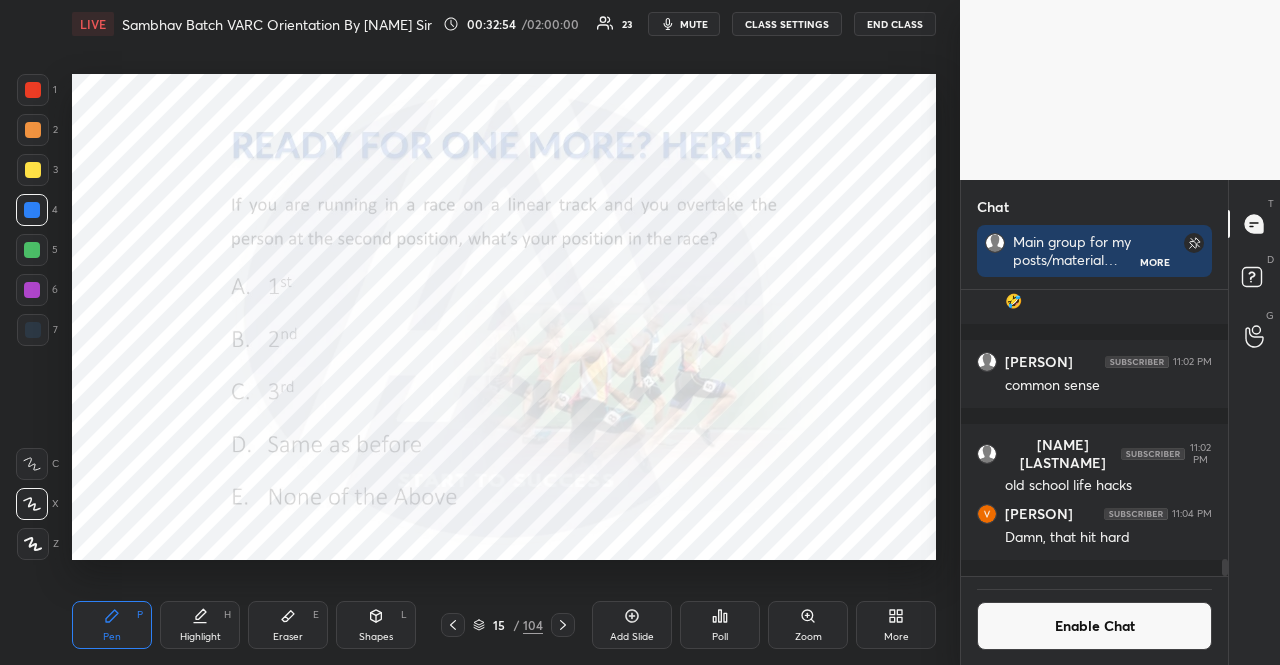 click on "Poll" at bounding box center (720, 625) 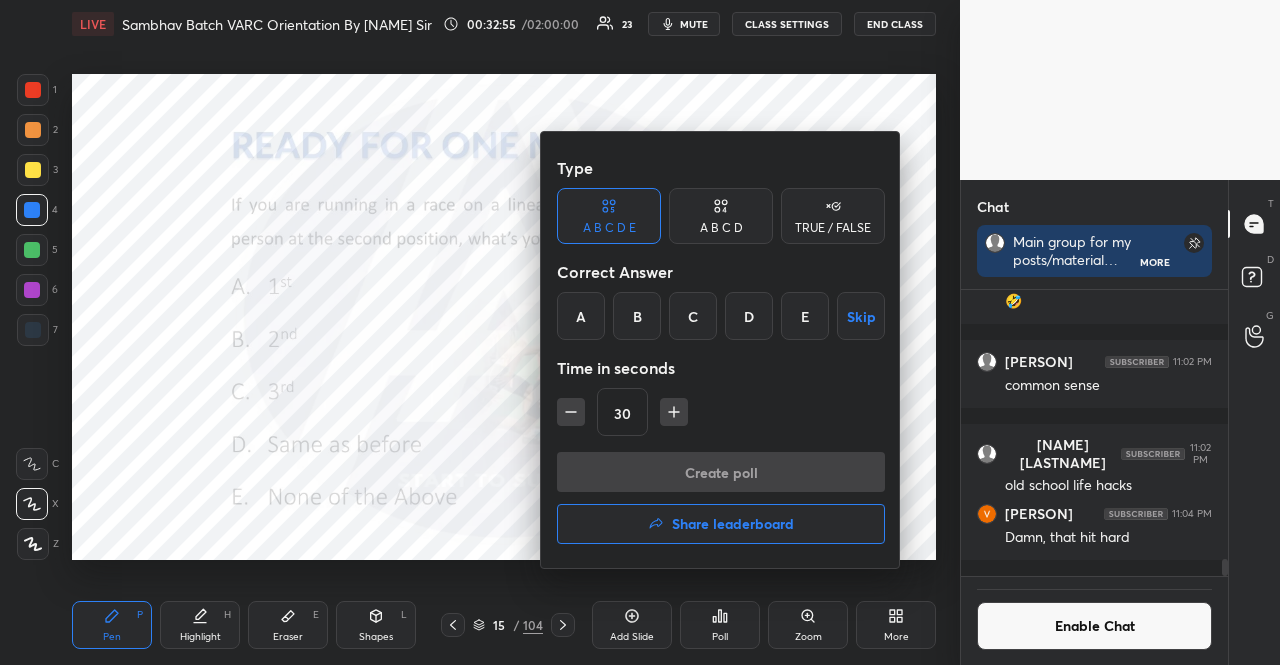 click at bounding box center [640, 332] 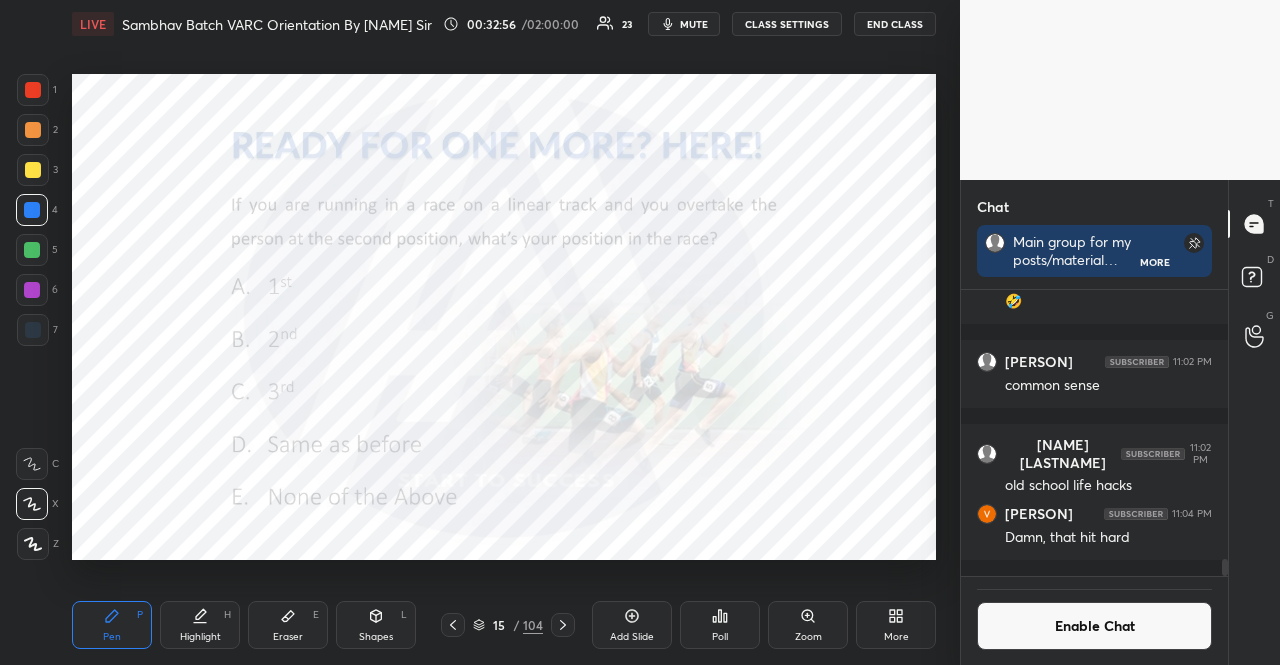 click on "Poll" at bounding box center [720, 625] 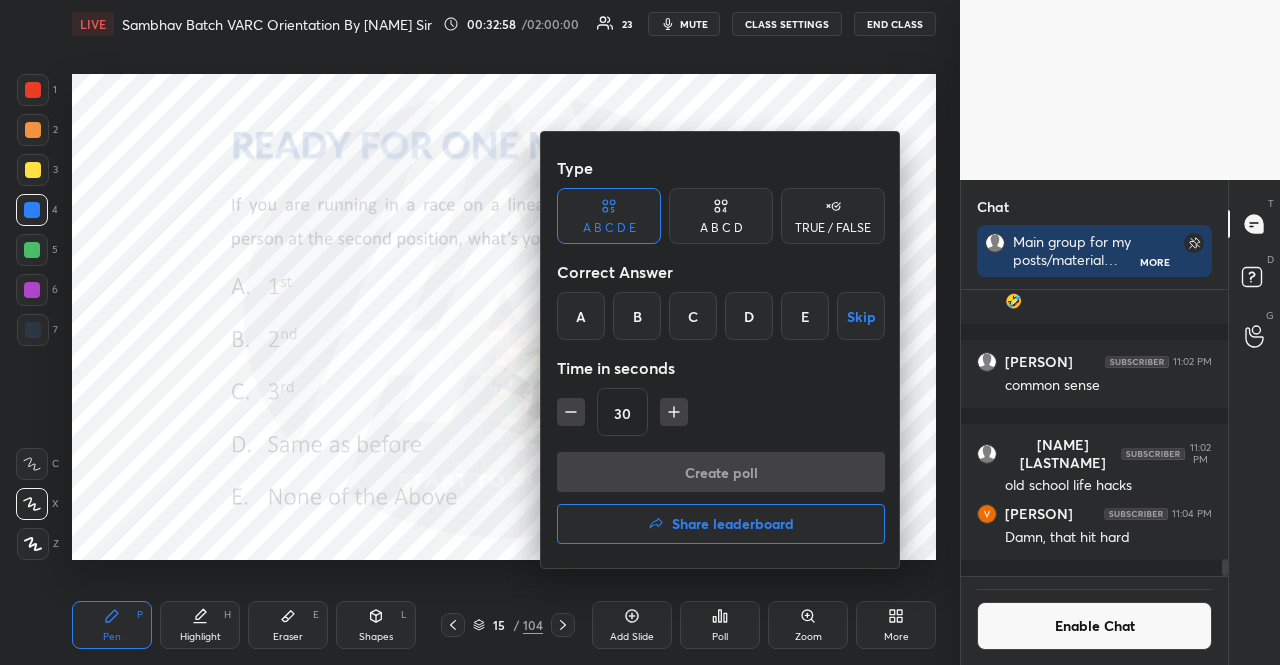 click on "B" at bounding box center [637, 316] 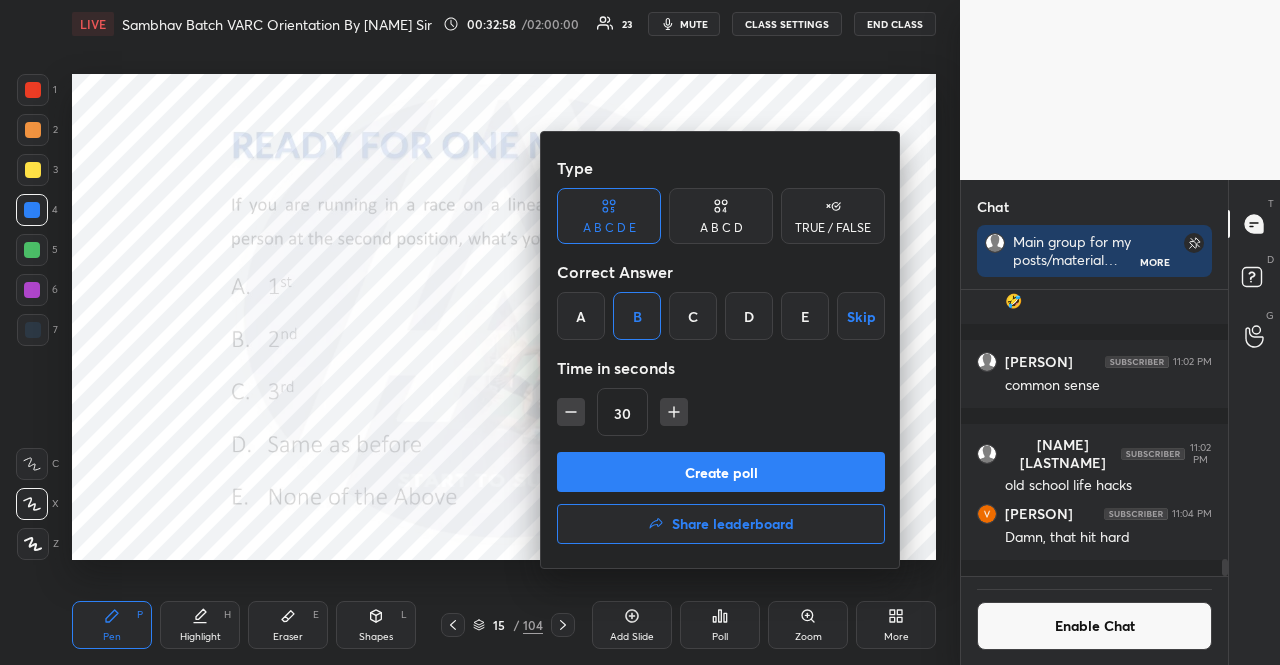 click 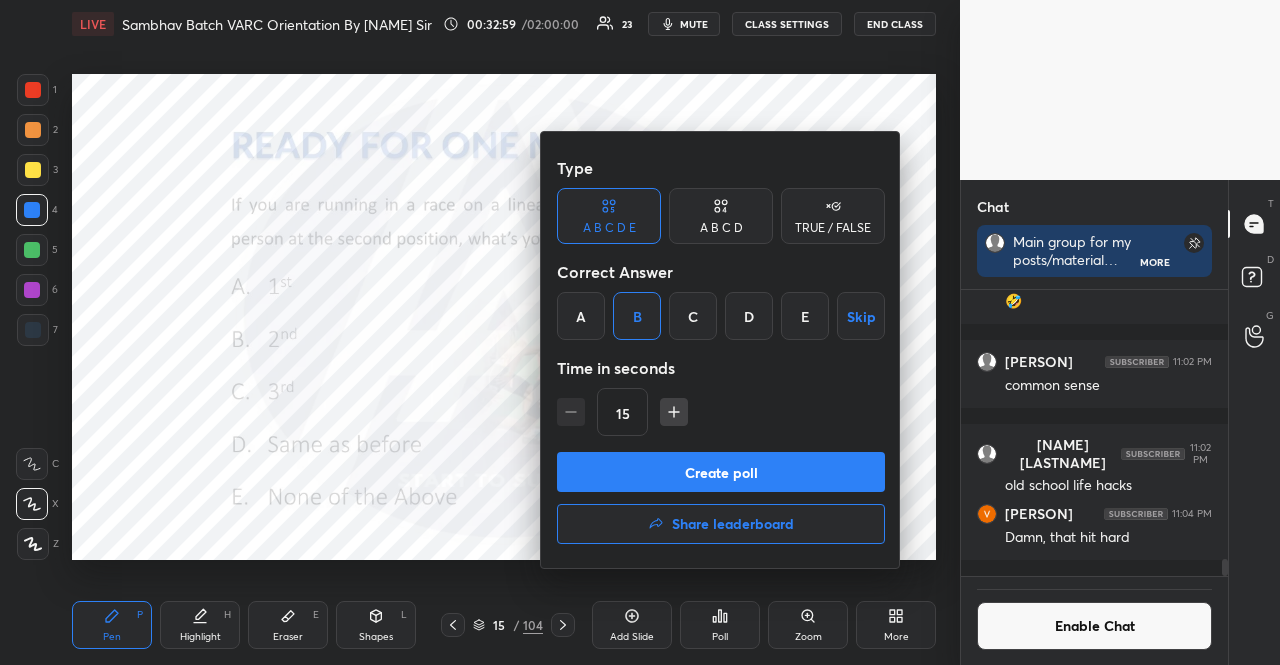 click on "Create poll" at bounding box center [721, 472] 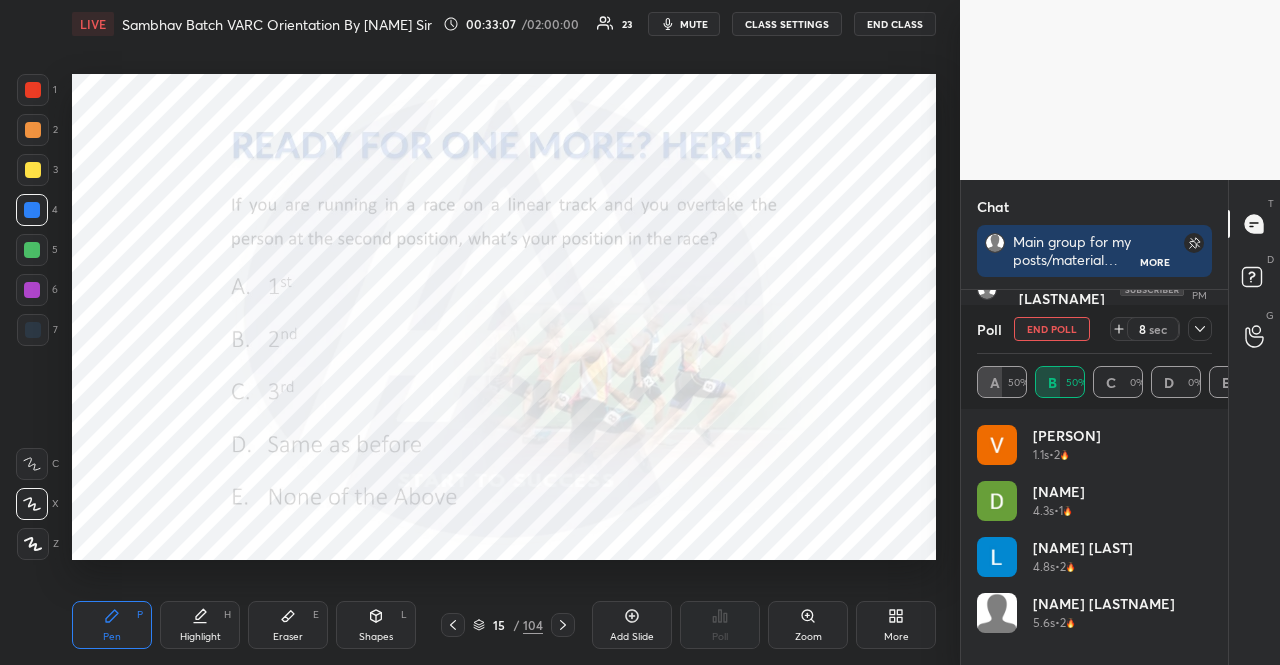 click at bounding box center [32, 250] 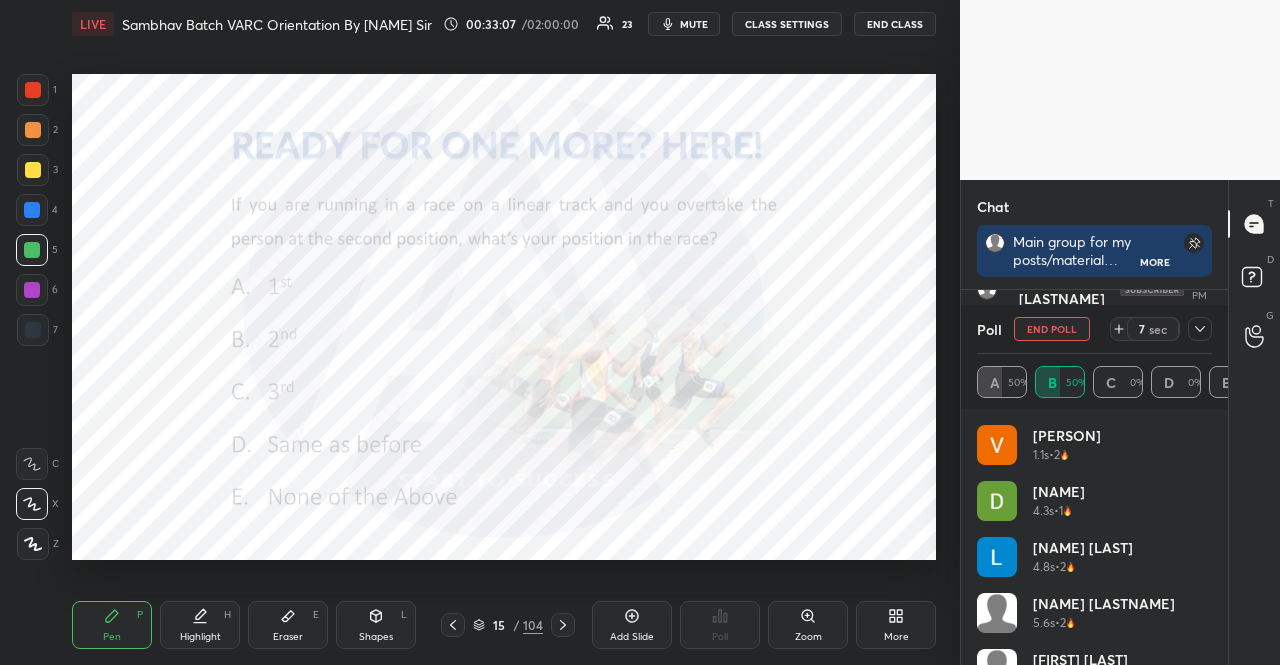 click at bounding box center [32, 250] 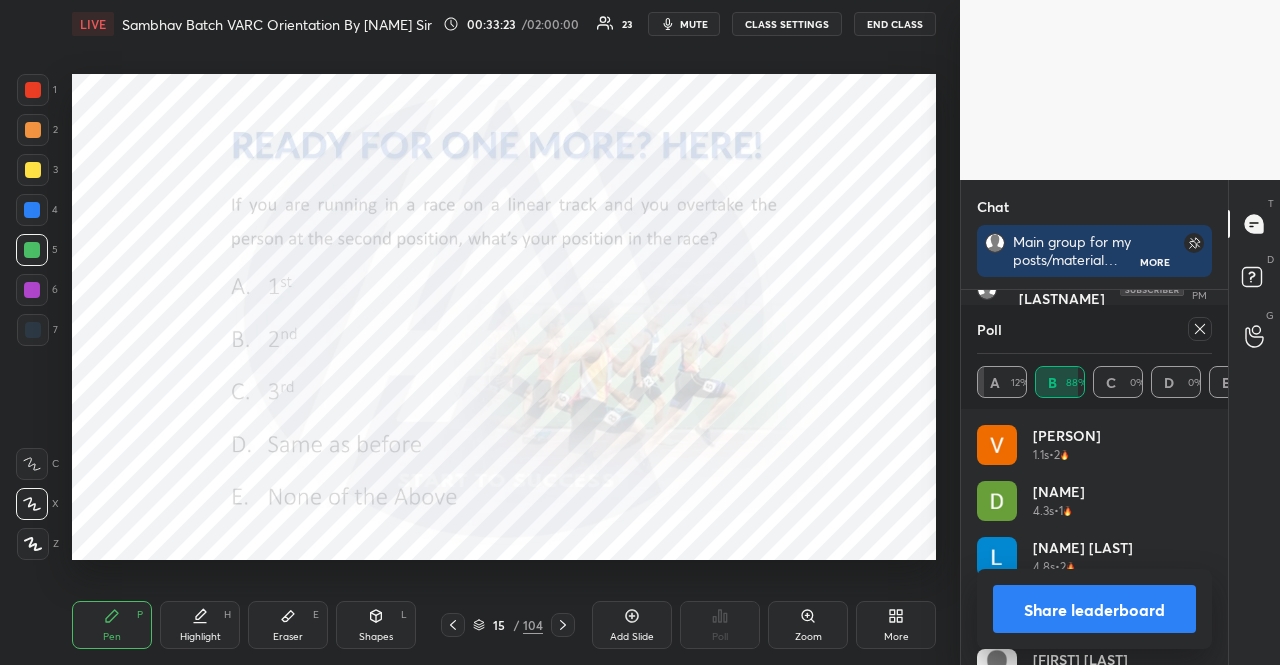 click at bounding box center [33, 90] 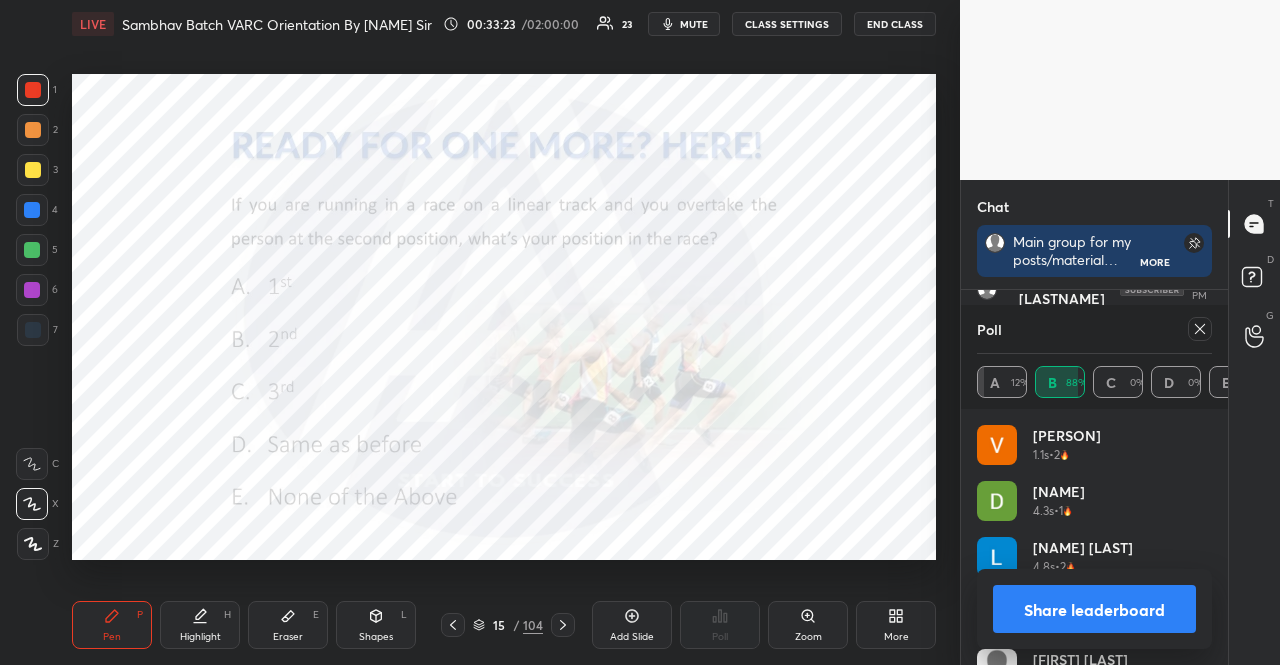 drag, startPoint x: 34, startPoint y: 99, endPoint x: 57, endPoint y: 90, distance: 24.698177 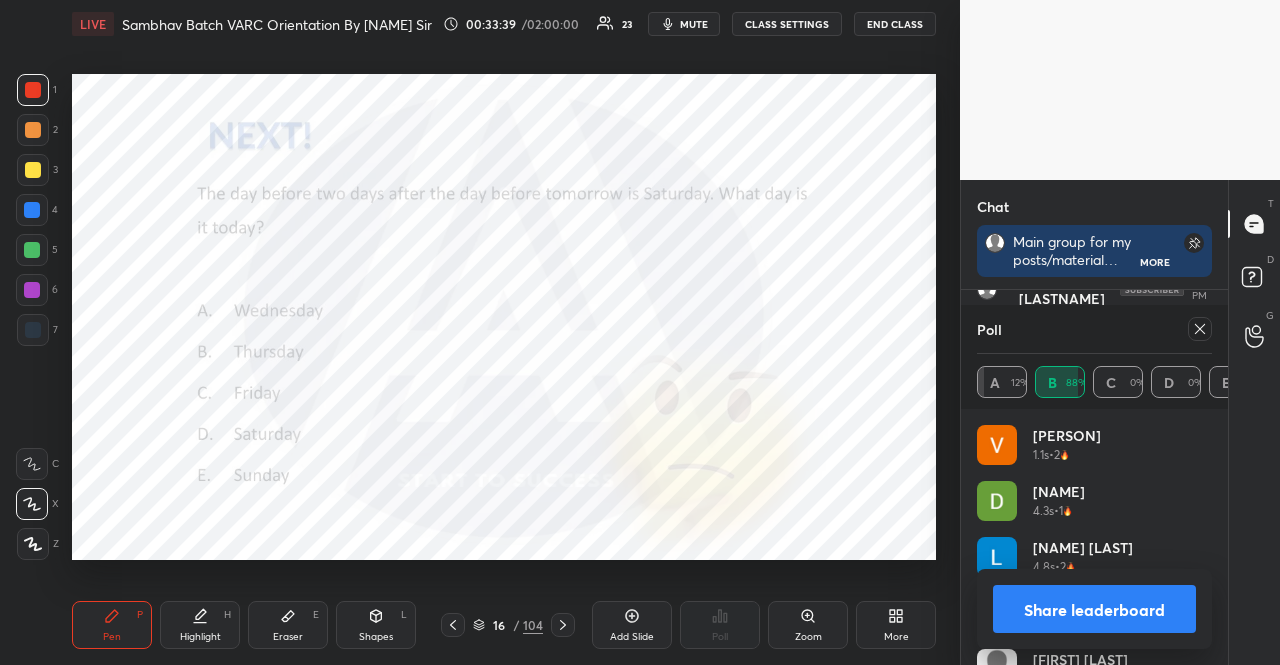 click 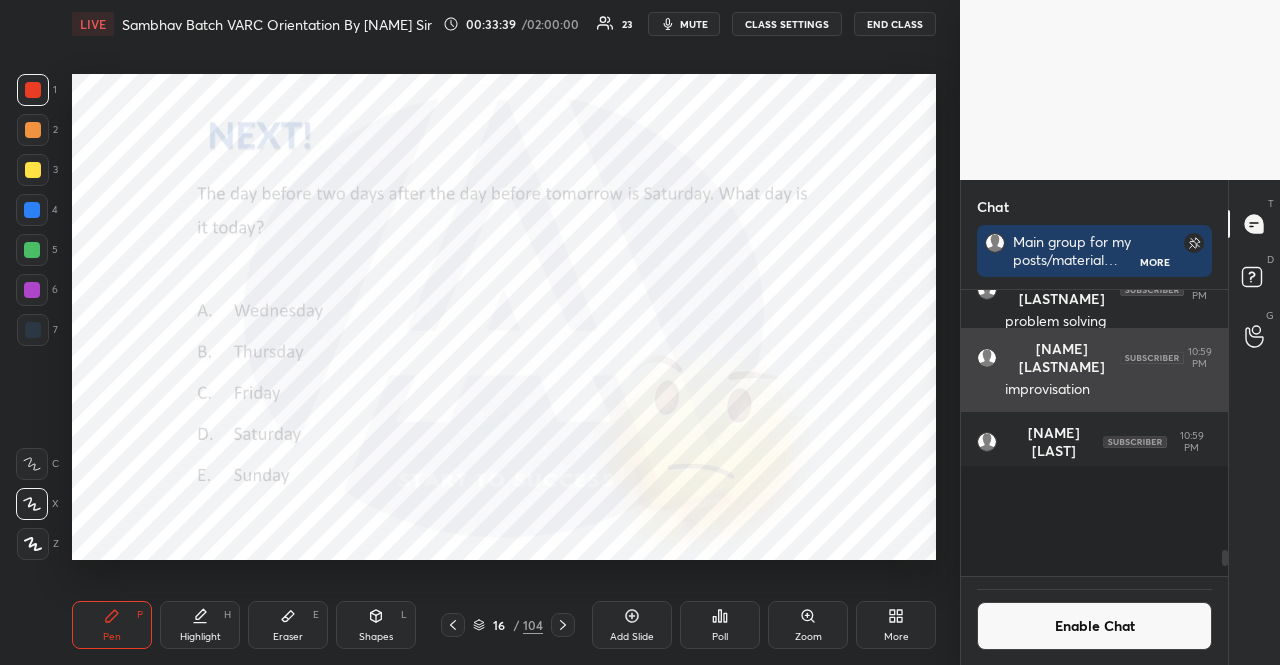 scroll, scrollTop: 120, scrollLeft: 223, axis: both 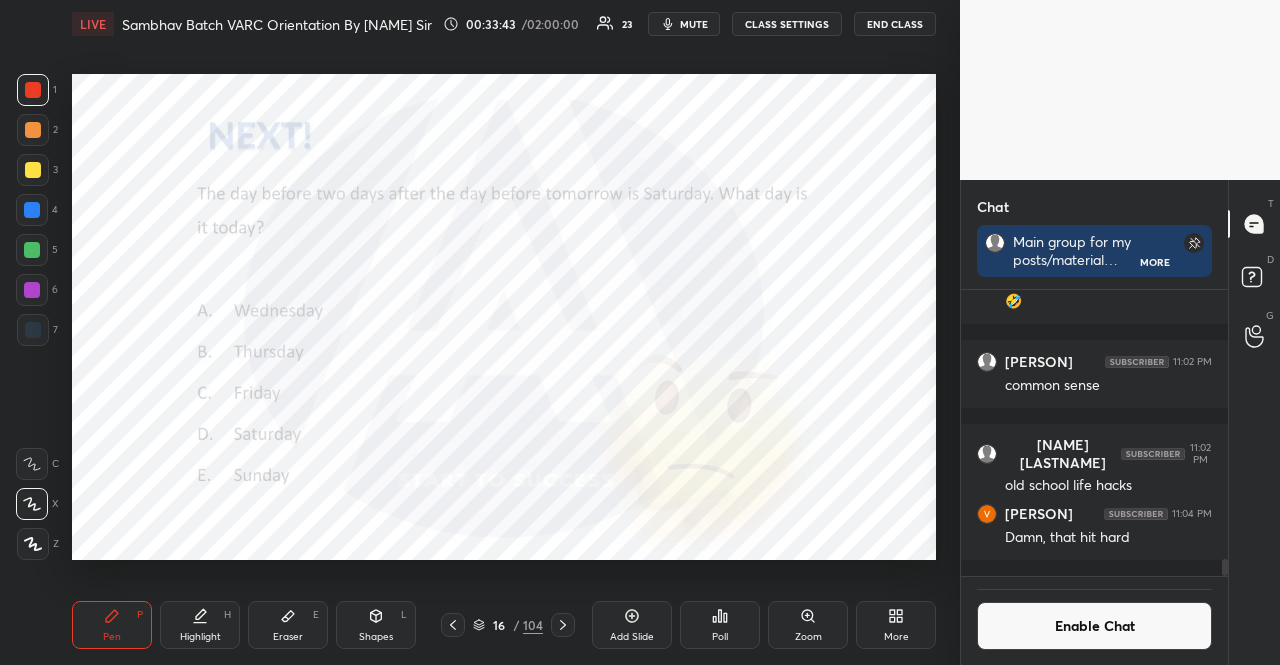 click on "Poll" at bounding box center [720, 625] 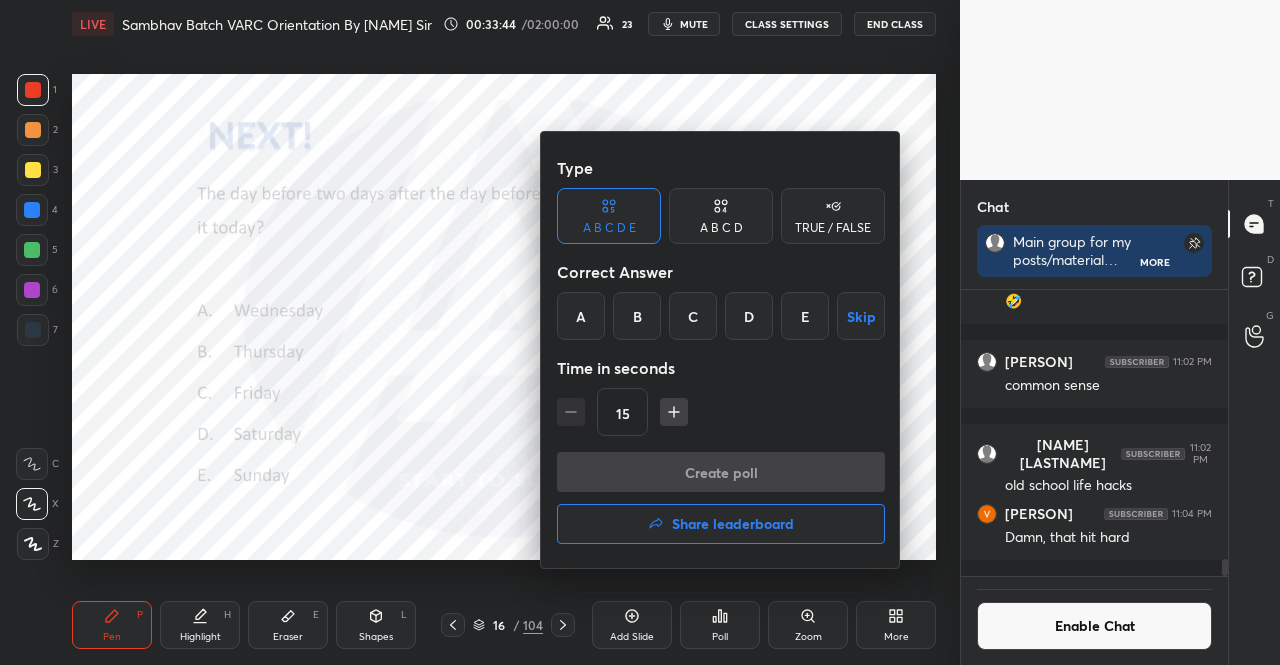 click 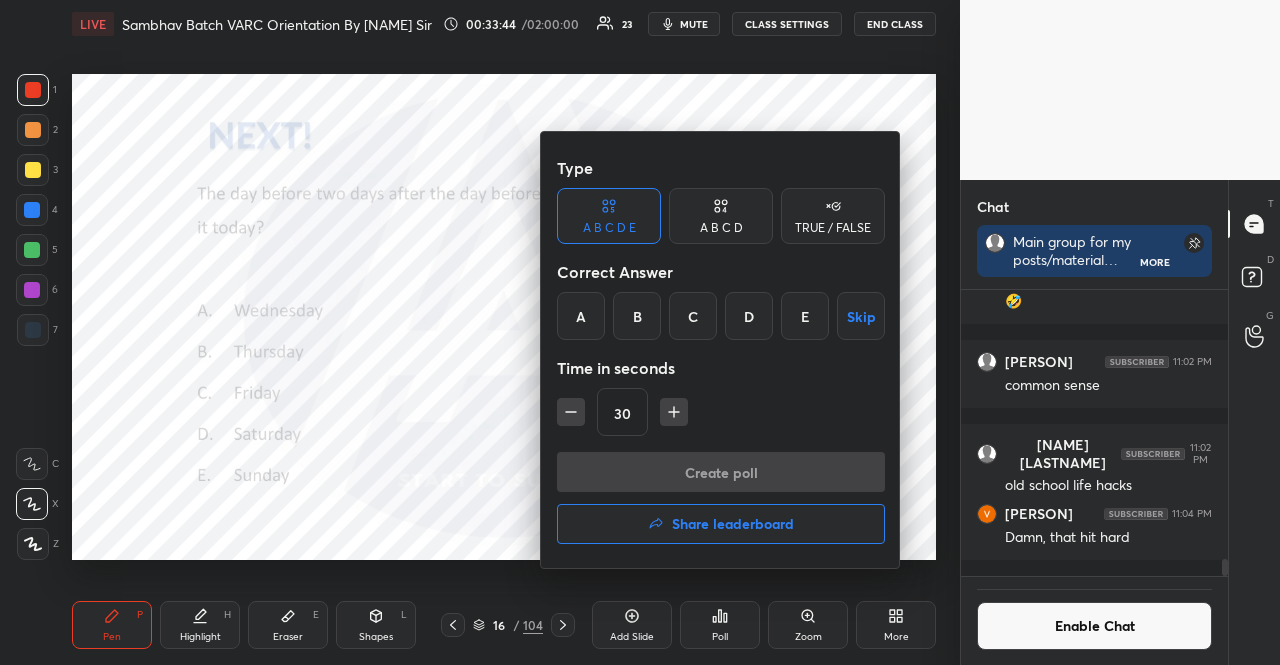 click 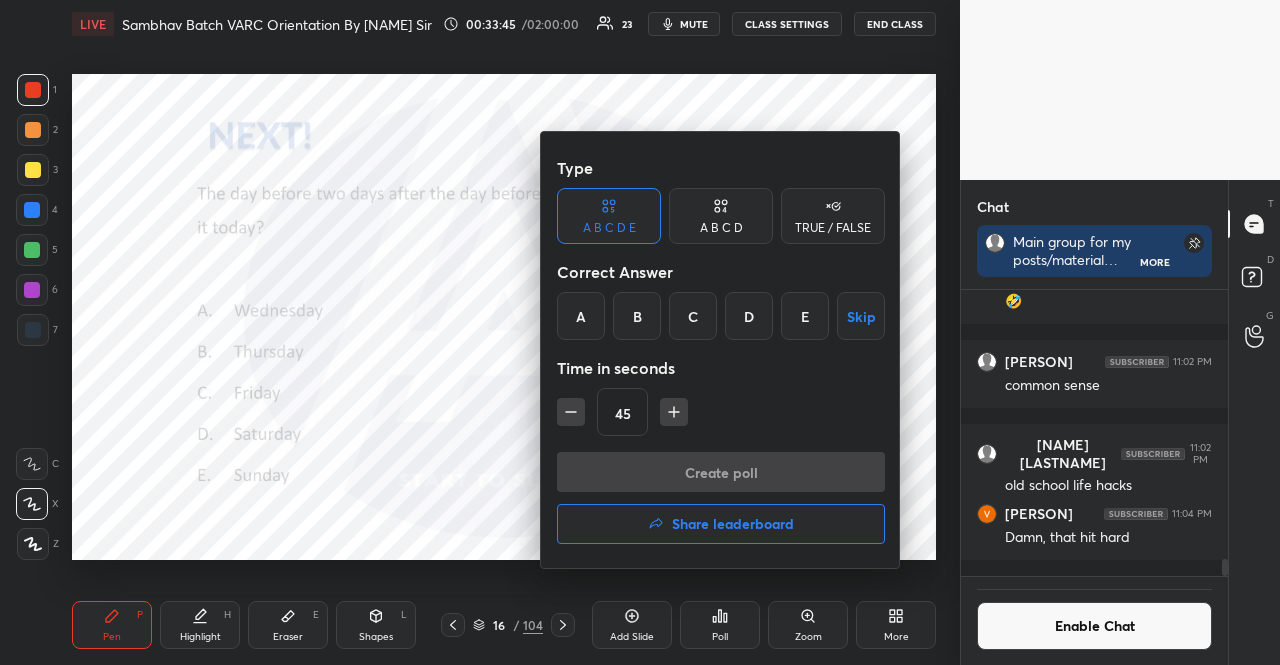 click 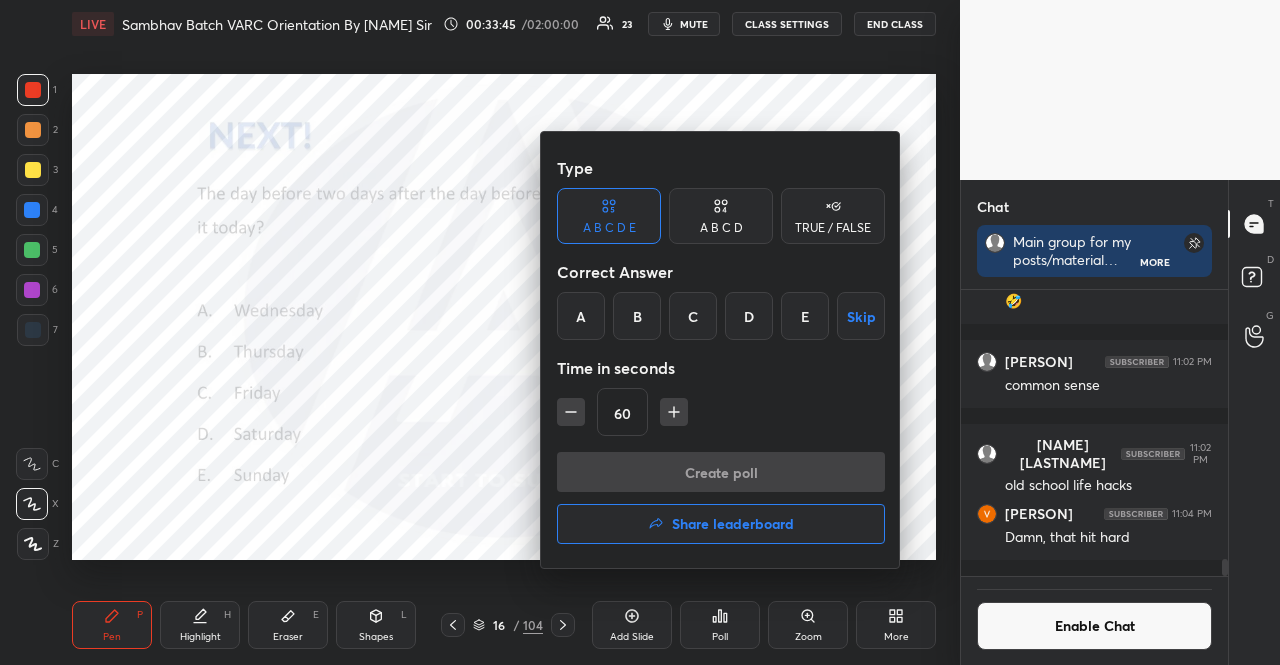 click 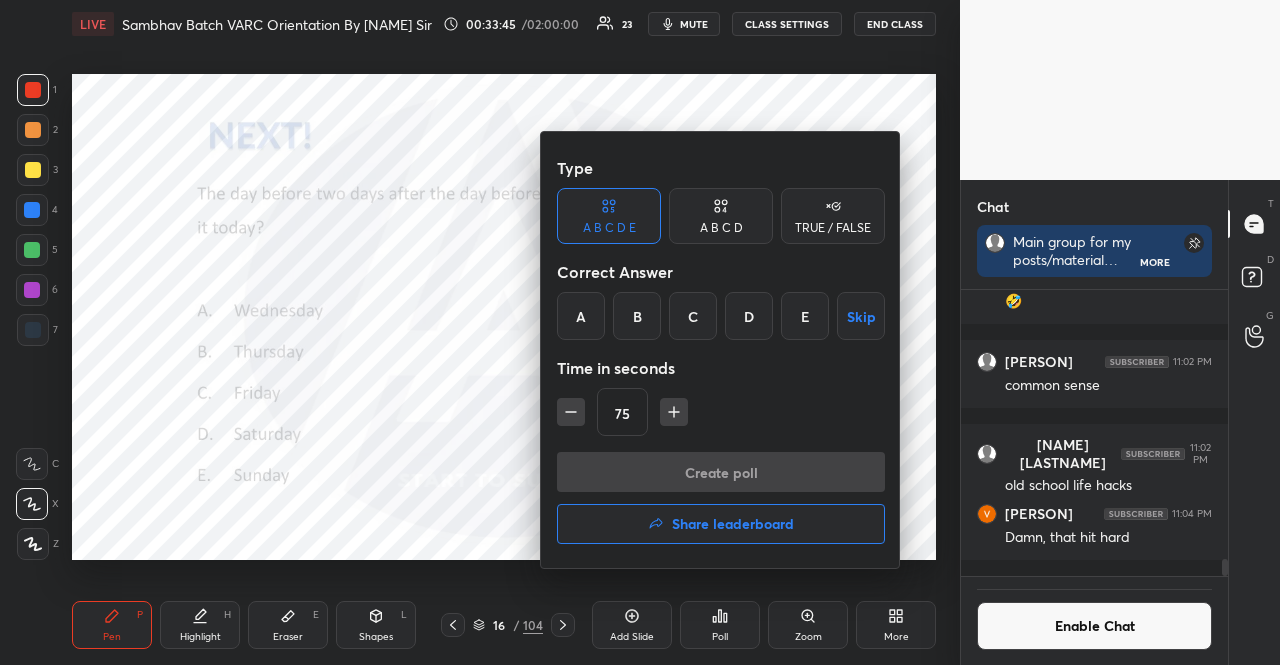 click 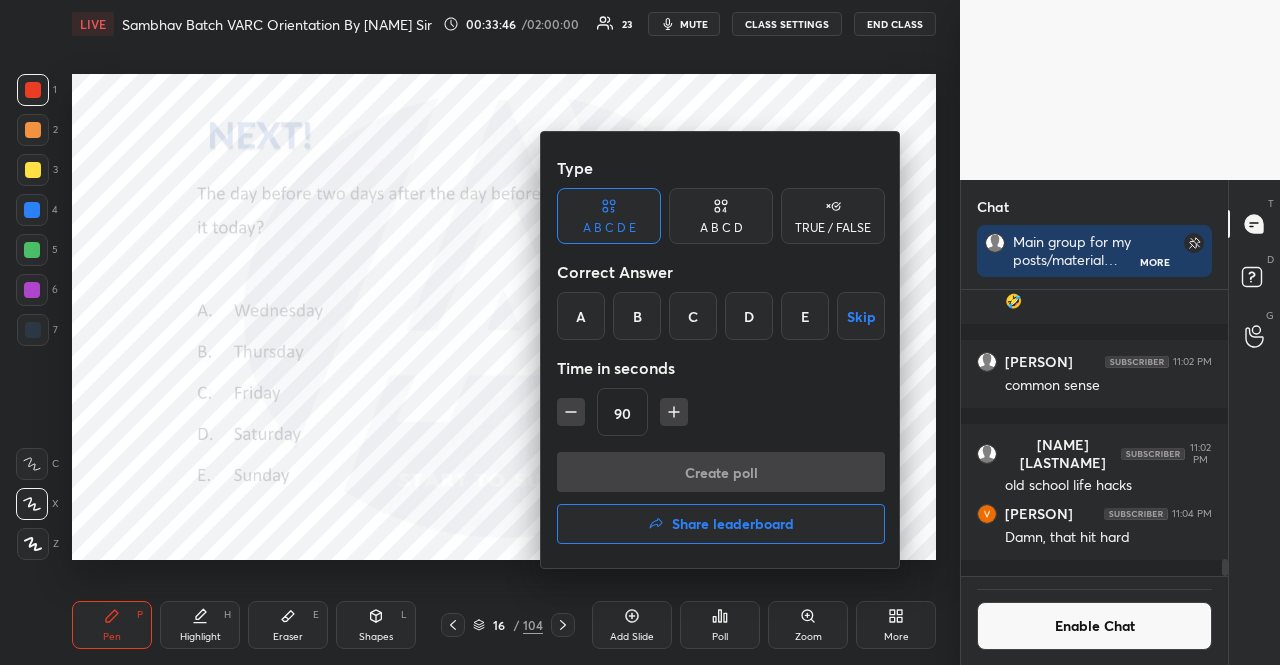 click on "C" at bounding box center [693, 316] 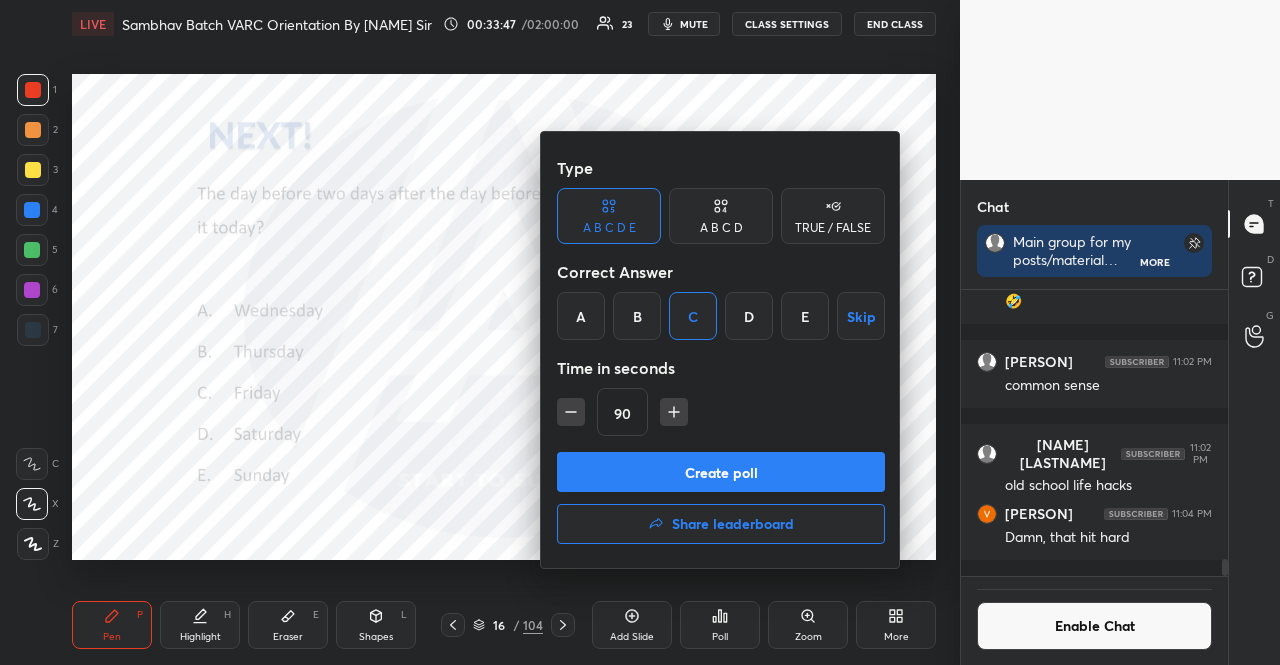 click on "Create poll" at bounding box center [721, 472] 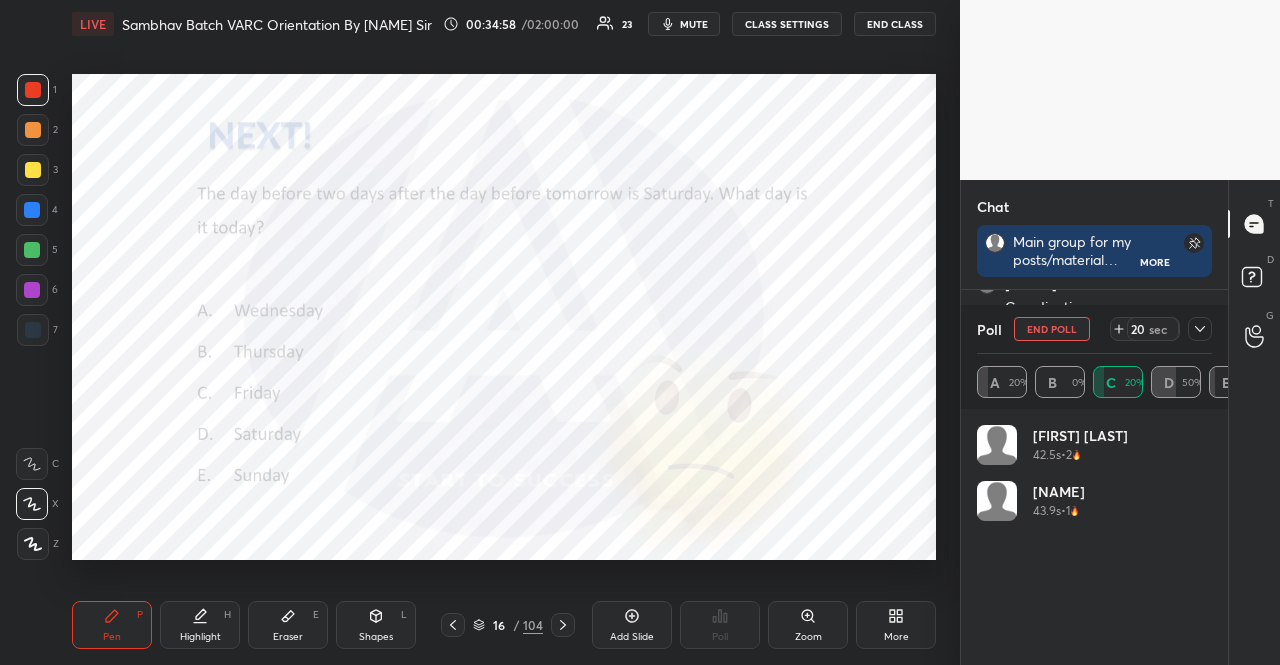 scroll, scrollTop: 234, scrollLeft: 229, axis: both 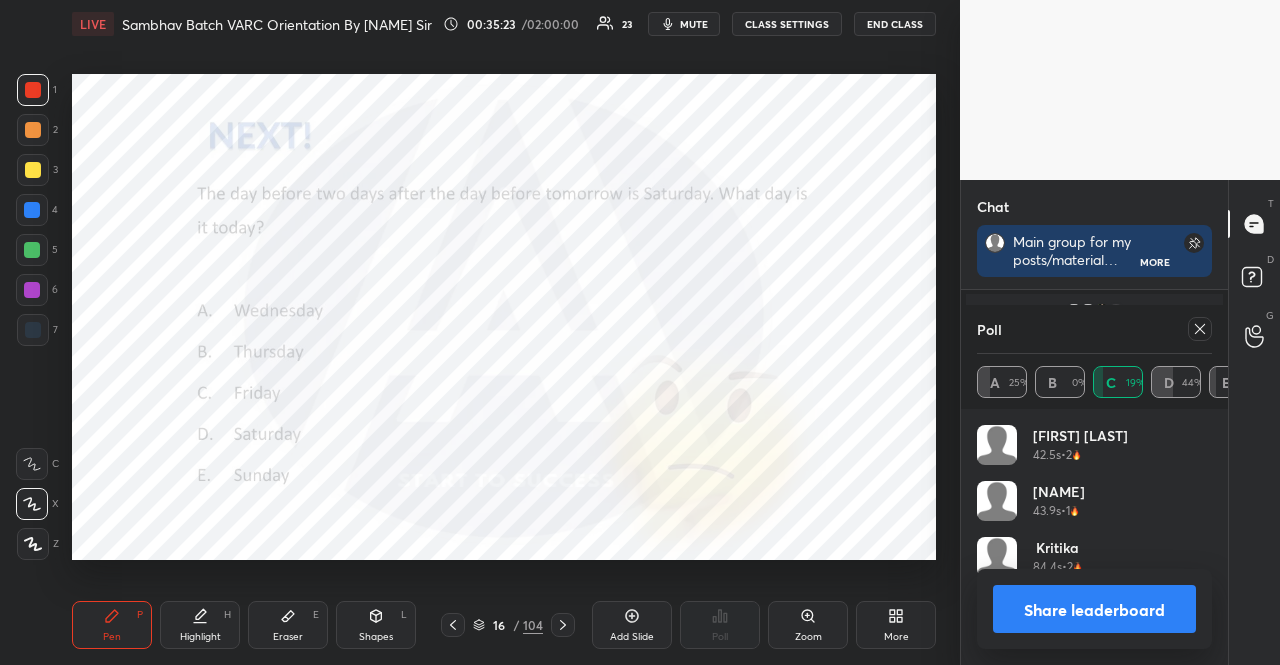 click at bounding box center [1200, 329] 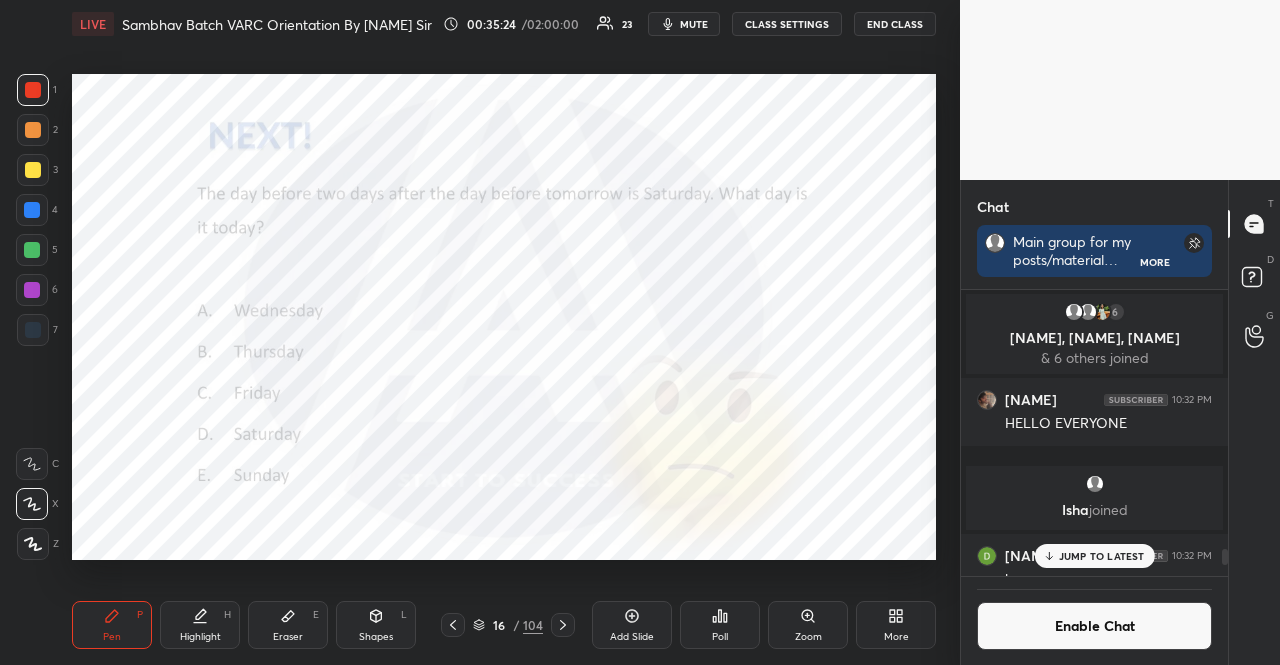 click on "JUMP TO LATEST" at bounding box center (1102, 556) 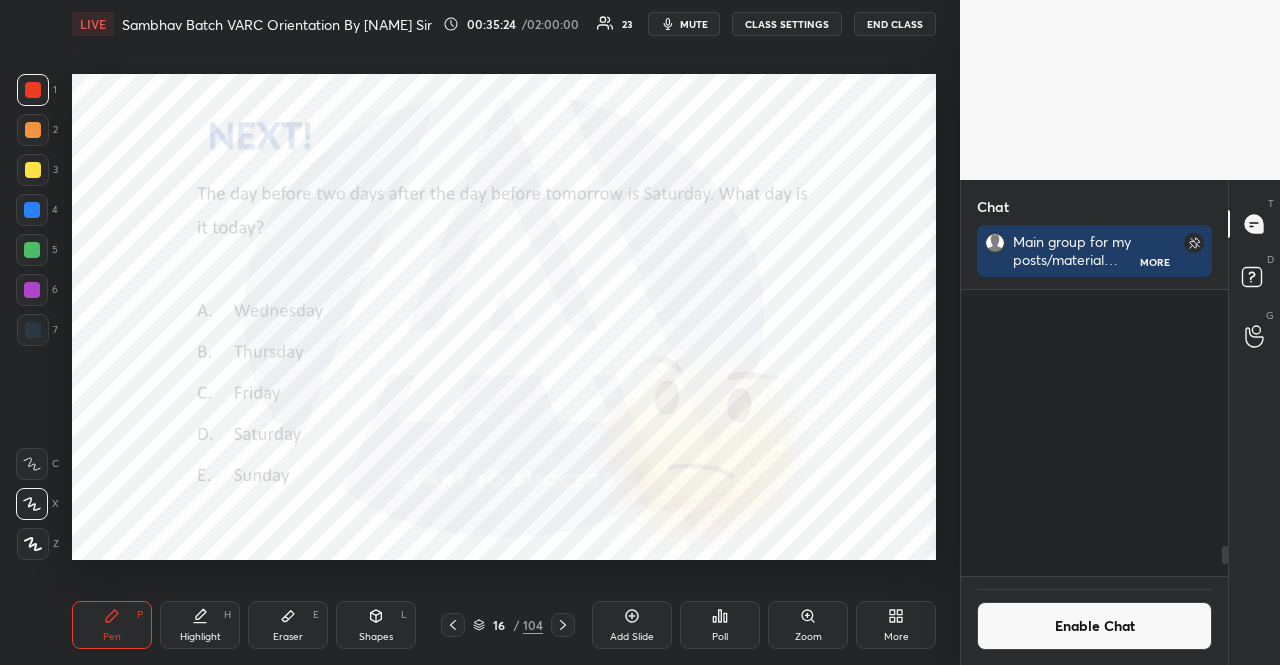scroll, scrollTop: 4468, scrollLeft: 0, axis: vertical 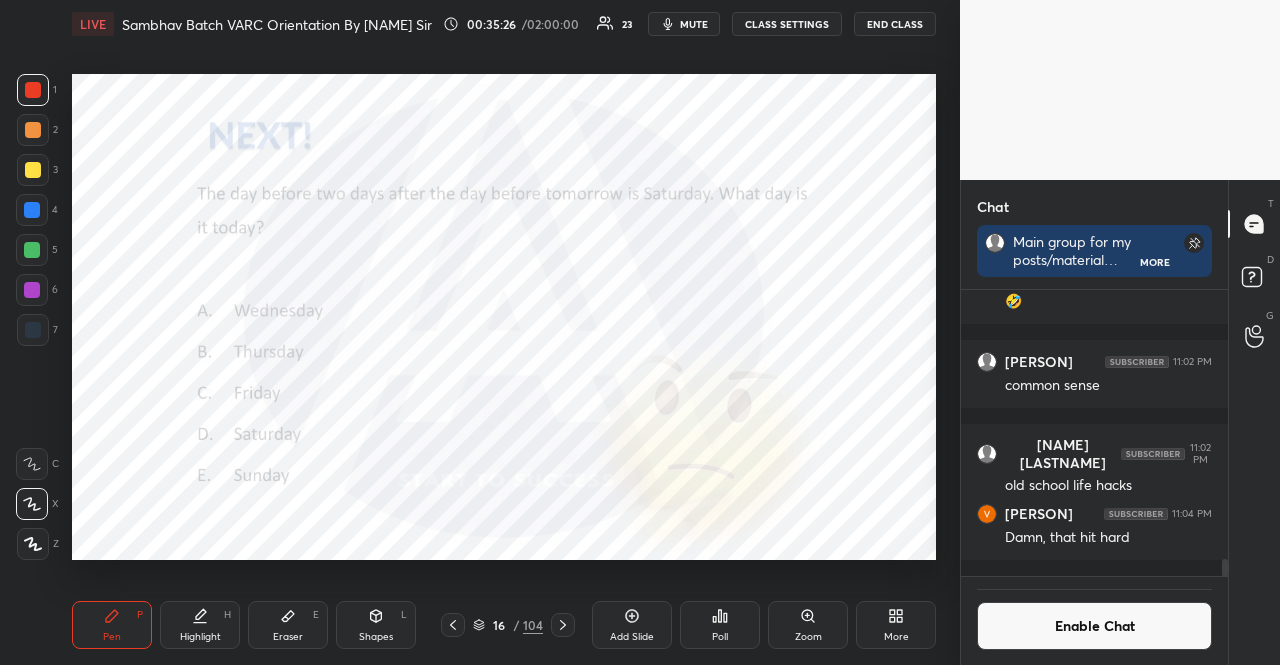 click at bounding box center [32, 210] 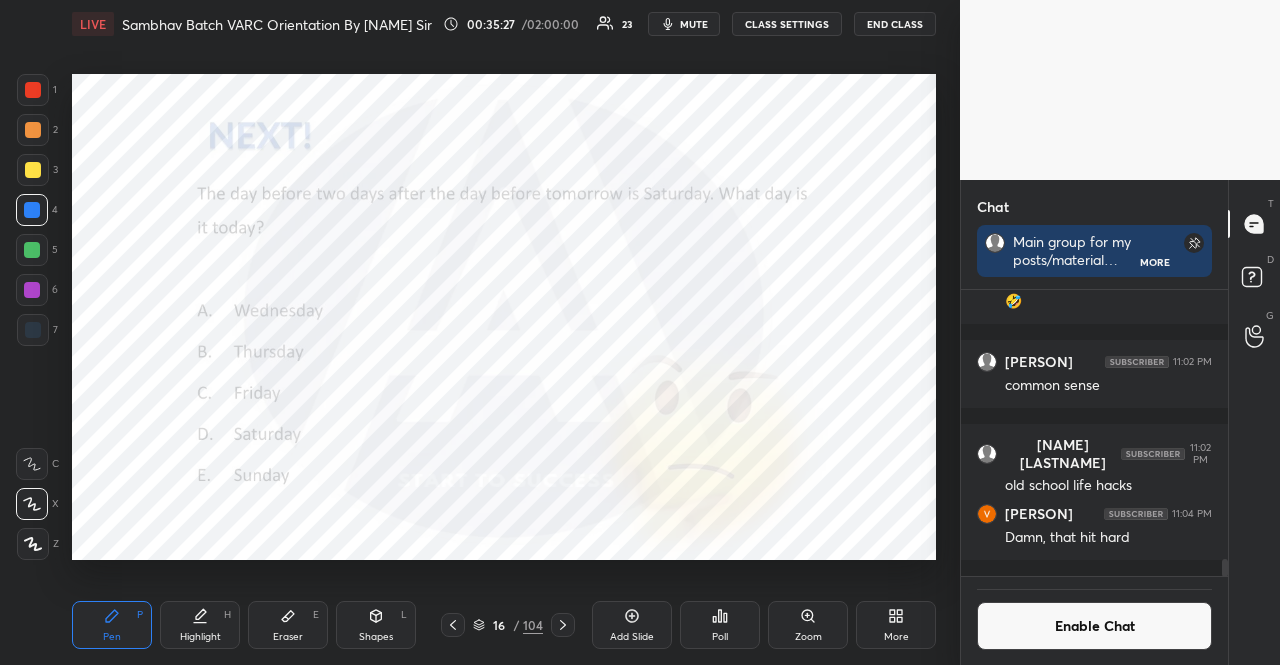 click at bounding box center [32, 250] 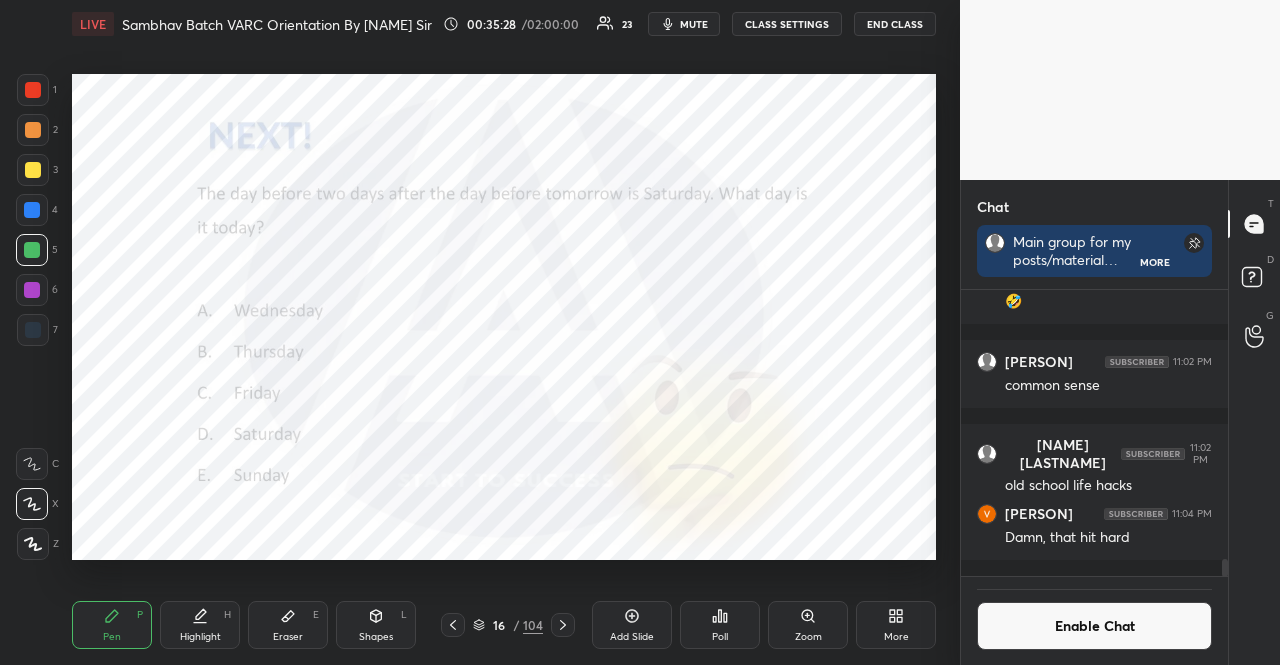click at bounding box center (32, 290) 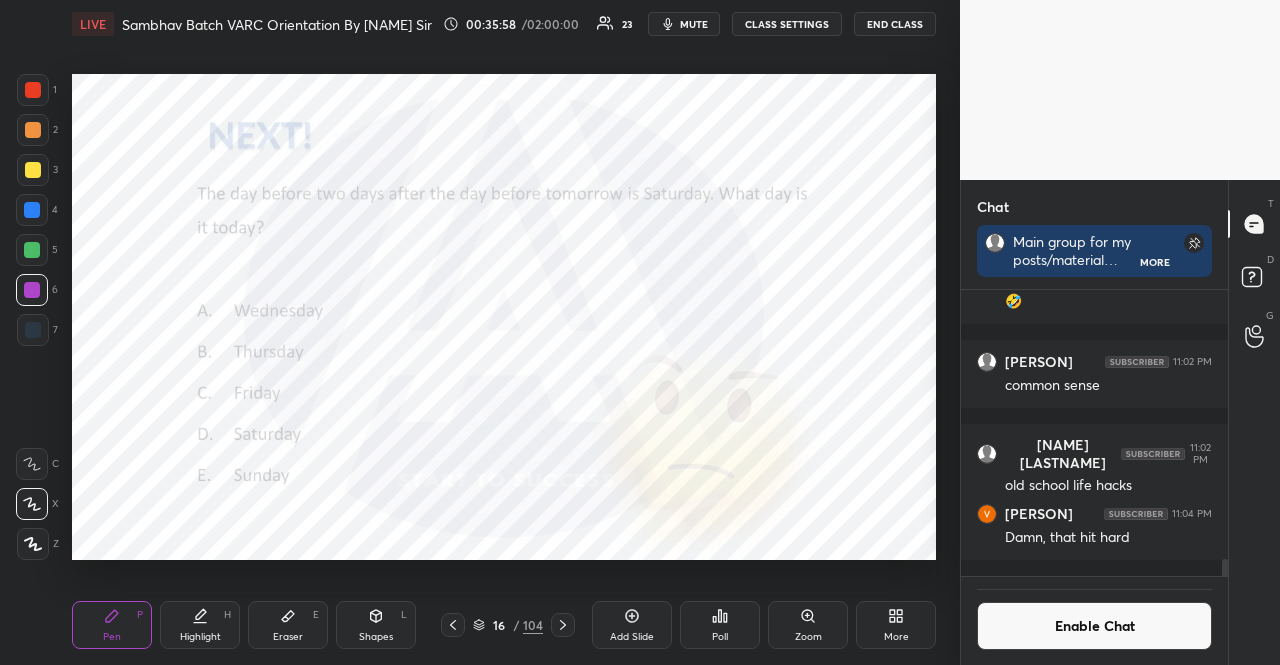 click at bounding box center [32, 210] 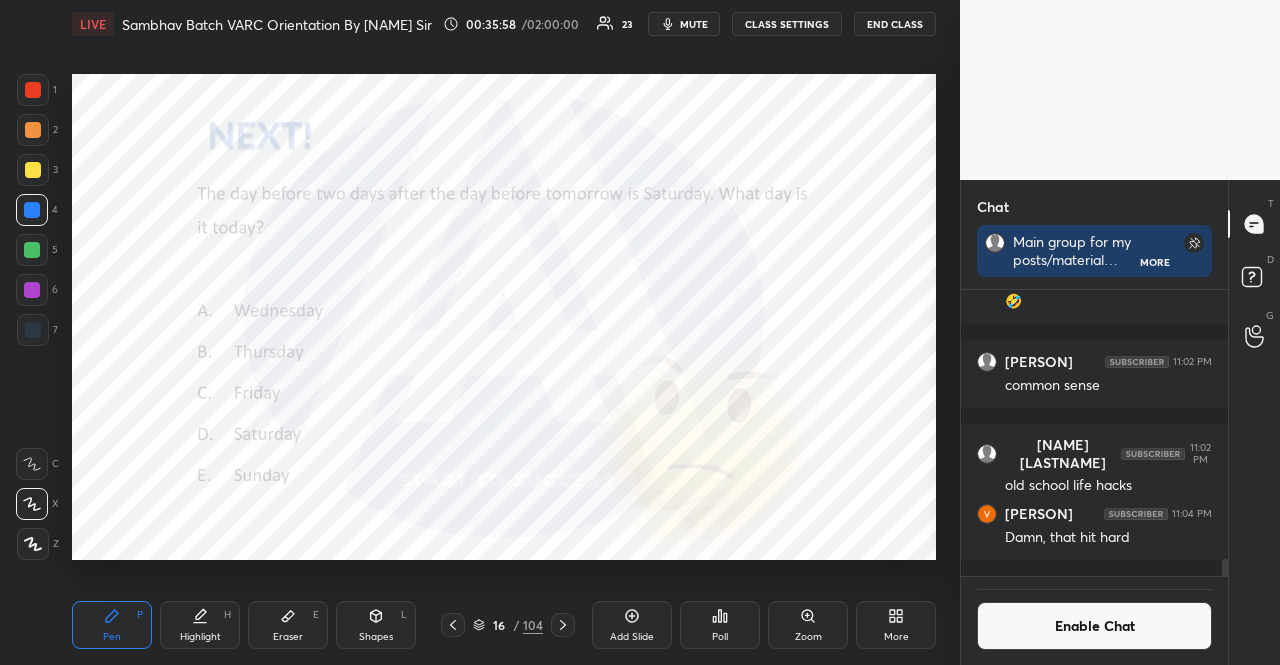 click at bounding box center [32, 210] 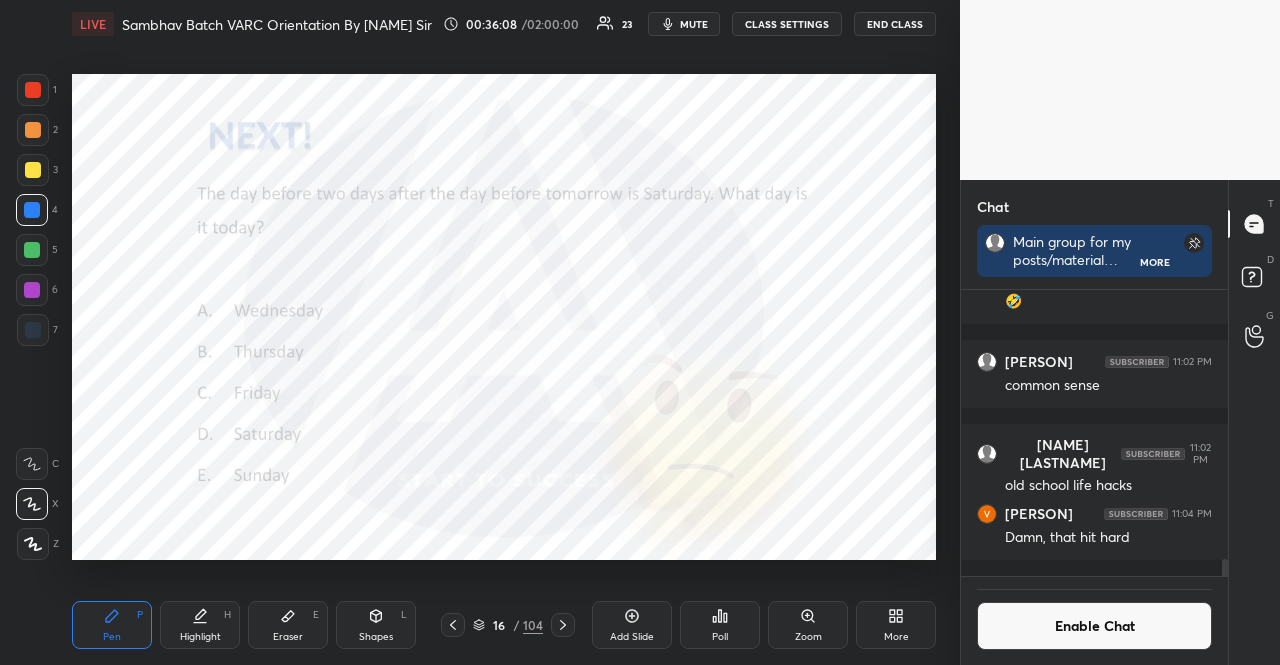 click at bounding box center [33, 90] 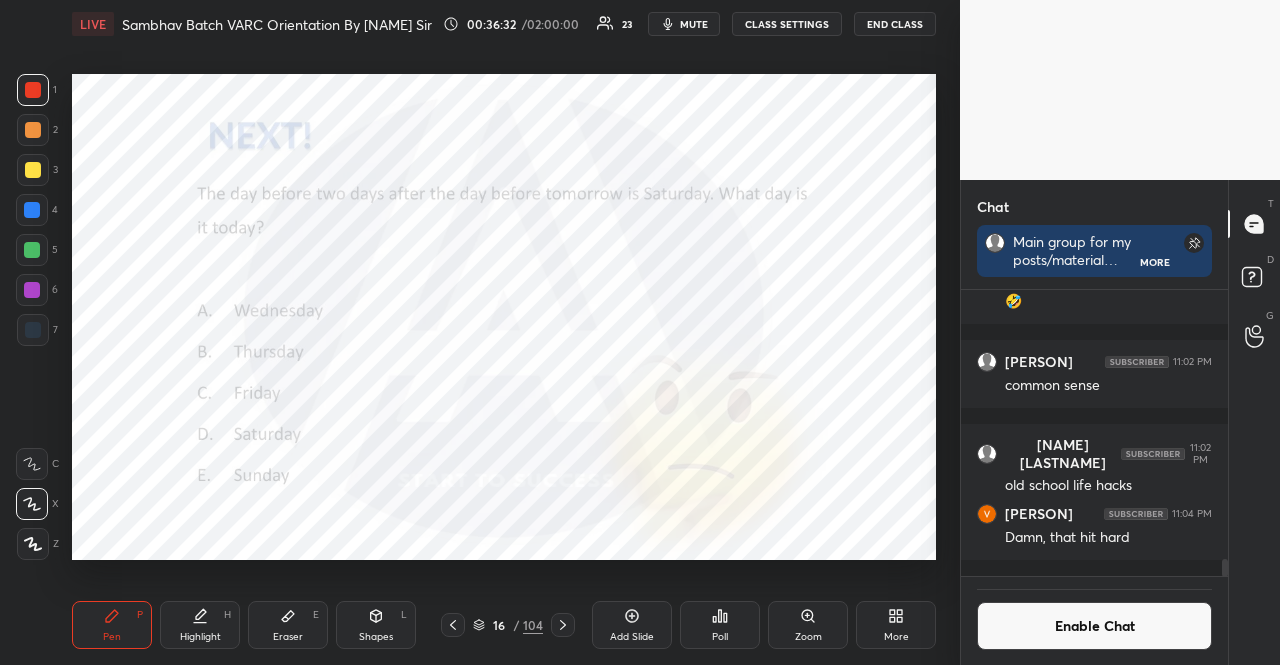 click 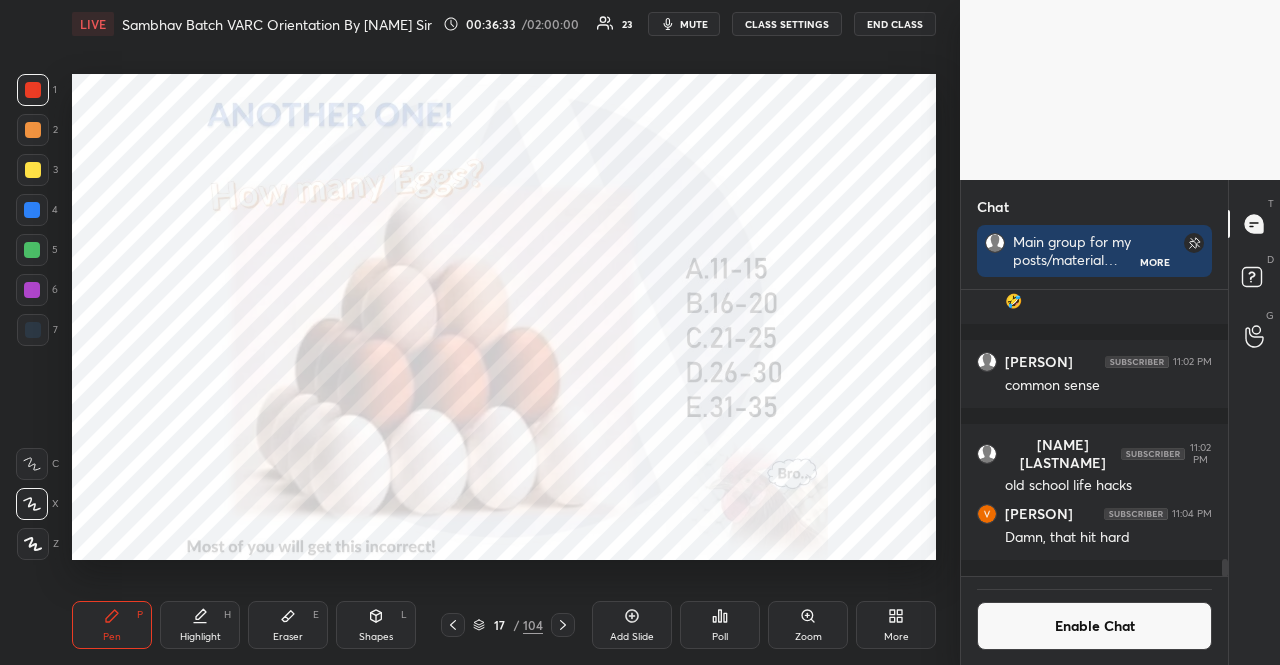 click 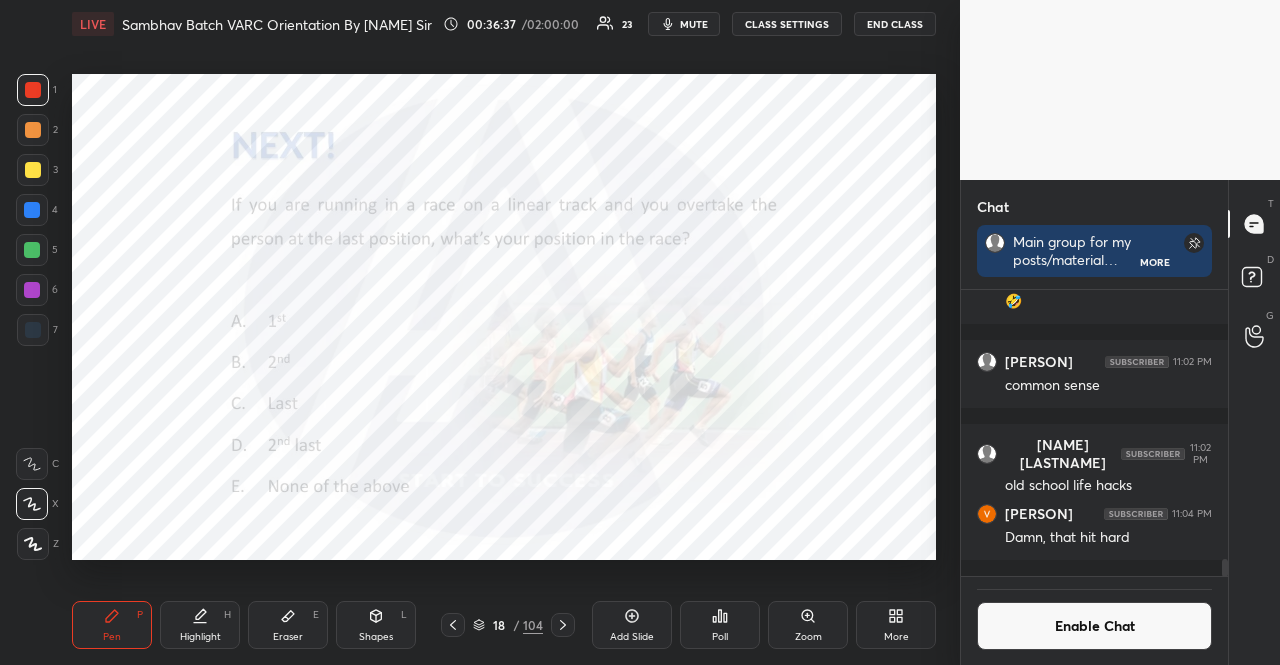 click on "Poll" at bounding box center (720, 625) 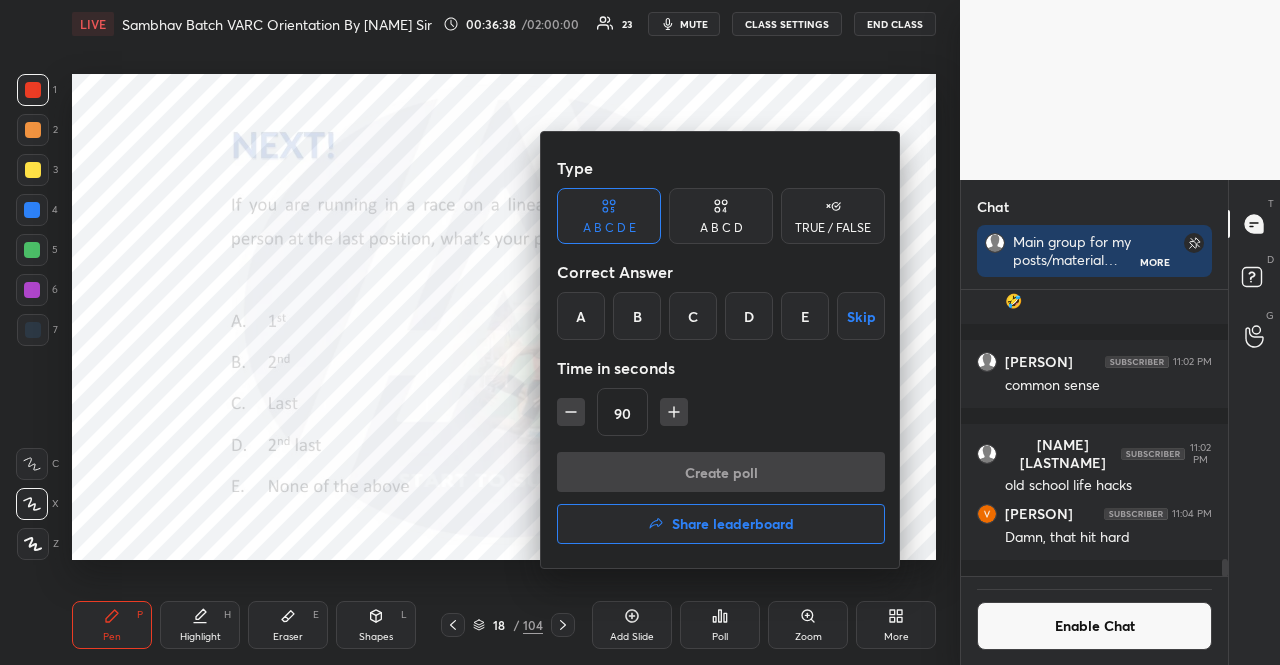 click on "E" at bounding box center (805, 316) 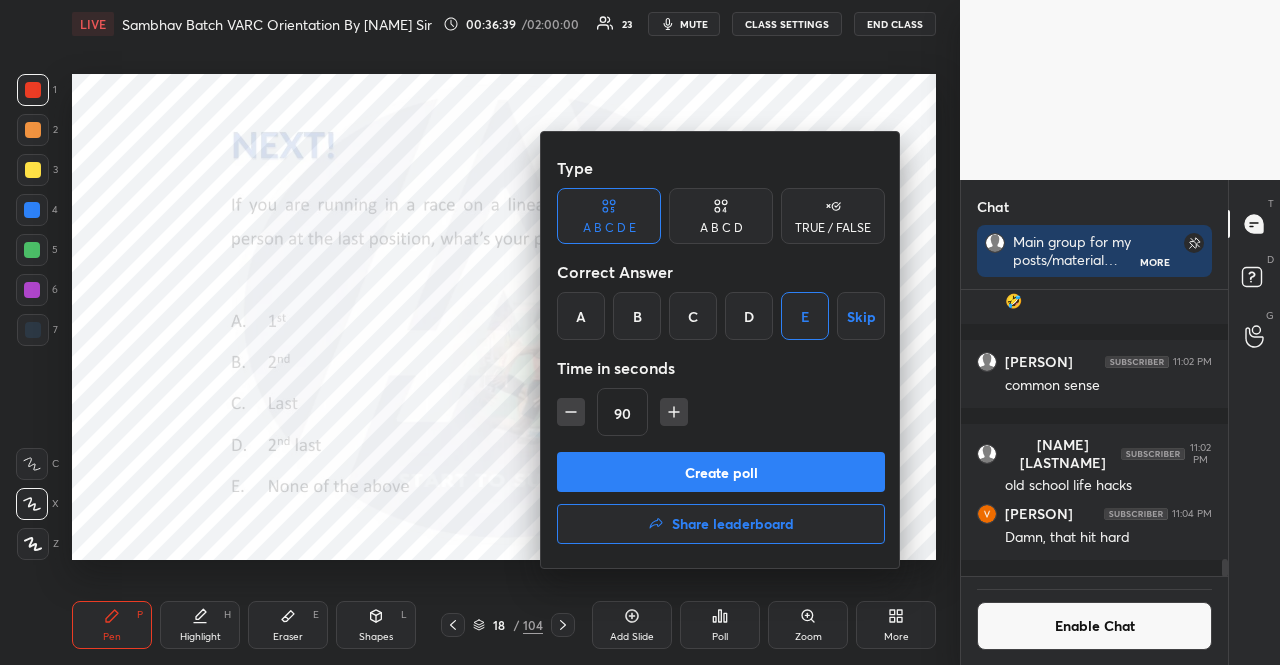 click 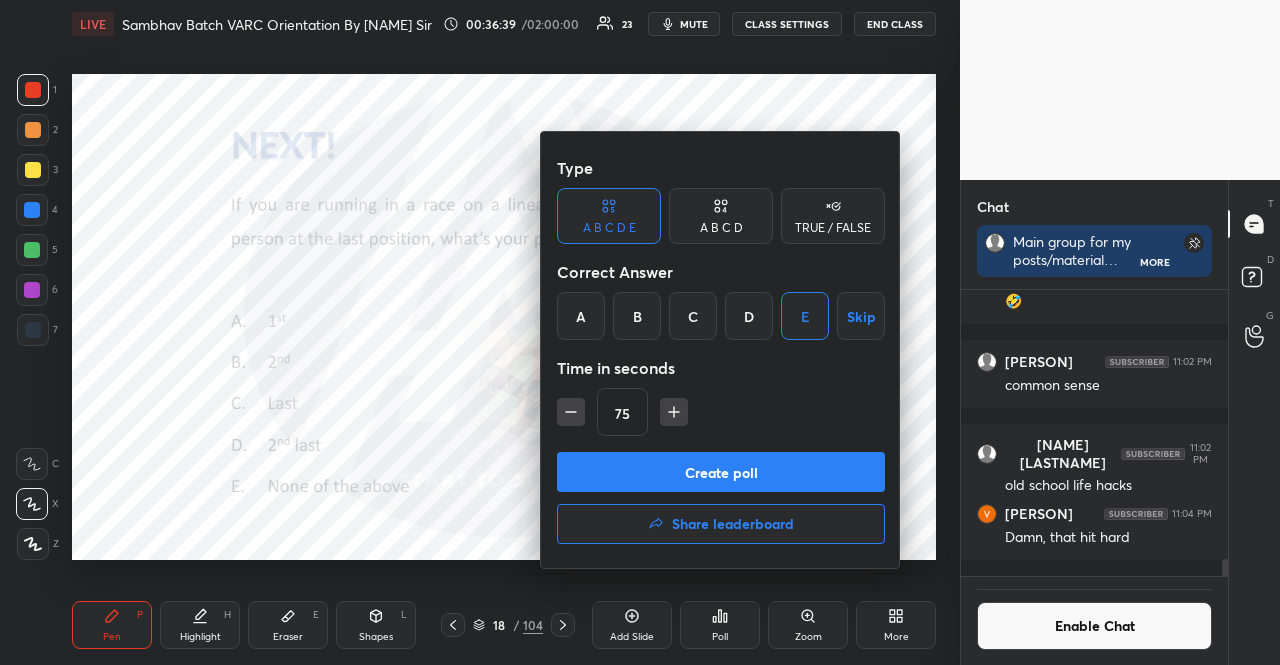 click 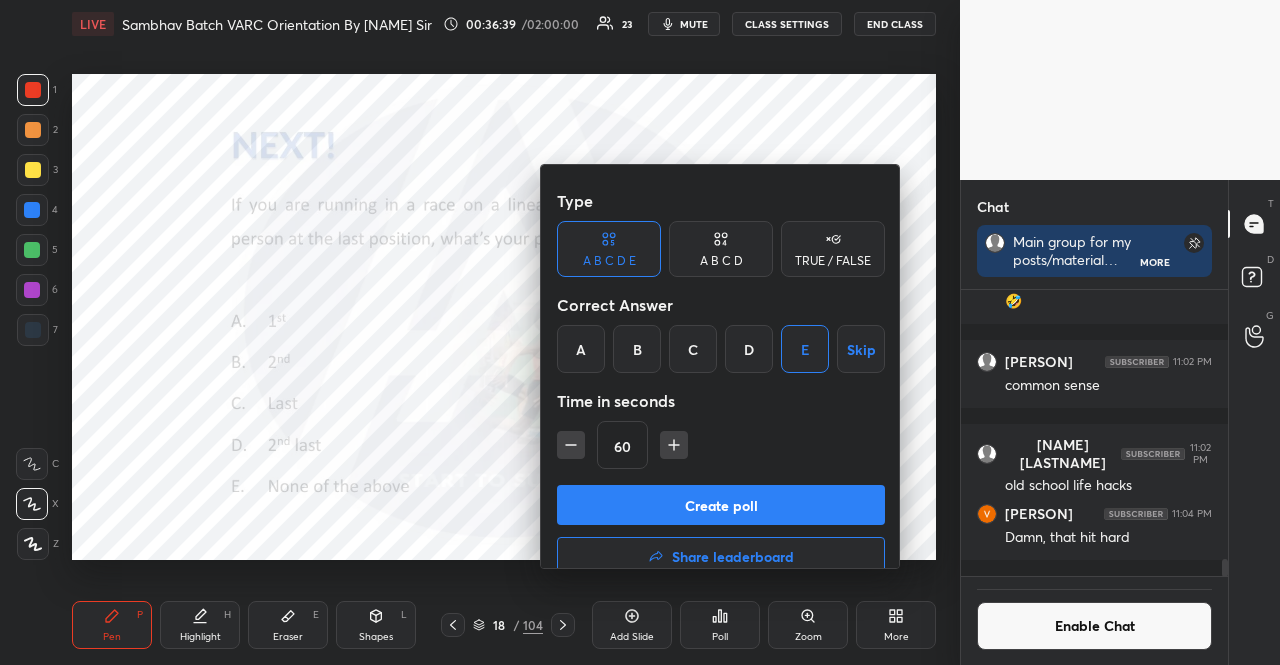 click 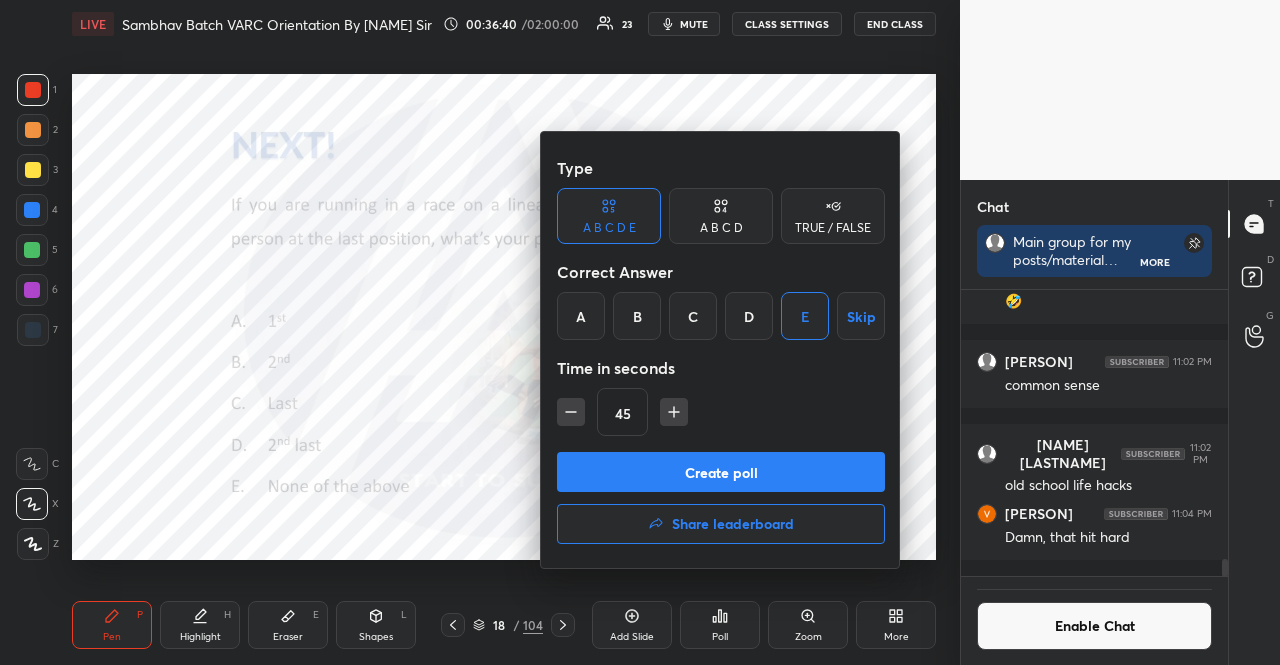 click 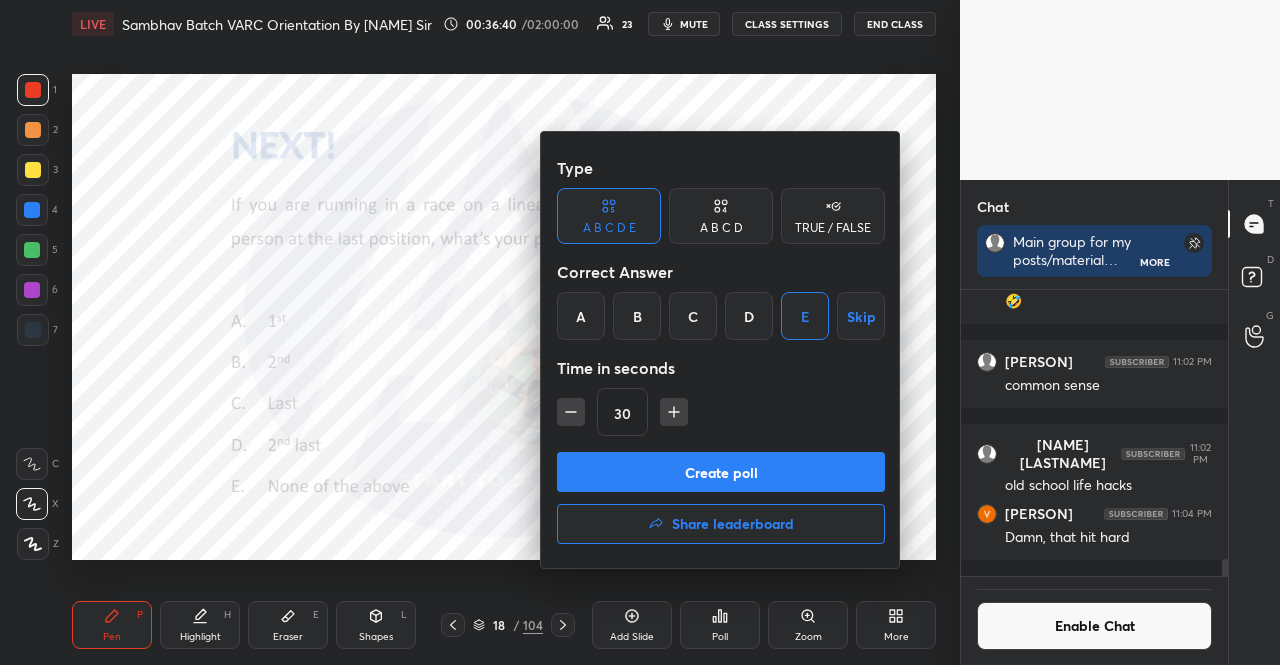 click on "Create poll" at bounding box center [721, 472] 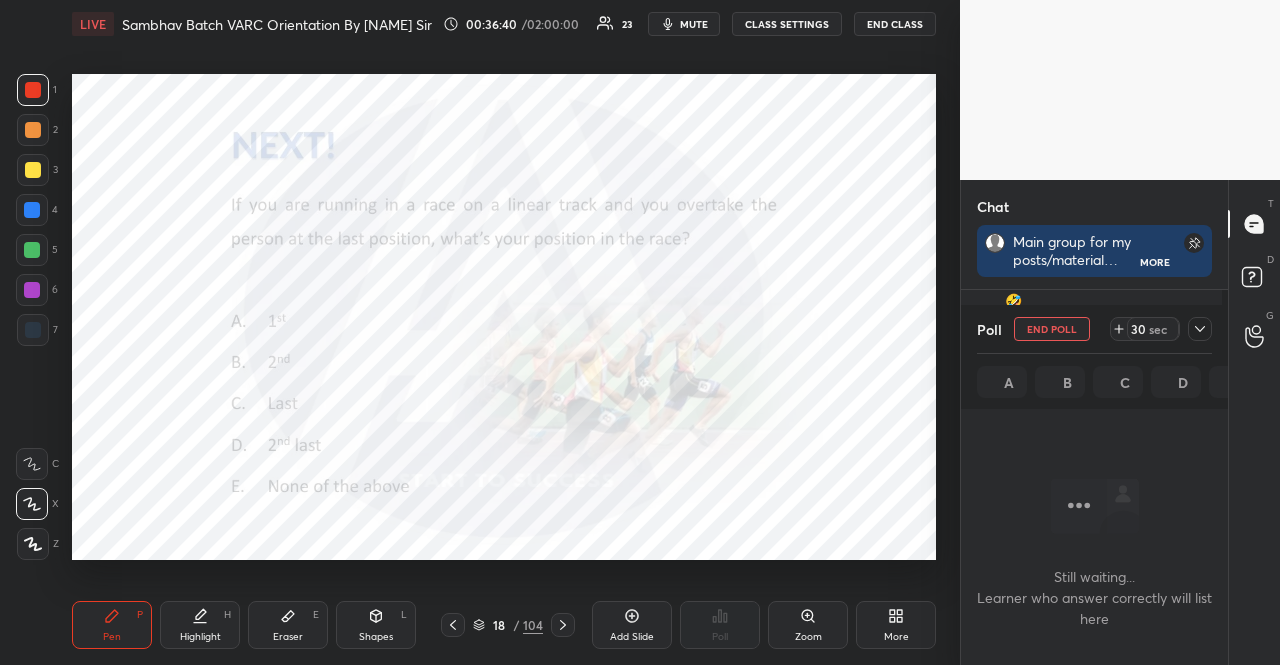 scroll, scrollTop: 250, scrollLeft: 255, axis: both 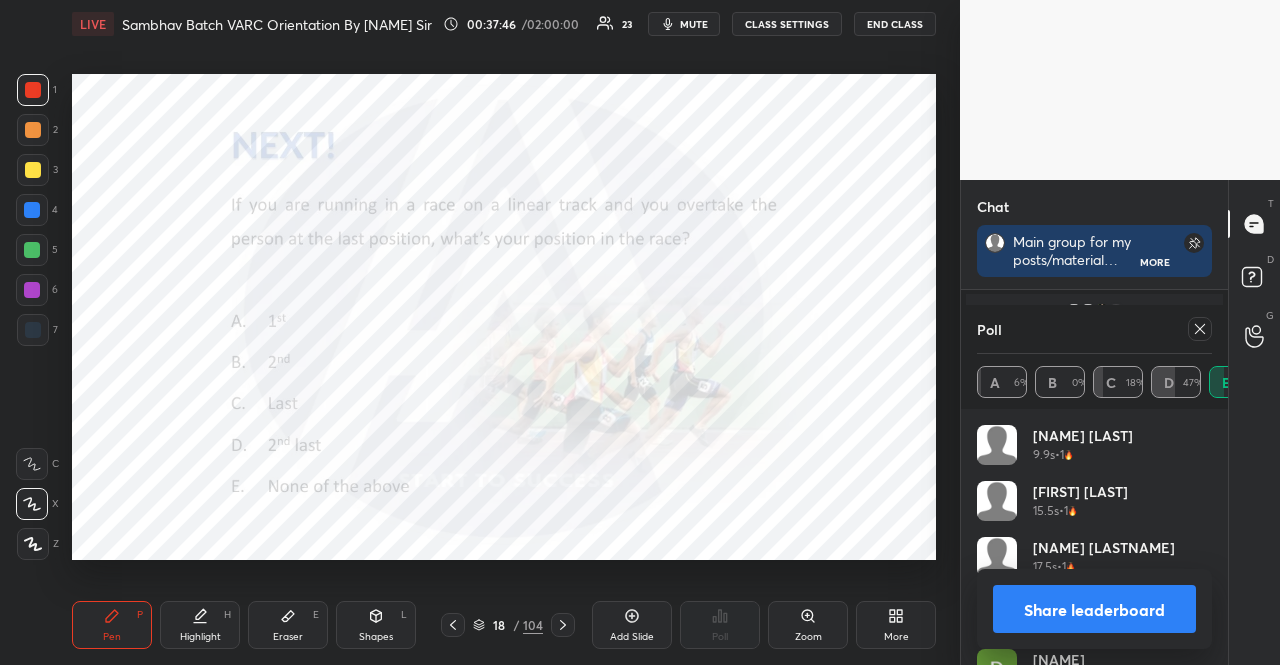 click 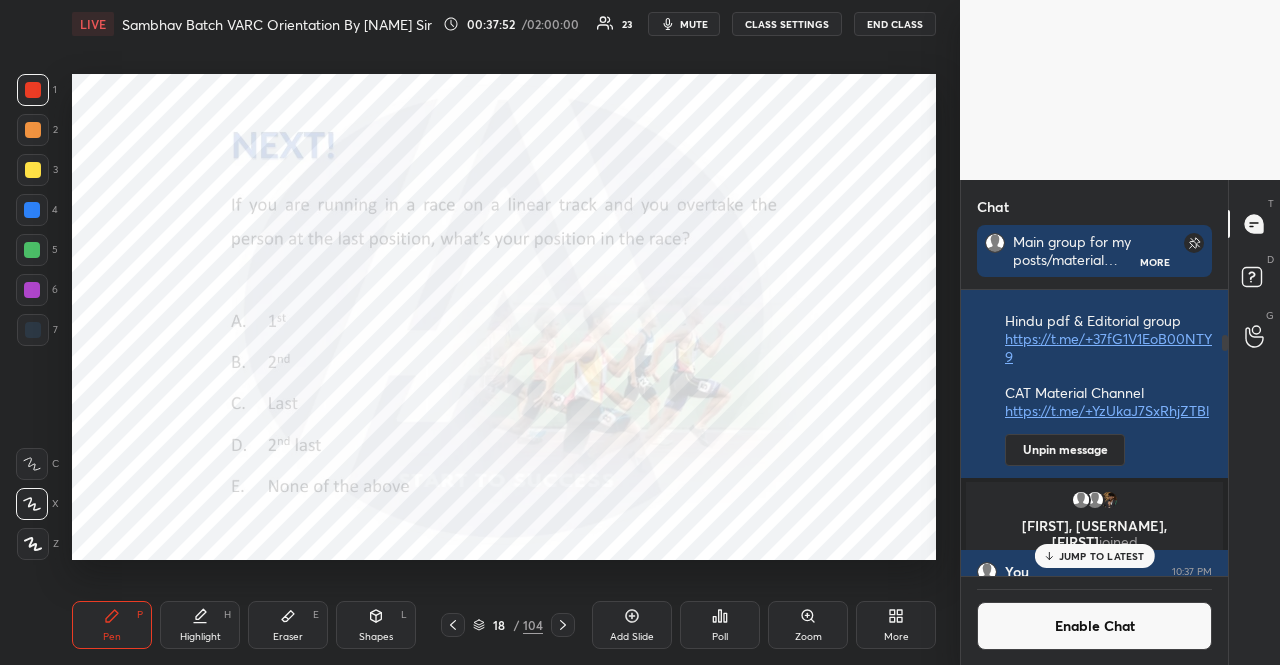 click at bounding box center [32, 210] 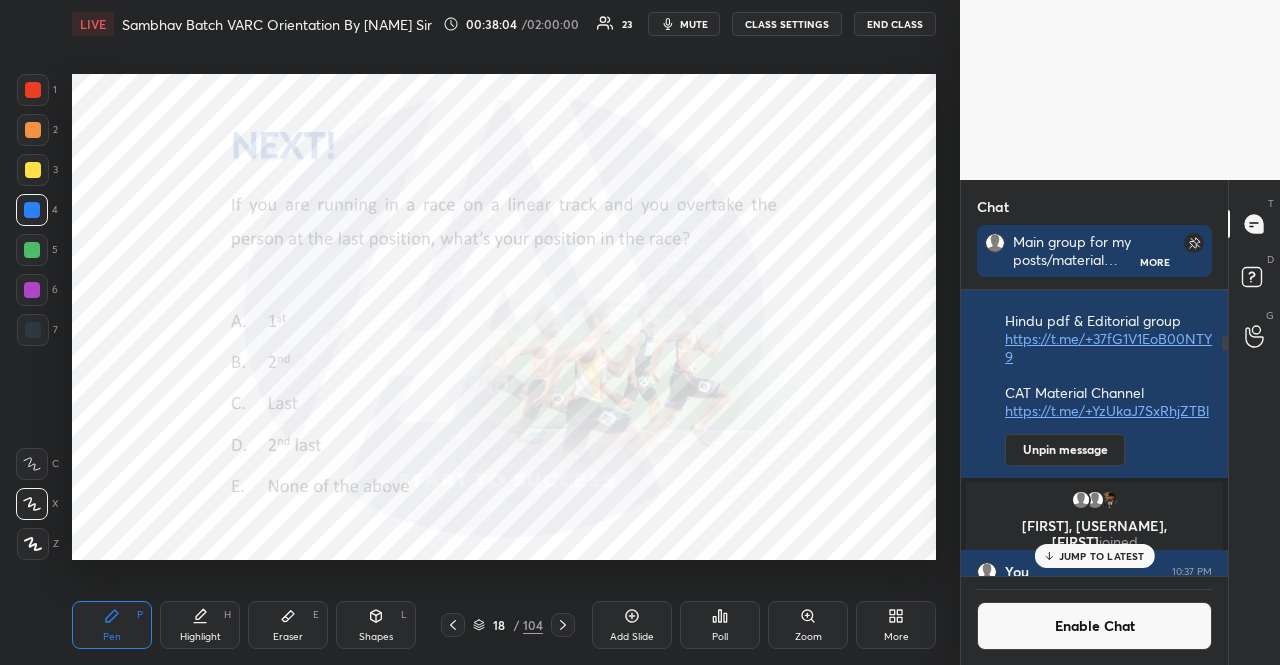 click at bounding box center [33, 90] 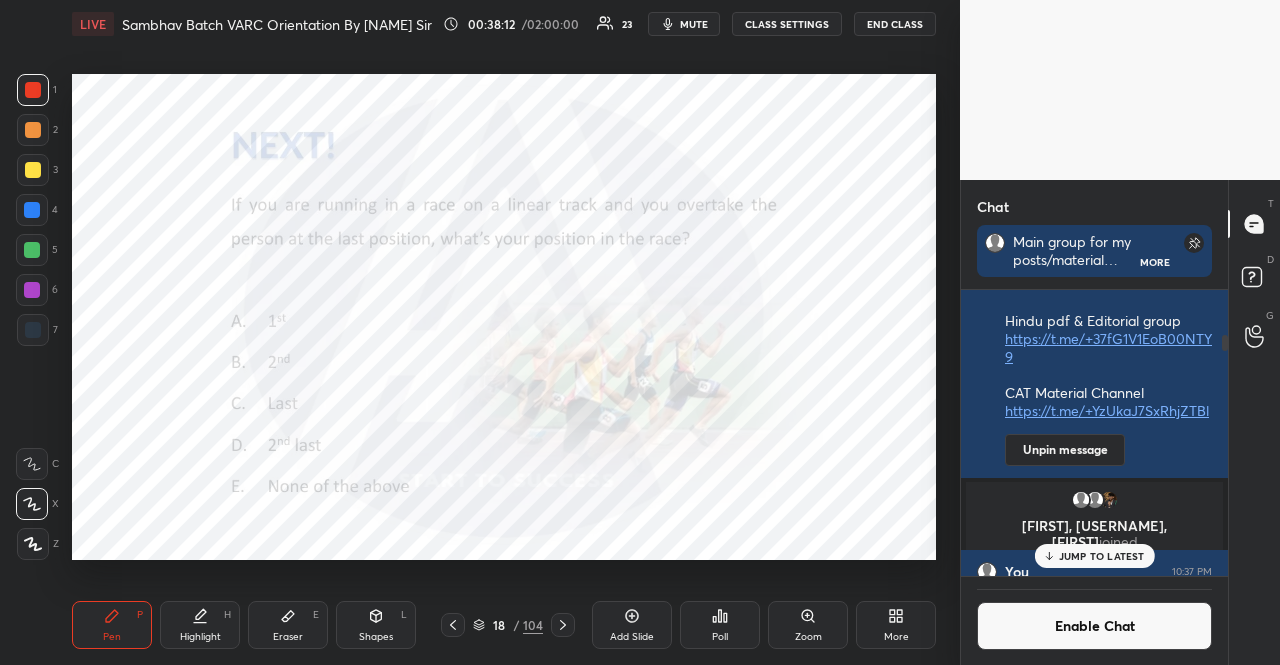 click on "1 2 3 4 5 6 7 R O A L C X Z Erase all   C X Z" at bounding box center (32, 317) 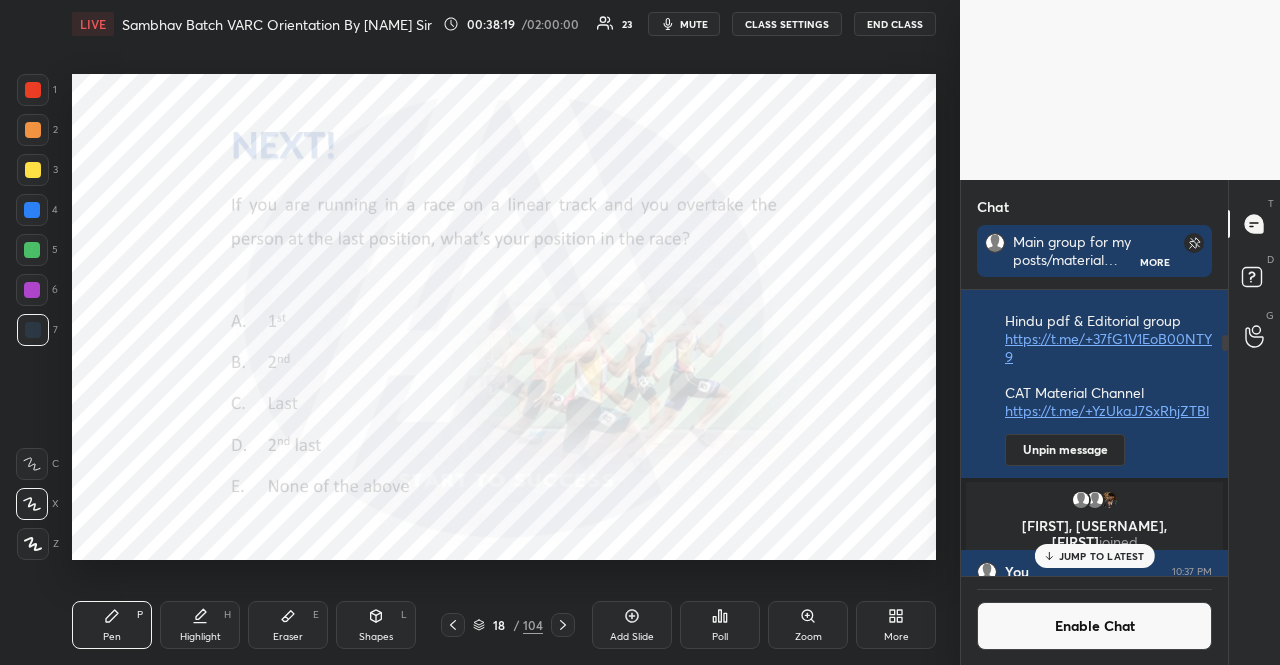 click at bounding box center [33, 130] 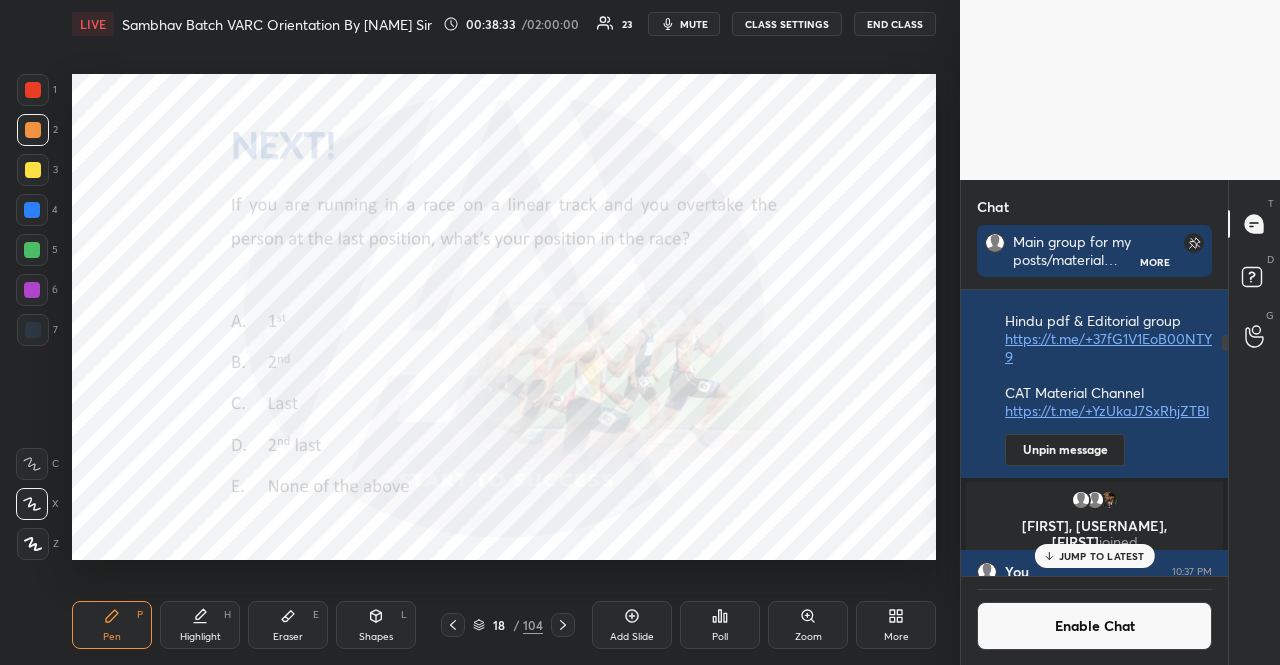 click 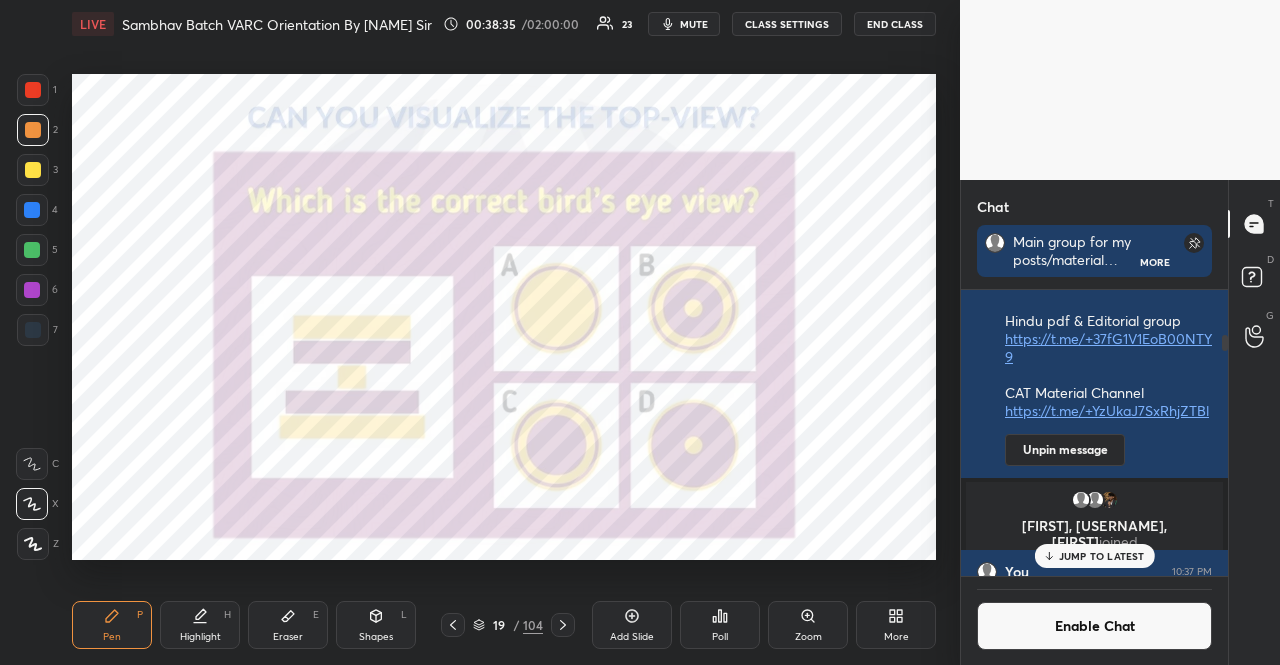 click at bounding box center (32, 250) 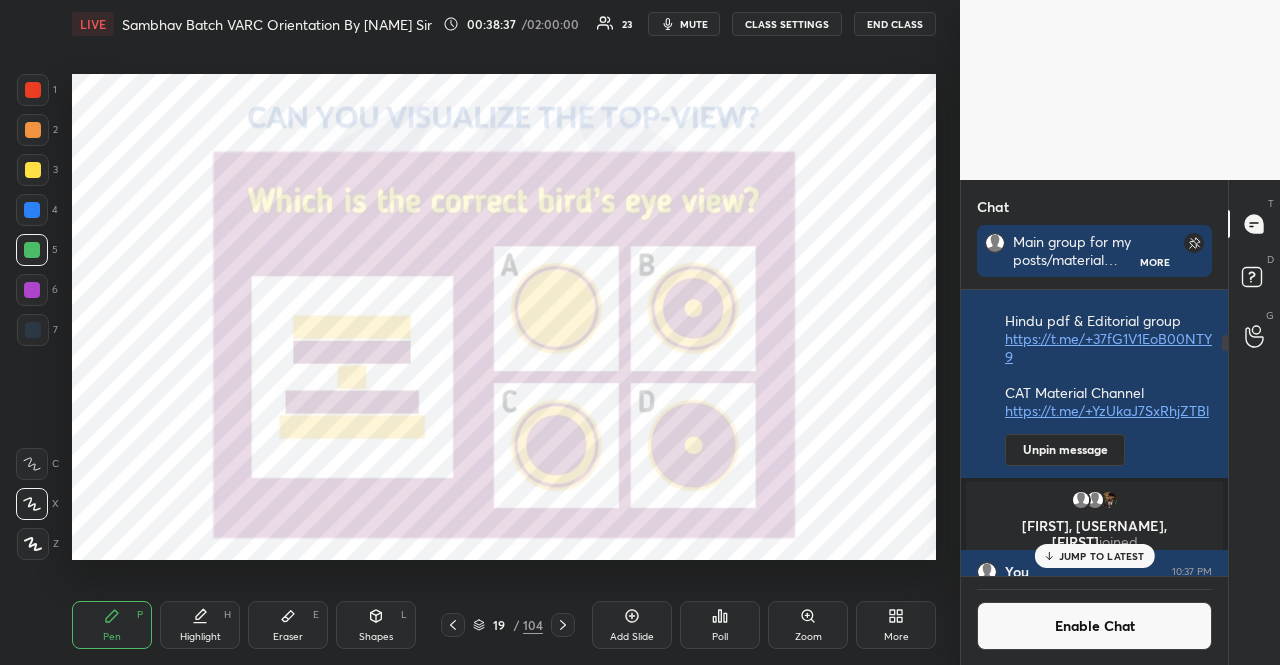click on "Shapes L" at bounding box center (376, 625) 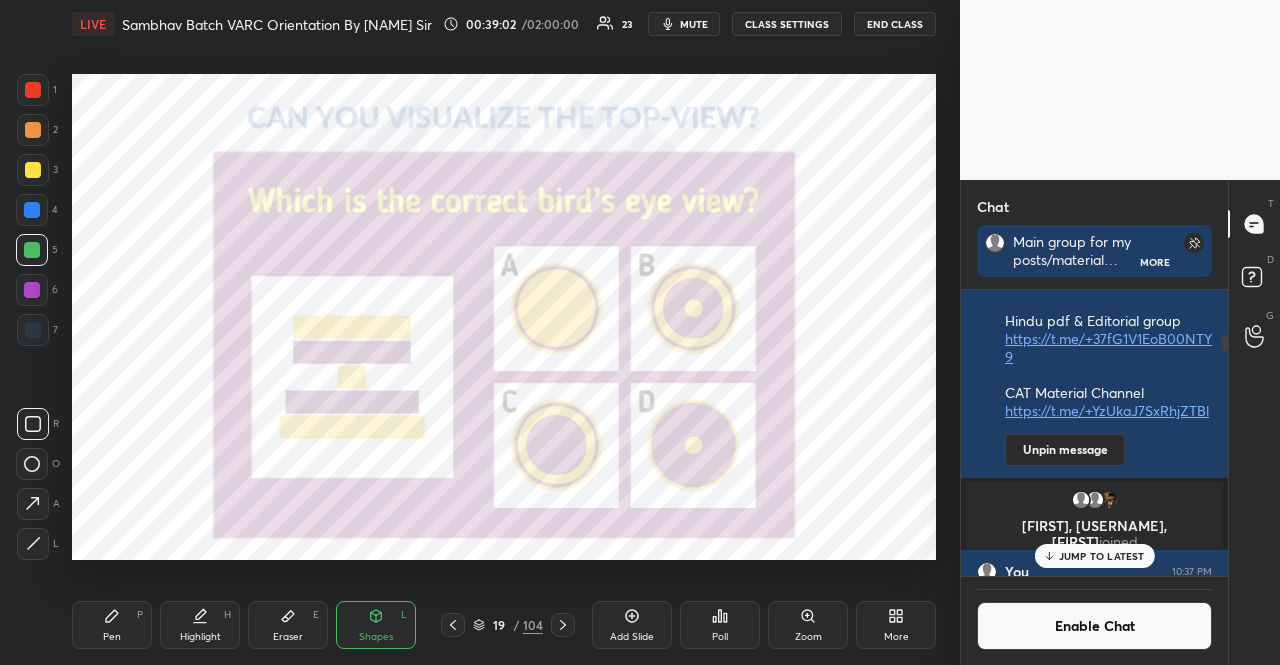 click on "Poll" at bounding box center (720, 625) 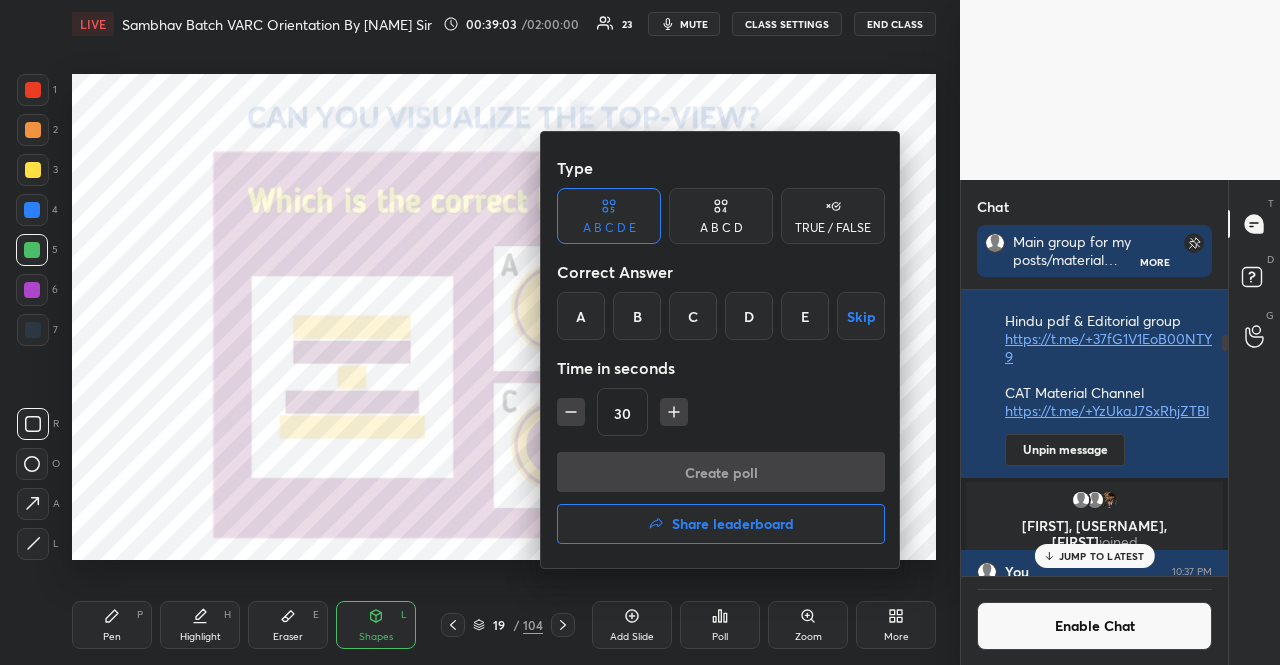 click on "A B C D" at bounding box center (721, 228) 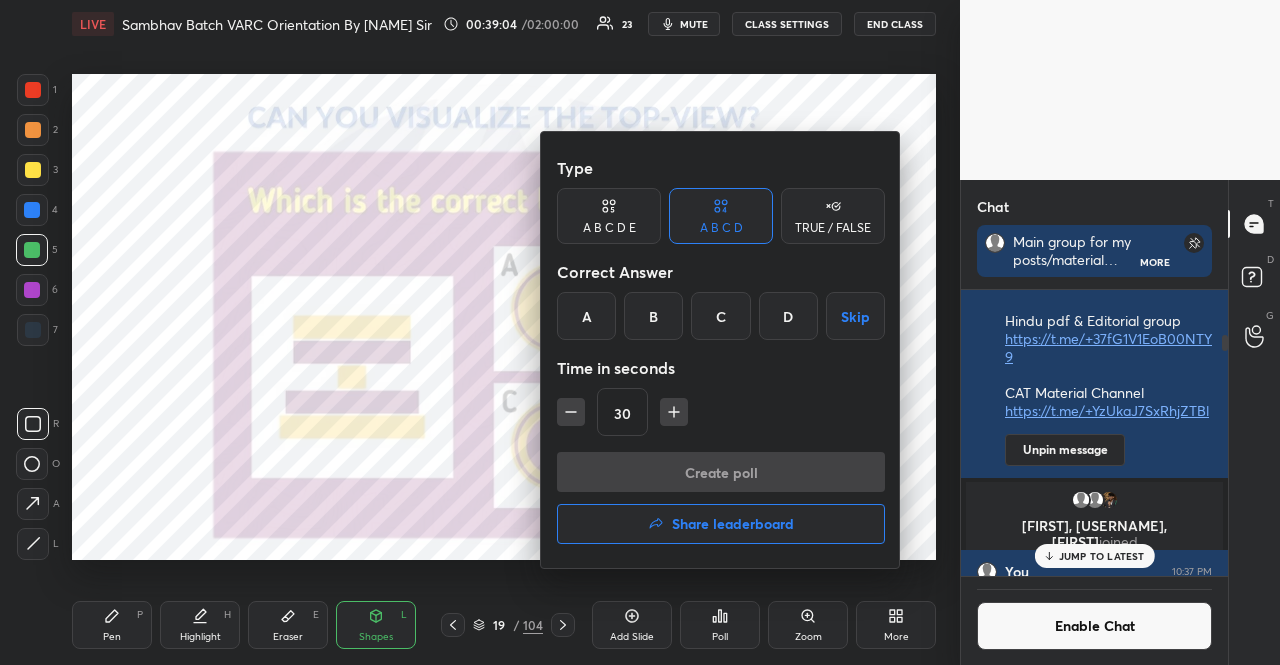 click on "A" at bounding box center (586, 316) 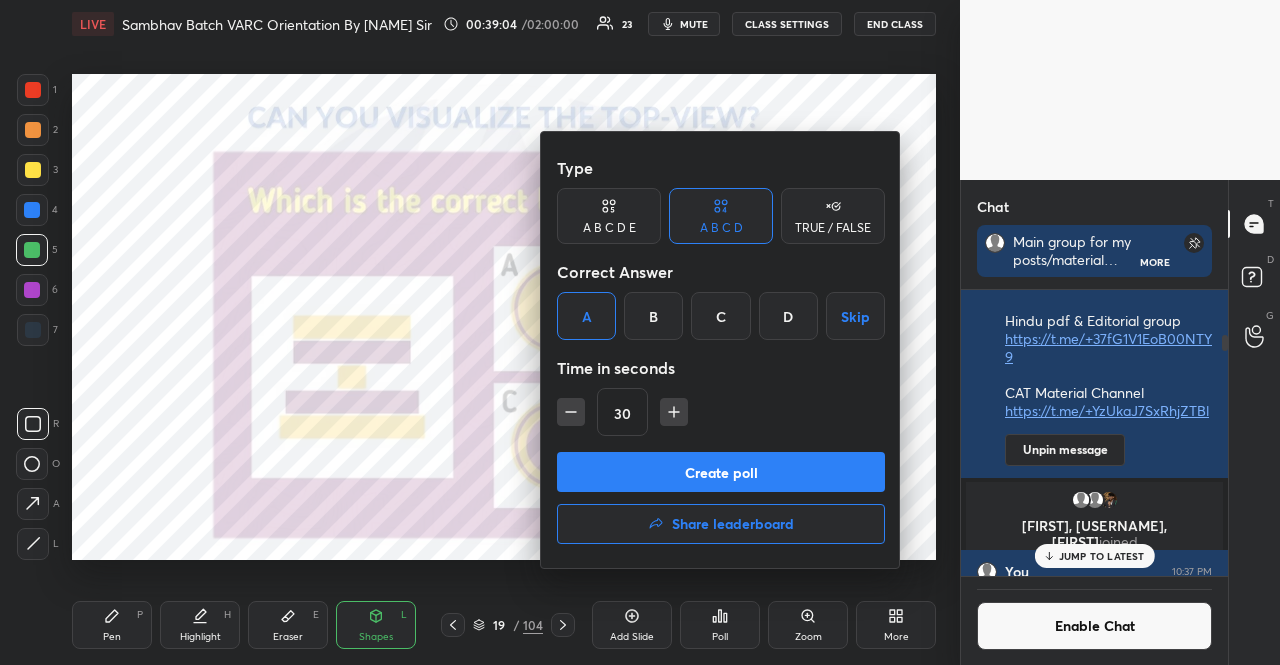 click on "Create poll" at bounding box center [721, 472] 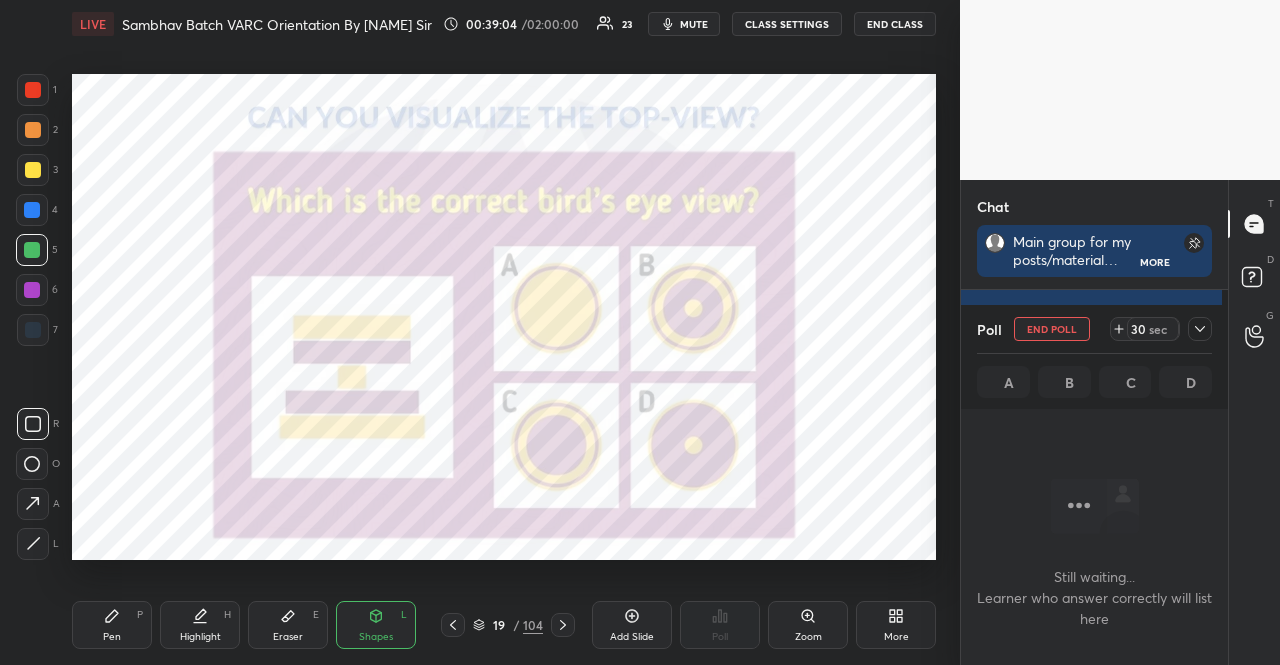 scroll, scrollTop: 256, scrollLeft: 255, axis: both 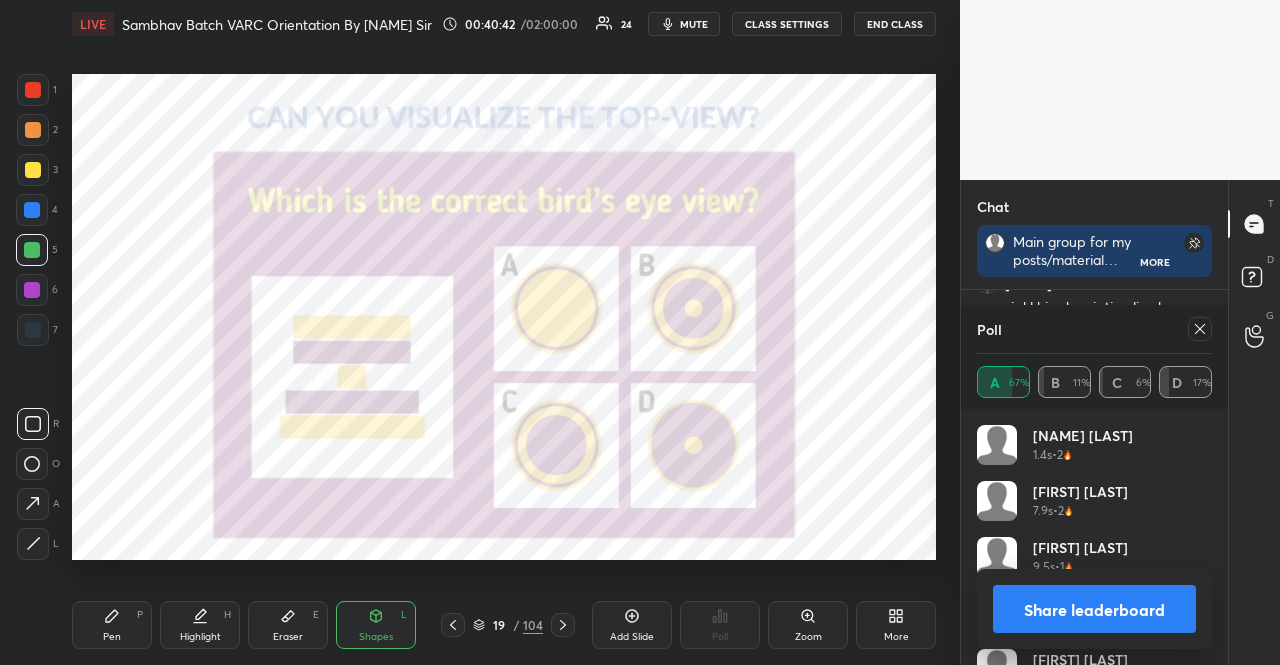 click at bounding box center (32, 210) 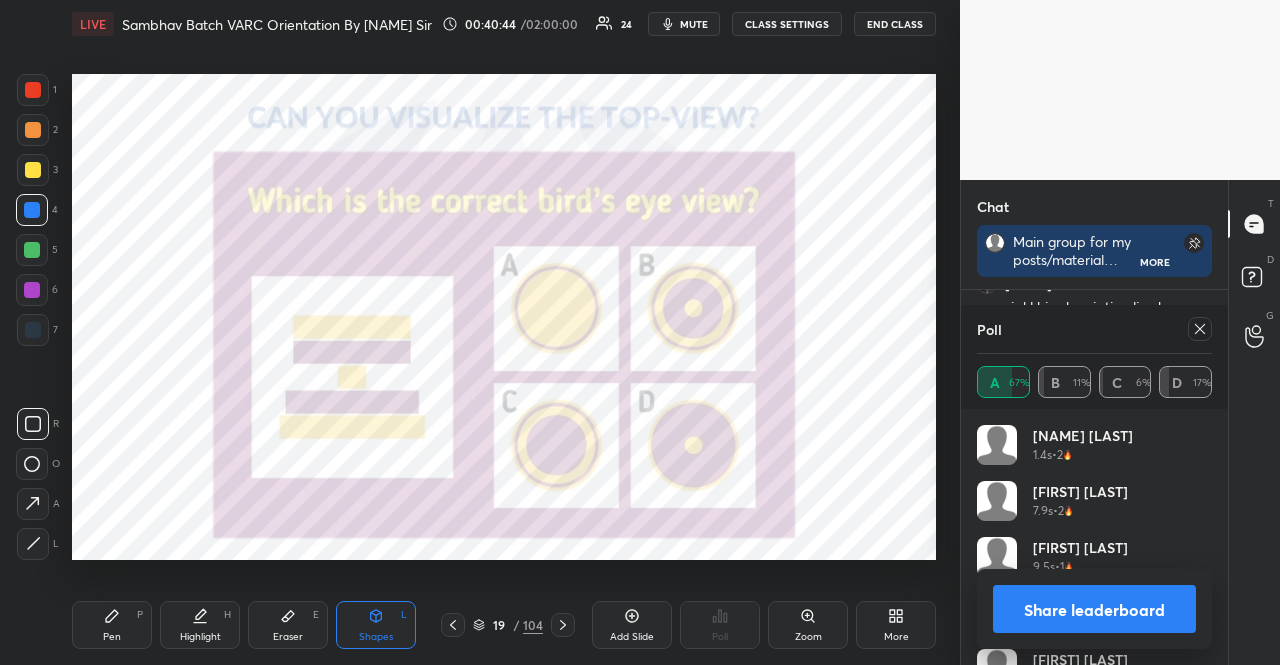 drag, startPoint x: 27, startPoint y: 335, endPoint x: 27, endPoint y: 323, distance: 12 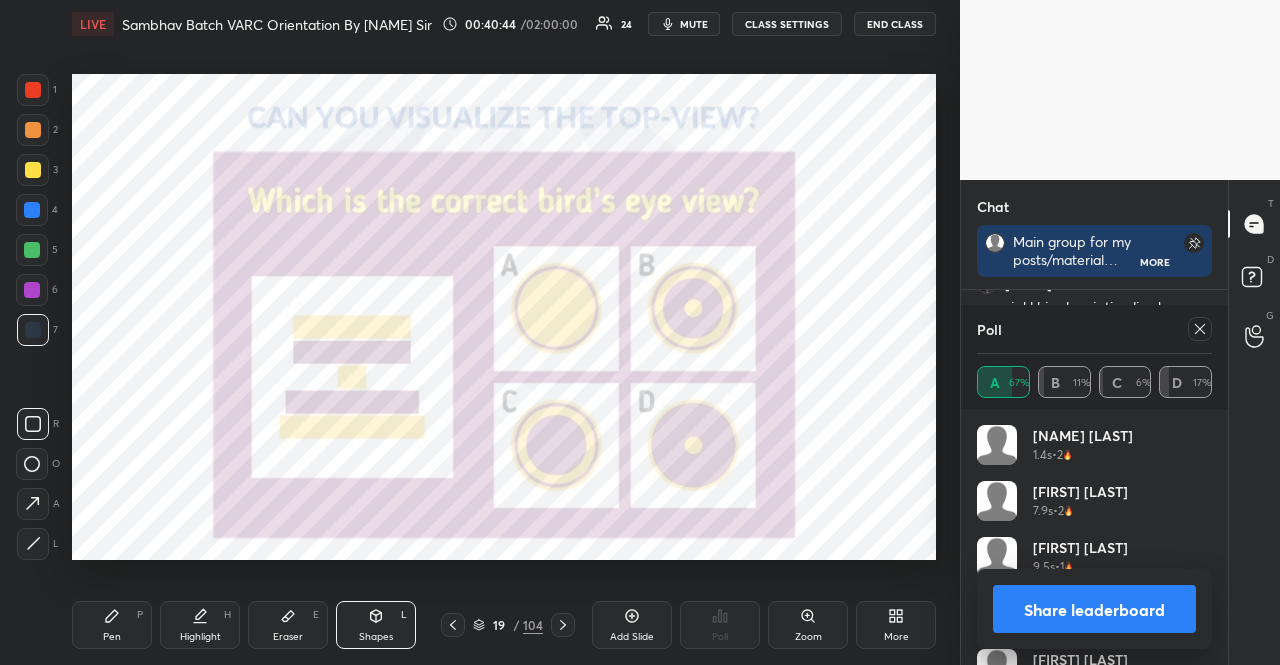 drag, startPoint x: 28, startPoint y: 327, endPoint x: 66, endPoint y: 323, distance: 38.209946 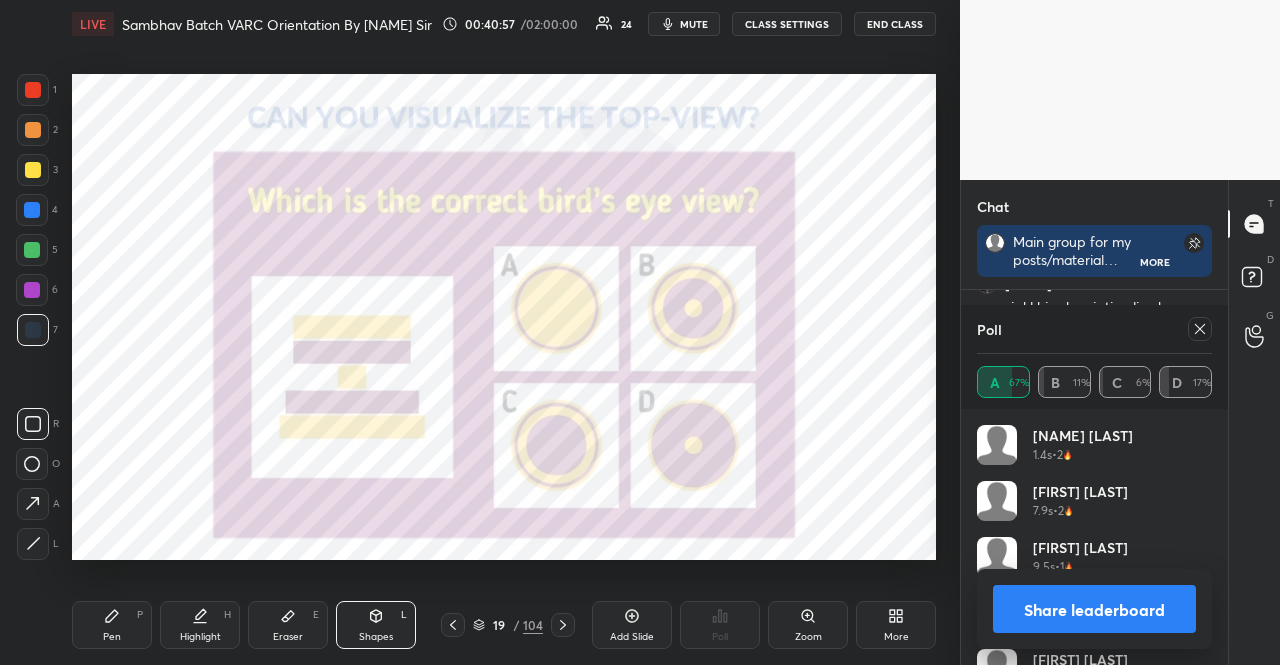 click at bounding box center [33, 90] 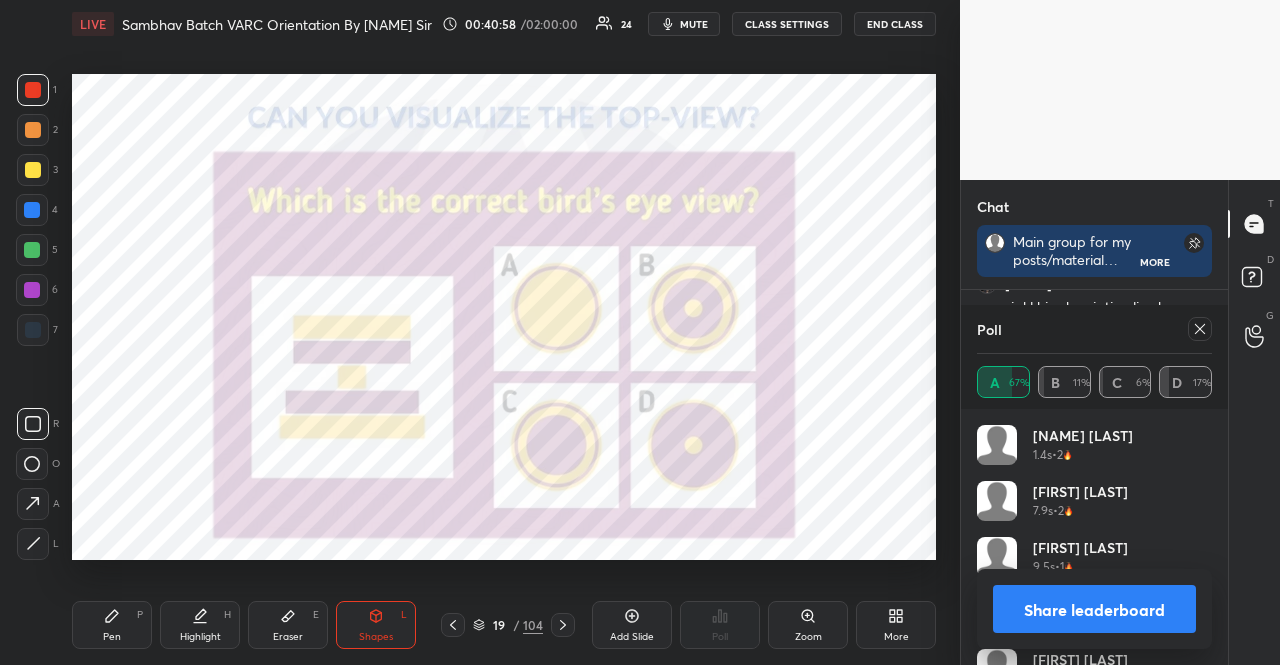 drag, startPoint x: 104, startPoint y: 617, endPoint x: 112, endPoint y: 604, distance: 15.264338 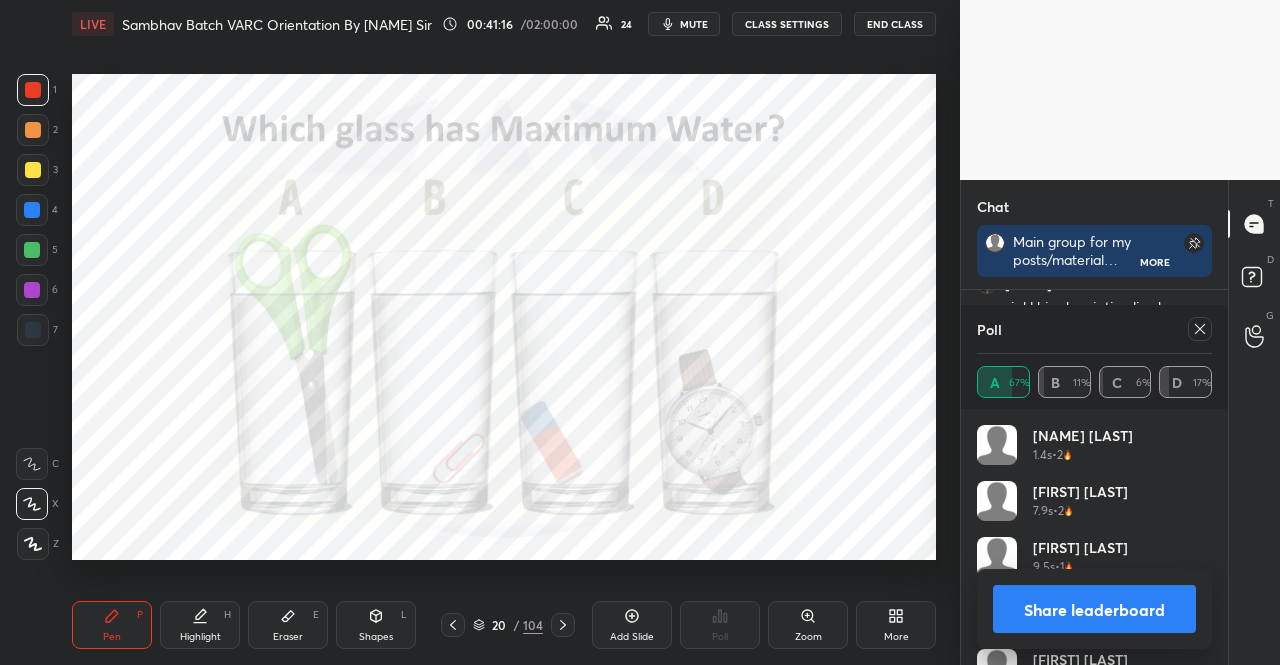click 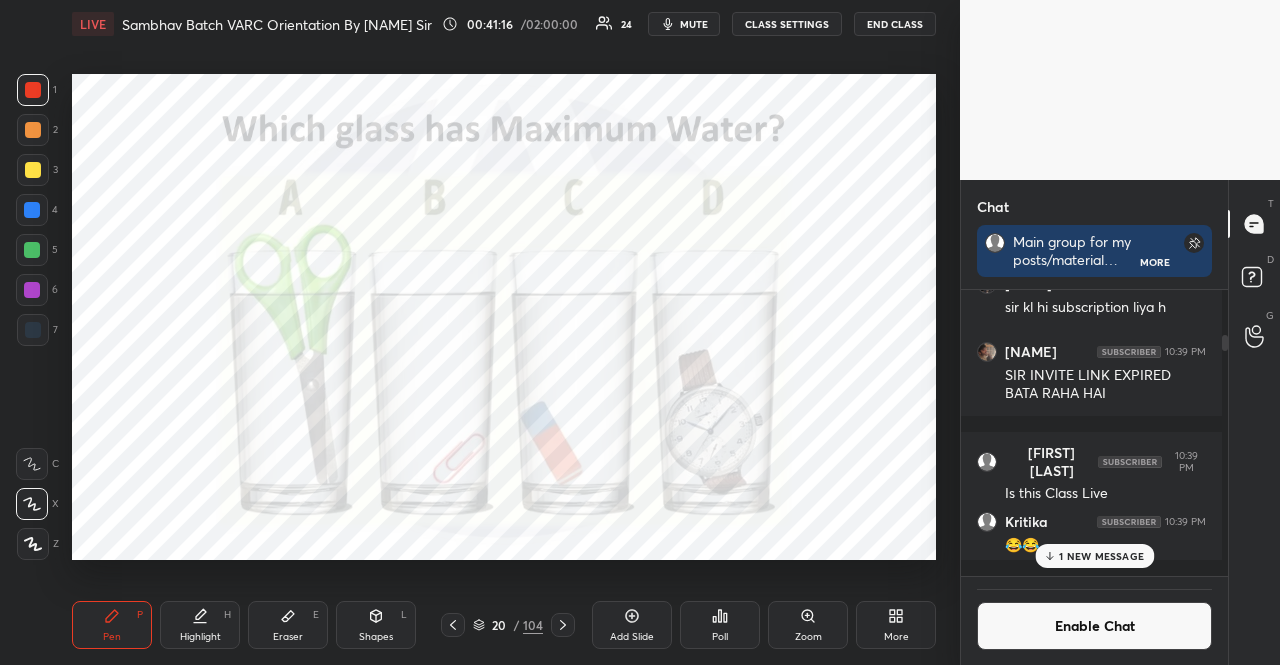 scroll, scrollTop: 0, scrollLeft: 0, axis: both 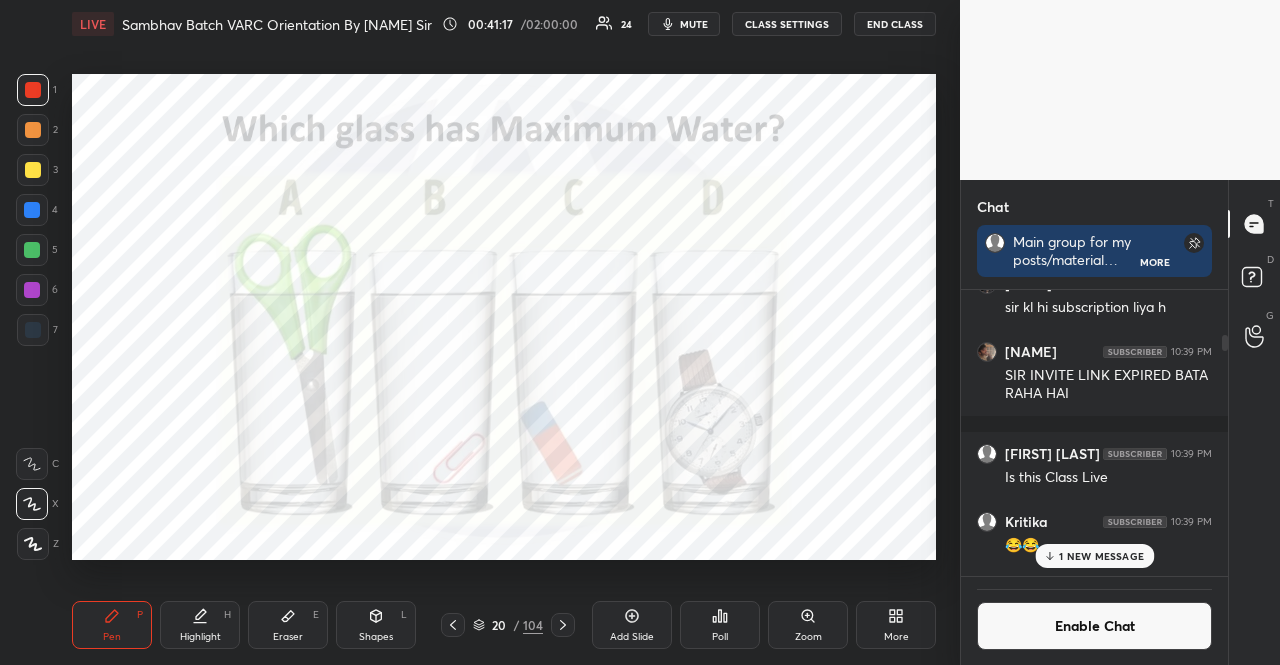 click on "Poll" at bounding box center [720, 625] 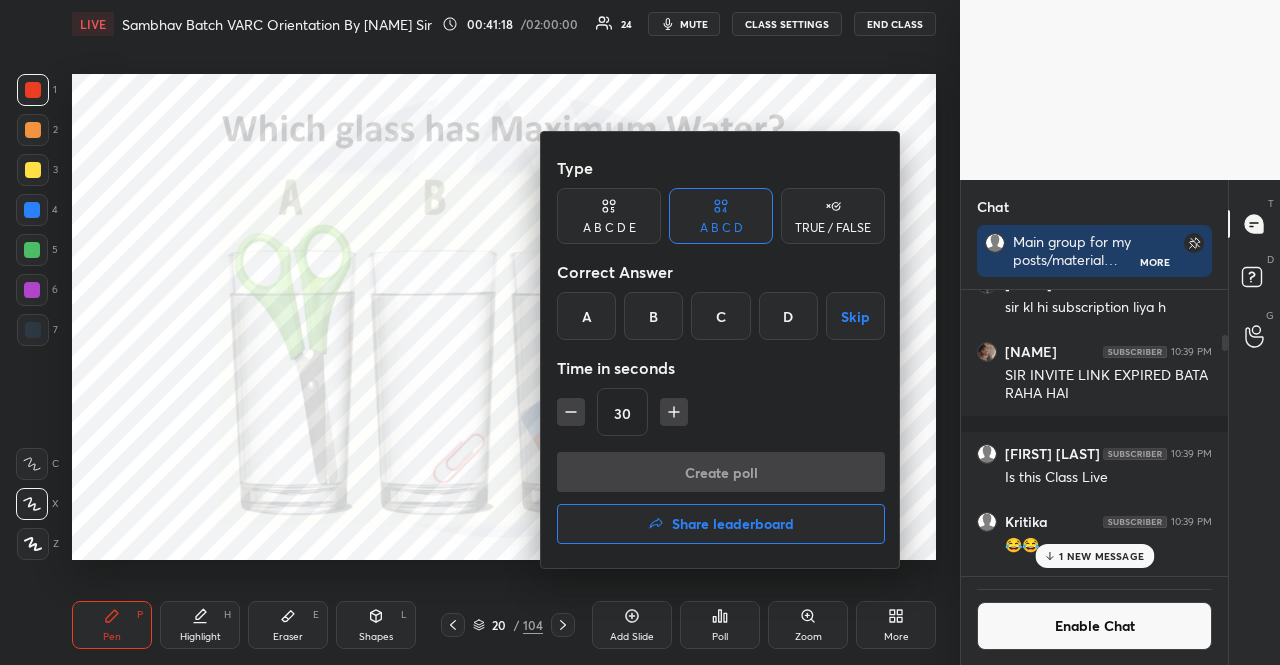 click on "B" at bounding box center (653, 316) 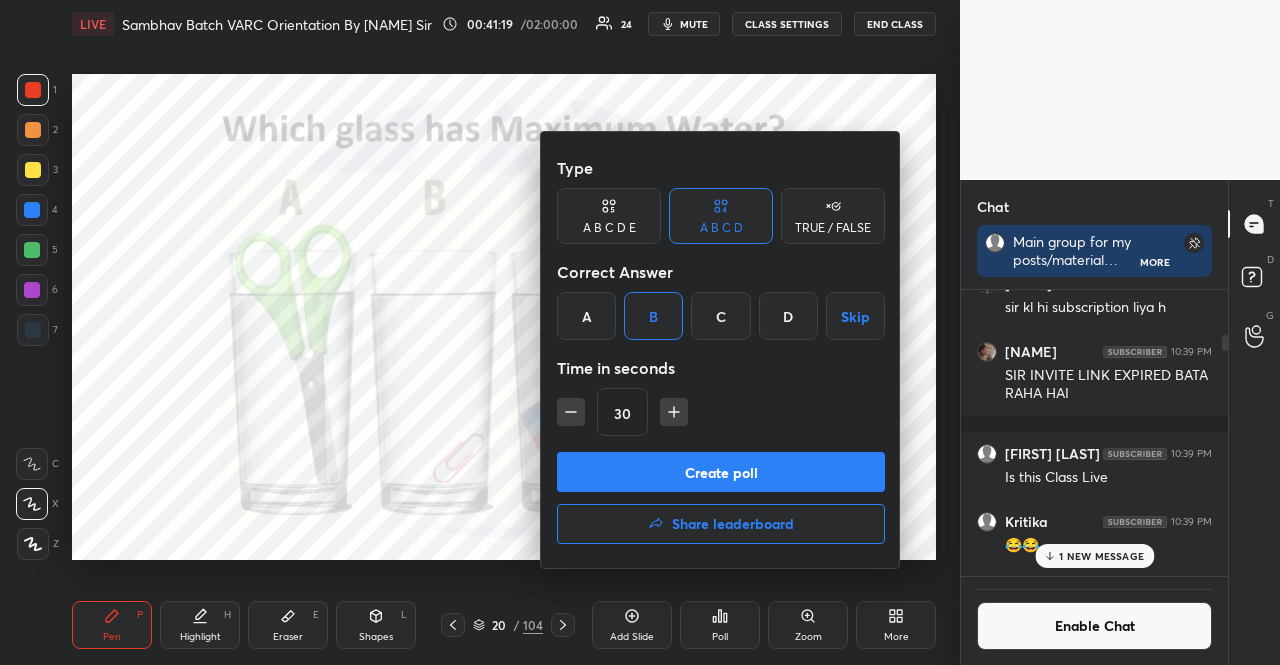 click 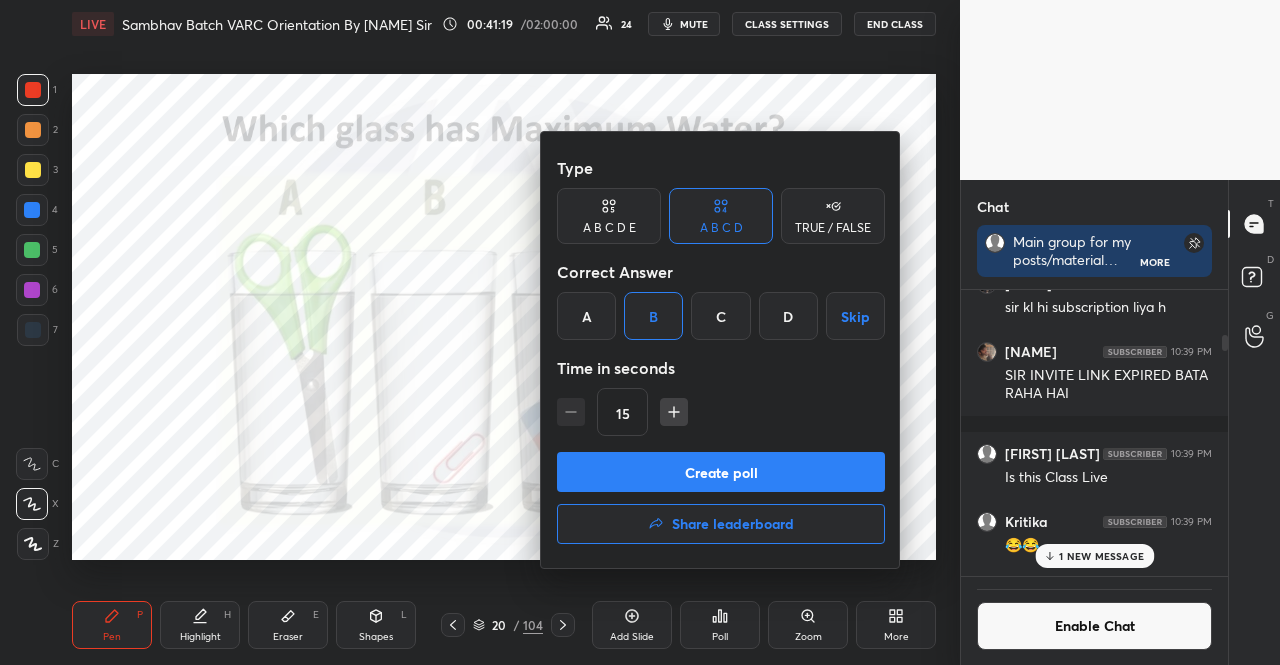 click on "Type A B C D E A B C D TRUE / FALSE Correct Answer A B C D Skip Time in seconds 15 Create poll Share leaderboard" at bounding box center [721, 350] 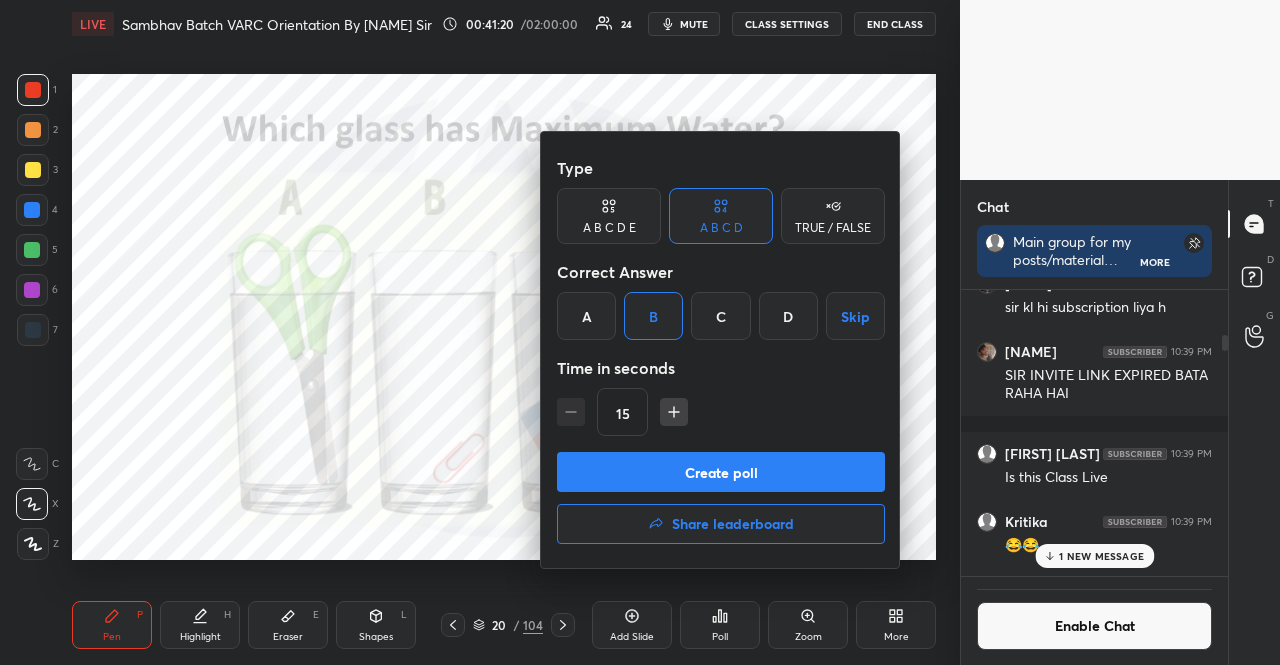 click on "Create poll" at bounding box center [721, 472] 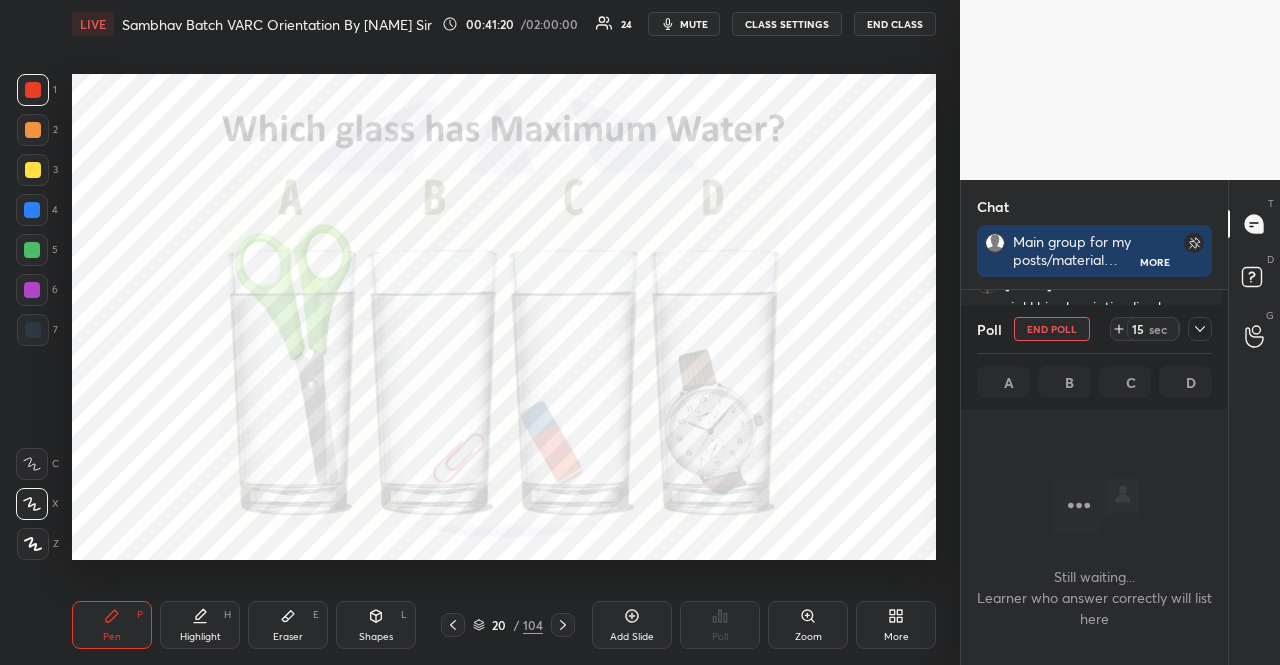 scroll, scrollTop: 228, scrollLeft: 255, axis: both 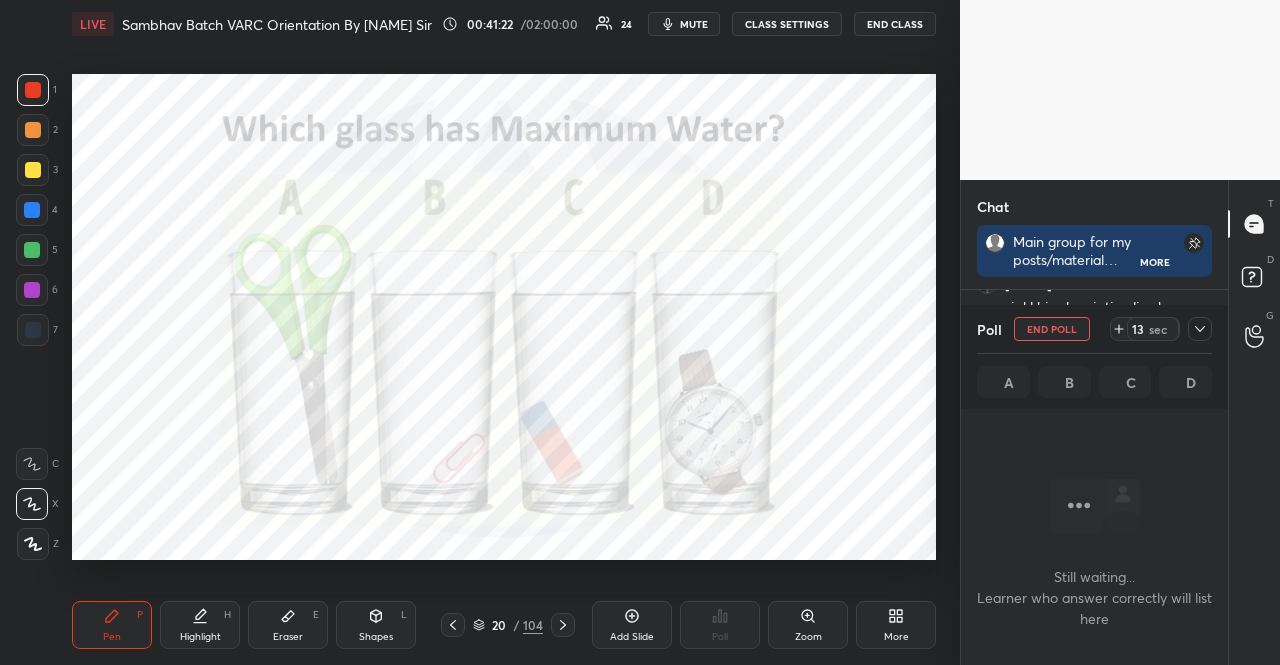 click at bounding box center (32, 210) 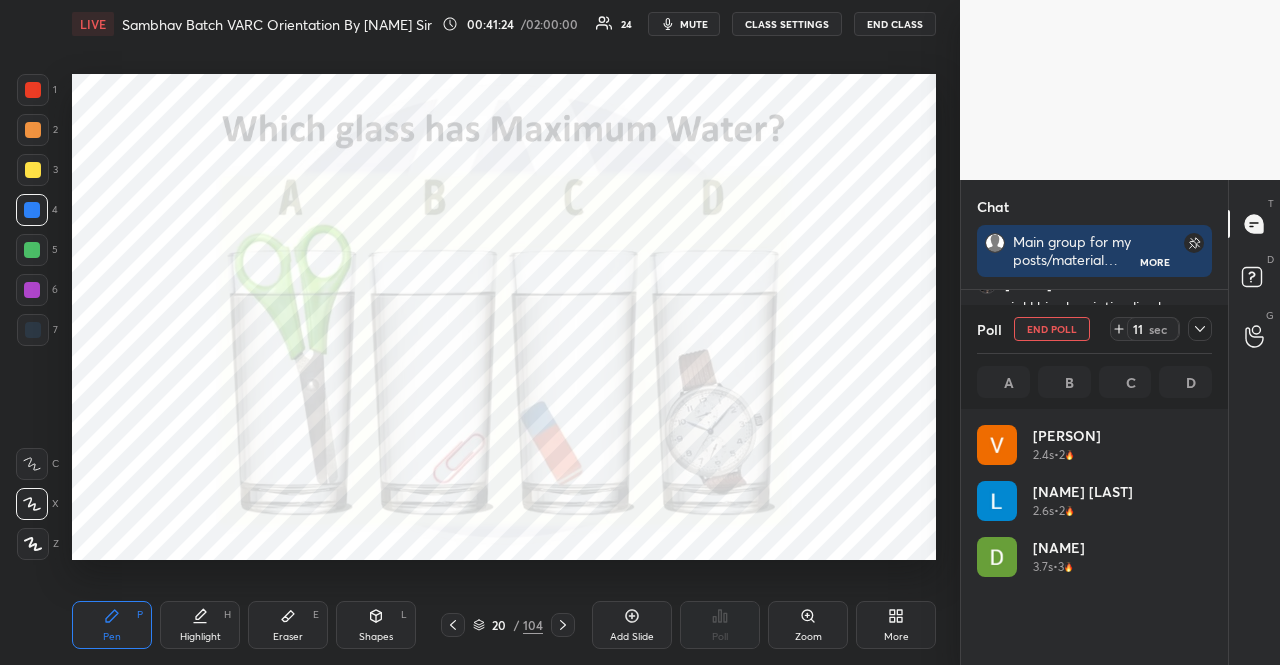 scroll, scrollTop: 7, scrollLeft: 6, axis: both 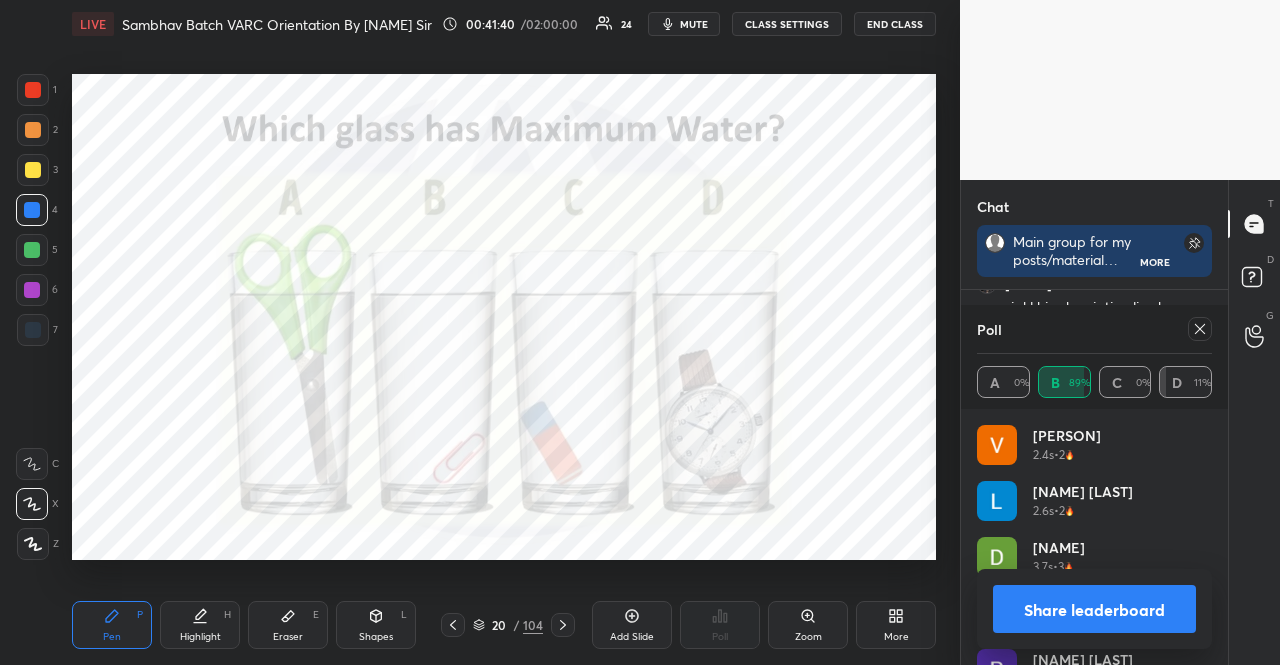 click 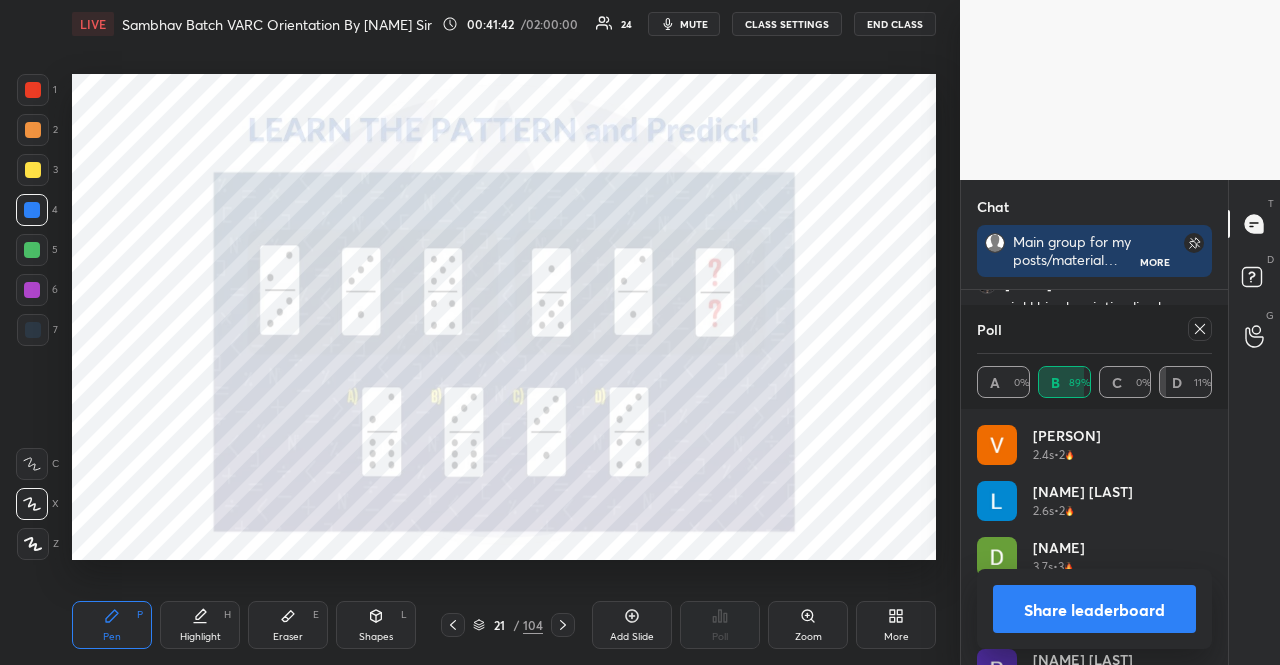 click 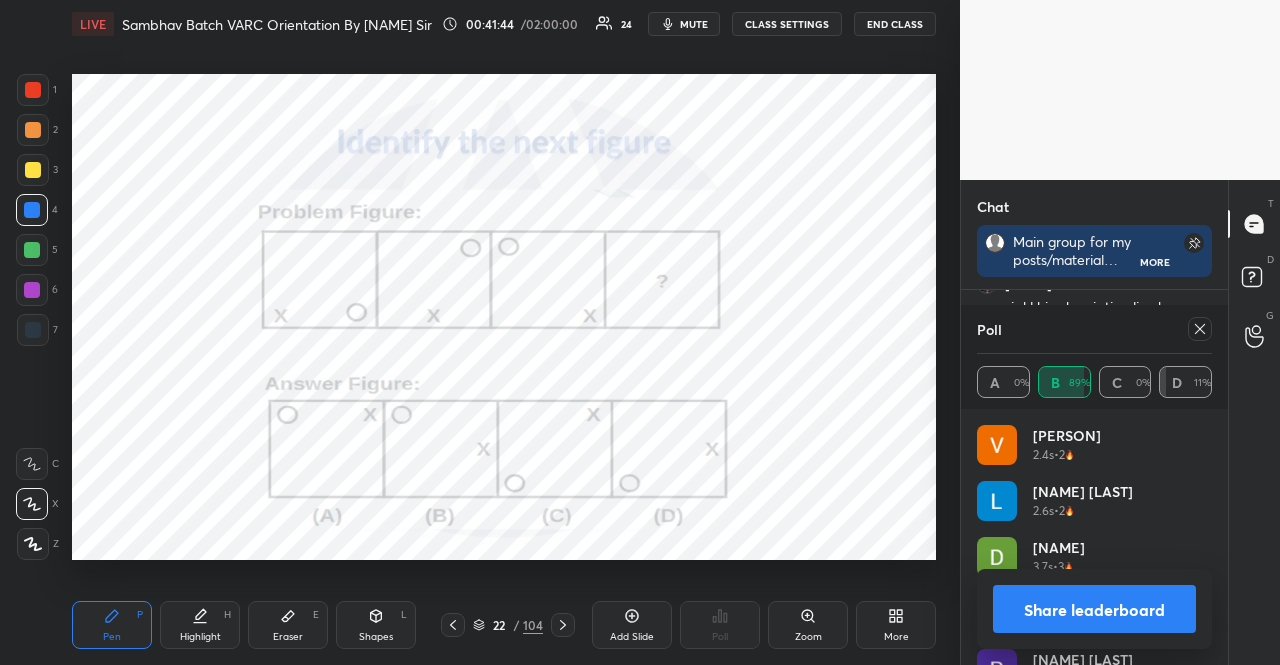 click 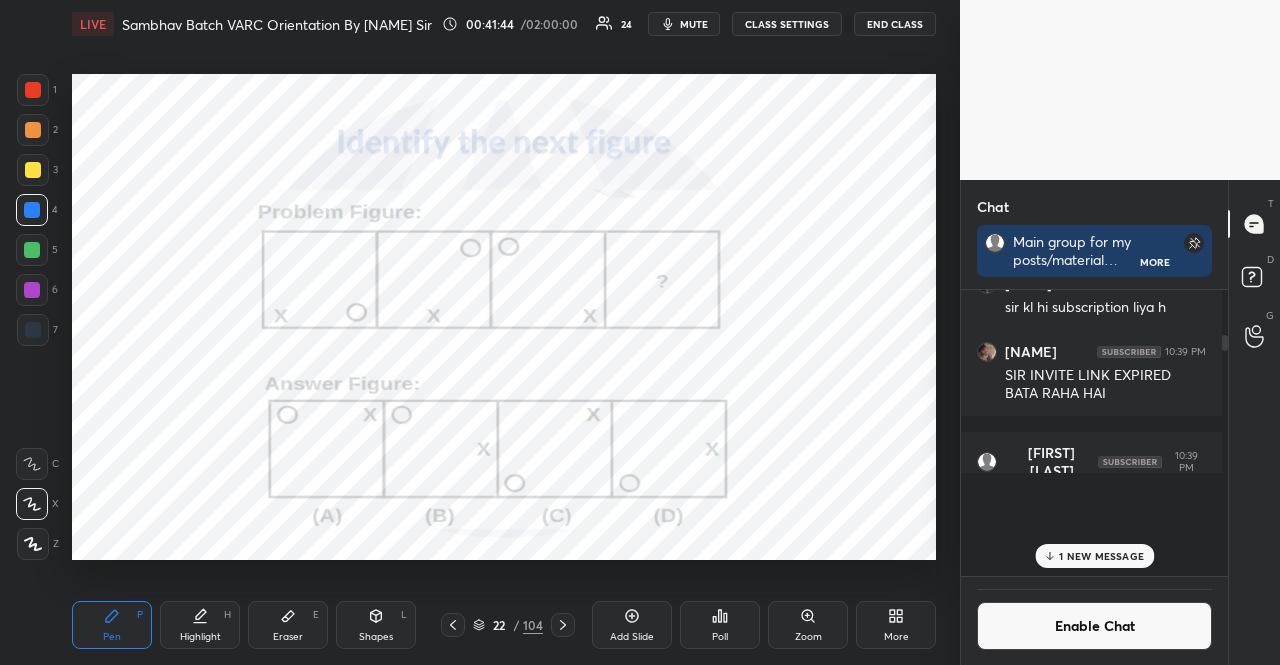 scroll, scrollTop: 121, scrollLeft: 223, axis: both 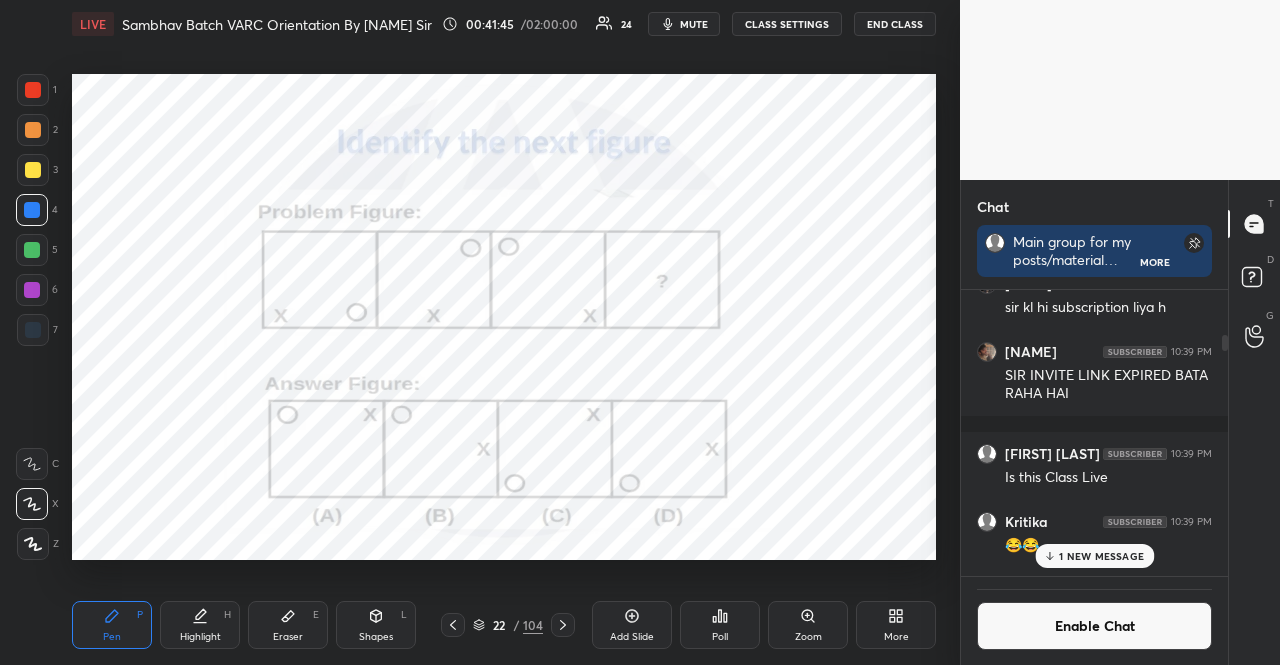 click at bounding box center (32, 290) 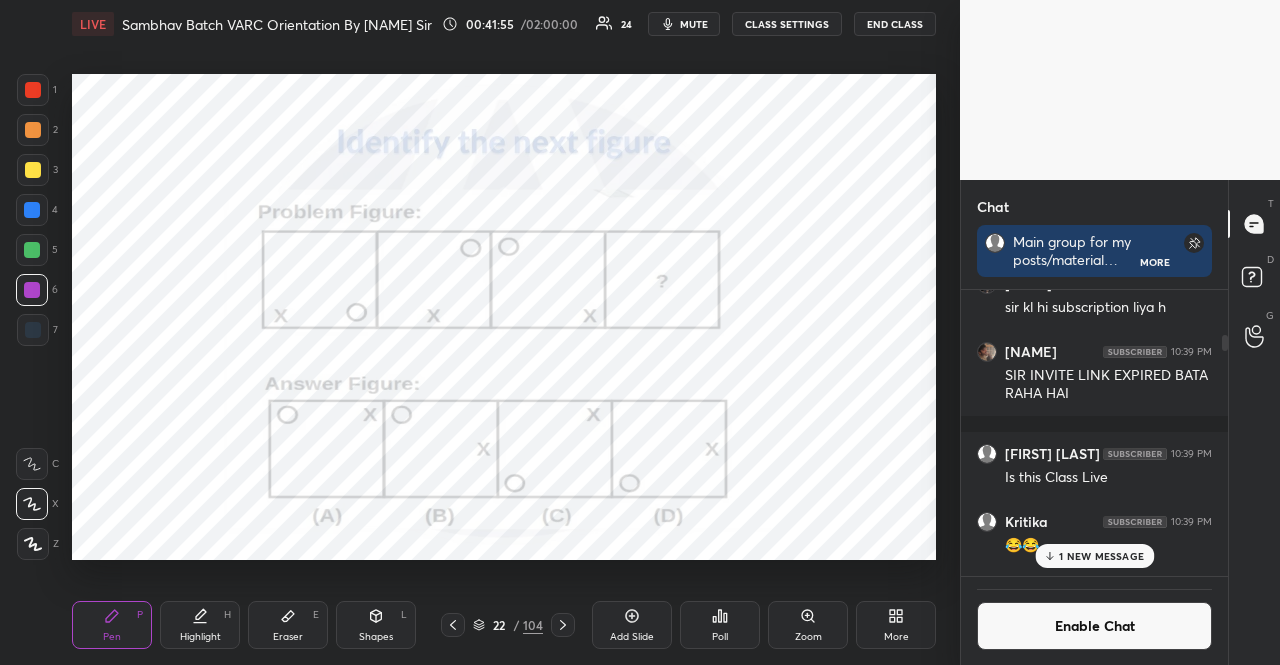 click on "Poll" at bounding box center (720, 625) 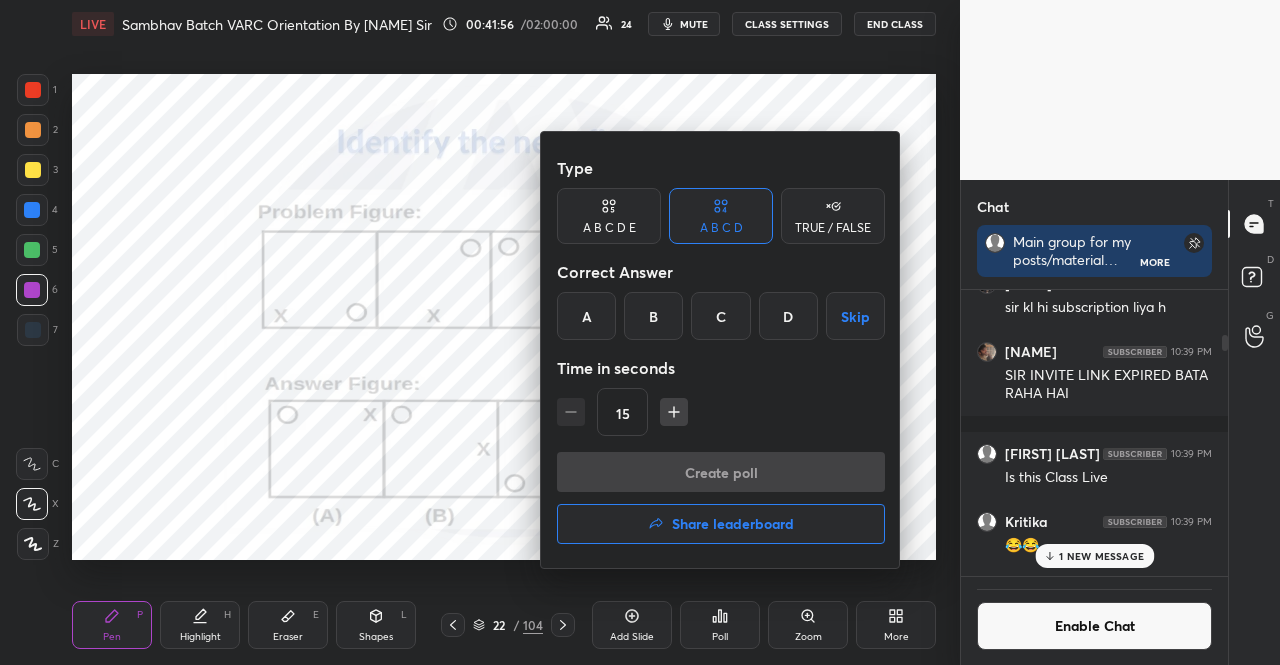 click on "D" at bounding box center [788, 316] 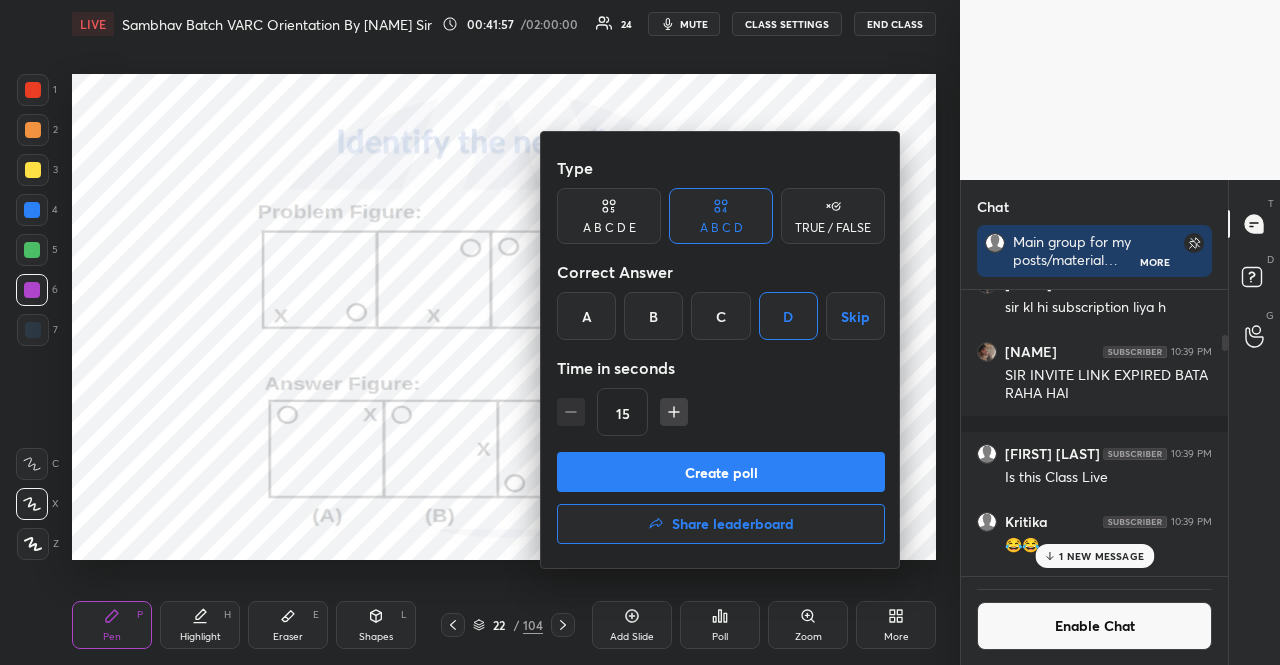 click at bounding box center [674, 412] 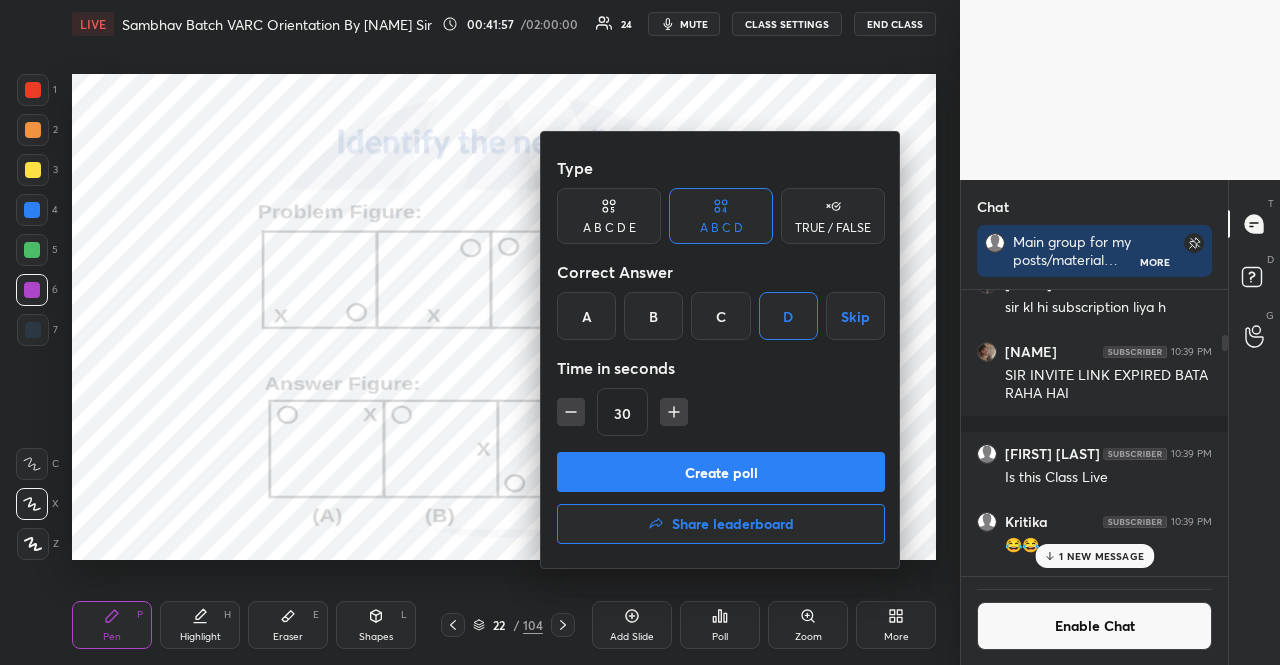 click on "Type A B C D E A B C D TRUE / FALSE Correct Answer A B C D Skip Time in seconds 30 Create poll Share leaderboard" at bounding box center (721, 350) 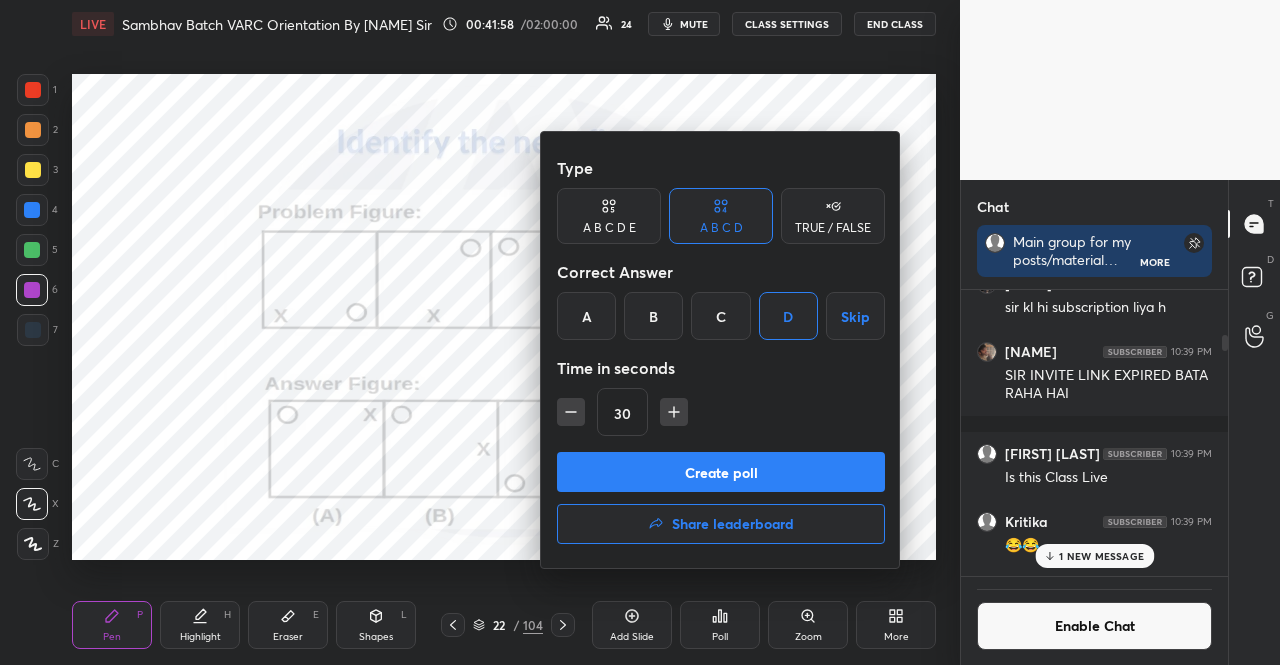 click on "Create poll" at bounding box center [721, 472] 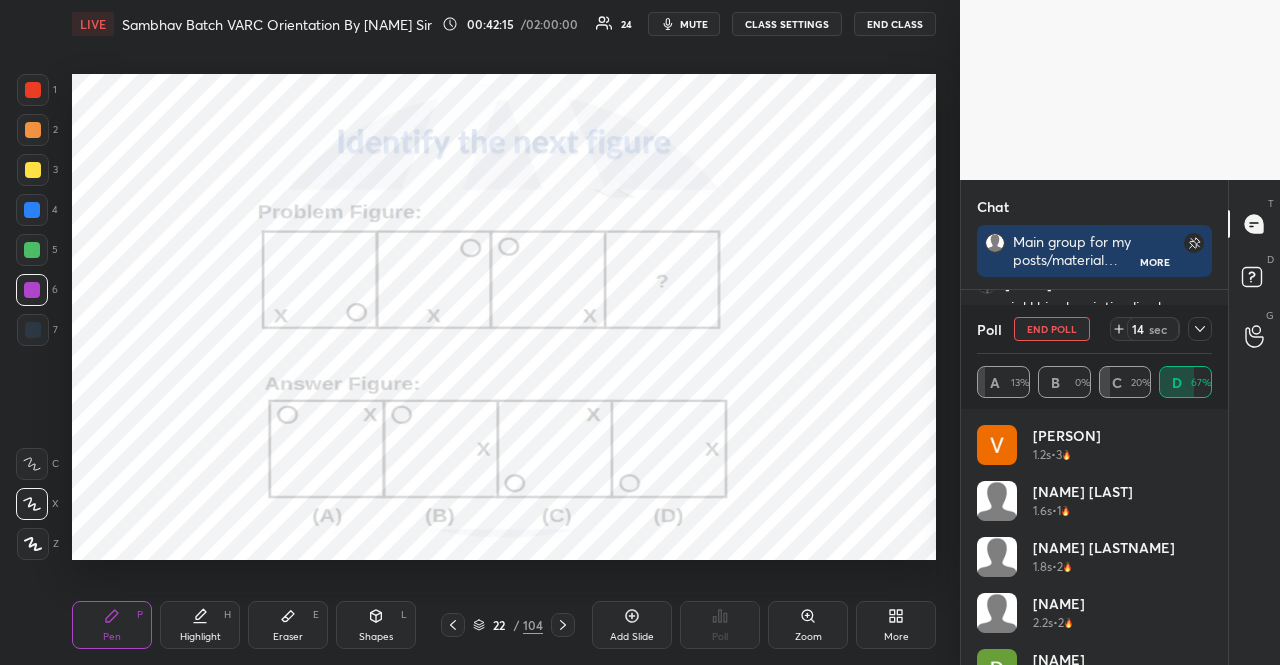 click at bounding box center (33, 90) 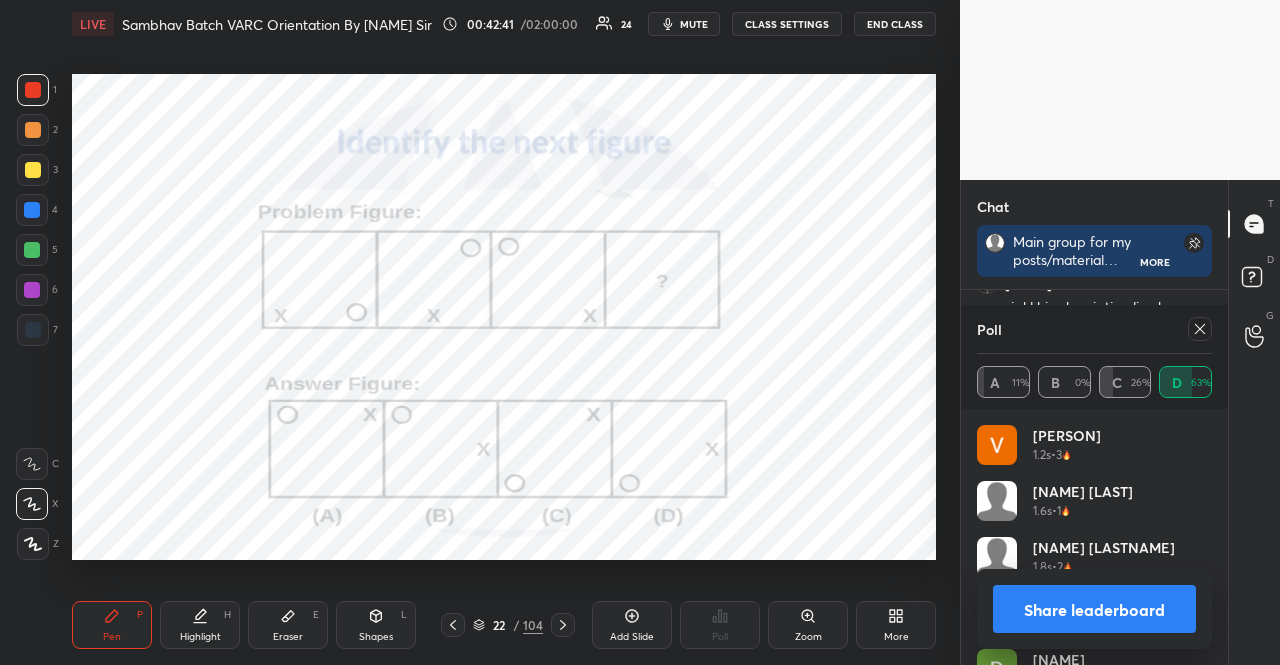 click at bounding box center (32, 210) 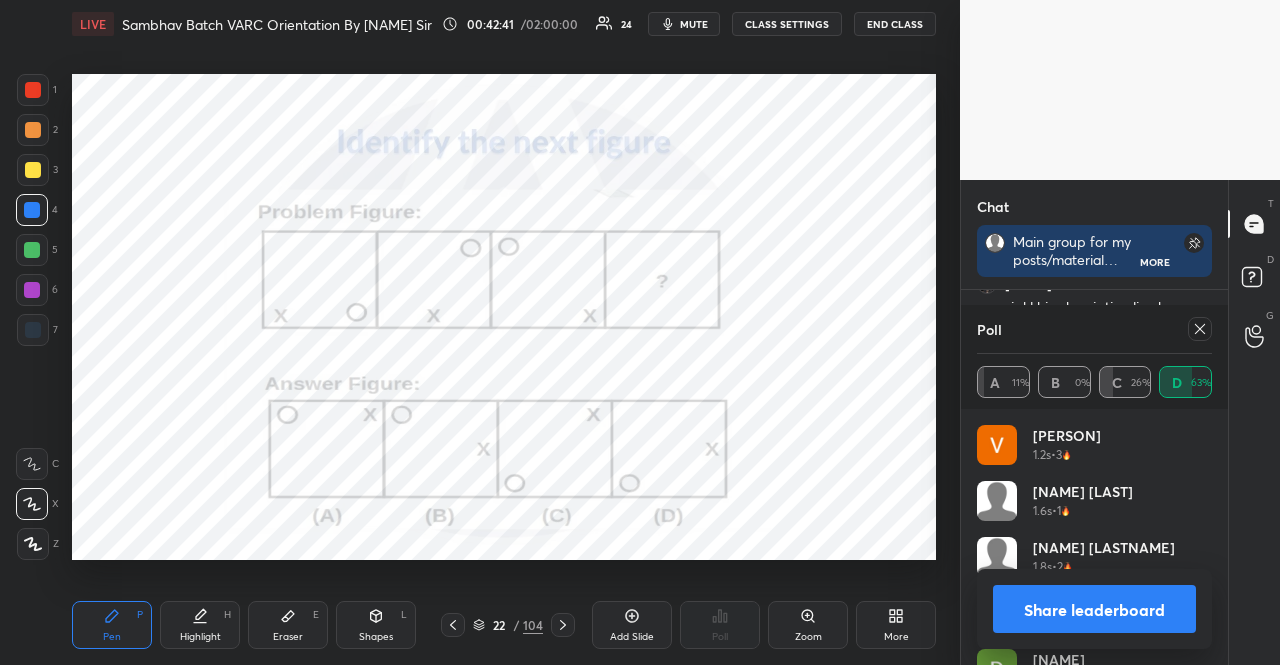 drag, startPoint x: 33, startPoint y: 203, endPoint x: 58, endPoint y: 203, distance: 25 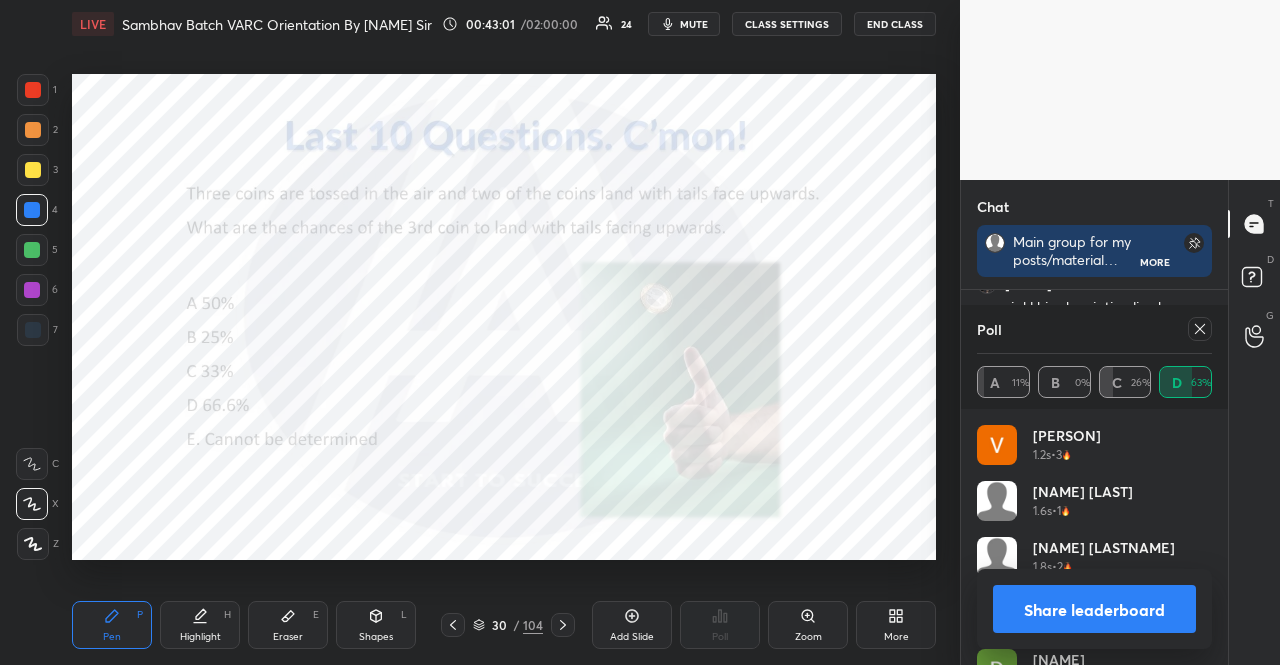 click 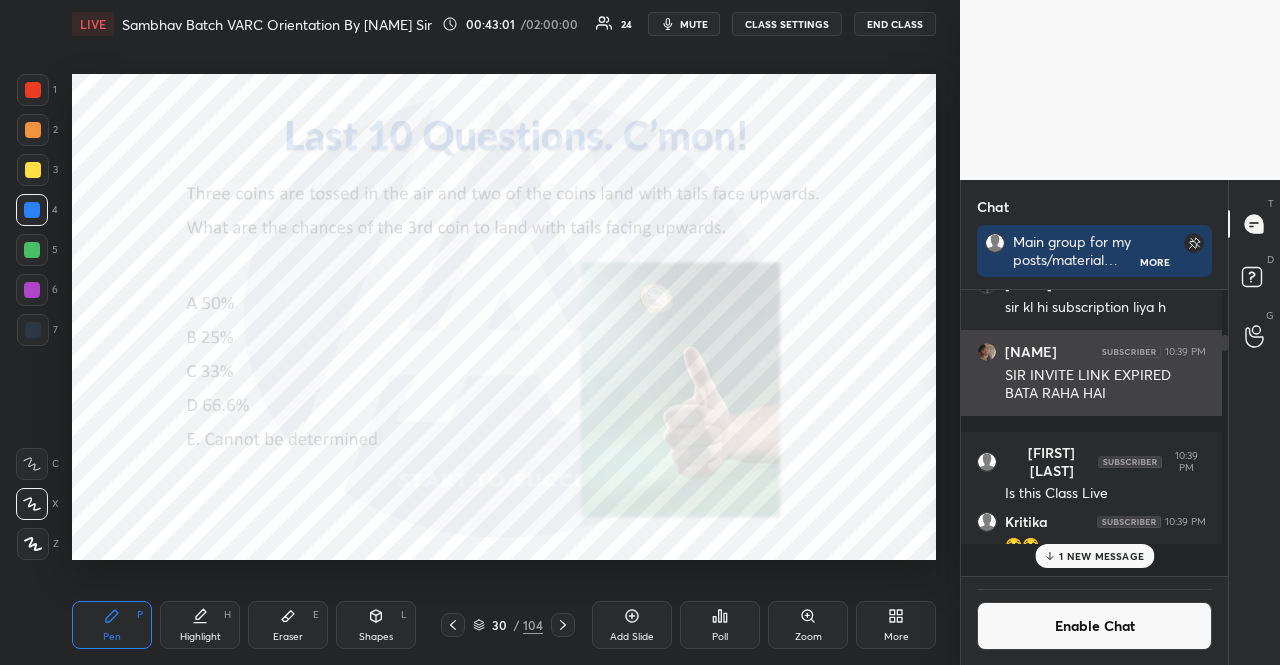 scroll, scrollTop: 1, scrollLeft: 6, axis: both 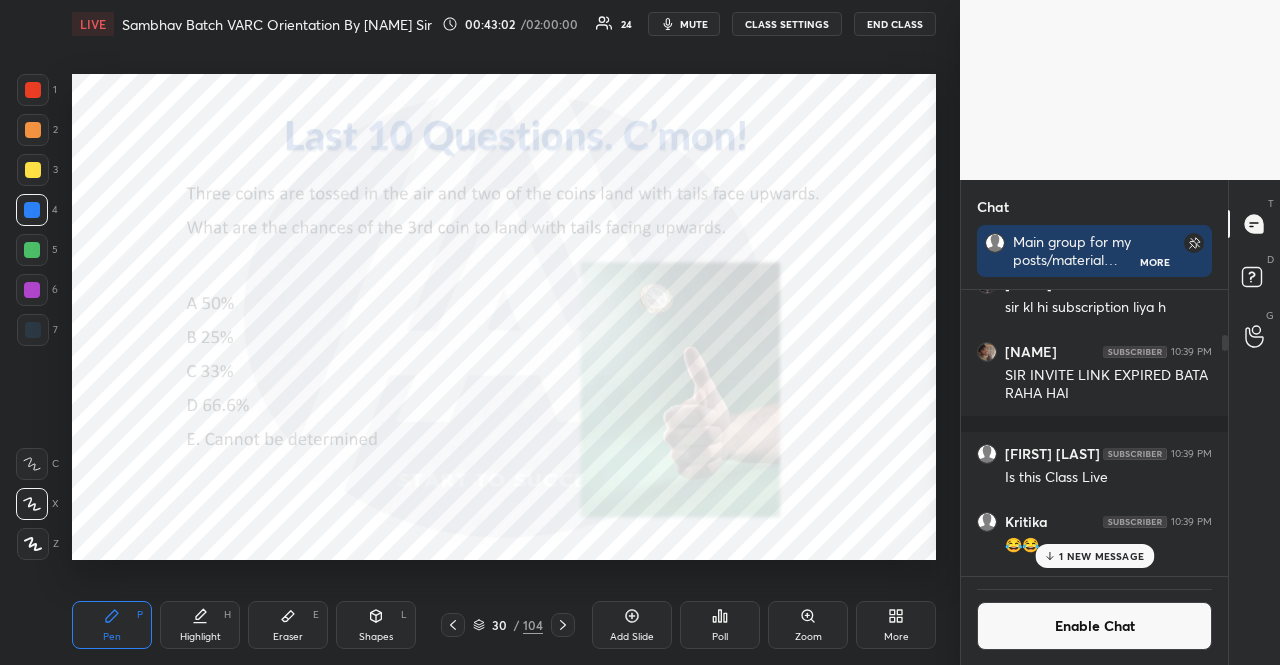click on "Poll" at bounding box center (720, 625) 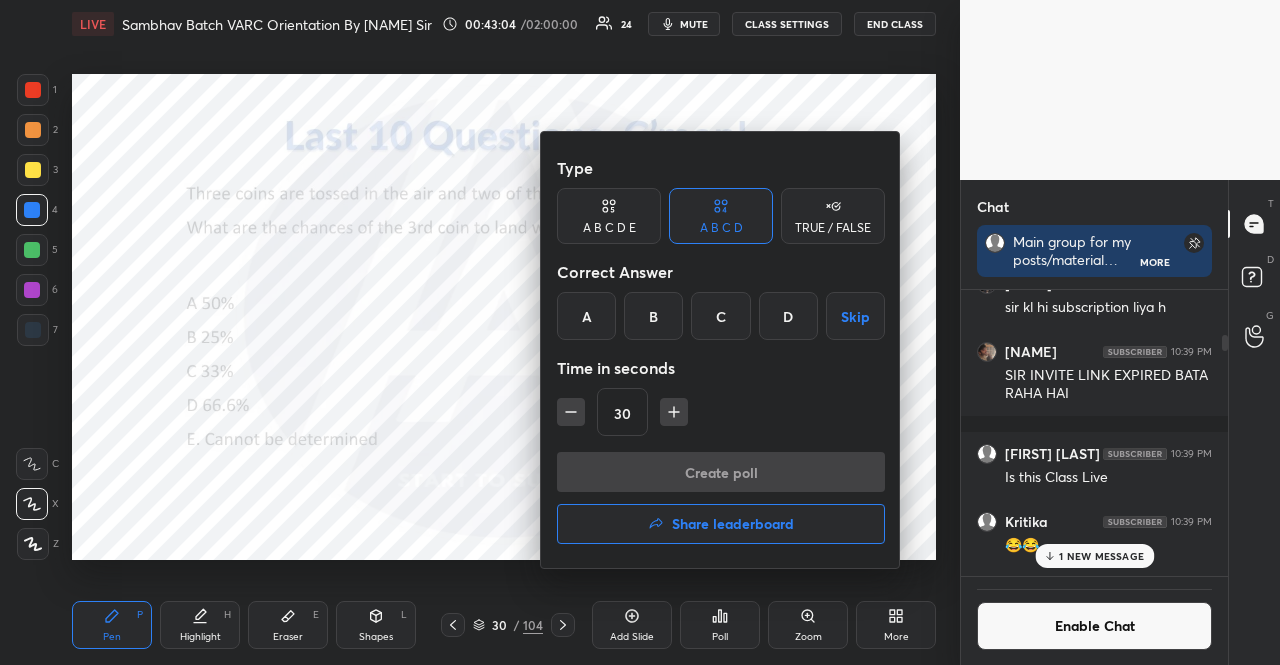 click on "A" at bounding box center [586, 316] 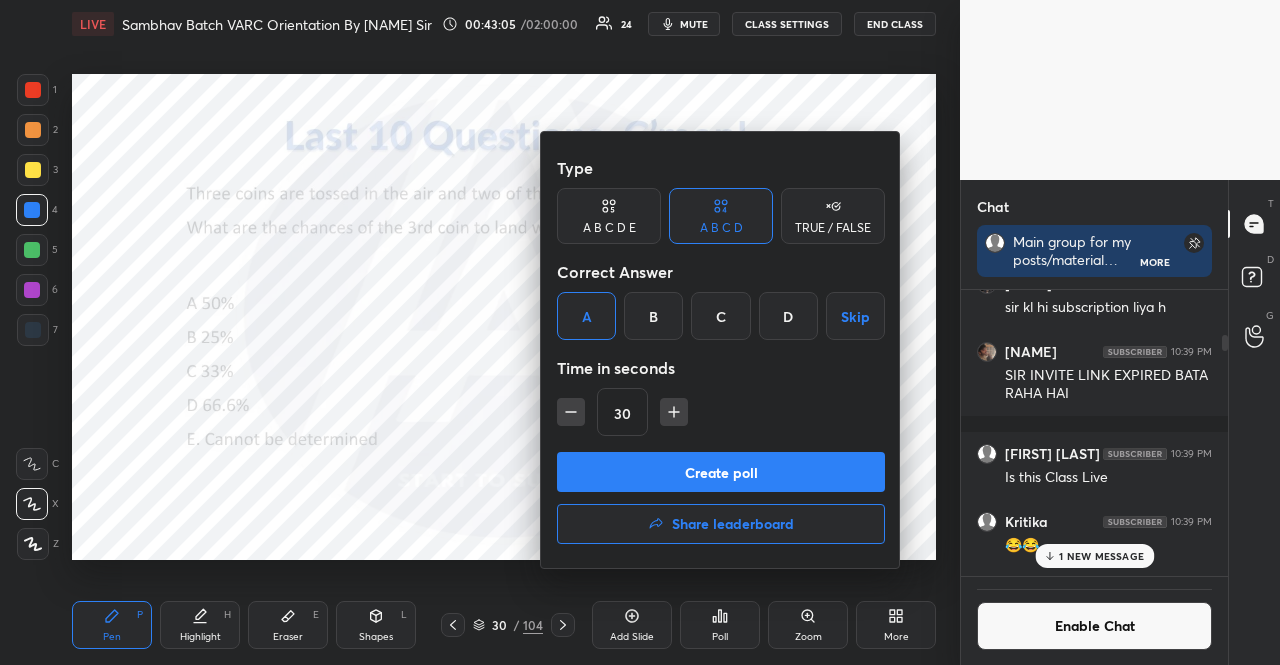 click 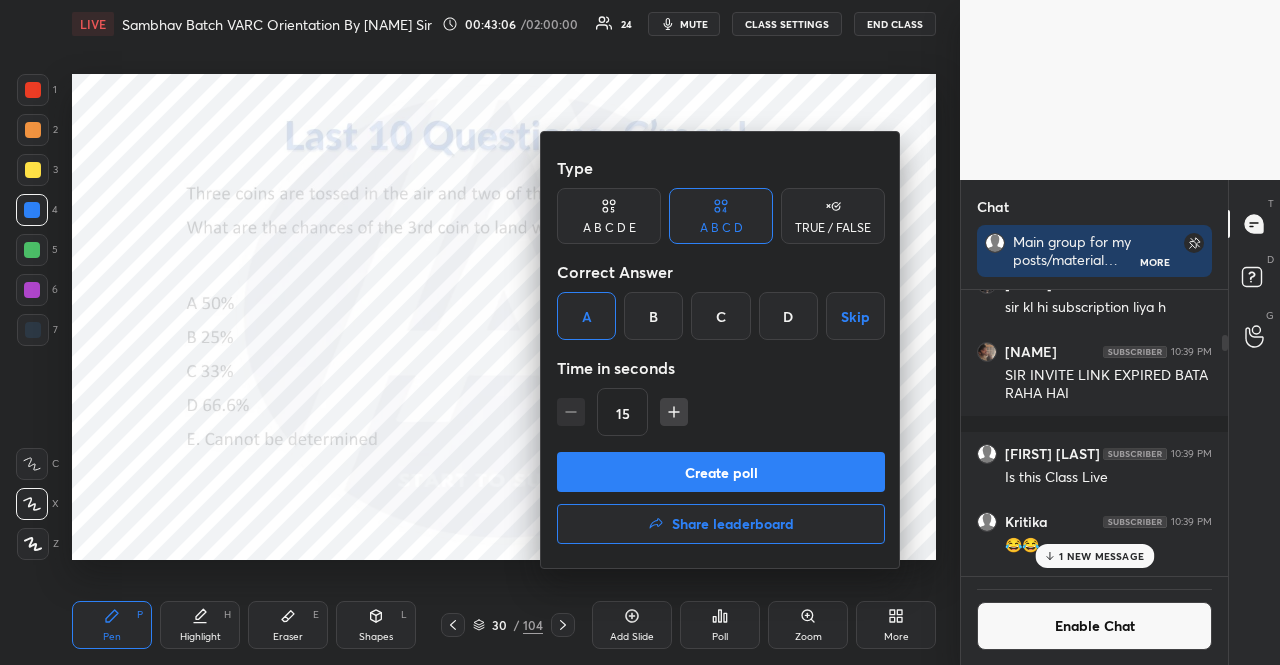 click 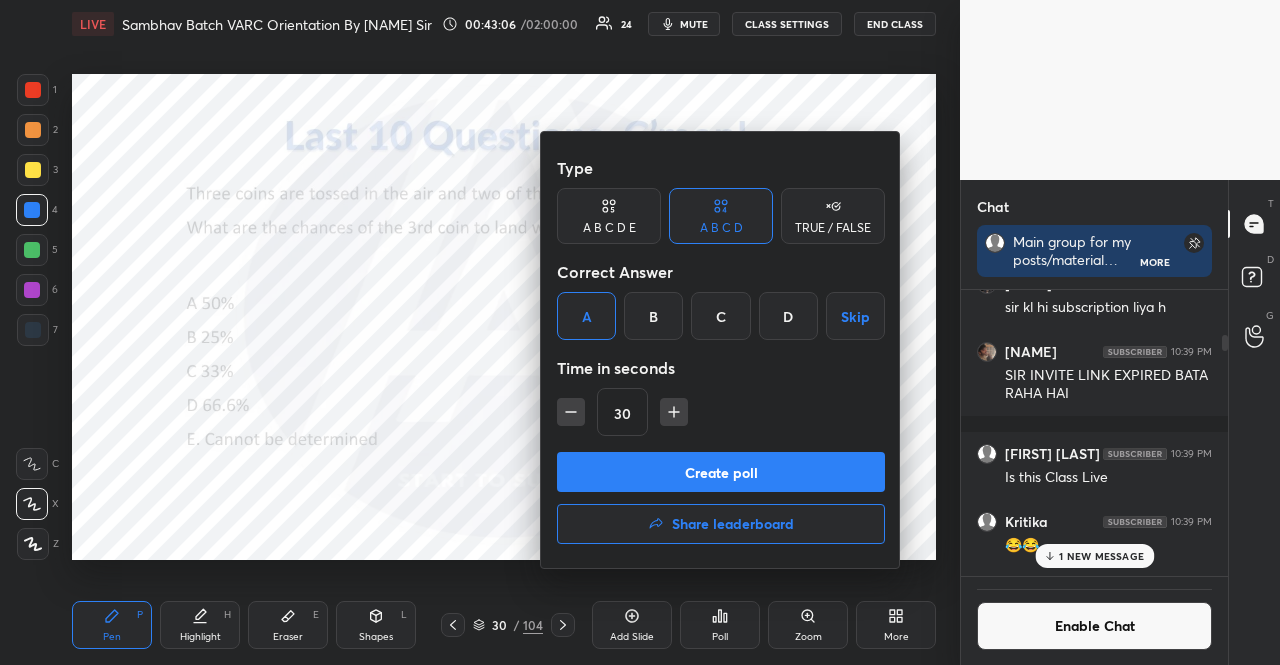 click on "Create poll" at bounding box center [721, 472] 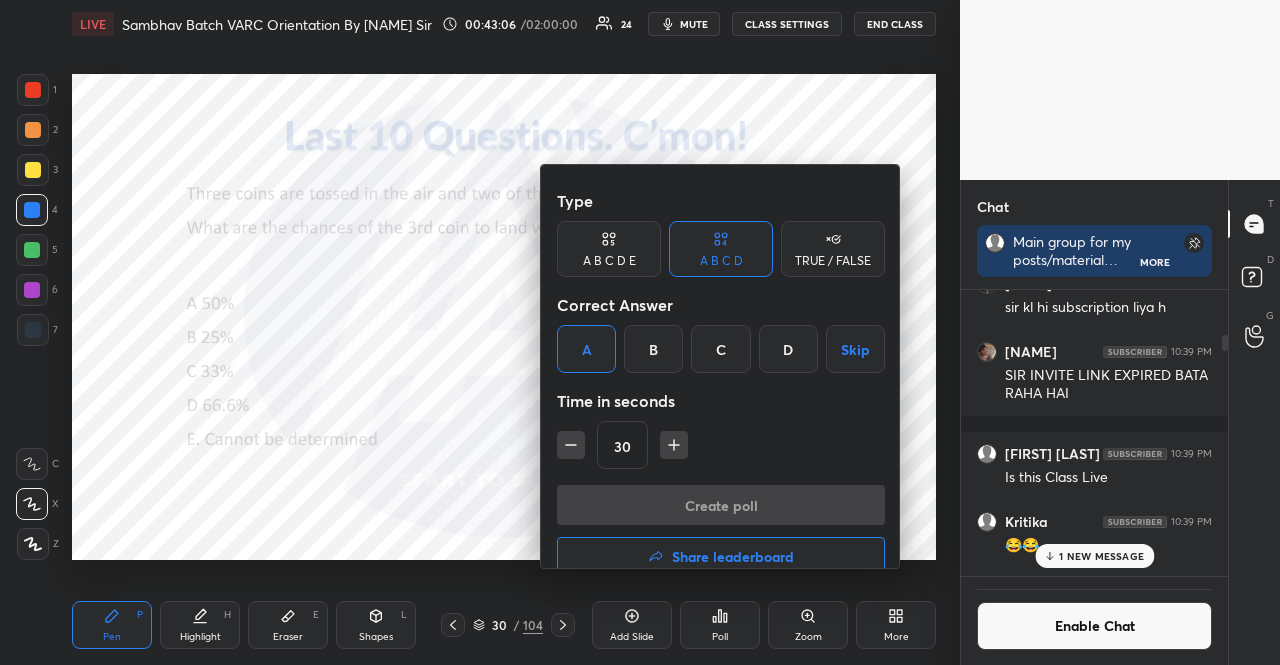 scroll, scrollTop: 256, scrollLeft: 255, axis: both 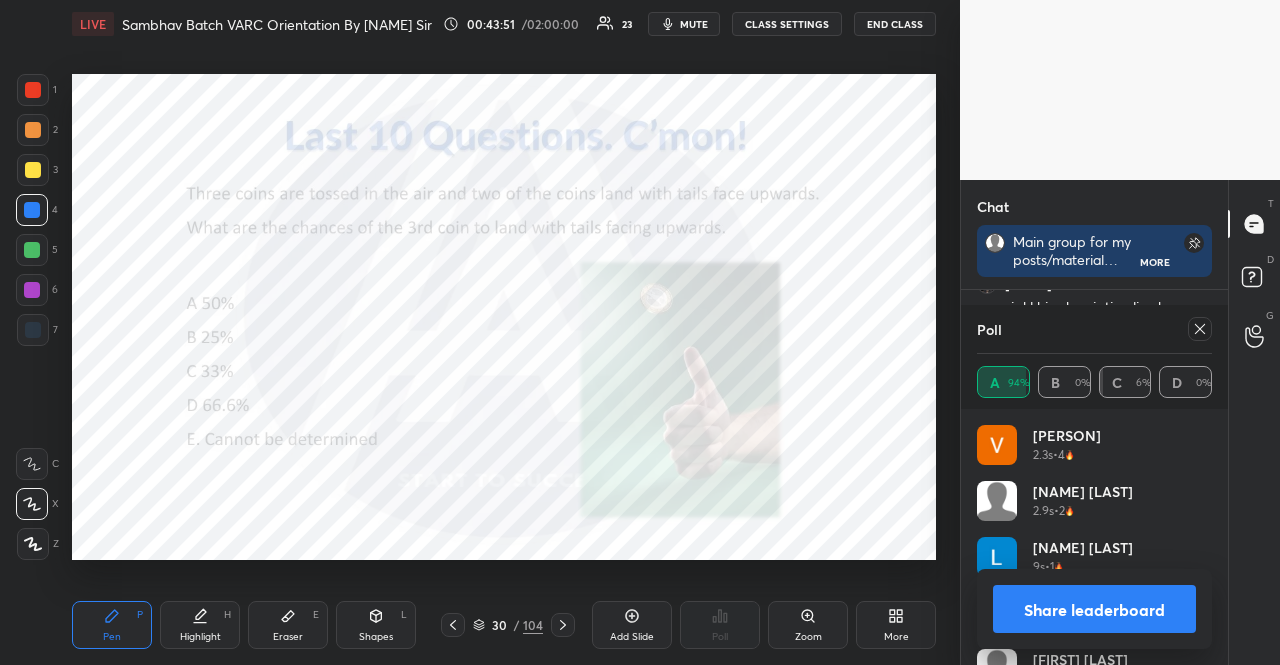 click at bounding box center (32, 250) 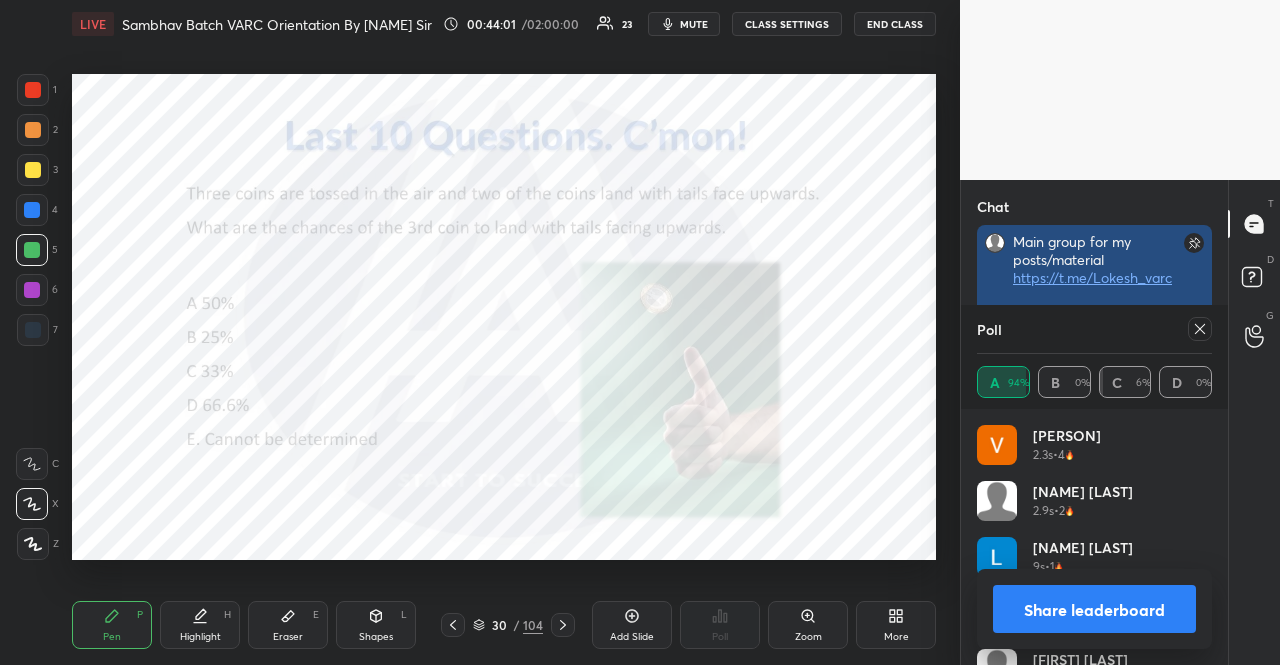 scroll, scrollTop: 75, scrollLeft: 261, axis: both 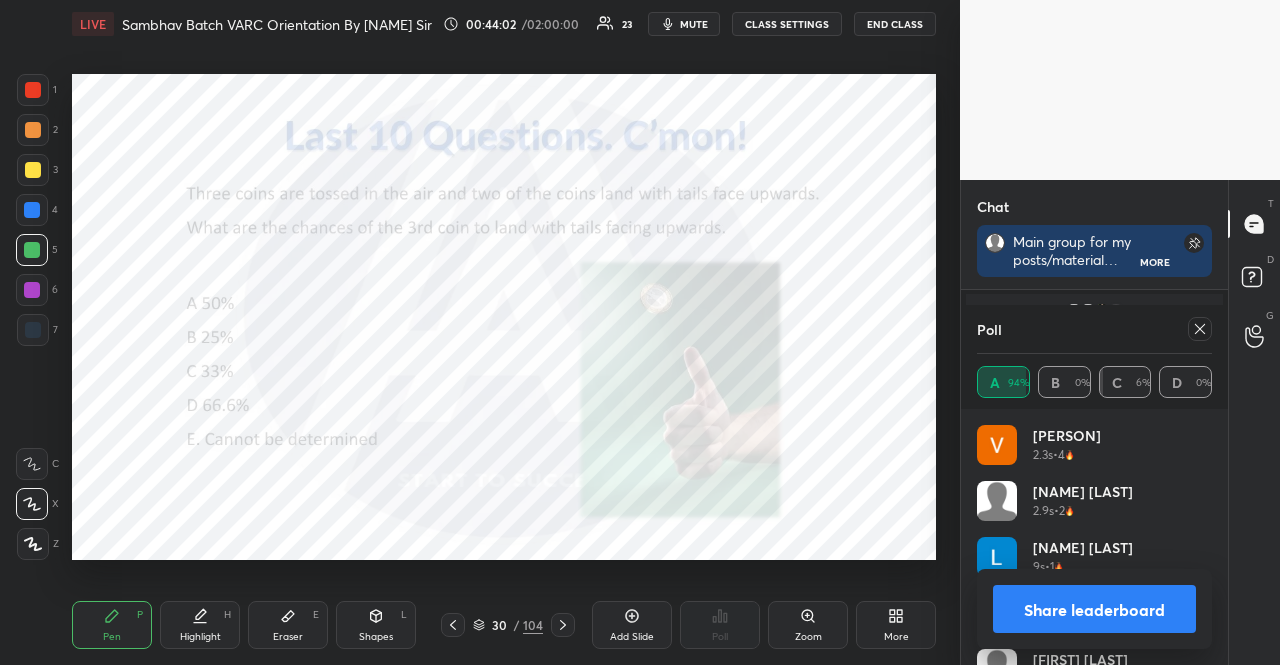 click 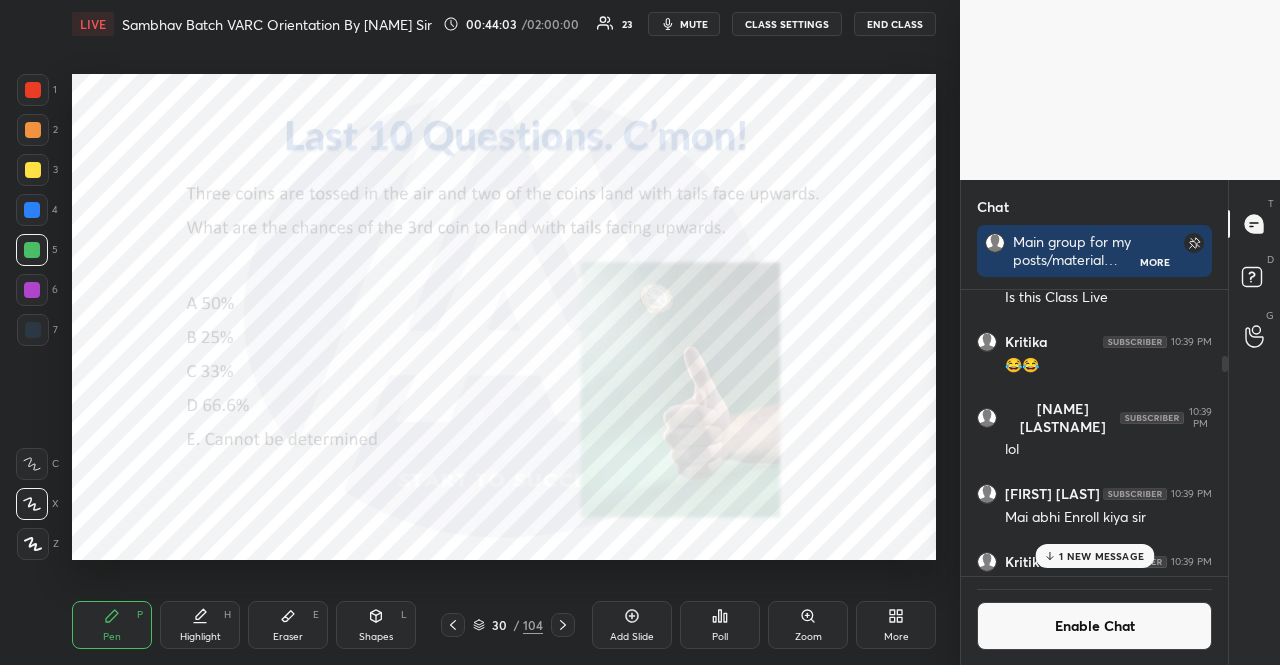 click on "1 NEW MESSAGE" at bounding box center (1101, 556) 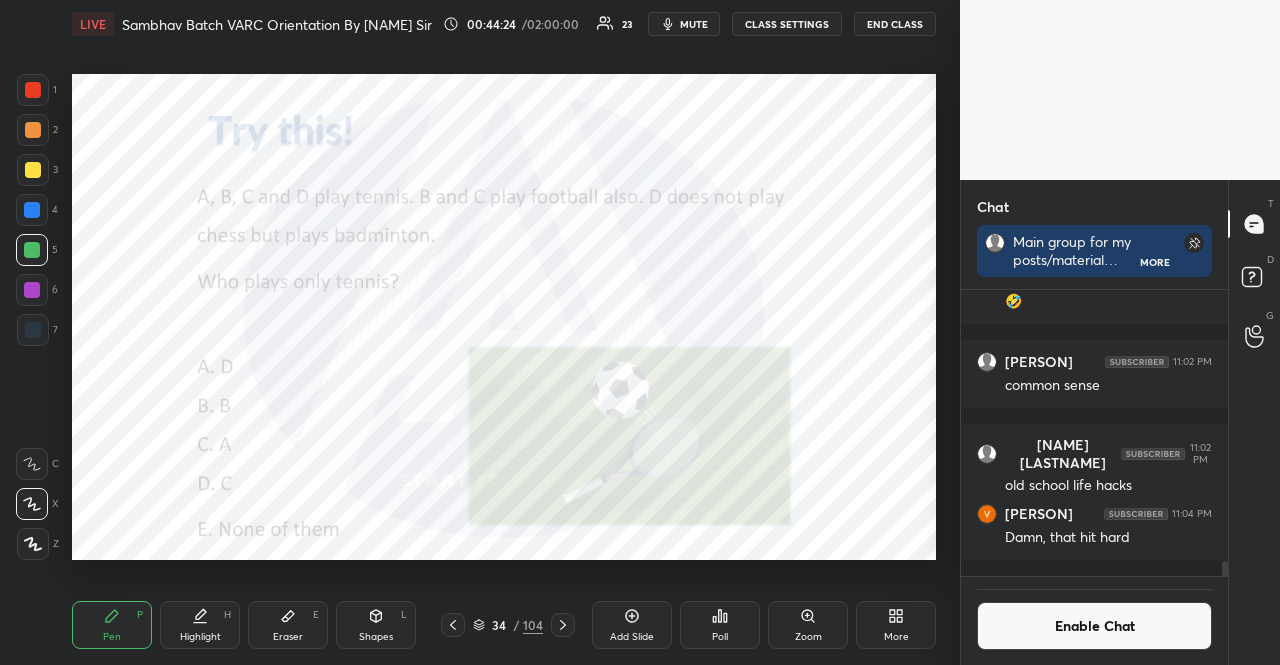 click on "Poll" at bounding box center (720, 625) 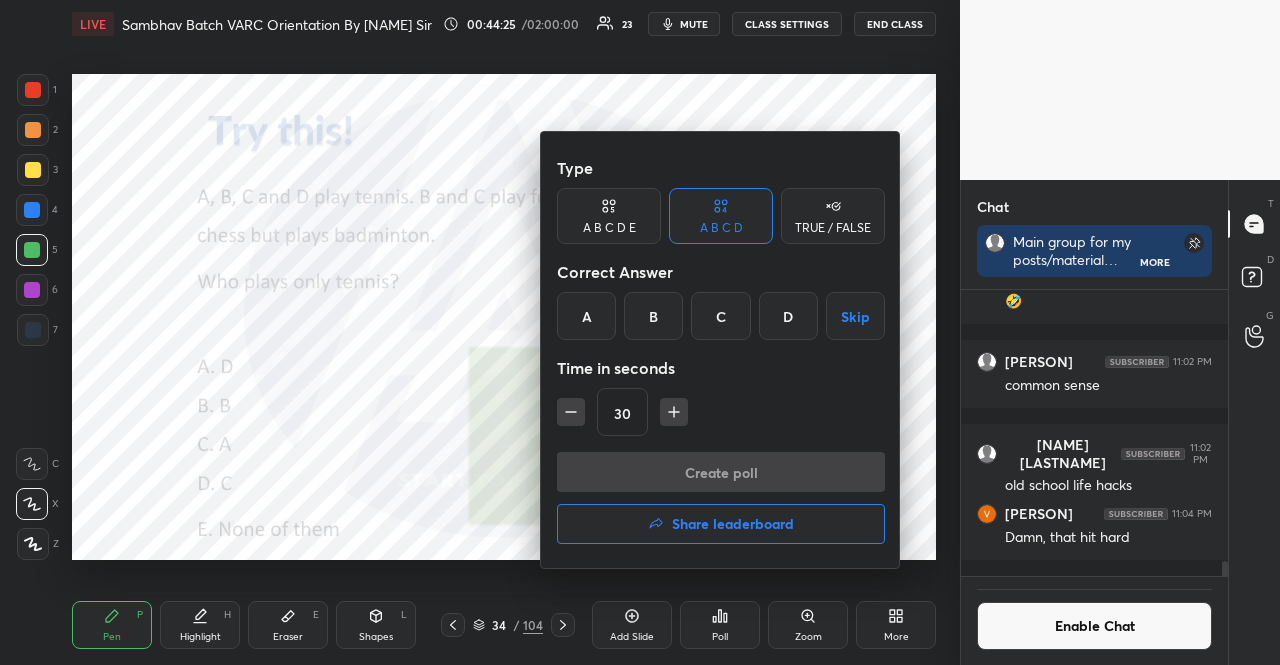 click on "C" at bounding box center (720, 316) 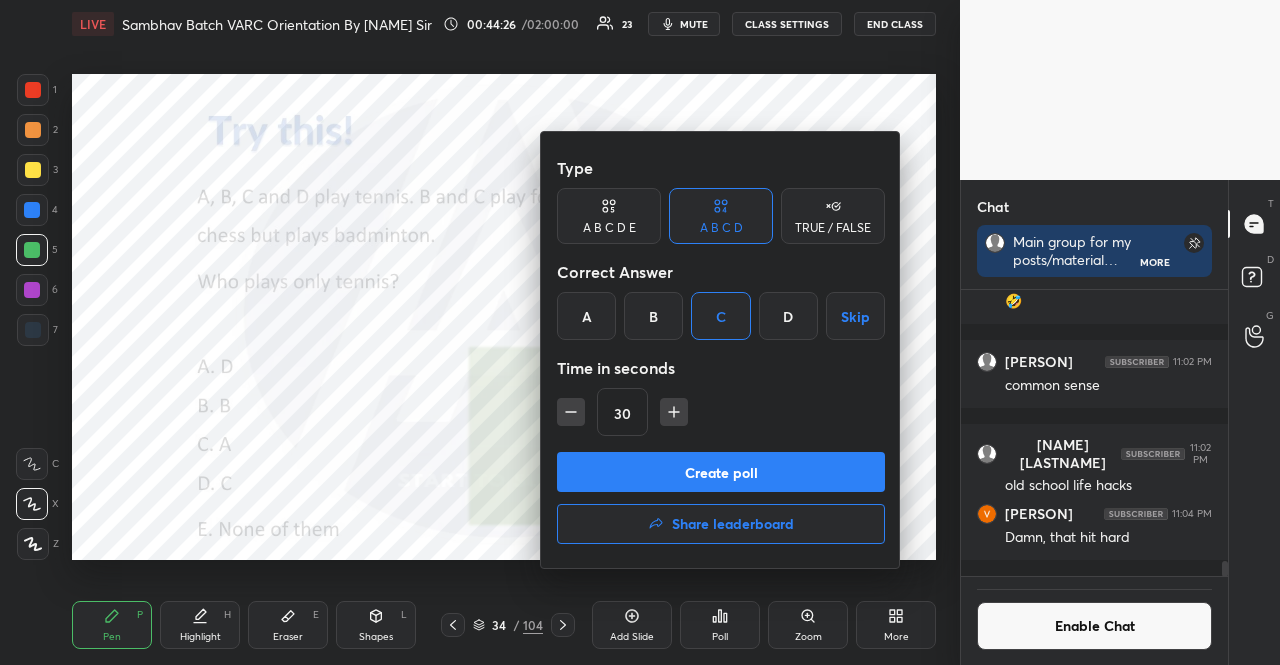 click on "Create poll" at bounding box center (721, 472) 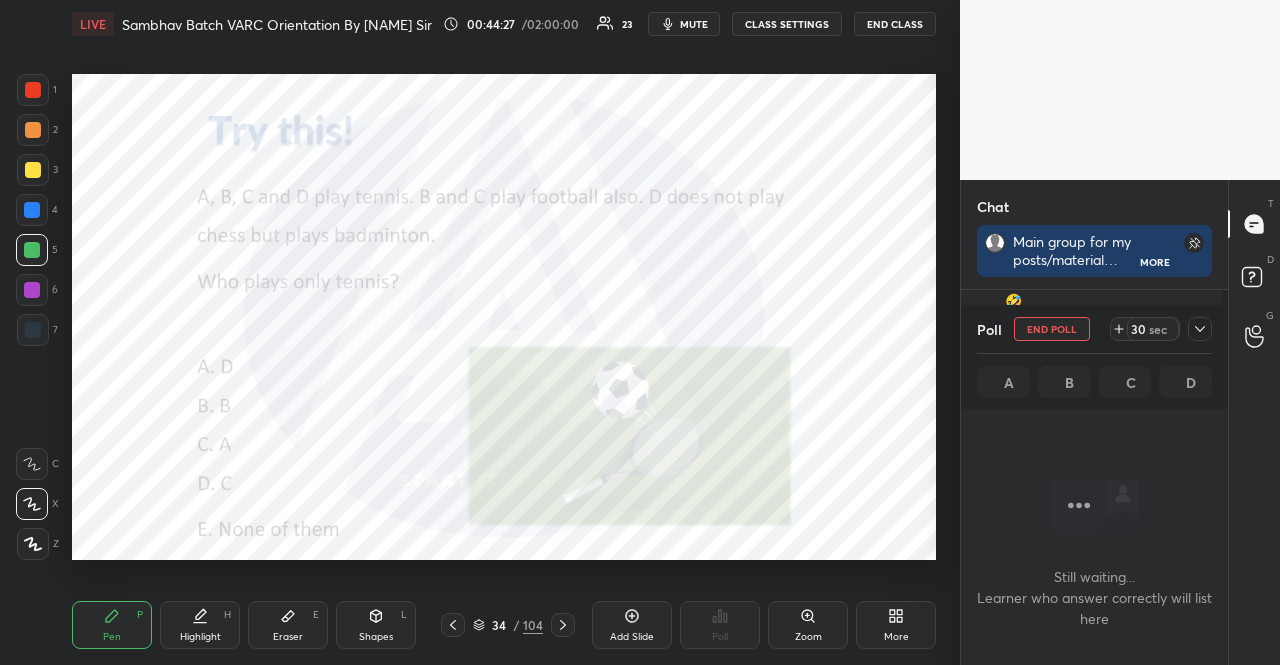 scroll, scrollTop: 192, scrollLeft: 255, axis: both 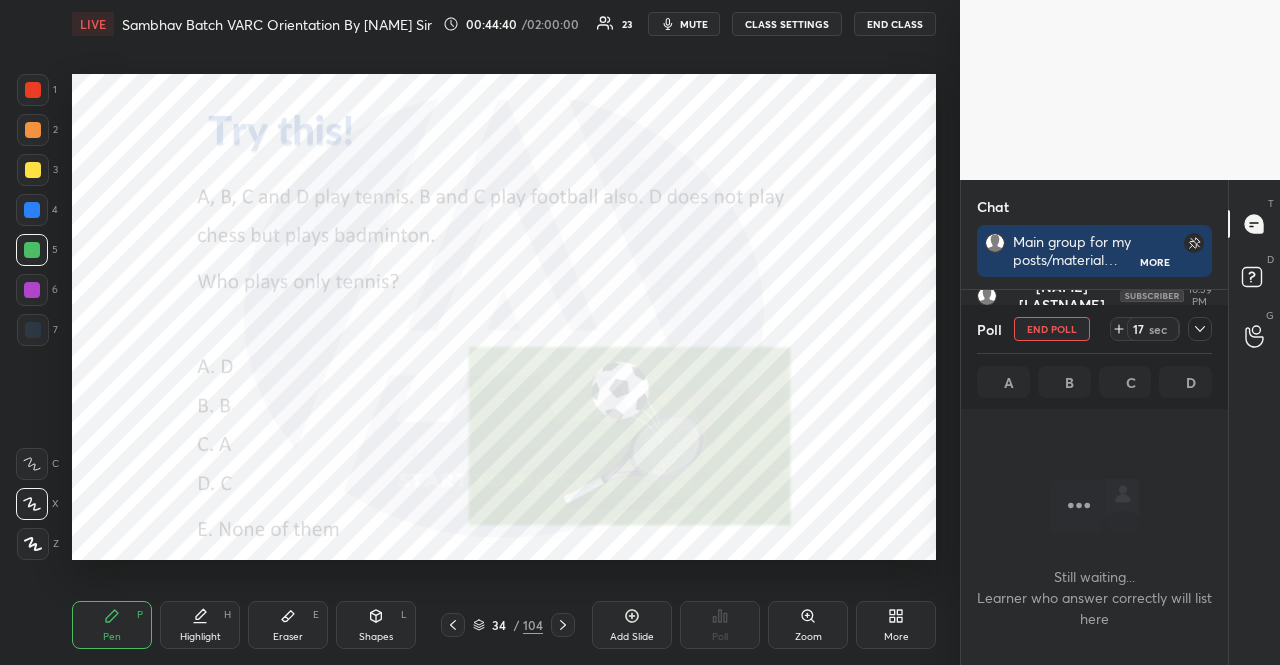 click at bounding box center (33, 130) 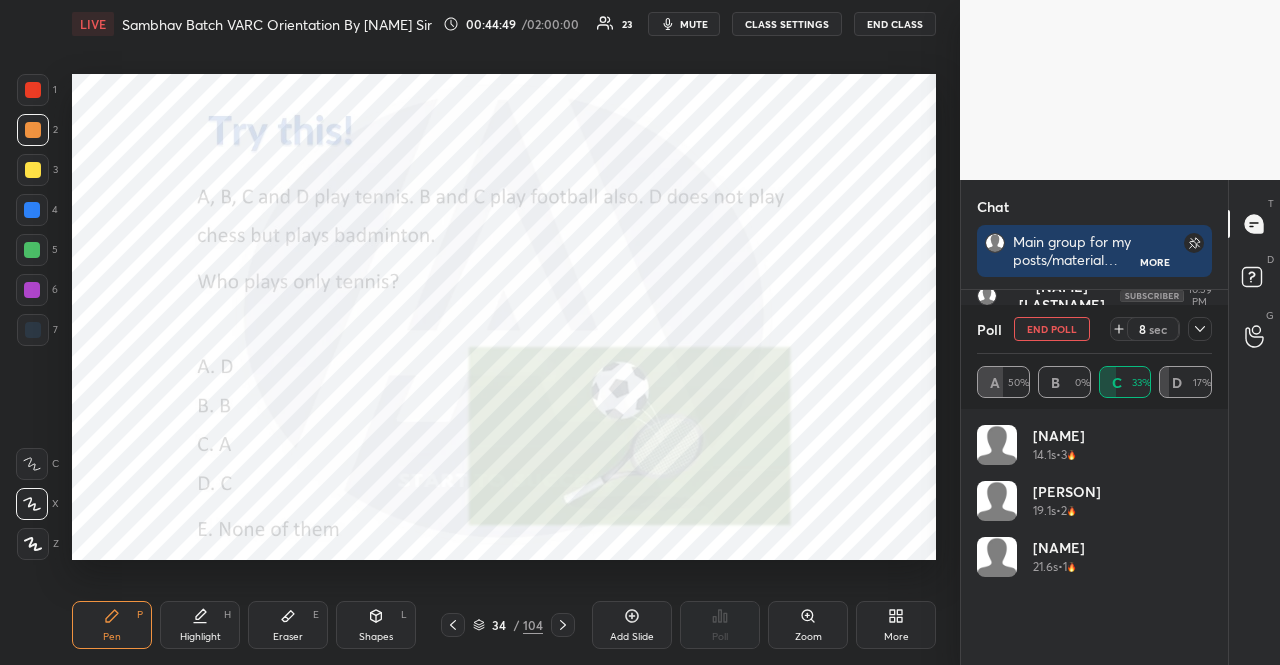 click at bounding box center [33, 90] 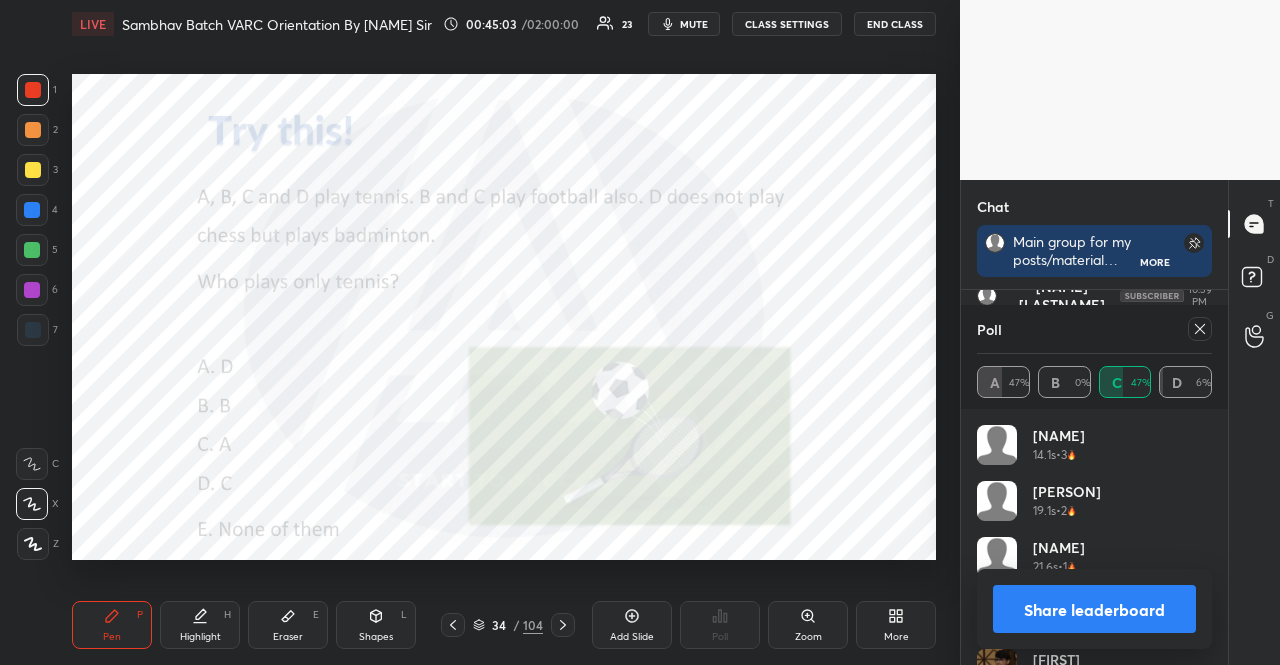 click 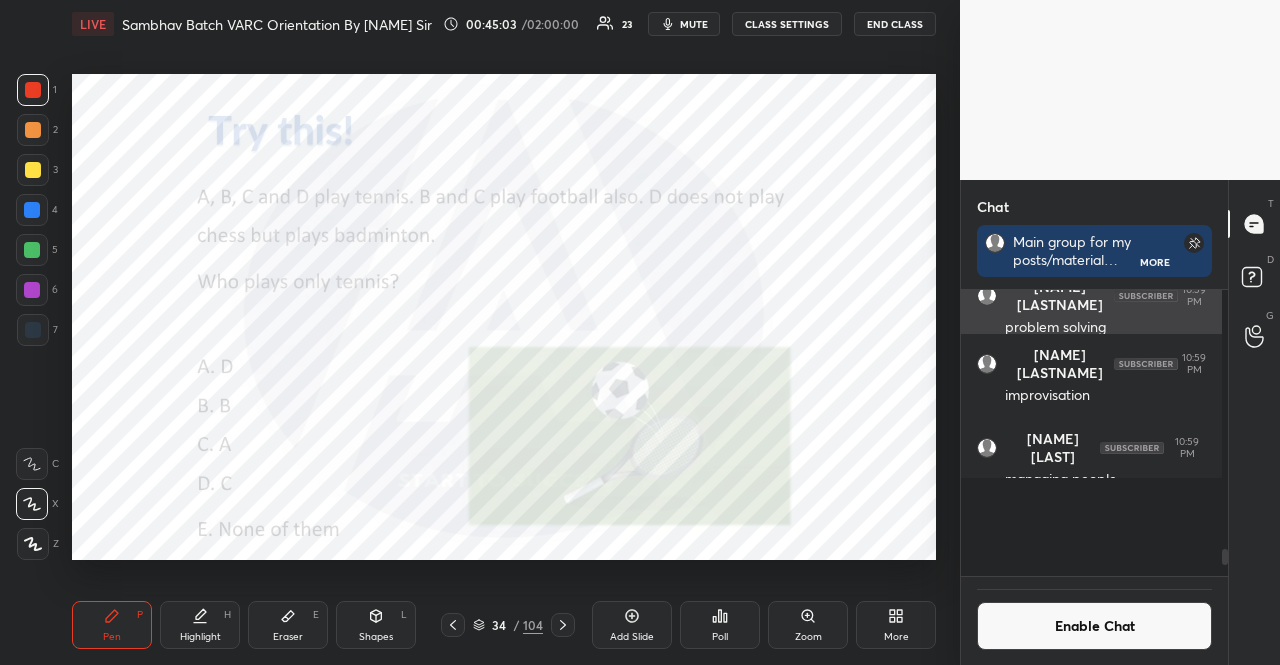 scroll, scrollTop: 150, scrollLeft: 223, axis: both 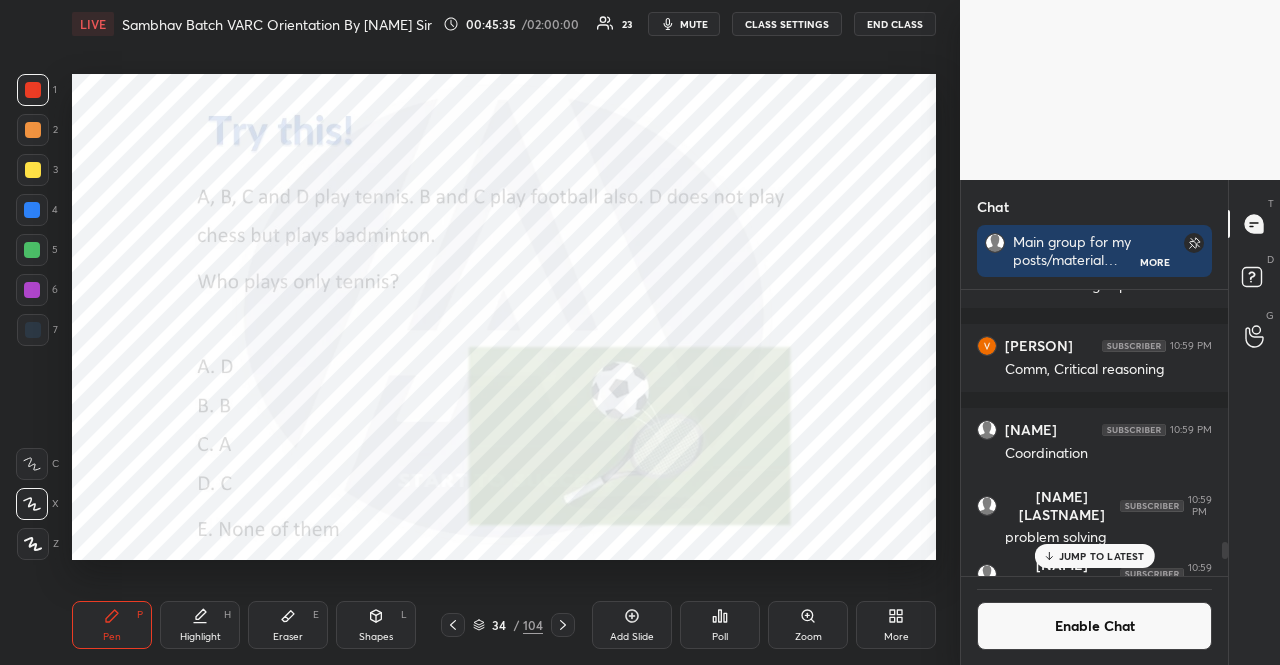 click at bounding box center (32, 250) 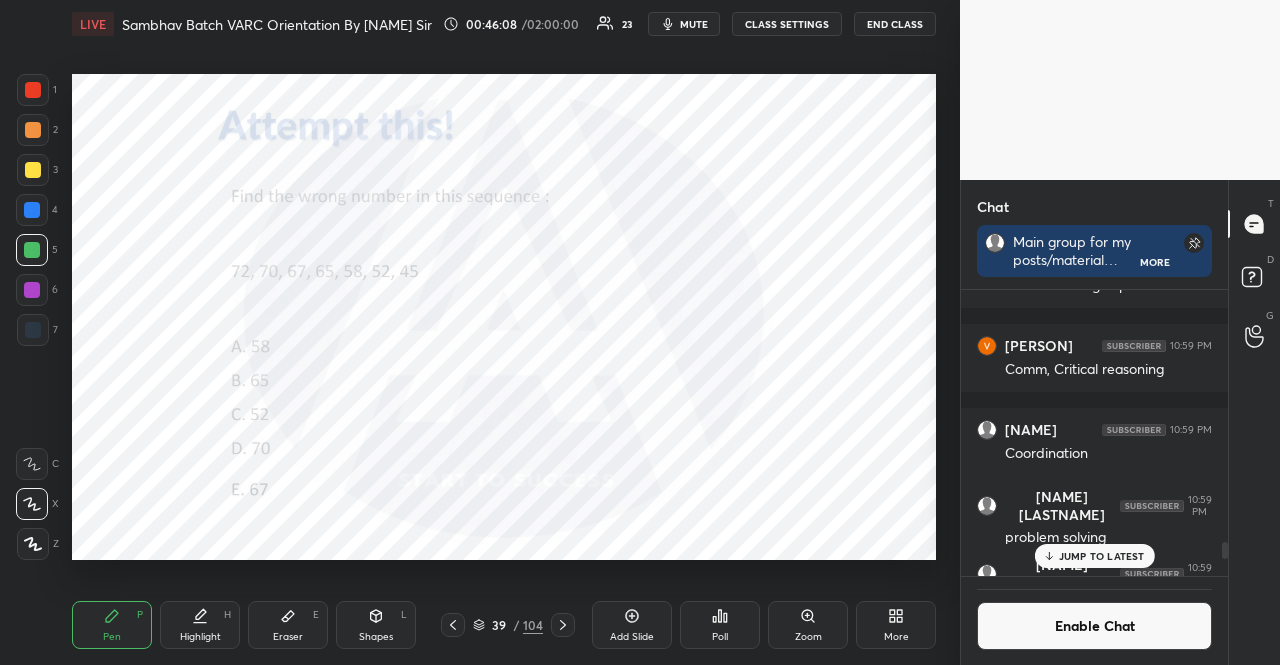 click on "Poll" at bounding box center (720, 625) 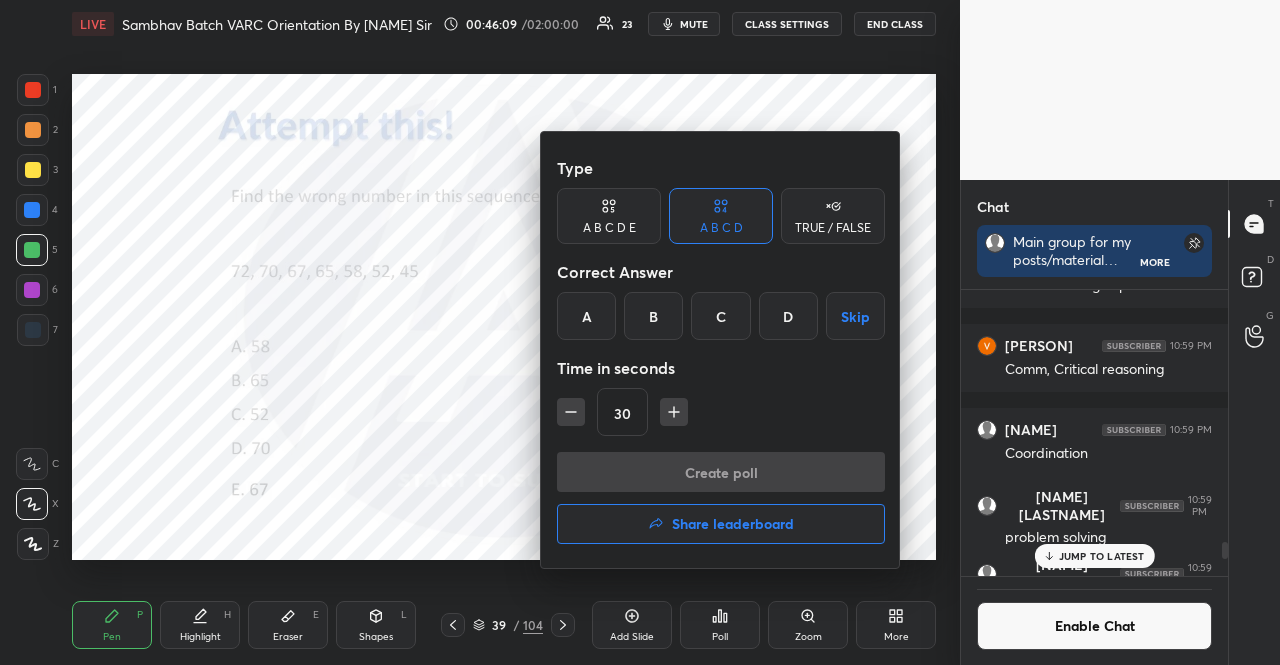 click on "B" at bounding box center [653, 316] 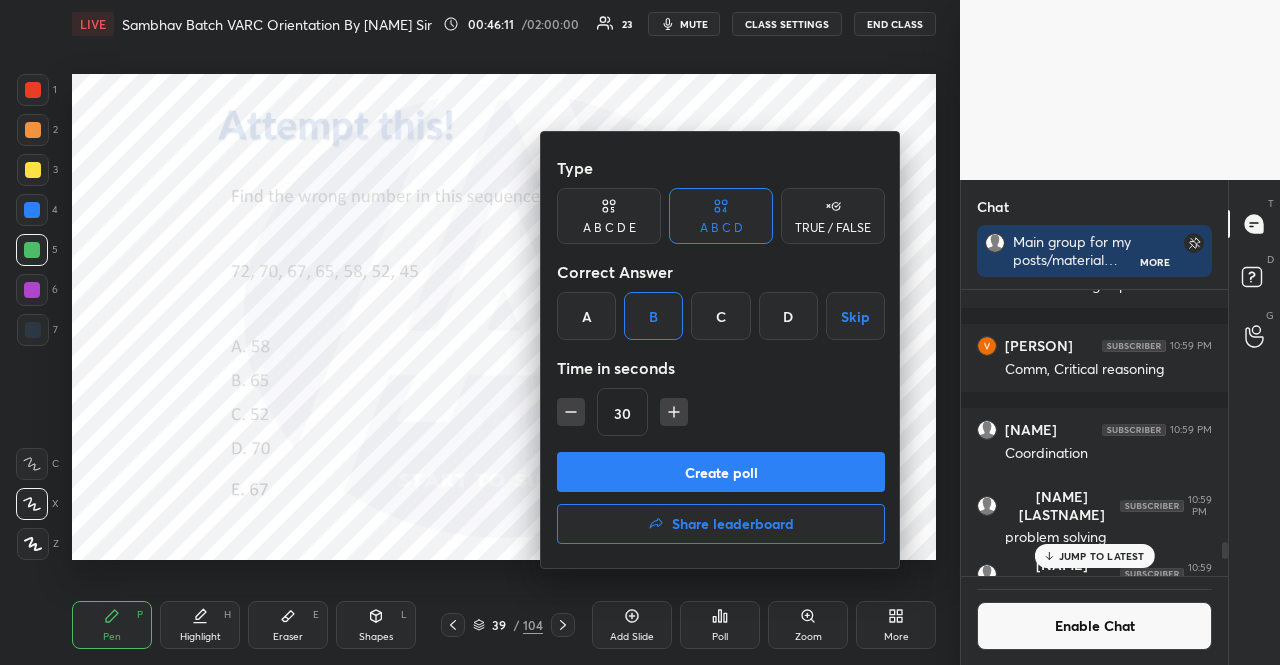 click on "Create poll" at bounding box center (721, 472) 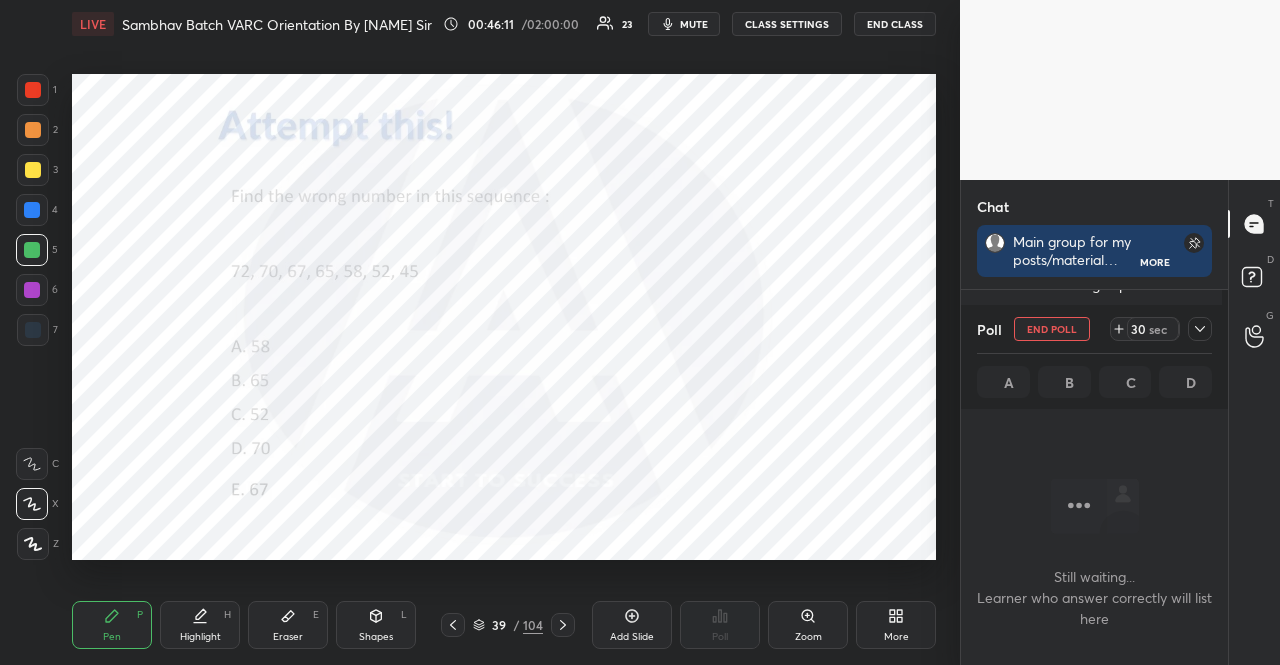 scroll, scrollTop: 192, scrollLeft: 255, axis: both 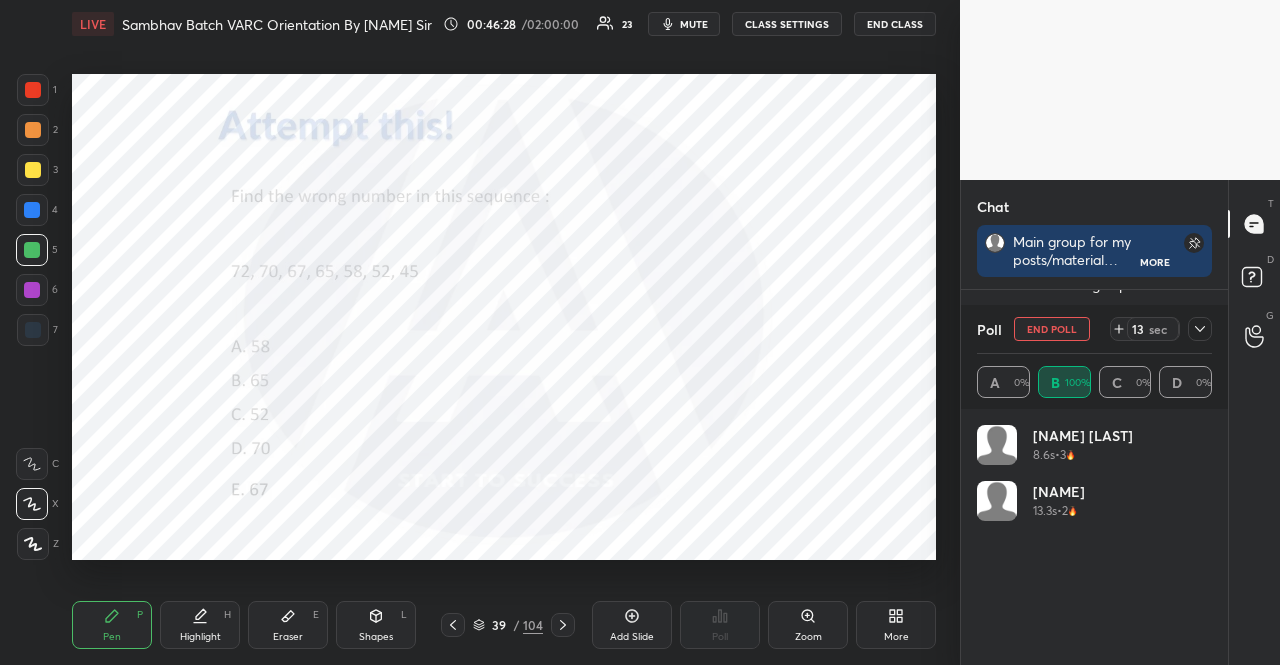 click at bounding box center [32, 210] 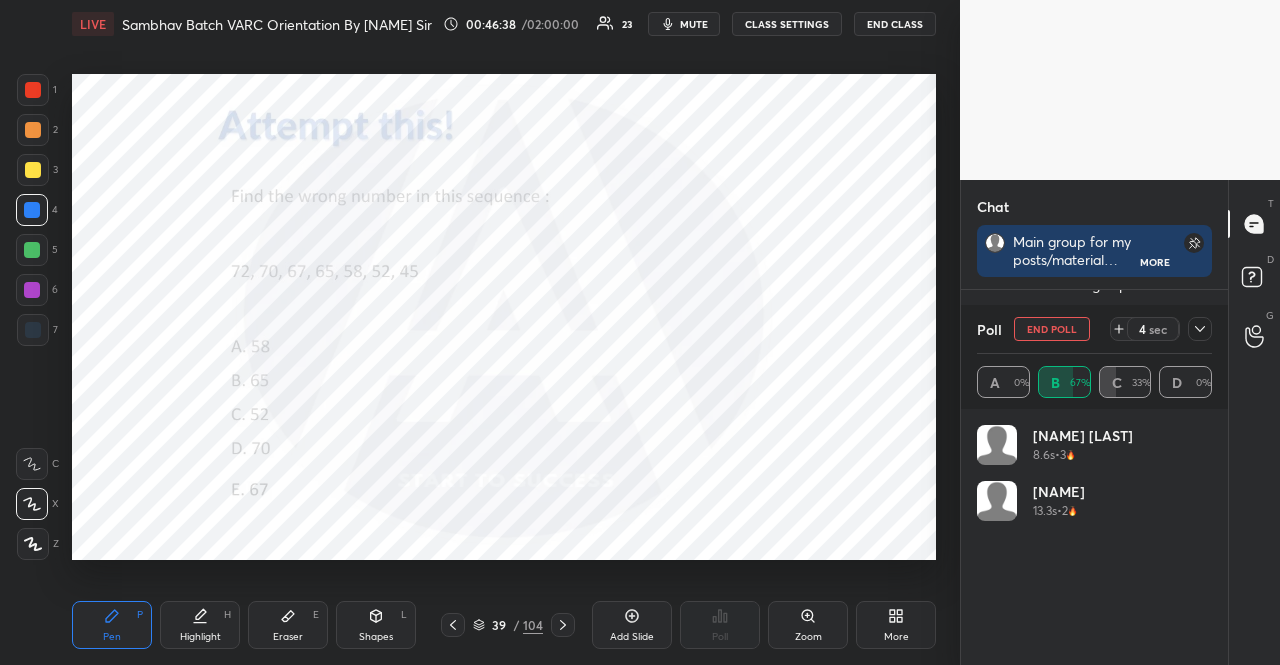 click at bounding box center (32, 250) 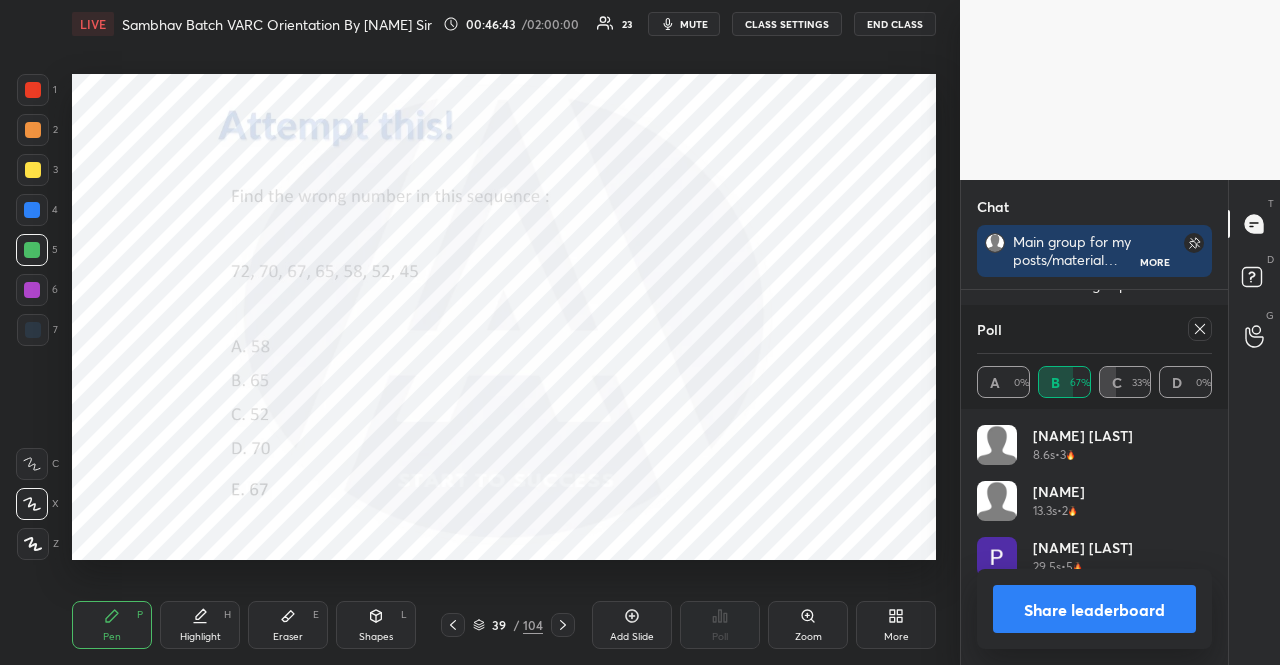 click 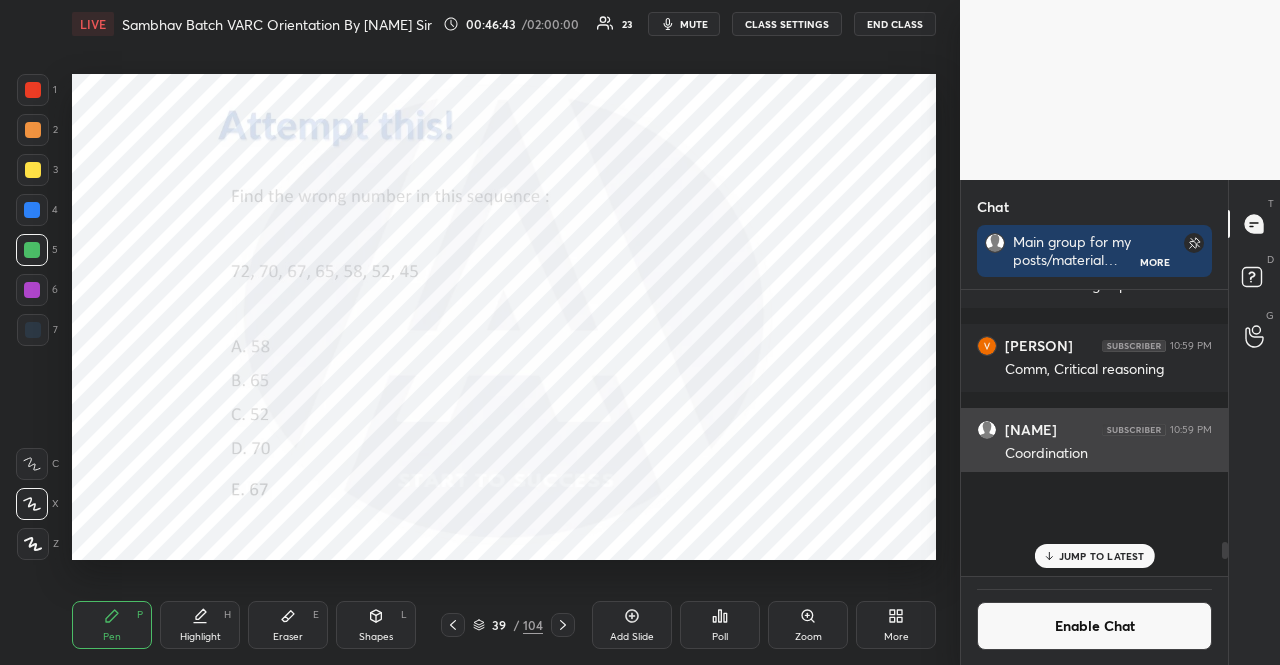 scroll, scrollTop: 88, scrollLeft: 223, axis: both 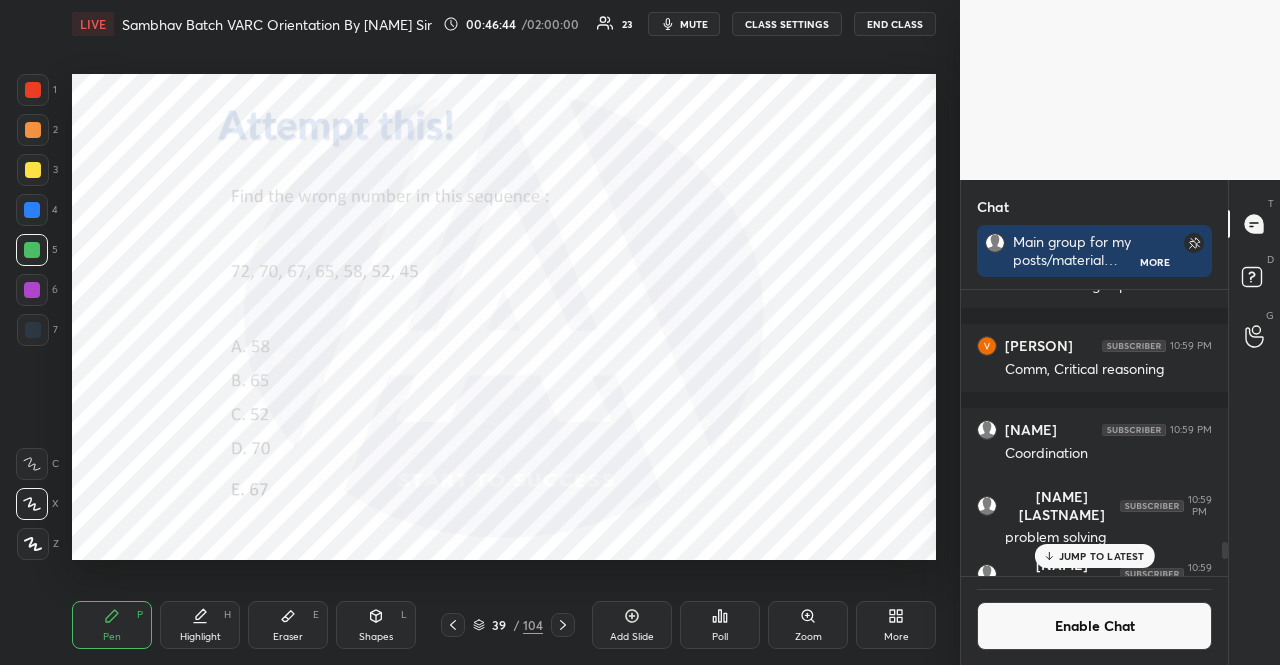 click on "Enable Chat" at bounding box center [1094, 626] 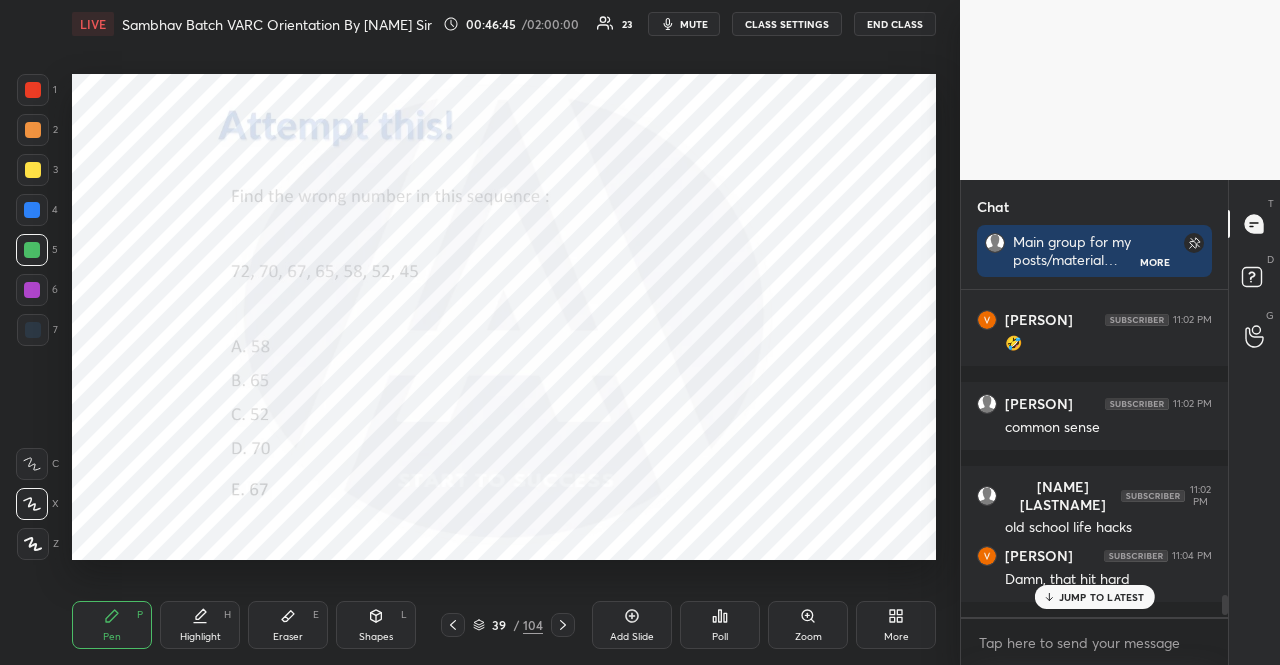 click on "JUMP TO LATEST" at bounding box center [1102, 597] 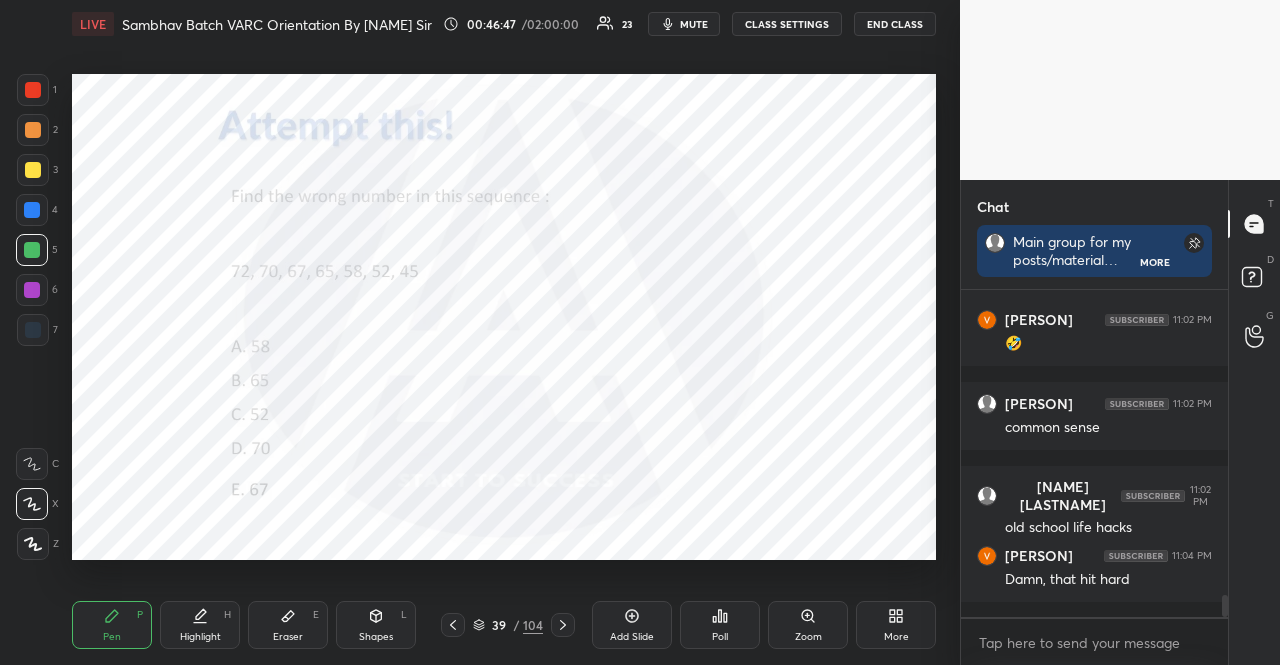 click at bounding box center (32, 210) 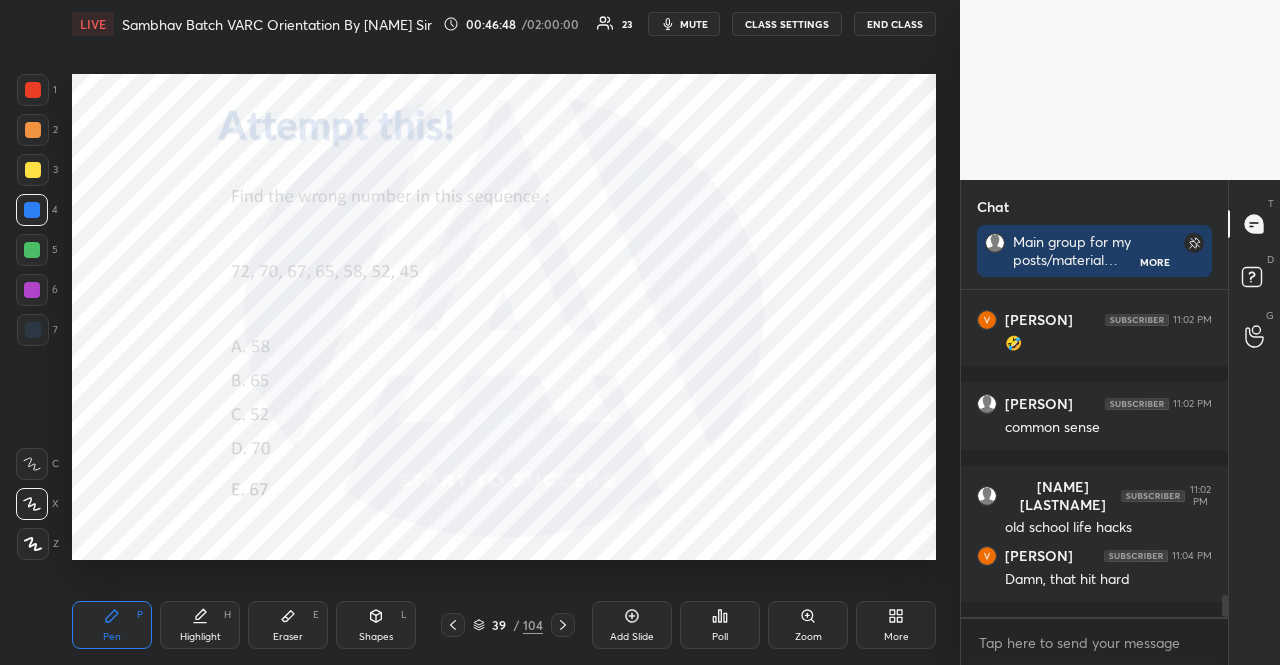 click at bounding box center [32, 464] 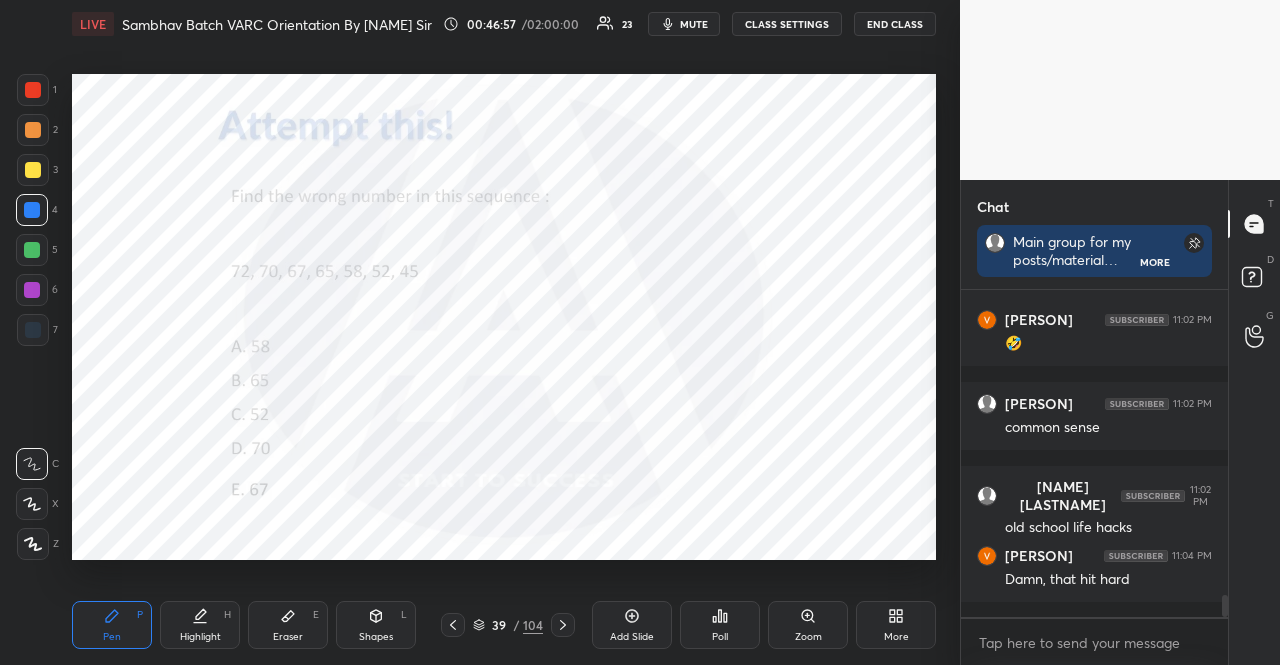 click at bounding box center [32, 250] 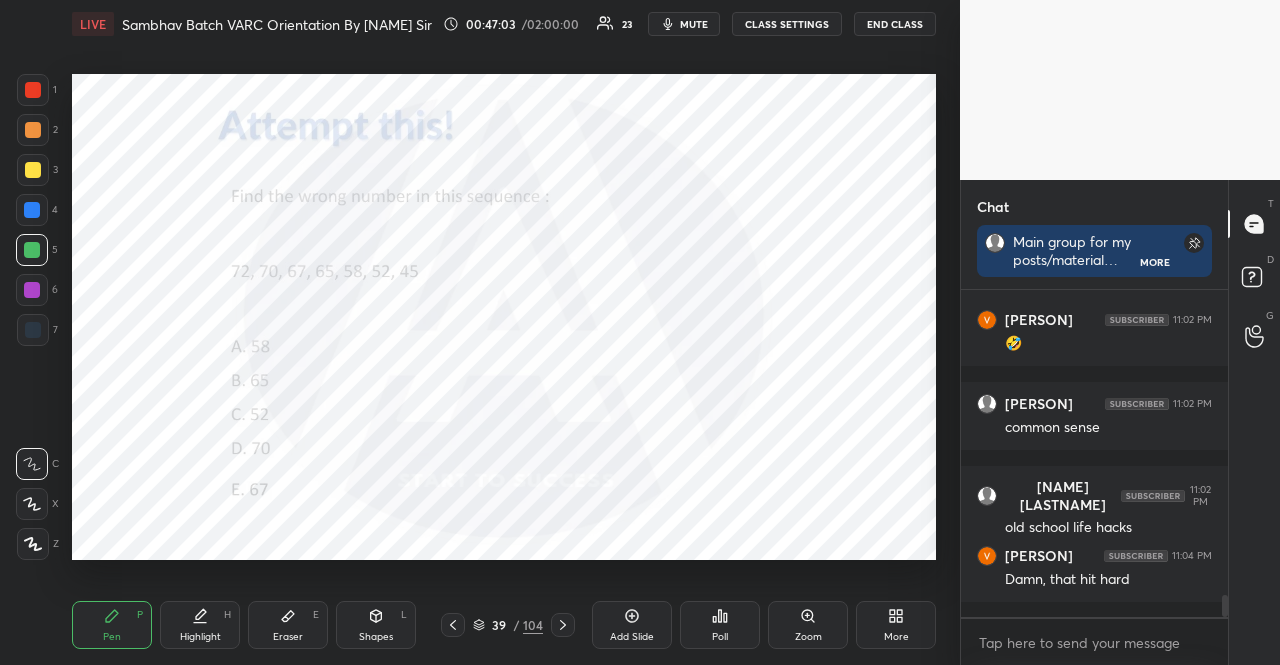 click at bounding box center (33, 330) 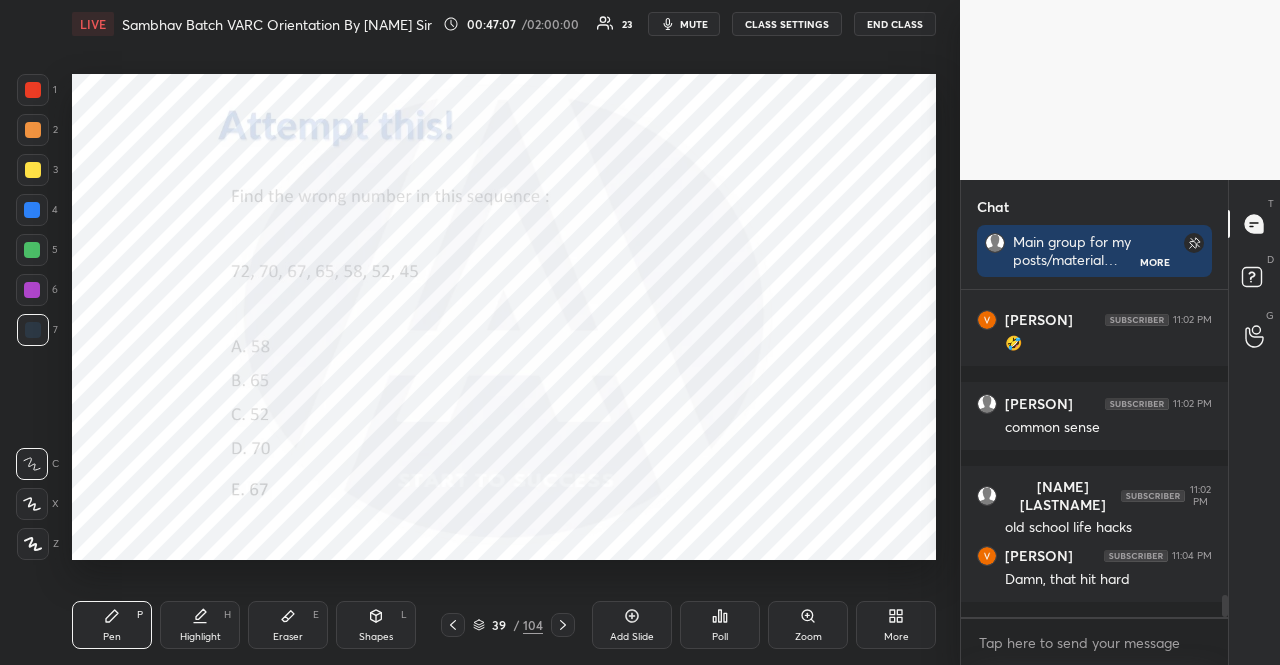 click on "1 2 3 4 5 6 7" at bounding box center [37, 214] 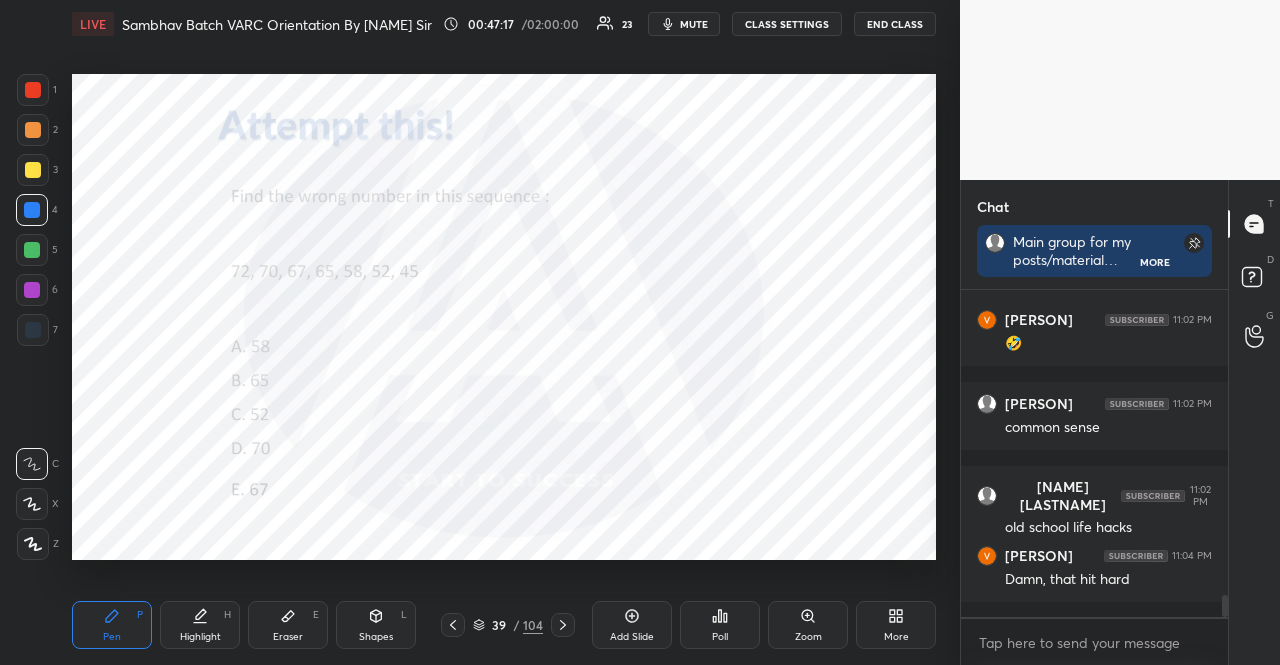 click at bounding box center [33, 330] 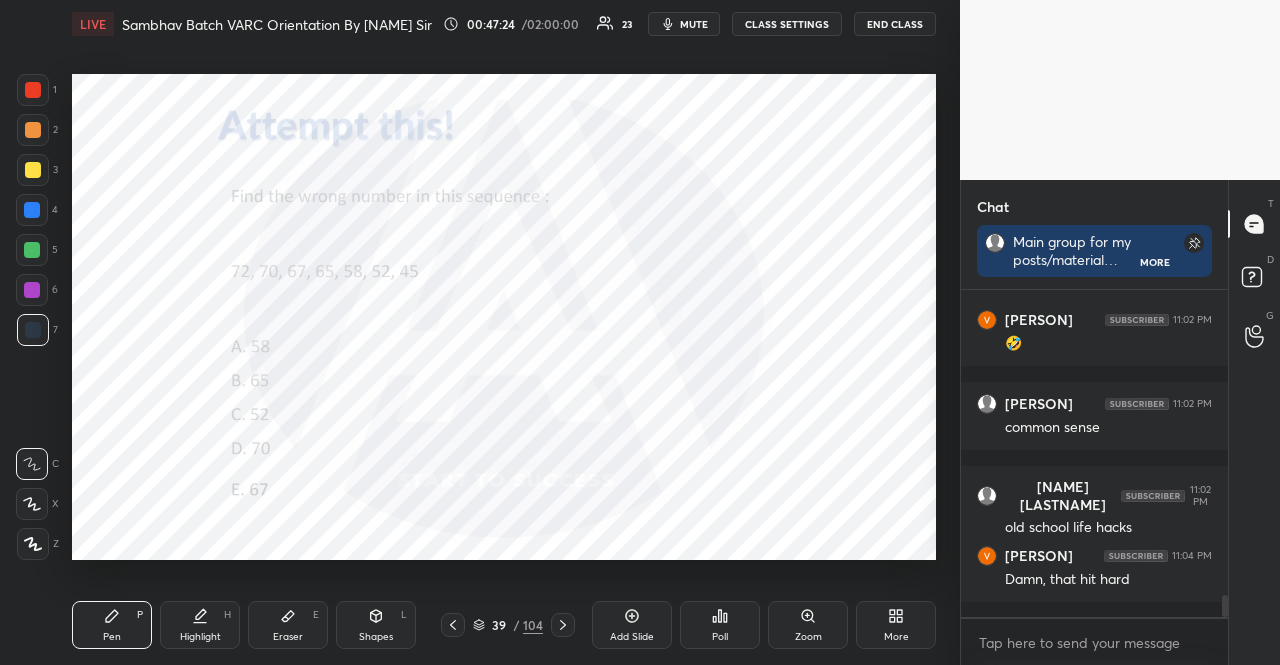 click at bounding box center [33, 90] 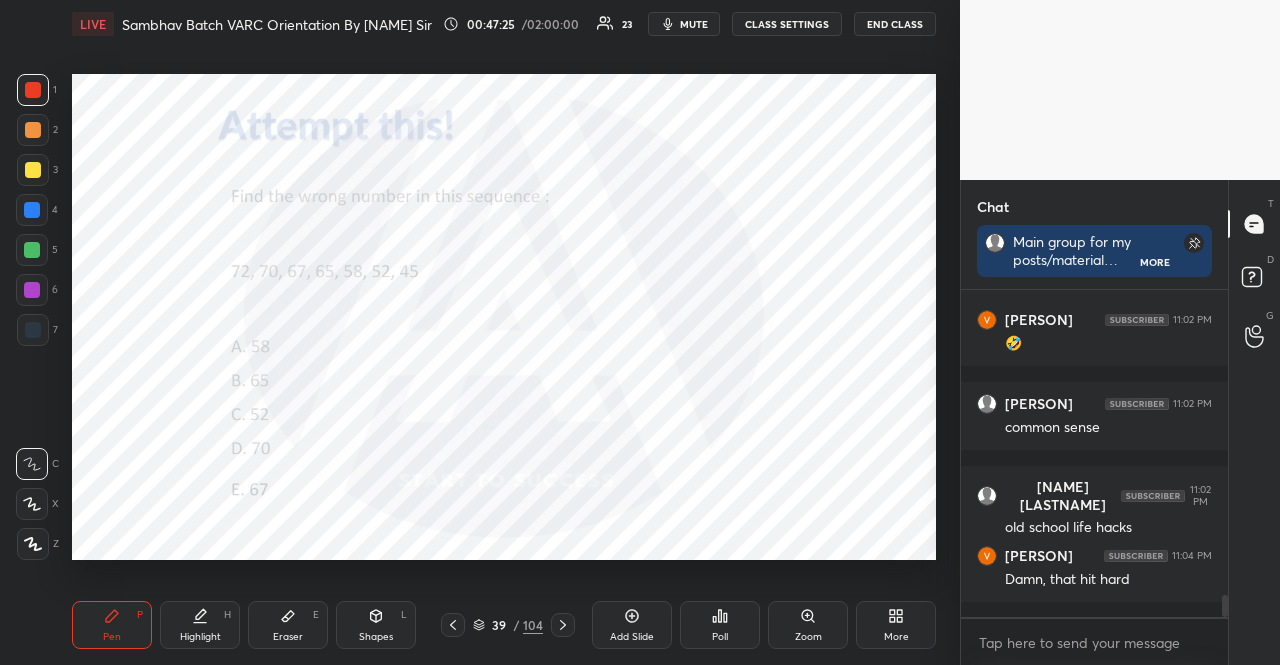 click at bounding box center (32, 504) 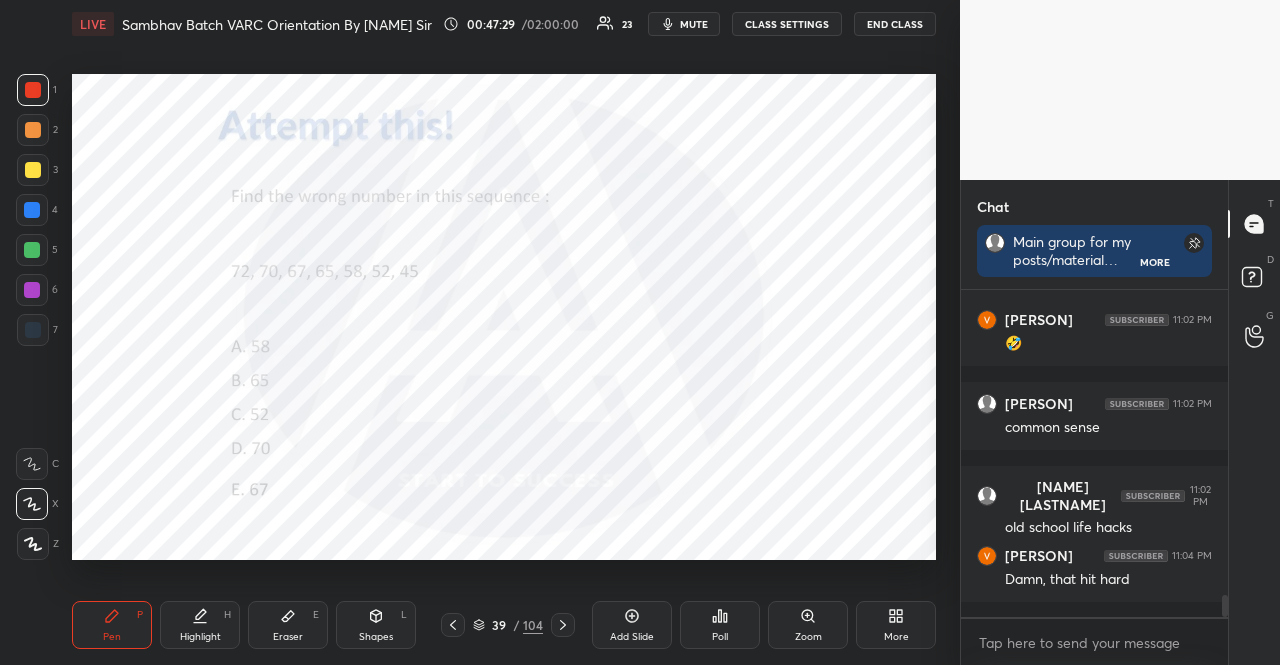 click on "39 / 104" at bounding box center [508, 625] 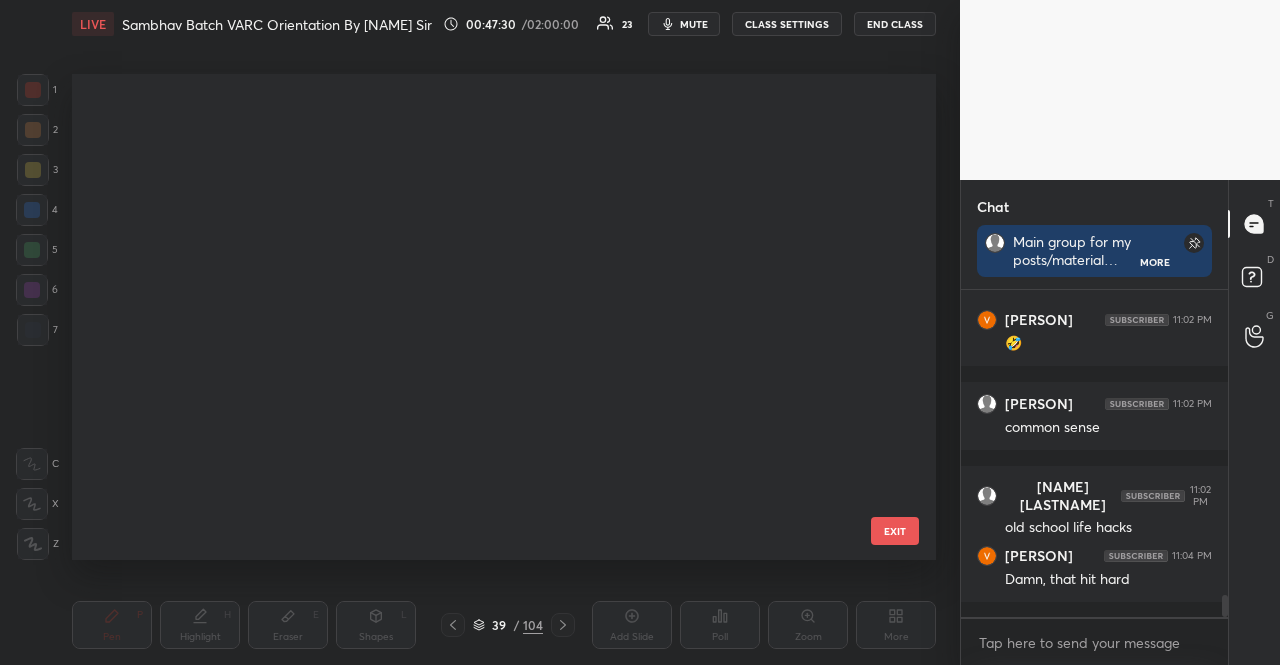 scroll, scrollTop: 1425, scrollLeft: 0, axis: vertical 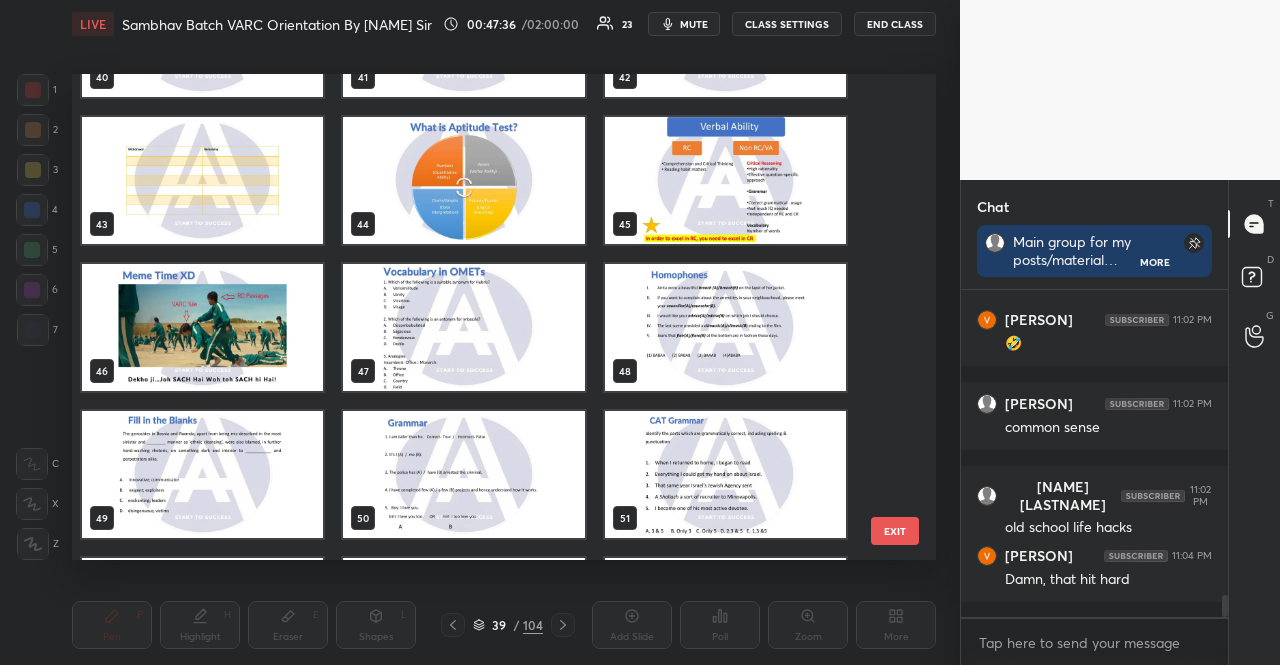 click at bounding box center (463, 180) 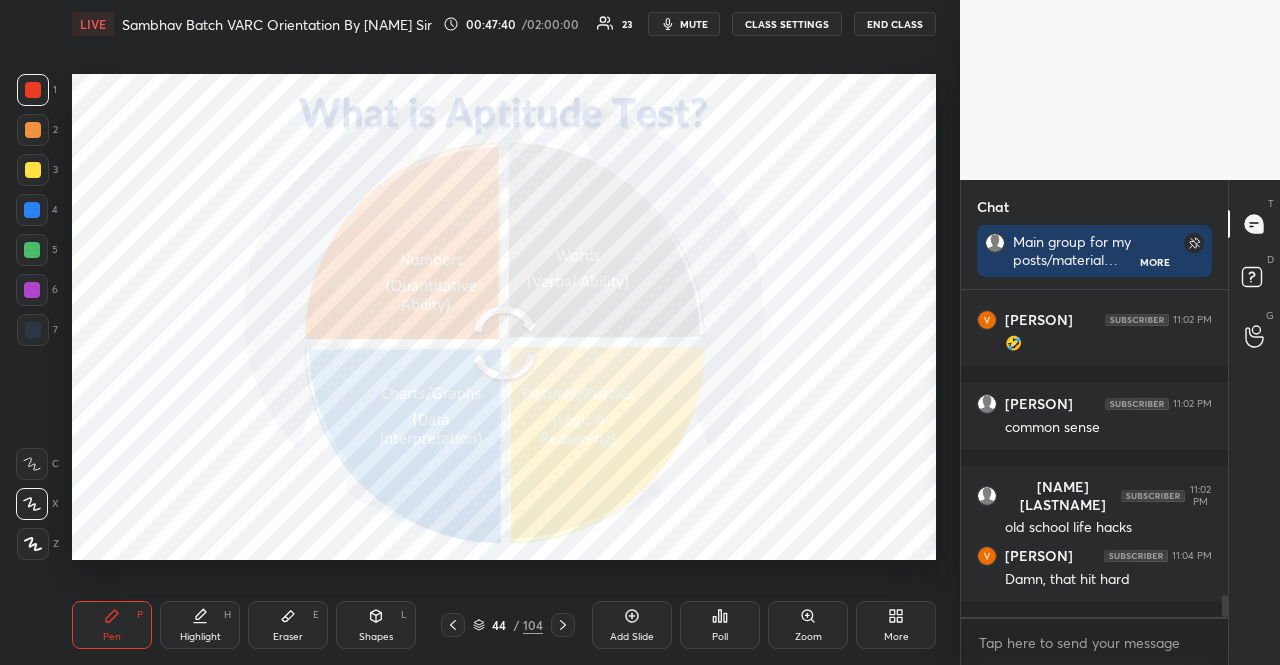 click at bounding box center [32, 290] 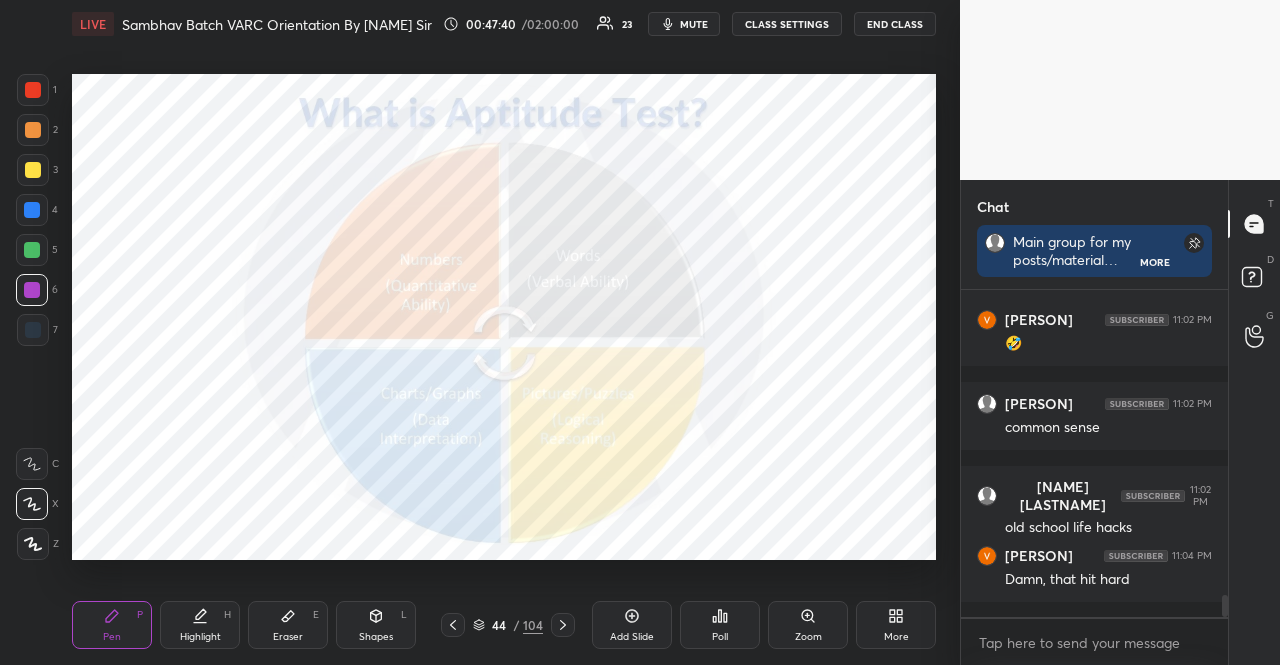 click at bounding box center [32, 290] 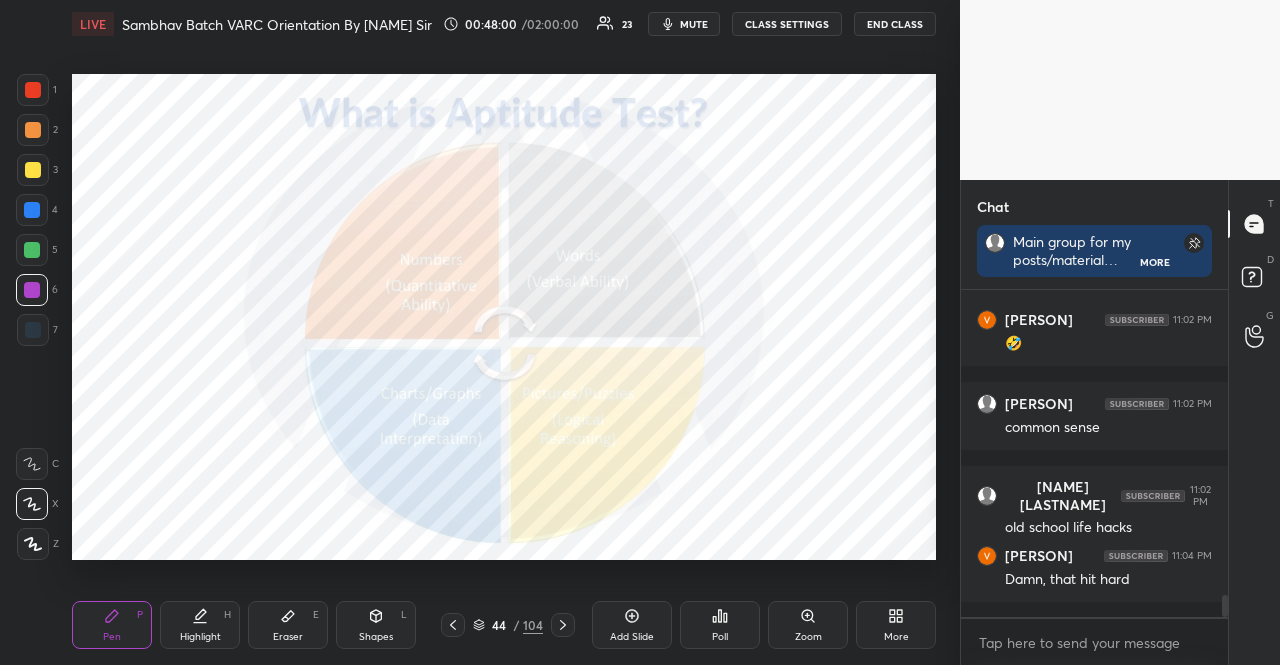 click at bounding box center [33, 90] 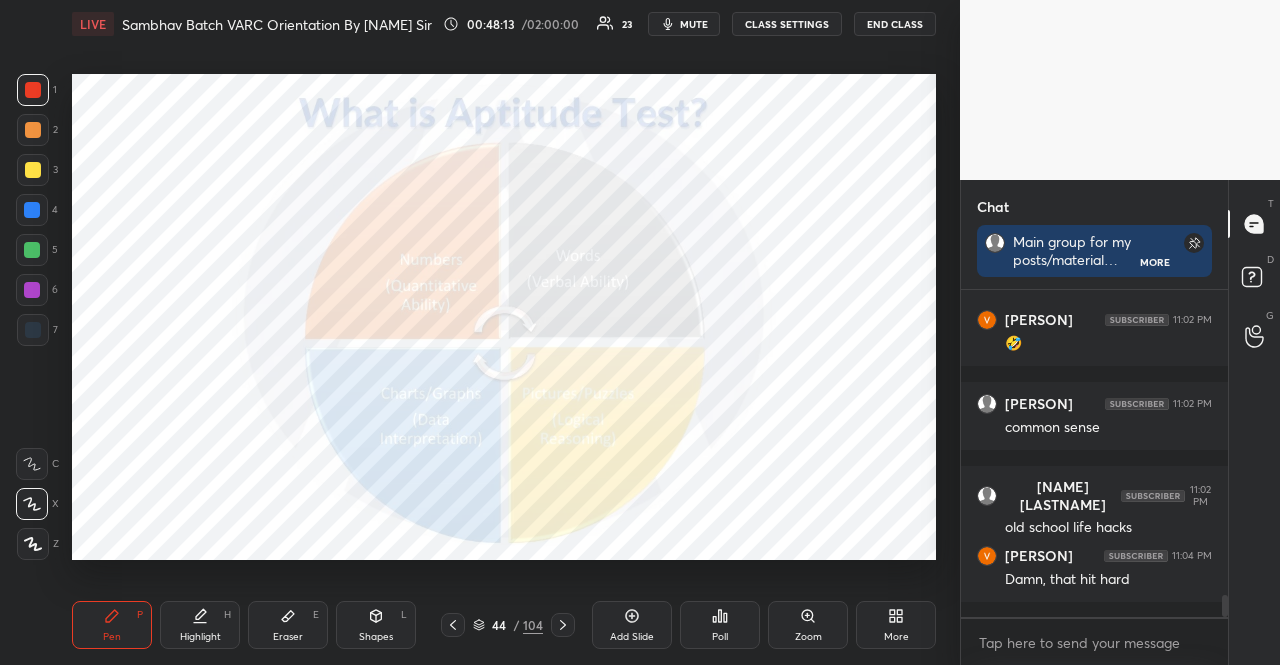 click at bounding box center (33, 330) 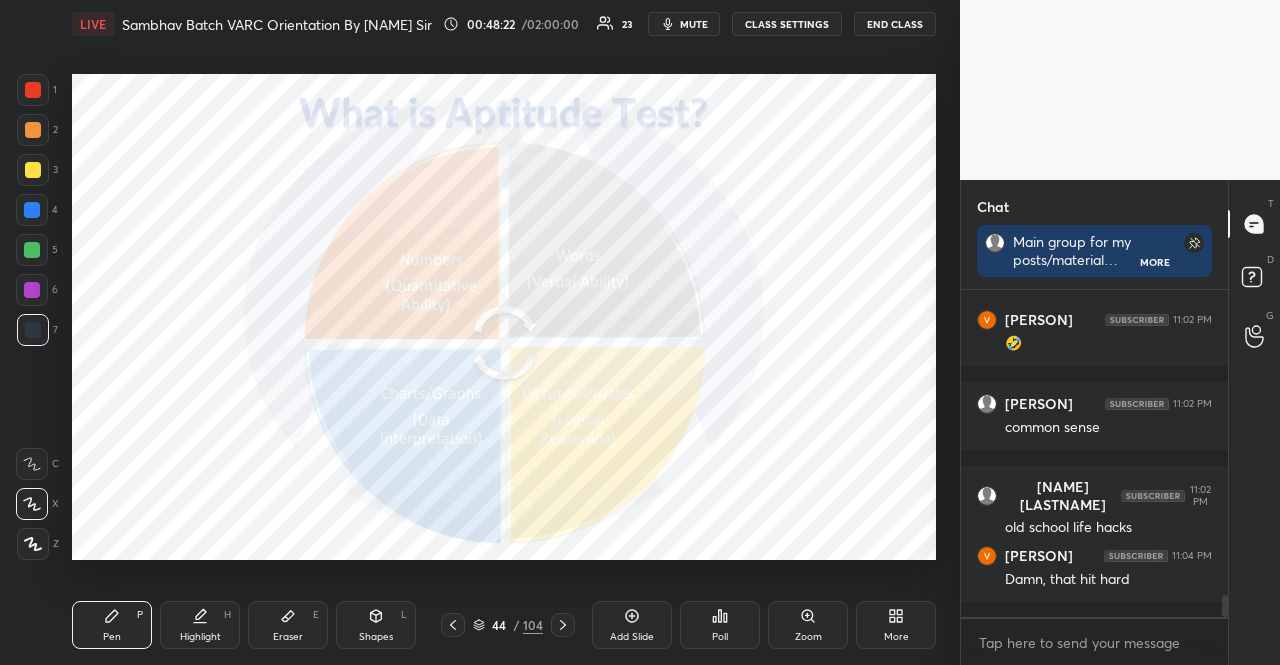 click at bounding box center [32, 250] 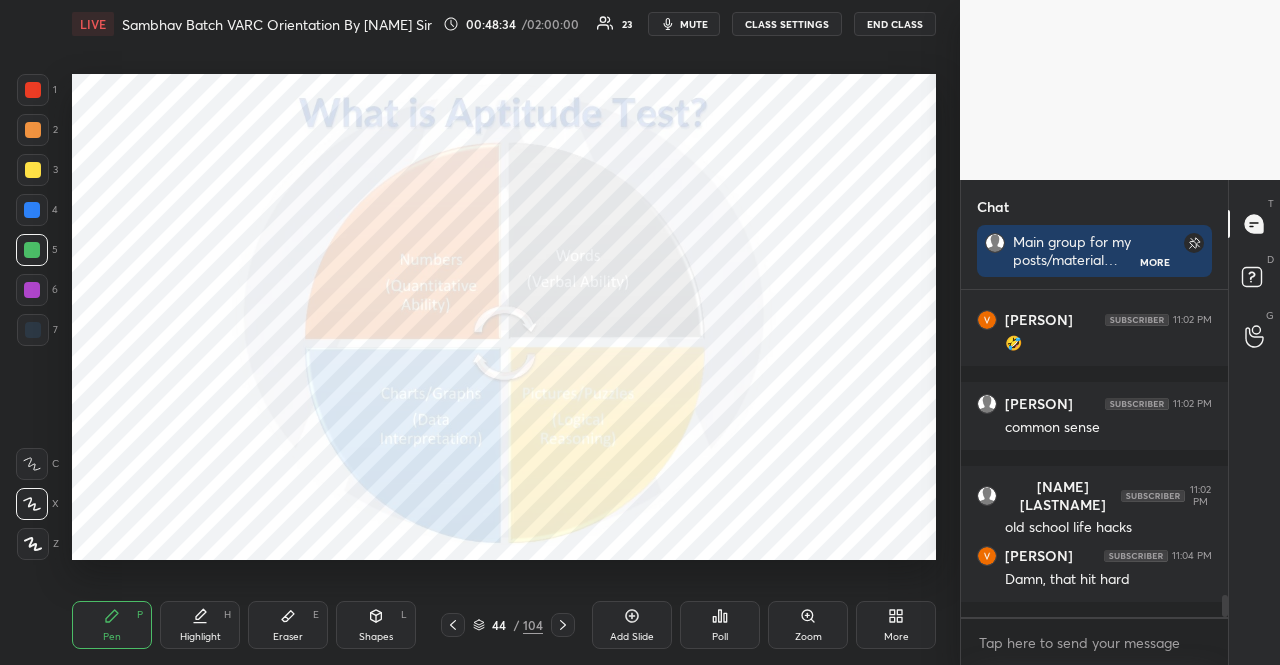 click on "1 2 3 4 5 6 7 R O A L C X Z Erase all   C X Z LIVE Sambhav Batch VARC Orientation By [NAME] Sir 00:48:34 /  02:00:00 23 mute CLASS SETTINGS END CLASS Setting up your live class Poll for   secs No correct answer Start poll Back Sambhav Batch VARC Orientation By [NAME] Sir Aarambh Academy Pen P Highlight H Eraser E Shapes L 44 / 104 Add Slide Poll Zoom More" at bounding box center [472, 332] 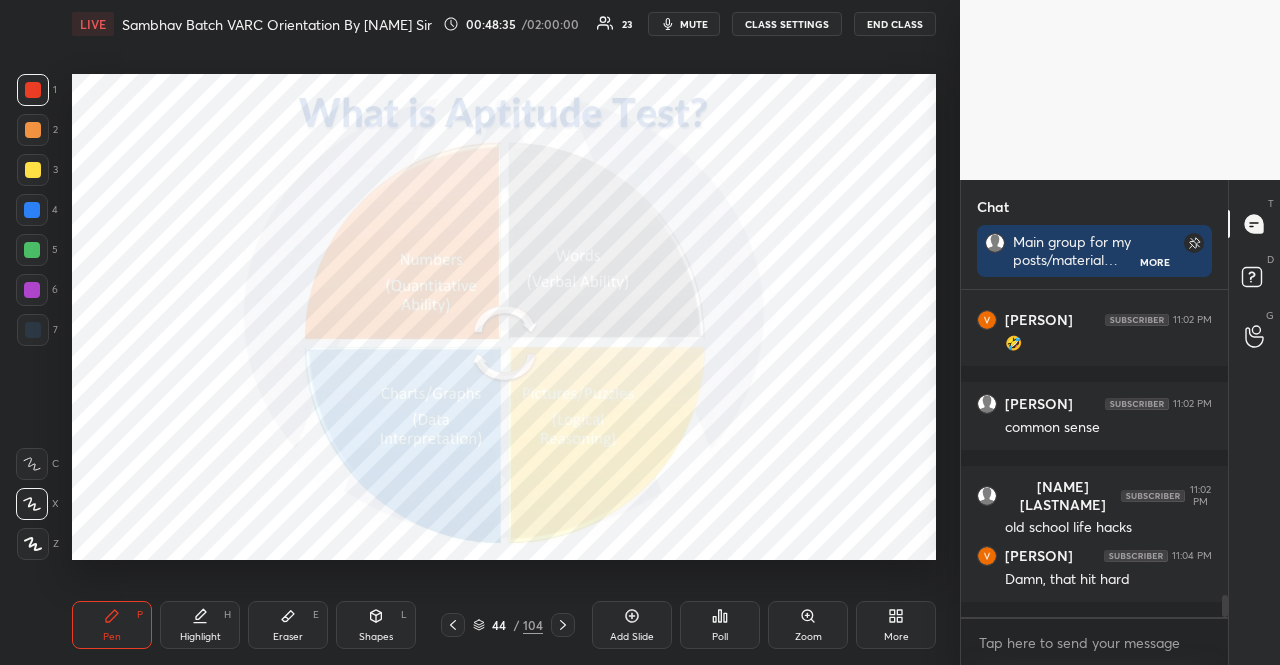 click at bounding box center [33, 330] 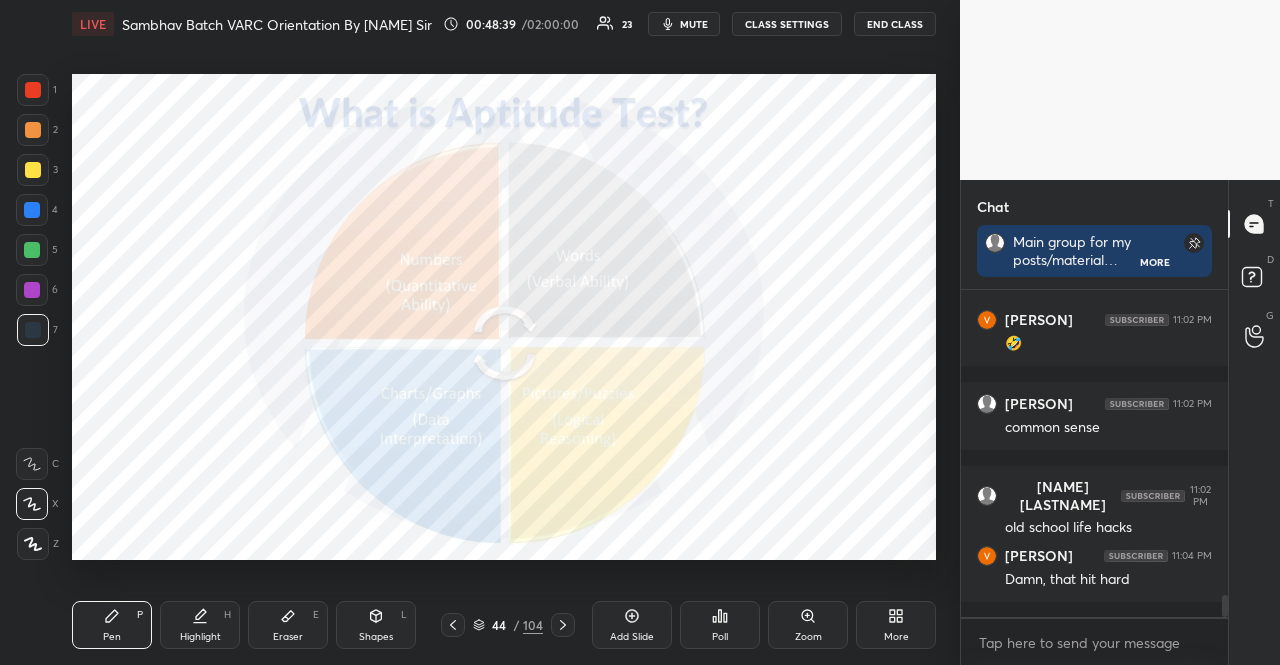 click 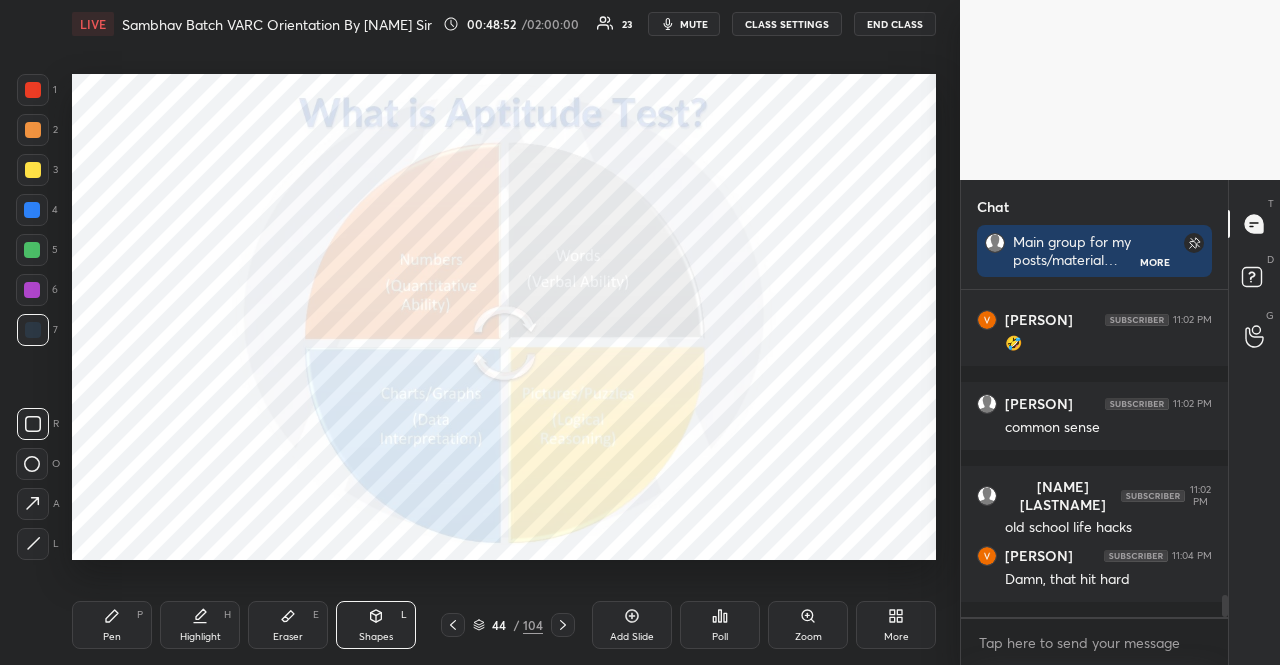 click on "Pen" at bounding box center (112, 637) 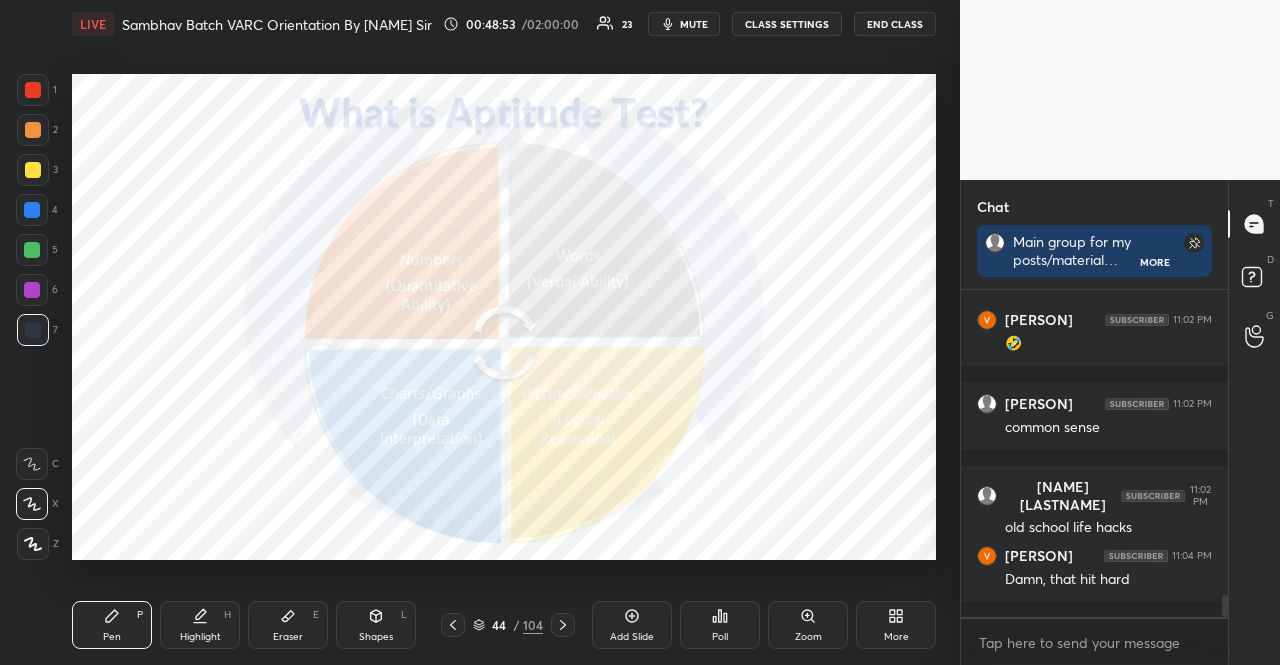 drag, startPoint x: 45, startPoint y: 214, endPoint x: 64, endPoint y: 215, distance: 19.026299 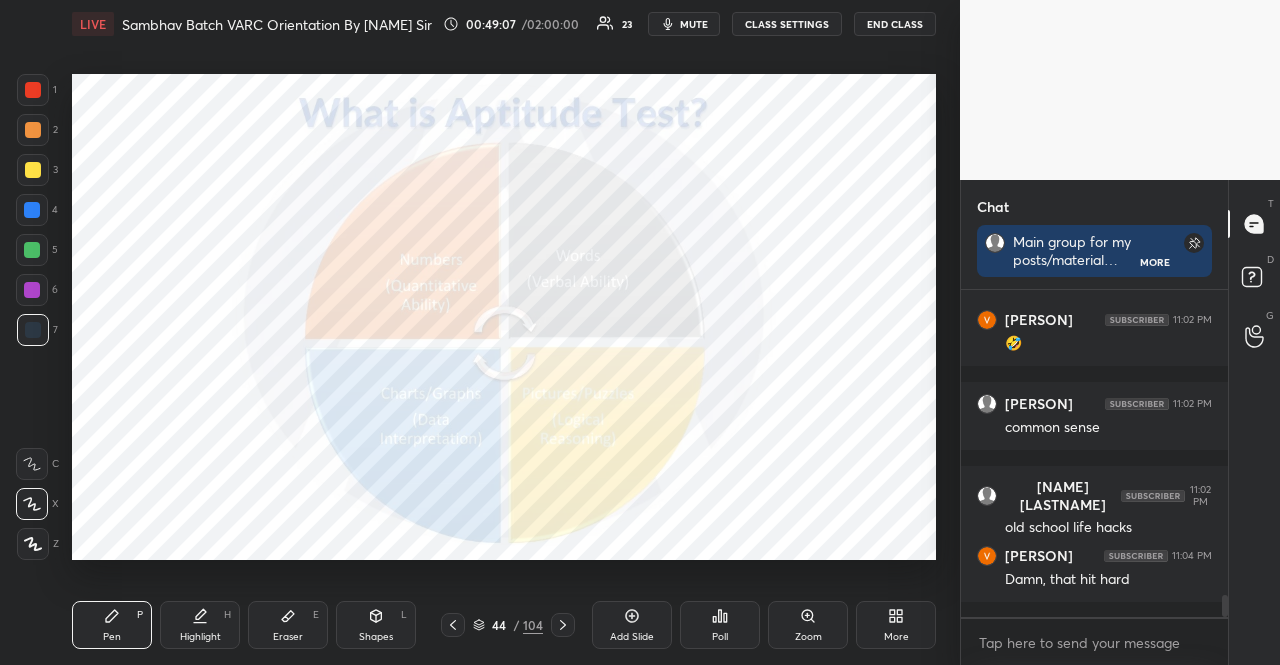 click at bounding box center [33, 90] 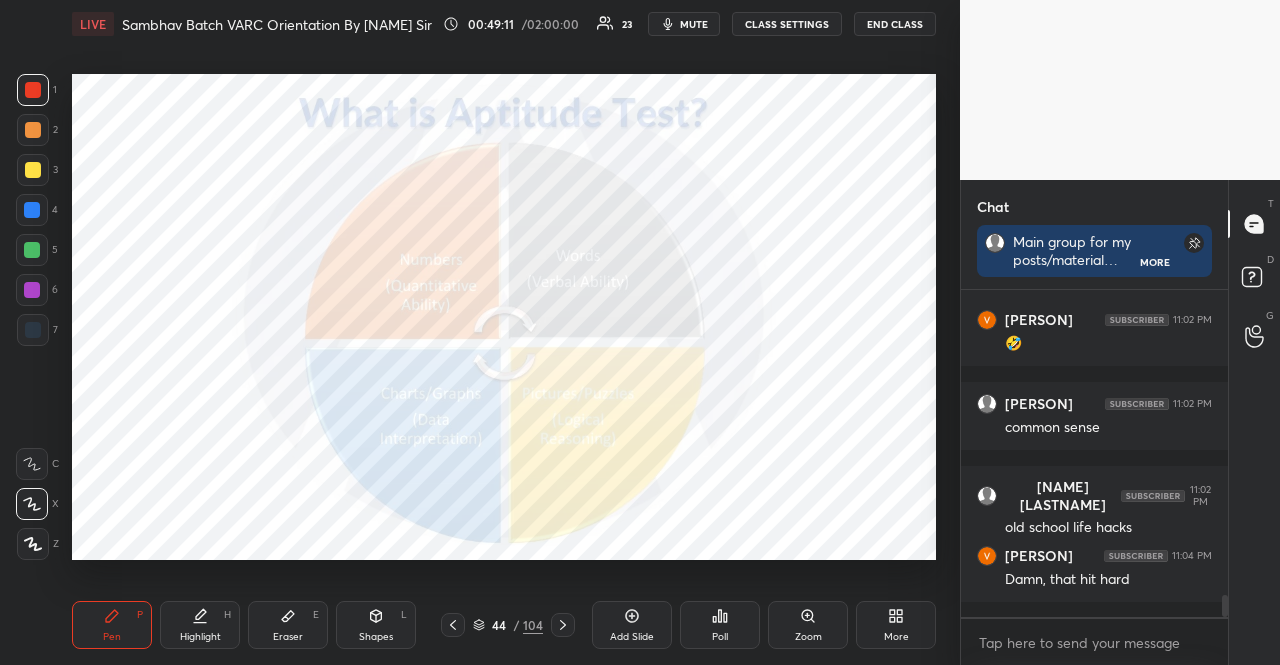 click on "44 / 104" at bounding box center [508, 625] 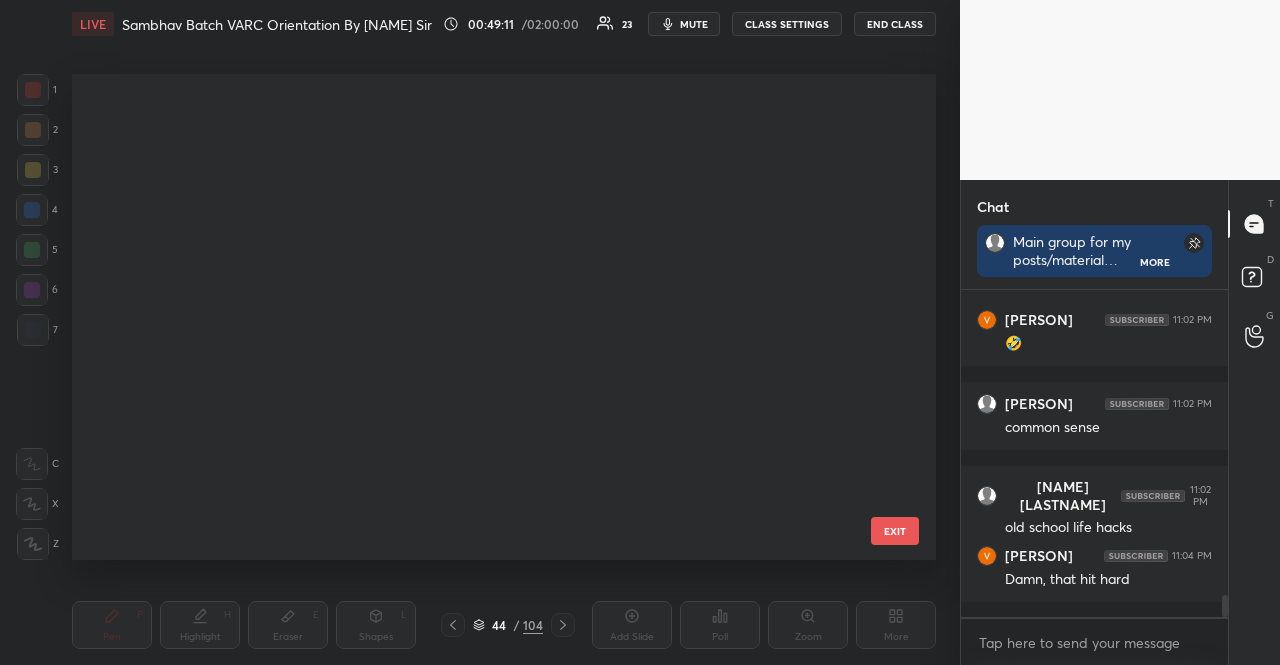scroll, scrollTop: 1719, scrollLeft: 0, axis: vertical 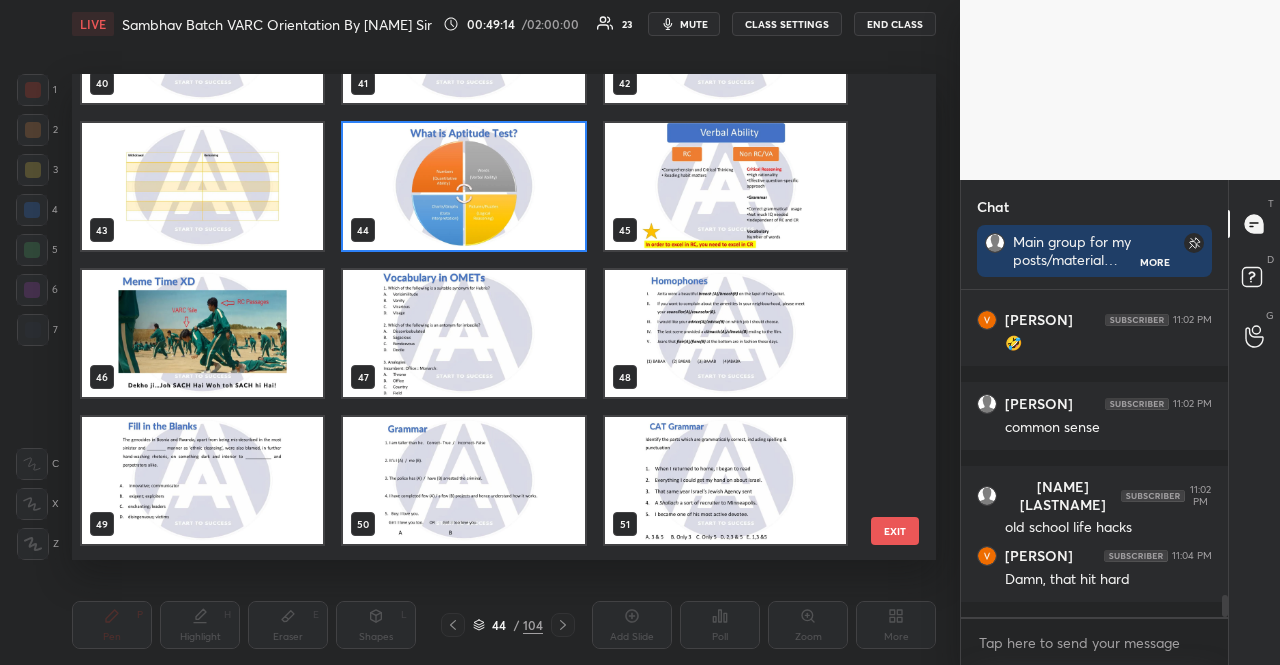click at bounding box center [725, 186] 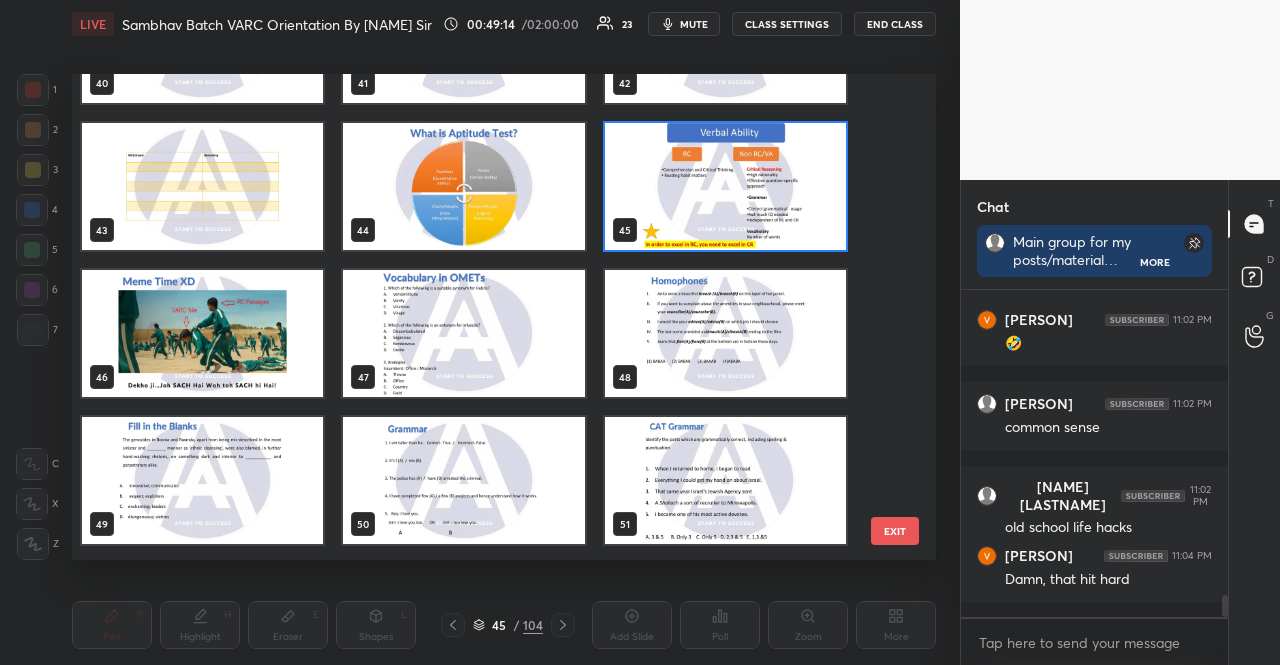 click at bounding box center [725, 186] 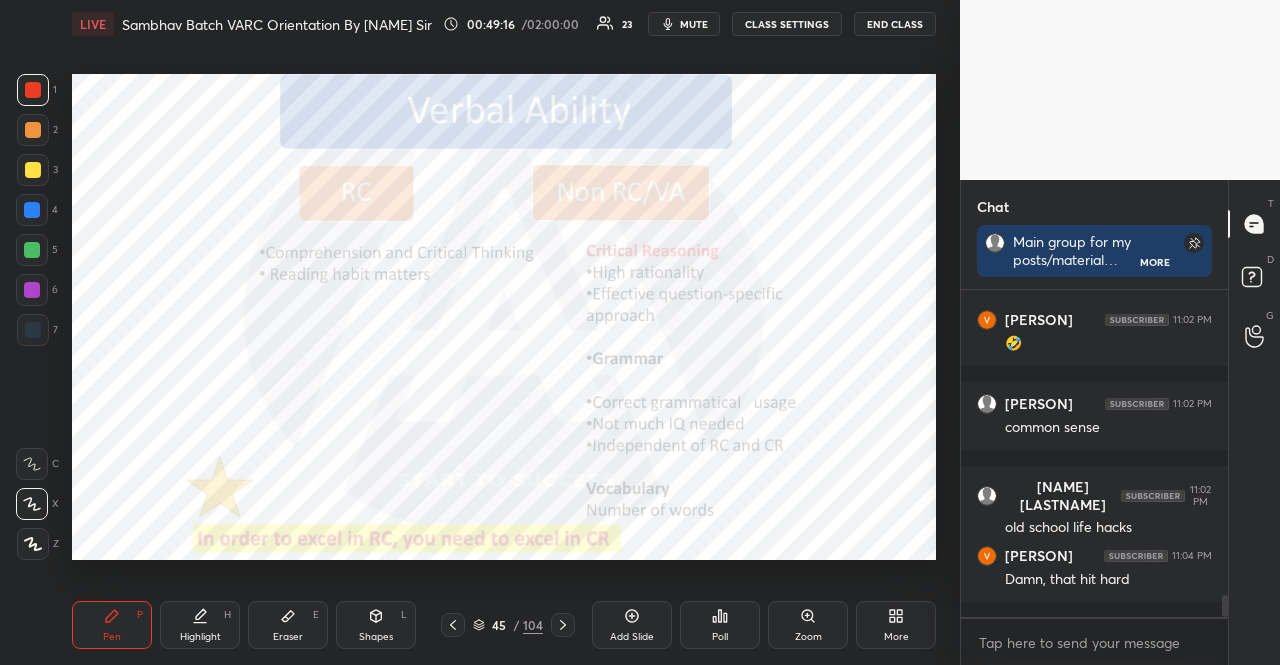 click at bounding box center (32, 290) 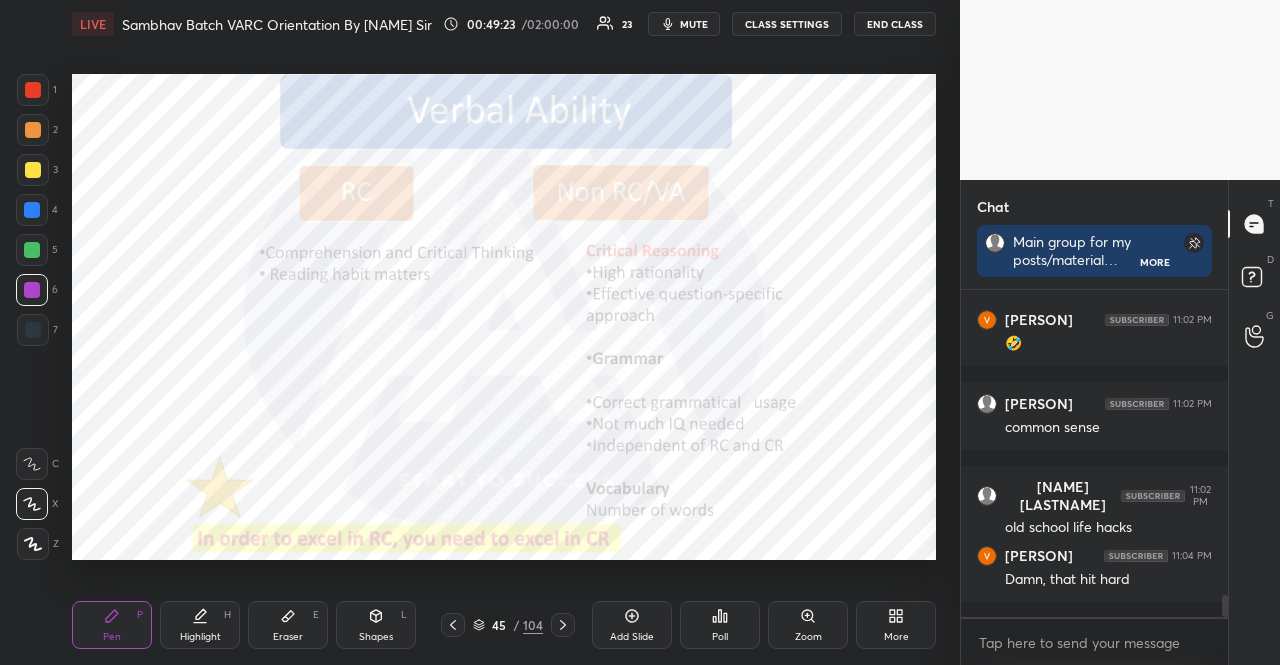 click 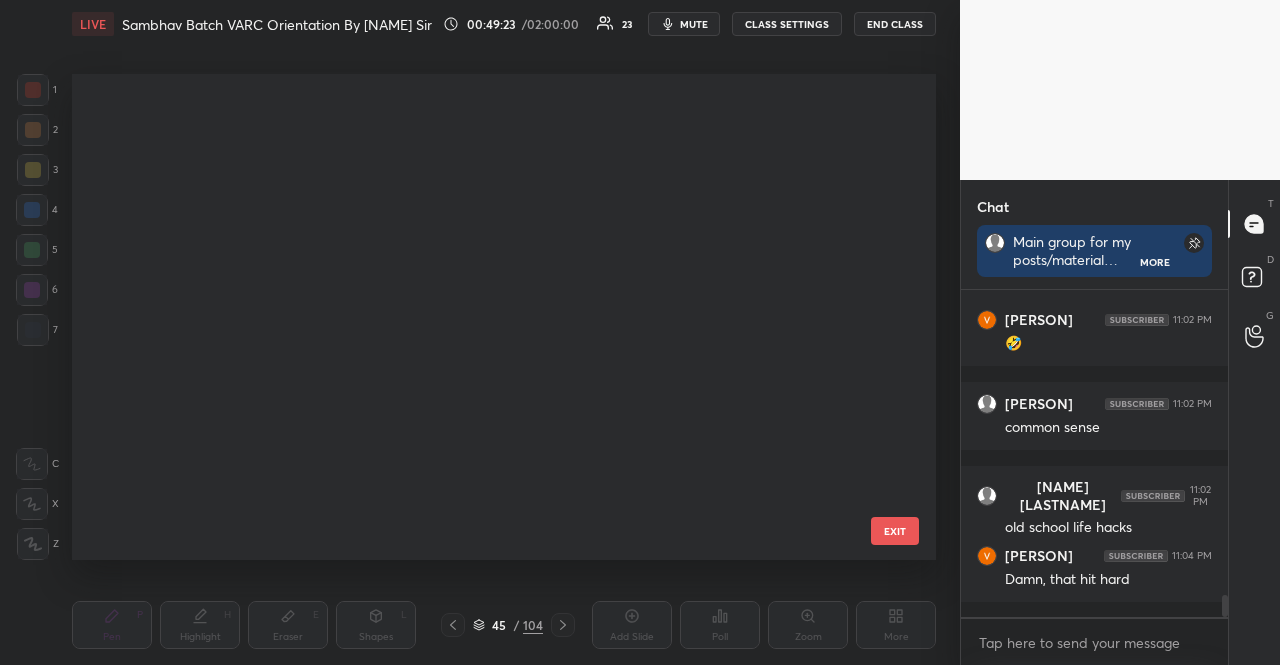 scroll, scrollTop: 1719, scrollLeft: 0, axis: vertical 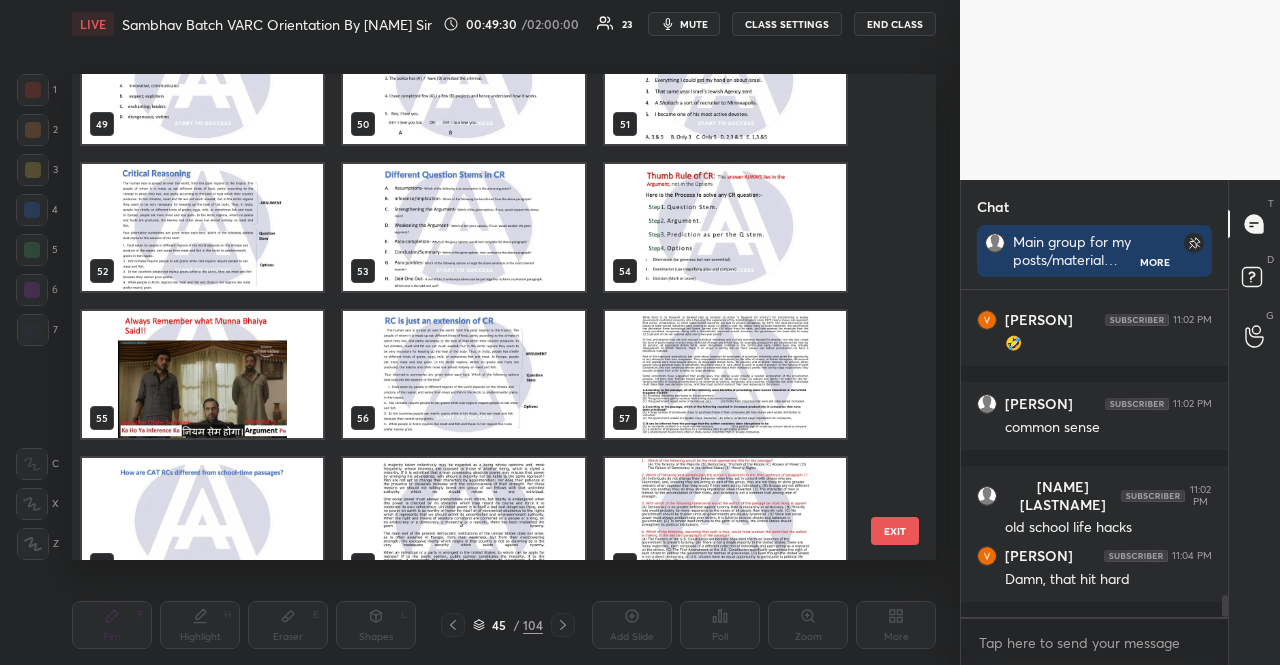 click at bounding box center (725, 374) 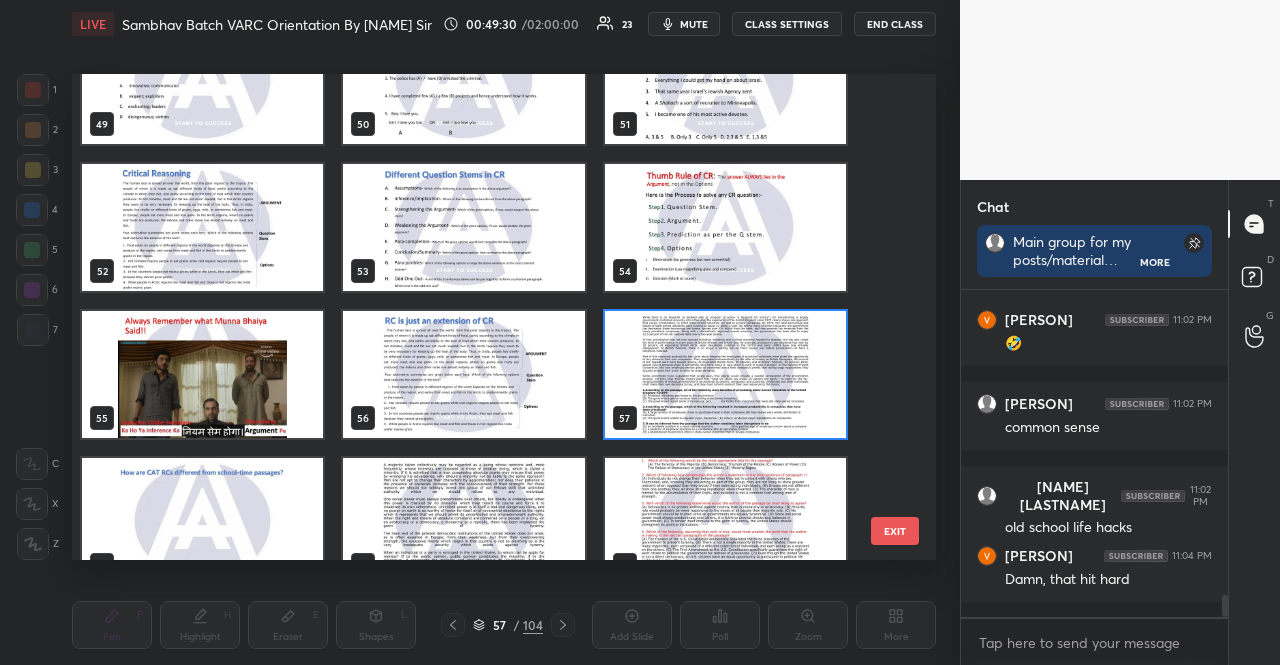 click at bounding box center [725, 374] 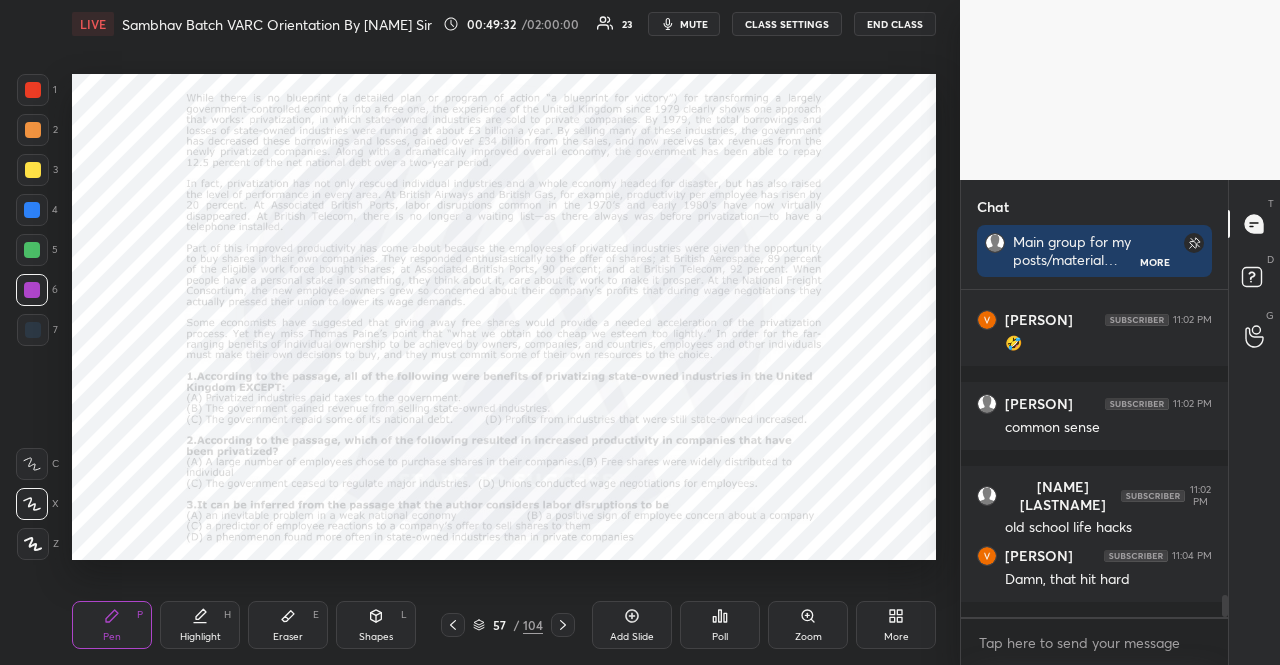 click on "Shapes" at bounding box center [376, 637] 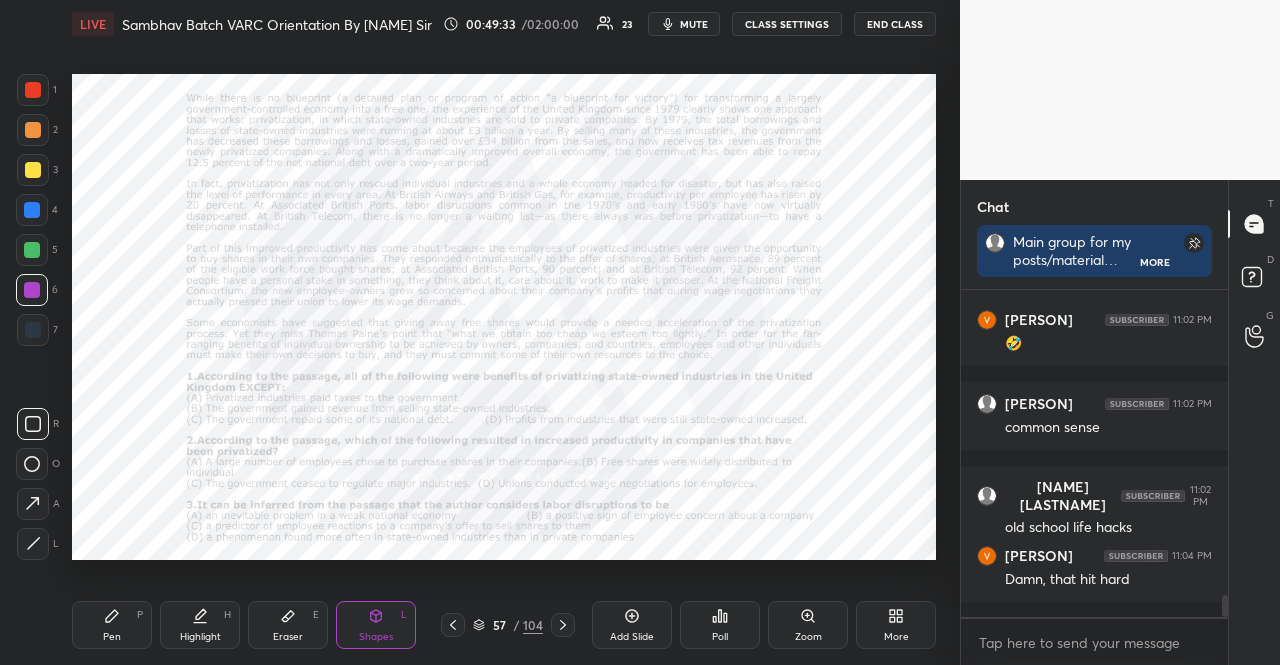 click at bounding box center (32, 210) 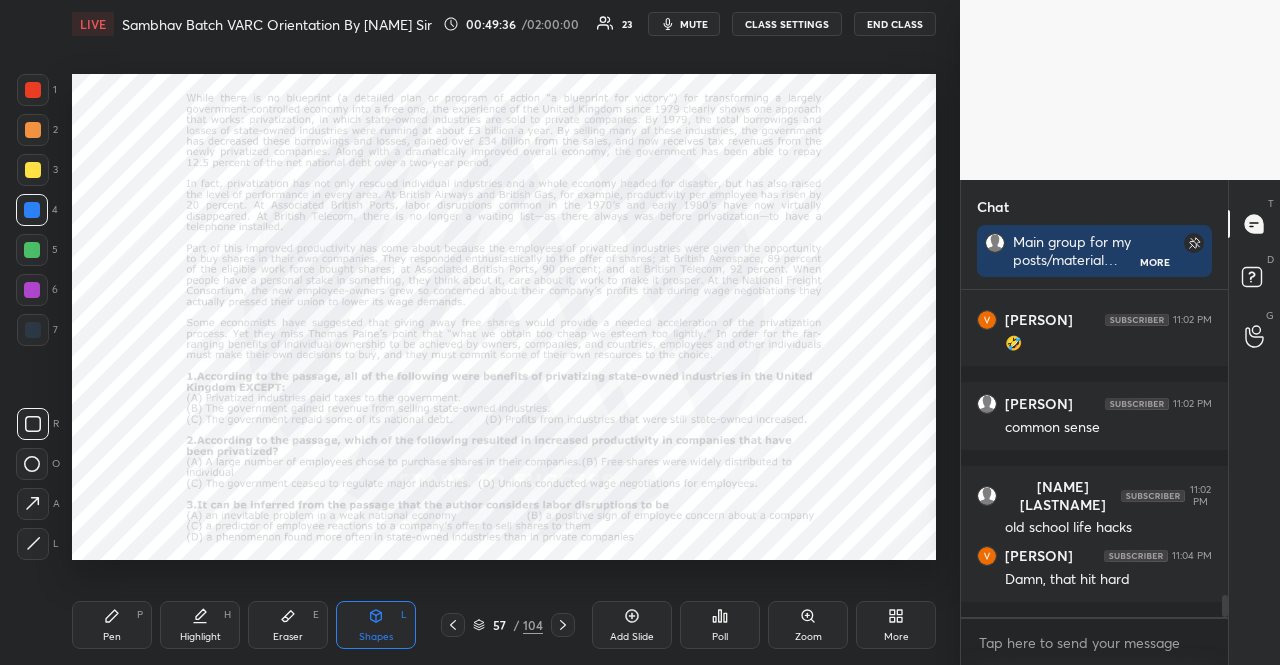click at bounding box center (32, 250) 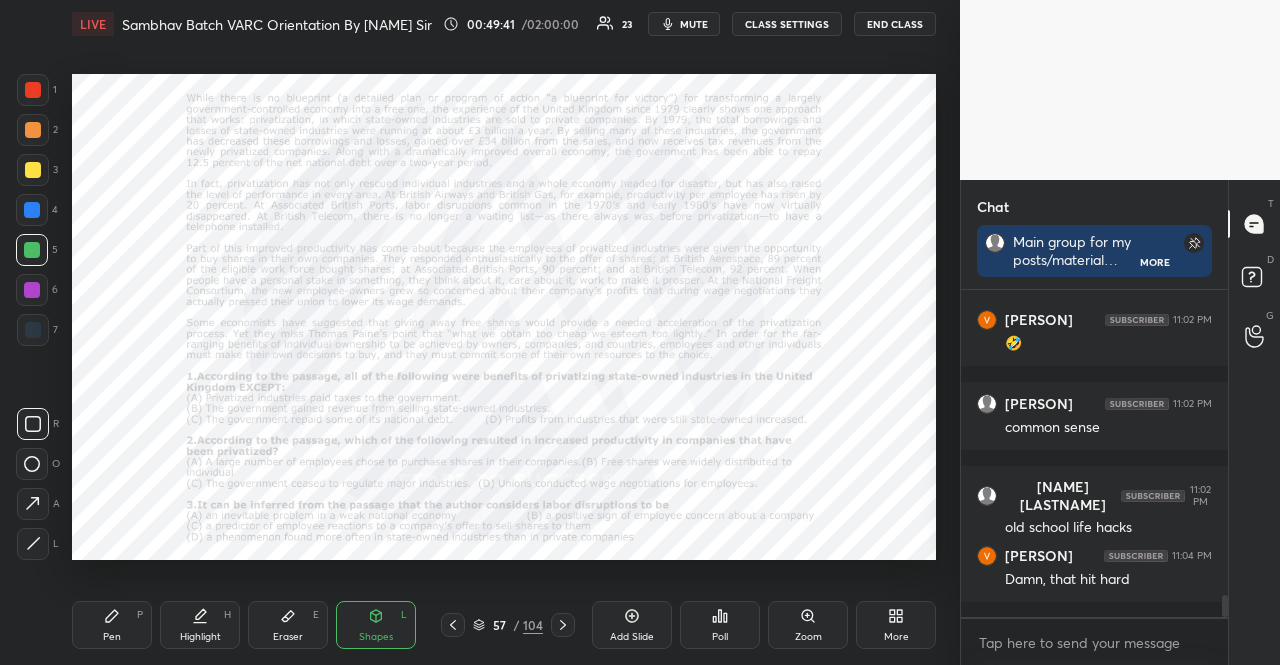 click 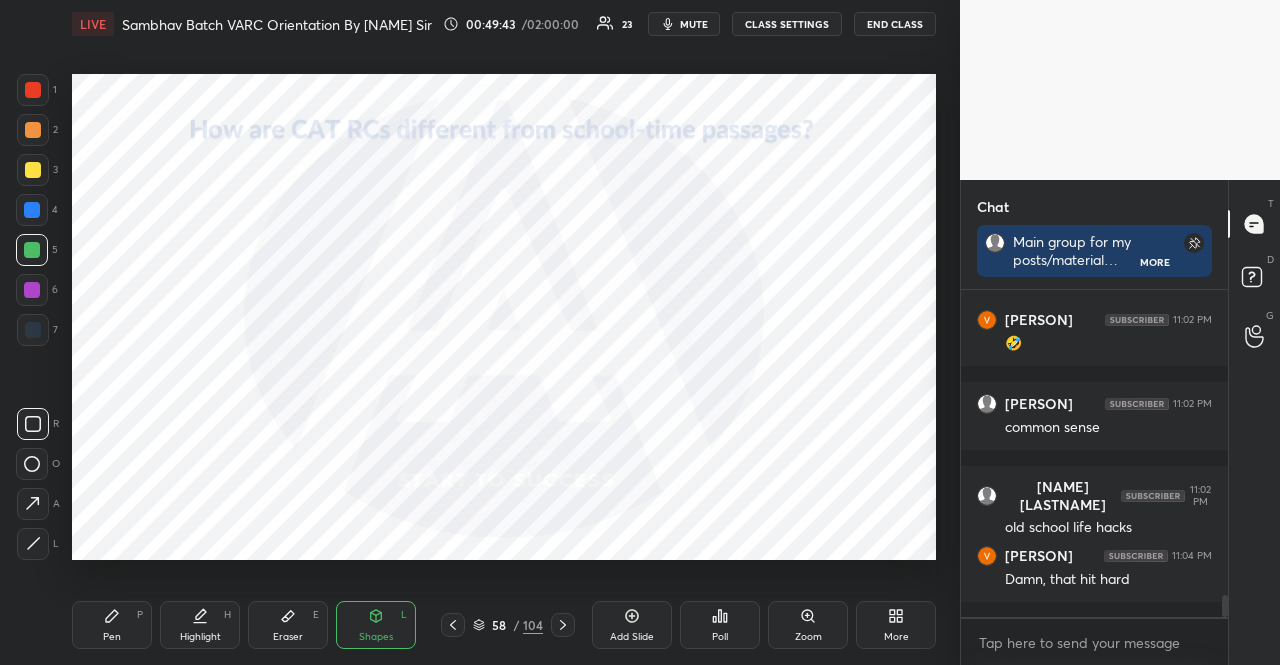 drag, startPoint x: 26, startPoint y: 205, endPoint x: 16, endPoint y: 207, distance: 10.198039 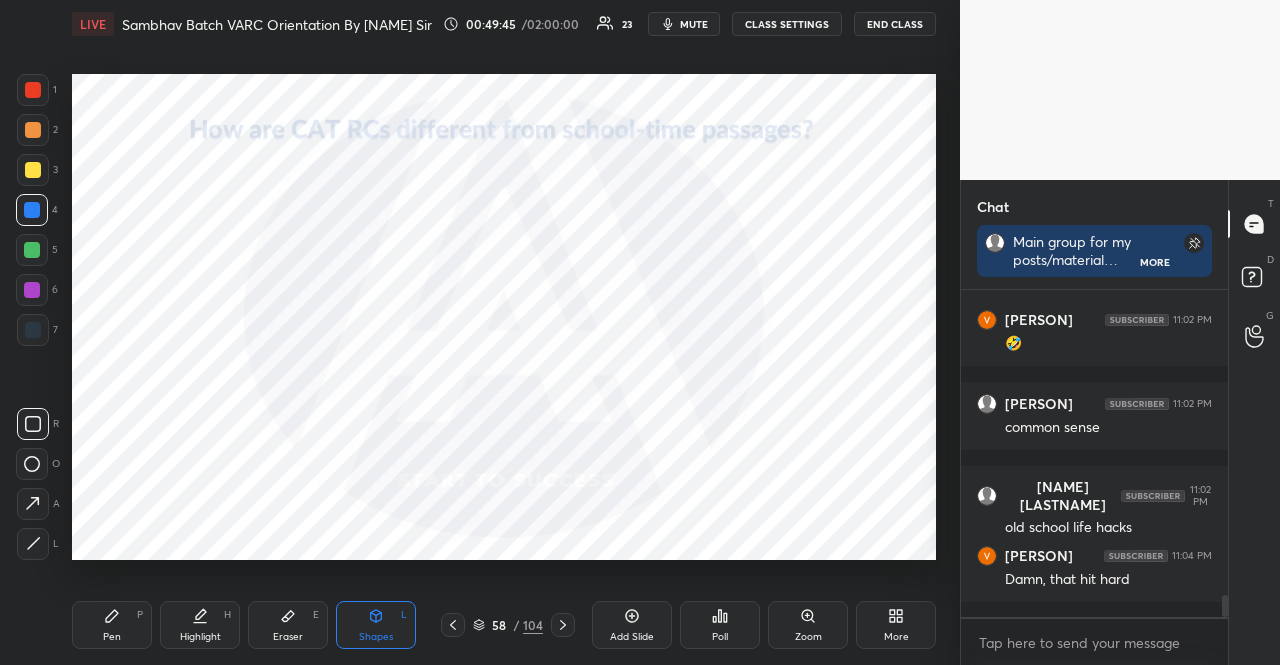 click 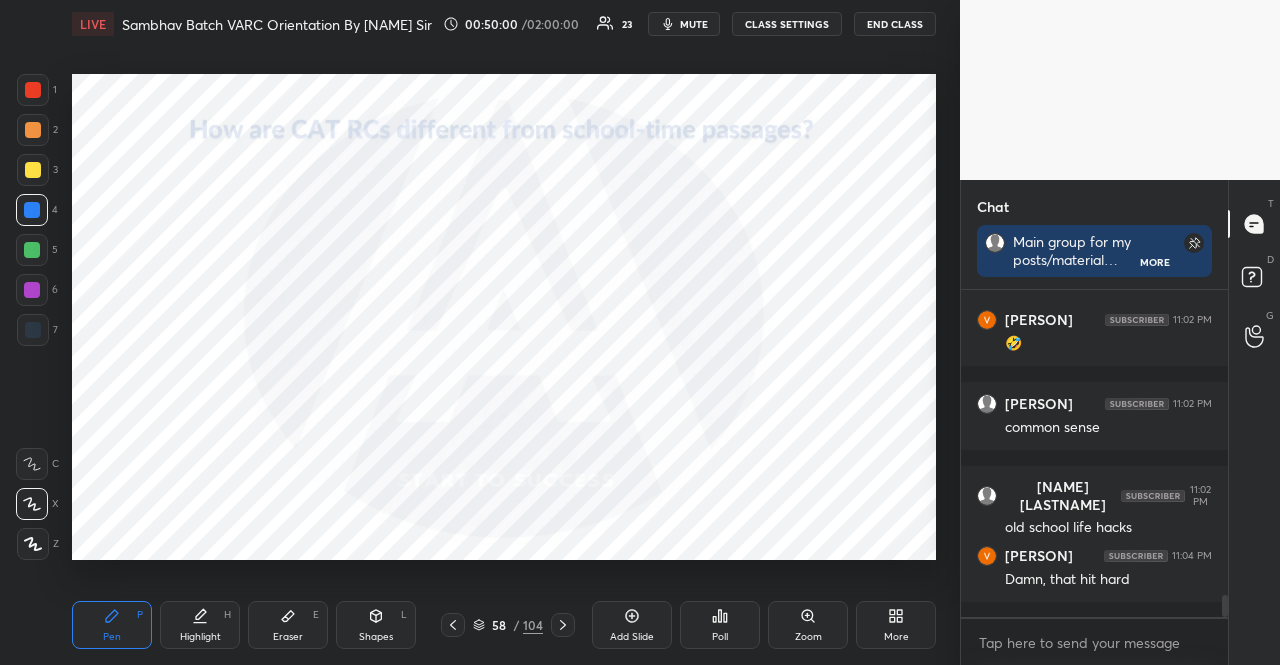 click at bounding box center (32, 250) 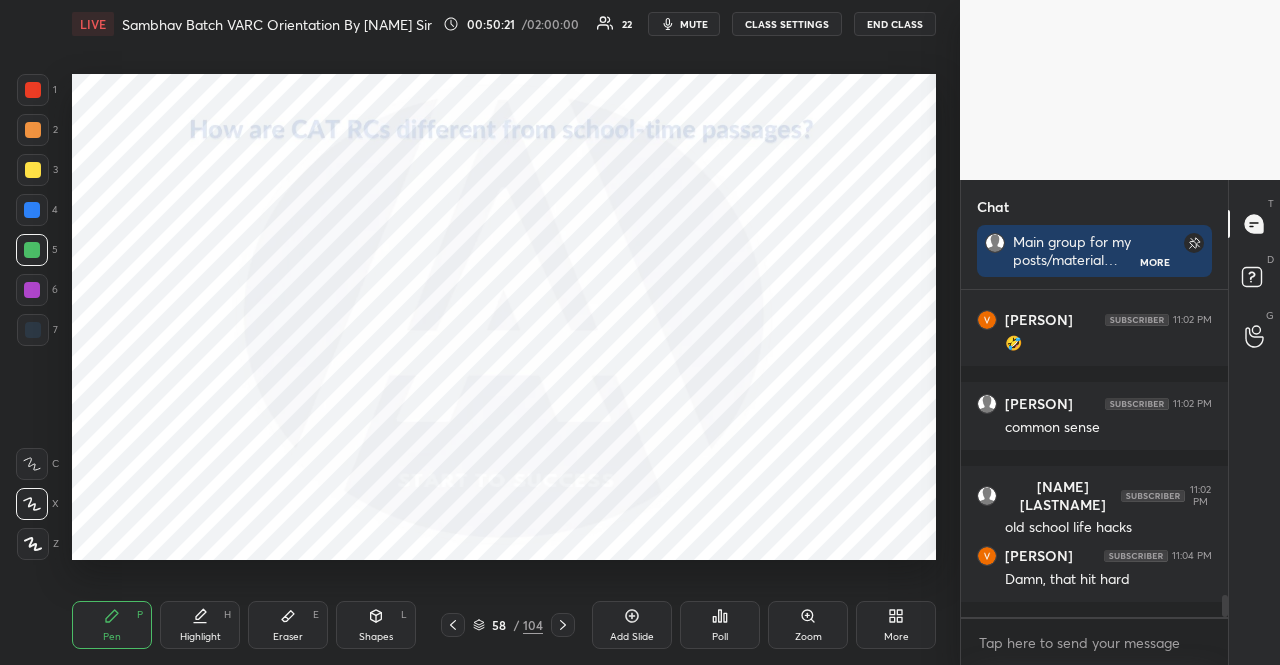 click at bounding box center [32, 210] 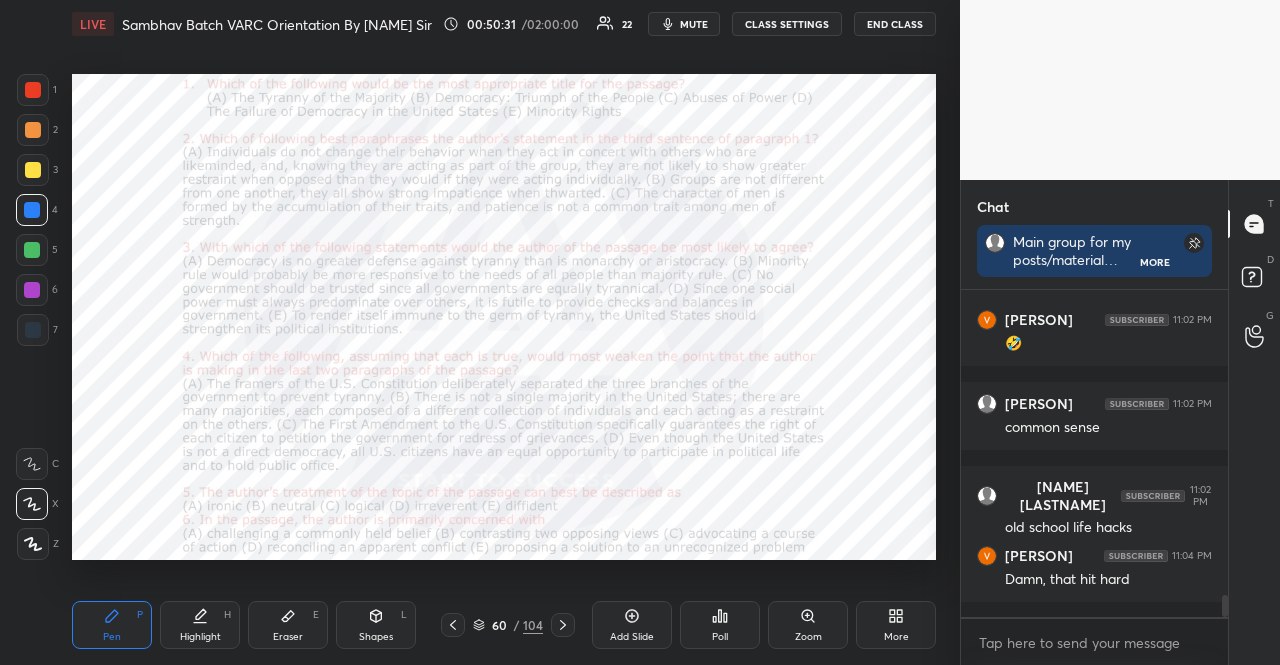 drag, startPoint x: 36, startPoint y: 277, endPoint x: 44, endPoint y: 307, distance: 31.04835 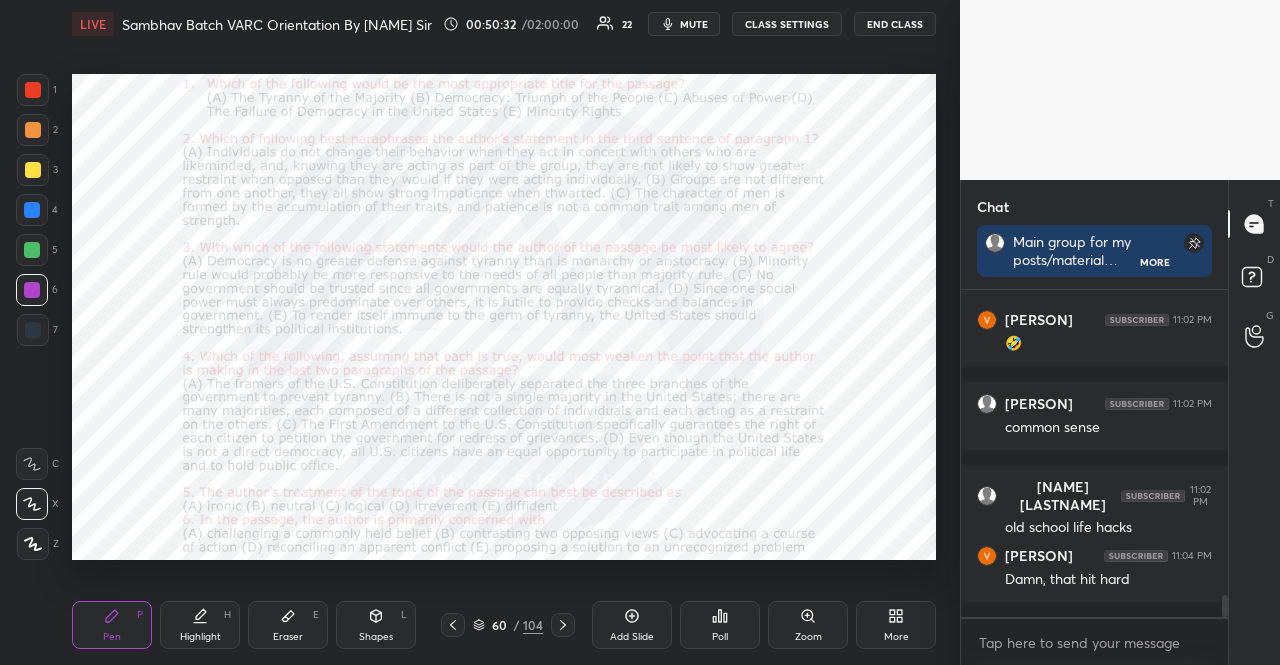 click 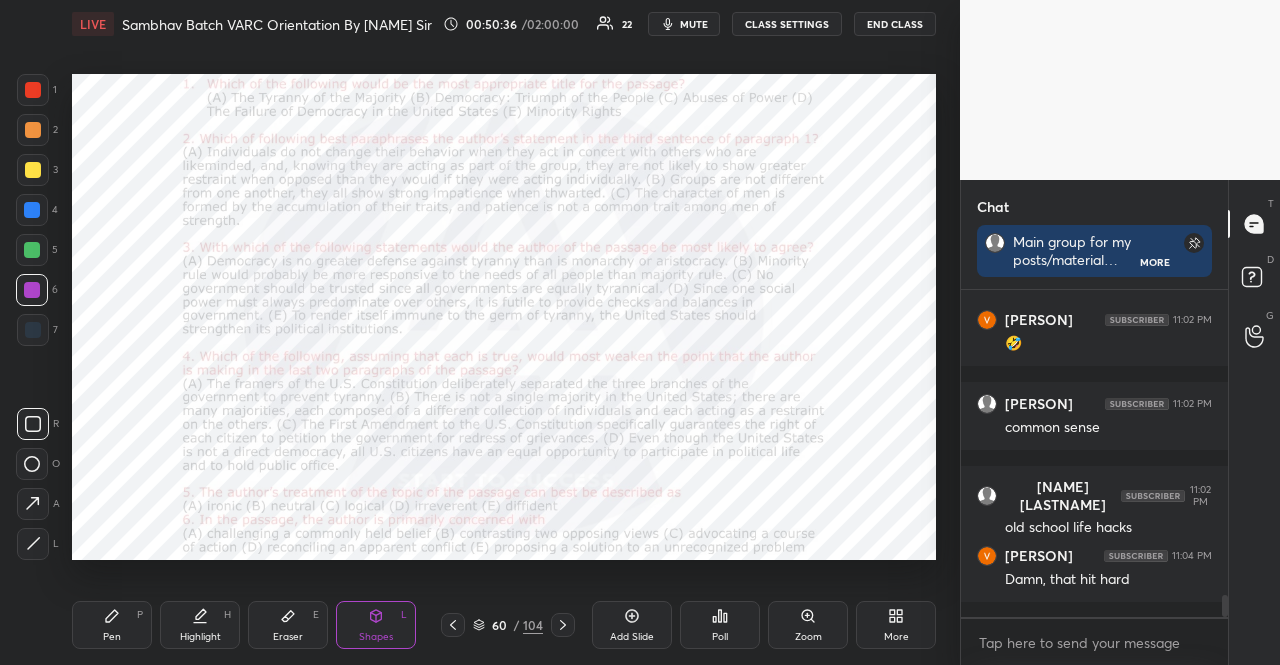click at bounding box center [32, 210] 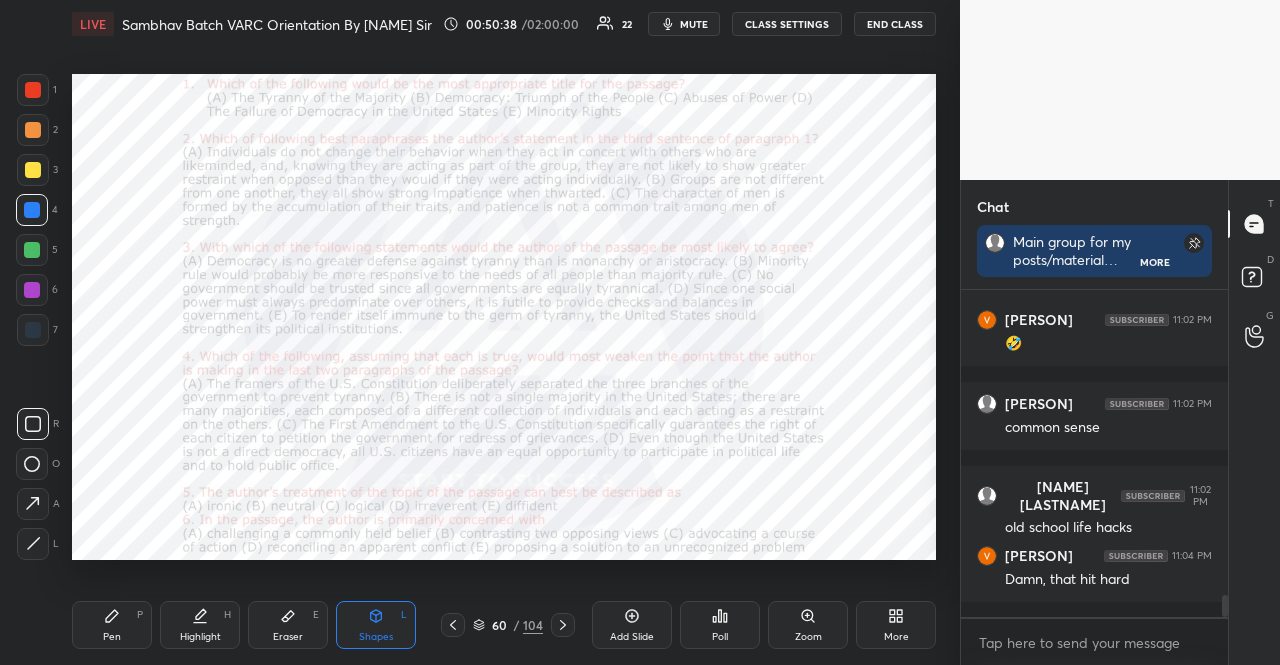 drag, startPoint x: 106, startPoint y: 613, endPoint x: 88, endPoint y: 567, distance: 49.396355 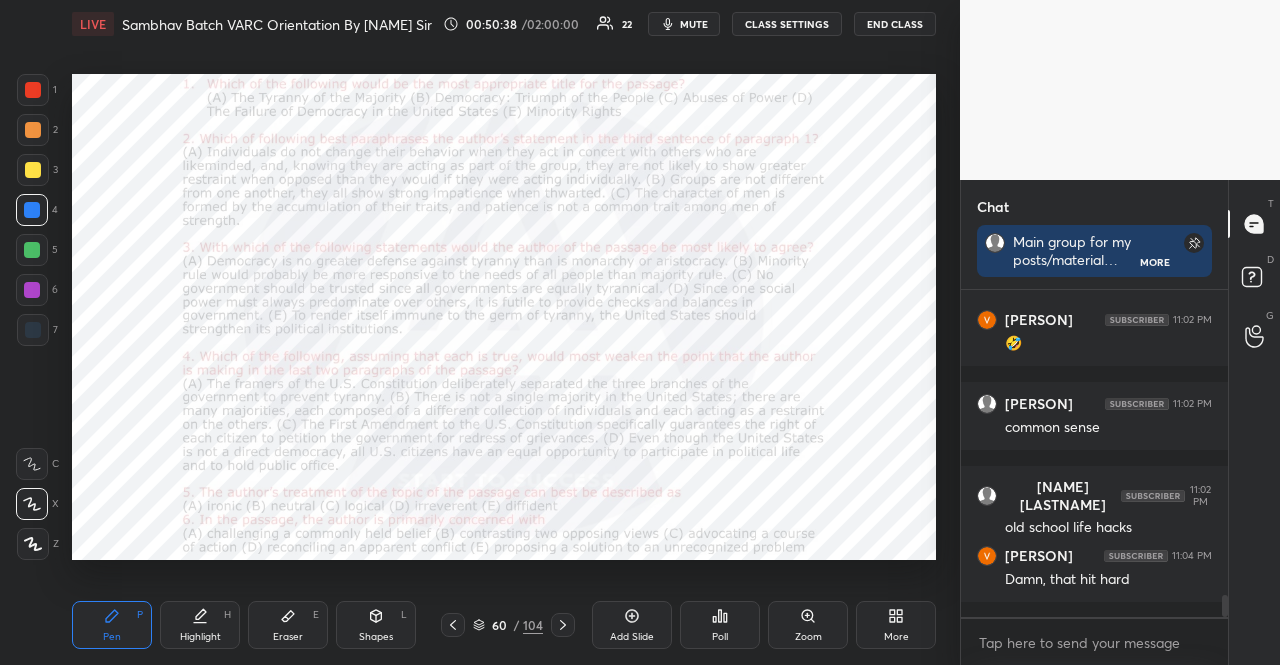 click 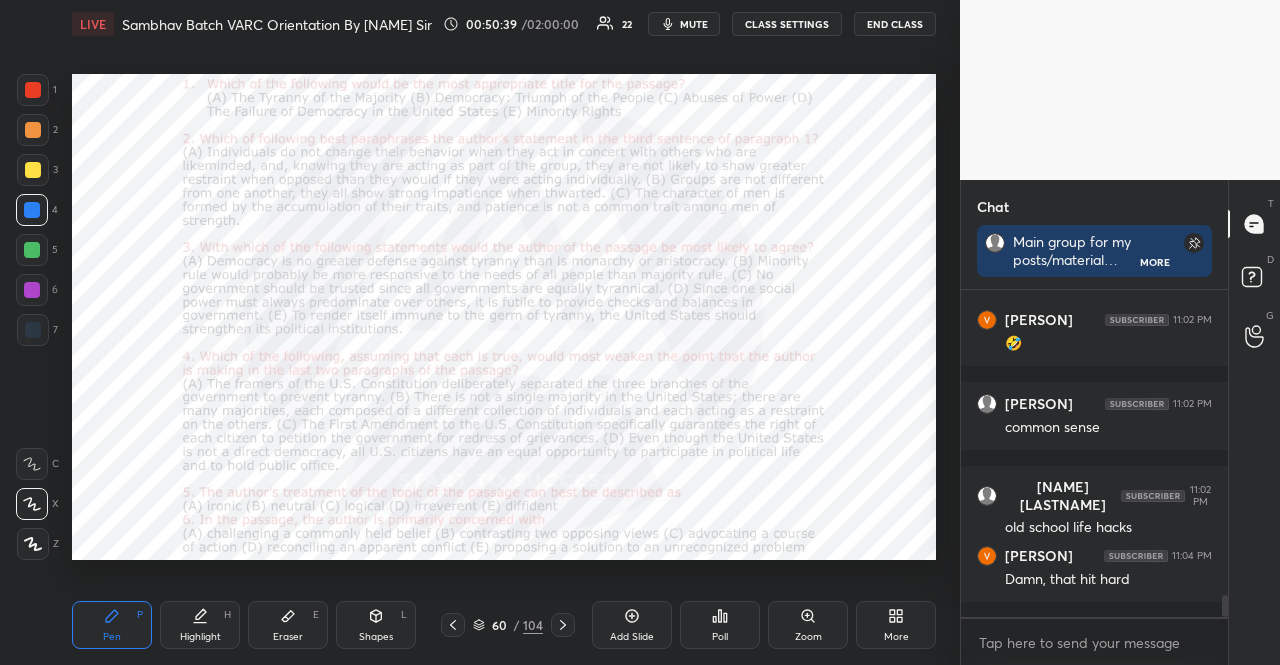 click 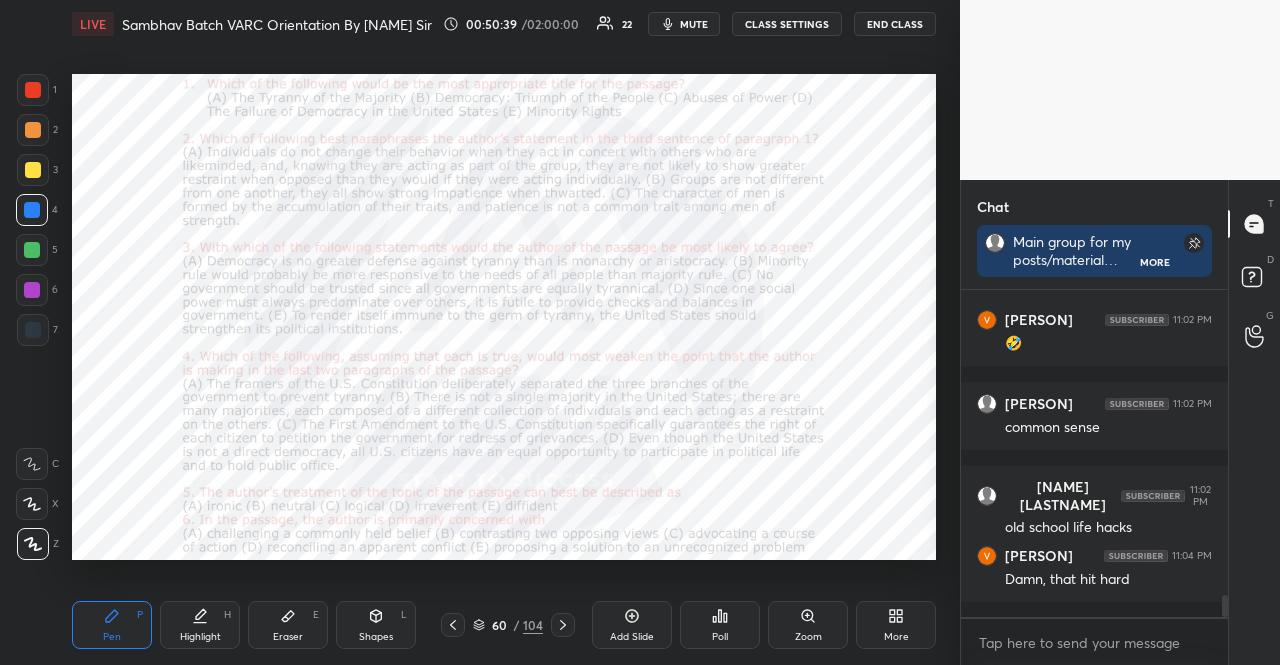 click on "Shapes L" at bounding box center (376, 625) 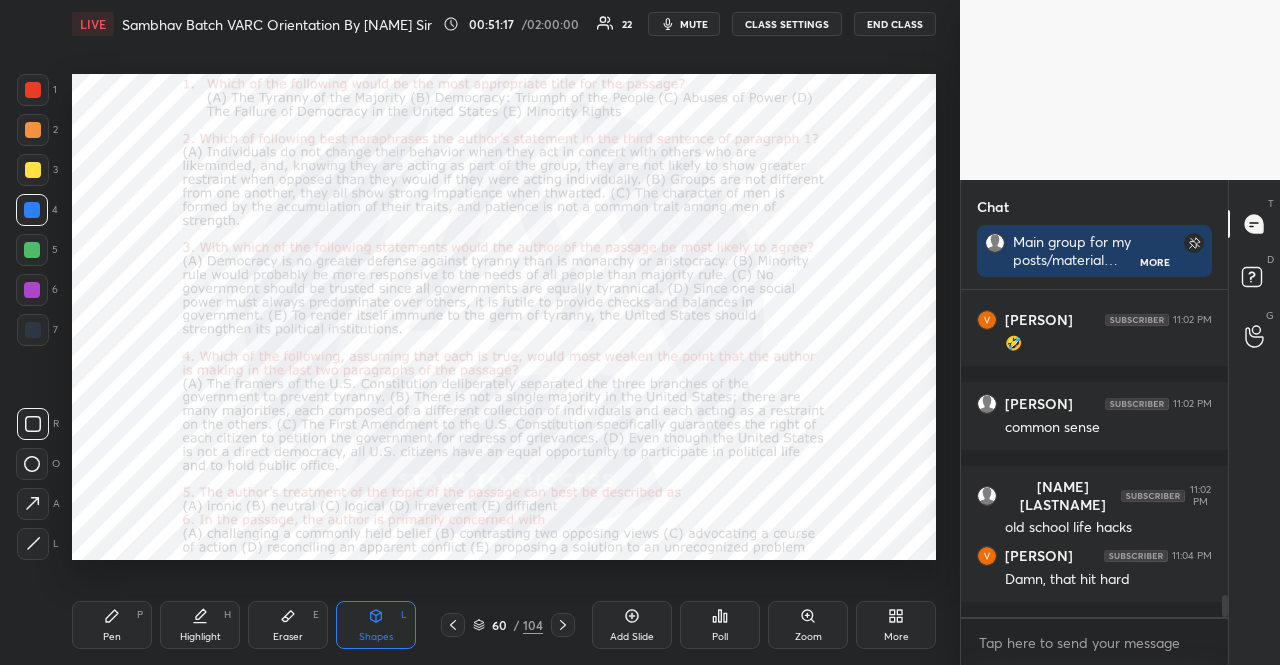 click 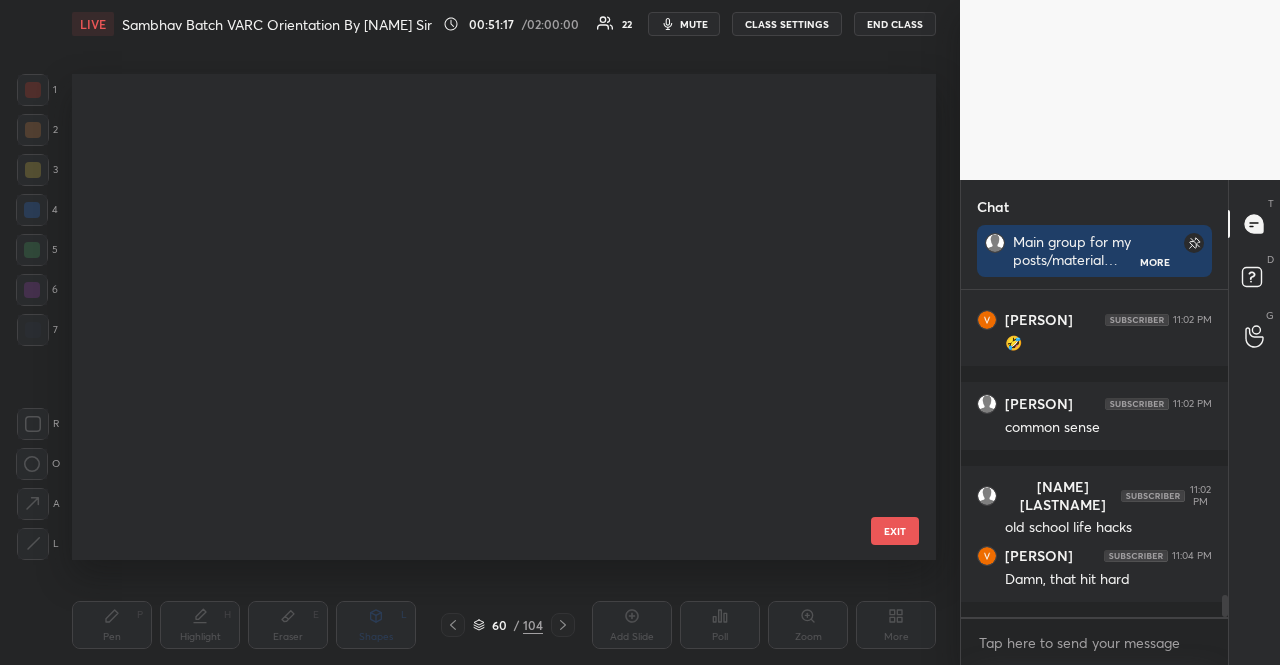 scroll, scrollTop: 2454, scrollLeft: 0, axis: vertical 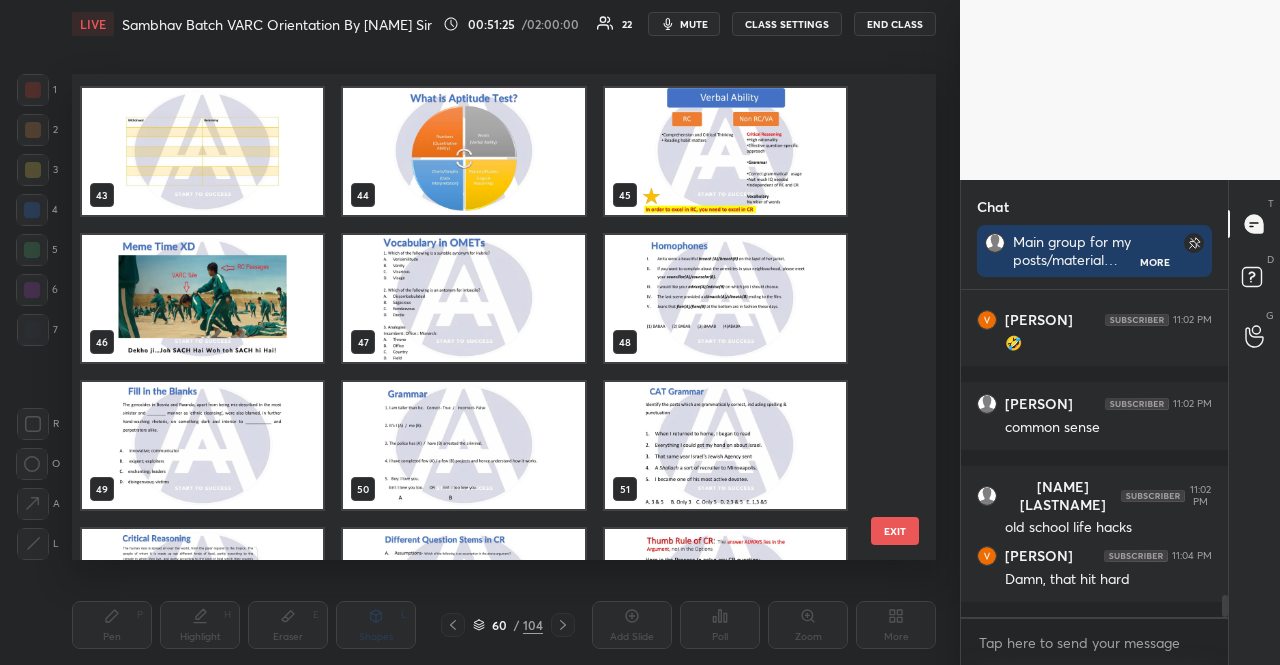 click at bounding box center [725, 151] 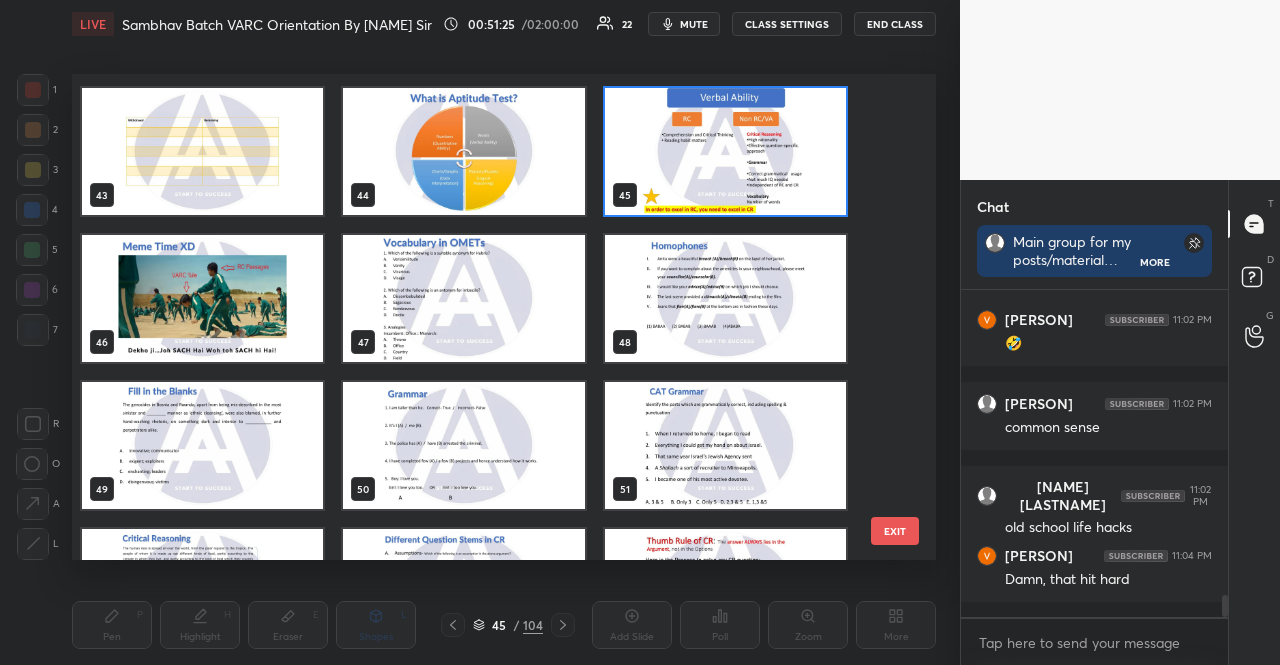 click at bounding box center [725, 151] 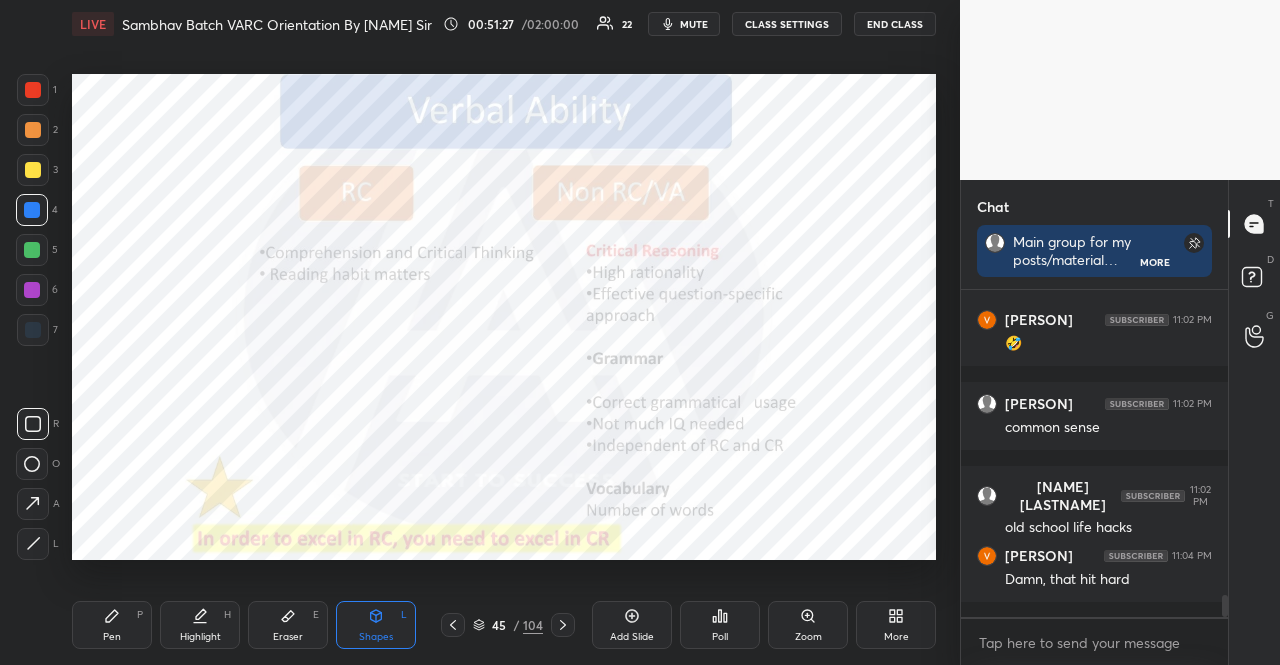 click at bounding box center [33, 90] 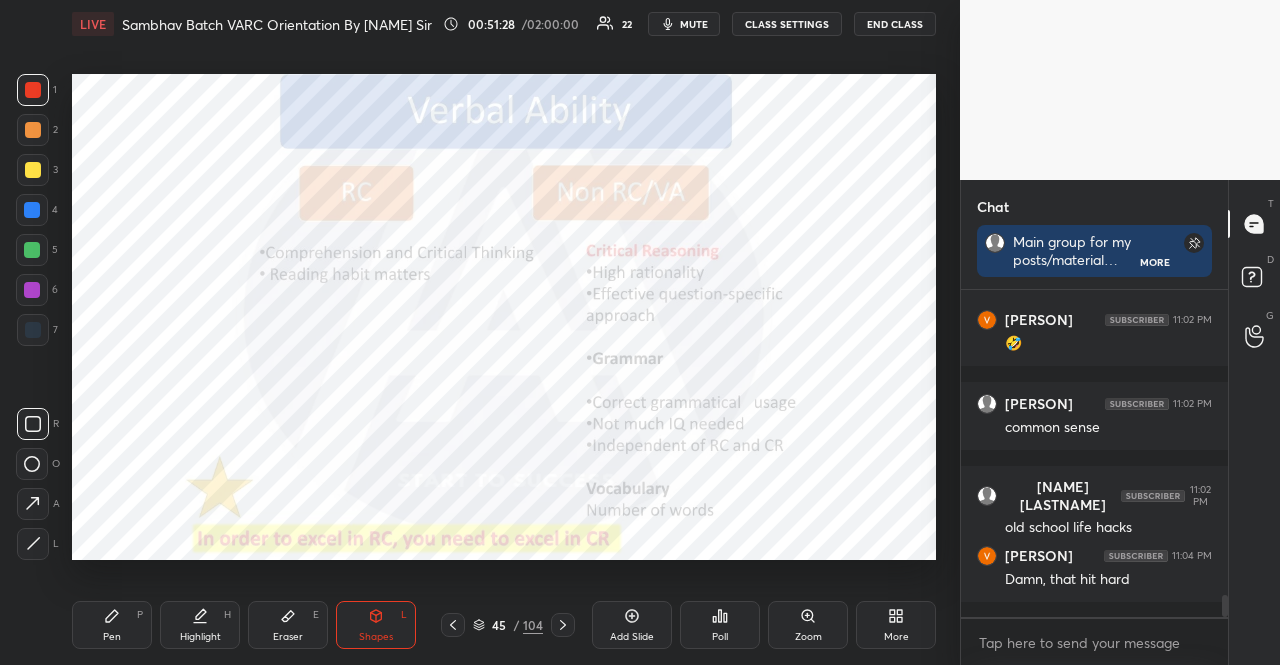click on "Pen P" at bounding box center (112, 625) 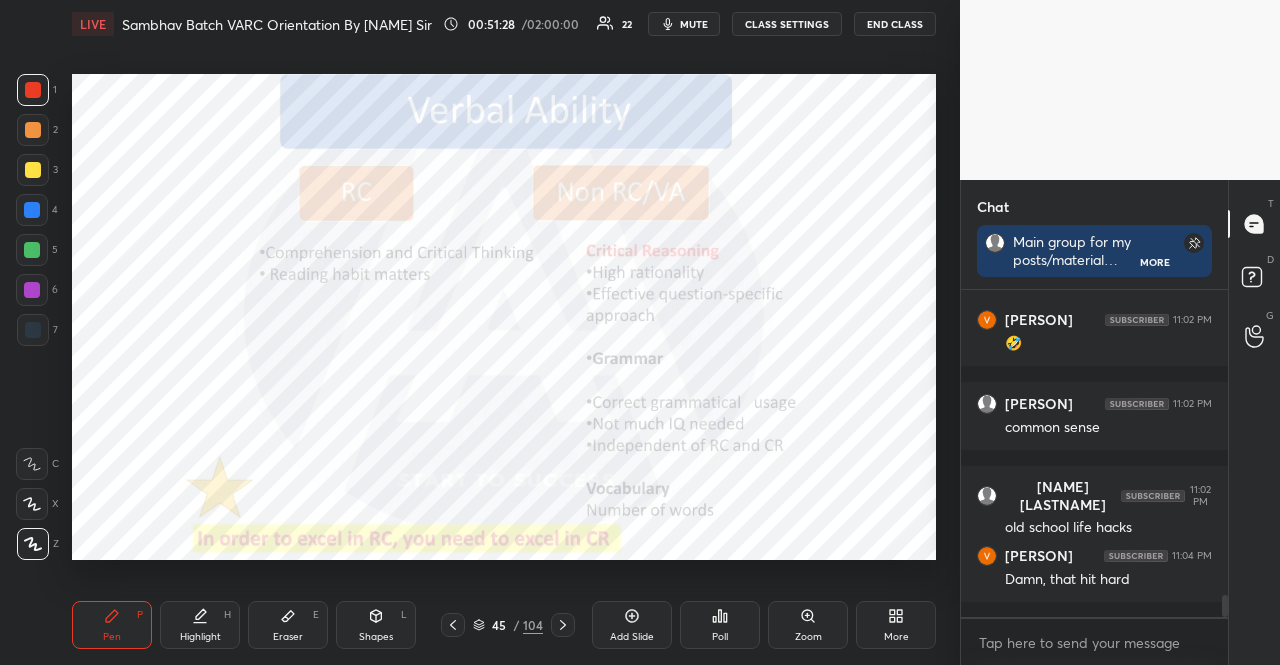 click on "Pen P" at bounding box center (112, 625) 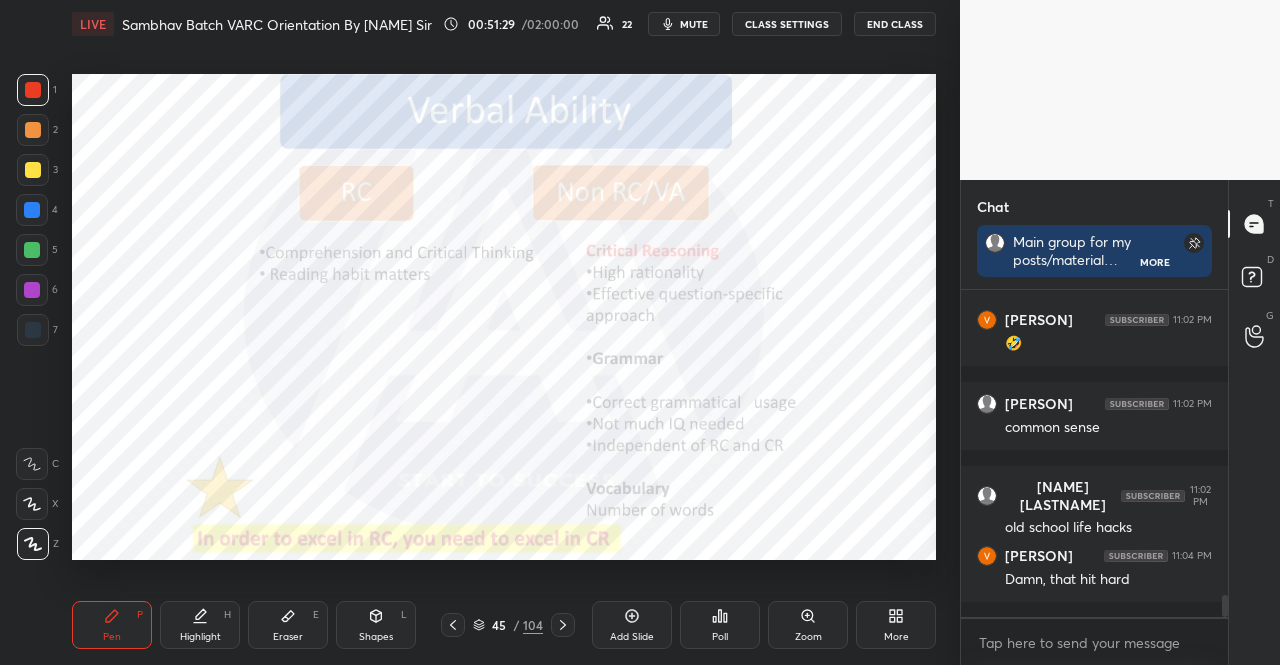 click 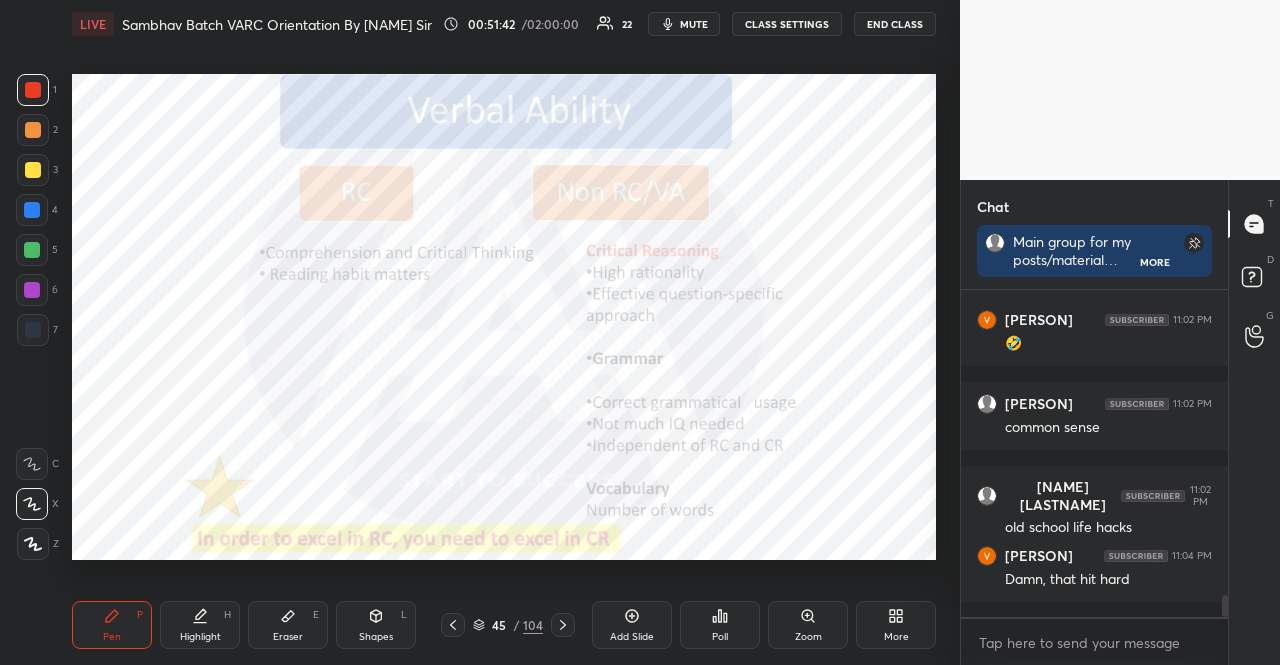 click on "45 / 104" at bounding box center [508, 625] 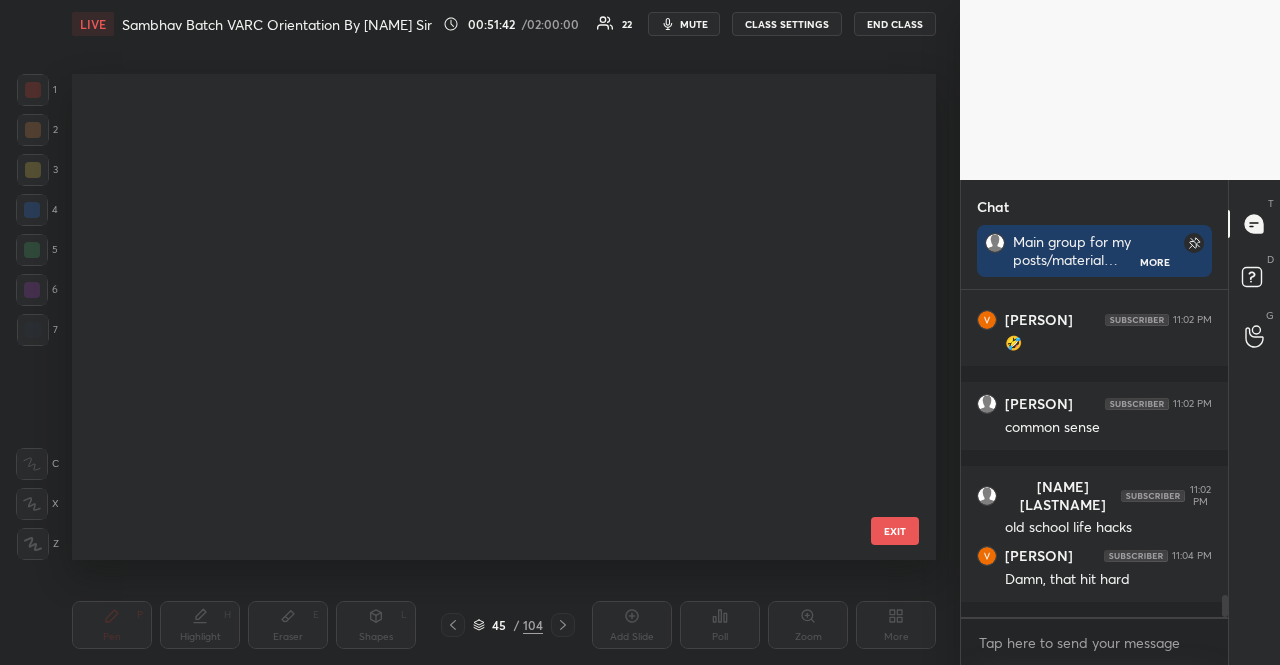 scroll, scrollTop: 1719, scrollLeft: 0, axis: vertical 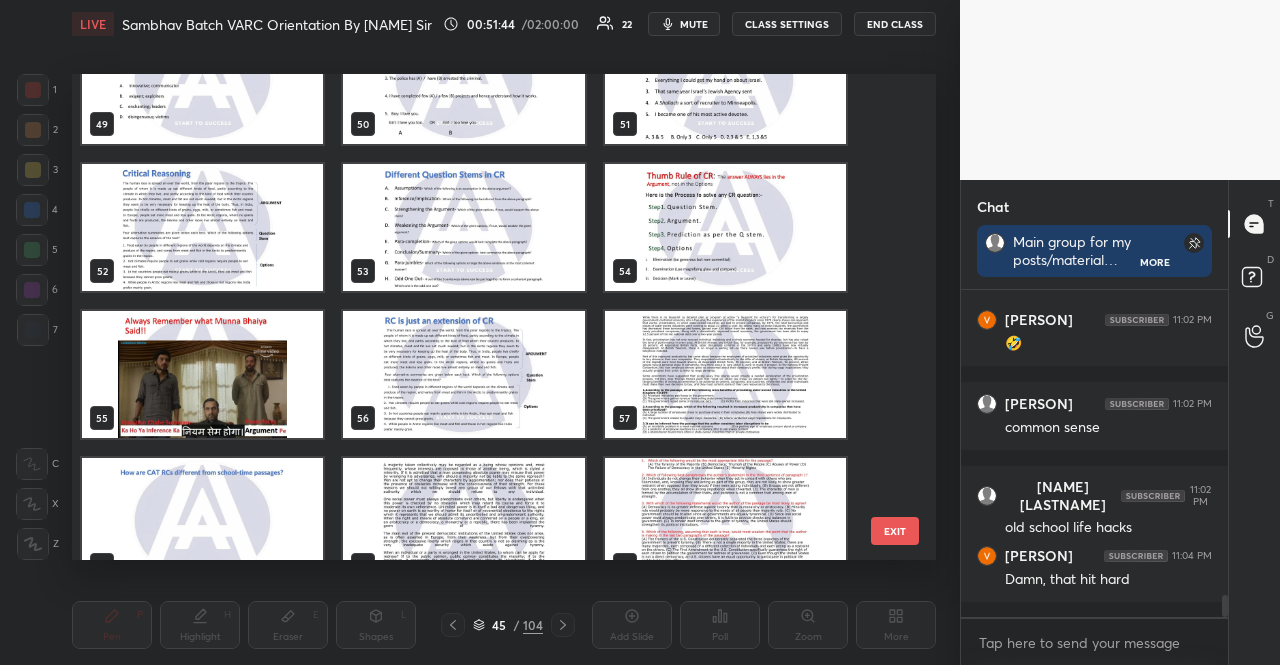 click at bounding box center [202, 227] 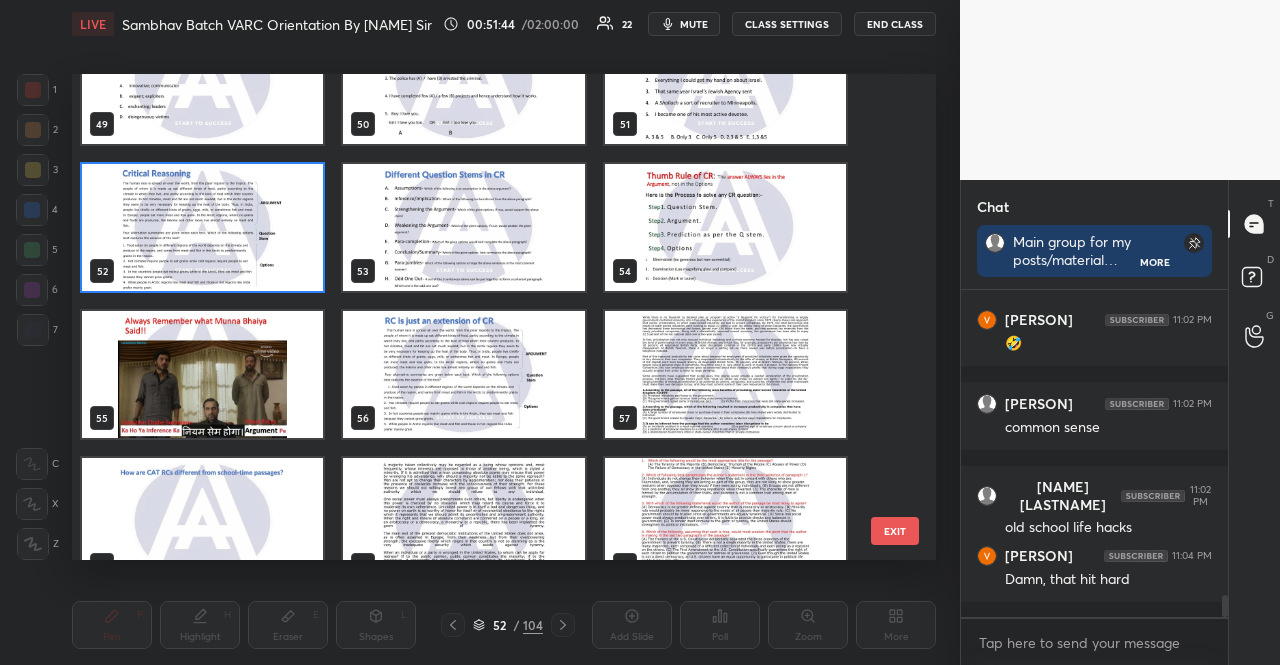 click at bounding box center (202, 227) 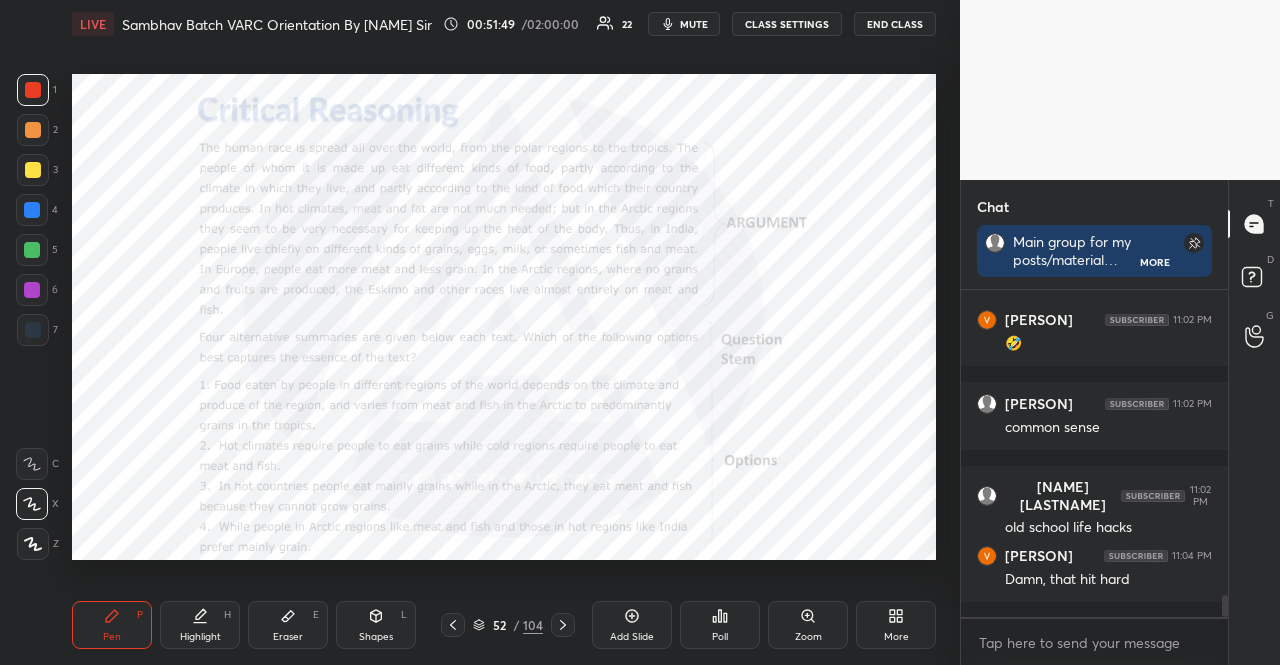 click at bounding box center (32, 290) 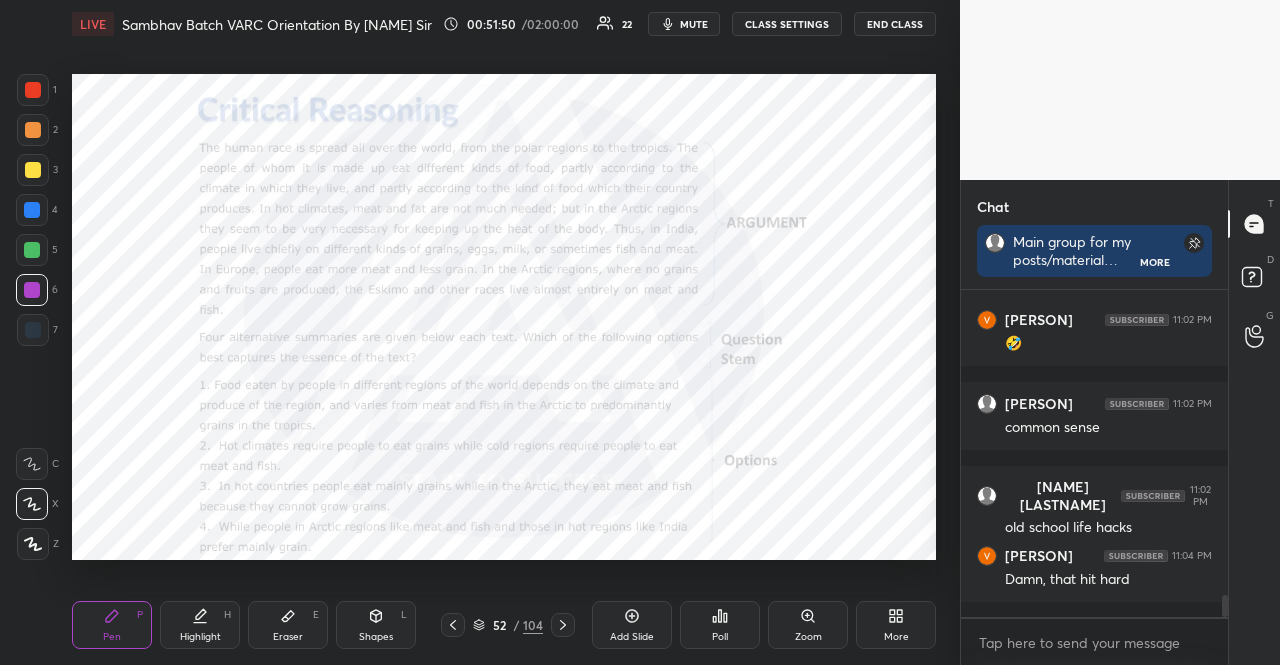 drag, startPoint x: 352, startPoint y: 608, endPoint x: 346, endPoint y: 567, distance: 41.4367 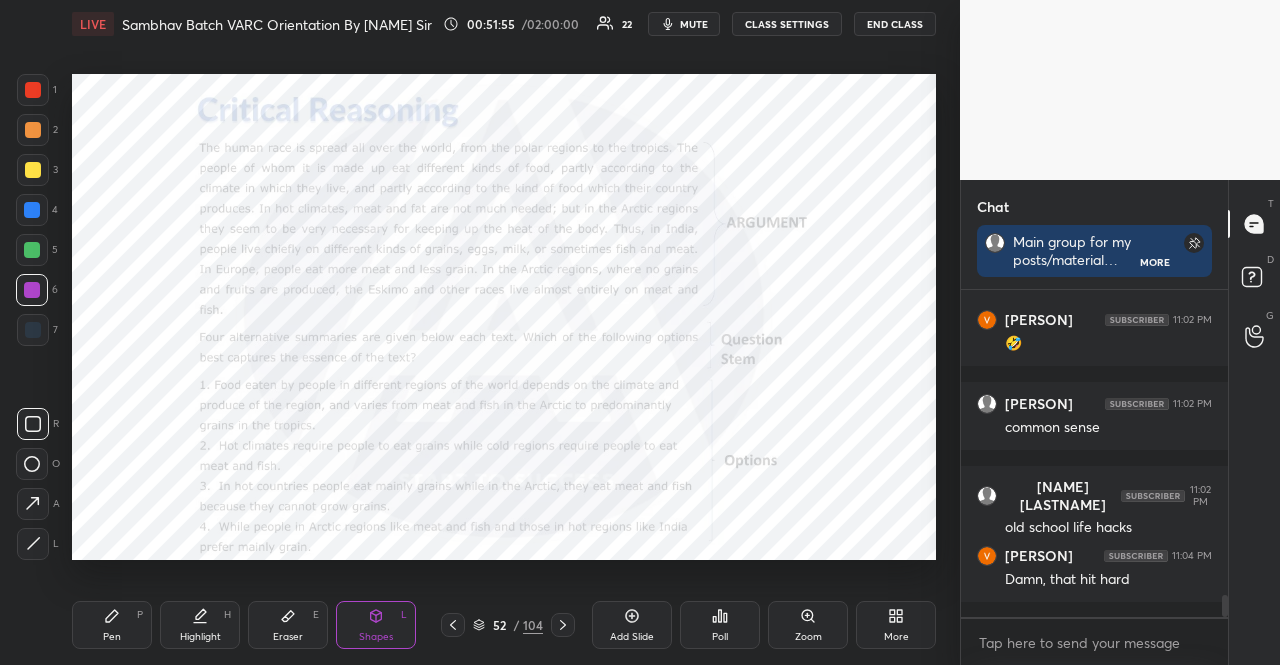 click on "1 2 3 4 5 6 7" at bounding box center [37, 214] 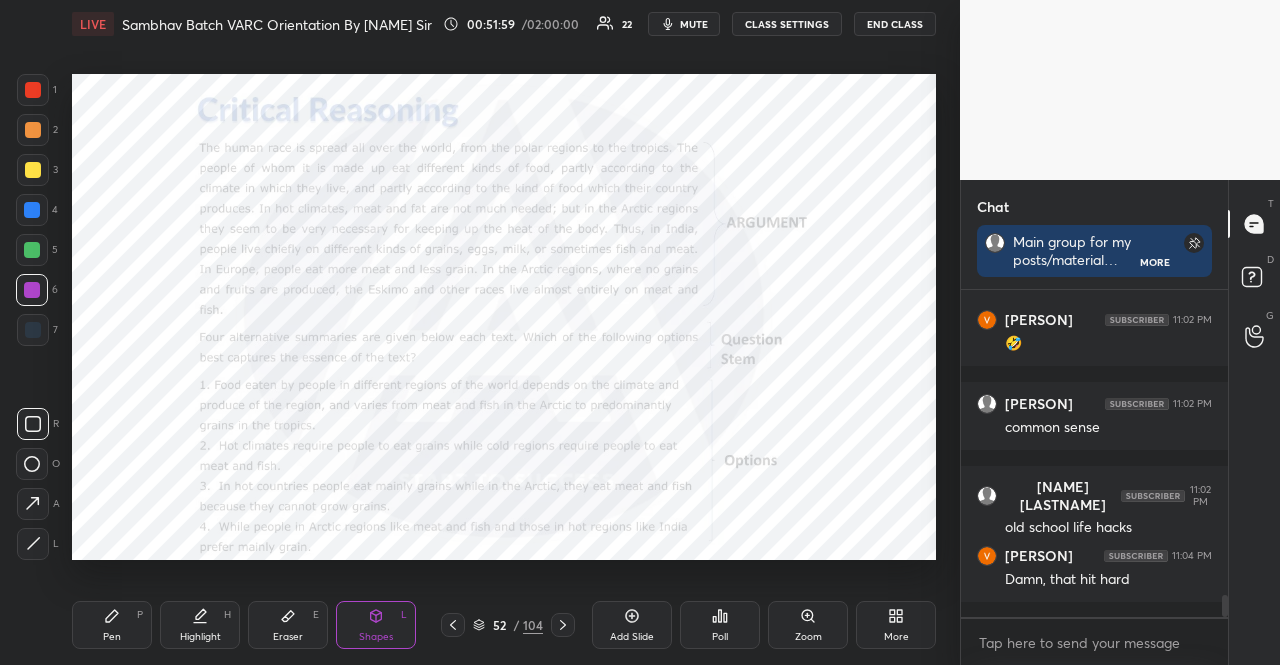 click at bounding box center (32, 250) 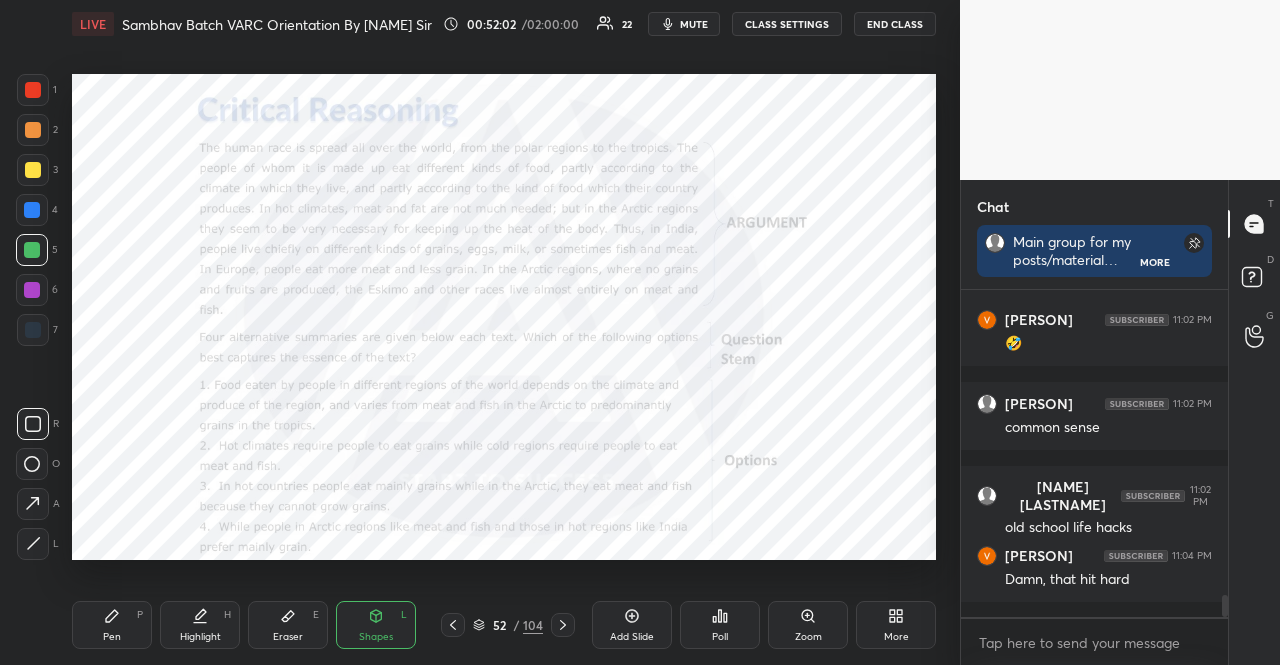 click at bounding box center [33, 330] 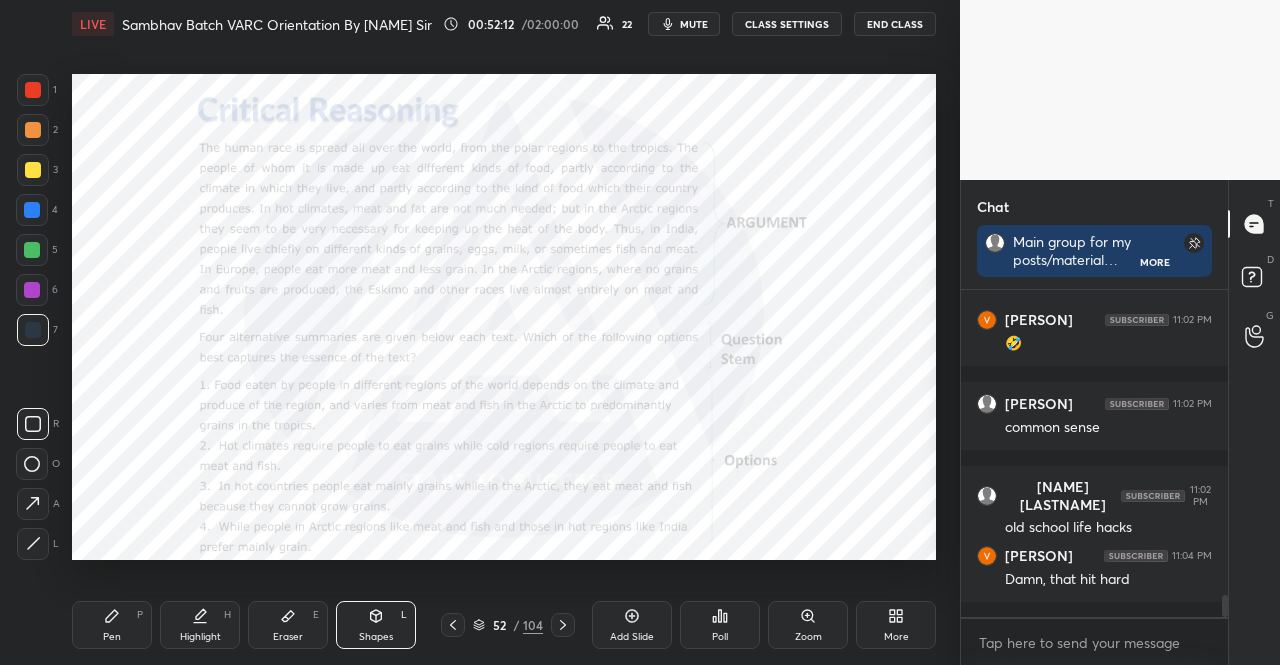 click at bounding box center [32, 210] 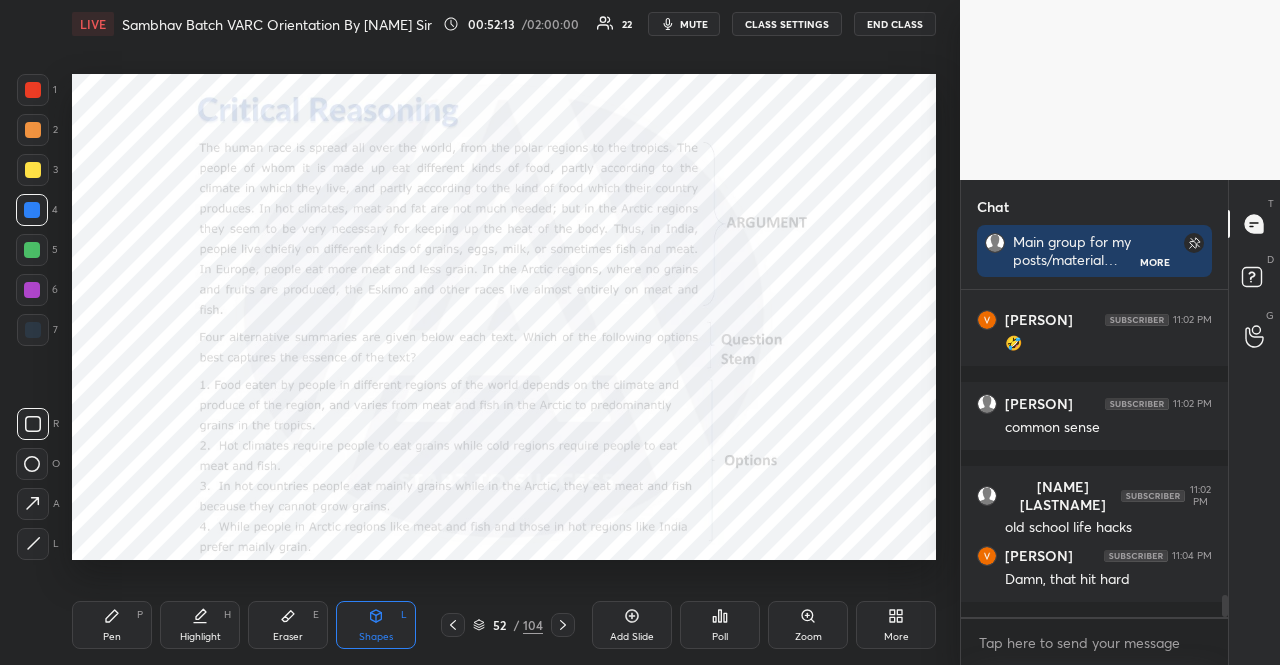 drag, startPoint x: 33, startPoint y: 201, endPoint x: 69, endPoint y: 189, distance: 37.94733 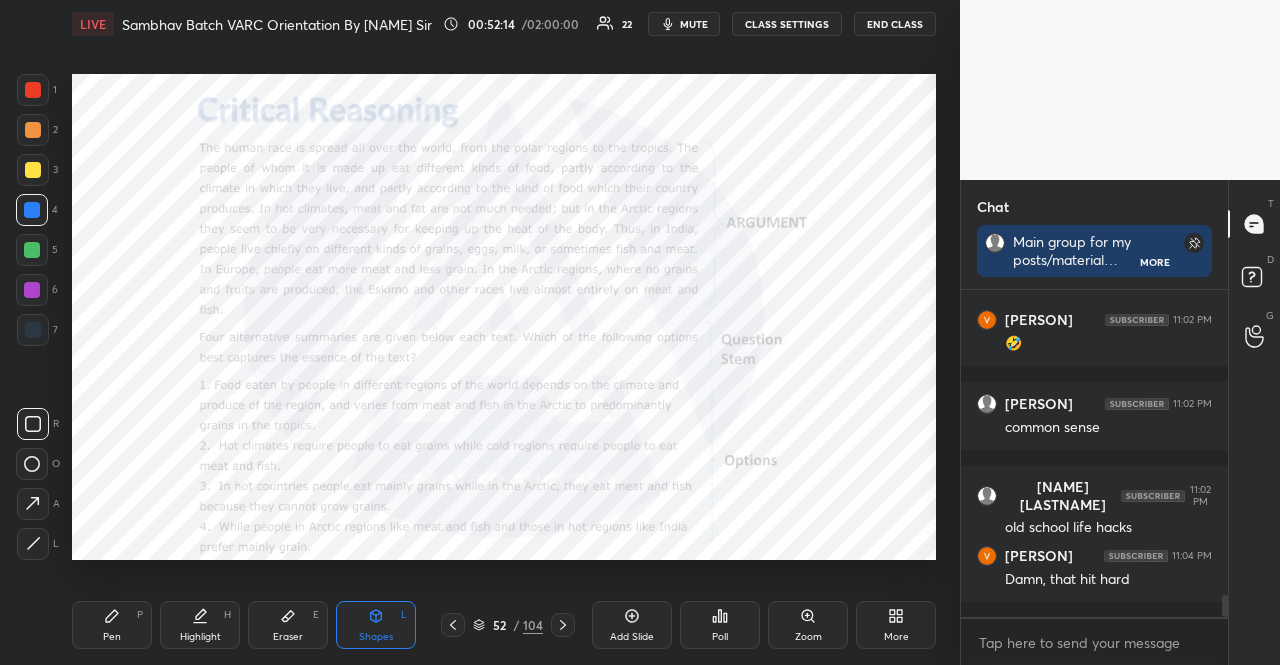 click at bounding box center [33, 90] 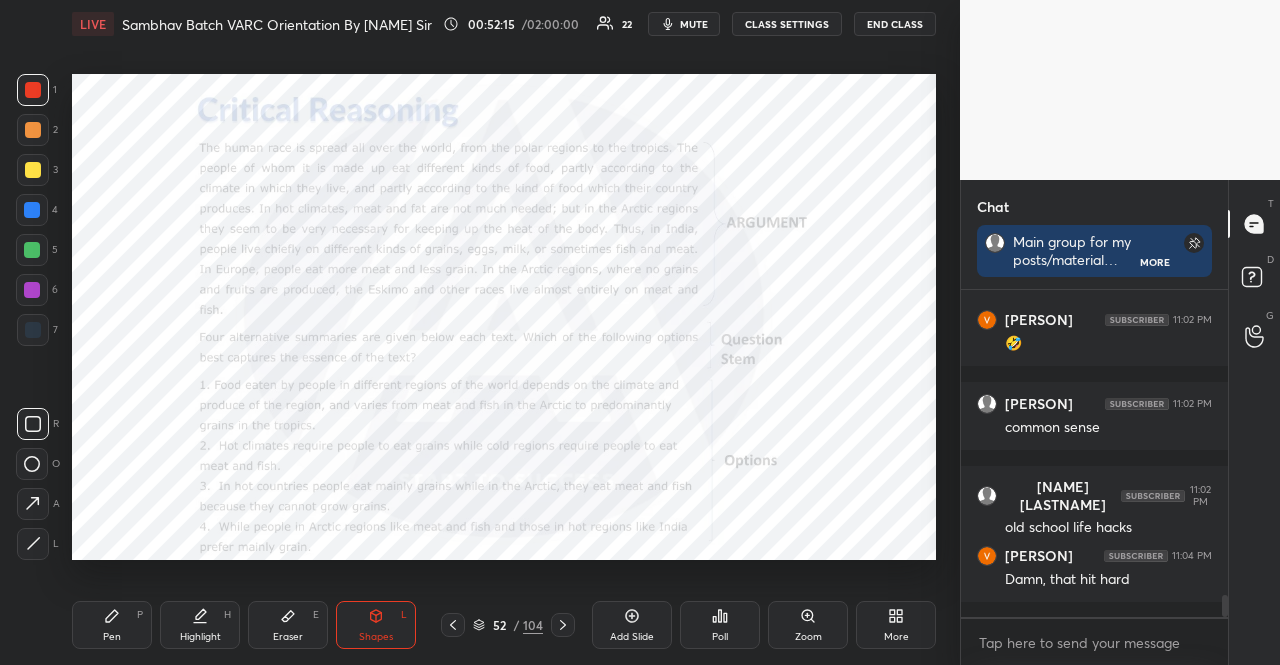 click on "Pen P" at bounding box center (112, 625) 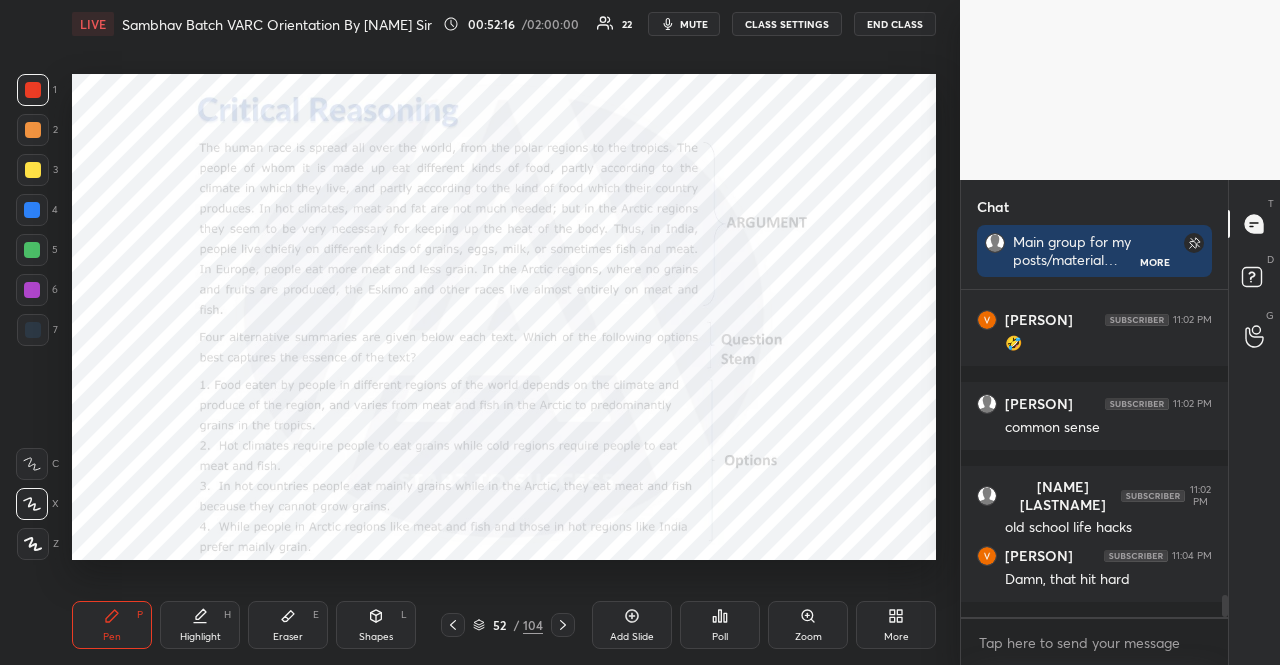 click 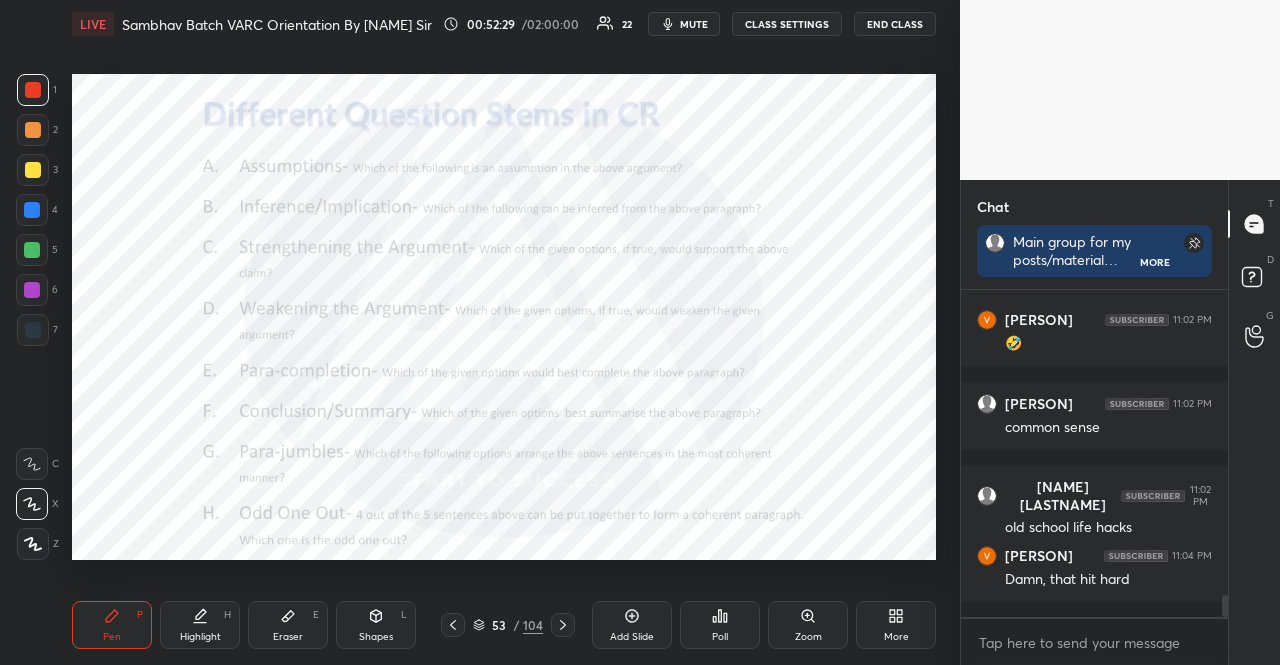 click at bounding box center [32, 210] 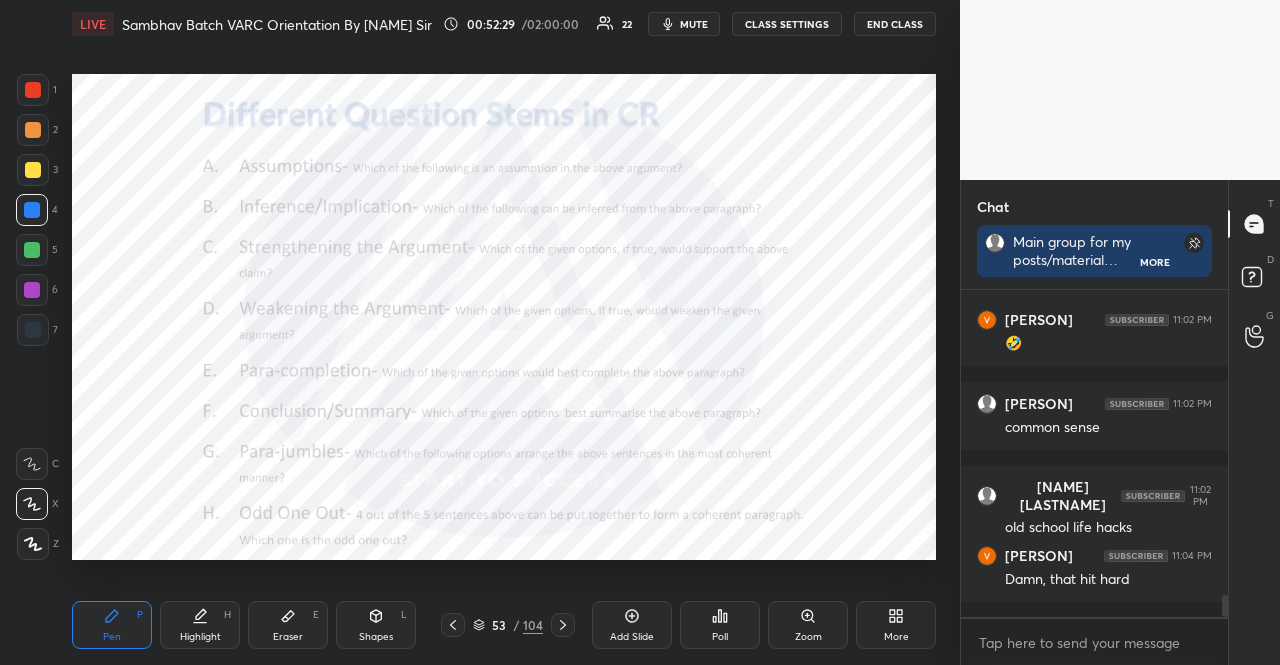 click on "Shapes" at bounding box center [376, 637] 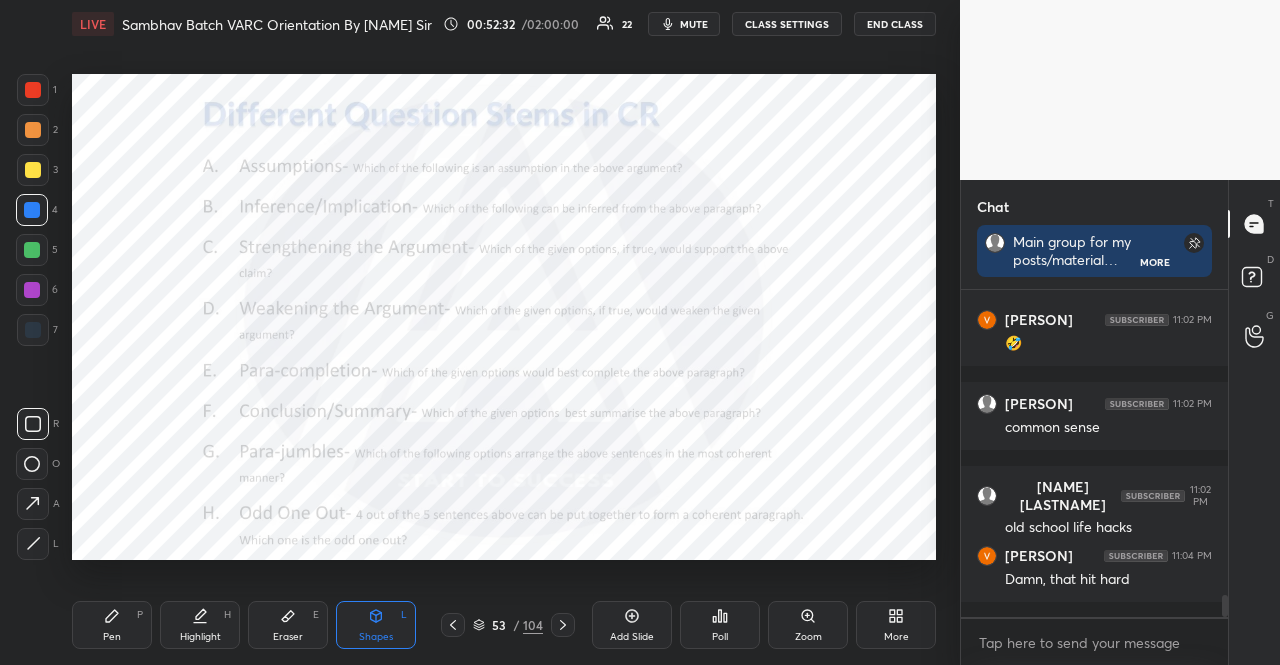 click at bounding box center (32, 250) 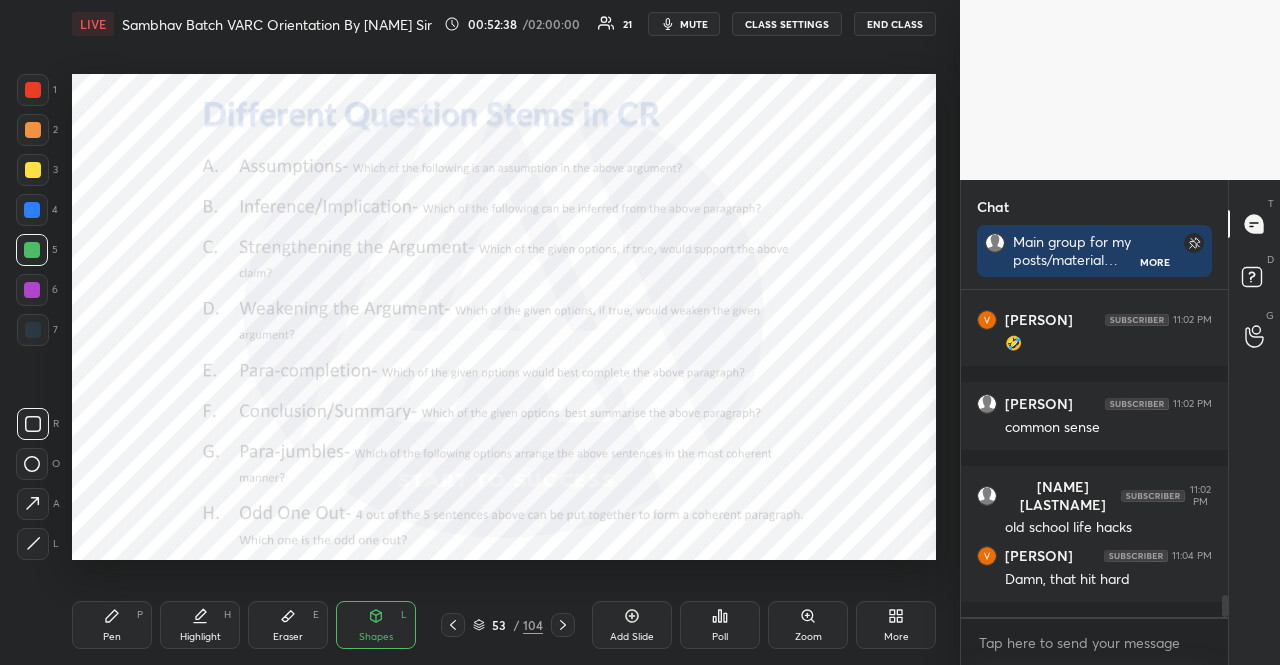 click at bounding box center (32, 290) 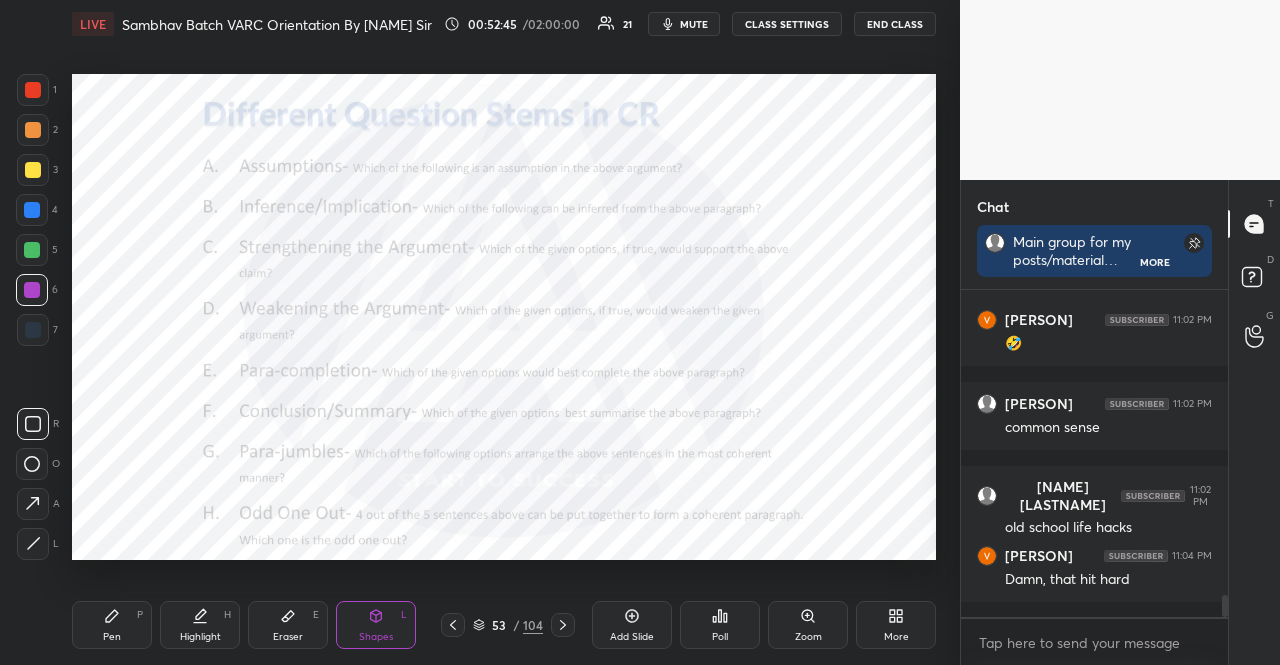 click at bounding box center (33, 330) 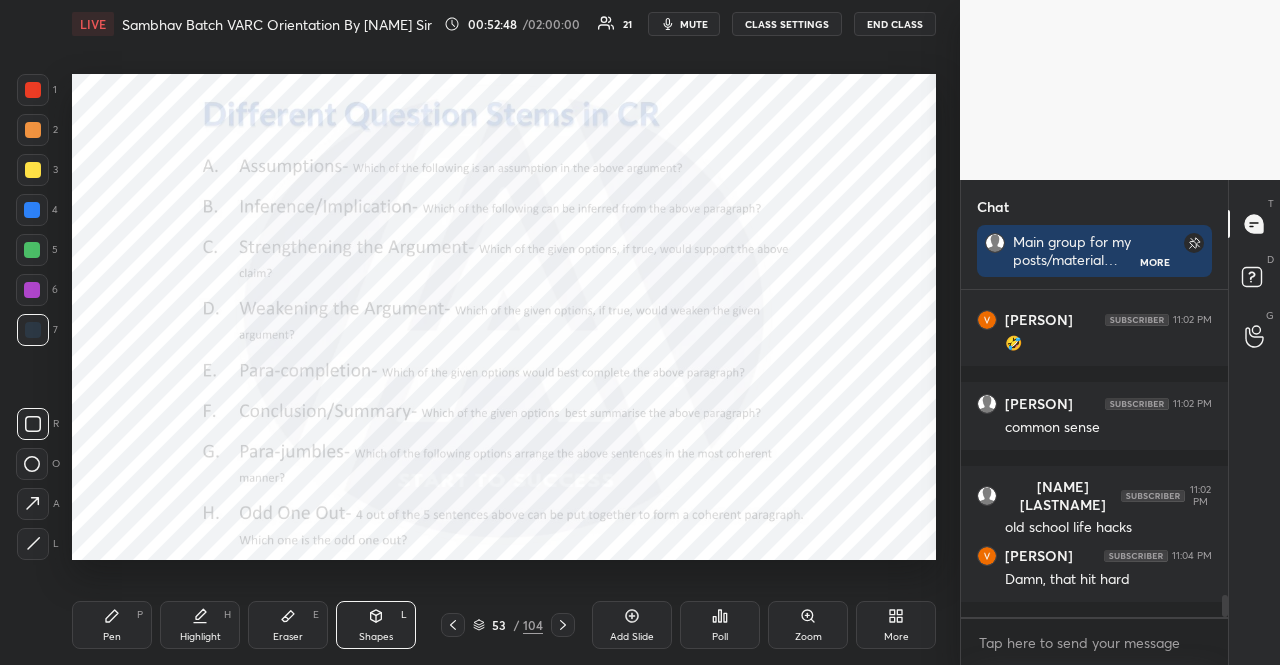 click at bounding box center (33, 130) 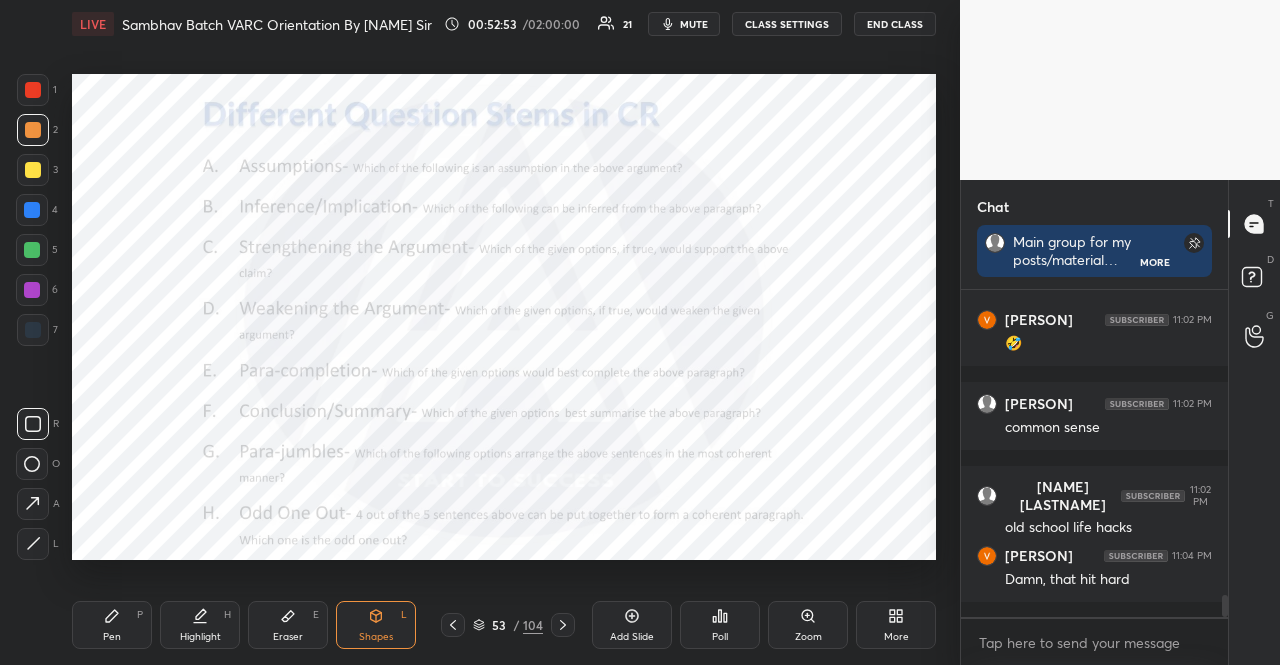 click at bounding box center [33, 90] 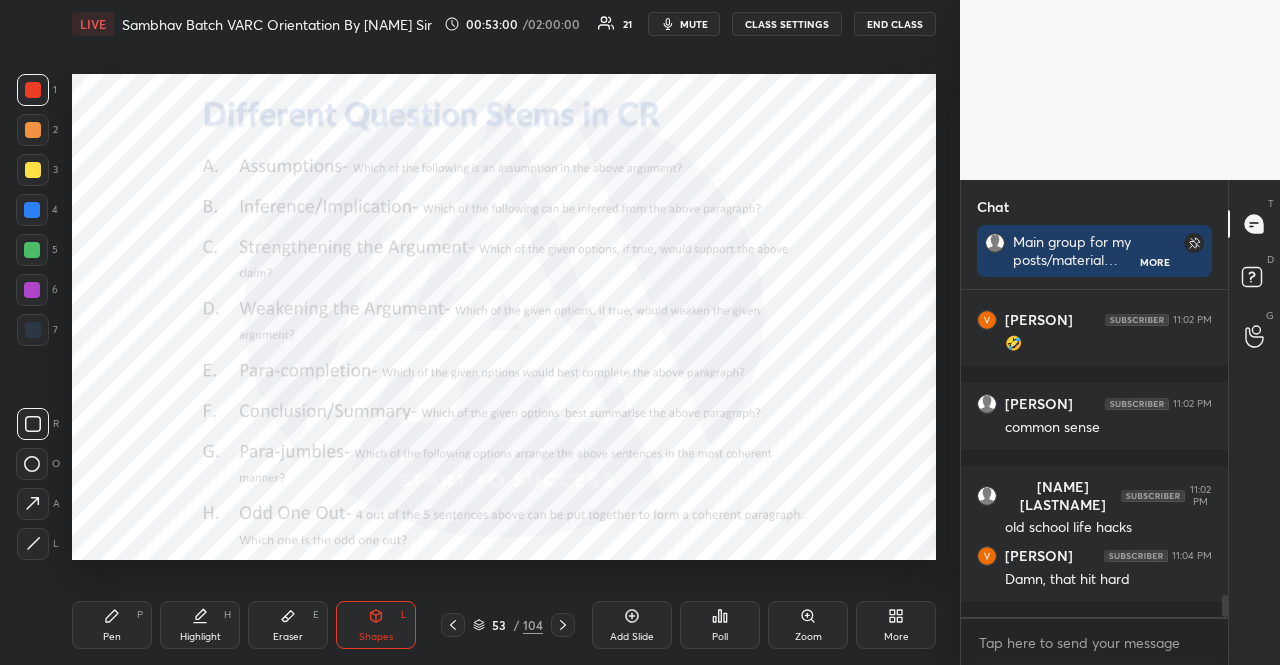 click at bounding box center [33, 170] 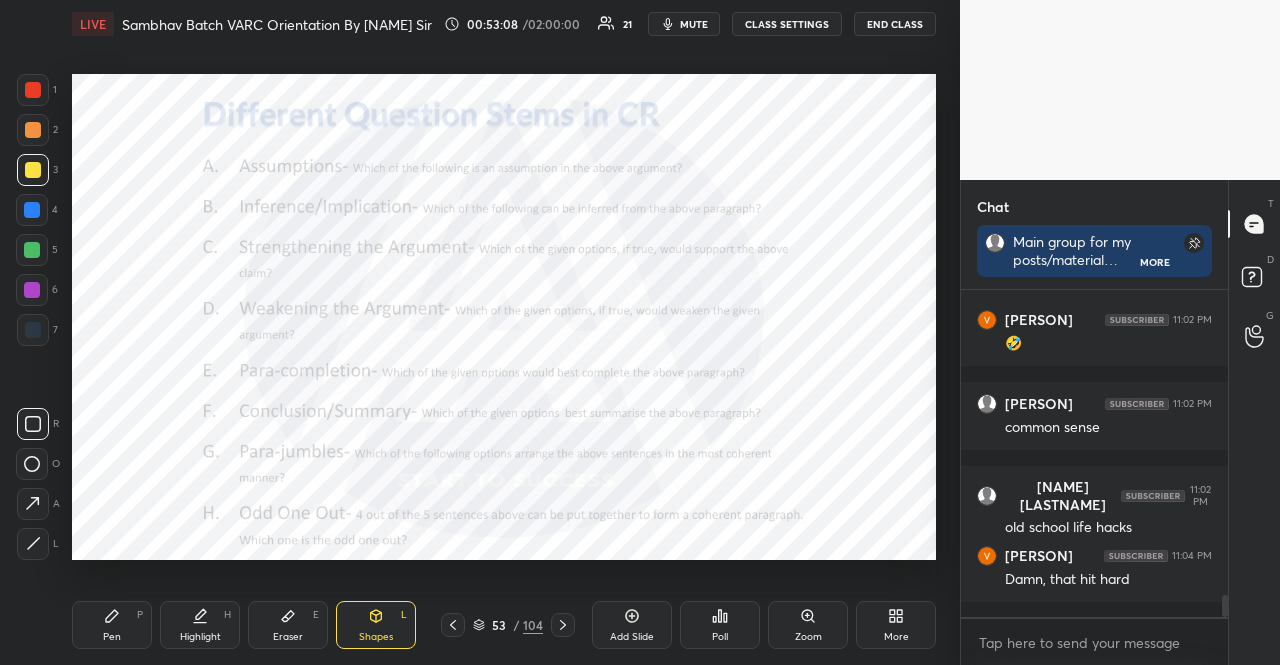 click 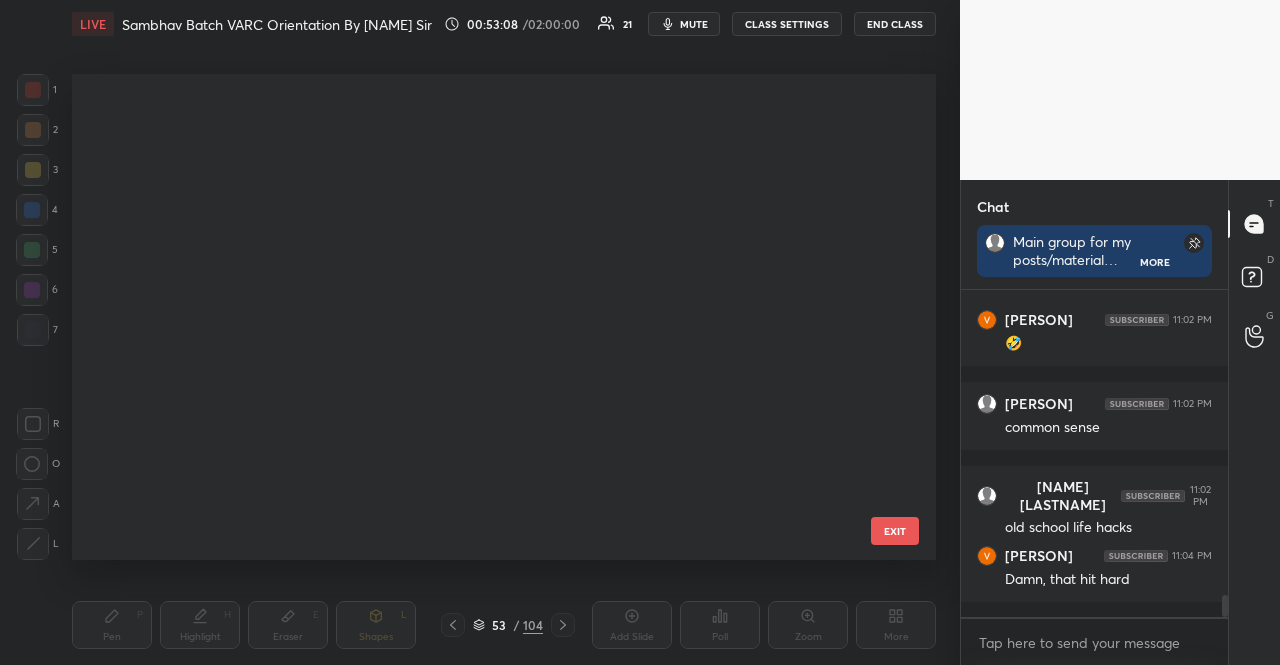 scroll, scrollTop: 2160, scrollLeft: 0, axis: vertical 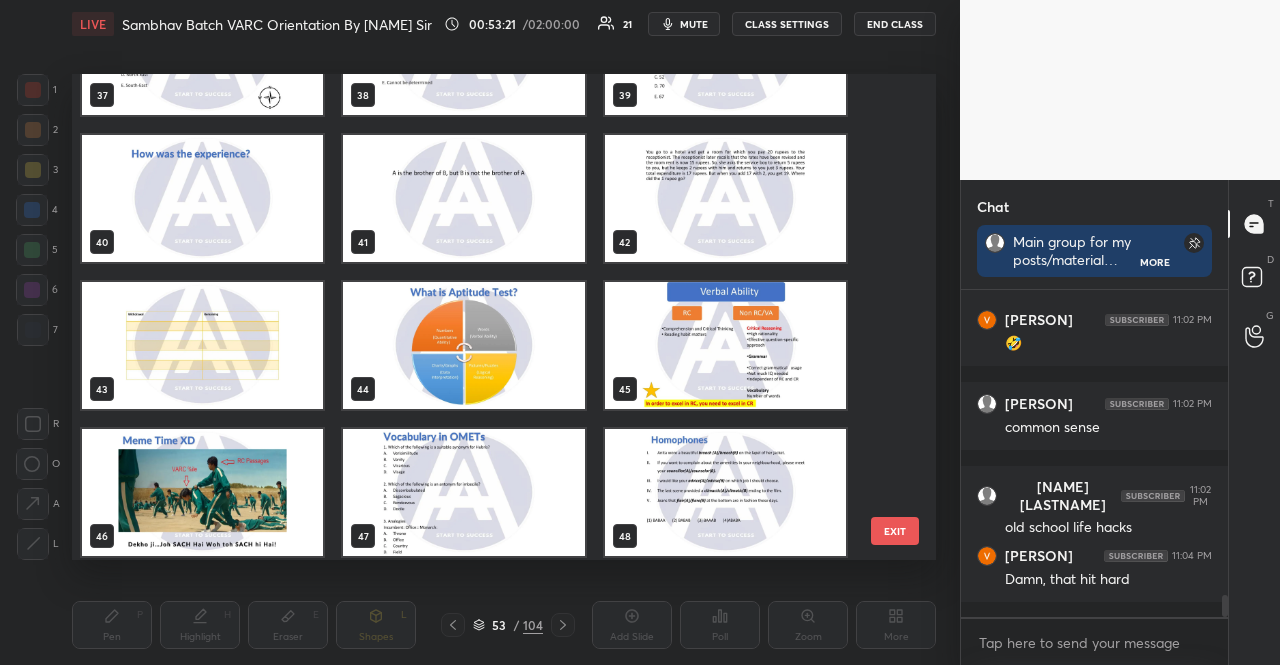 click at bounding box center [725, 345] 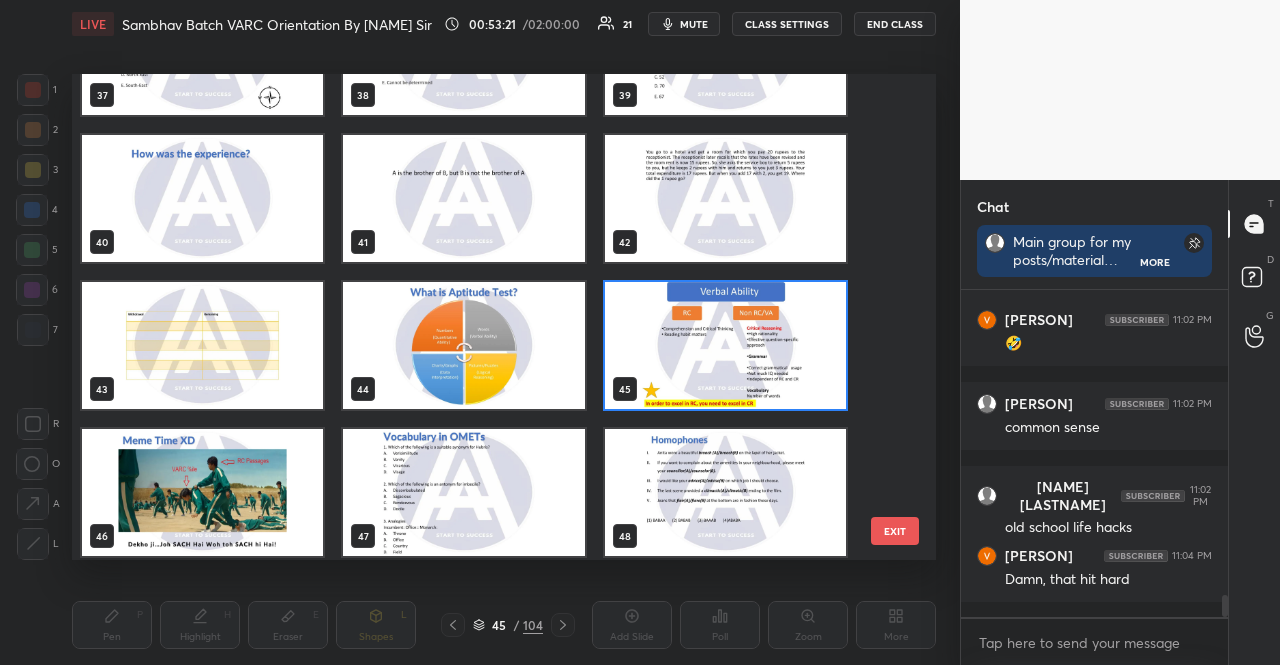click at bounding box center (725, 345) 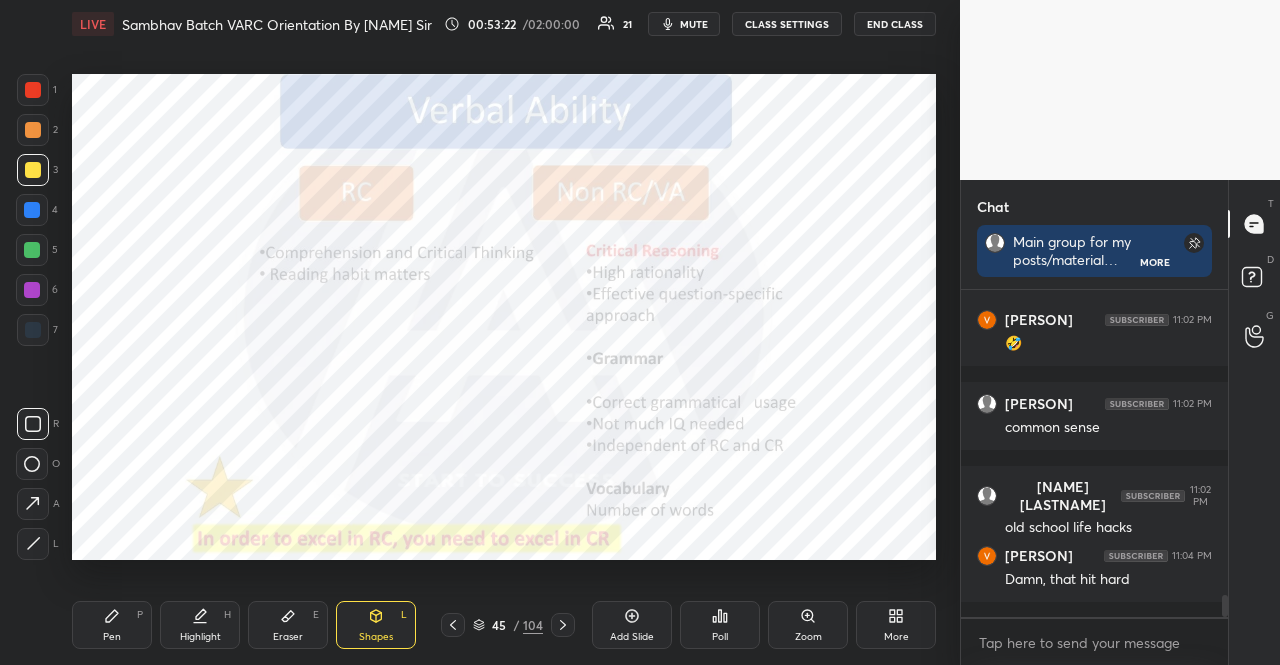 scroll, scrollTop: 0, scrollLeft: 0, axis: both 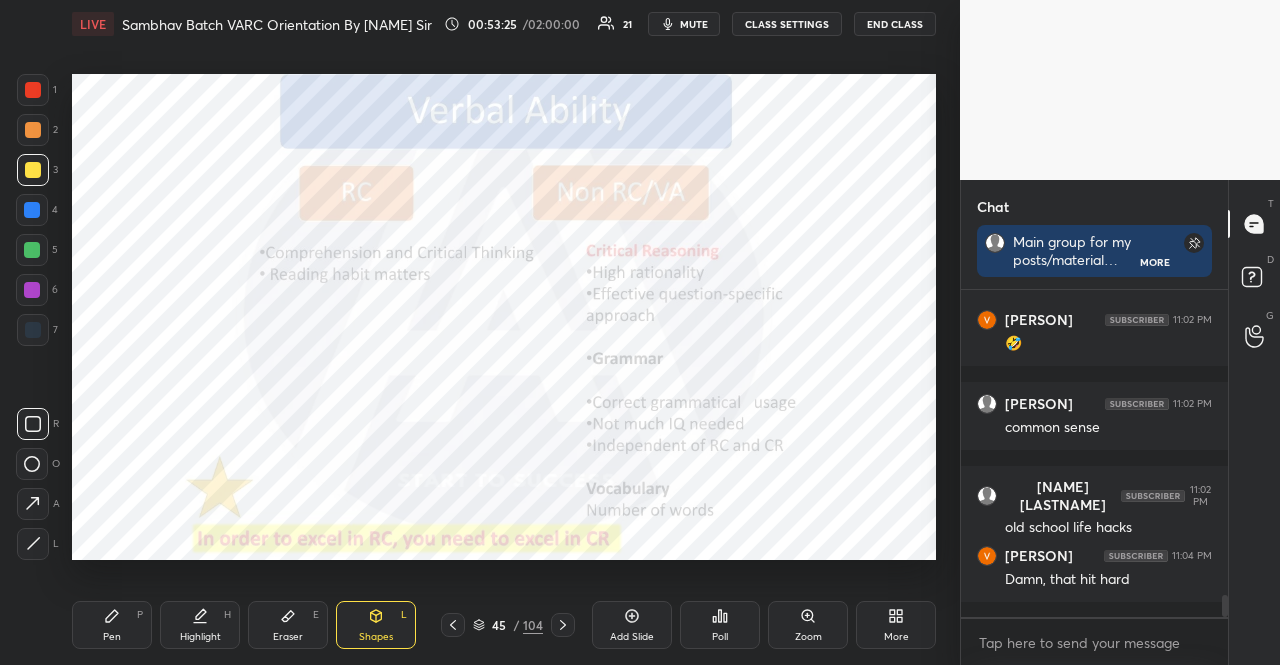 click at bounding box center (33, 90) 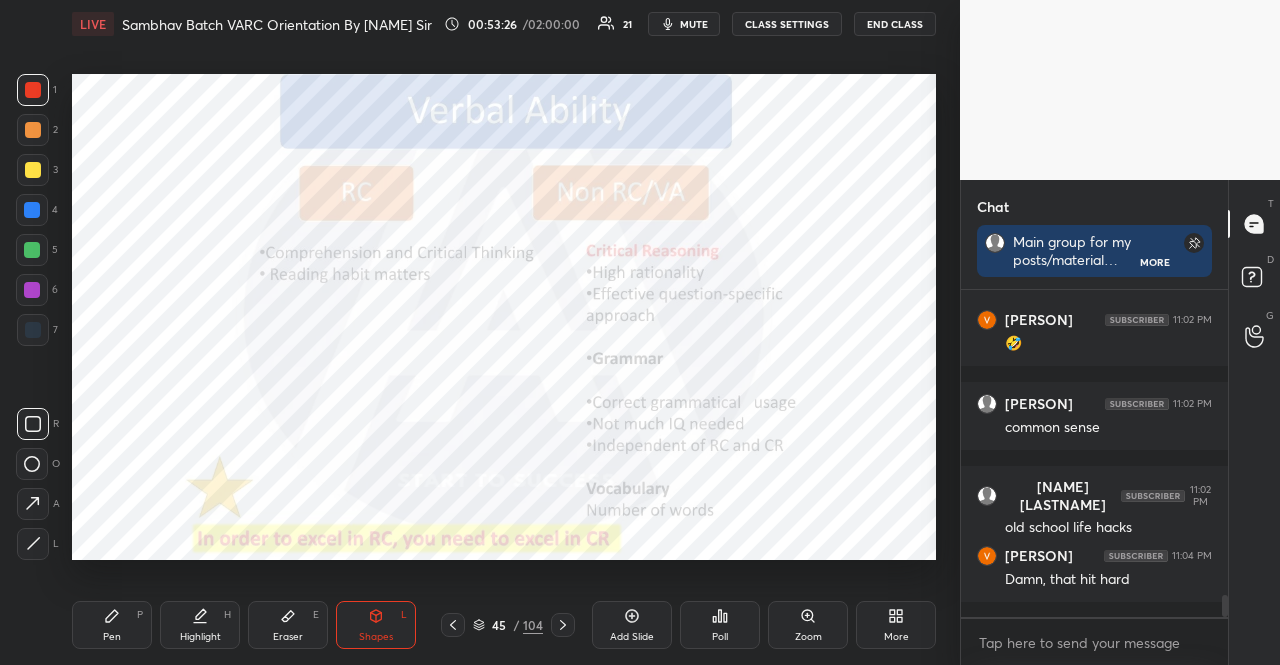 drag, startPoint x: 113, startPoint y: 600, endPoint x: 97, endPoint y: 566, distance: 37.576588 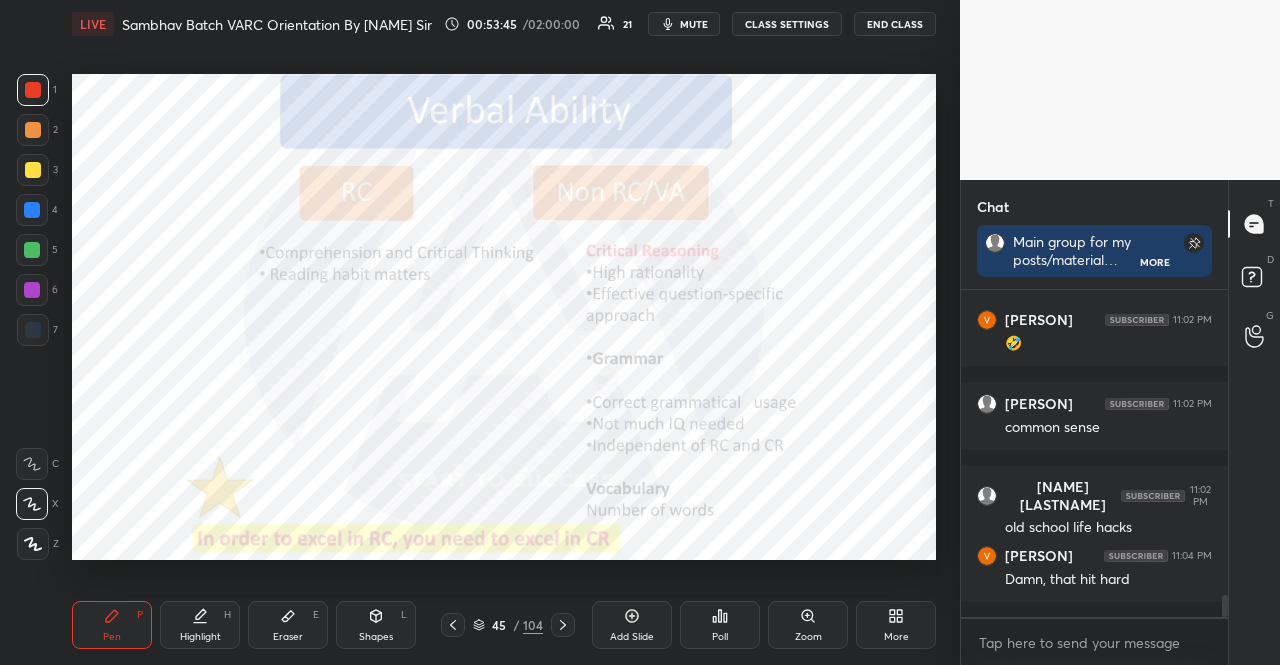 click at bounding box center [32, 250] 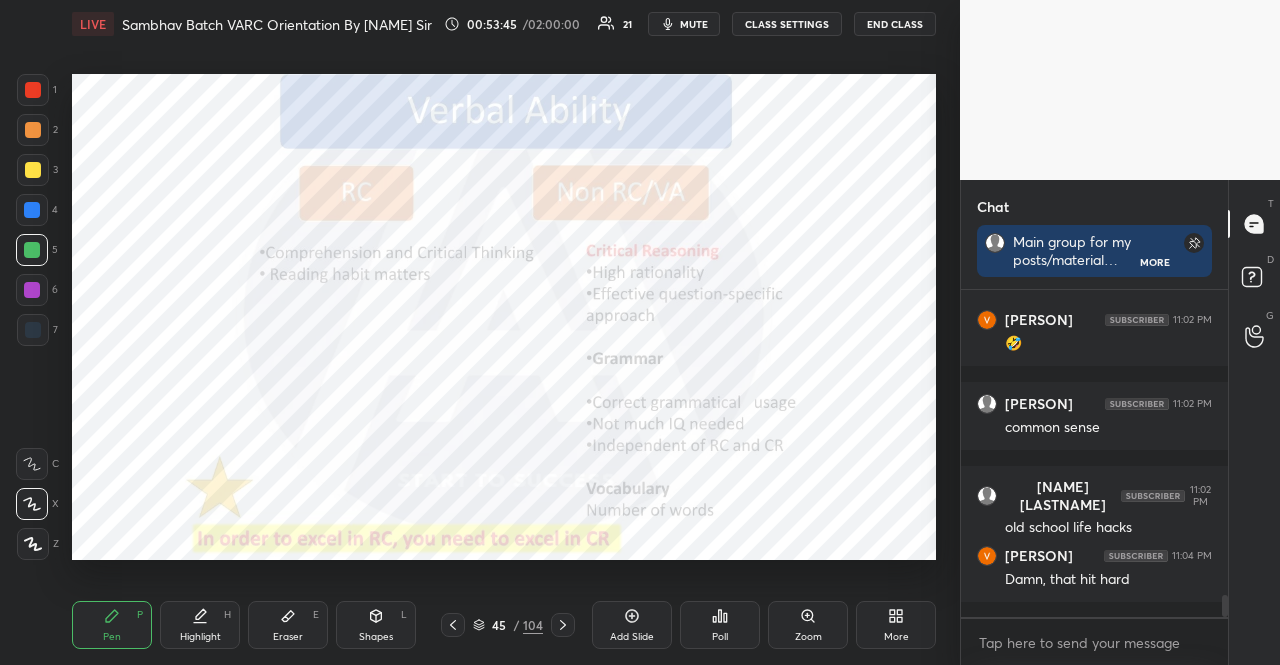 click at bounding box center (32, 250) 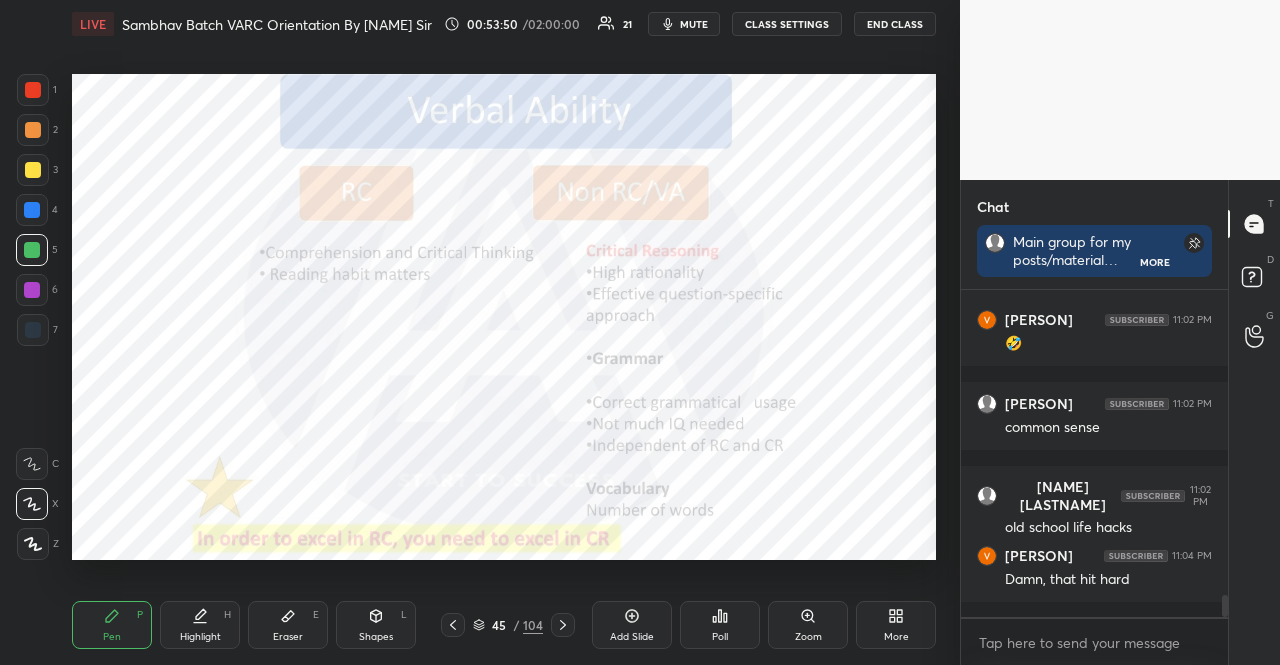 click at bounding box center (32, 290) 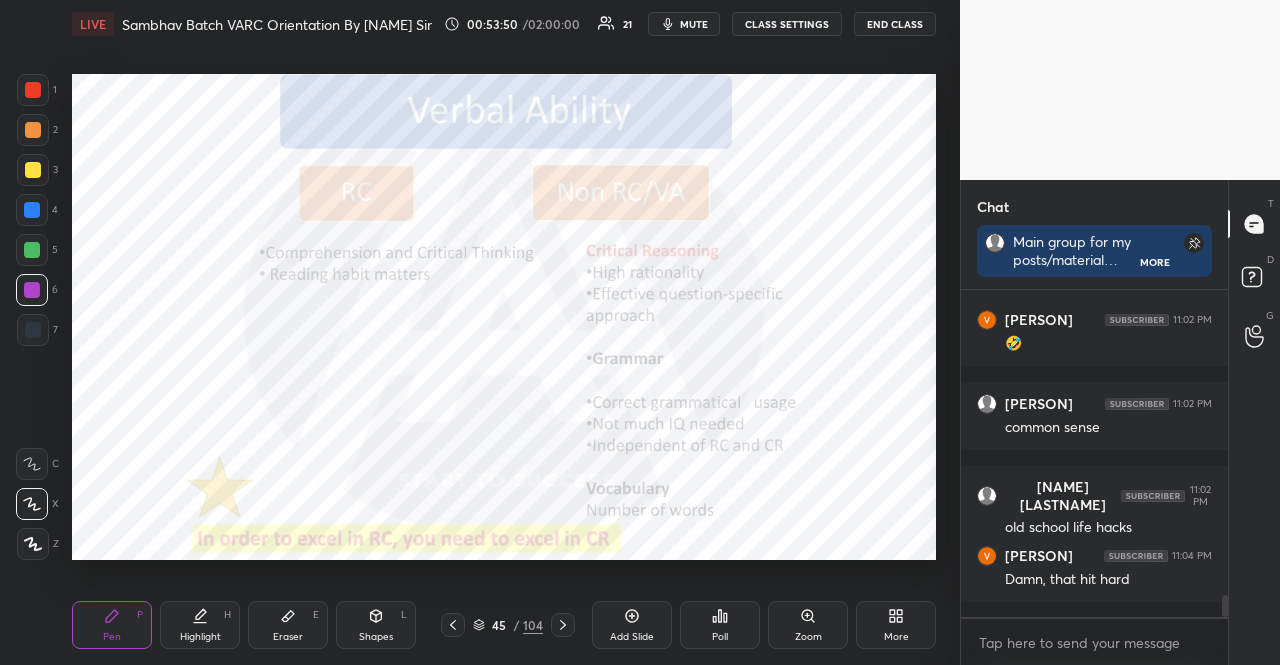 click at bounding box center [32, 290] 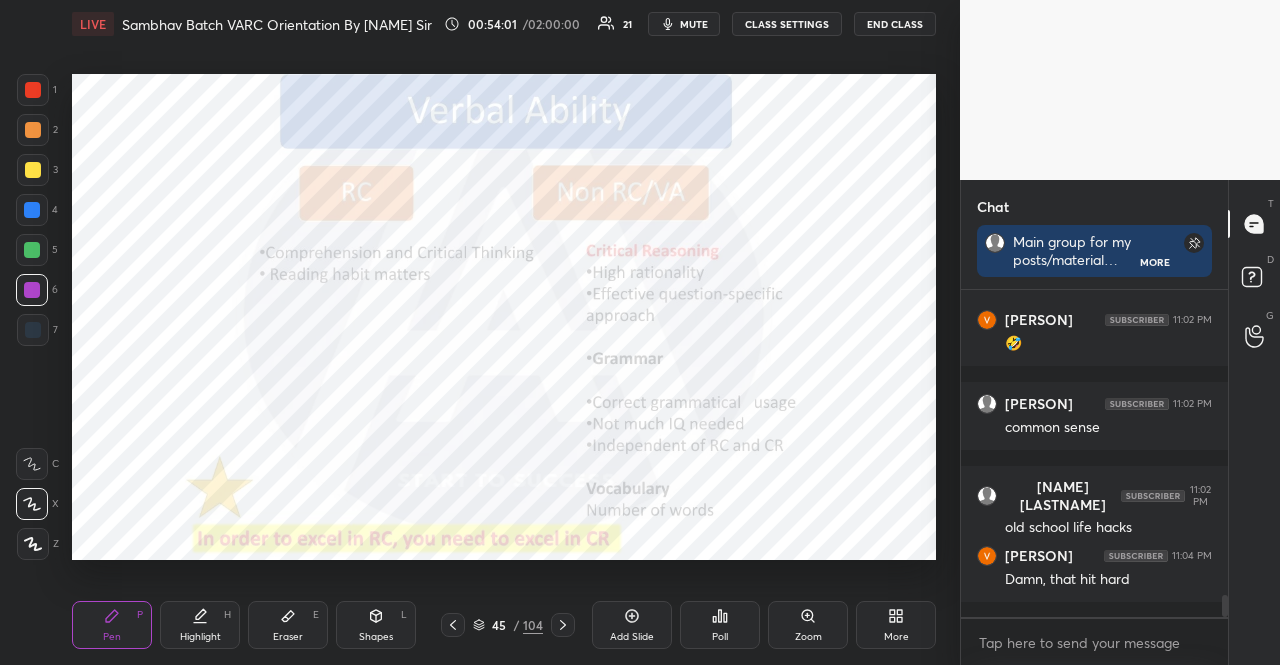 click at bounding box center [32, 250] 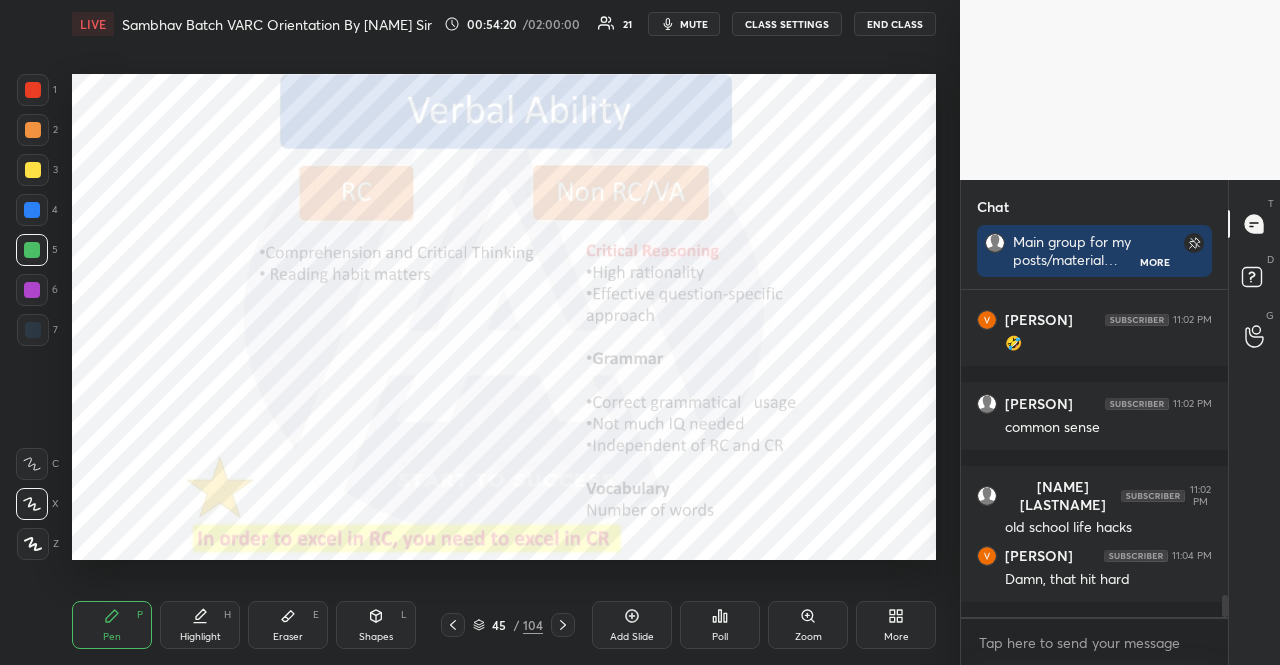 click at bounding box center [33, 130] 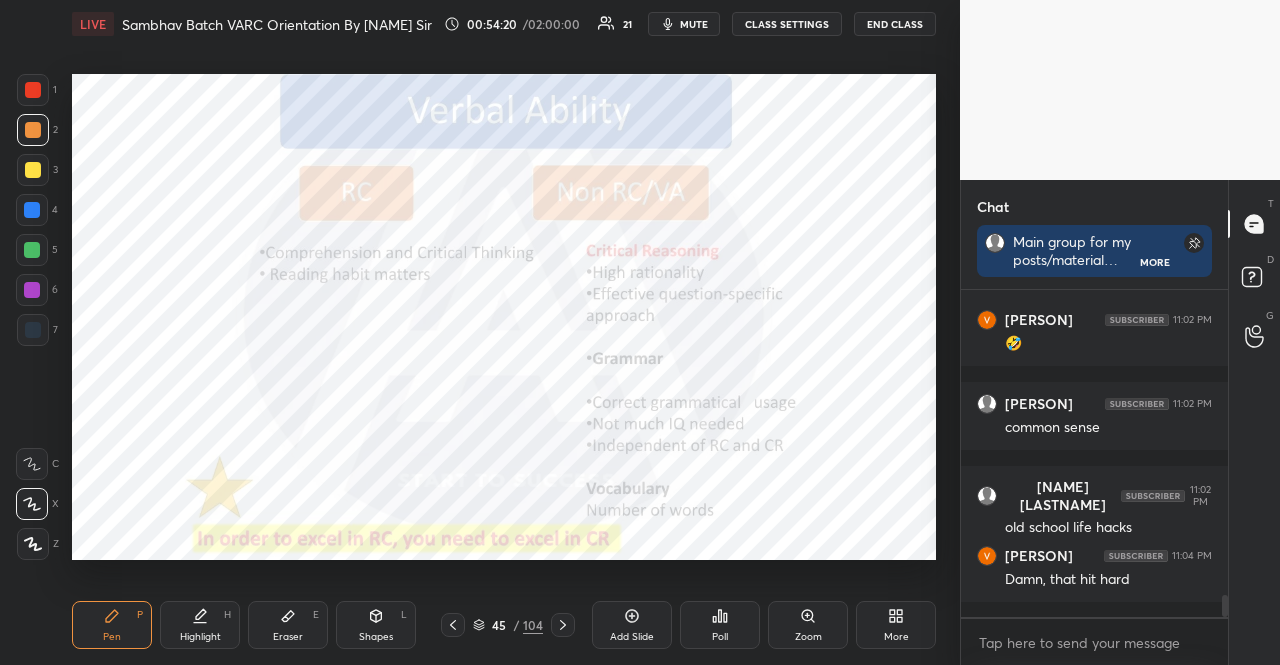 click at bounding box center [33, 130] 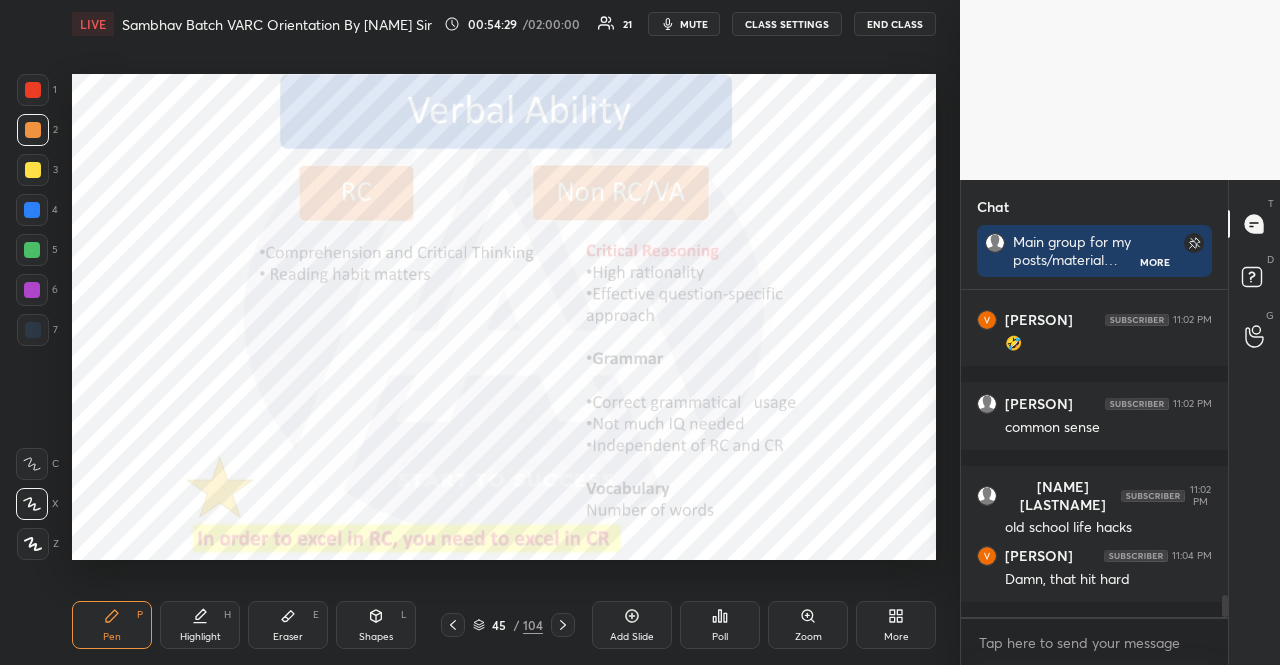 click at bounding box center [32, 250] 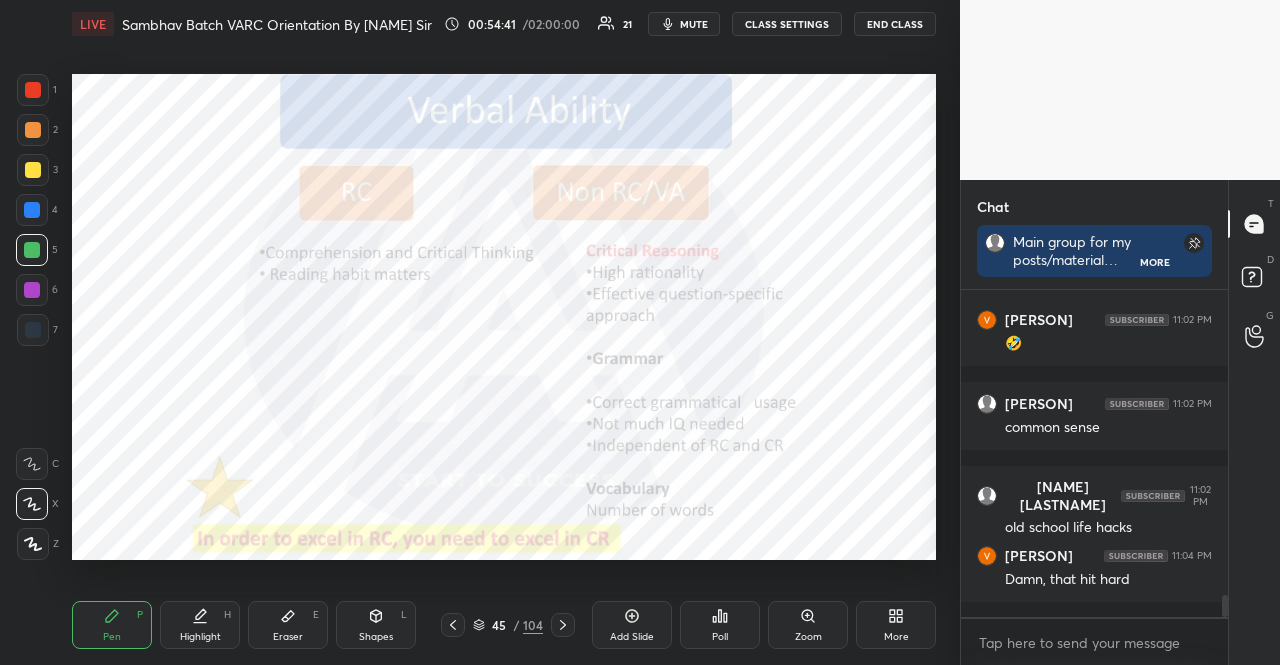 click at bounding box center (32, 250) 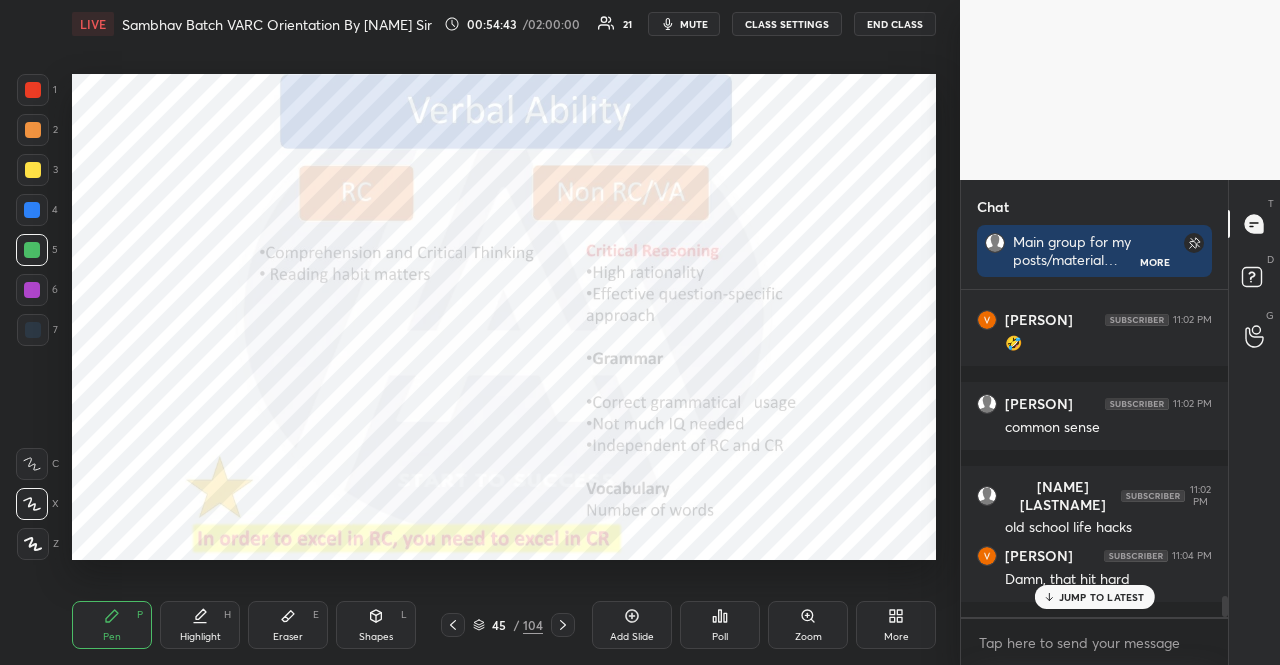 scroll, scrollTop: 4652, scrollLeft: 0, axis: vertical 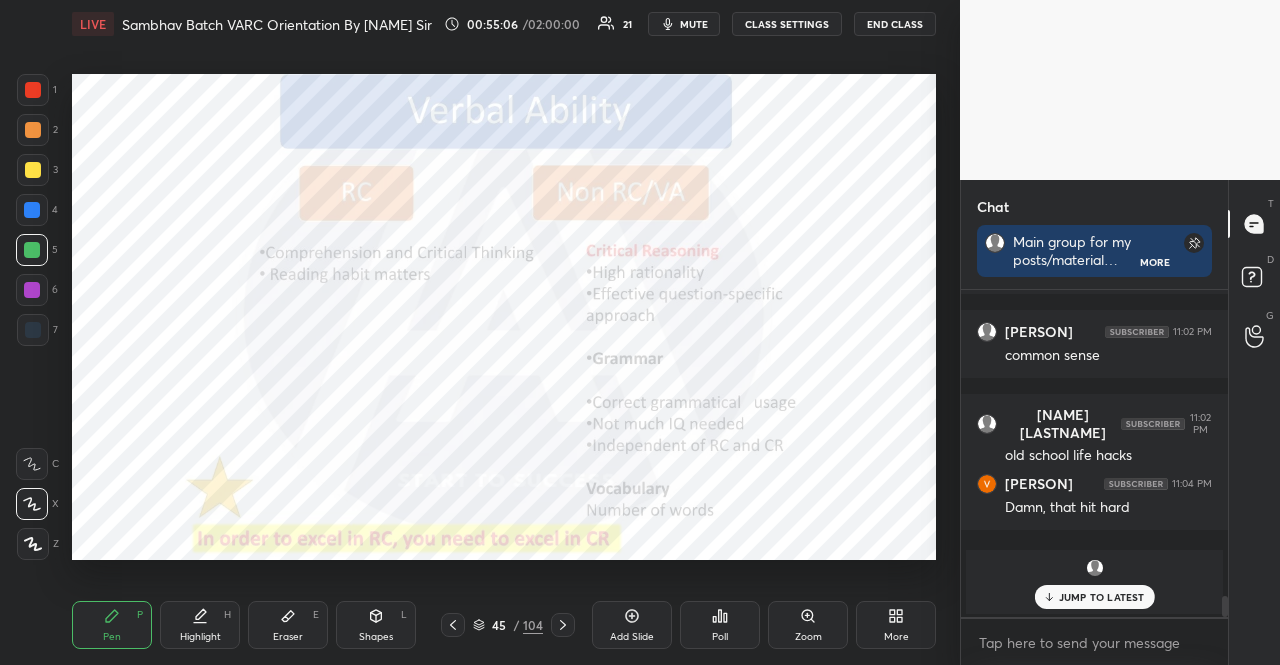 click 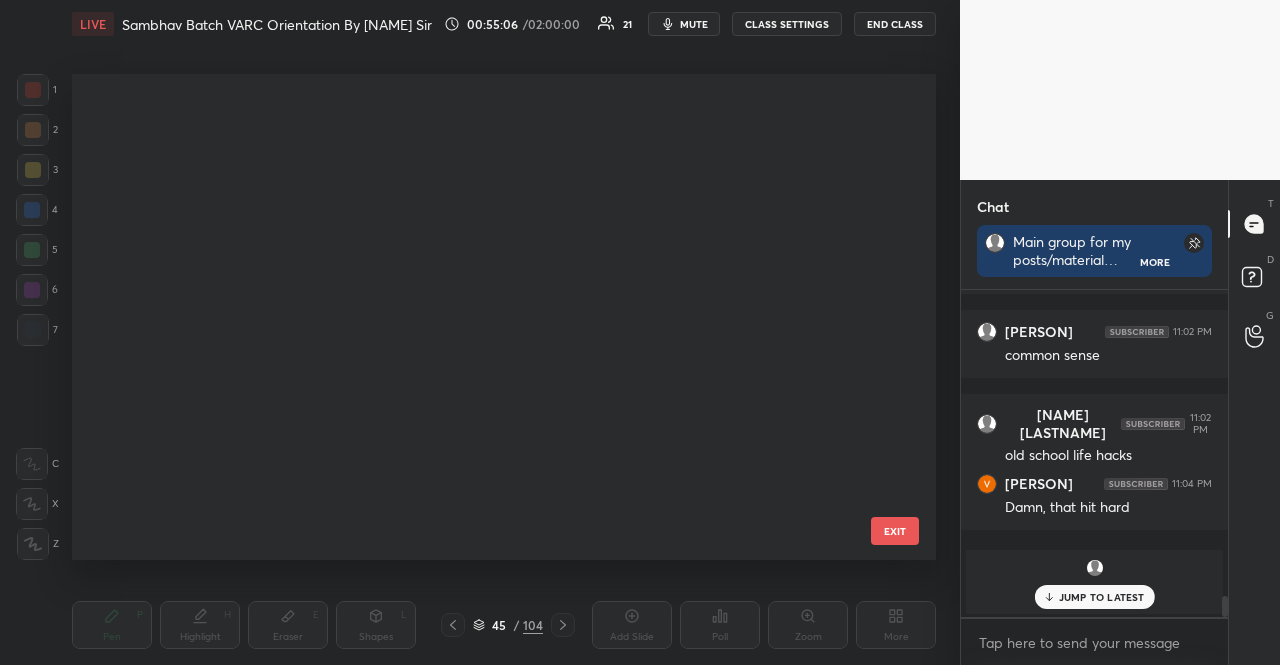 scroll, scrollTop: 1719, scrollLeft: 0, axis: vertical 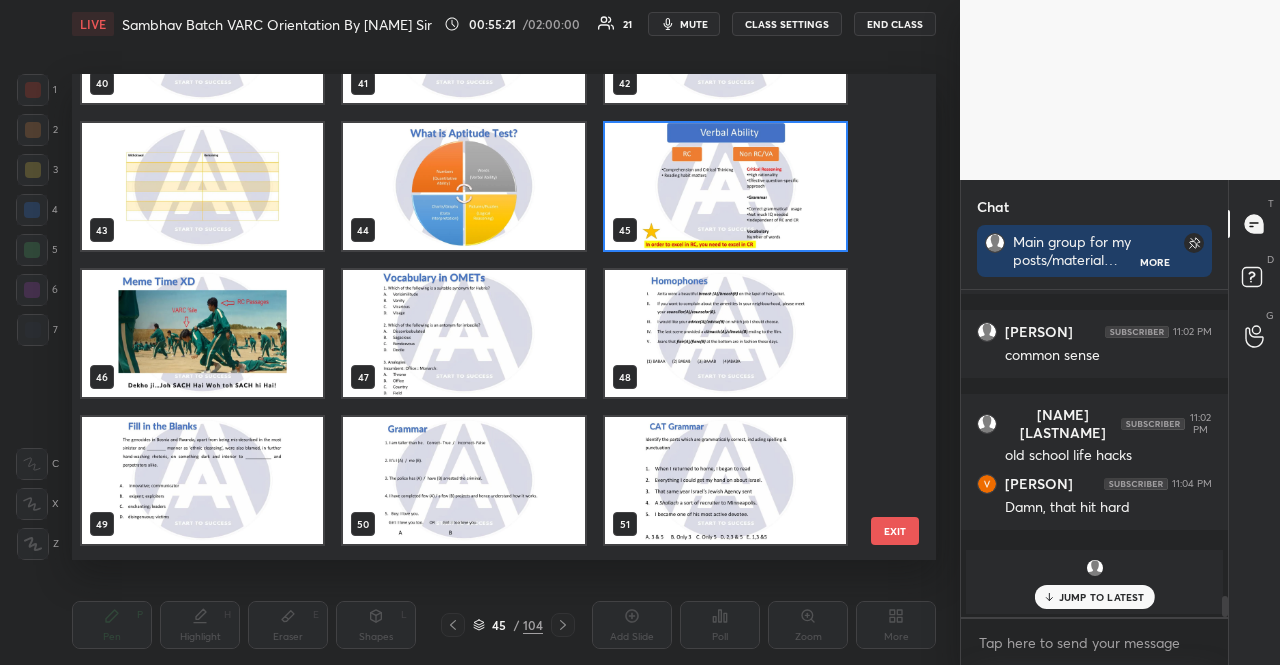 click at bounding box center (725, 186) 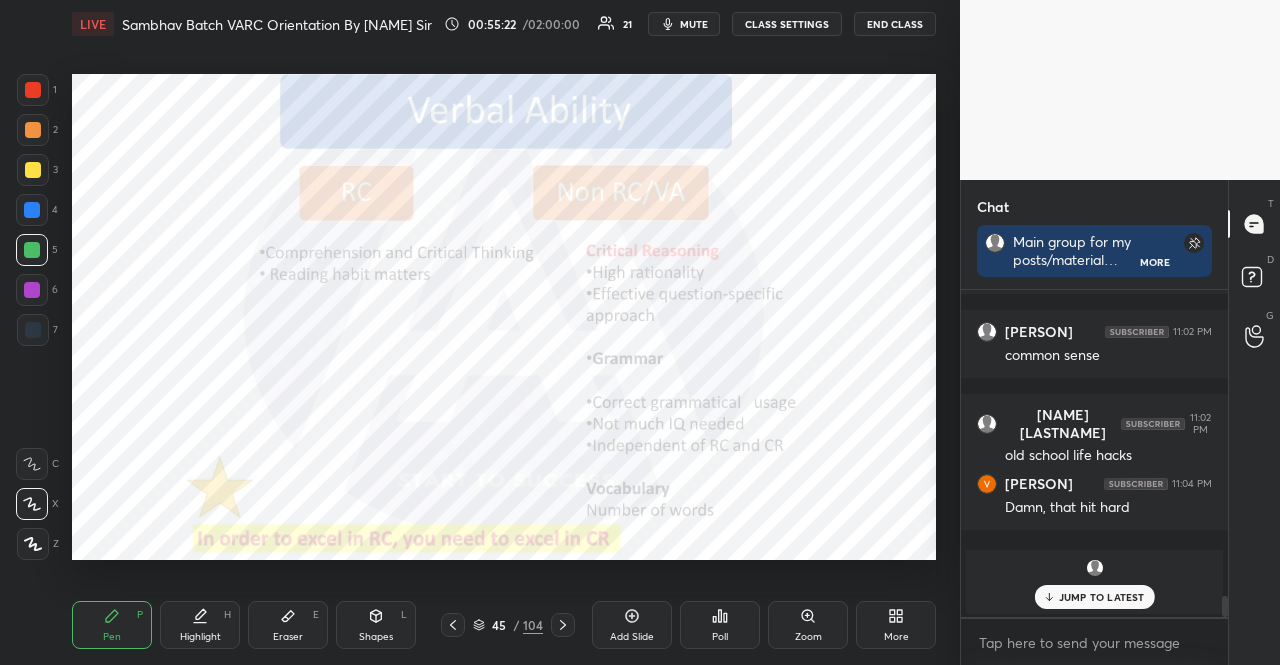 click at bounding box center [725, 186] 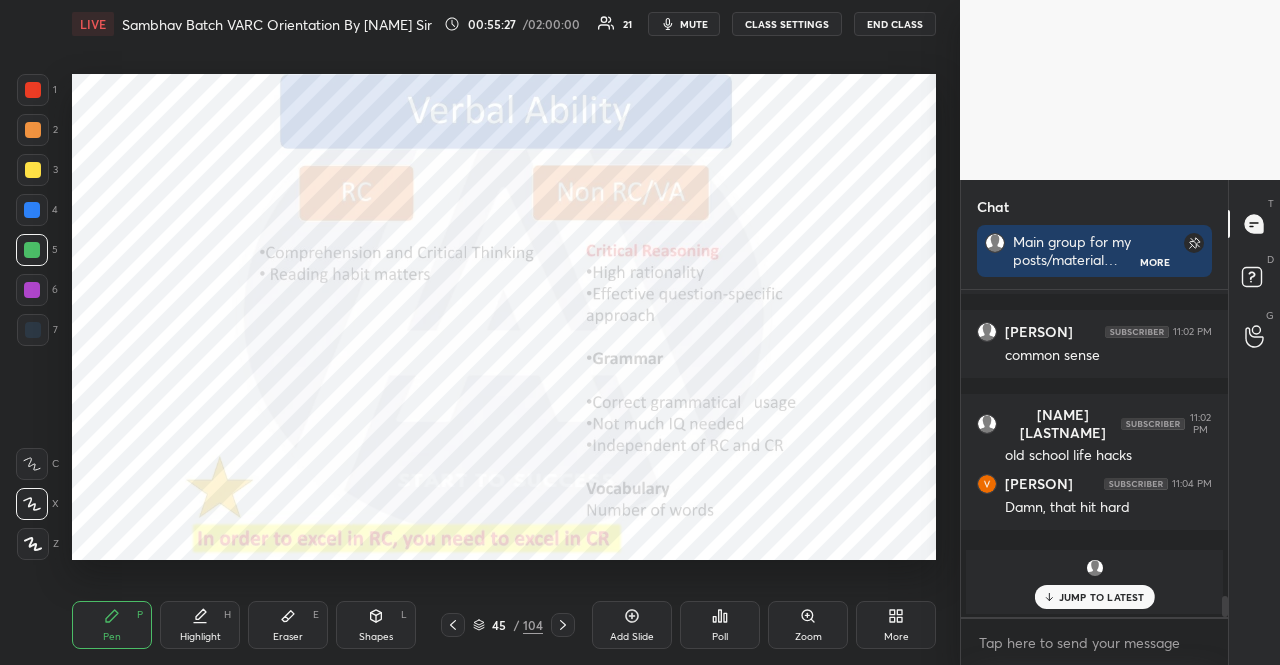 click on "45 / 104" at bounding box center (508, 625) 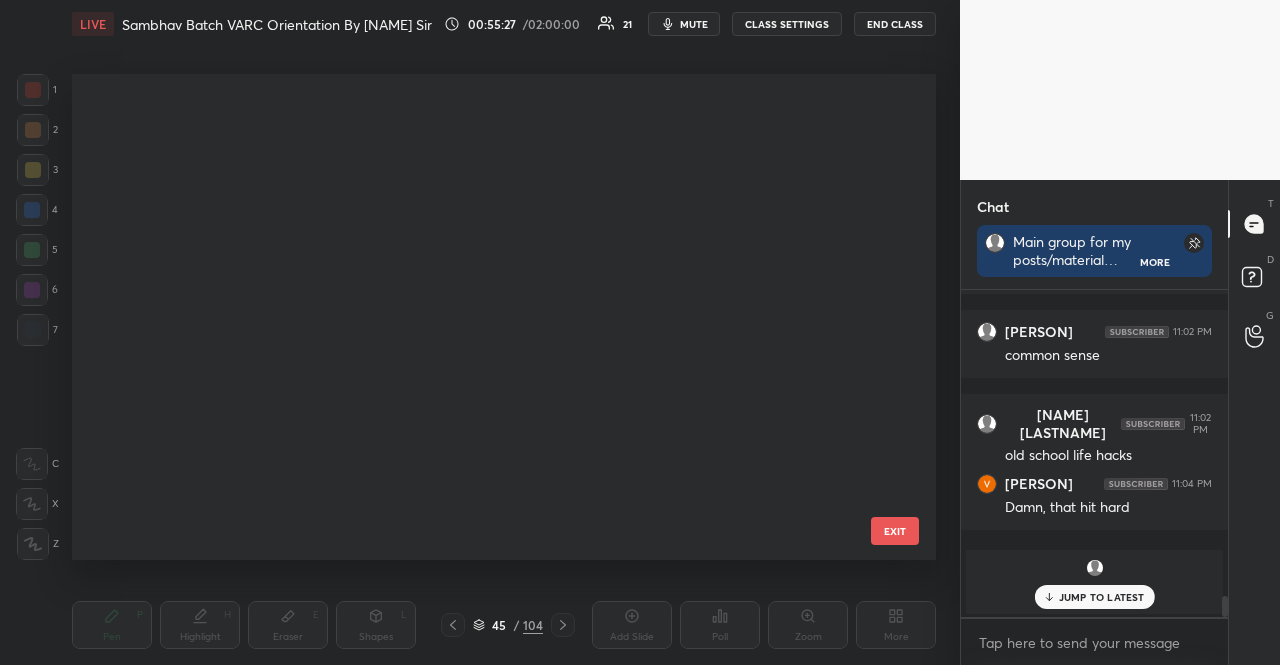 scroll, scrollTop: 1719, scrollLeft: 0, axis: vertical 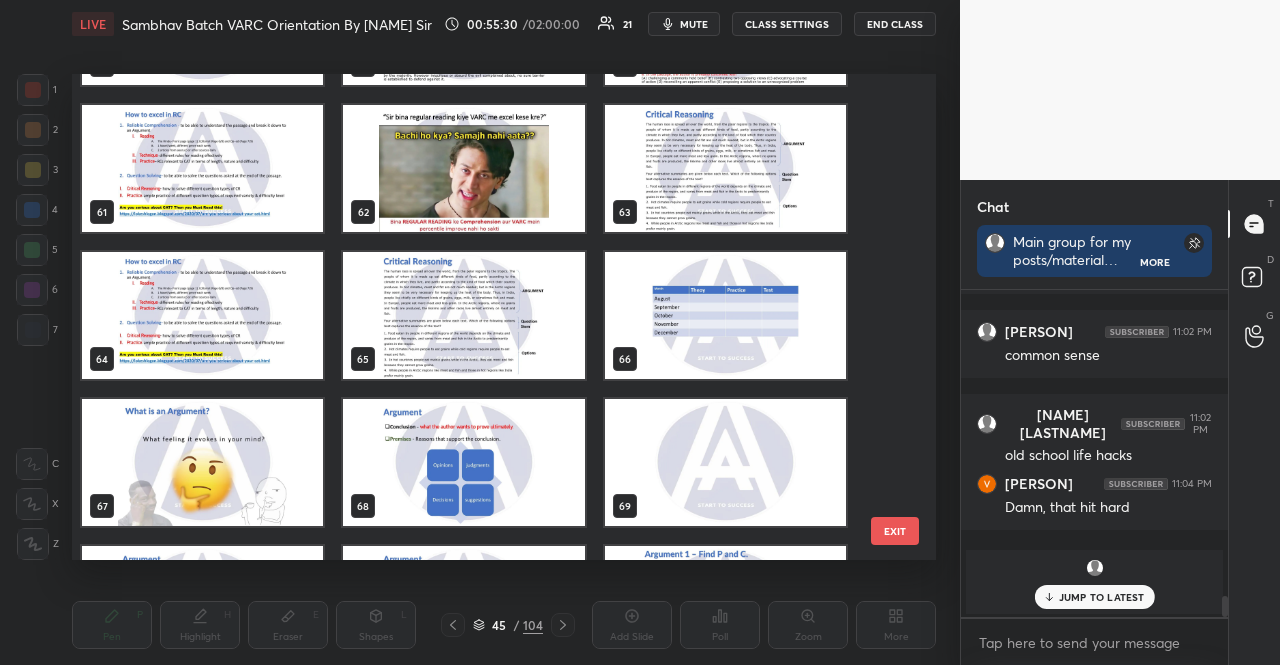 click at bounding box center [725, 315] 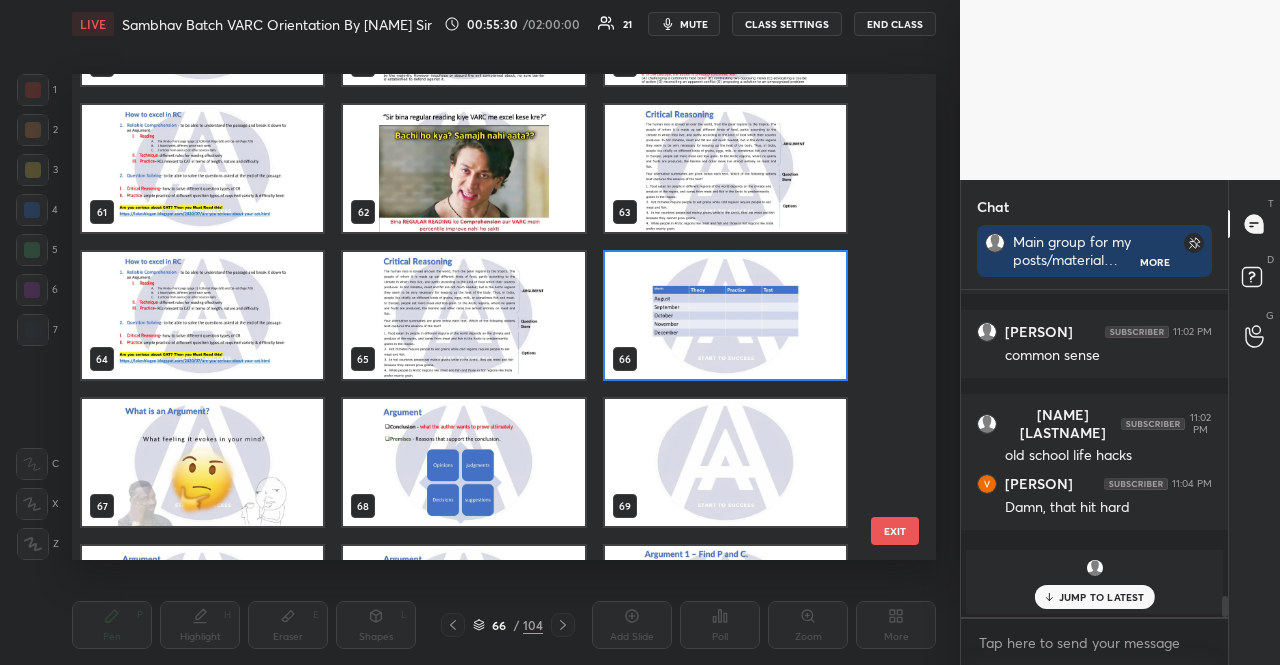 click at bounding box center [725, 315] 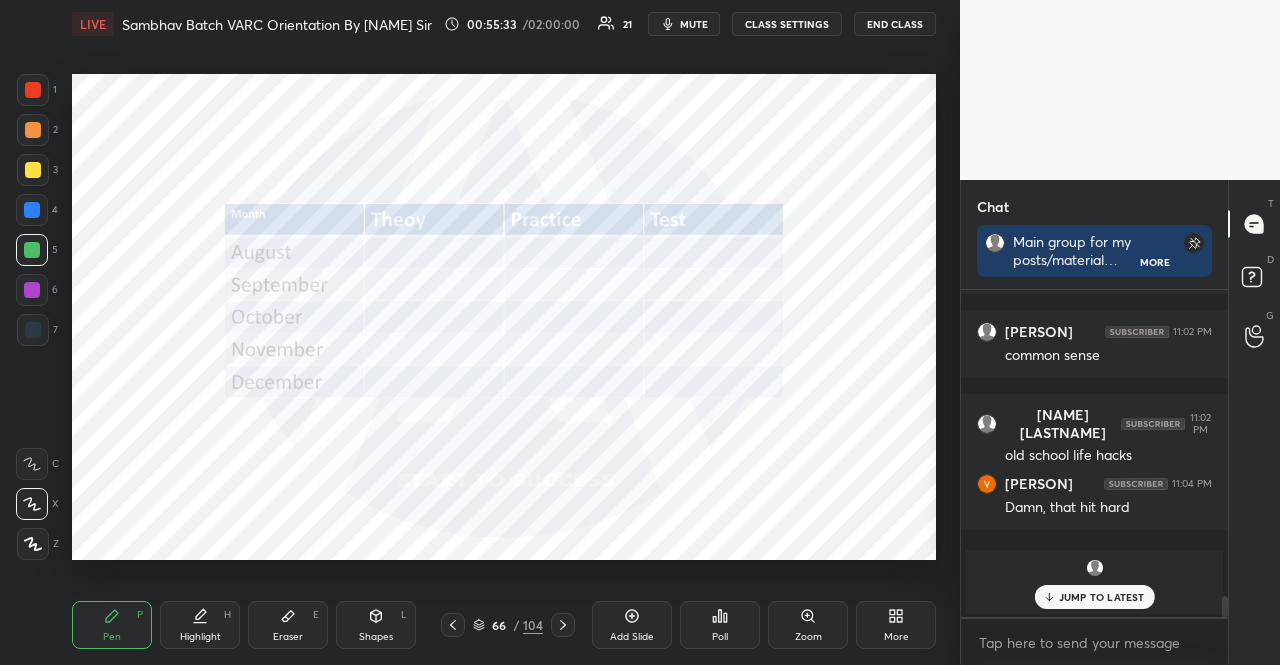 click on "More" at bounding box center [896, 625] 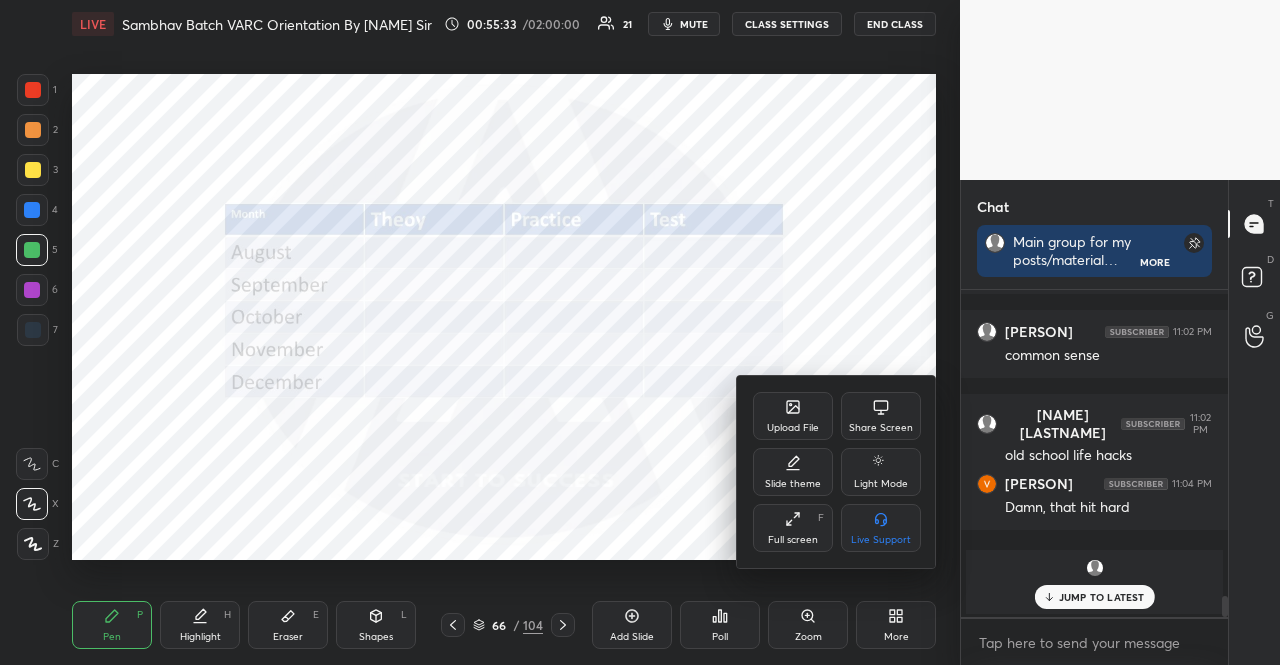 click on "Upload File" at bounding box center (793, 416) 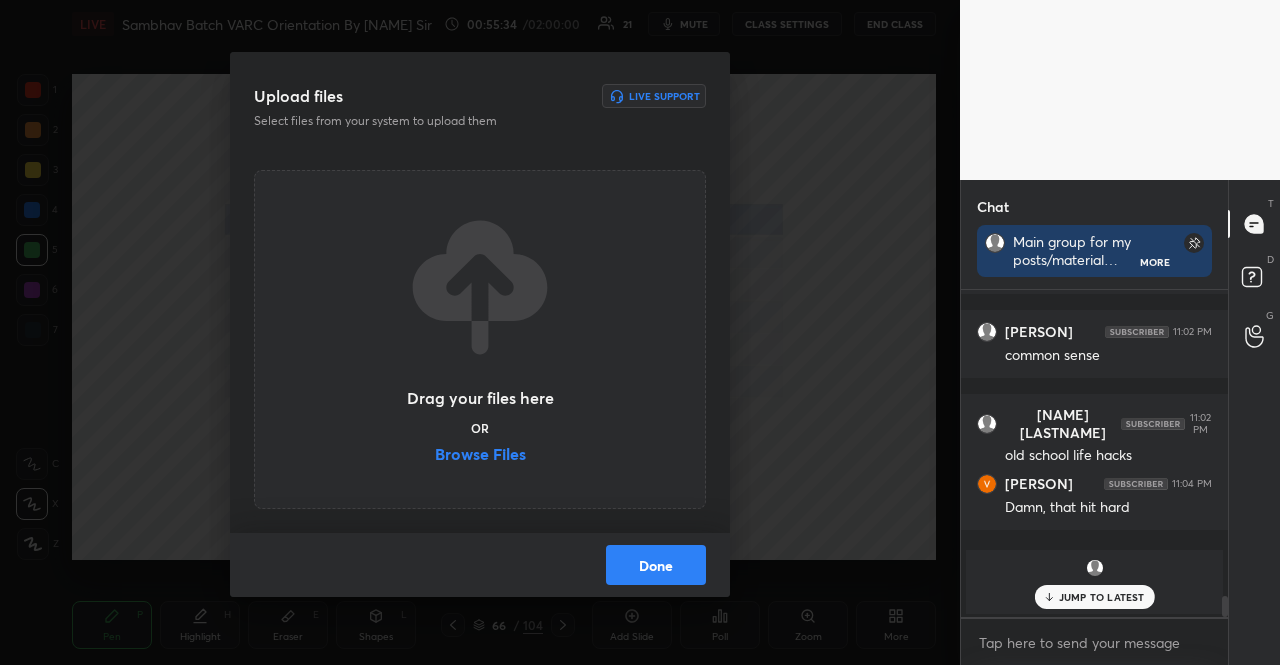 click on "Browse Files" at bounding box center [480, 456] 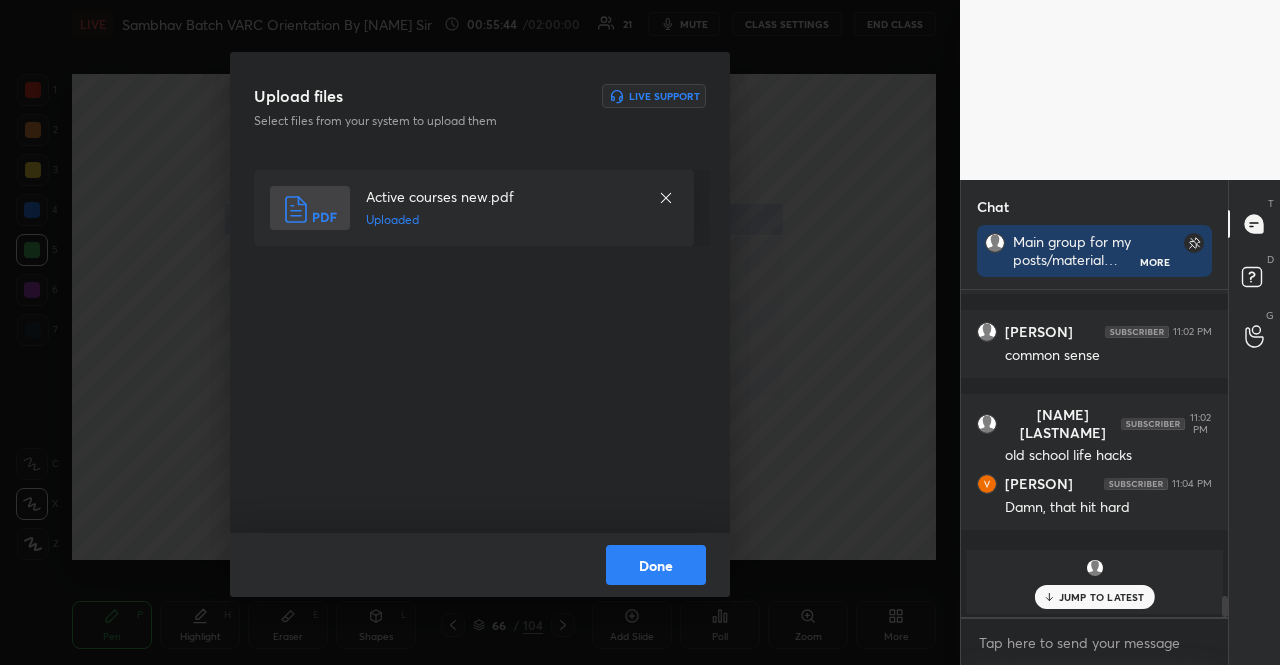 click on "Done" at bounding box center [656, 565] 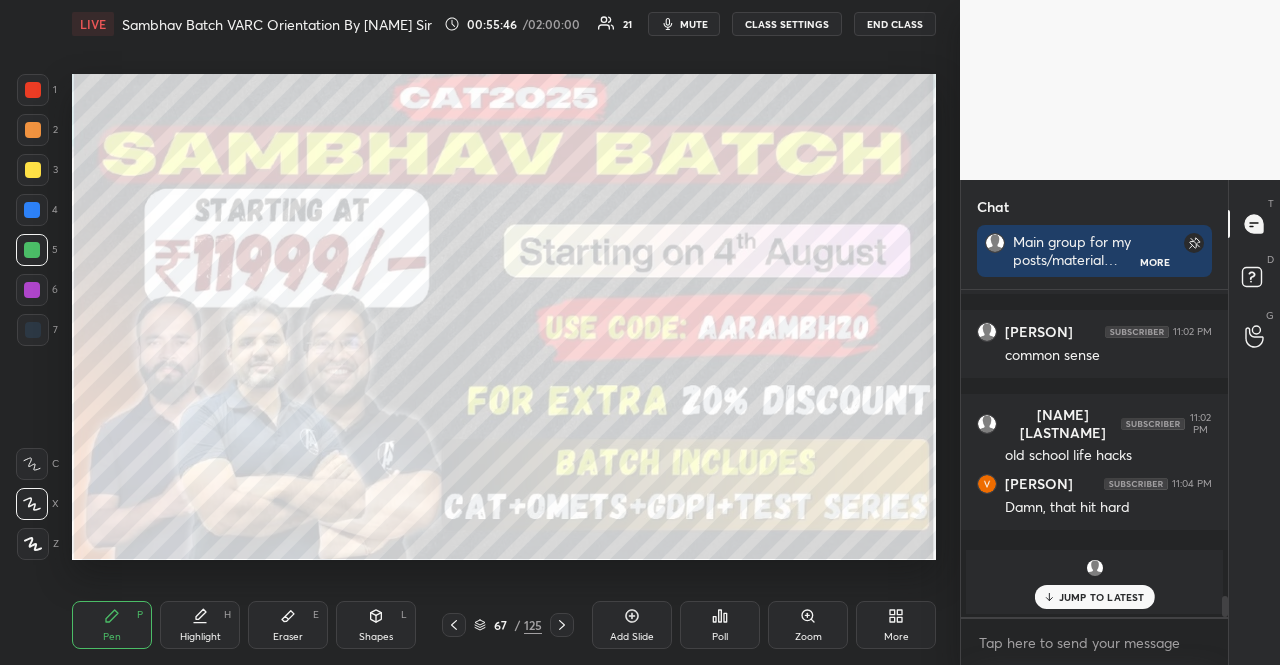click on "67 / 125" at bounding box center [508, 625] 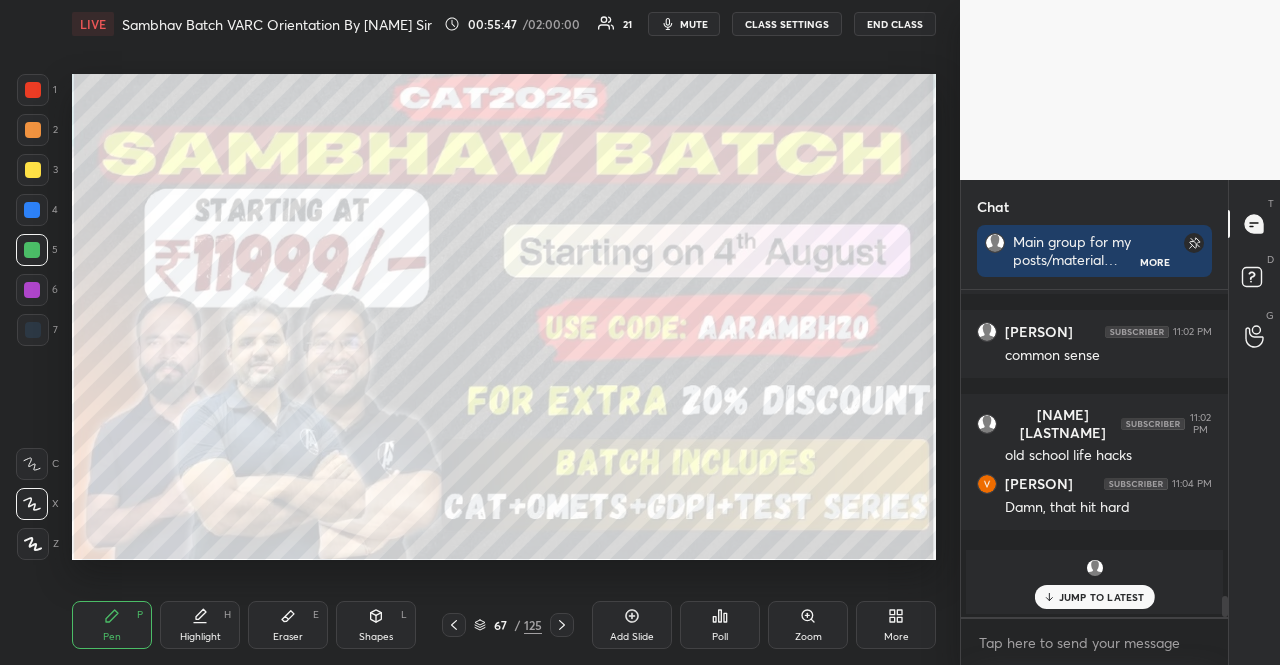 scroll, scrollTop: 2895, scrollLeft: 0, axis: vertical 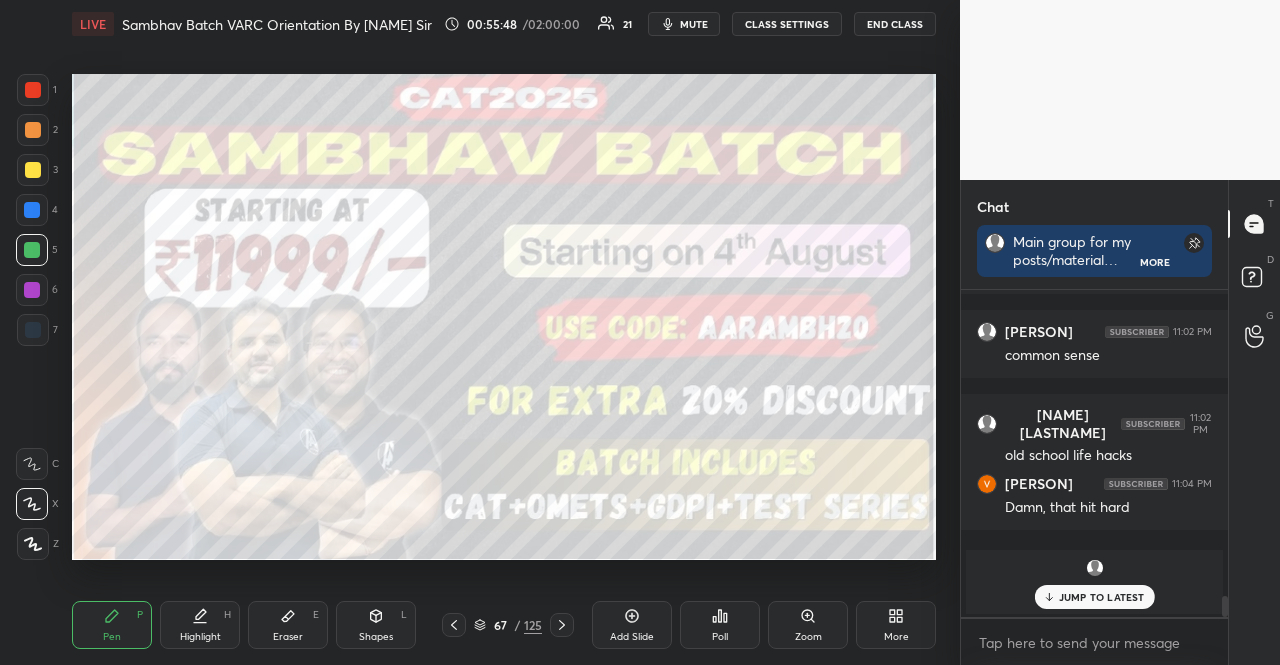 click 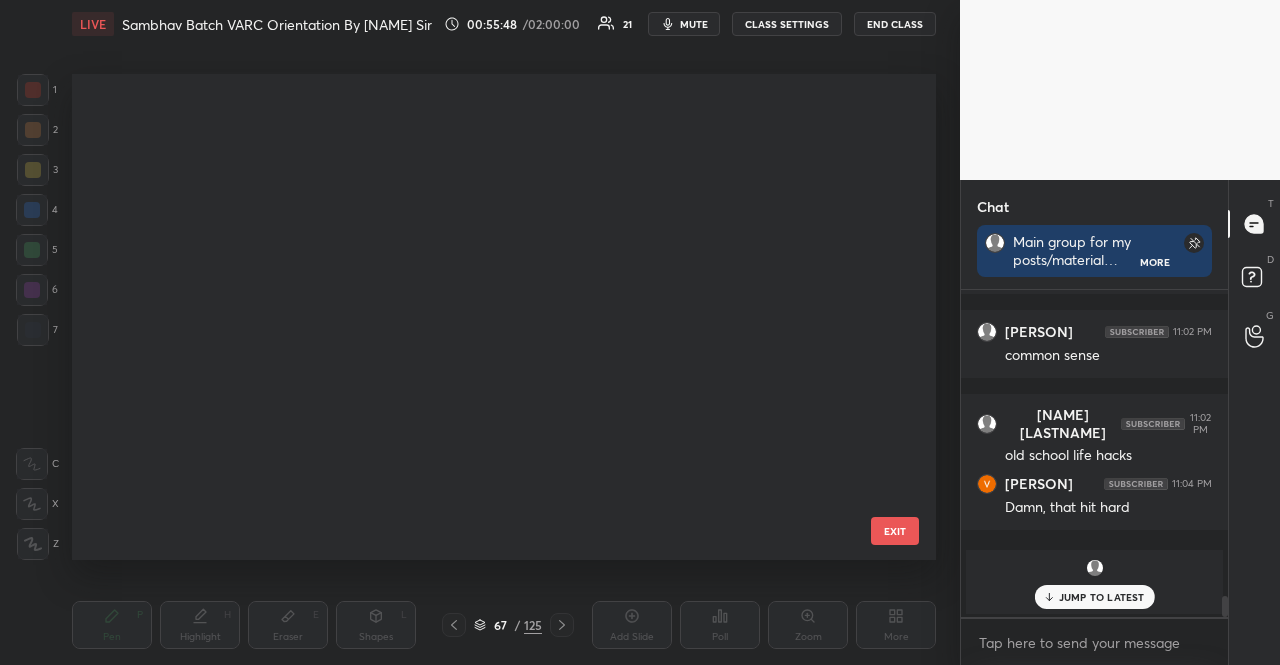 scroll, scrollTop: 2895, scrollLeft: 0, axis: vertical 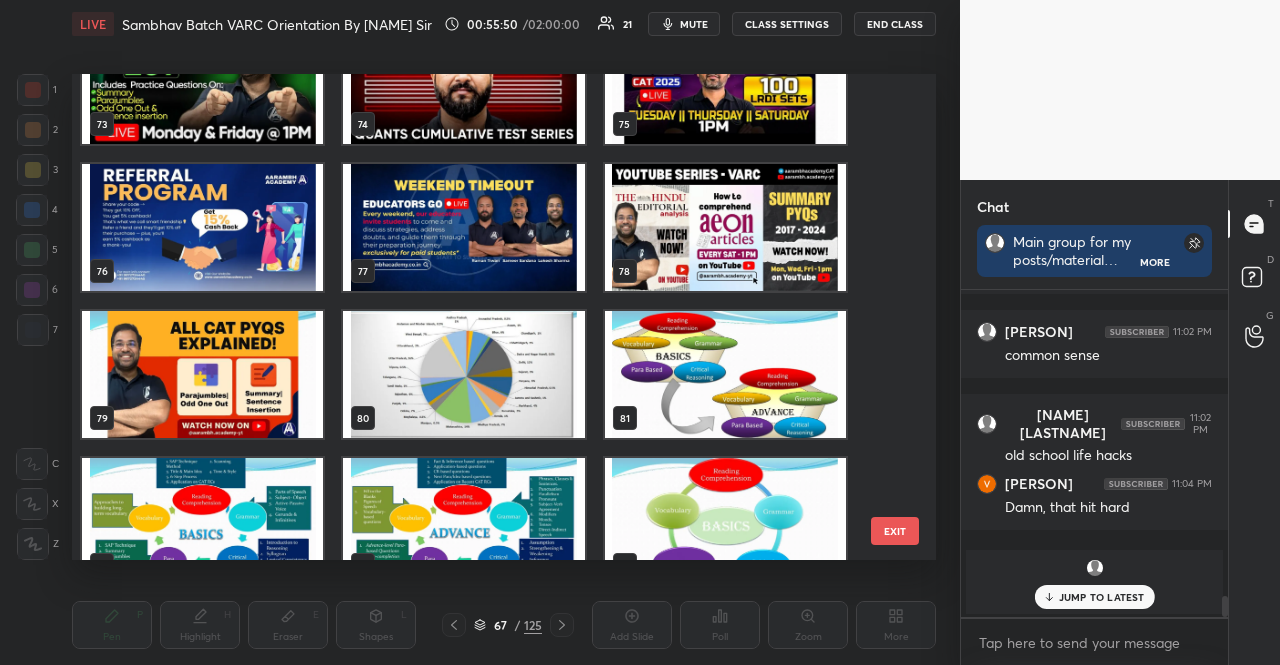 click at bounding box center (725, 374) 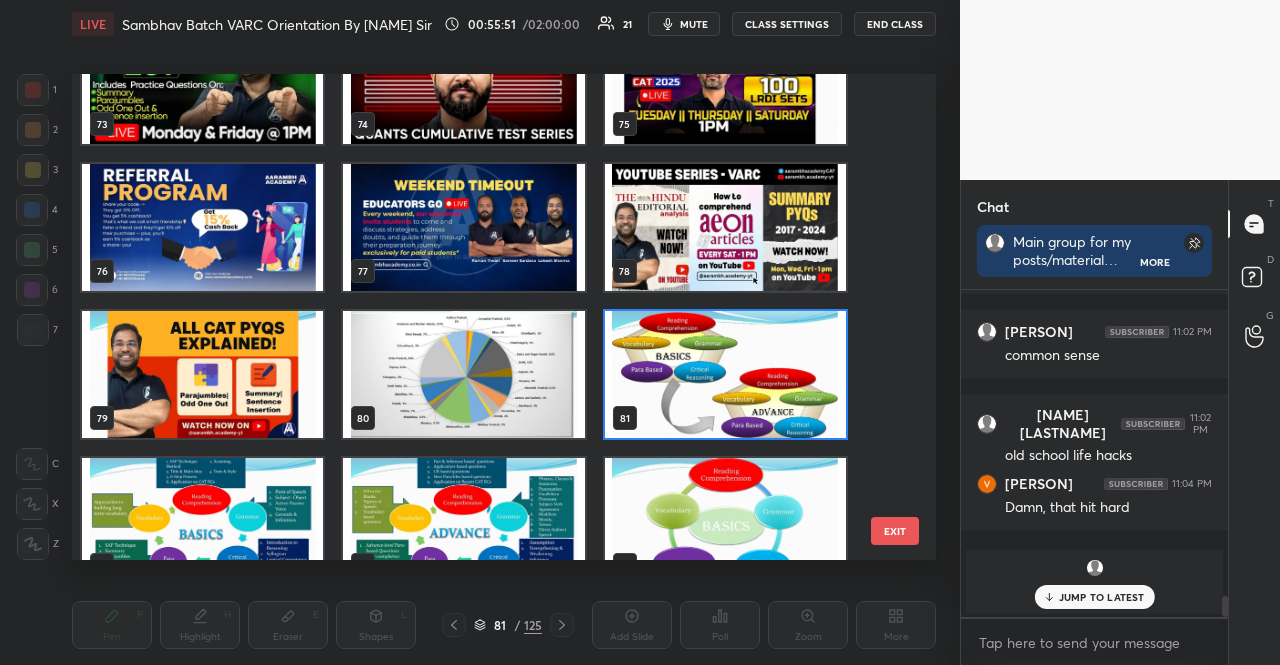 click at bounding box center (725, 374) 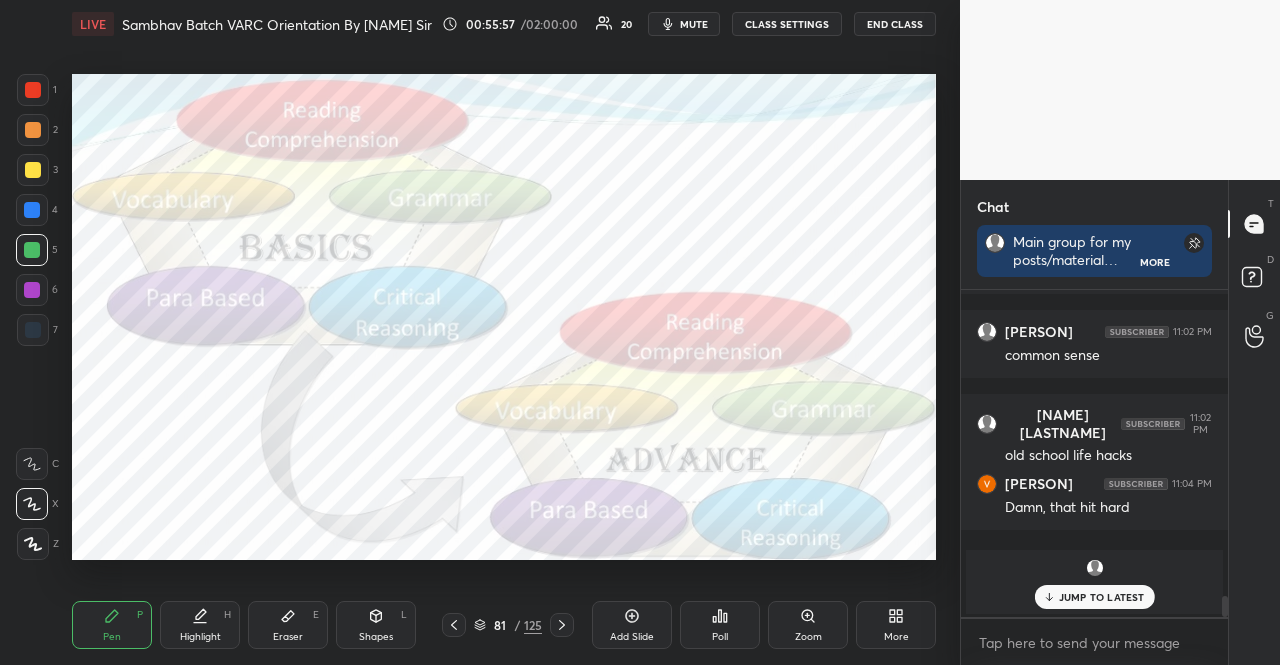 click at bounding box center (32, 290) 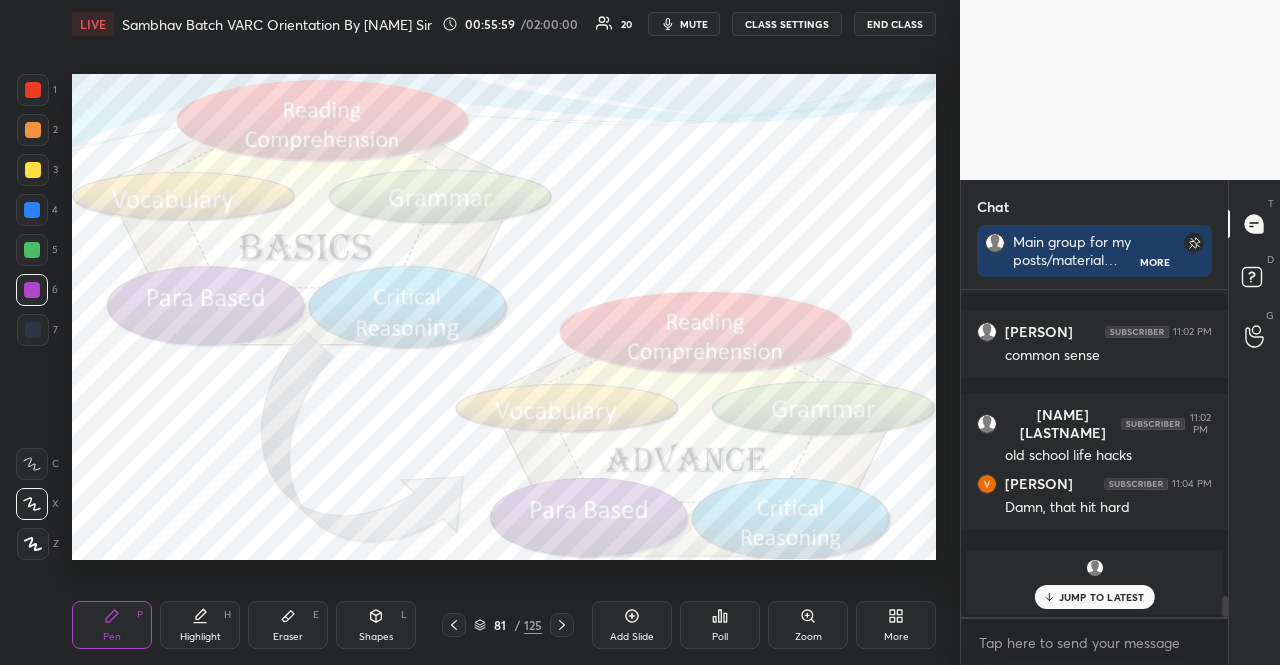 click on "7" at bounding box center [37, 330] 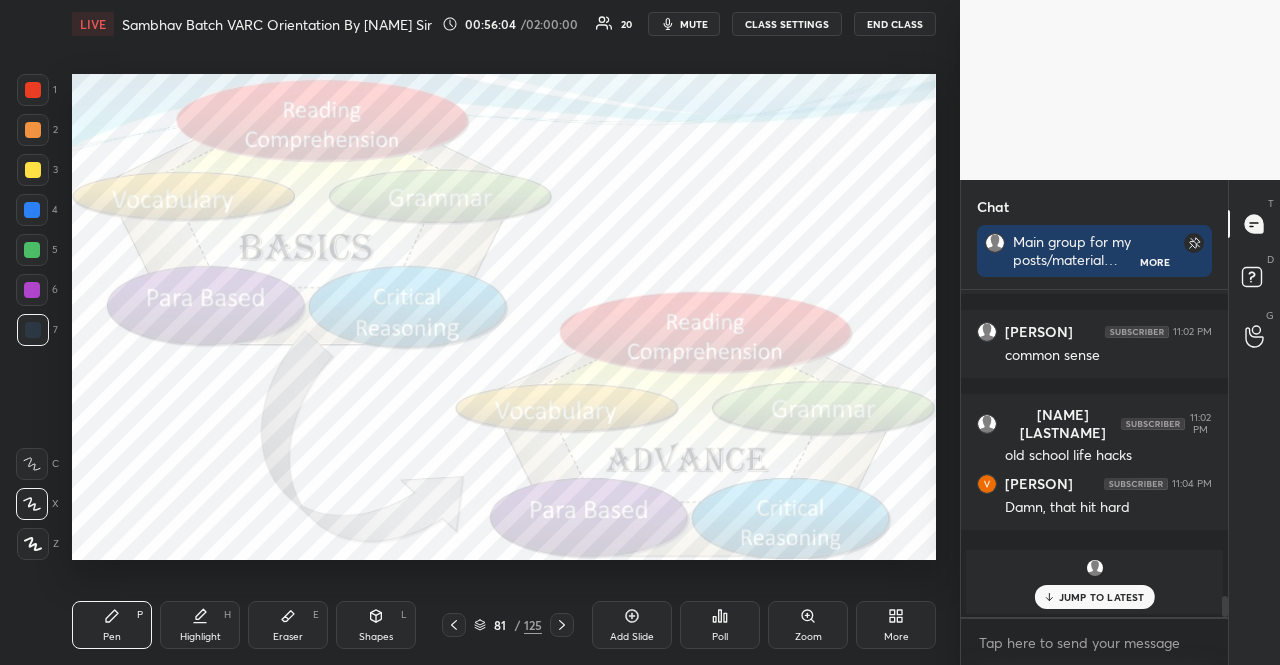 click 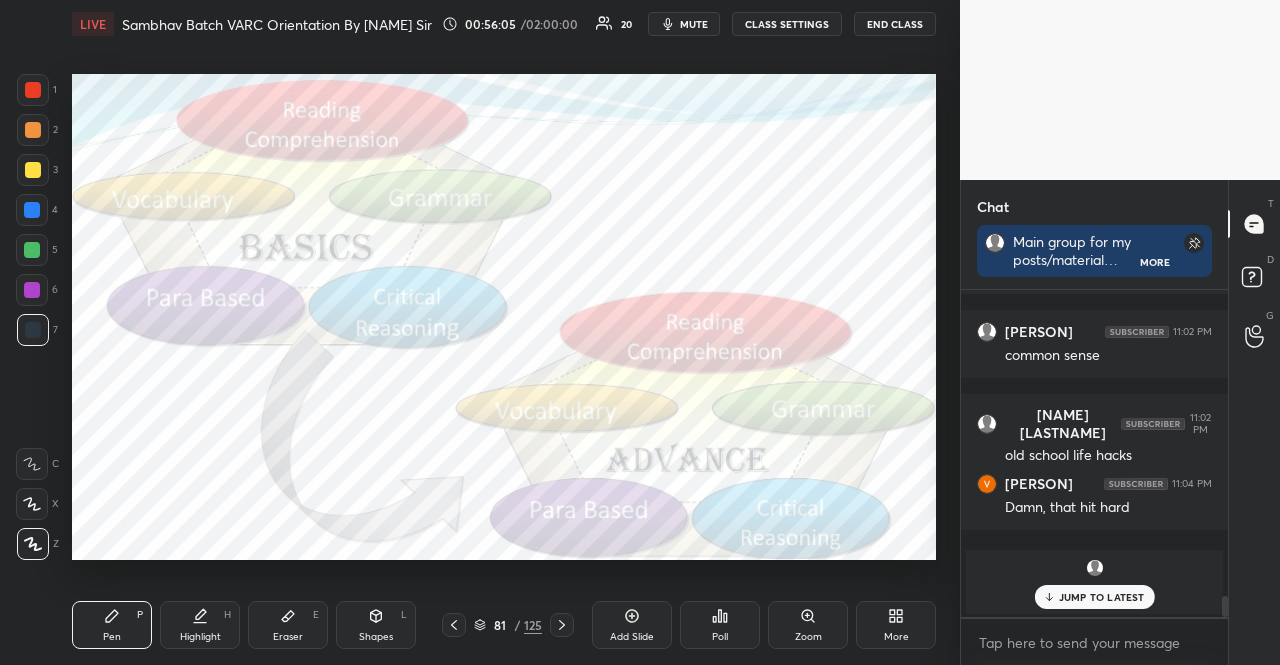 click on "Shapes L" at bounding box center [376, 625] 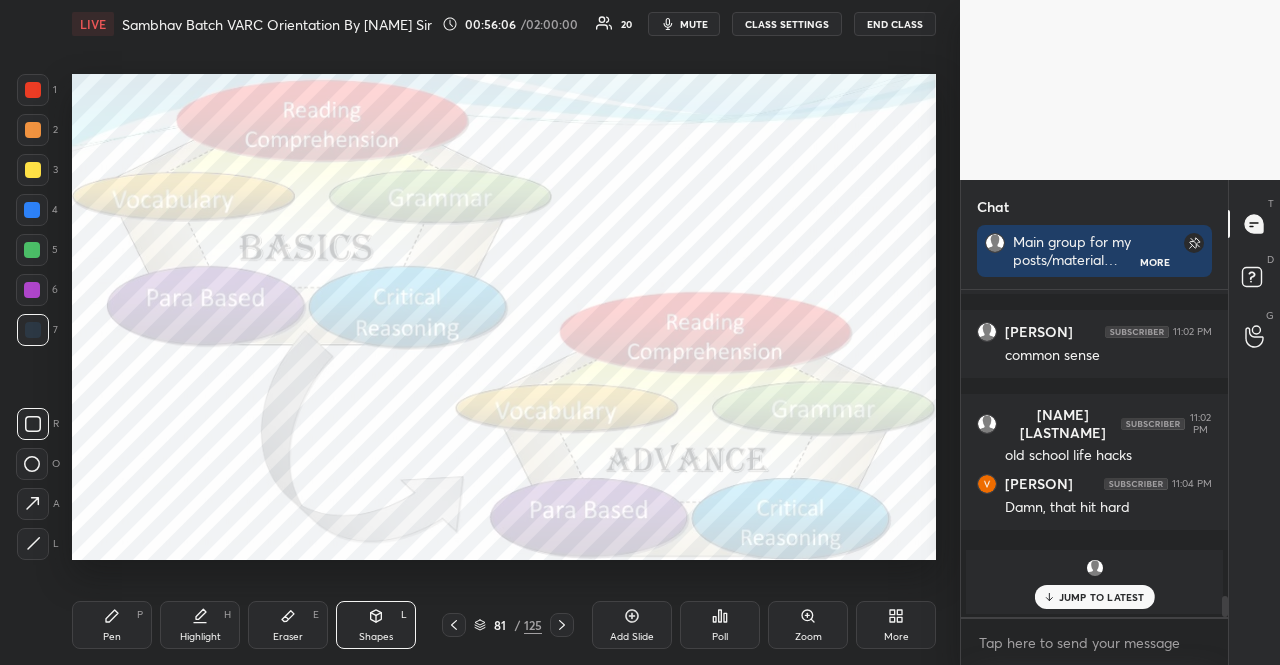 click 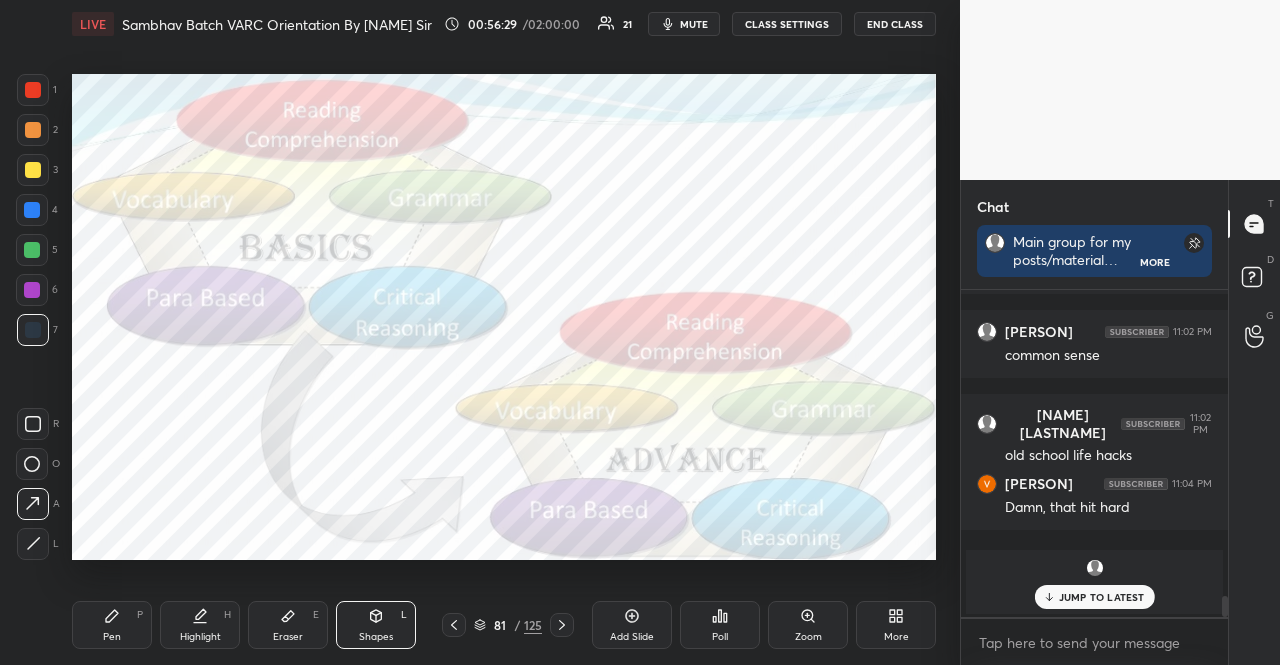 click at bounding box center (33, 170) 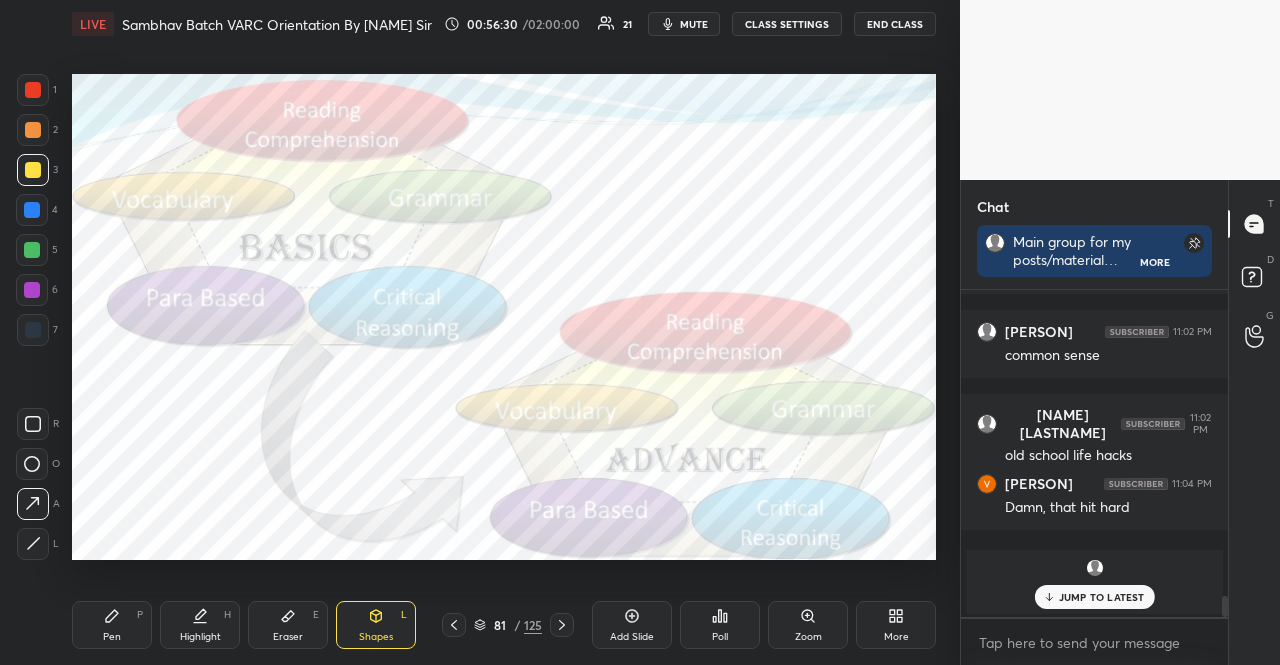 click at bounding box center [33, 170] 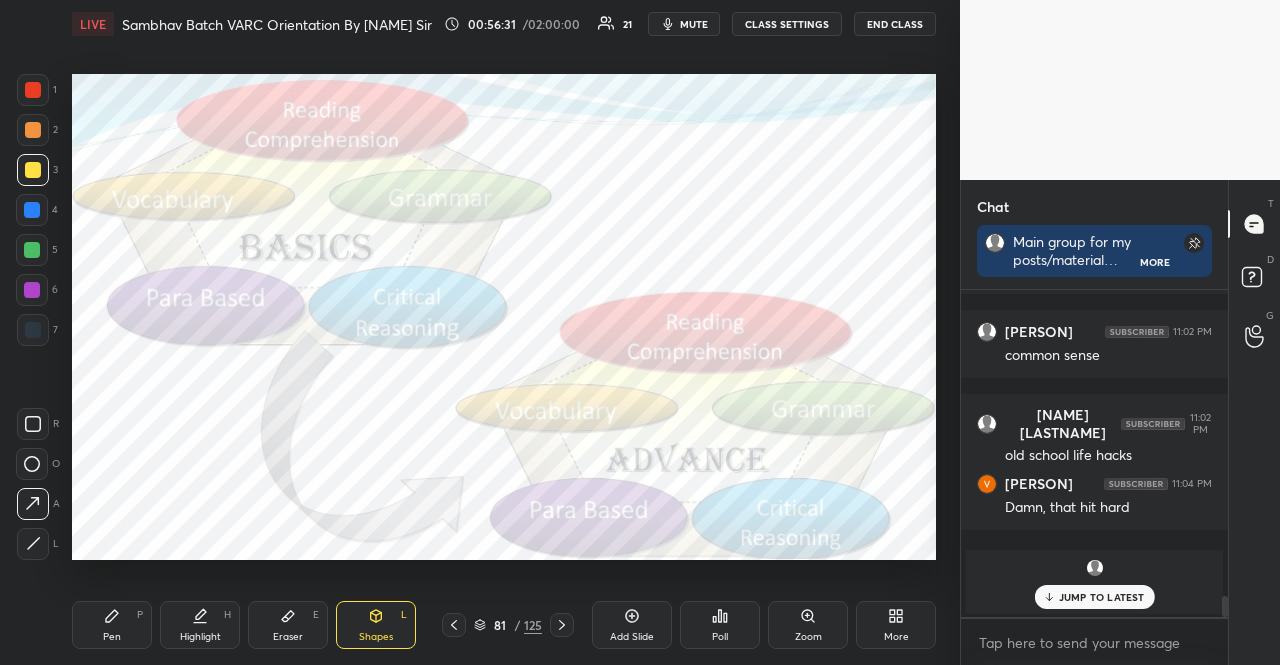 click on "Pen P" at bounding box center [112, 625] 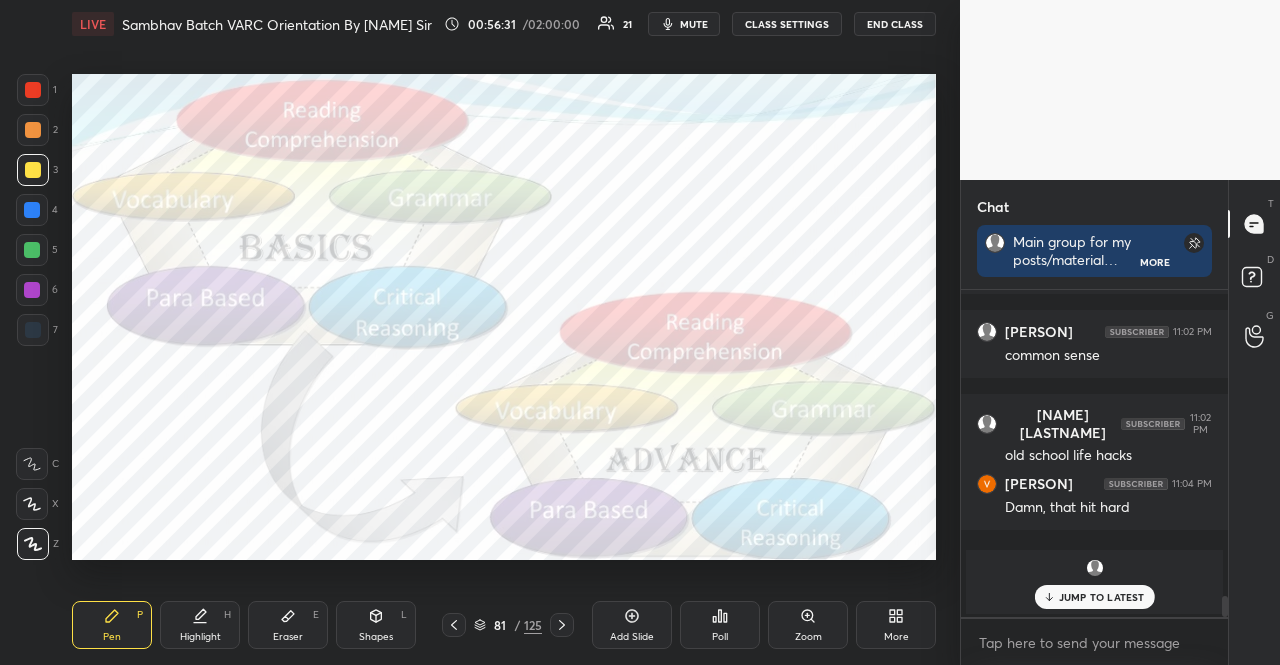 click on "Pen P" at bounding box center [112, 625] 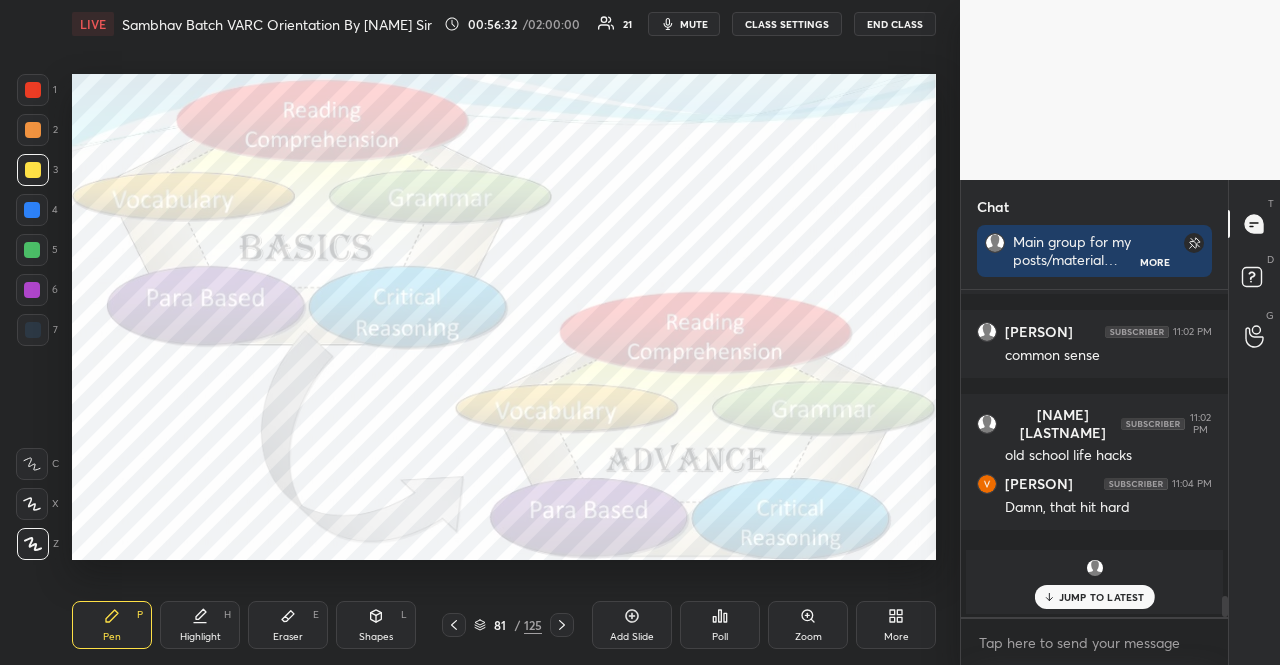 click at bounding box center [32, 504] 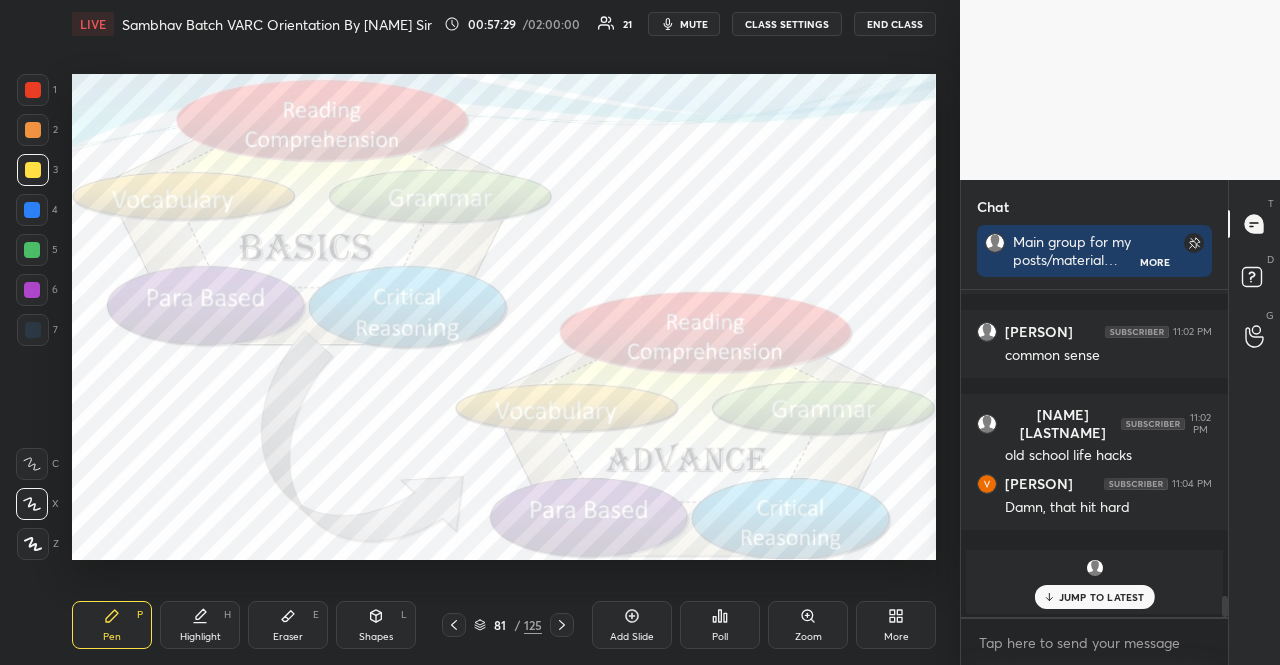 click at bounding box center (33, 330) 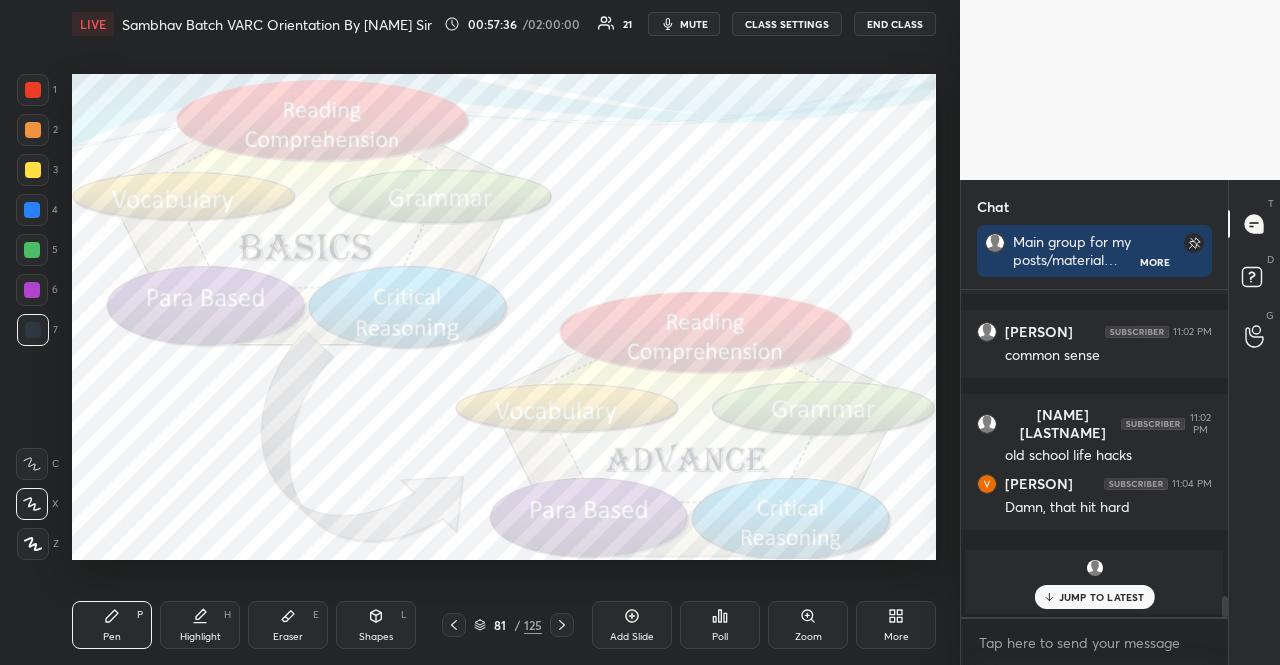 click at bounding box center [32, 250] 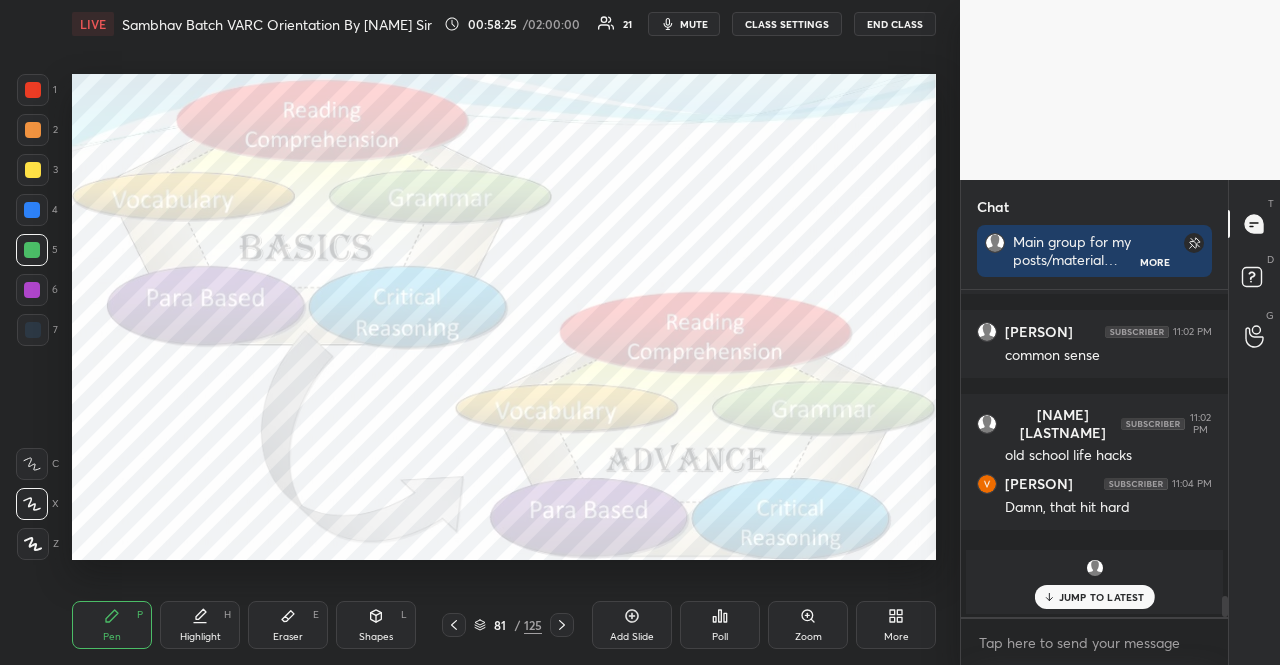 click at bounding box center [33, 170] 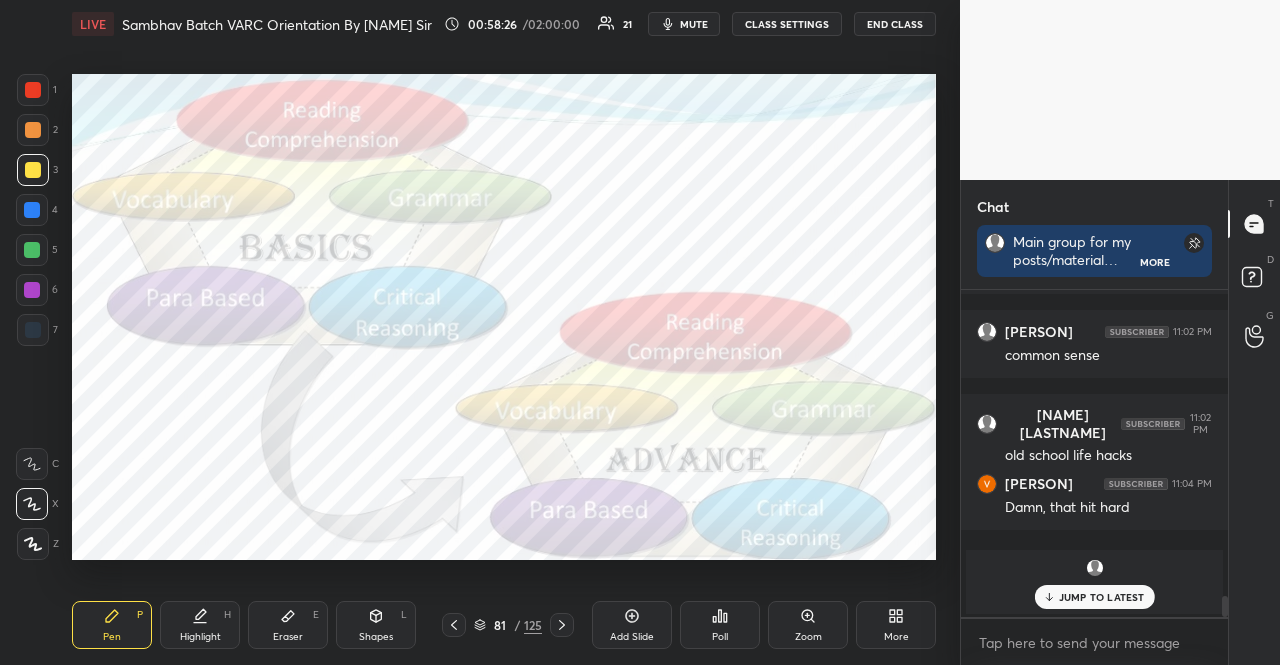 click at bounding box center [33, 170] 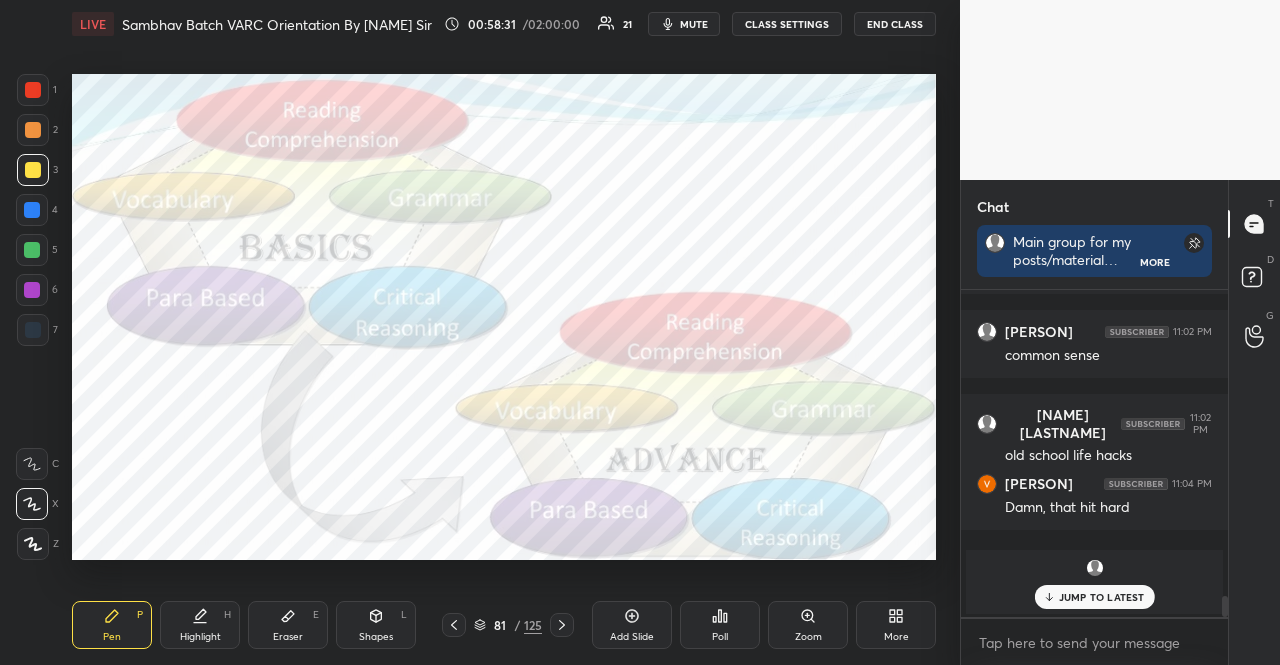 click at bounding box center [33, 170] 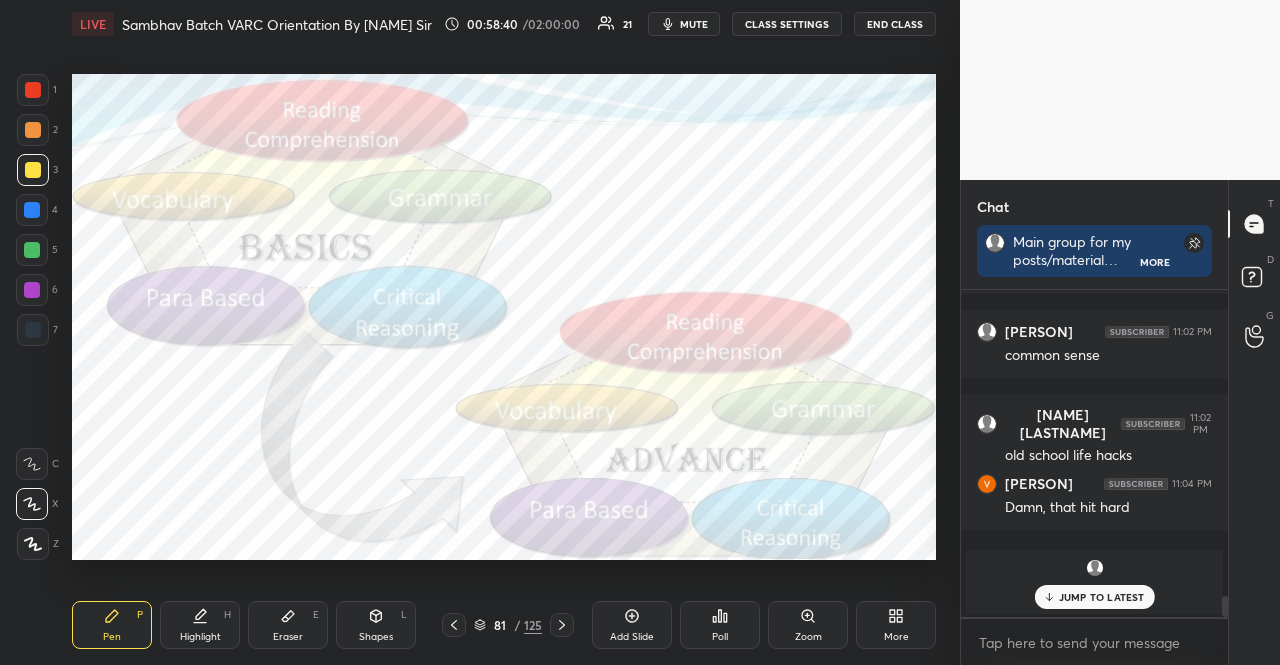 click at bounding box center (32, 210) 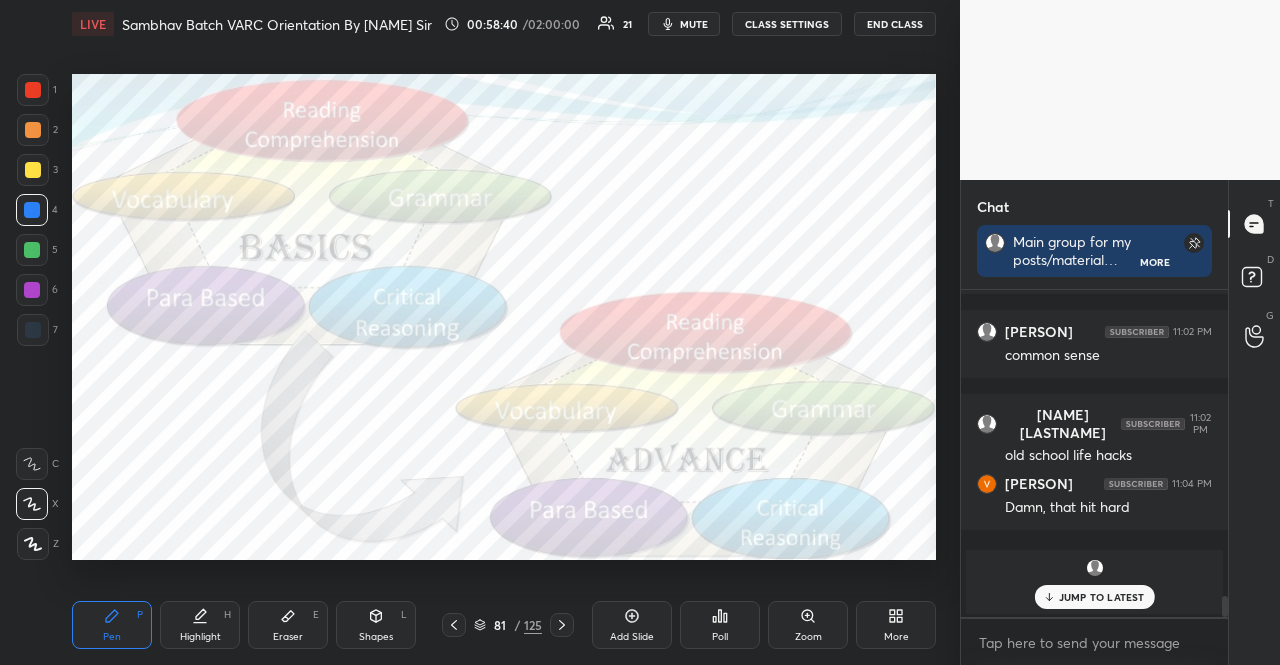 click at bounding box center (32, 250) 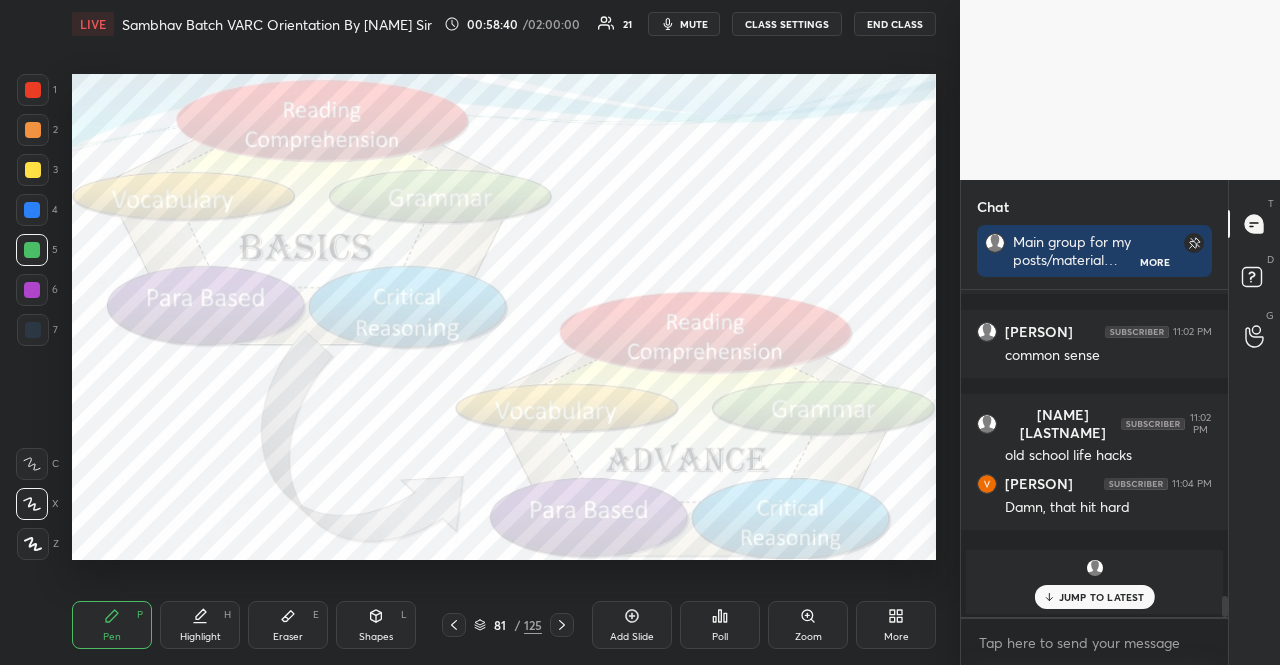 click at bounding box center [32, 250] 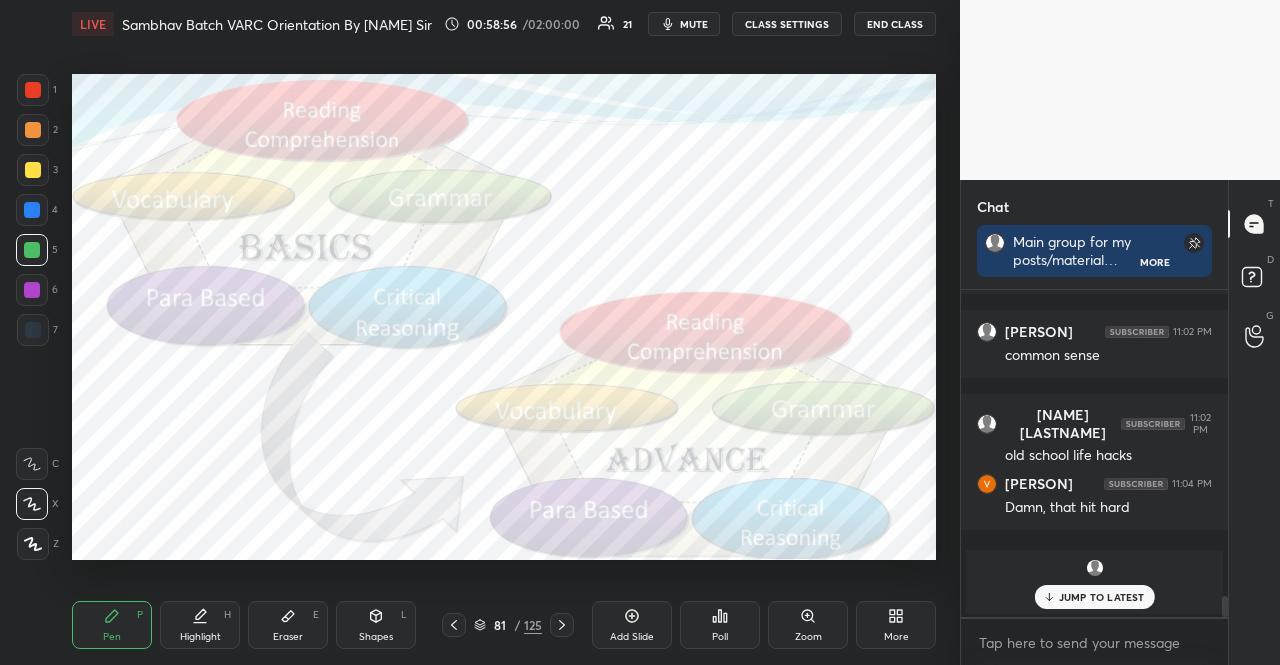 click on "1 2 3 4 5 6 7" at bounding box center (37, 214) 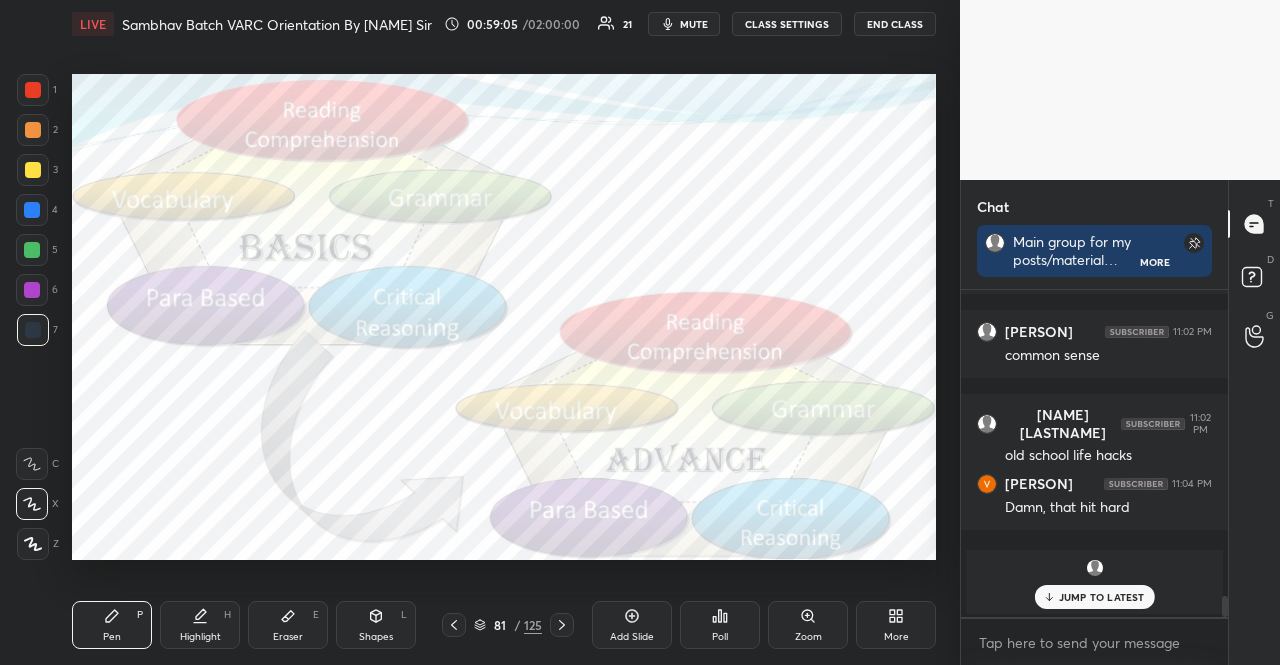 click at bounding box center [32, 250] 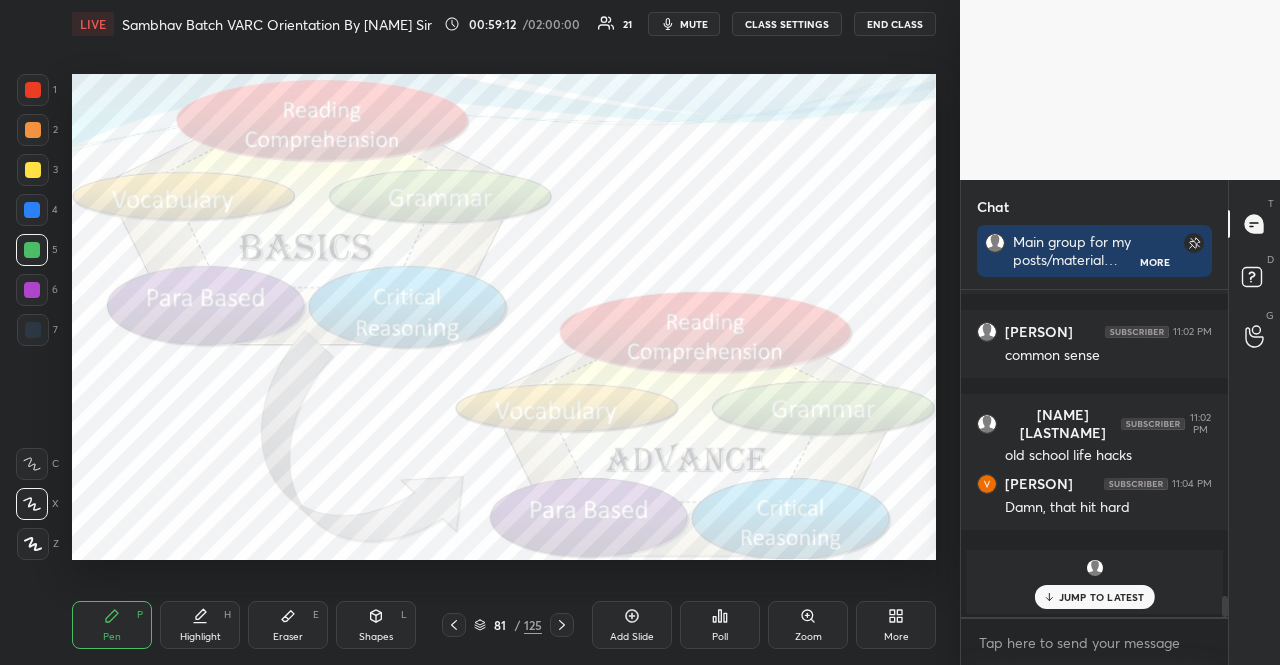 click at bounding box center [33, 330] 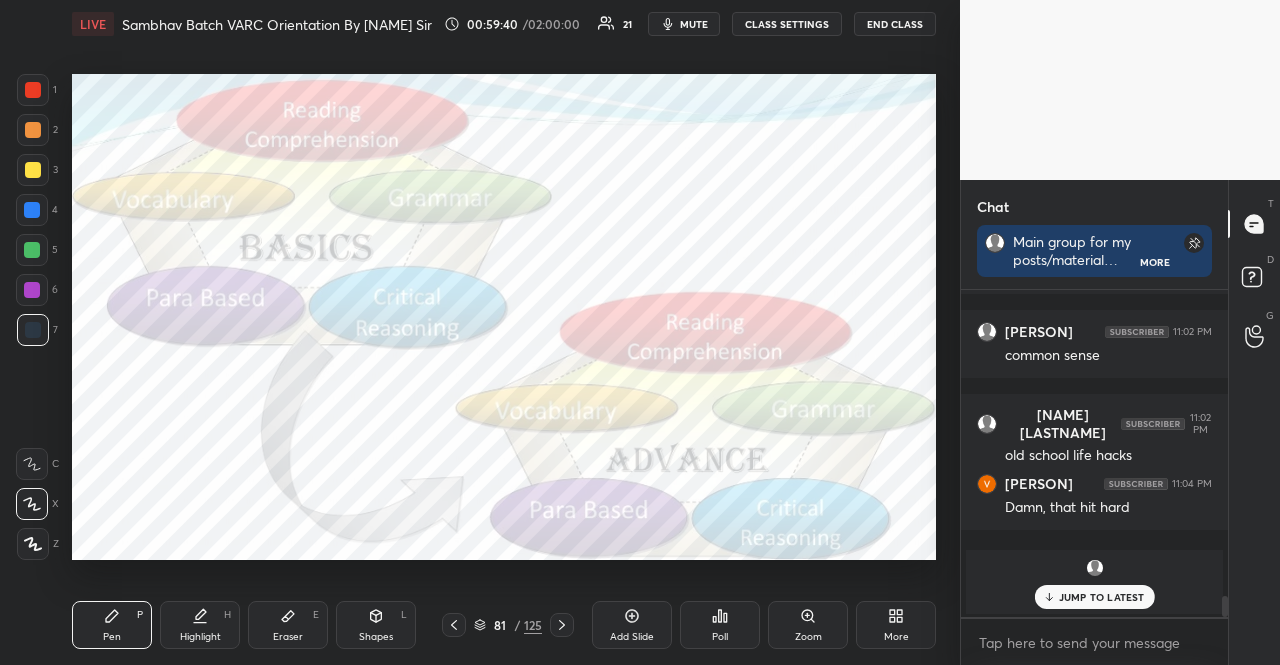 click at bounding box center [32, 250] 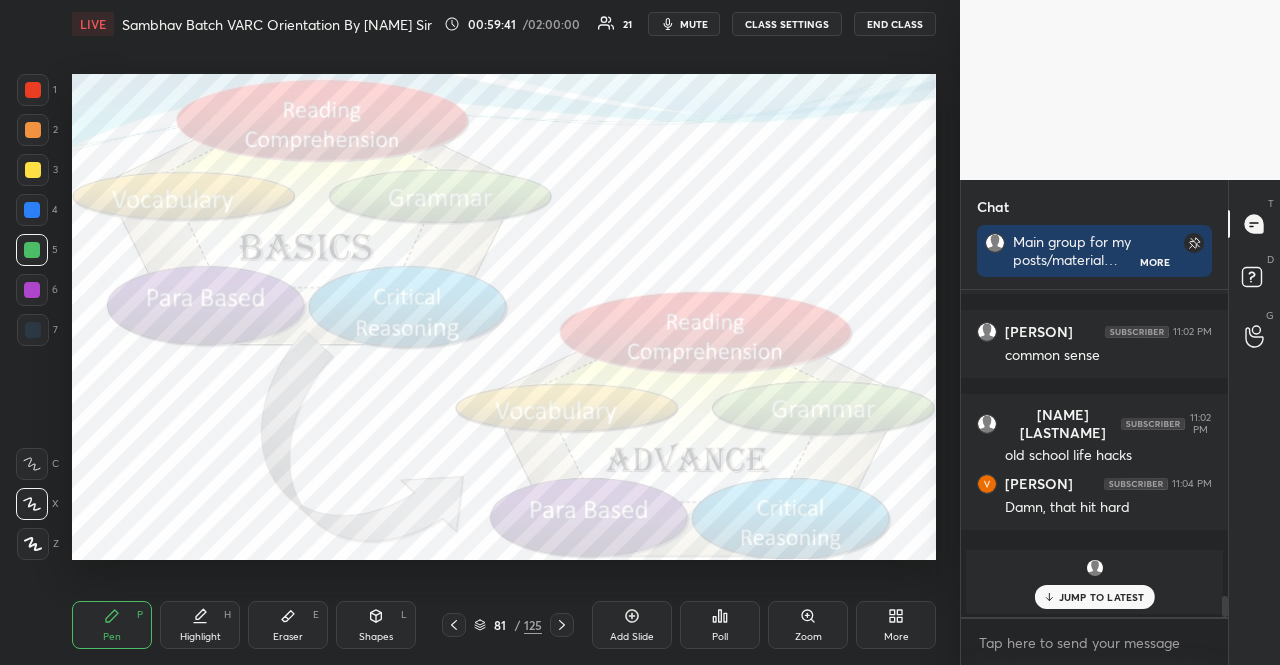 click at bounding box center (32, 290) 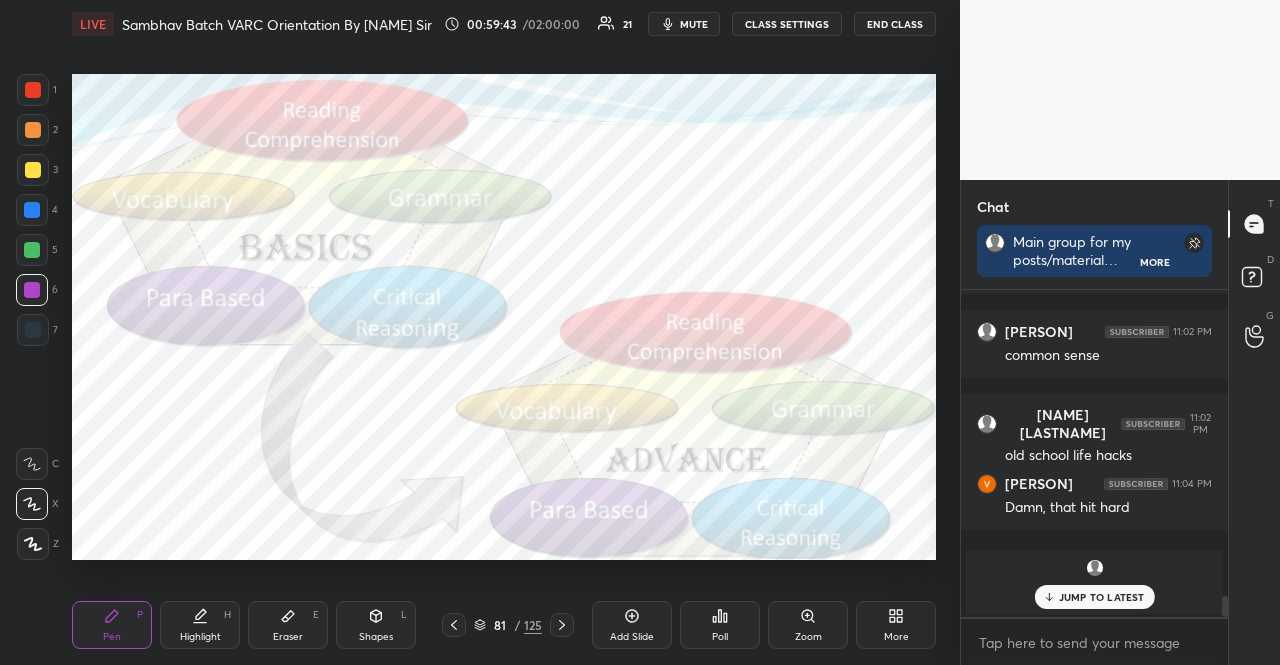 drag, startPoint x: 34, startPoint y: 318, endPoint x: 28, endPoint y: 303, distance: 16.155495 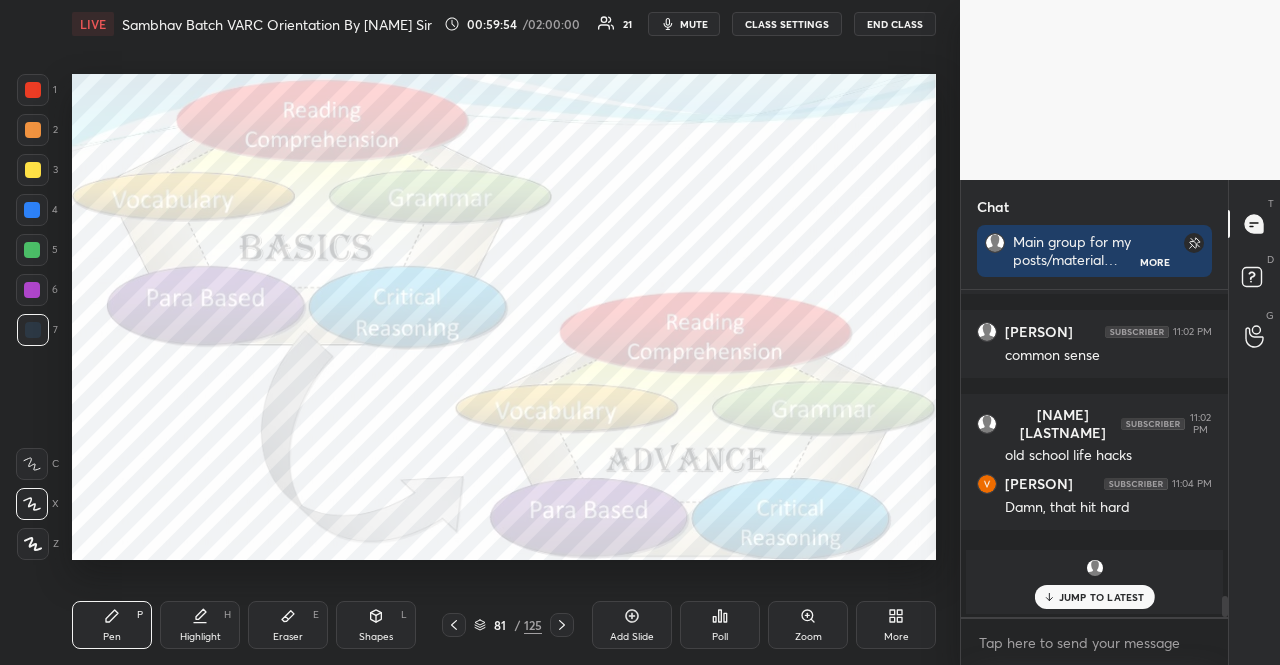 click on "1 2 3 4 5 6 7 R O A L C X Z Erase all   C X Z" at bounding box center (32, 317) 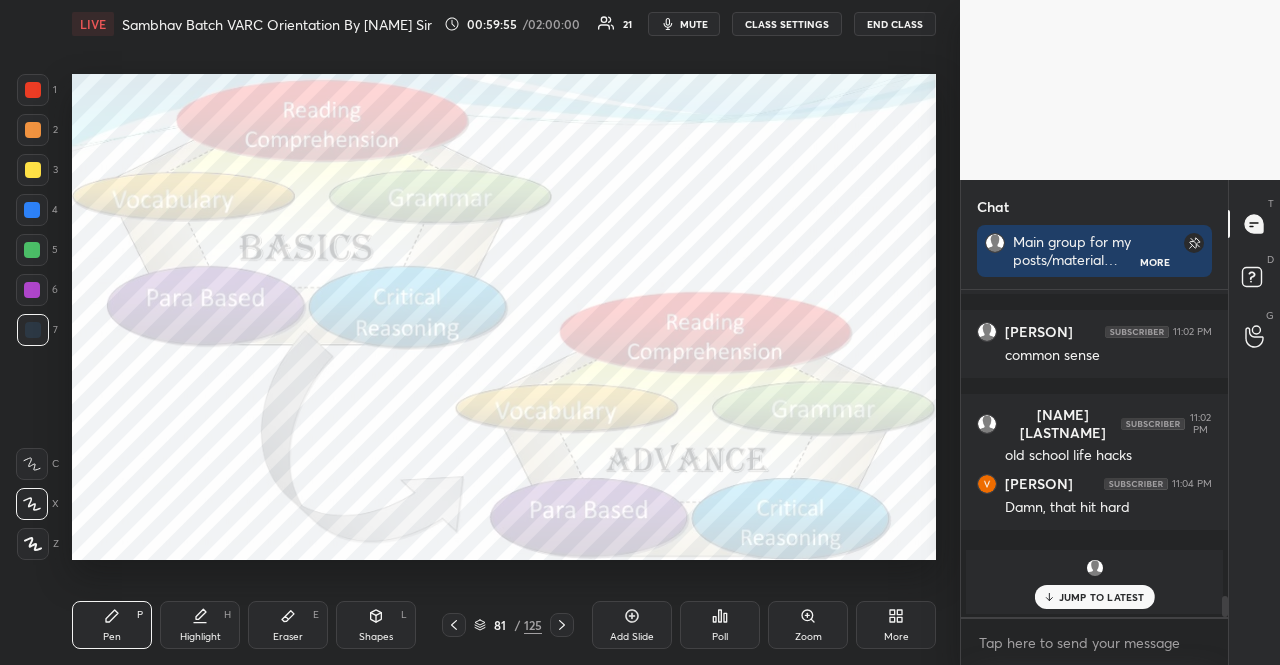 click on "1 2 3 4 5 6 7 R O A L C X Z Erase all   C X Z" at bounding box center [32, 317] 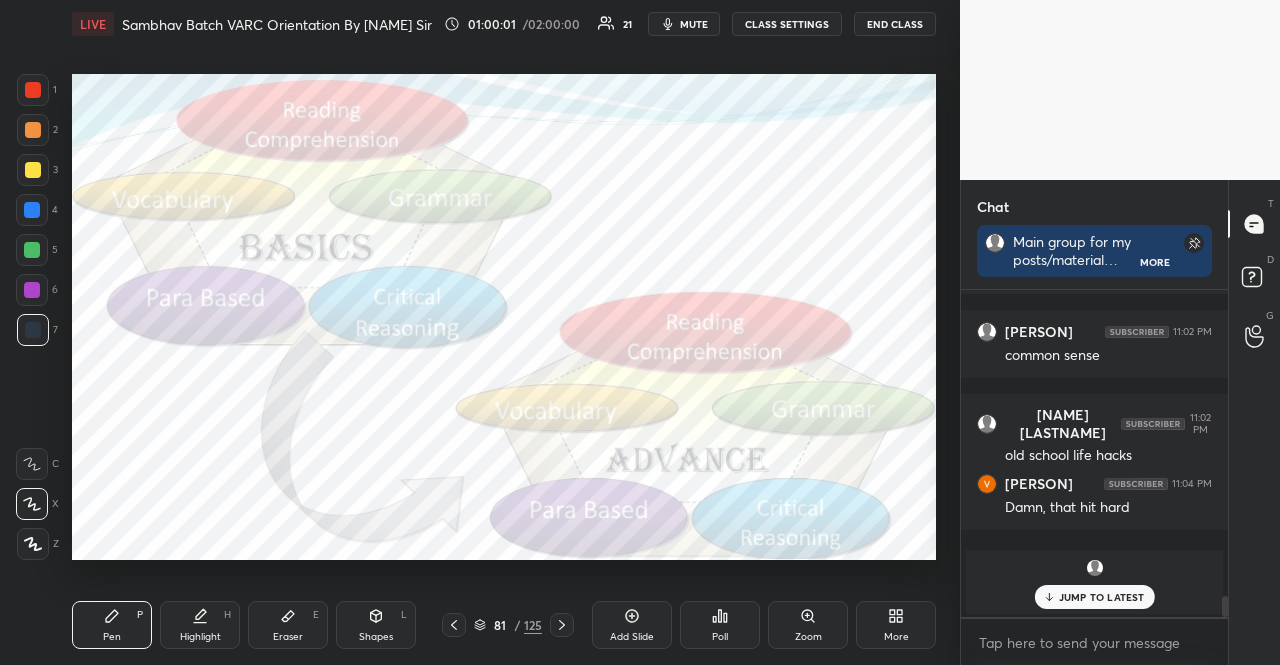 click at bounding box center (33, 90) 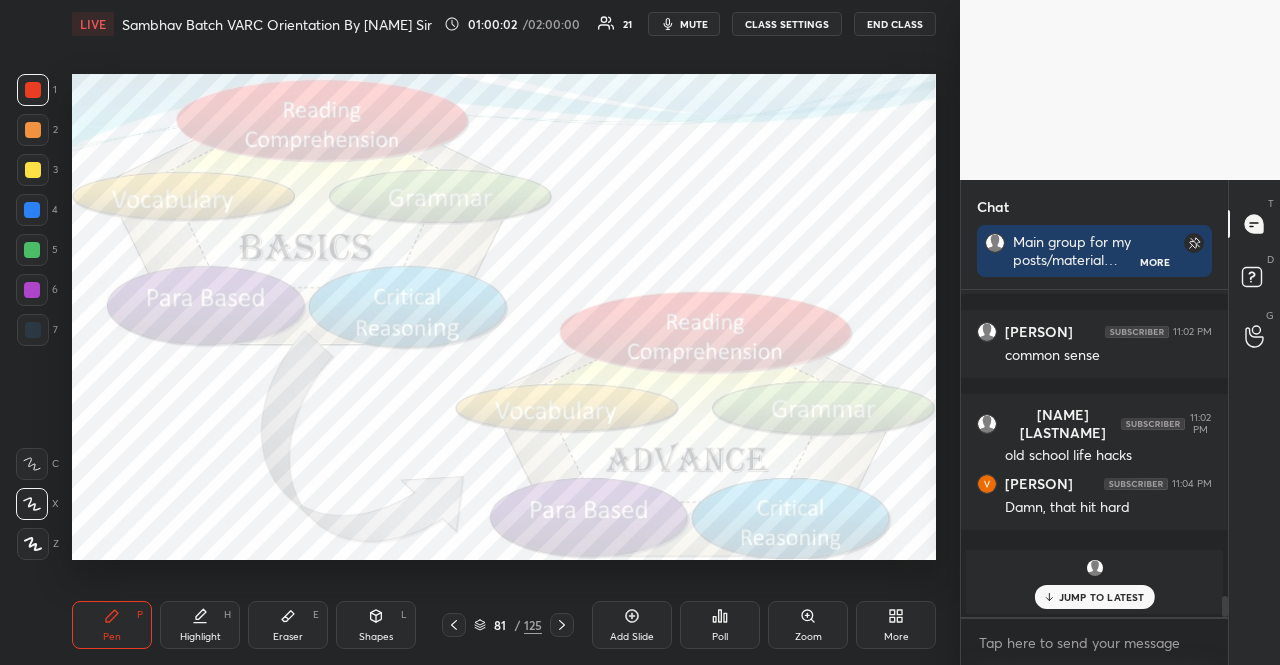 click at bounding box center [33, 90] 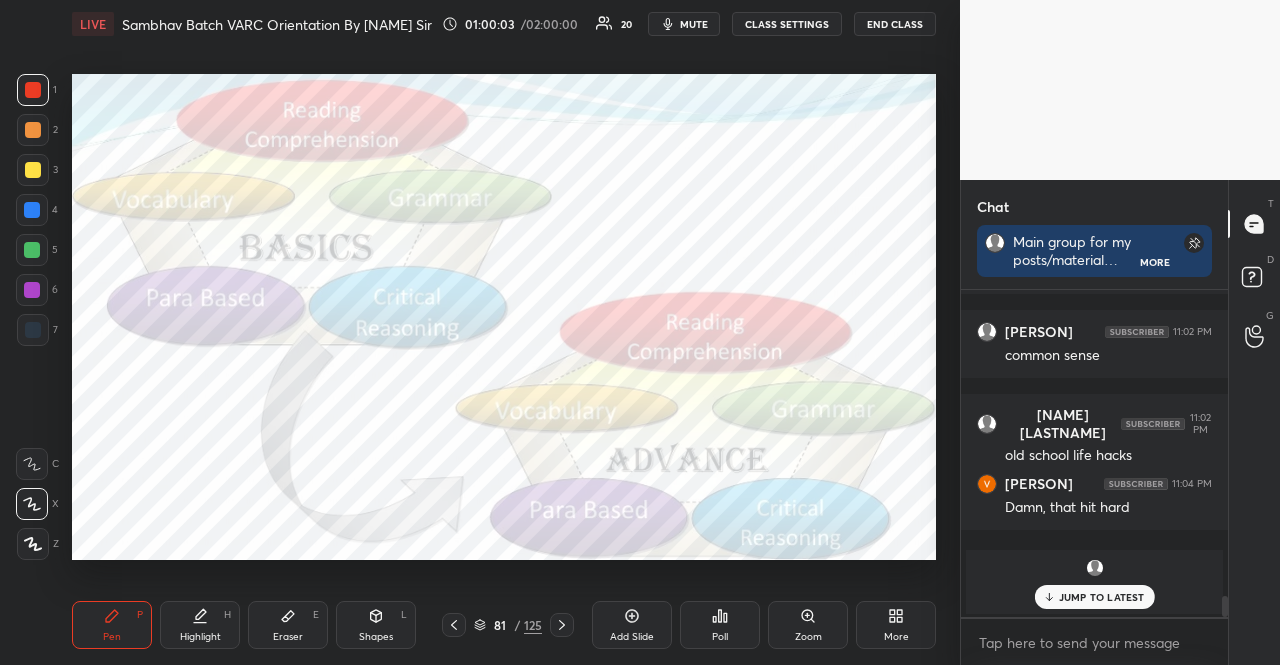 click at bounding box center (33, 330) 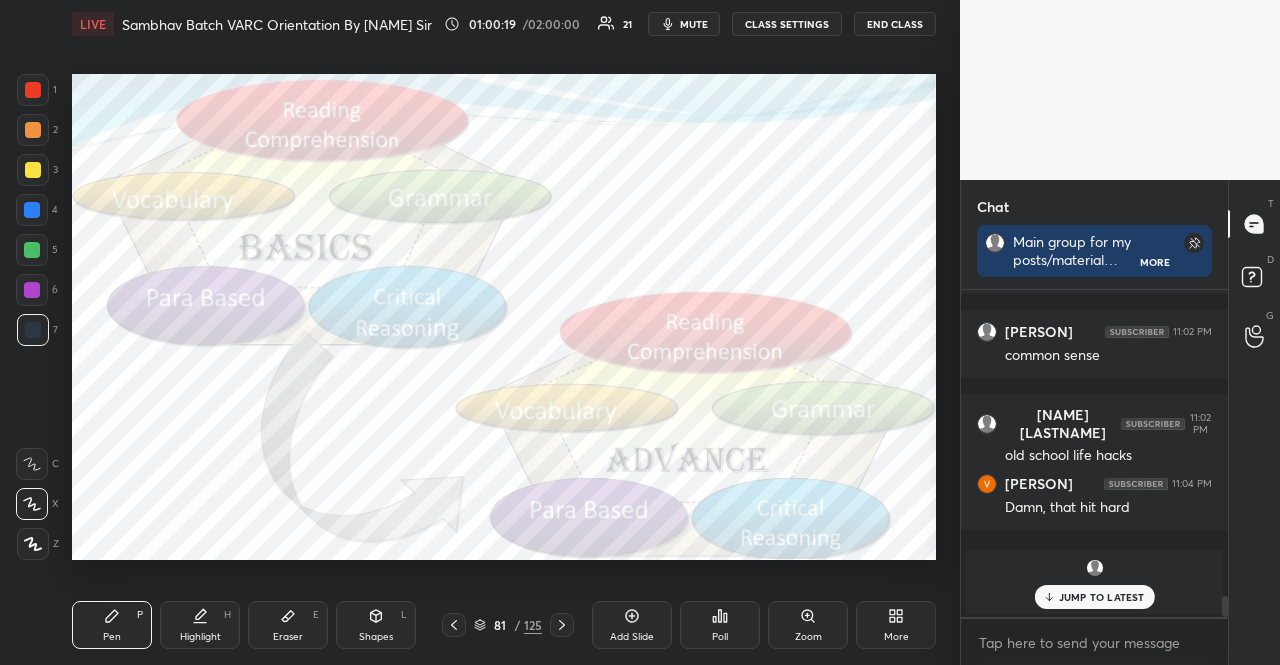 click at bounding box center [33, 330] 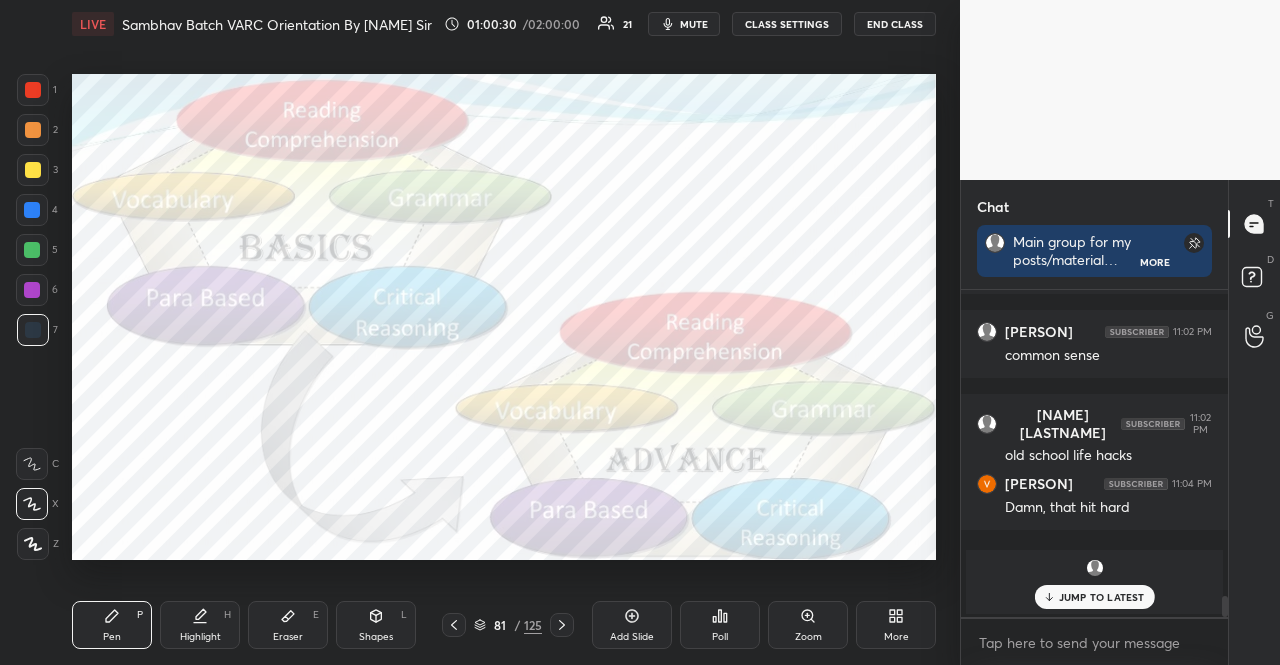 click at bounding box center [32, 464] 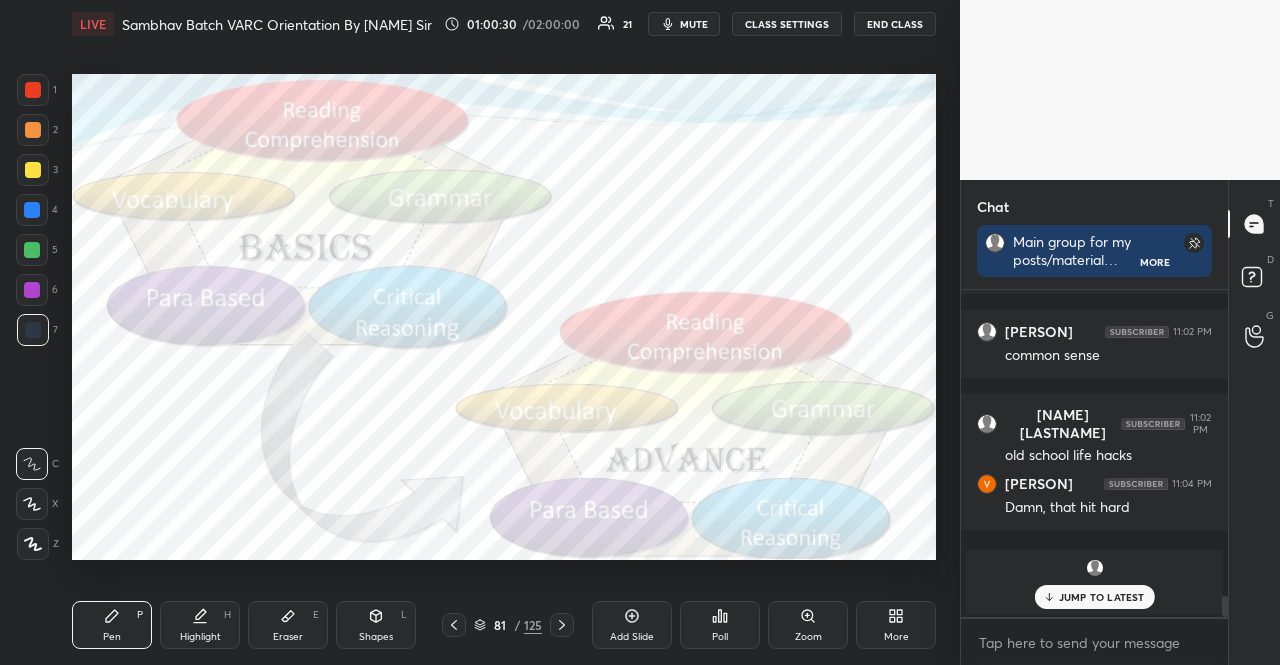 click at bounding box center [32, 464] 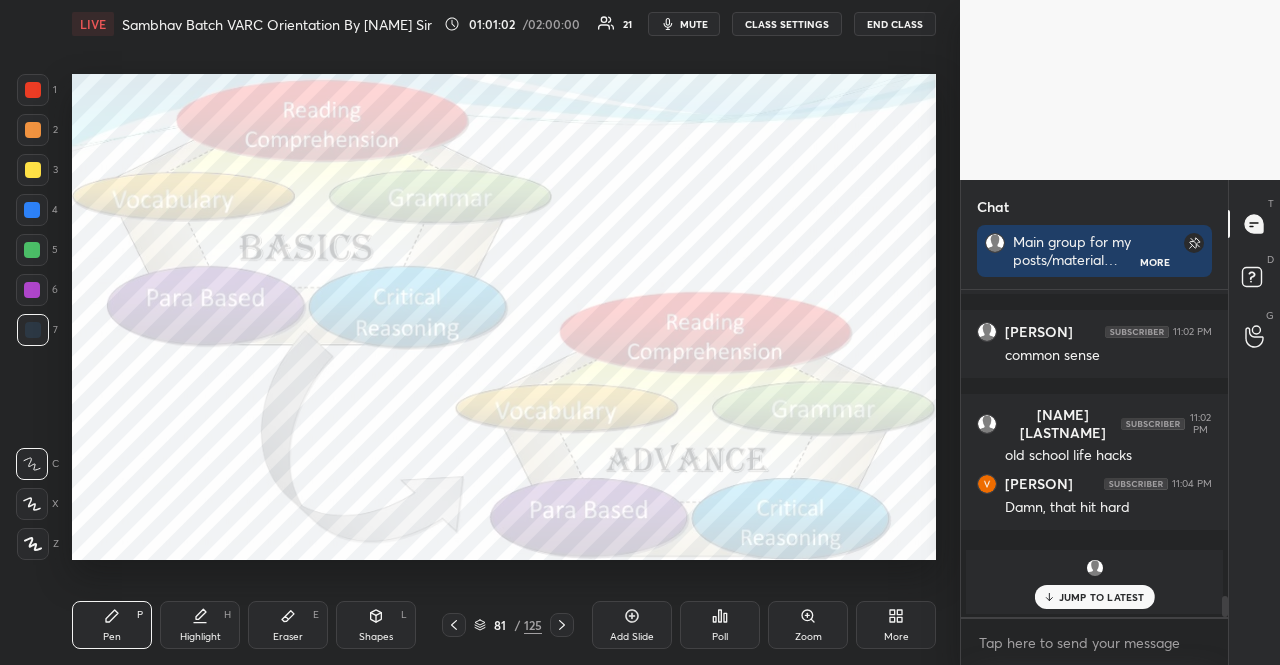 click at bounding box center (33, 90) 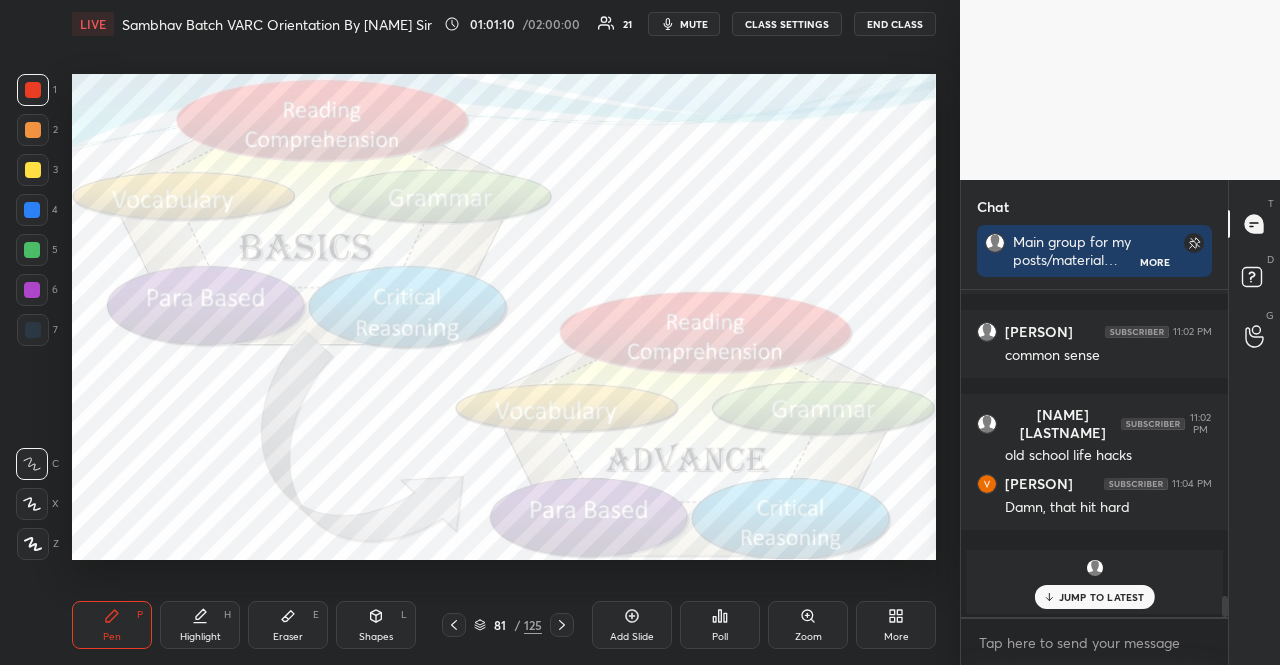 click 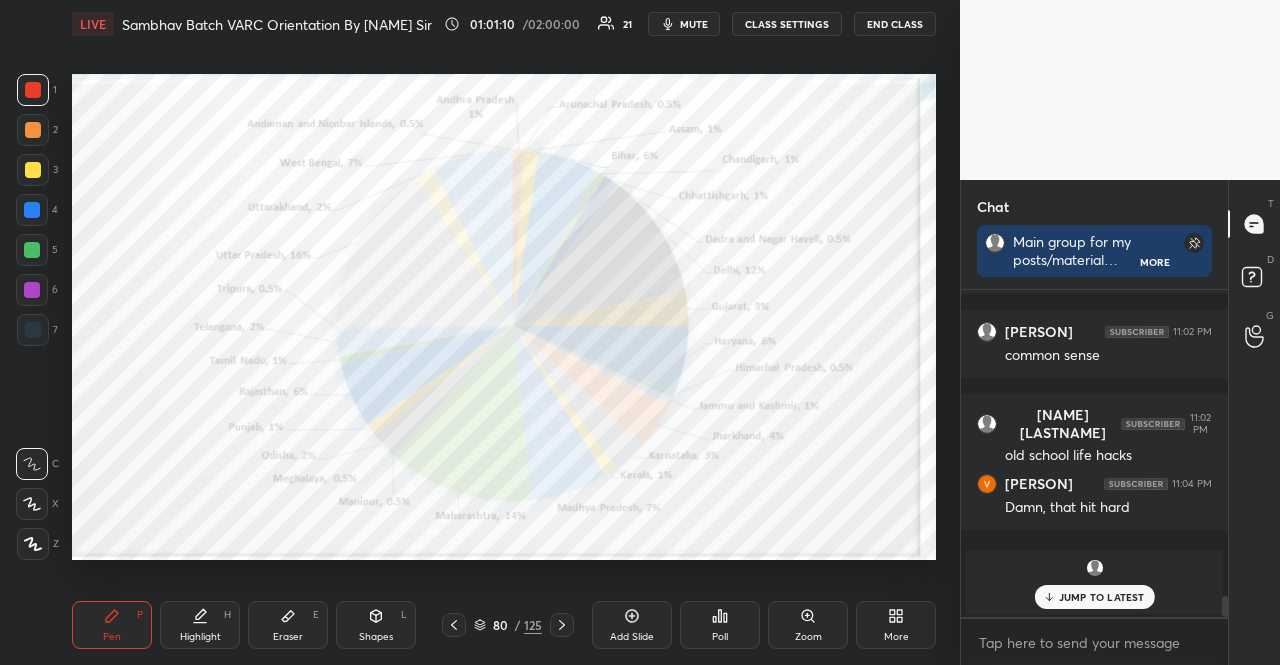 click 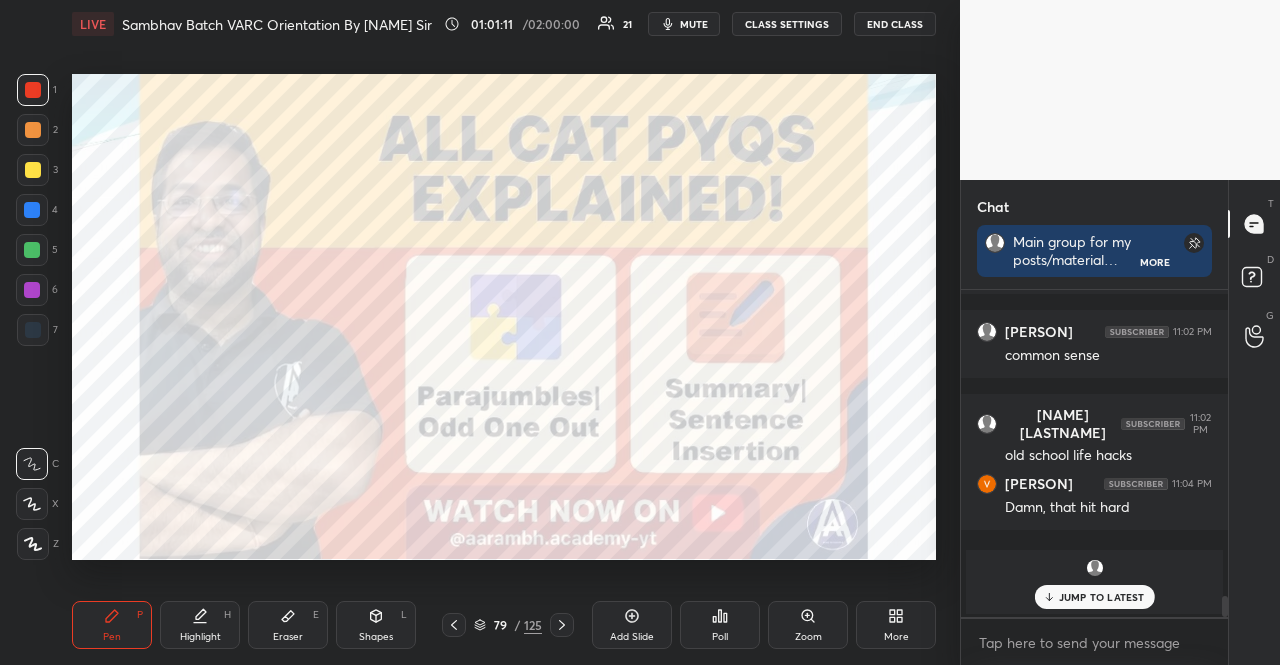 click 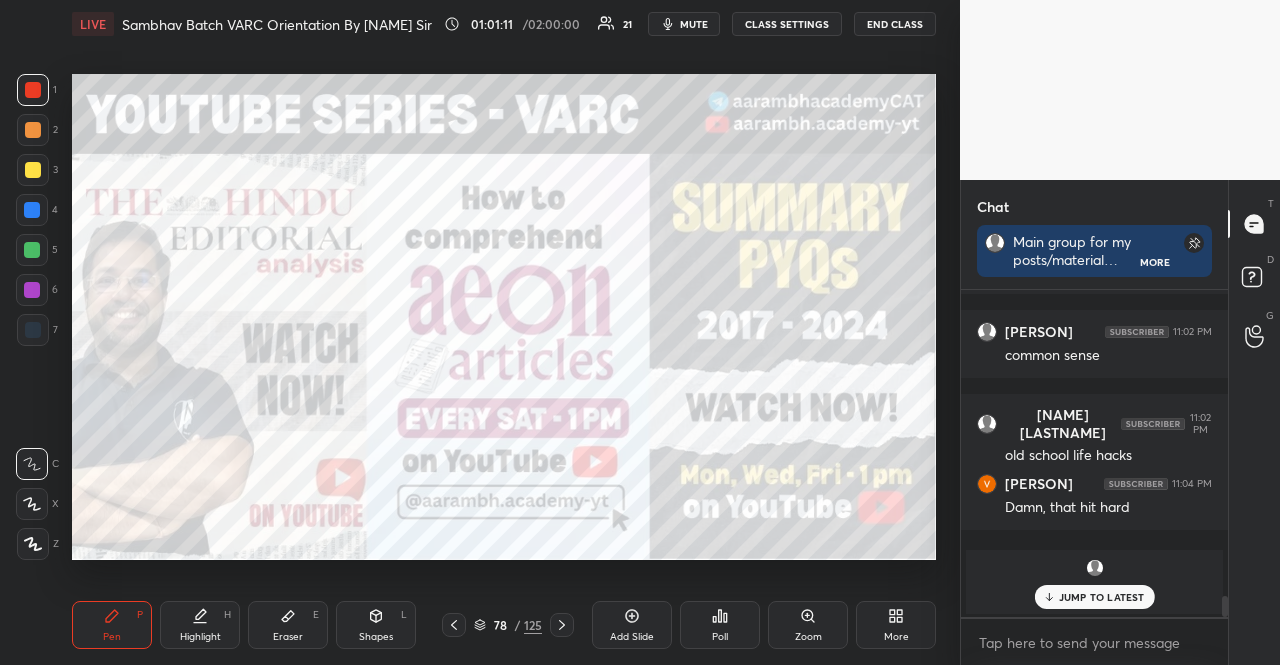 click 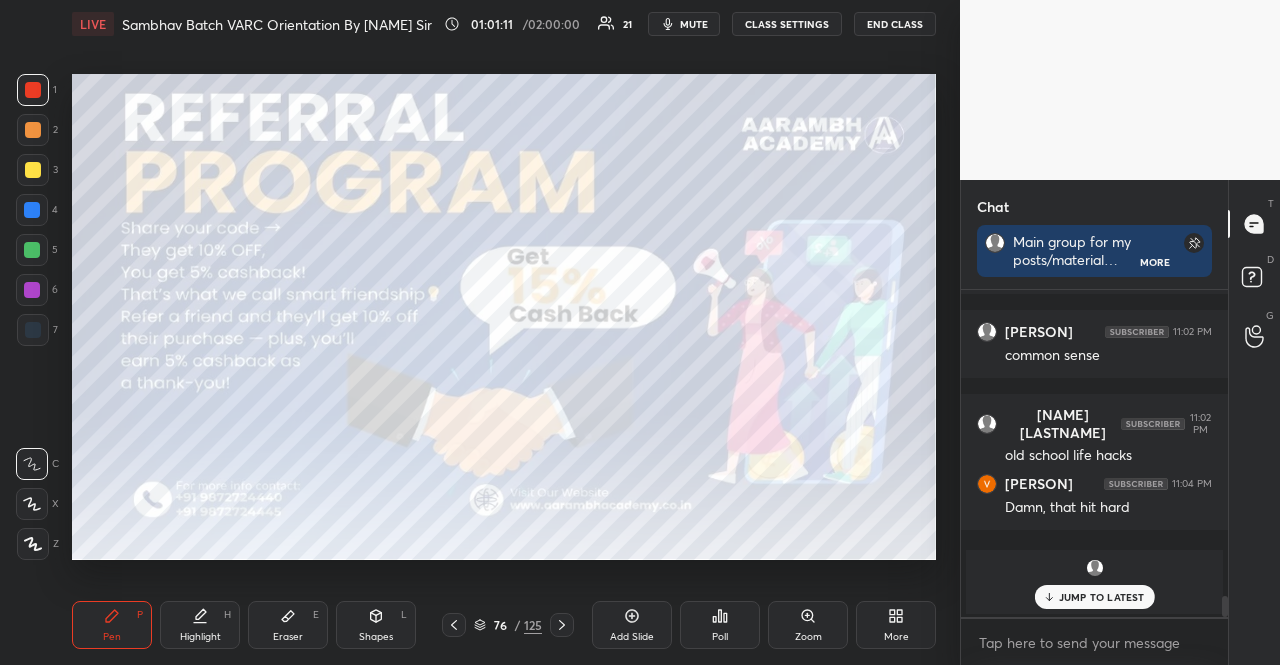 click 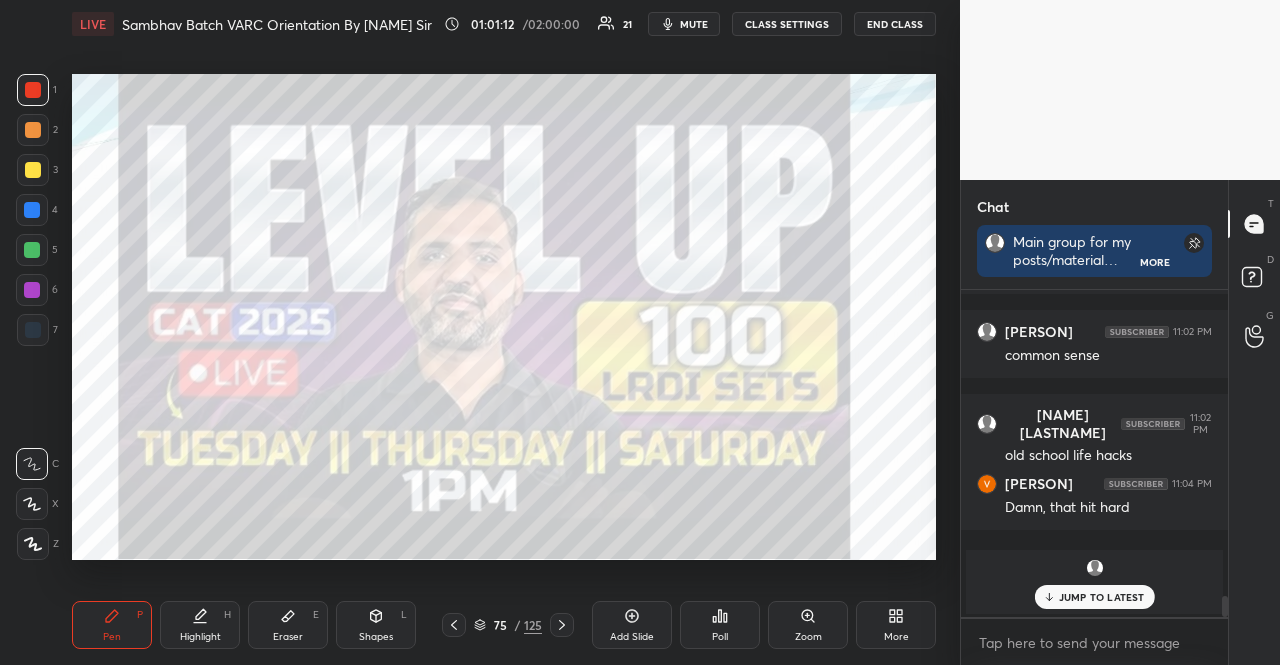 click 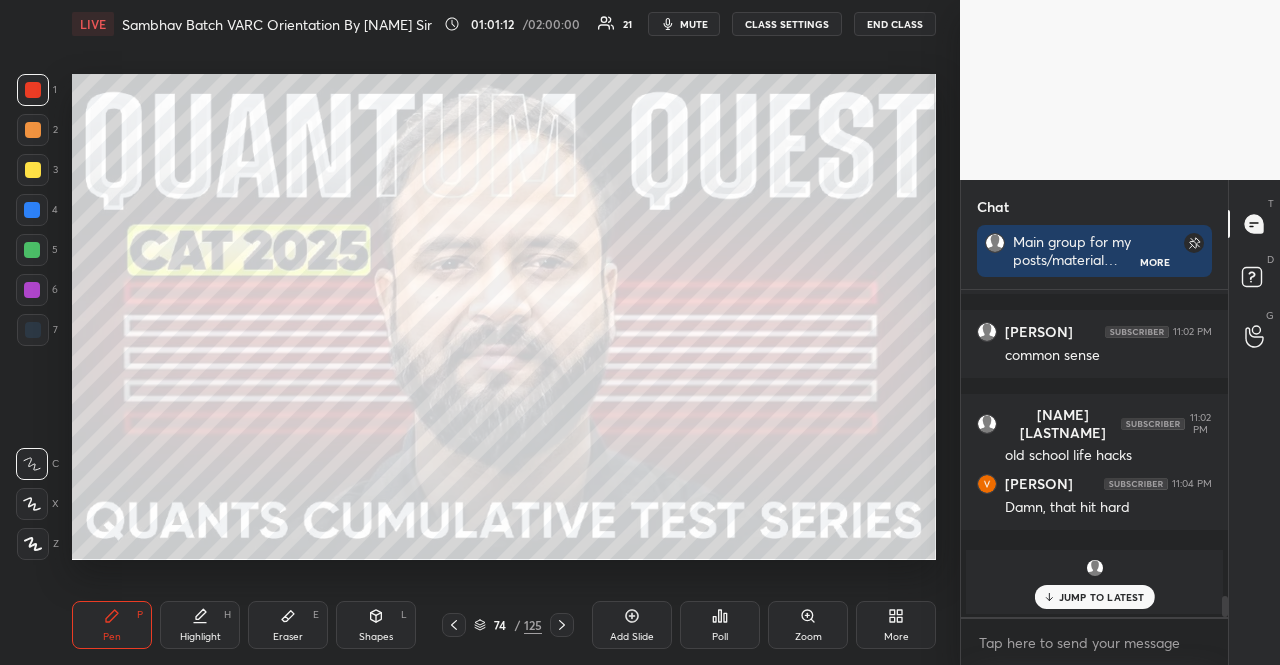 click 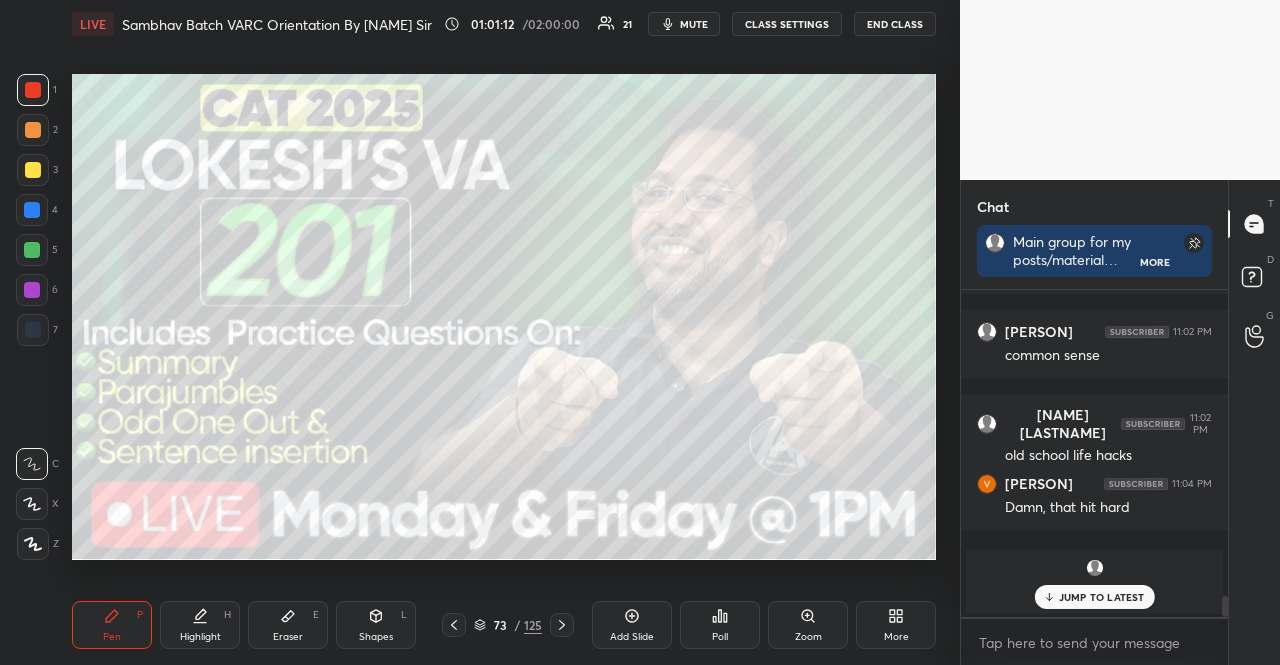 click 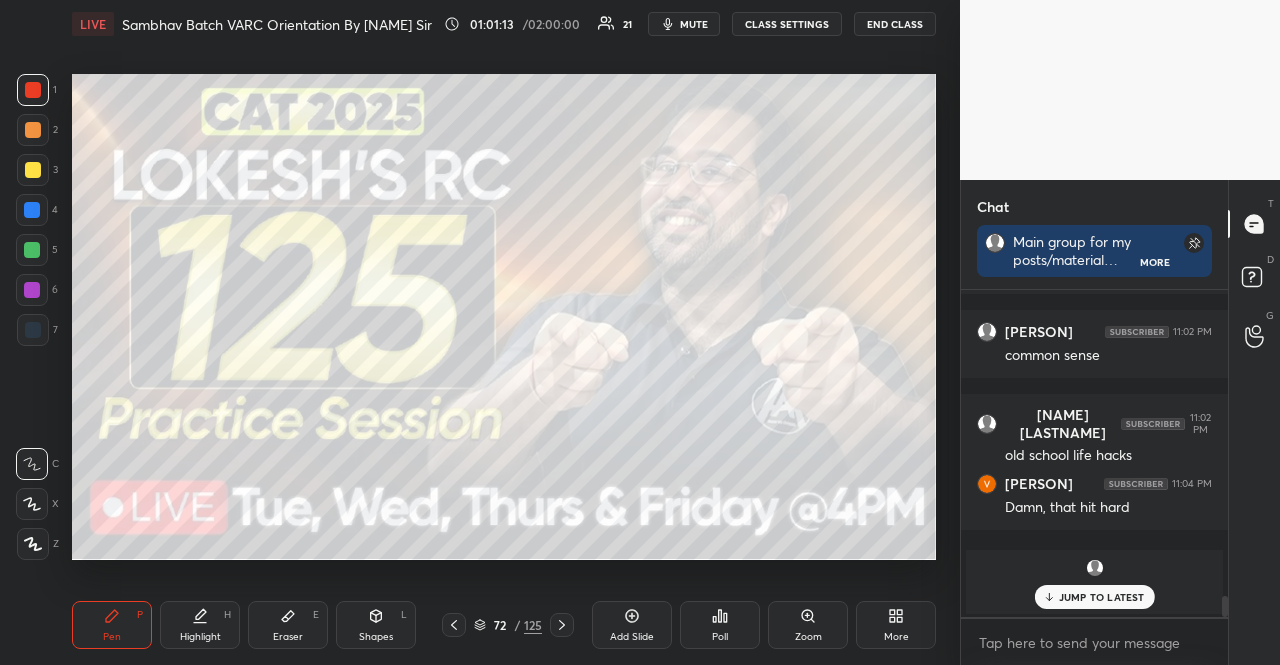 click 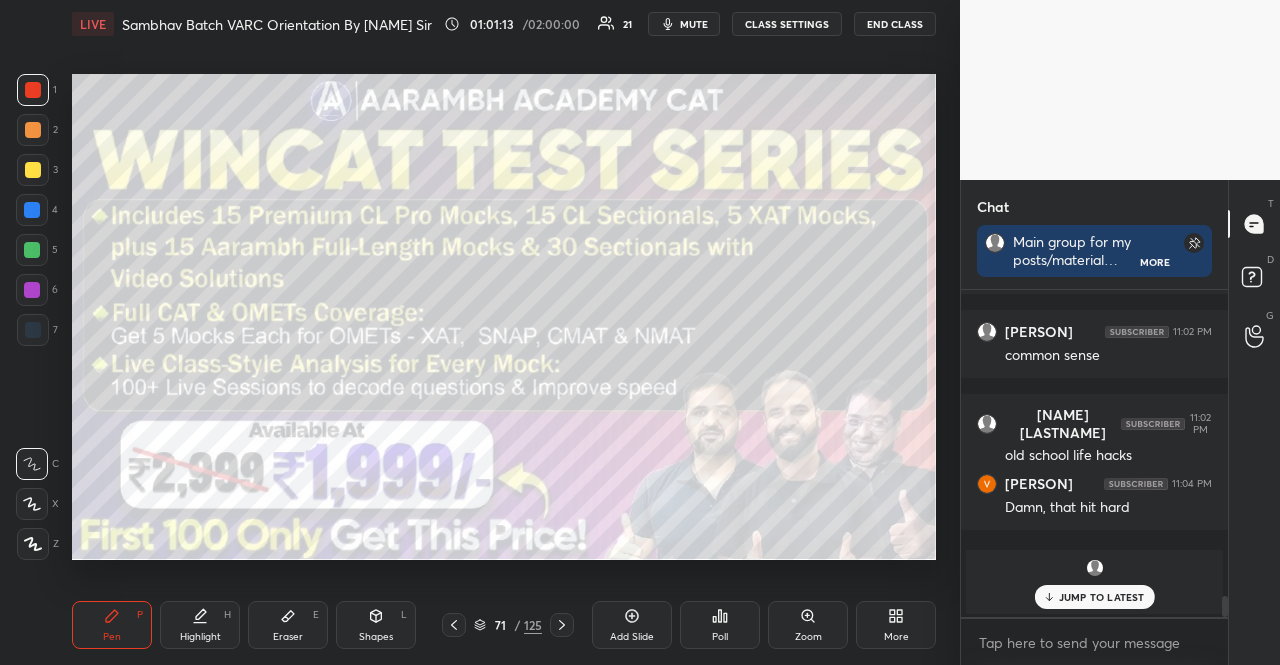 click 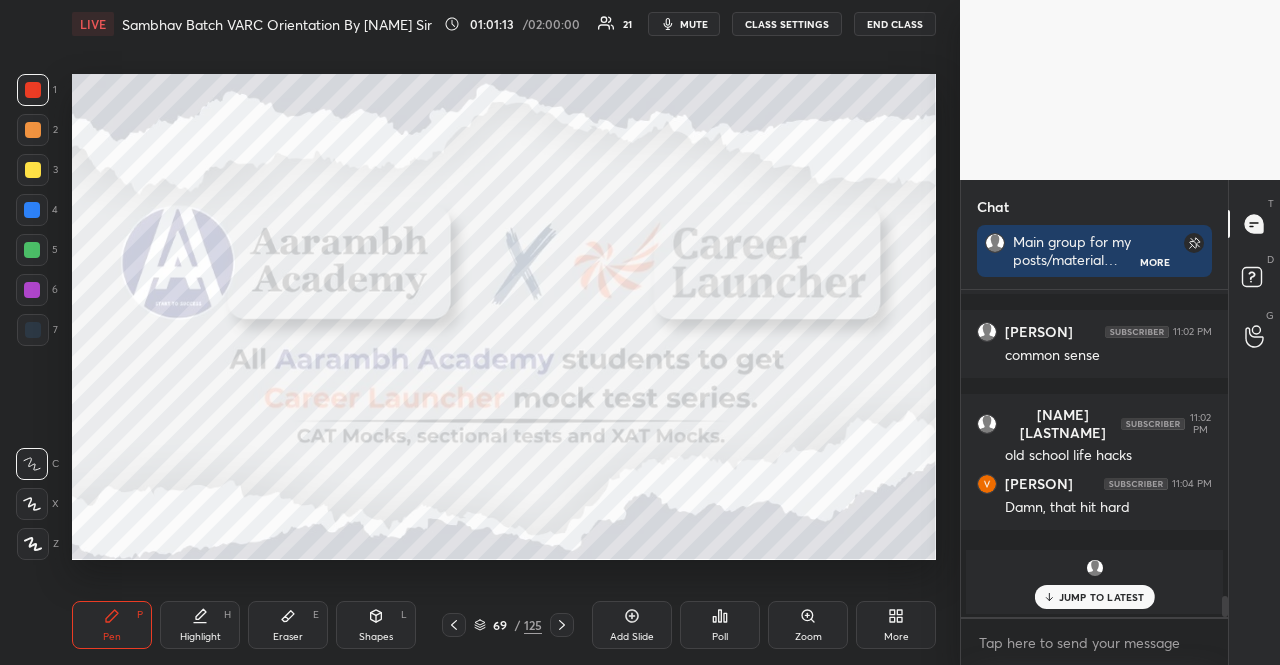 click 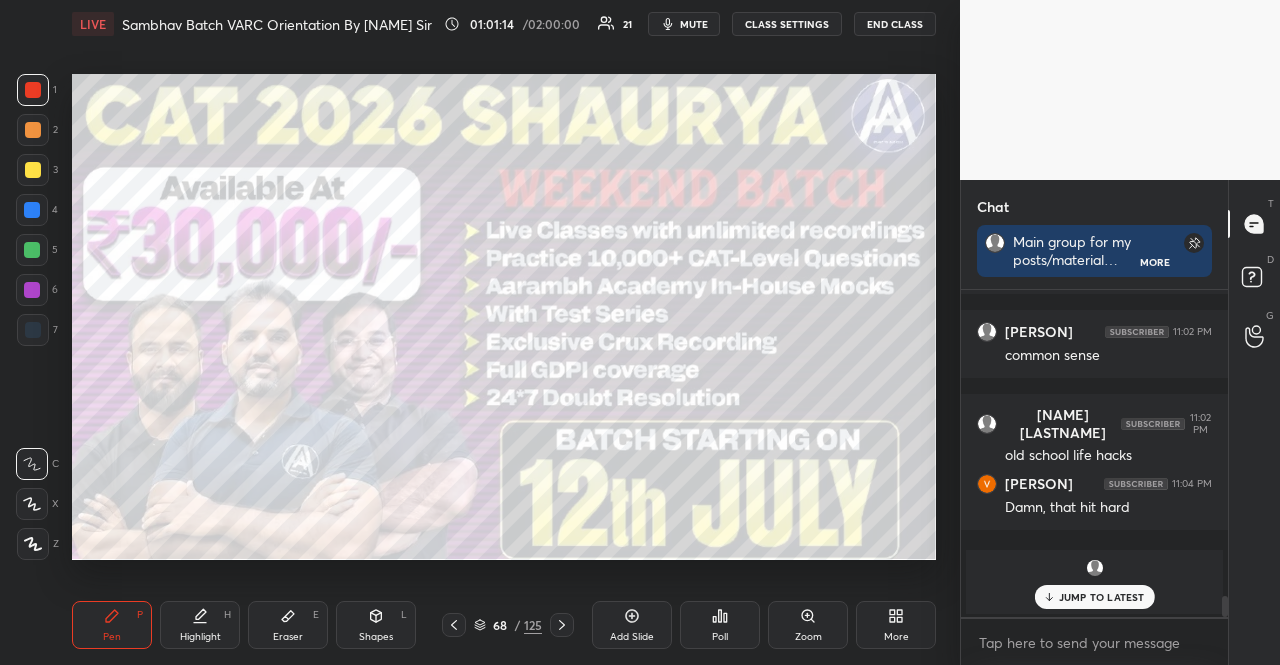 click 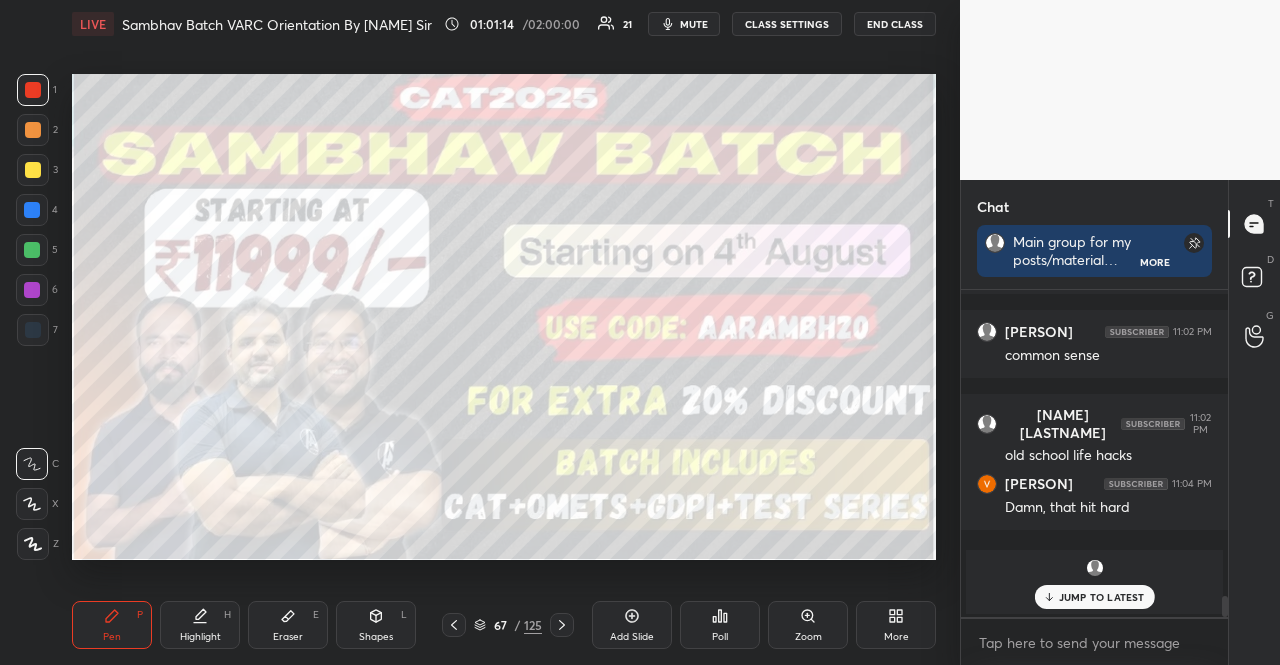 click 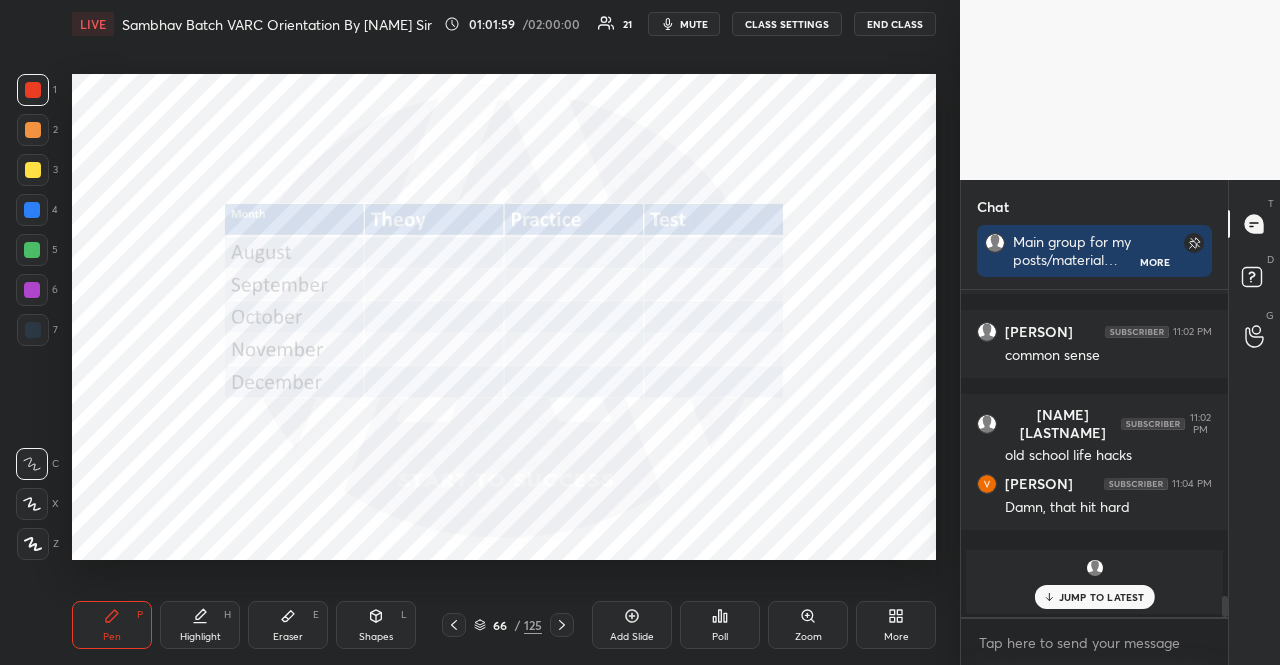 click on "Eraser E" at bounding box center [288, 625] 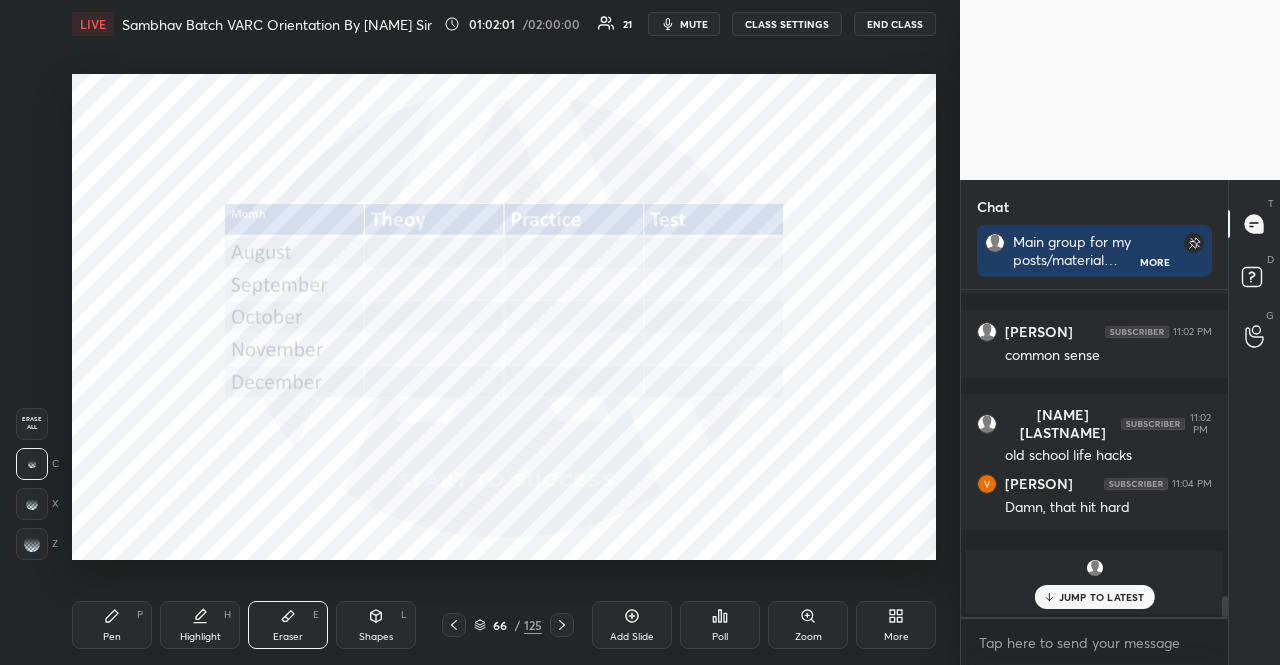 click on "Pen P" at bounding box center (112, 625) 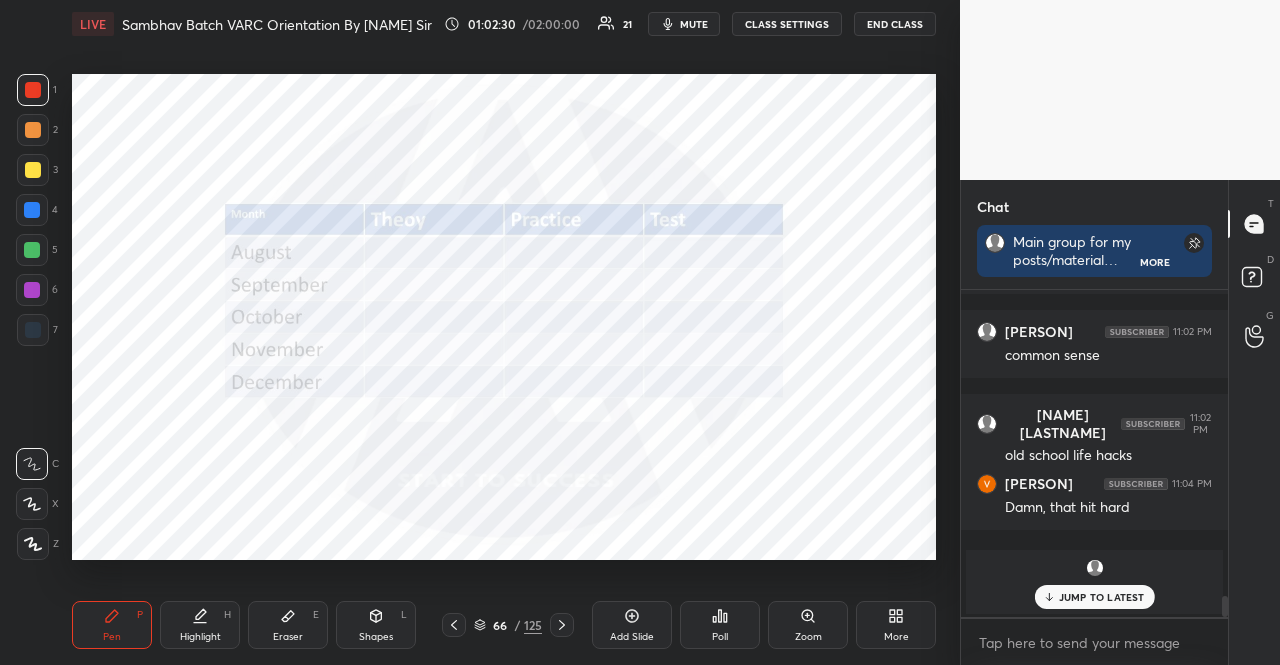 click 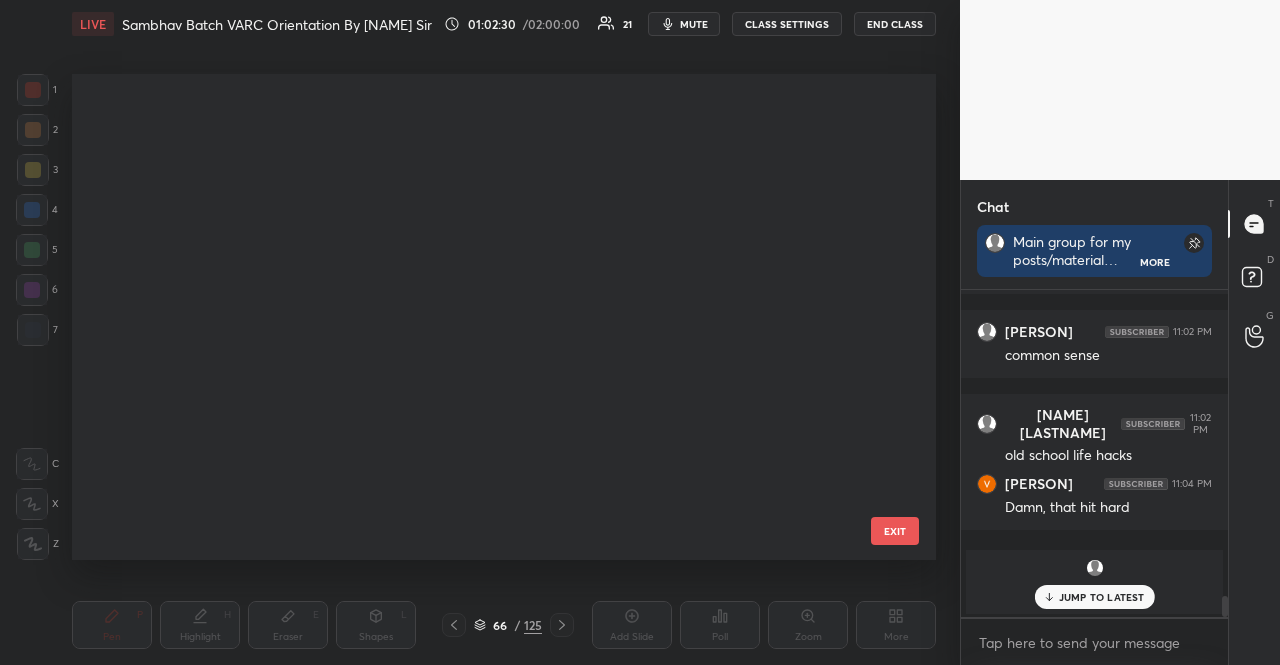 scroll, scrollTop: 2748, scrollLeft: 0, axis: vertical 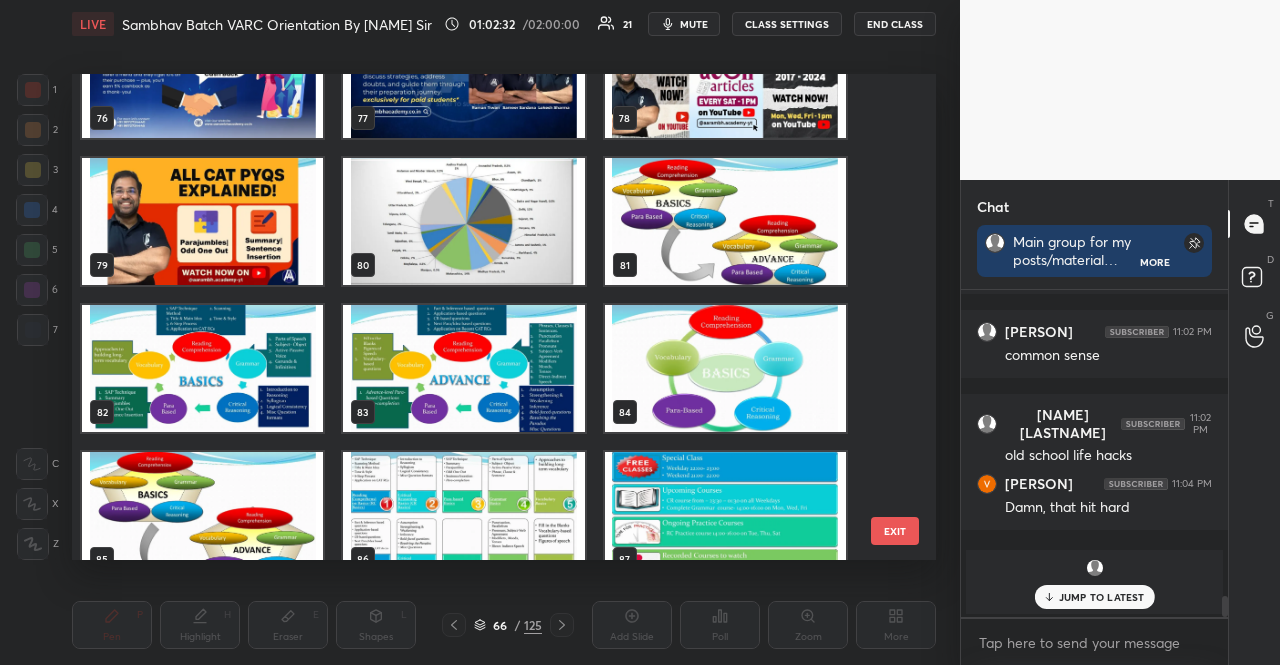 click at bounding box center (725, 221) 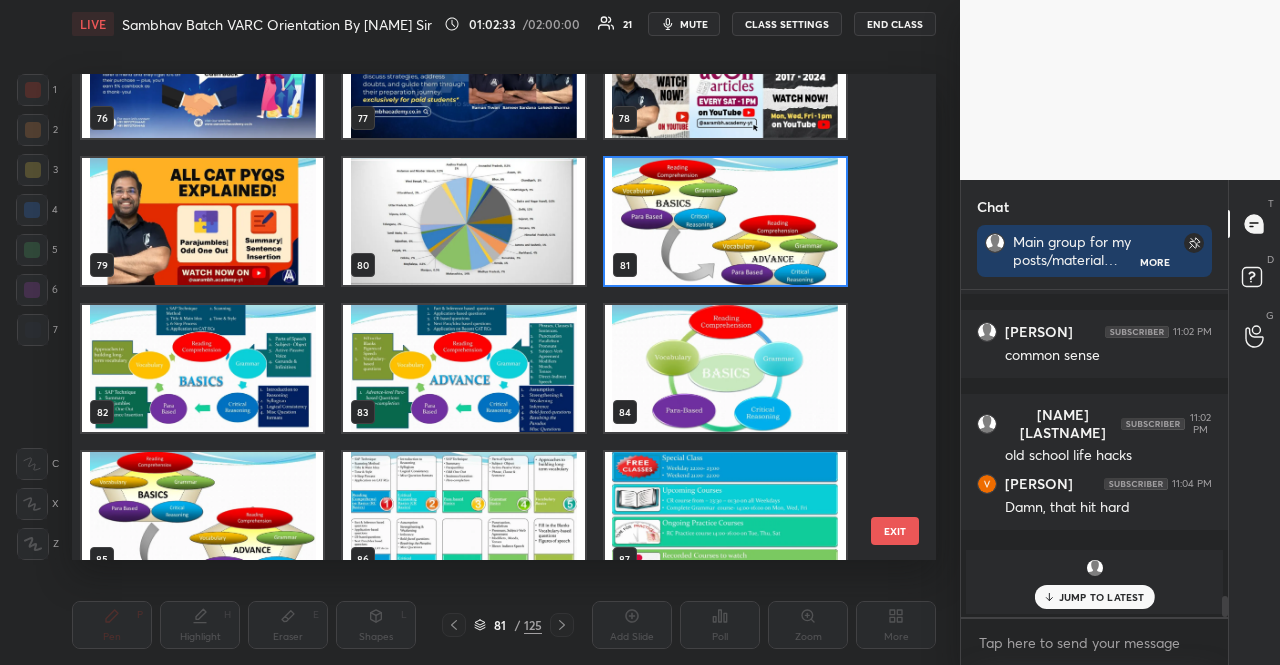 click at bounding box center [725, 221] 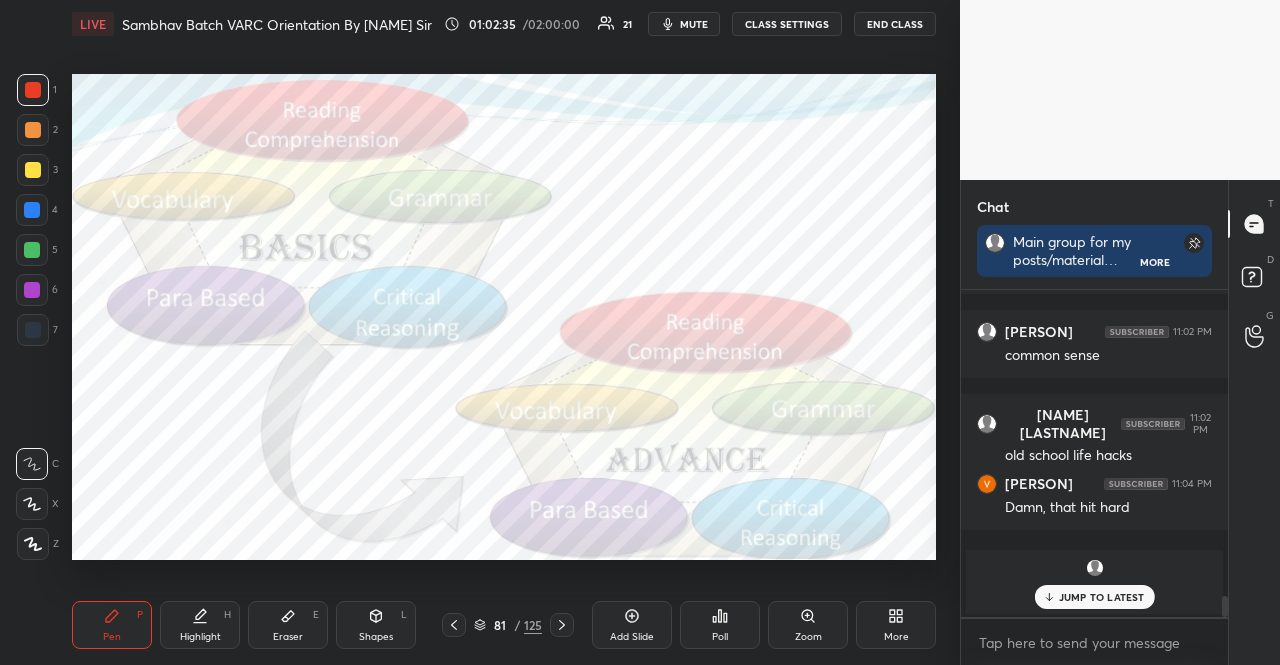 click on "JUMP TO LATEST" at bounding box center [1102, 597] 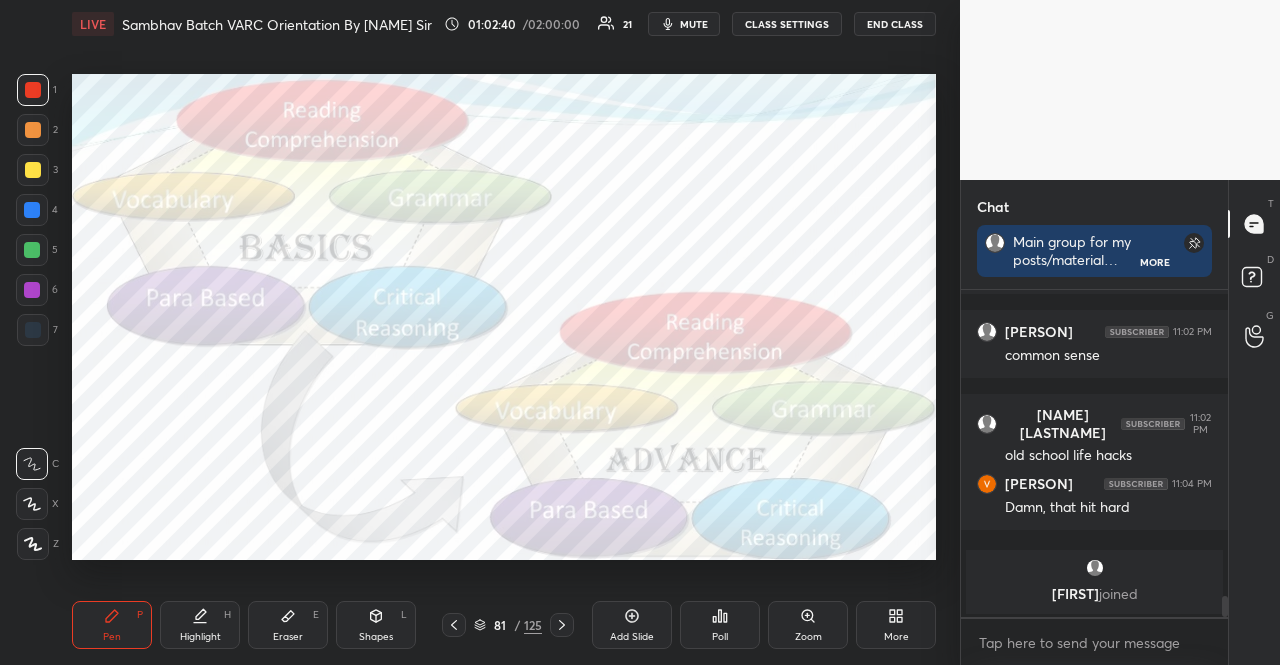 click at bounding box center (33, 330) 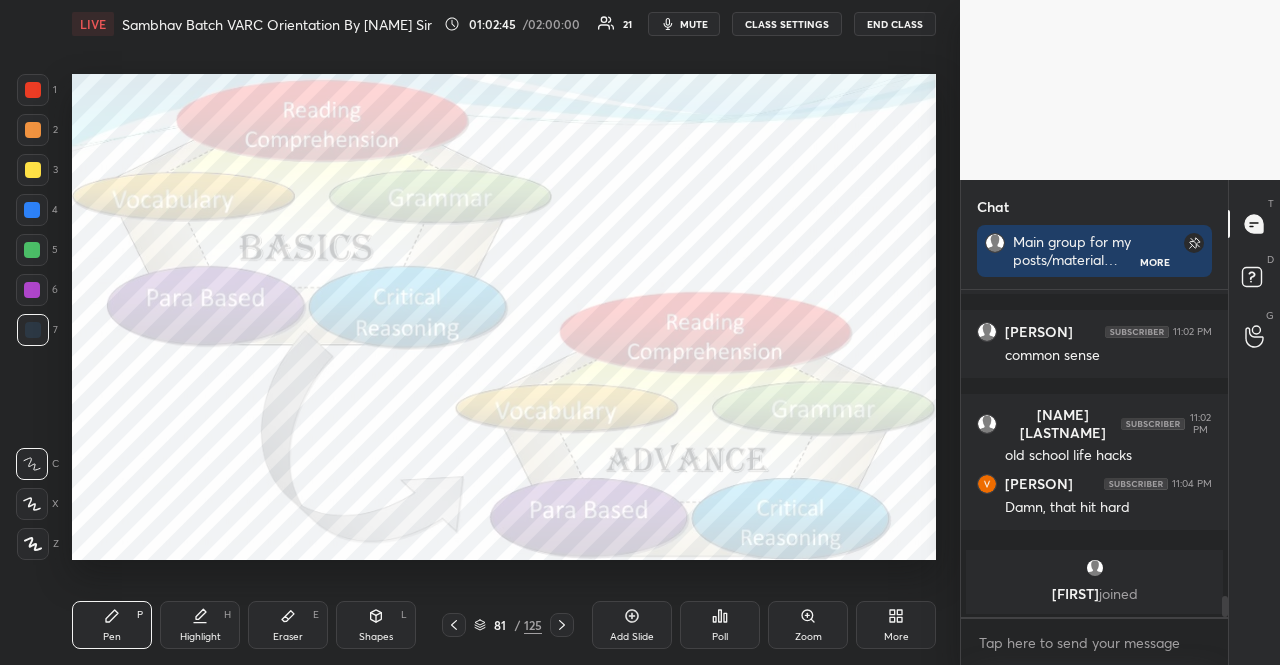 click at bounding box center [33, 90] 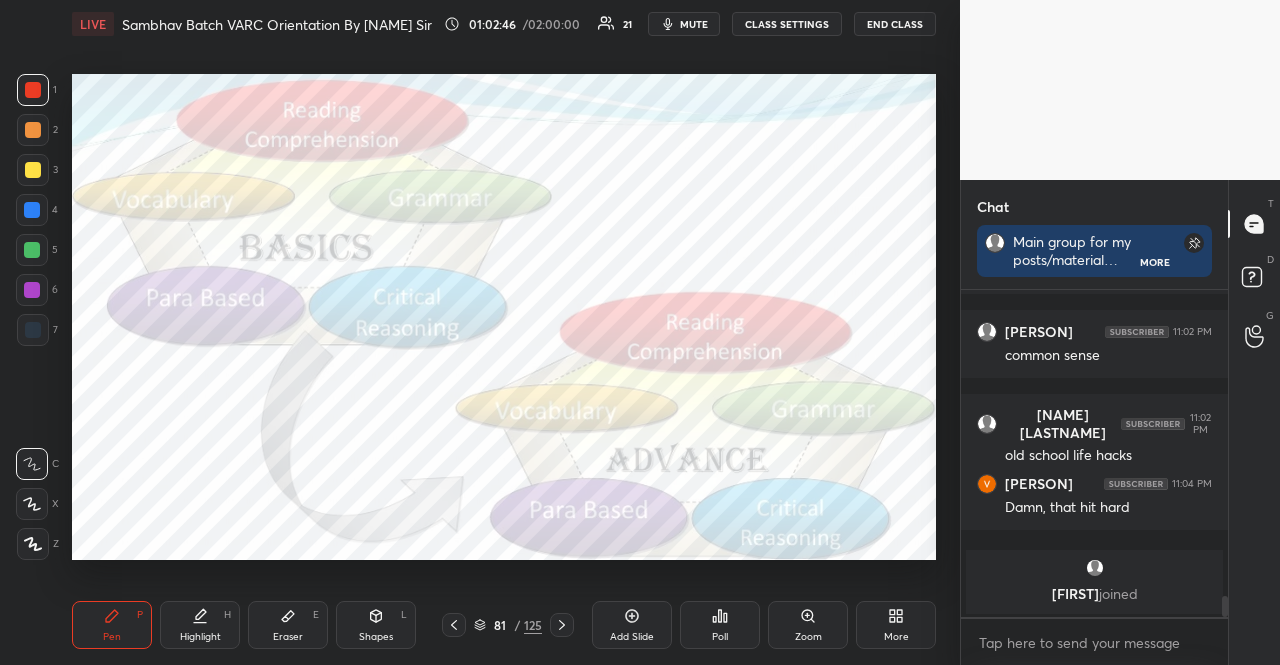 click at bounding box center (33, 90) 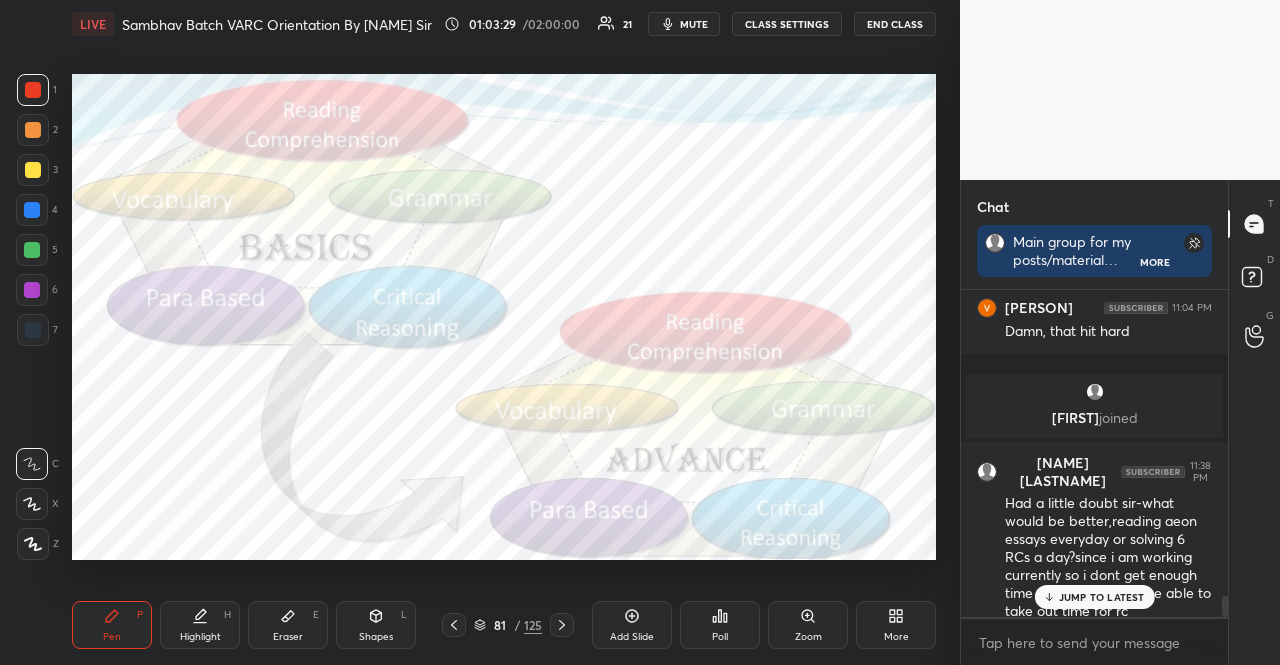 scroll, scrollTop: 4804, scrollLeft: 0, axis: vertical 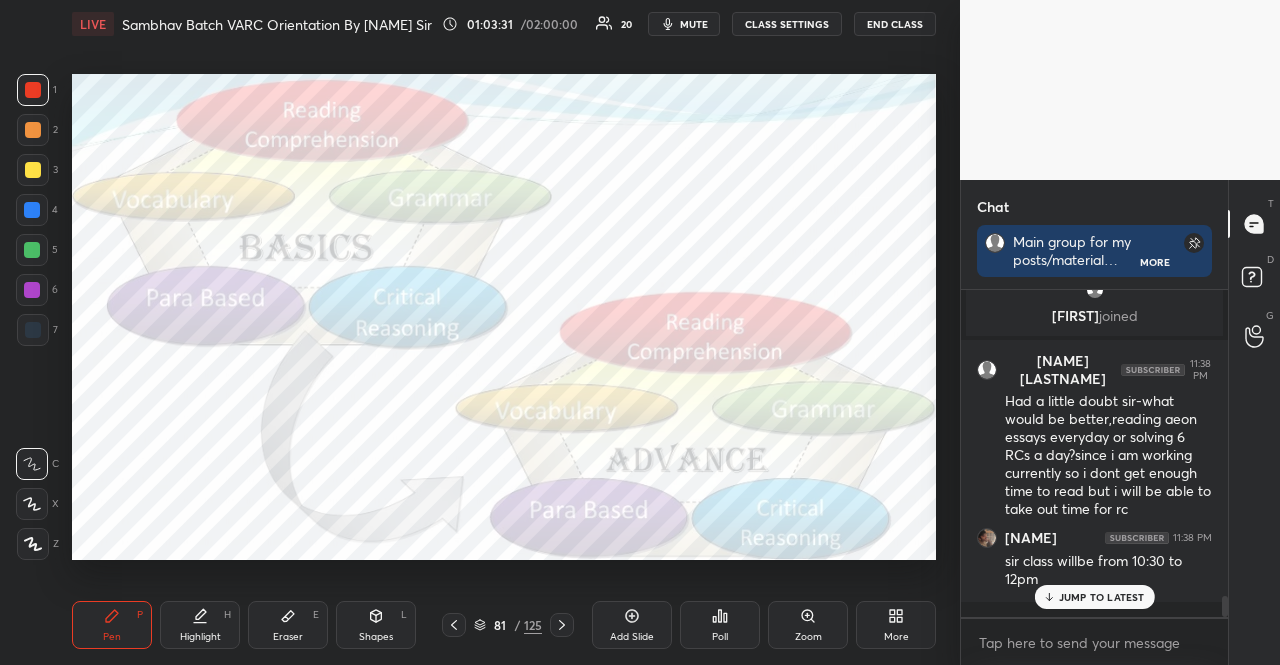 click at bounding box center (32, 290) 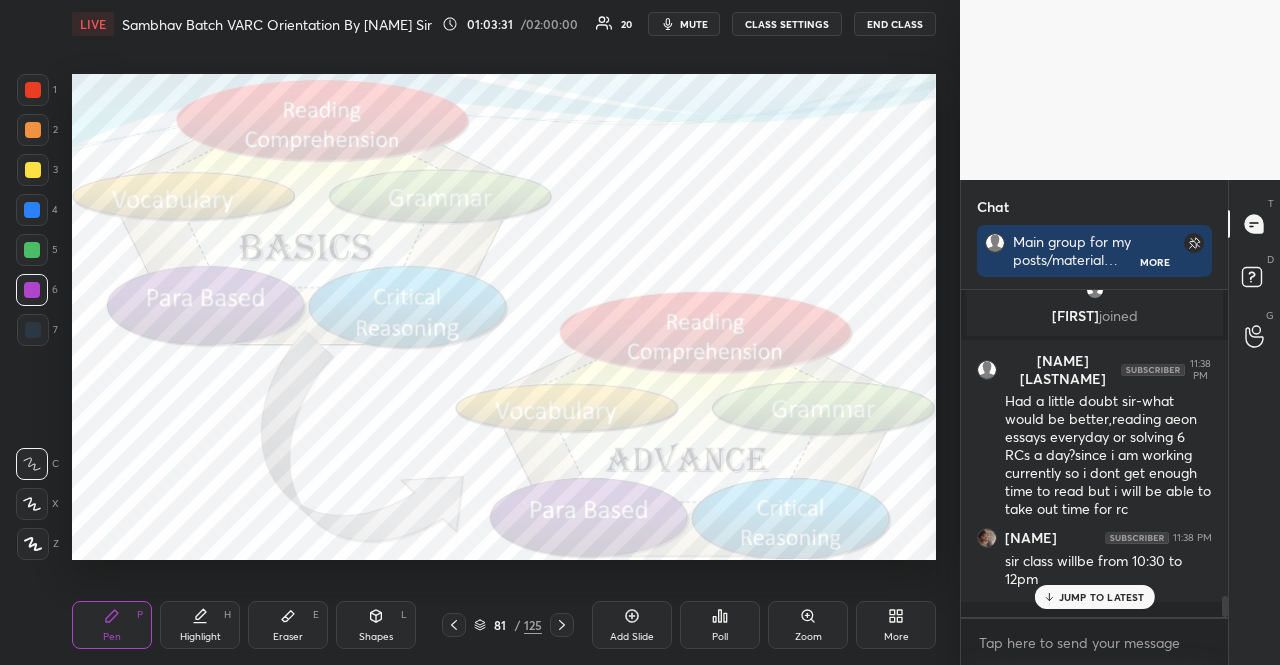 click on "C X Z" at bounding box center (37, 500) 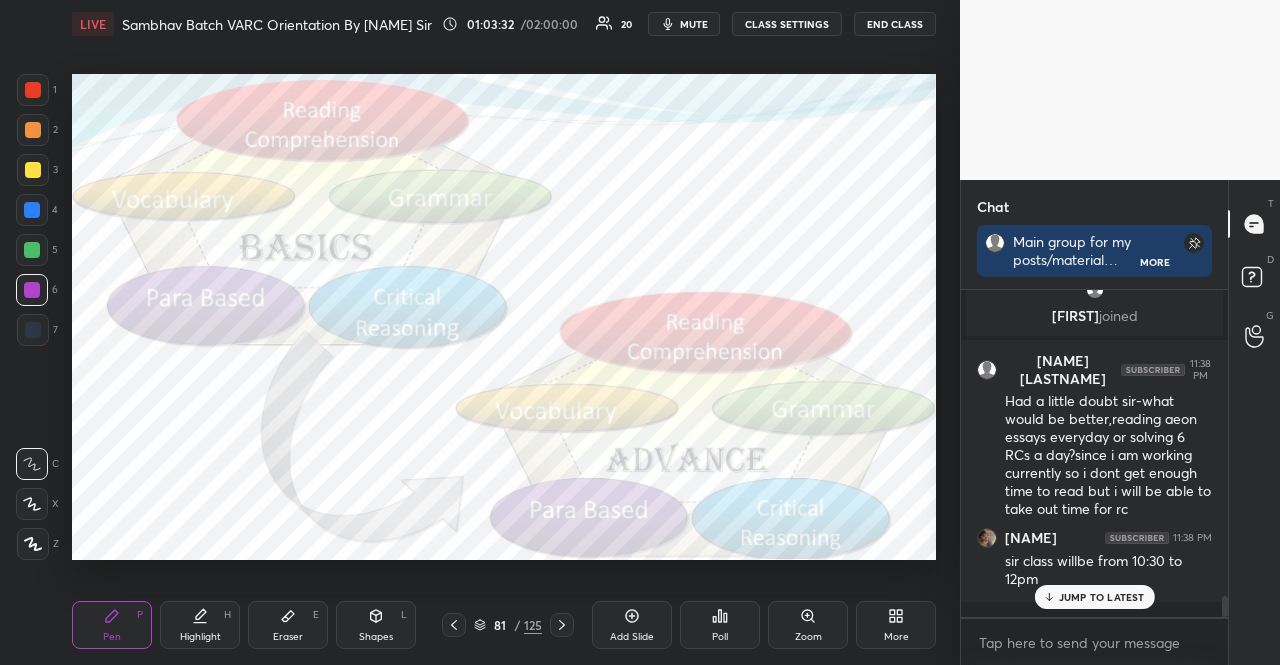 click 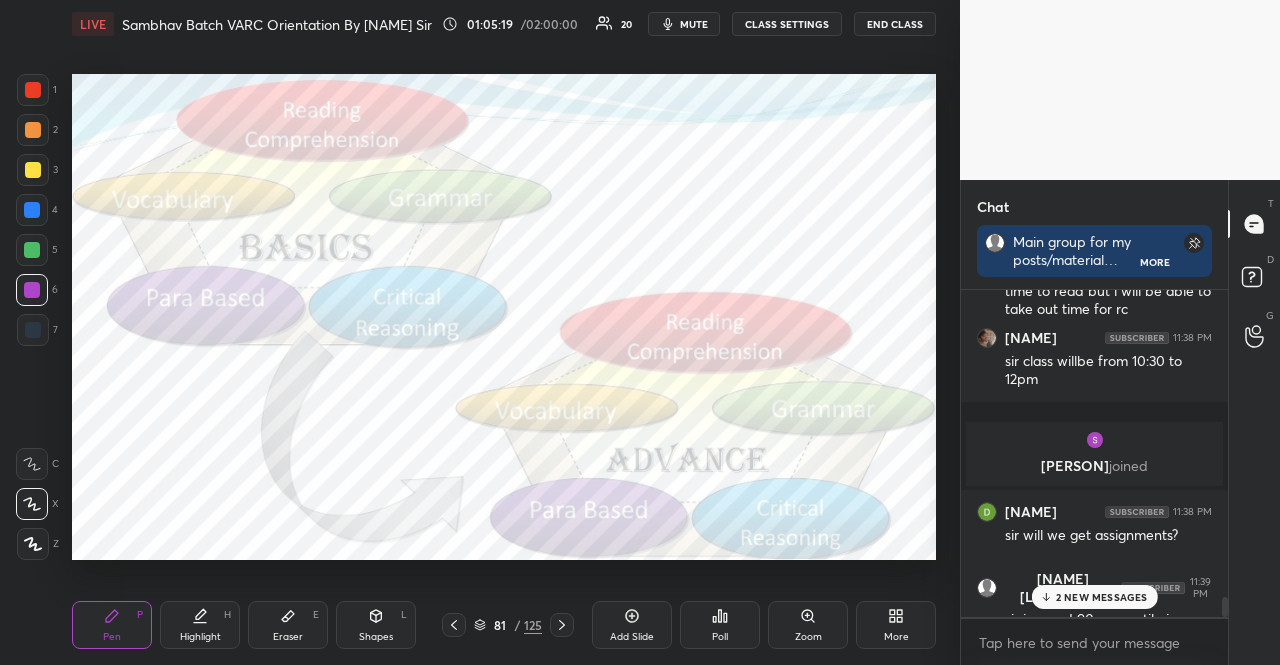 scroll, scrollTop: 5030, scrollLeft: 0, axis: vertical 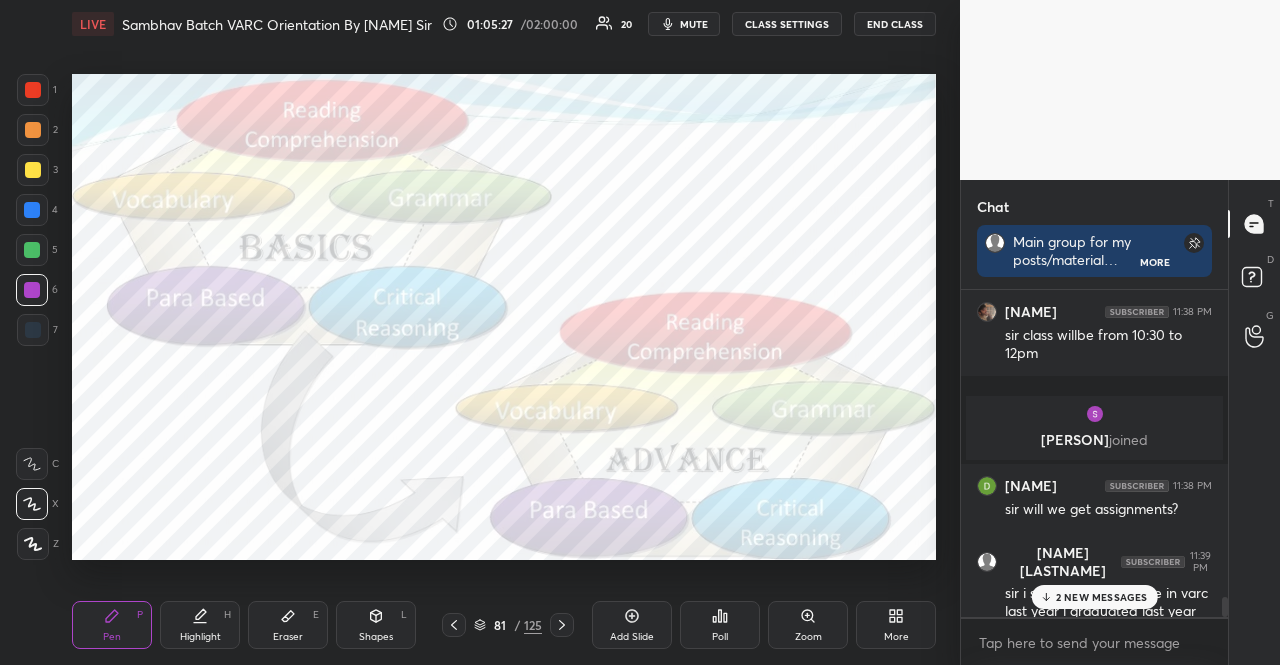 click at bounding box center [33, 330] 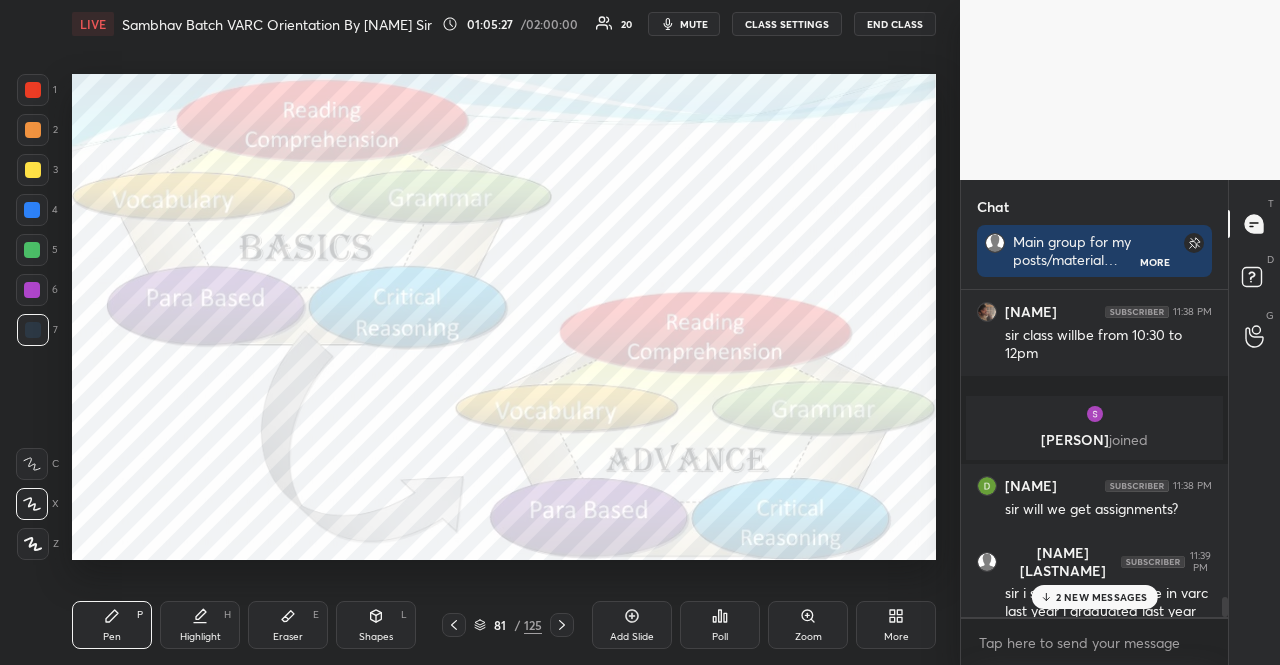 click at bounding box center [33, 330] 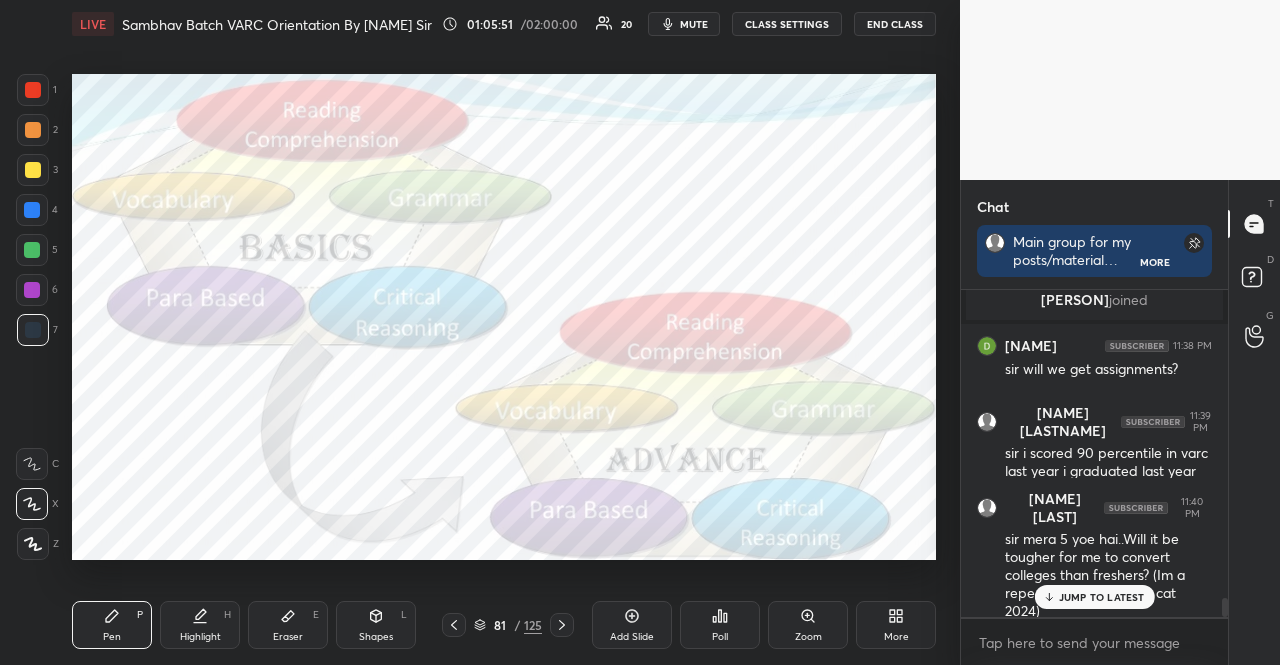 scroll, scrollTop: 5292, scrollLeft: 0, axis: vertical 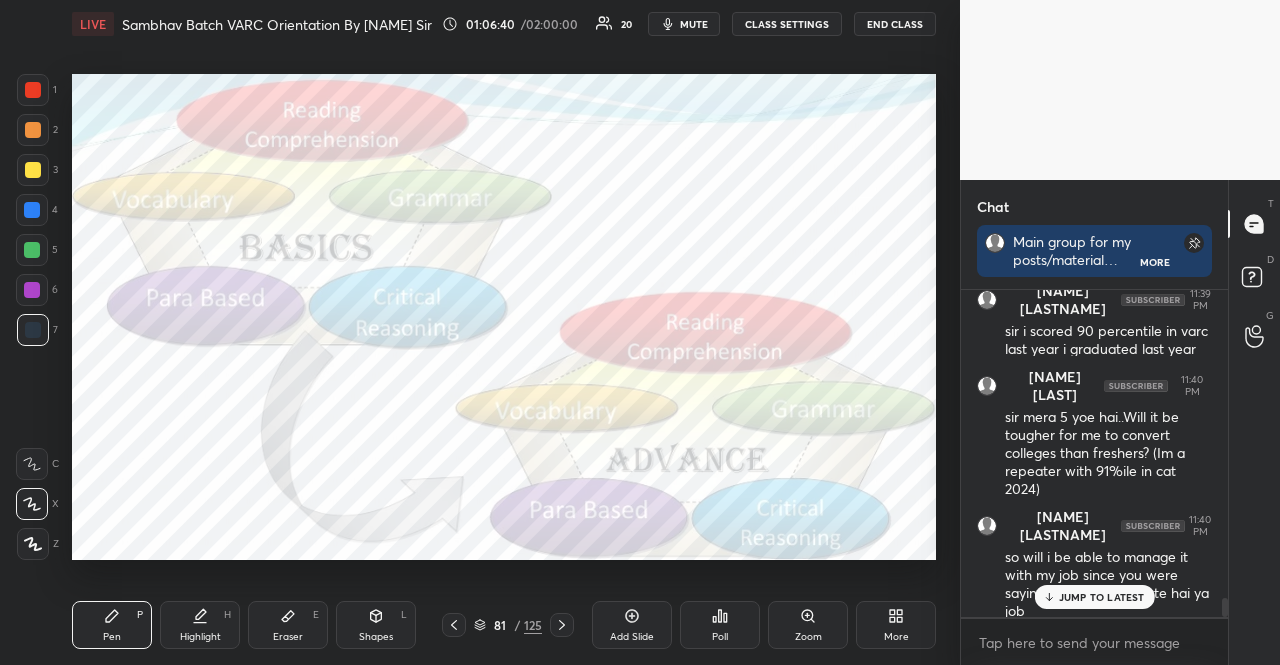 click on "JUMP TO LATEST" at bounding box center [1102, 597] 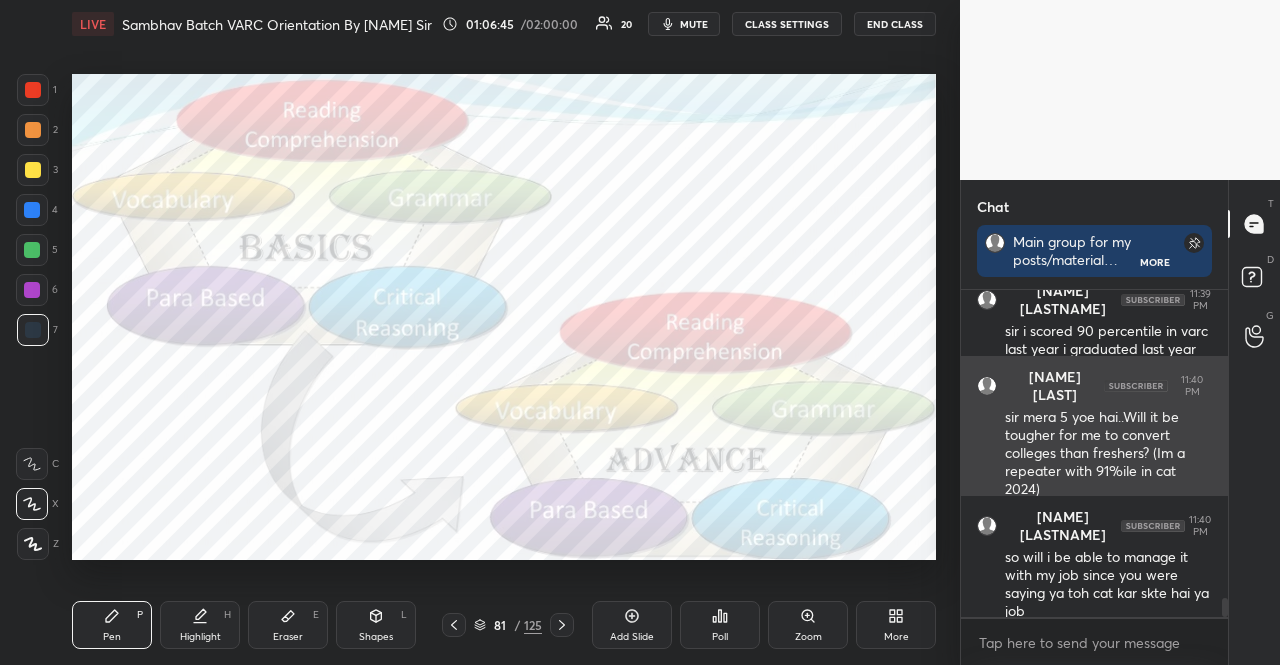 scroll, scrollTop: 5376, scrollLeft: 0, axis: vertical 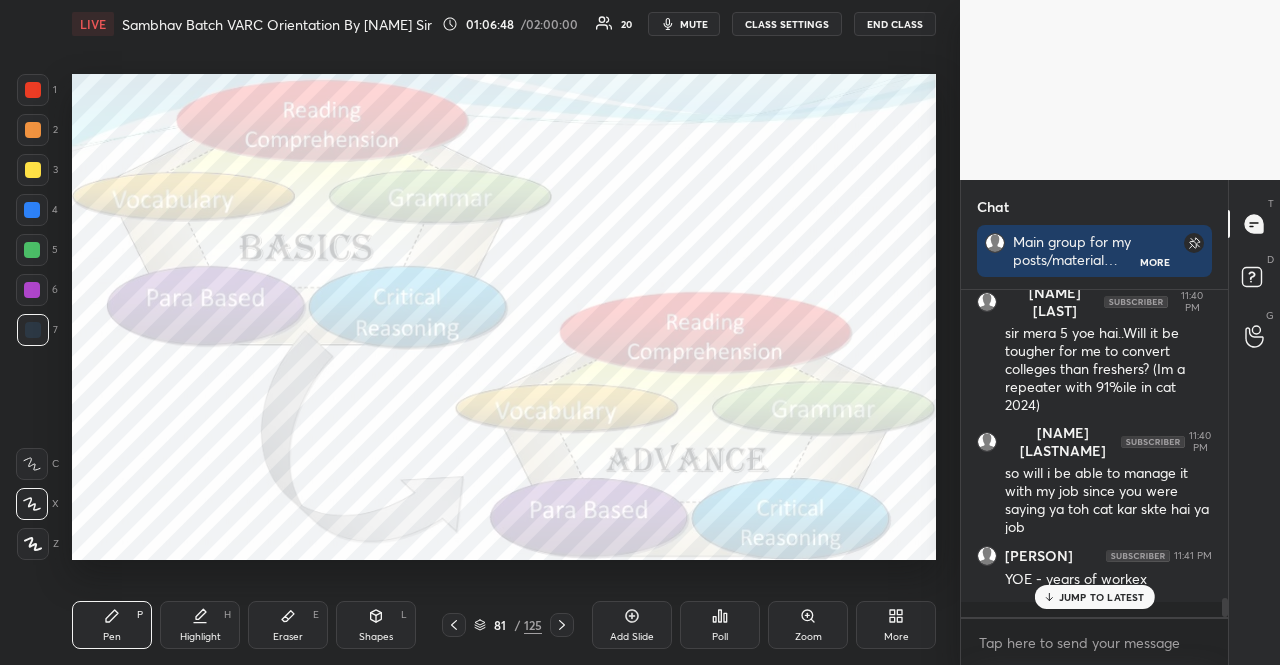 click on "JUMP TO LATEST" at bounding box center (1102, 597) 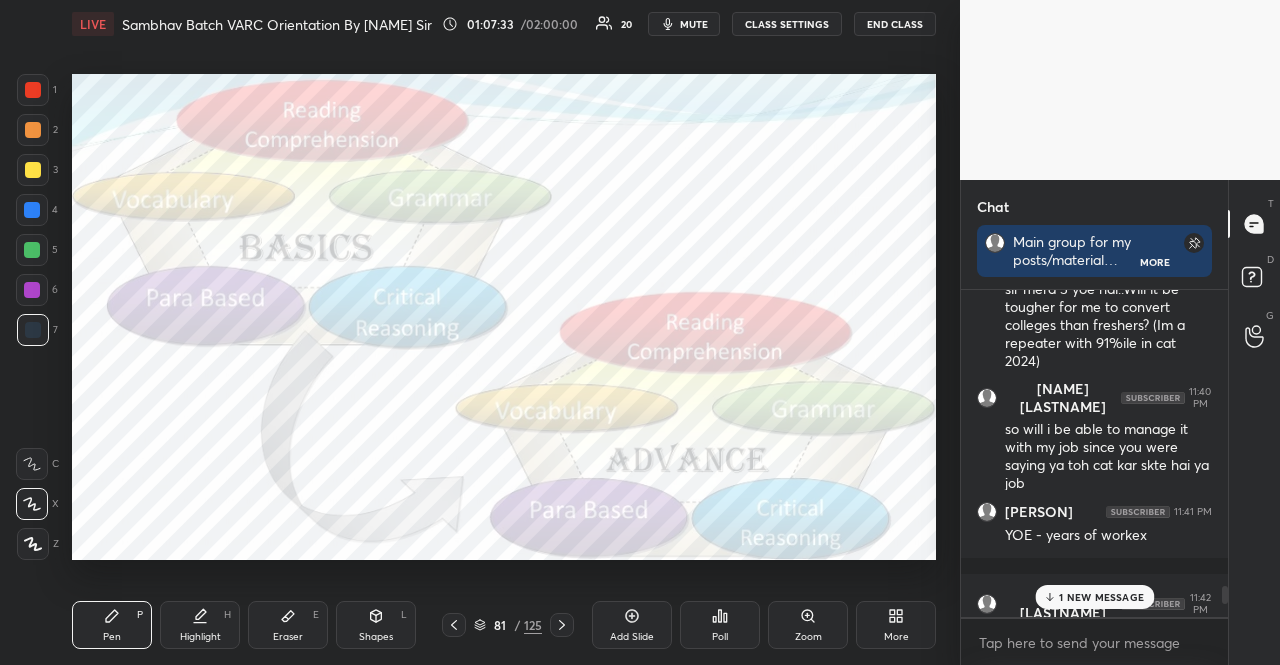 scroll, scrollTop: 5486, scrollLeft: 0, axis: vertical 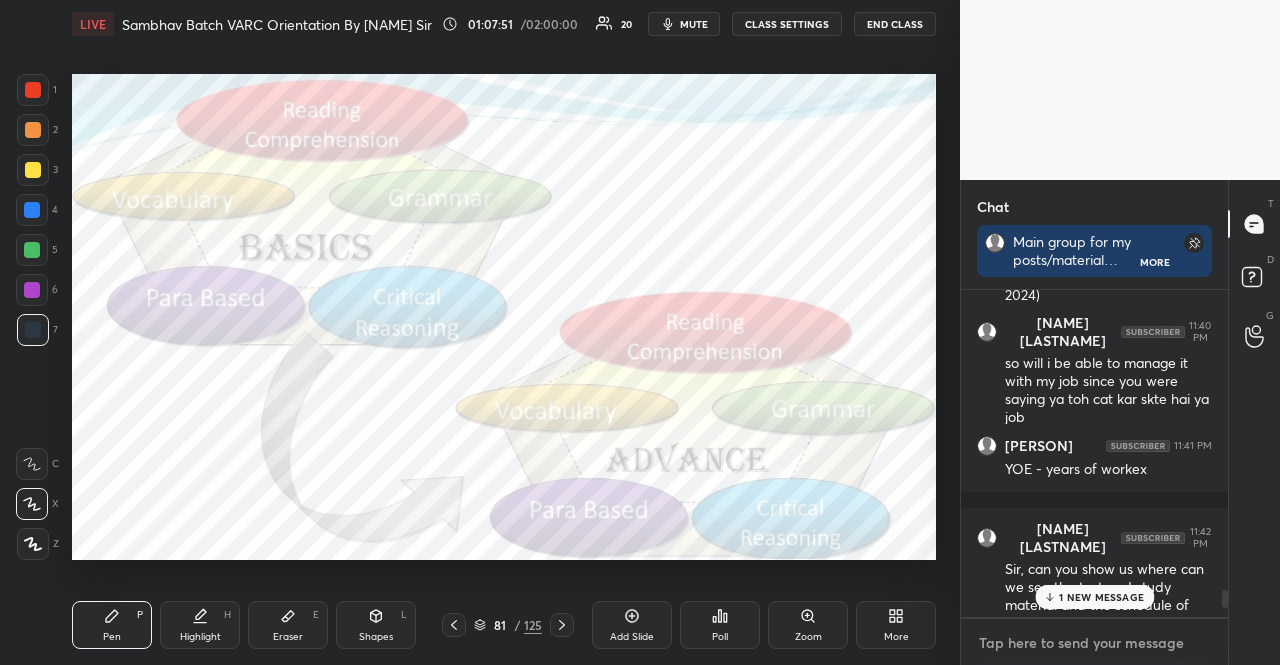 type on "x" 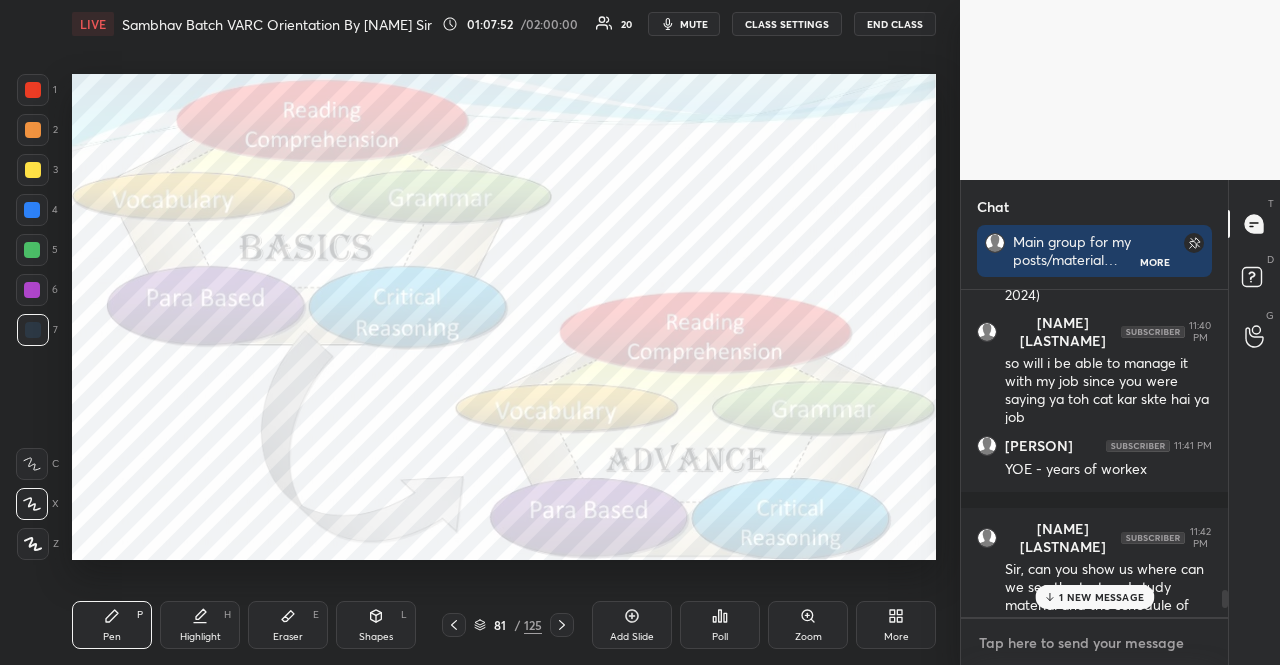 paste on "EVERYTHING about Work Ex & GAP Year
https://youtu.be/7oFkz0xdJsw?si=Sdy0R6NtVd2q__AJ" 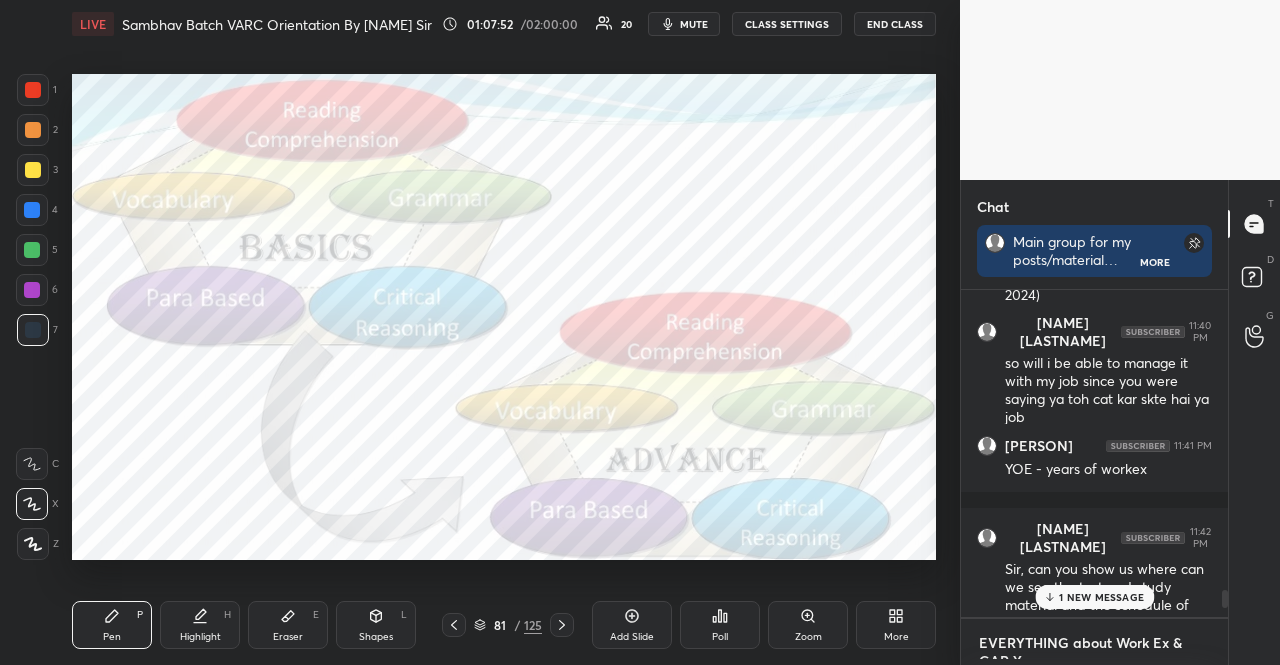 scroll, scrollTop: 22, scrollLeft: 0, axis: vertical 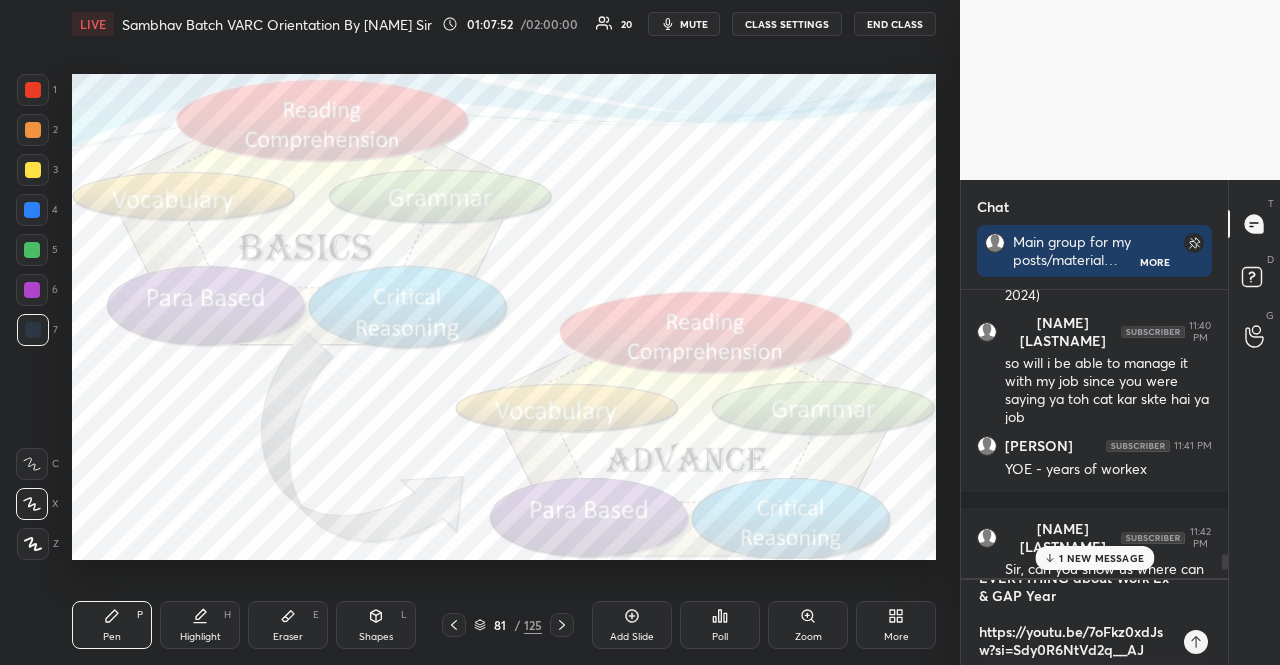 type 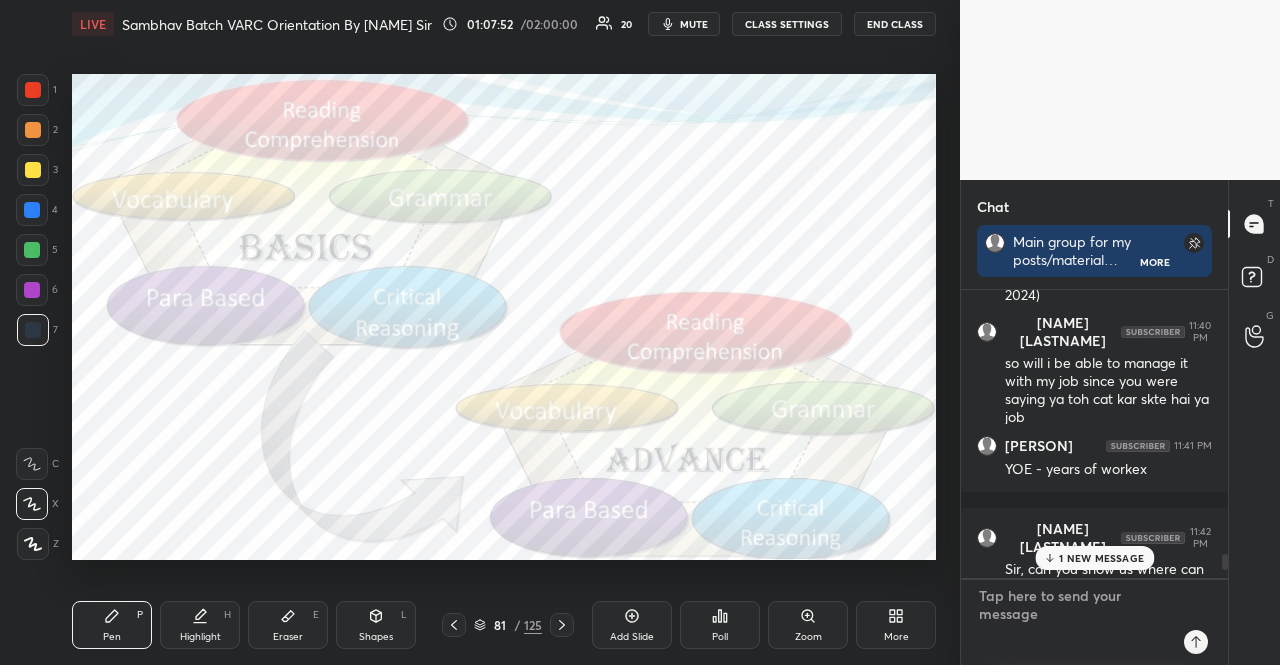 scroll, scrollTop: 0, scrollLeft: 0, axis: both 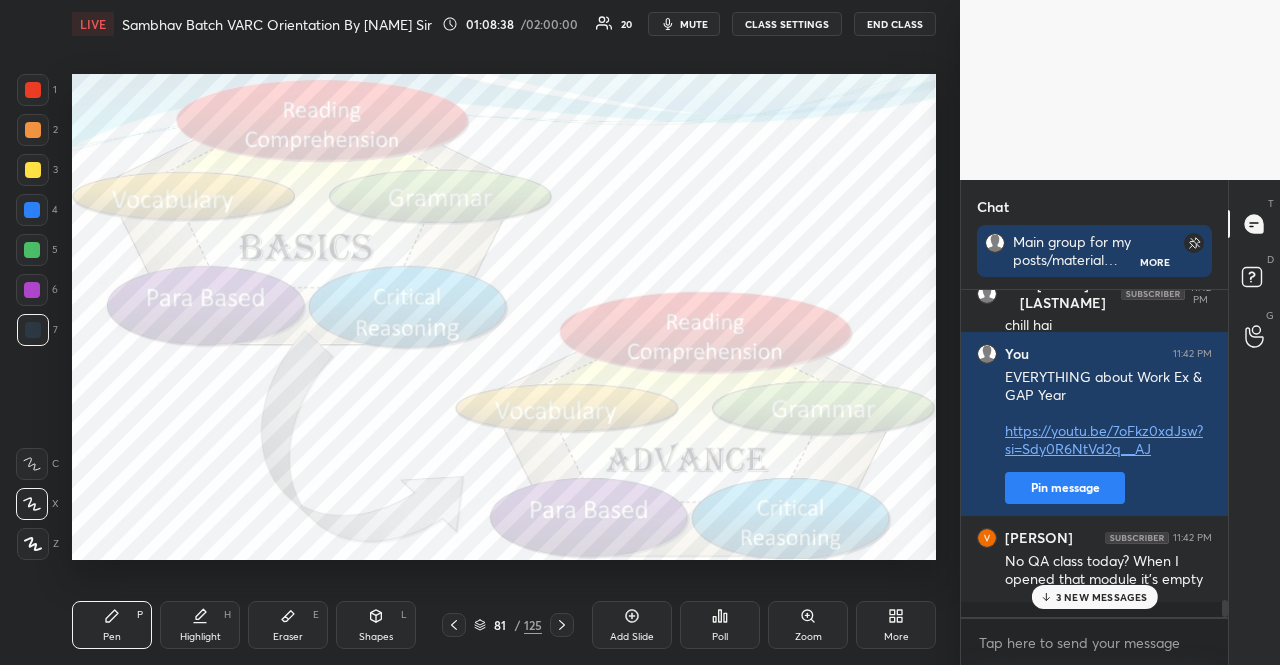 click on "3 NEW MESSAGES" at bounding box center [1102, 597] 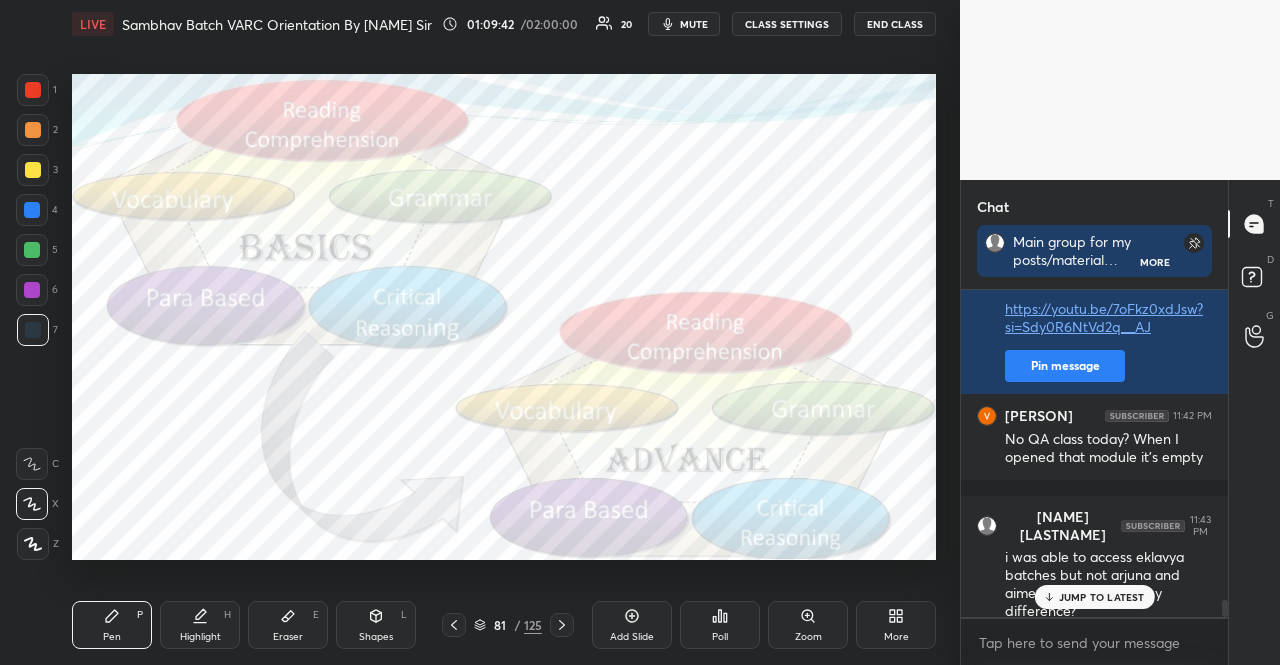 scroll, scrollTop: 6146, scrollLeft: 0, axis: vertical 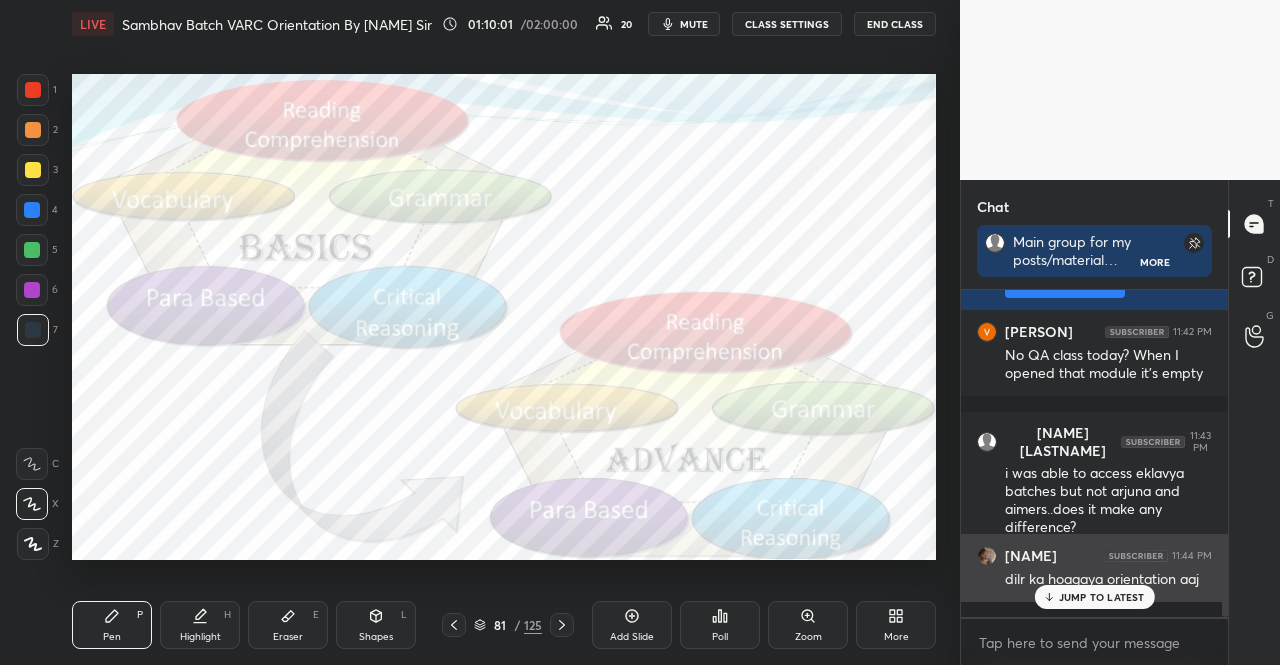 drag, startPoint x: 1084, startPoint y: 595, endPoint x: 978, endPoint y: 547, distance: 116.3615 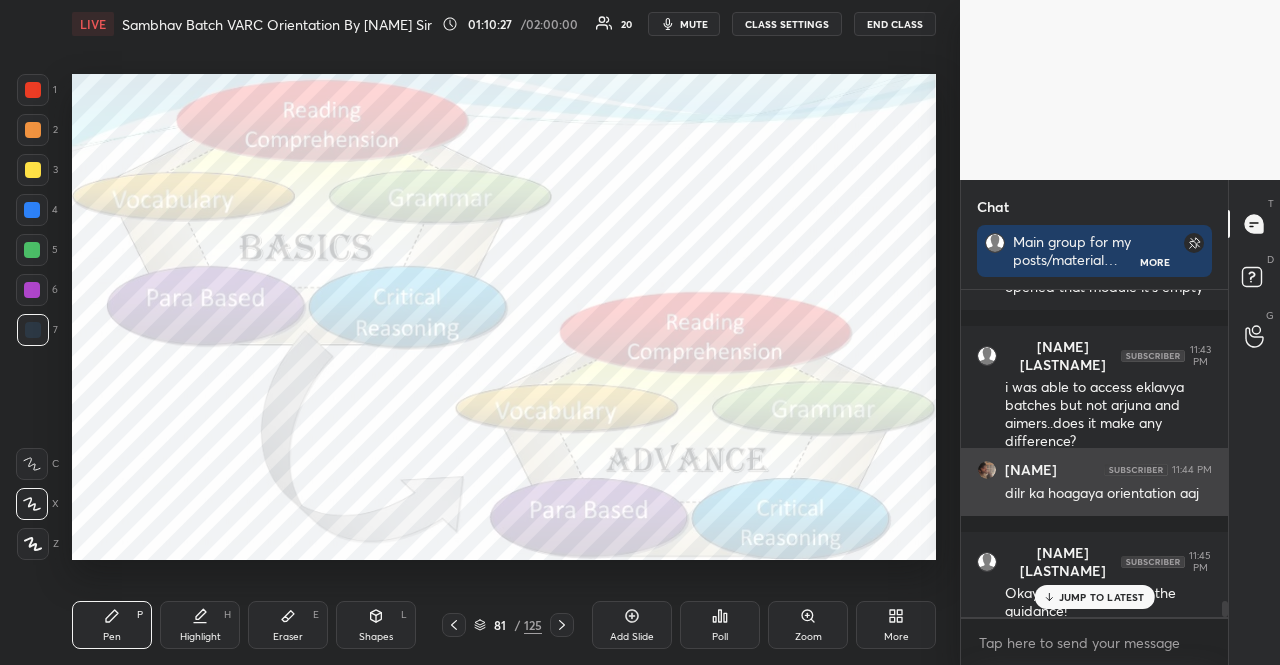 scroll, scrollTop: 6318, scrollLeft: 0, axis: vertical 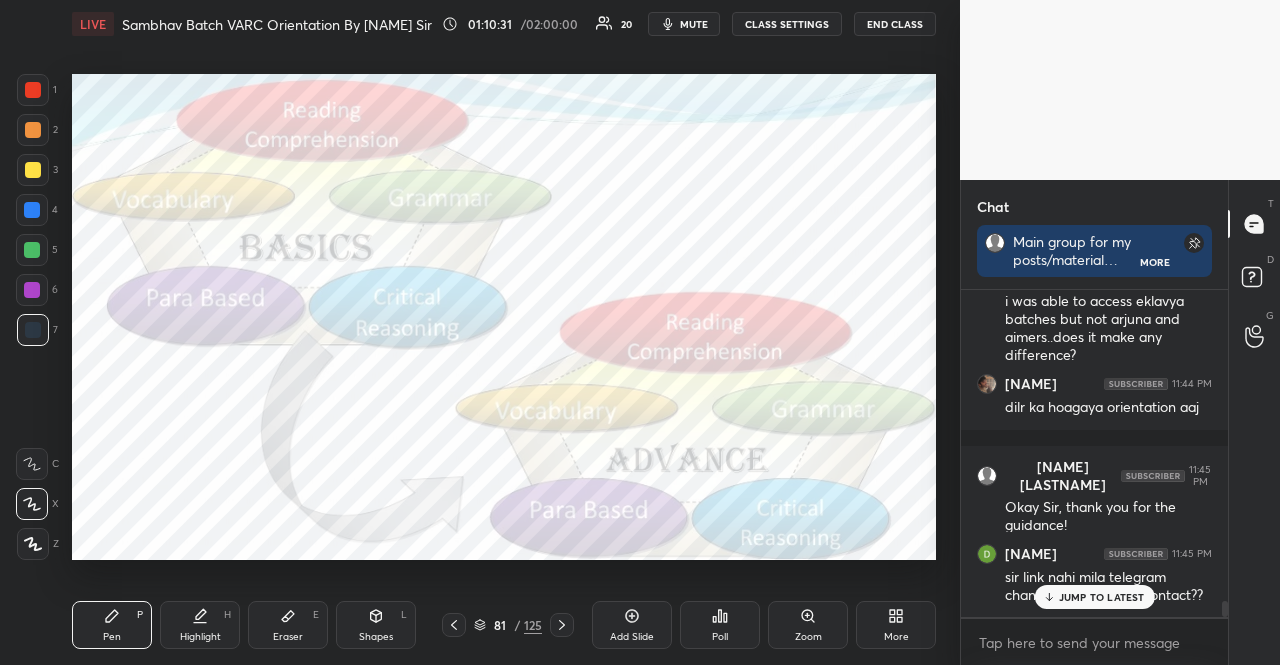 click on "JUMP TO LATEST" at bounding box center [1102, 597] 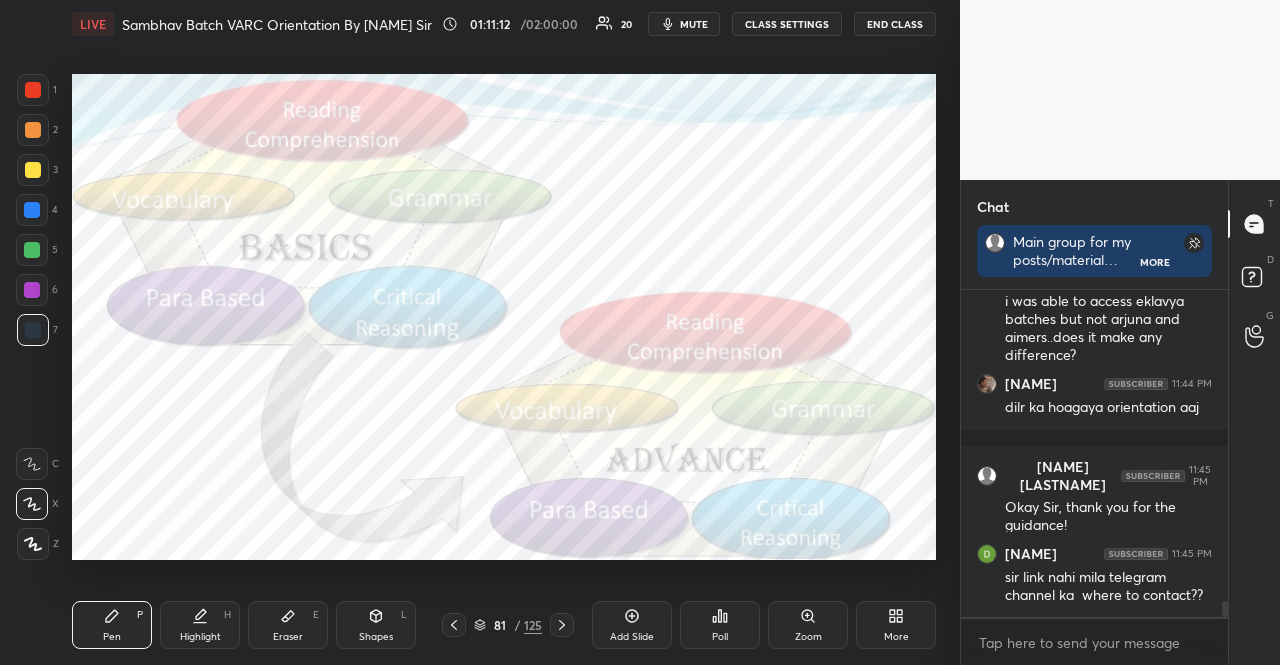 scroll, scrollTop: 6420, scrollLeft: 0, axis: vertical 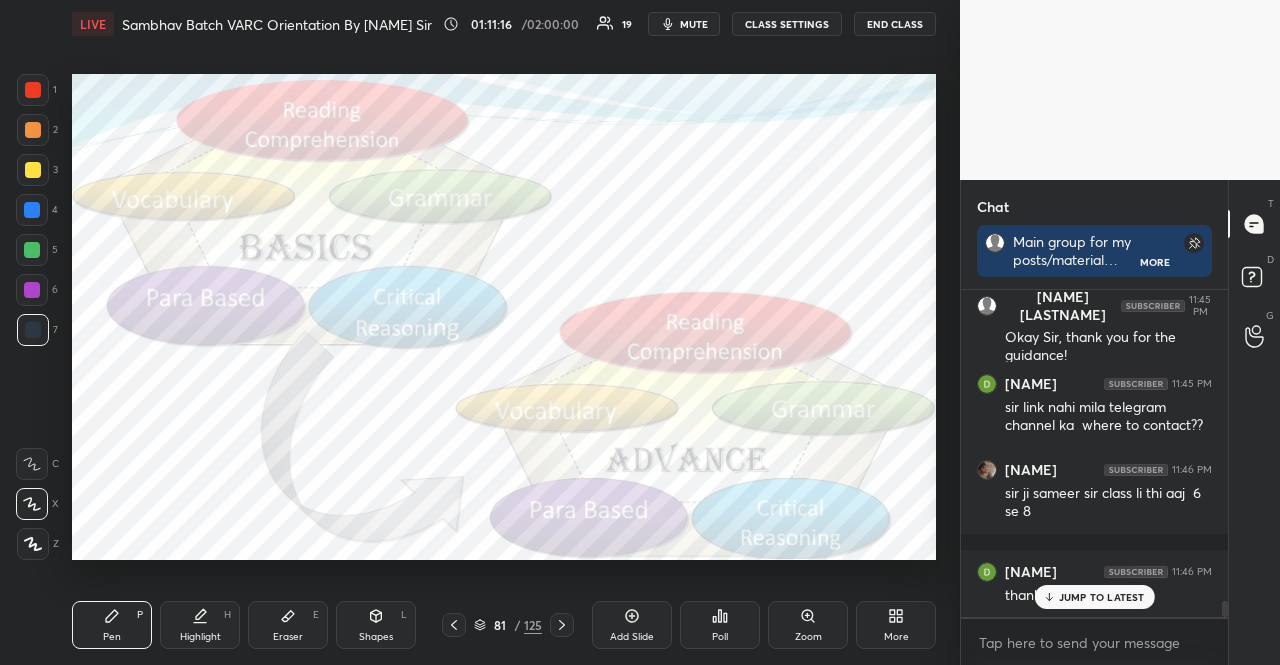 click on "JUMP TO LATEST" at bounding box center [1102, 597] 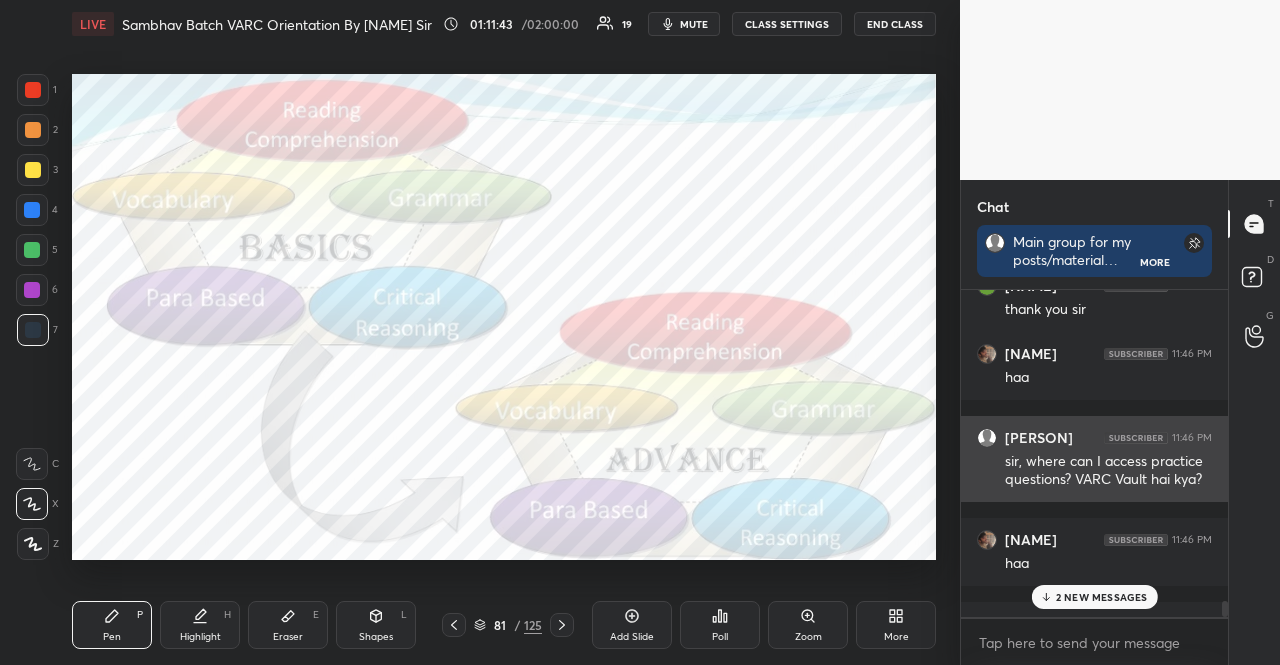 scroll, scrollTop: 6826, scrollLeft: 0, axis: vertical 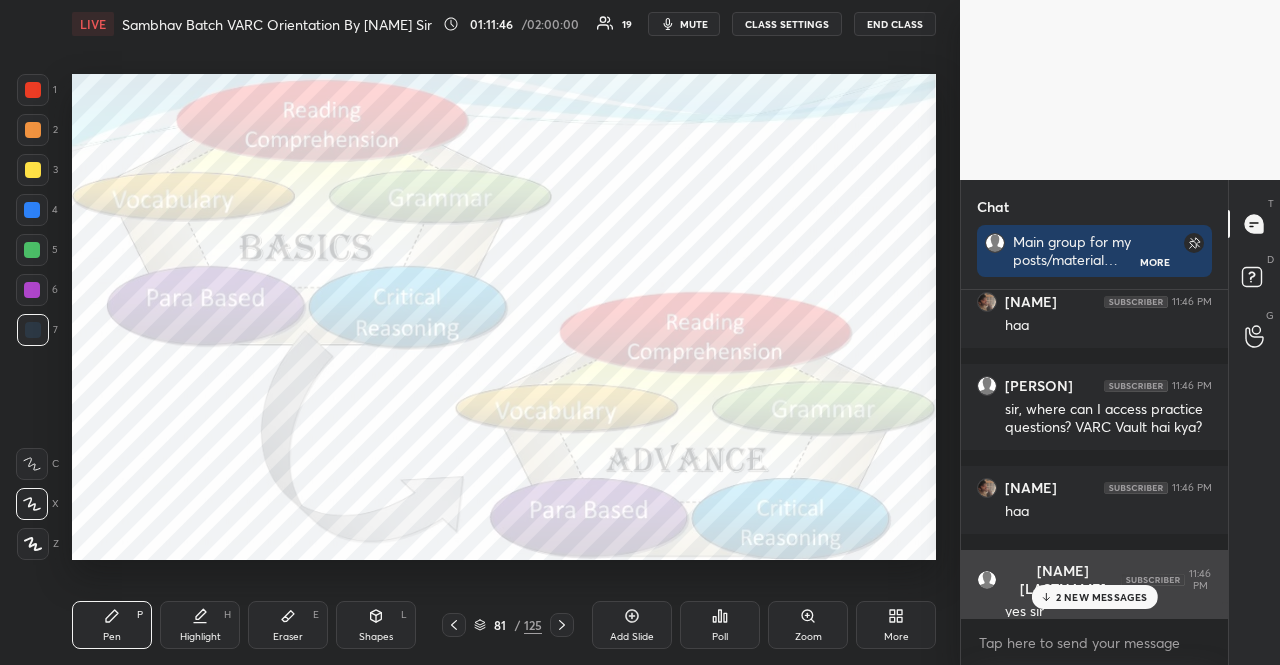 click on "[NAME] [LAST] 11:46 PM" at bounding box center (1094, 580) 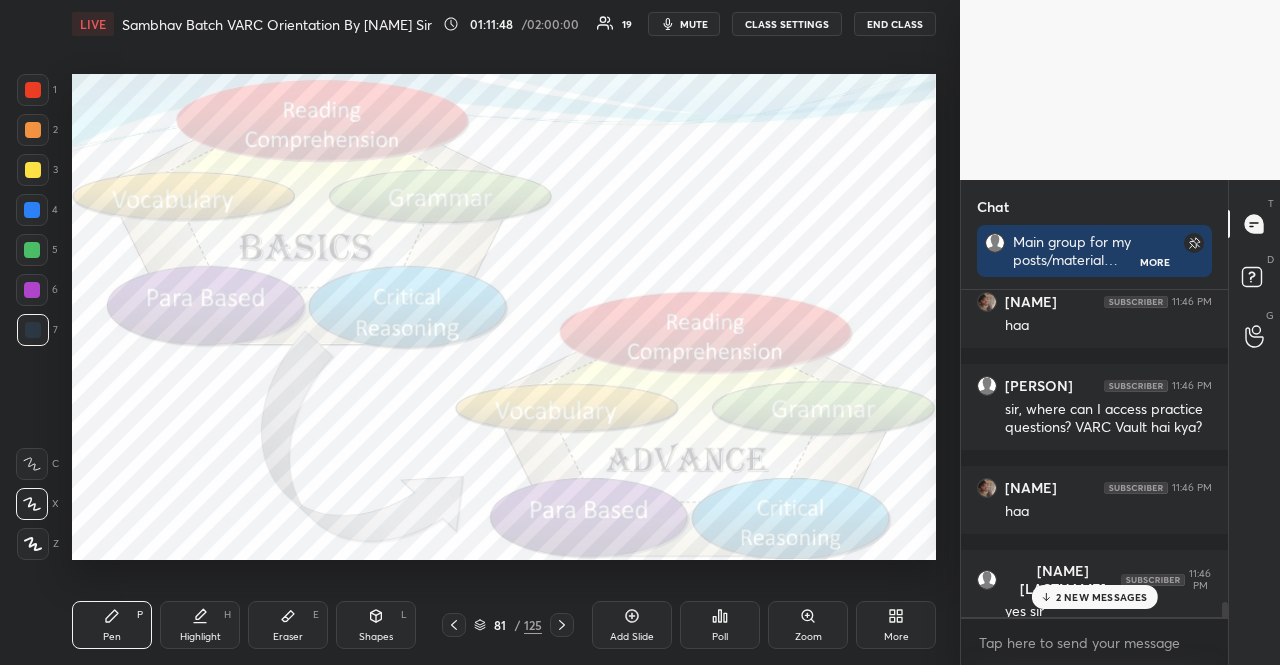 click at bounding box center (32, 210) 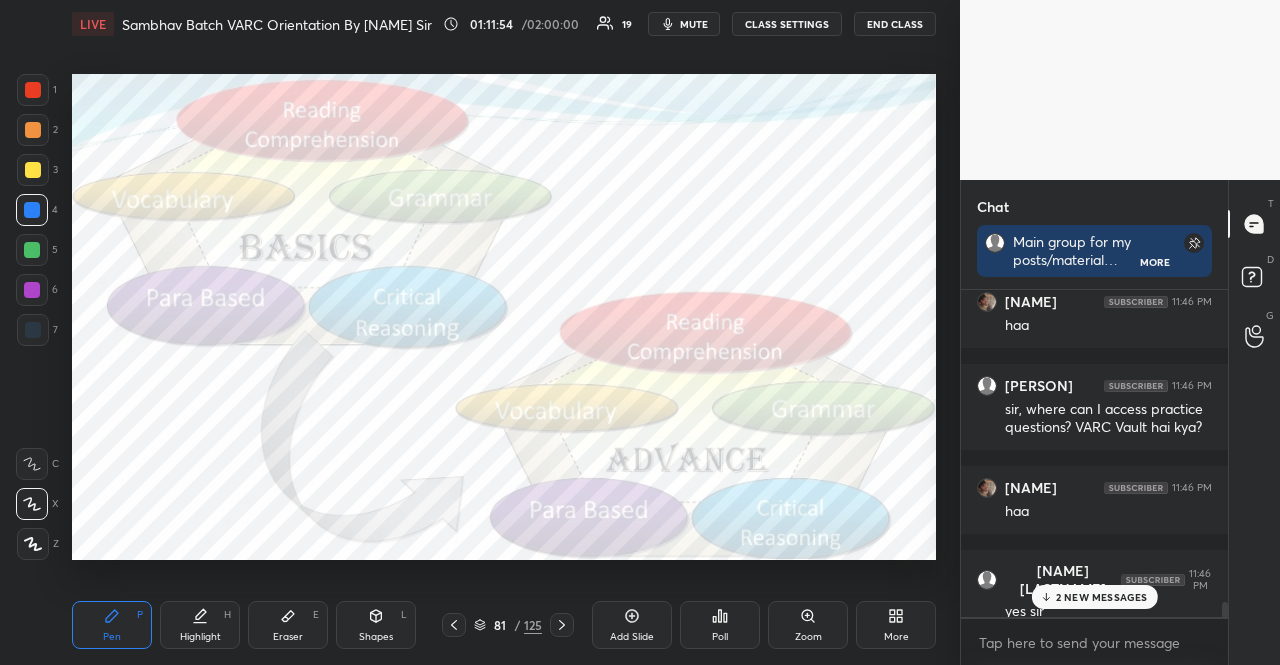 click on "2 NEW MESSAGES" at bounding box center [1102, 597] 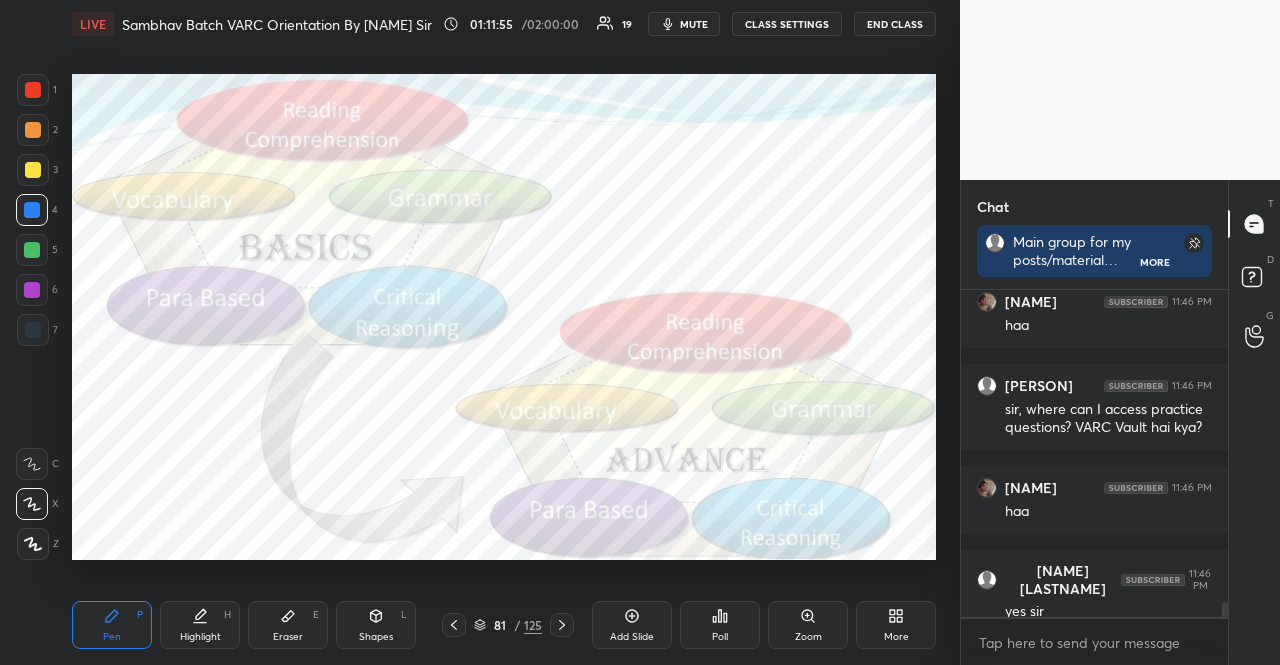 click at bounding box center [32, 210] 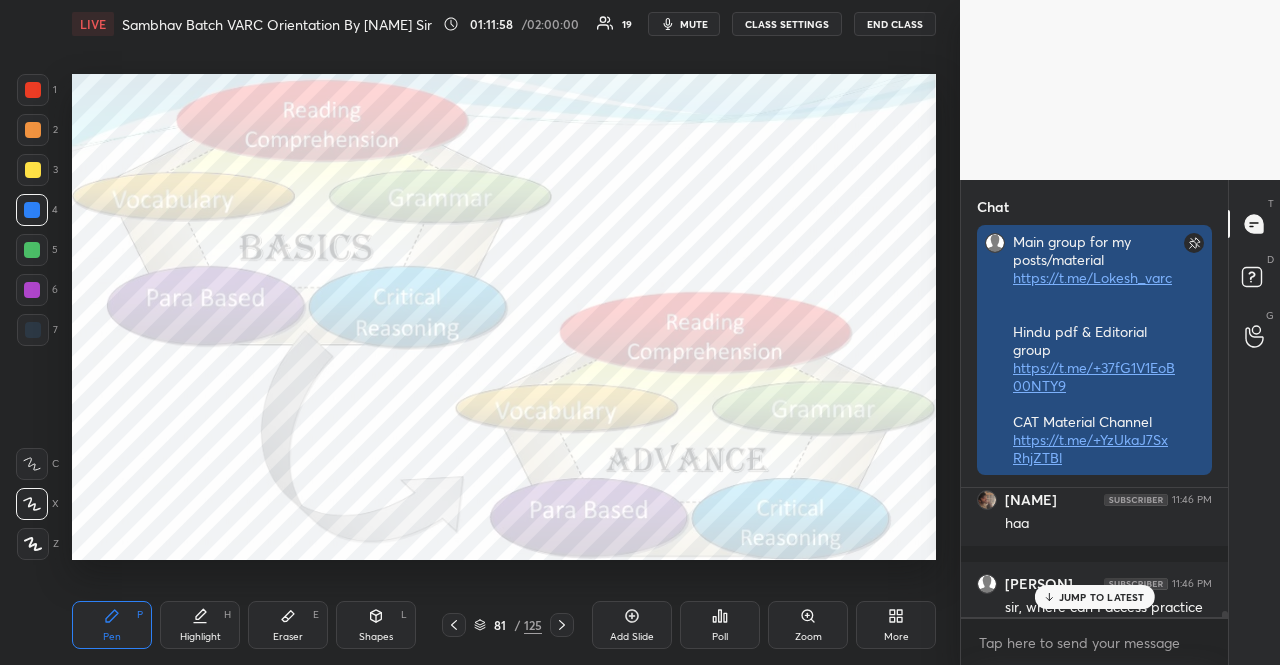 scroll, scrollTop: 123, scrollLeft: 261, axis: both 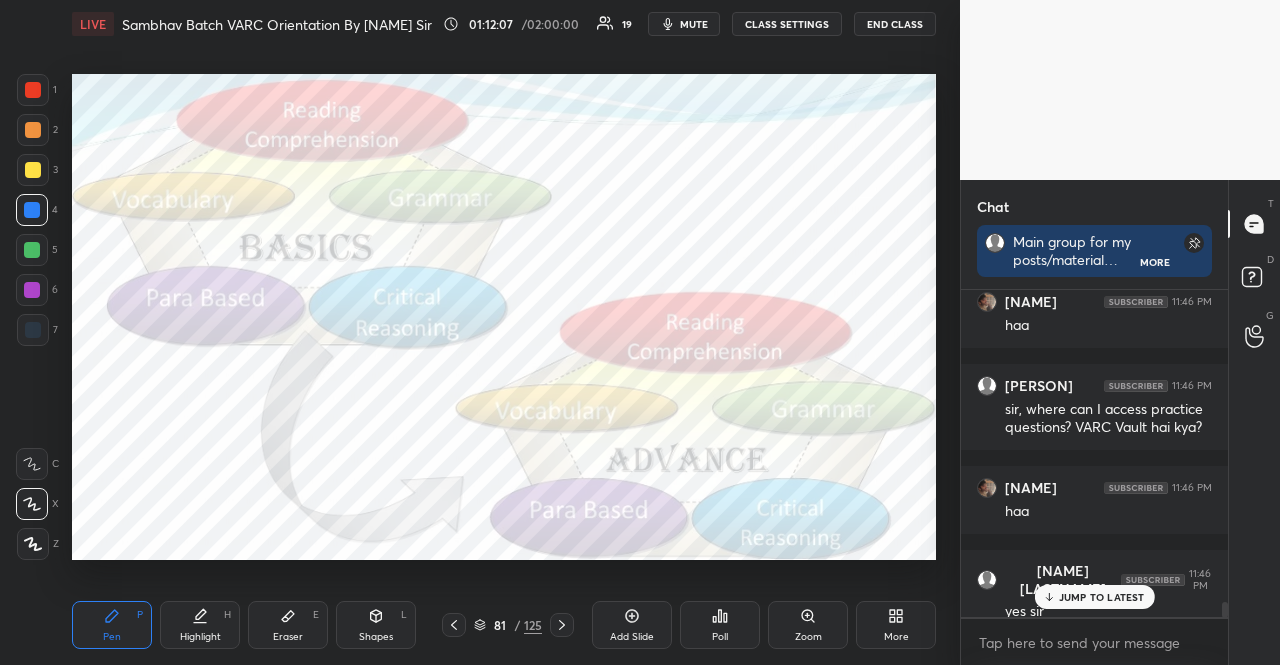 click 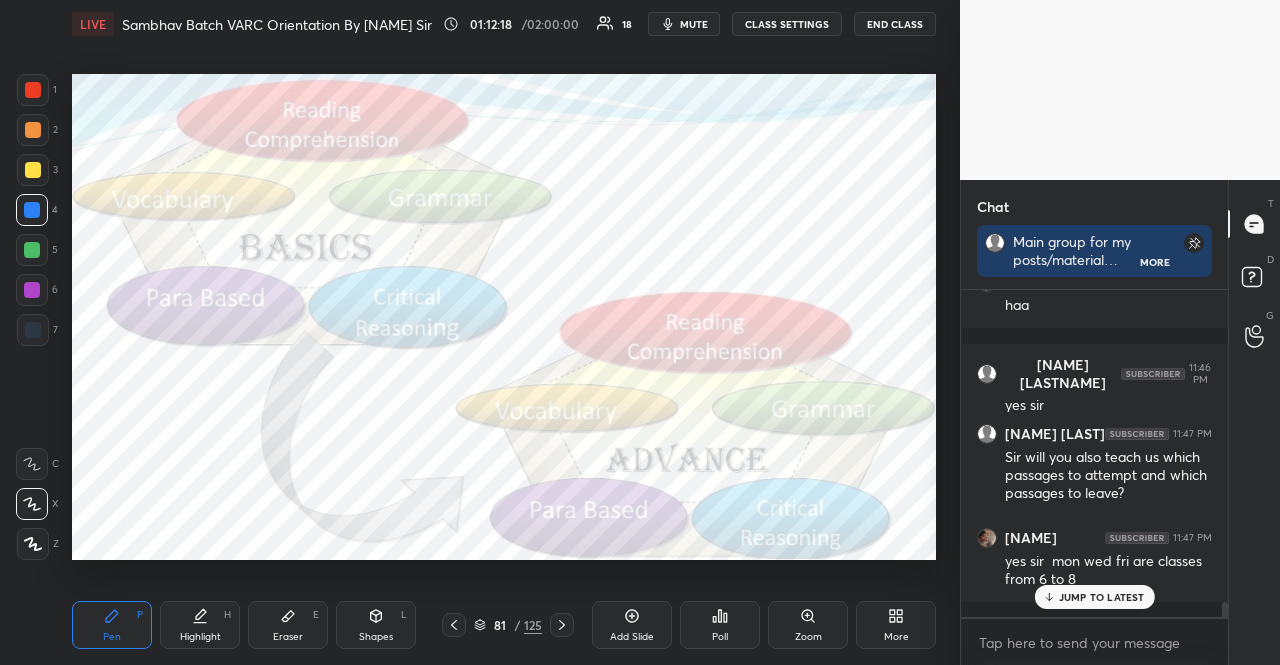 scroll, scrollTop: 7134, scrollLeft: 0, axis: vertical 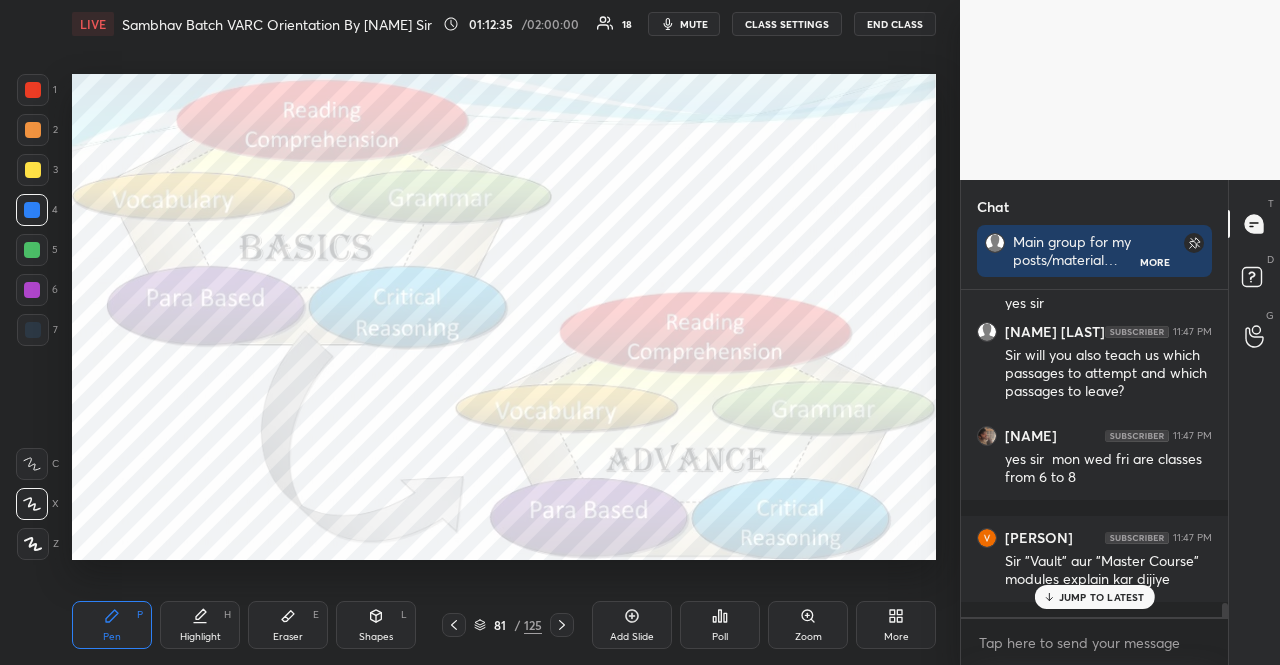 click on "Add Slide" at bounding box center [632, 625] 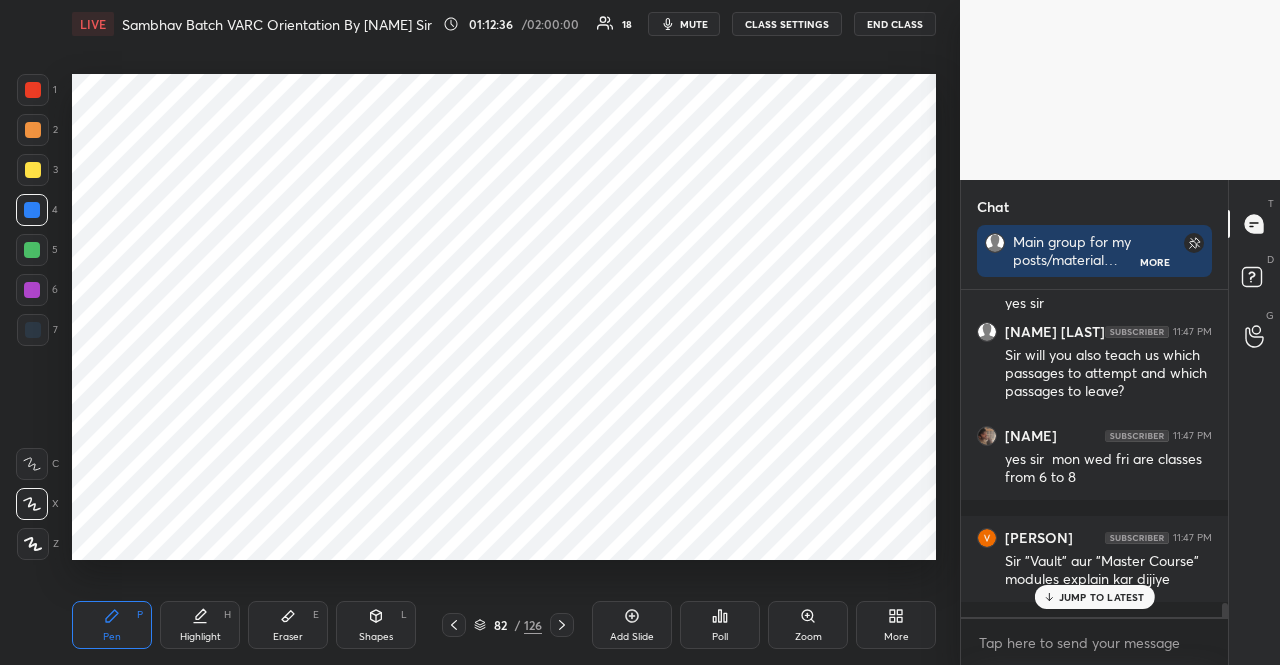 click at bounding box center [32, 250] 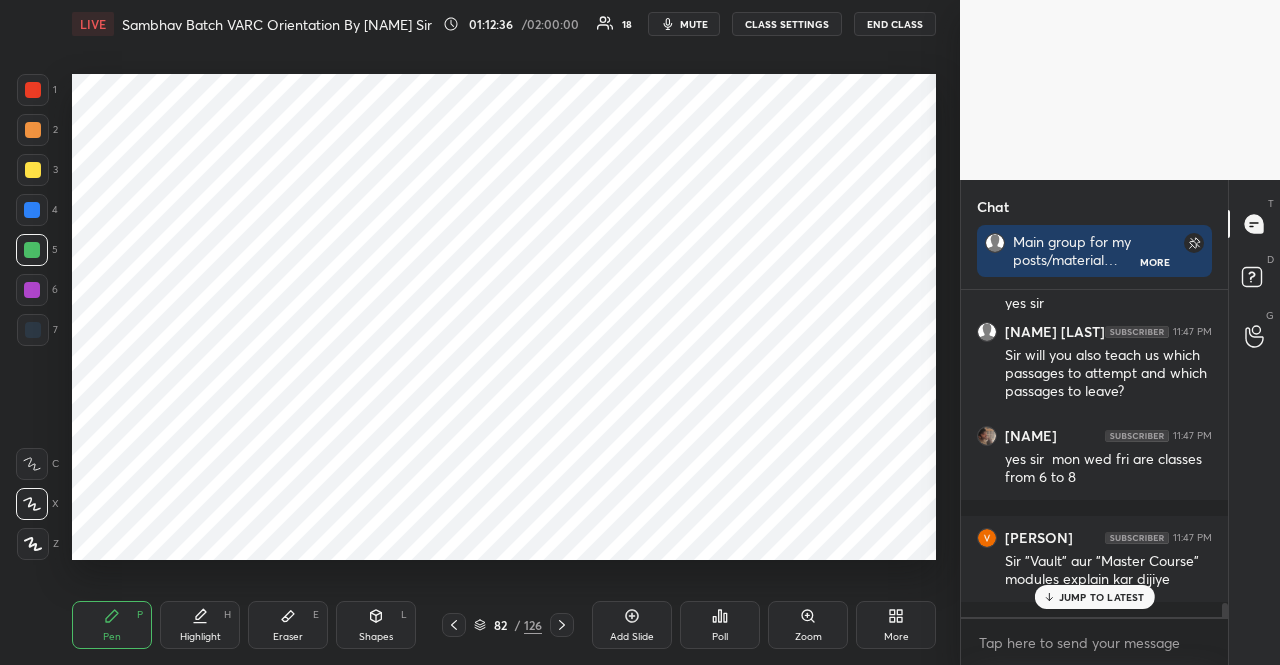 click at bounding box center (32, 250) 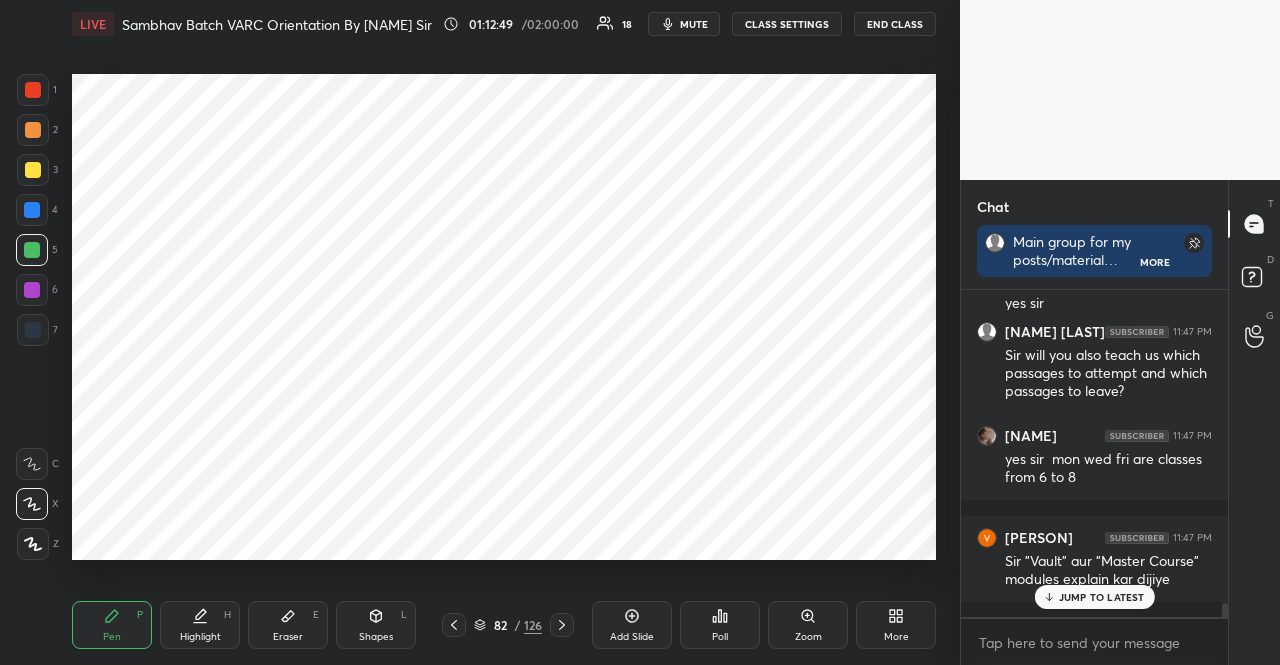 click at bounding box center [32, 210] 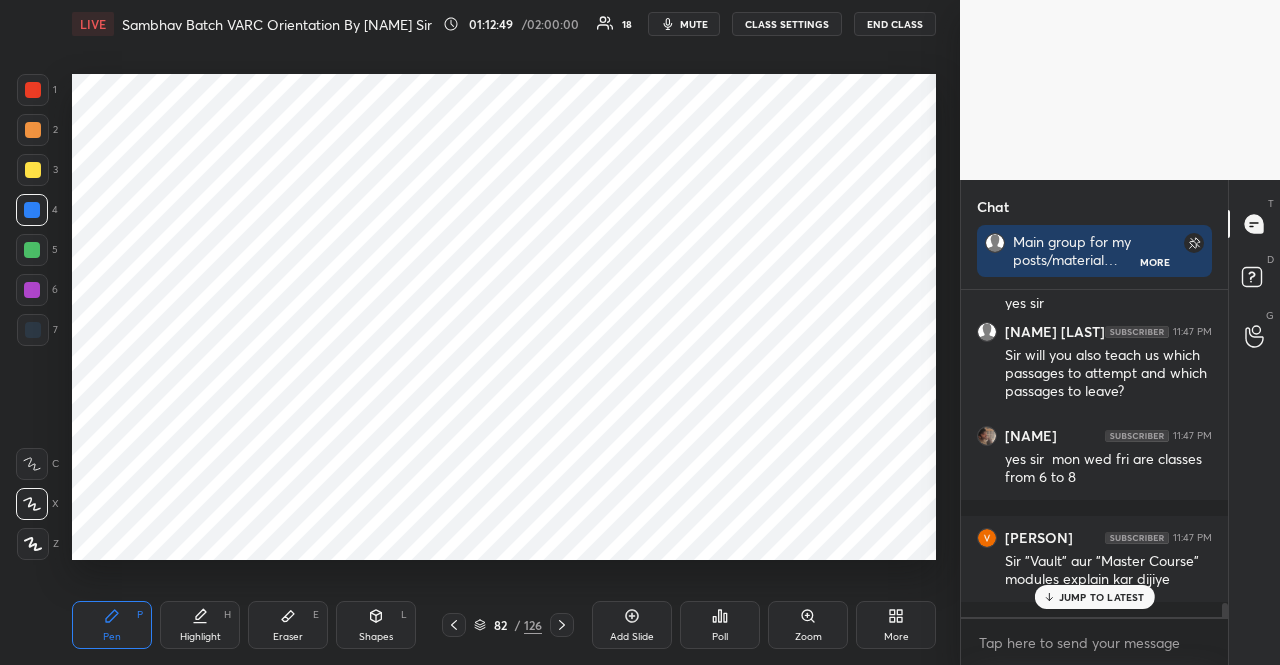 click at bounding box center (32, 210) 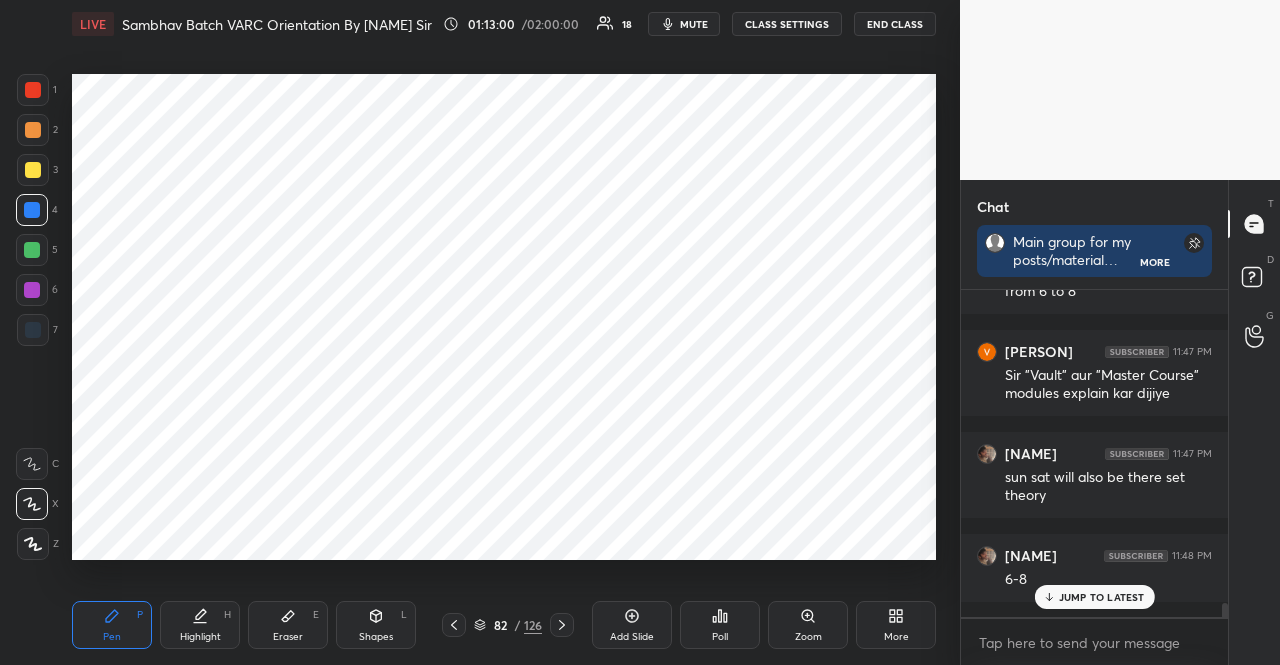 scroll, scrollTop: 7340, scrollLeft: 0, axis: vertical 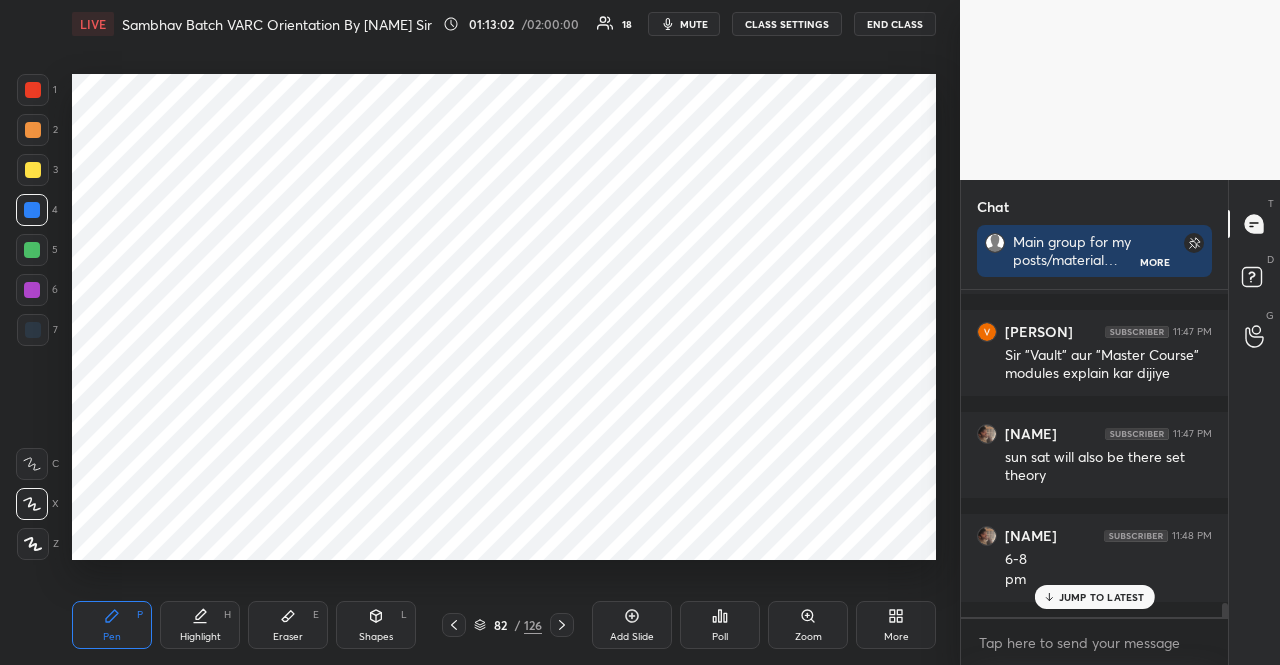 click on "1 2 3 4 5 6 7" at bounding box center (37, 214) 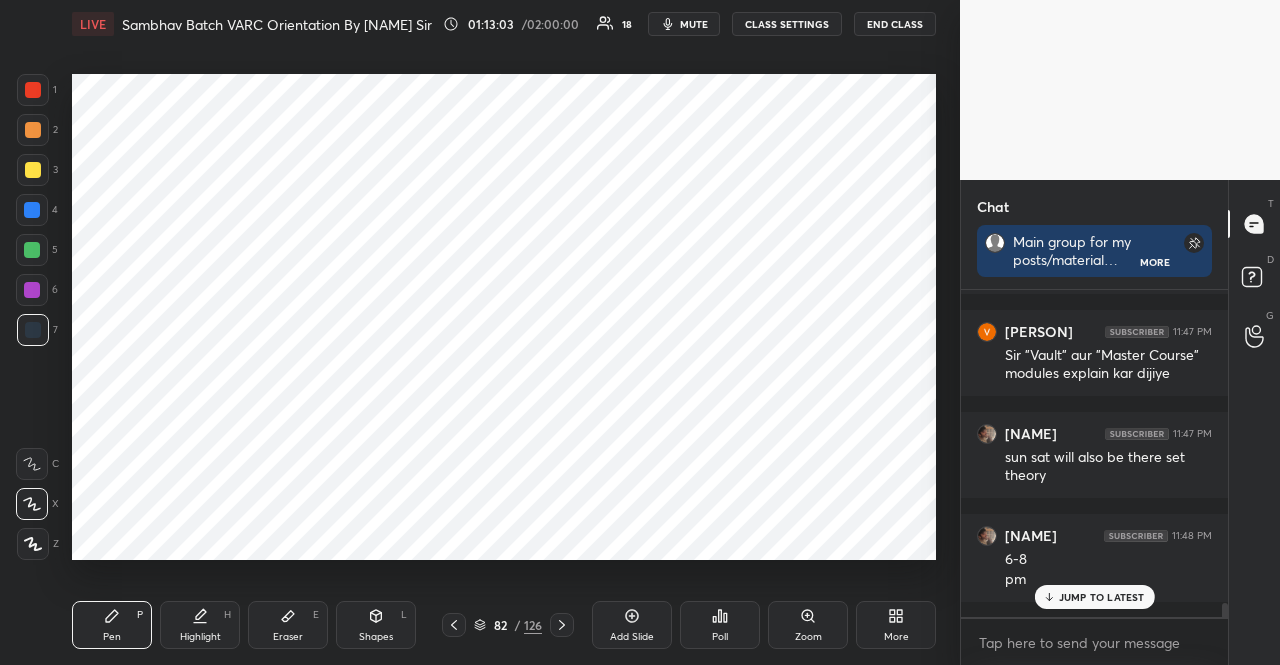 drag, startPoint x: 34, startPoint y: 346, endPoint x: 38, endPoint y: 331, distance: 15.524175 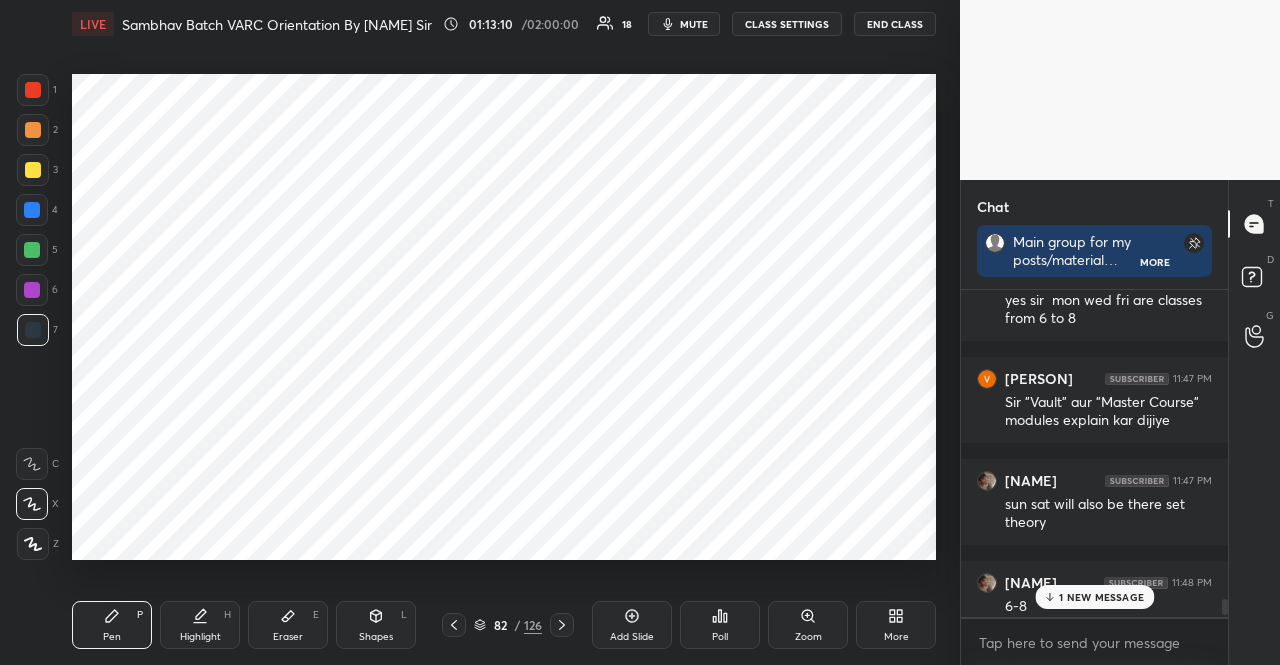 scroll, scrollTop: 7324, scrollLeft: 0, axis: vertical 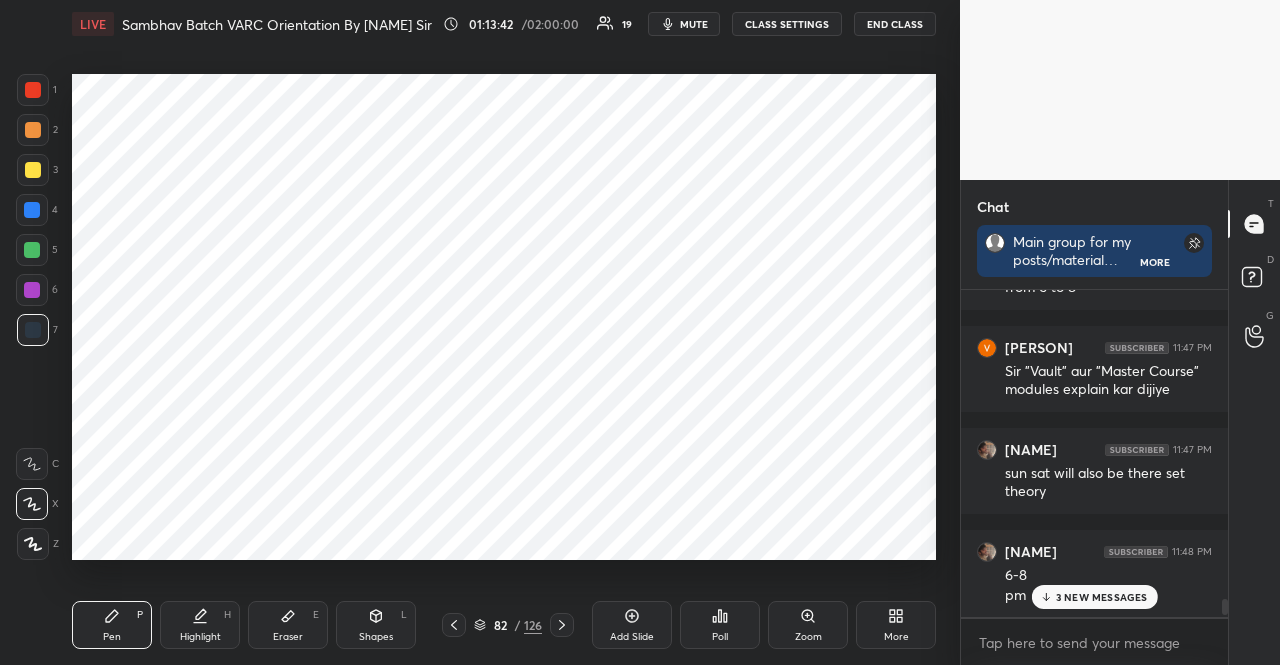 click at bounding box center (32, 250) 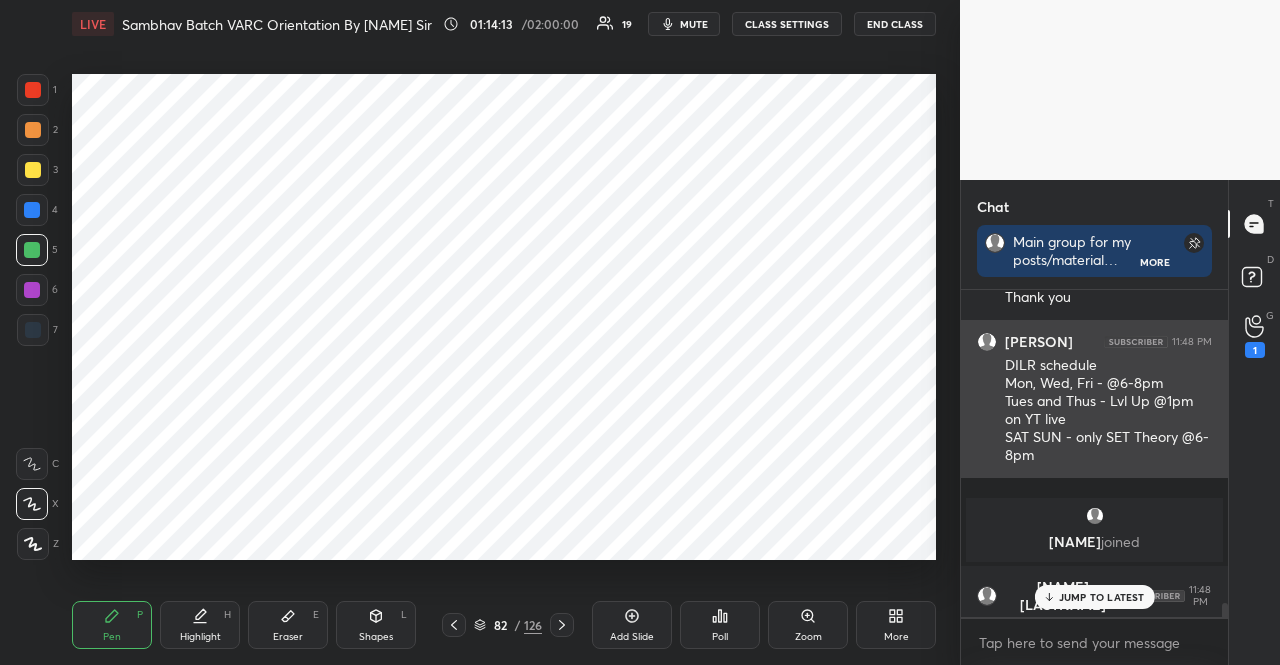 scroll, scrollTop: 7822, scrollLeft: 0, axis: vertical 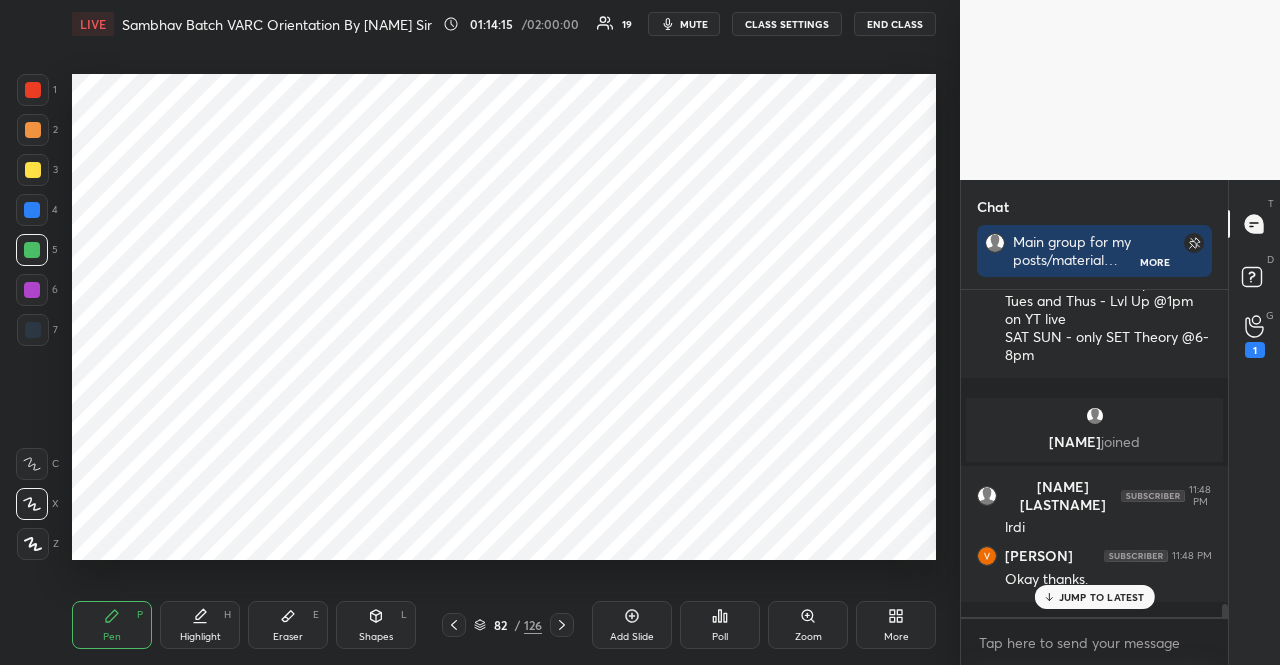 click on "JUMP TO LATEST" at bounding box center [1094, 597] 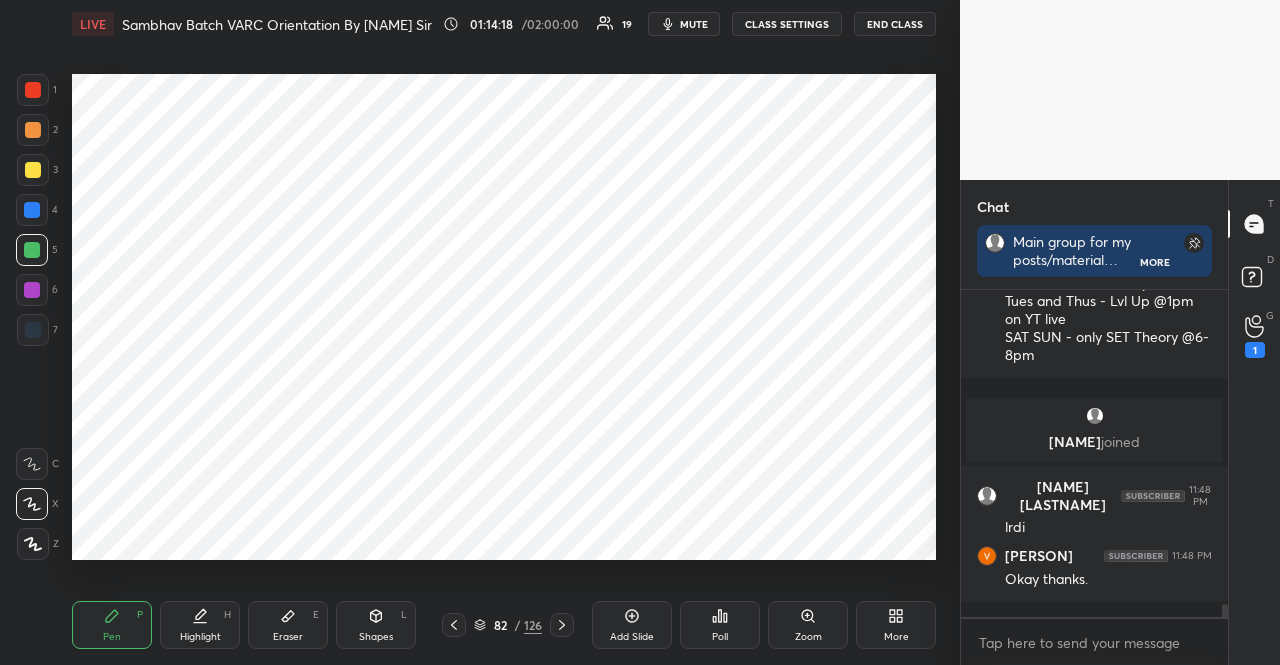 drag, startPoint x: 299, startPoint y: 627, endPoint x: 293, endPoint y: 618, distance: 10.816654 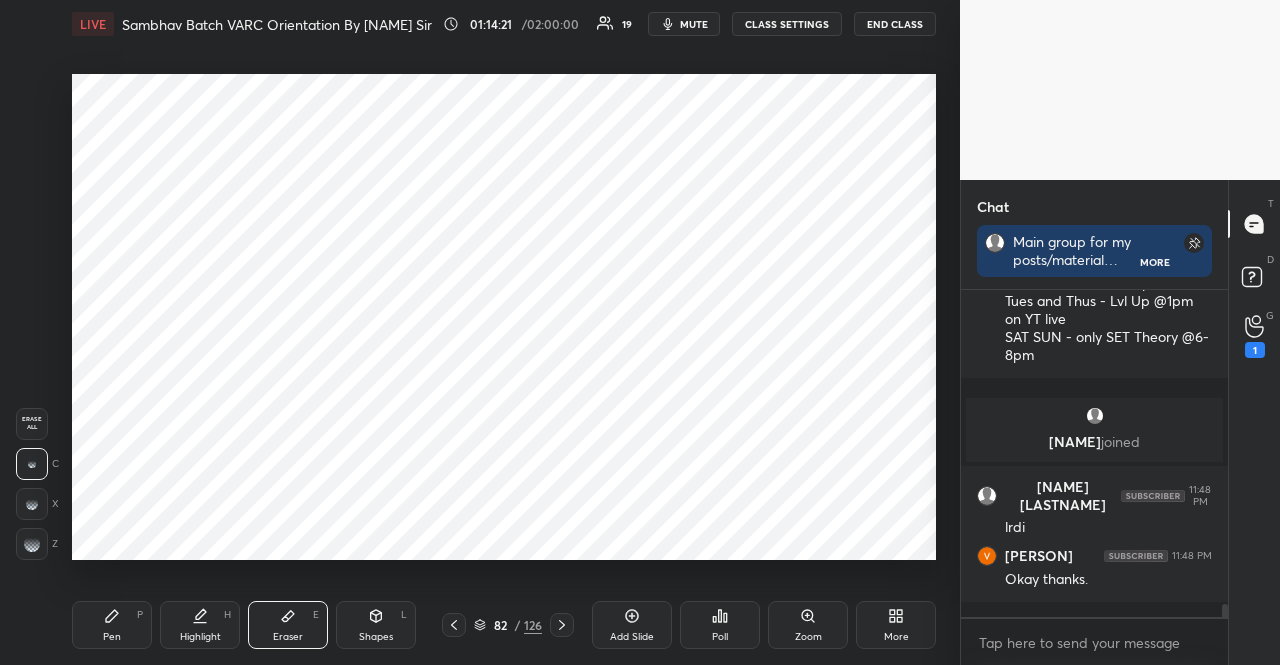 click on "Pen P" at bounding box center [112, 625] 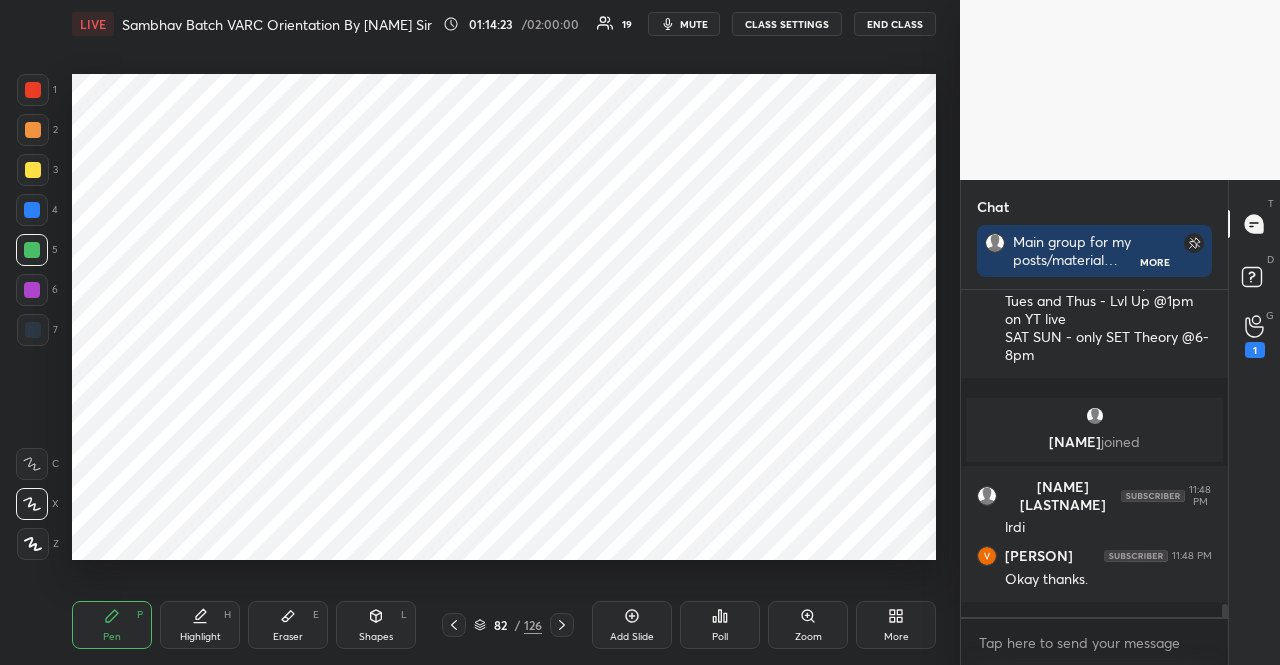 click at bounding box center (32, 250) 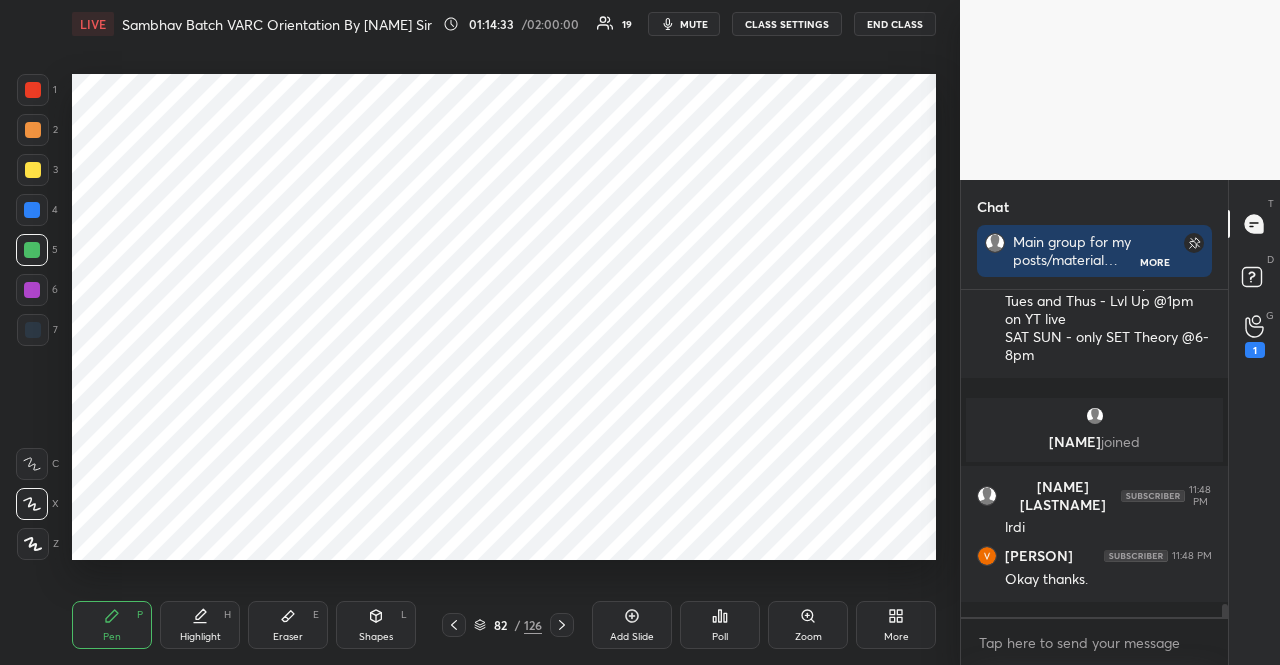 click at bounding box center (33, 90) 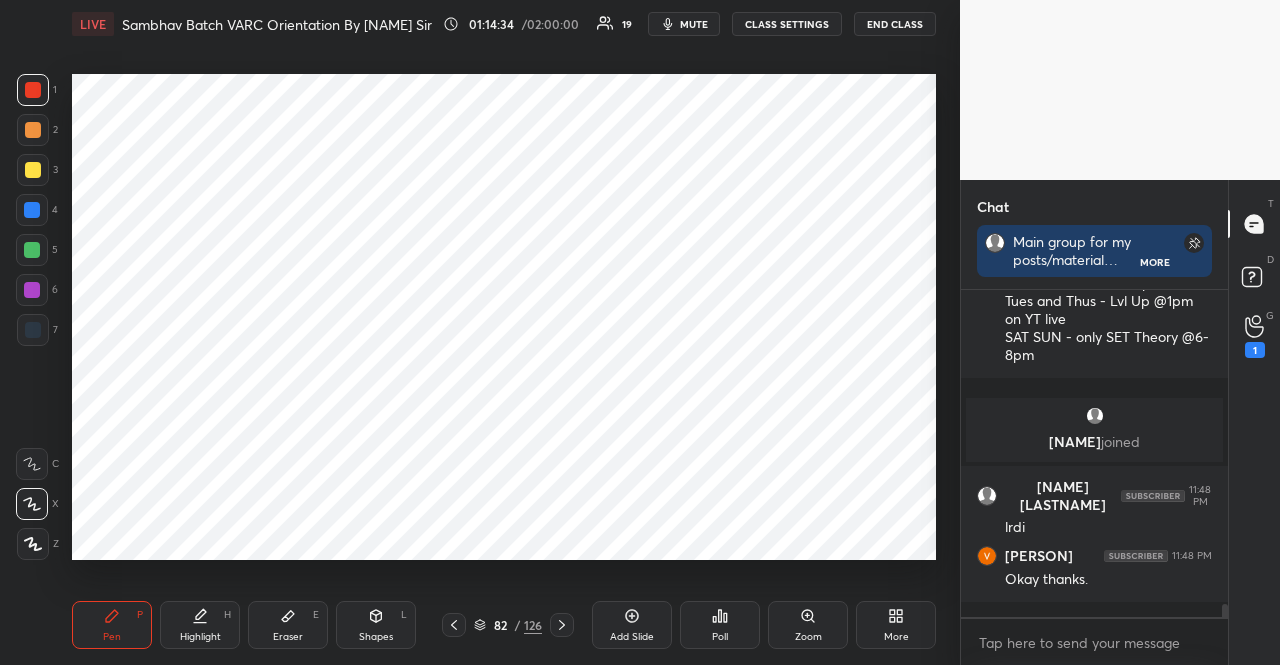 click at bounding box center [33, 90] 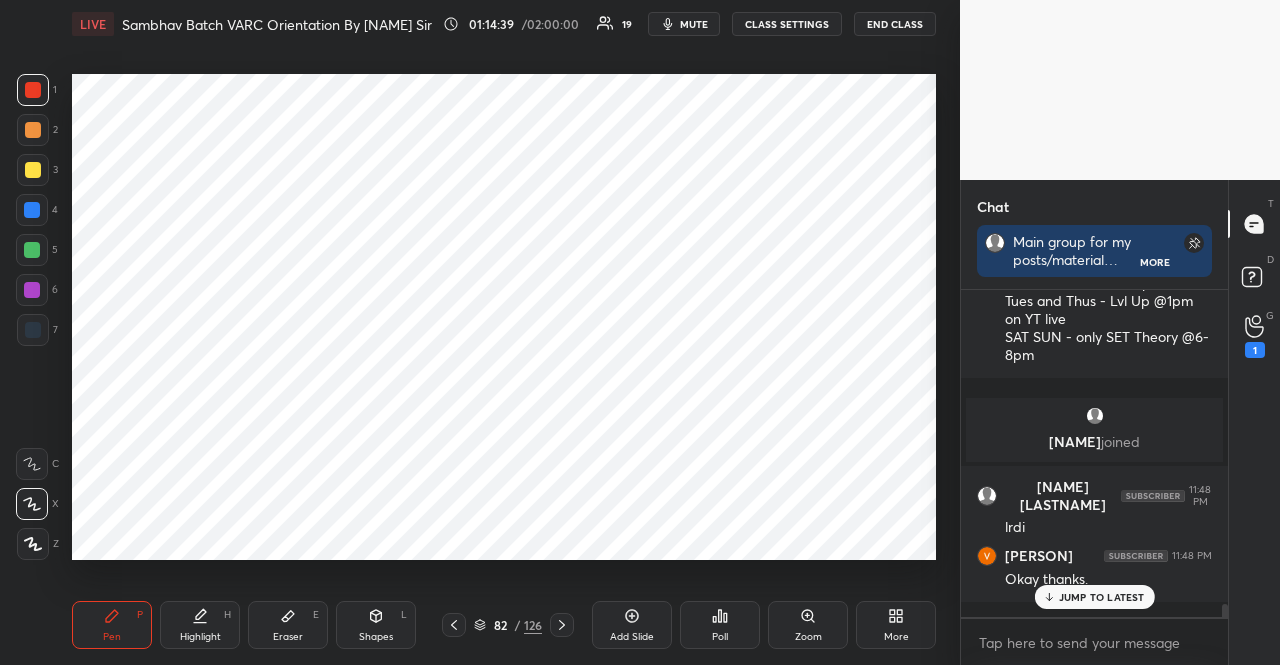 scroll, scrollTop: 7906, scrollLeft: 0, axis: vertical 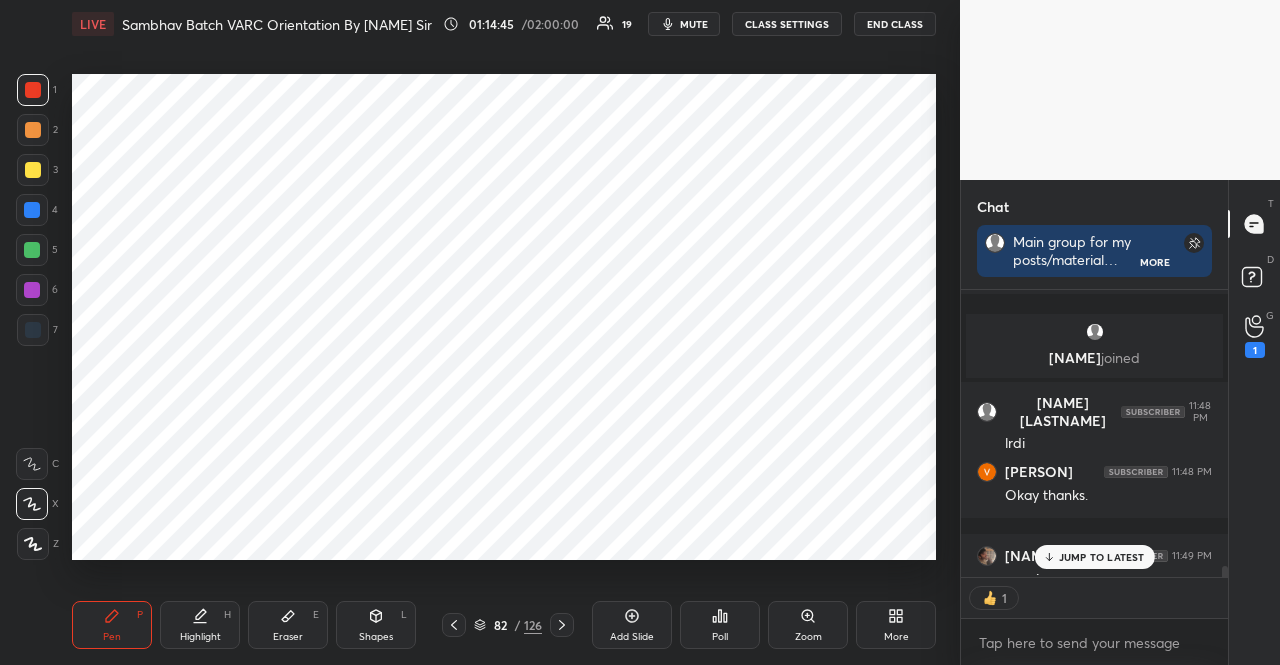 click at bounding box center (33, 330) 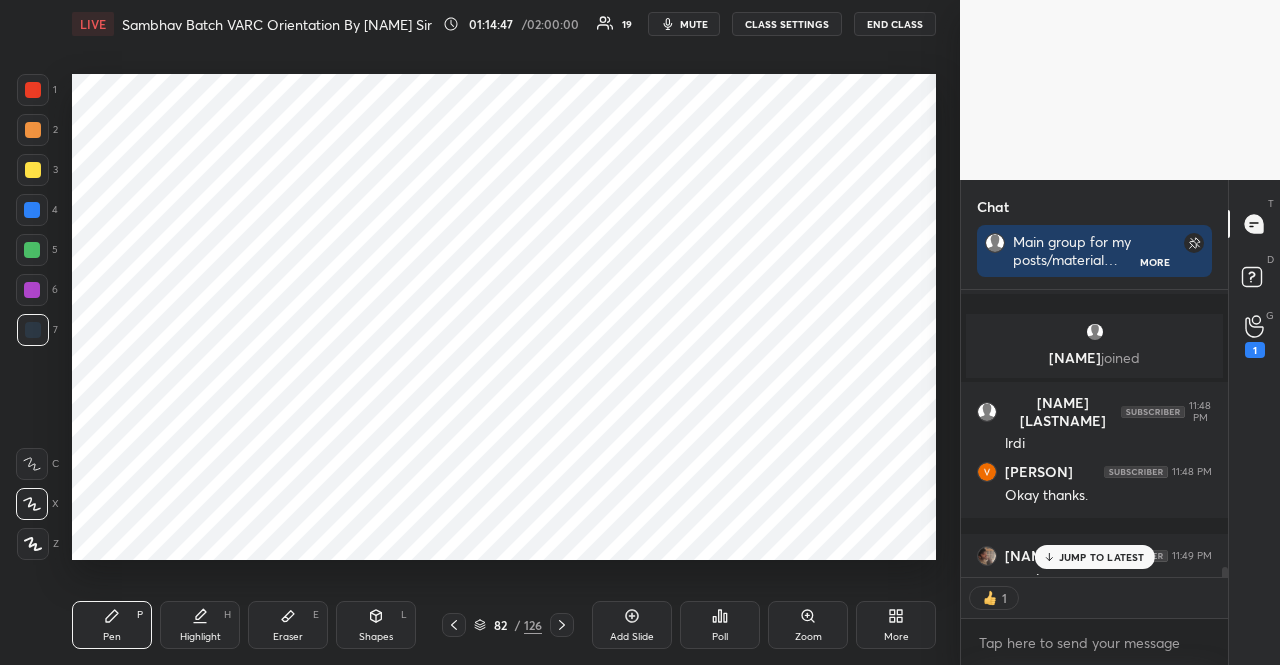 scroll, scrollTop: 8048, scrollLeft: 0, axis: vertical 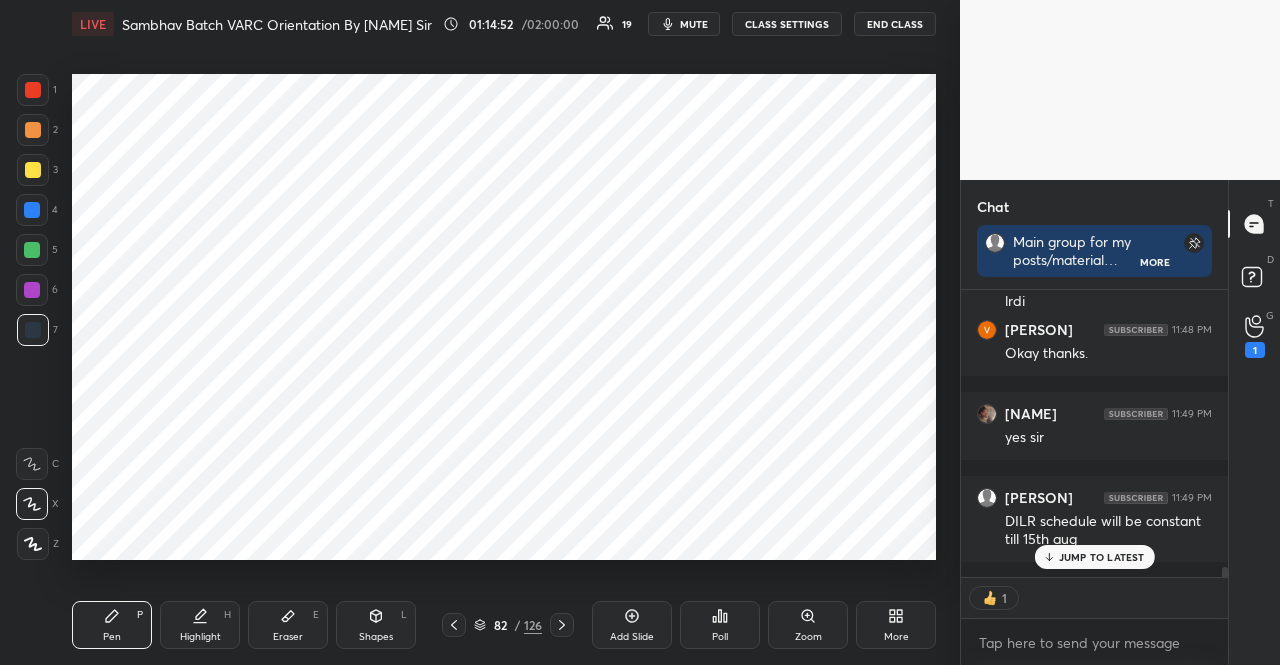 click on "1 2 3 4 5 6 7 R O A L C X Z Erase all   C X Z LIVE Sambhav Batch VARC Orientation By [NAME] Sir 01:14:52 /  02:00:00 19 mute CLASS SETTINGS END CLASS Setting up your live class Poll for   secs No correct answer Start poll Back Sambhav Batch VARC Orientation By [NAME] Sir Aarambh Academy Pen P Highlight H Eraser E Shapes L 82 / 126 Add Slide Poll Zoom More" at bounding box center [480, 332] 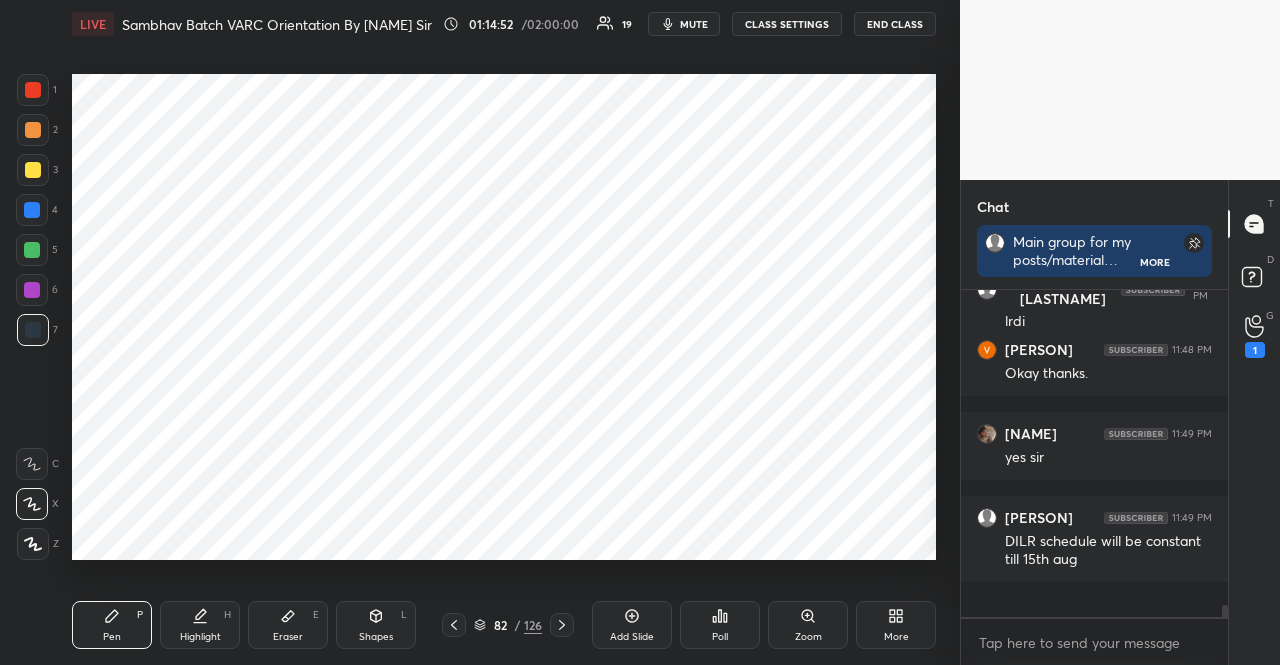 scroll, scrollTop: 6, scrollLeft: 6, axis: both 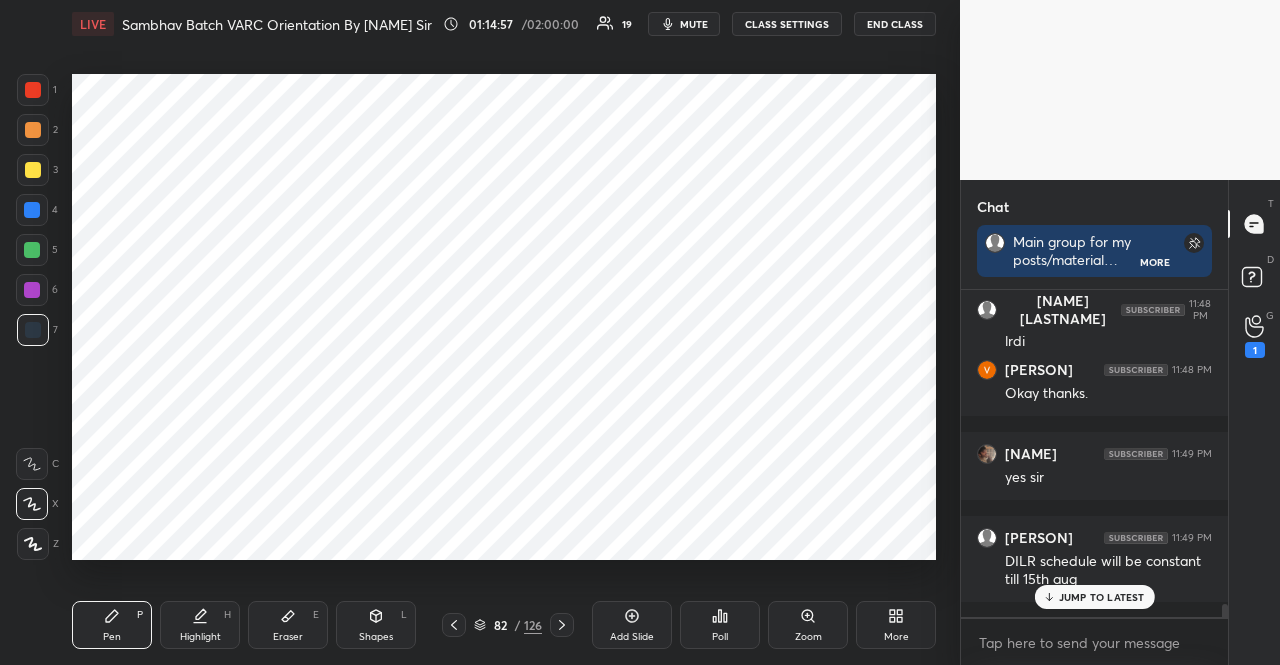 click on "JUMP TO LATEST" at bounding box center [1102, 597] 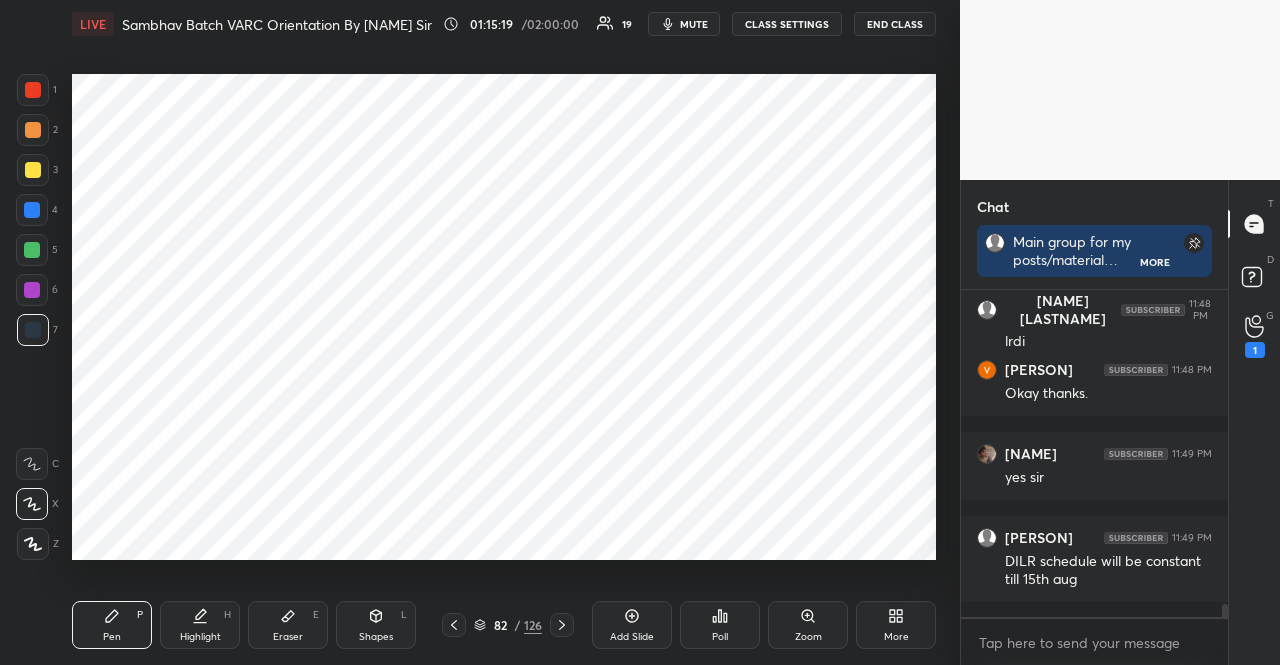 click on "1 2 3 4 5 6 7" at bounding box center (37, 214) 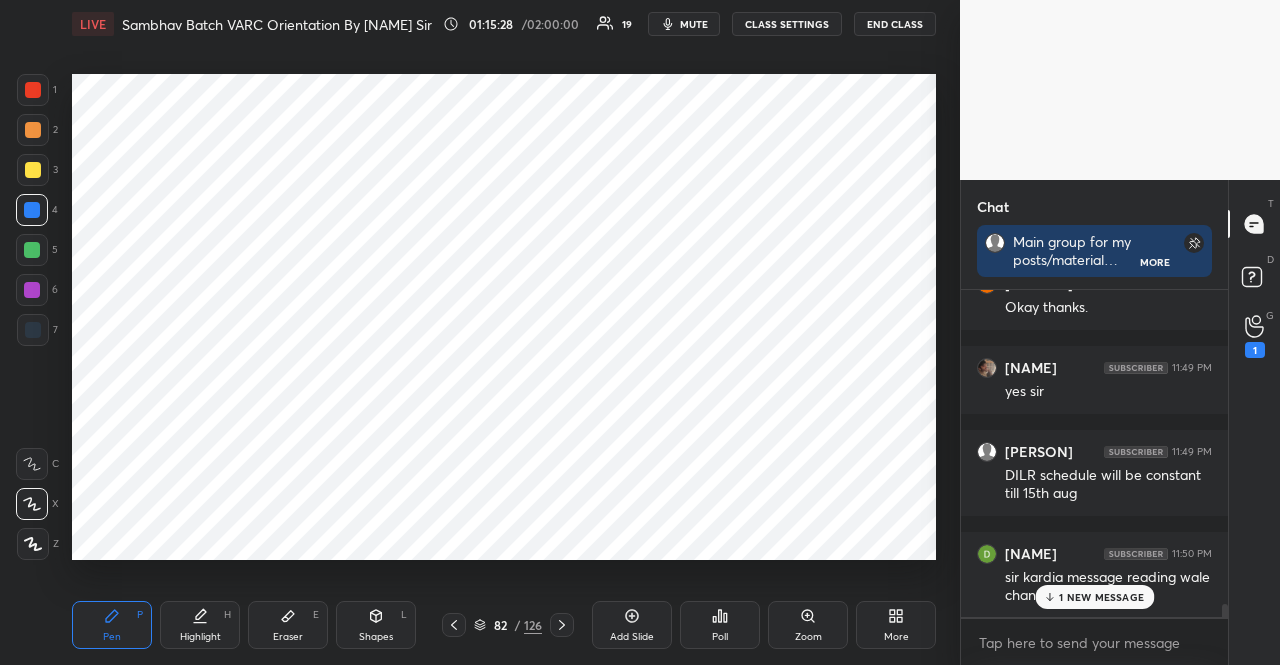 scroll, scrollTop: 8162, scrollLeft: 0, axis: vertical 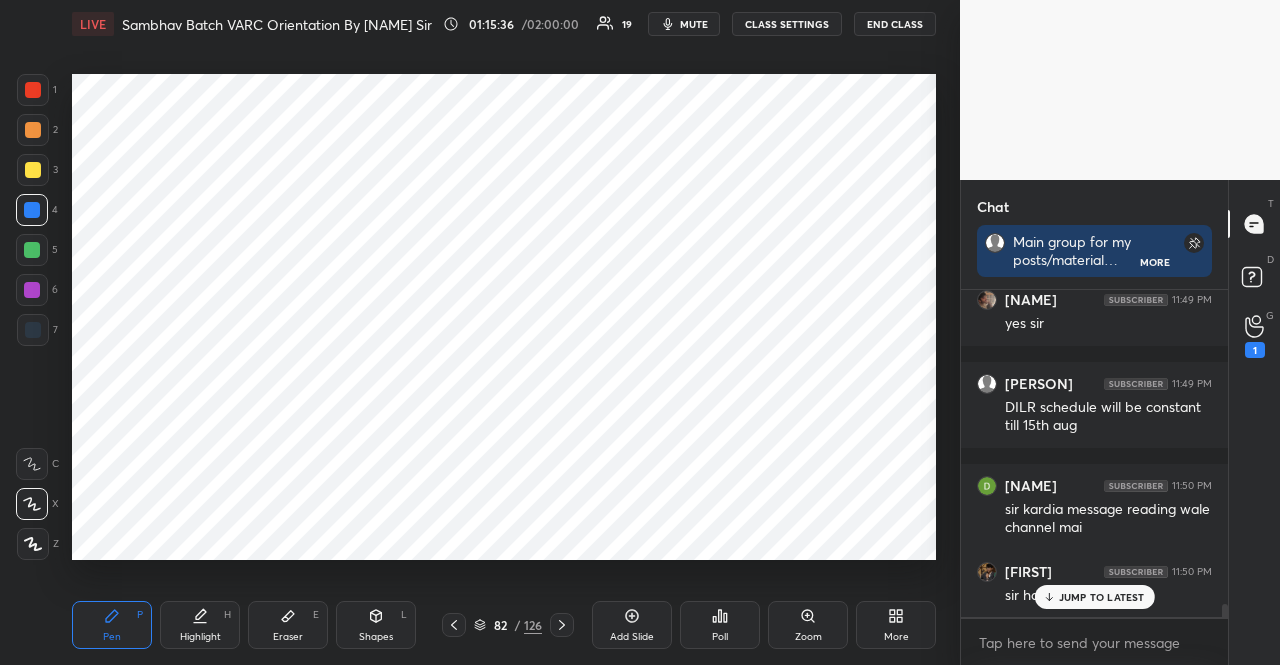 click on "JUMP TO LATEST" at bounding box center (1102, 597) 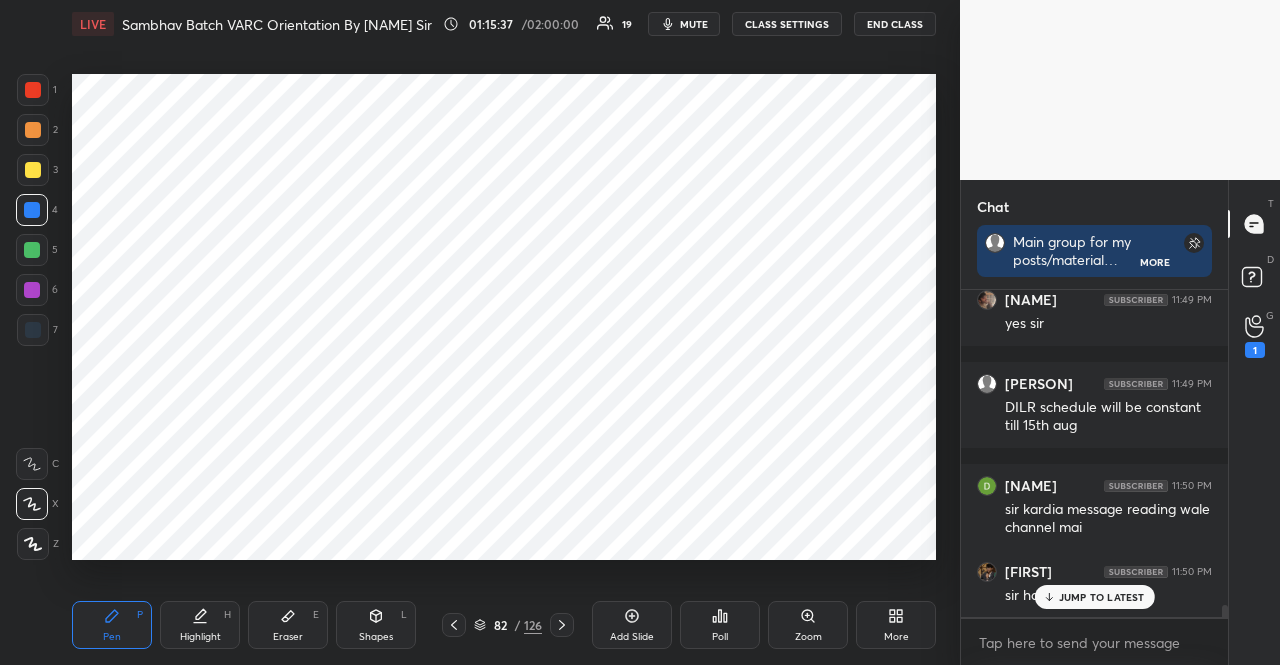 scroll, scrollTop: 8246, scrollLeft: 0, axis: vertical 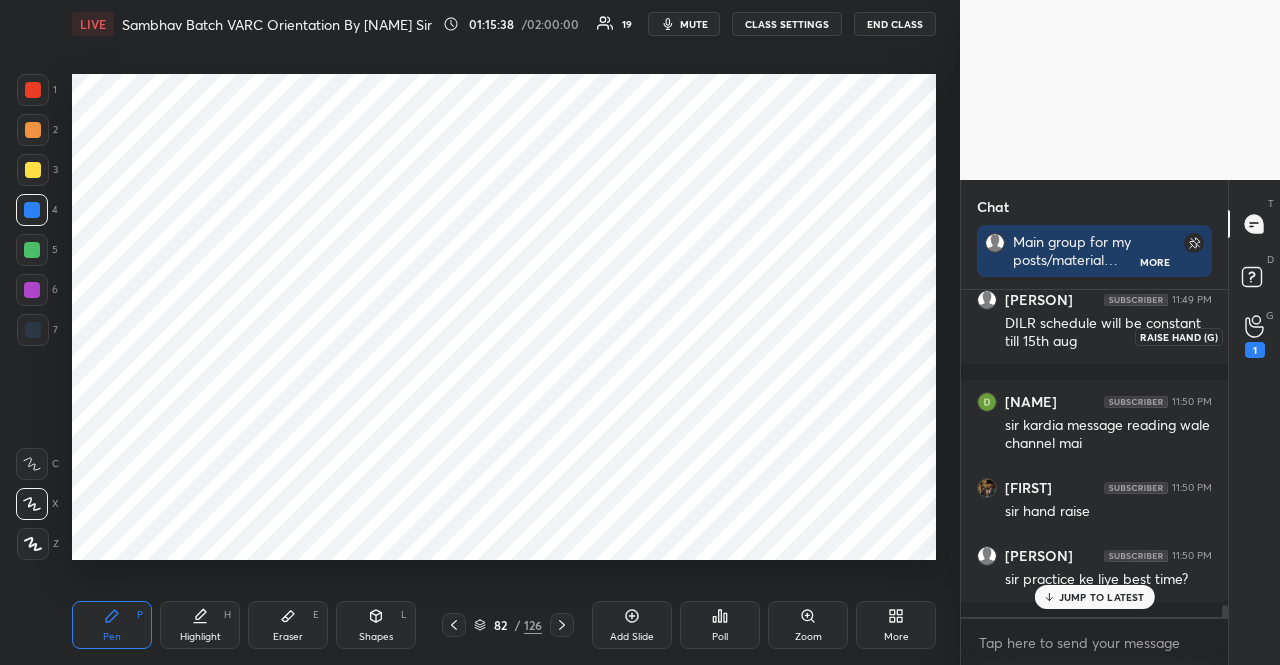 click on "1" at bounding box center (1255, 336) 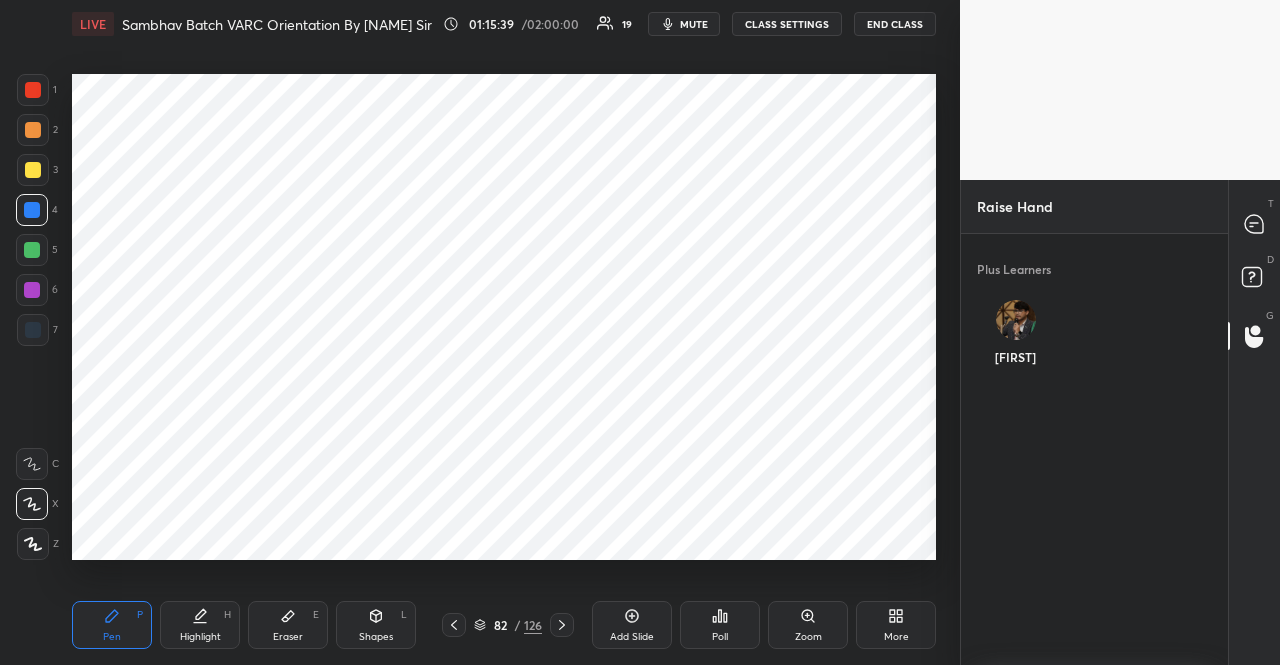 click at bounding box center [1016, 320] 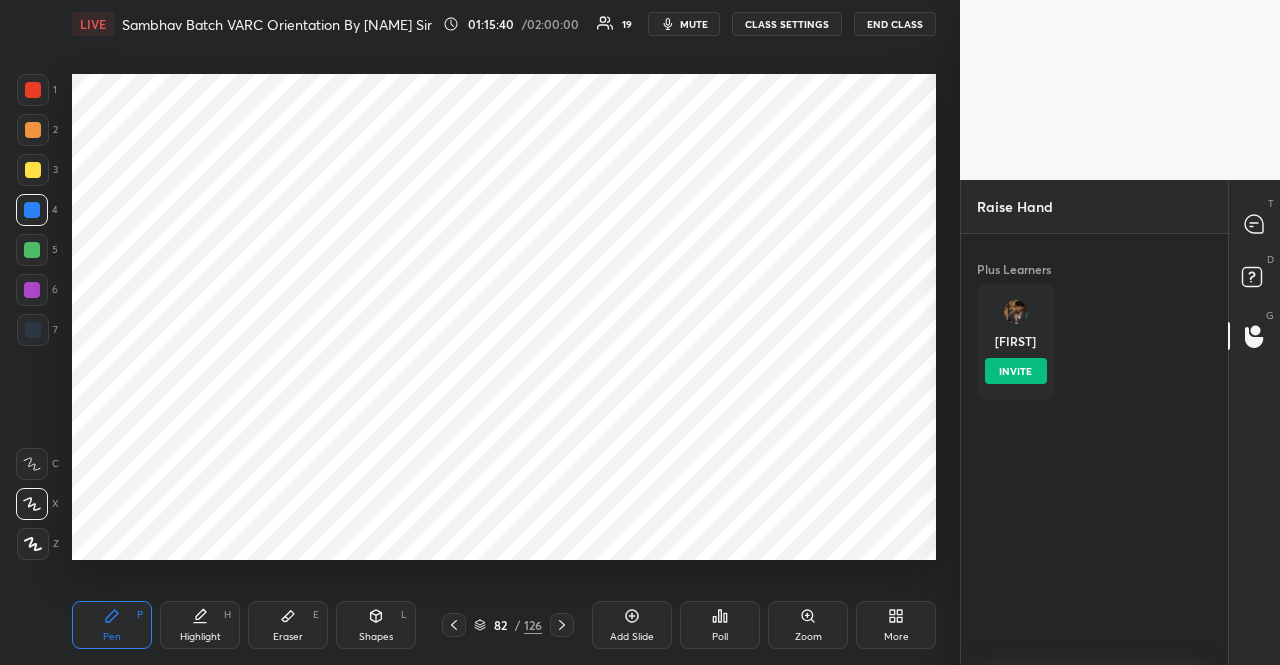 click on "INVITE" at bounding box center [1016, 371] 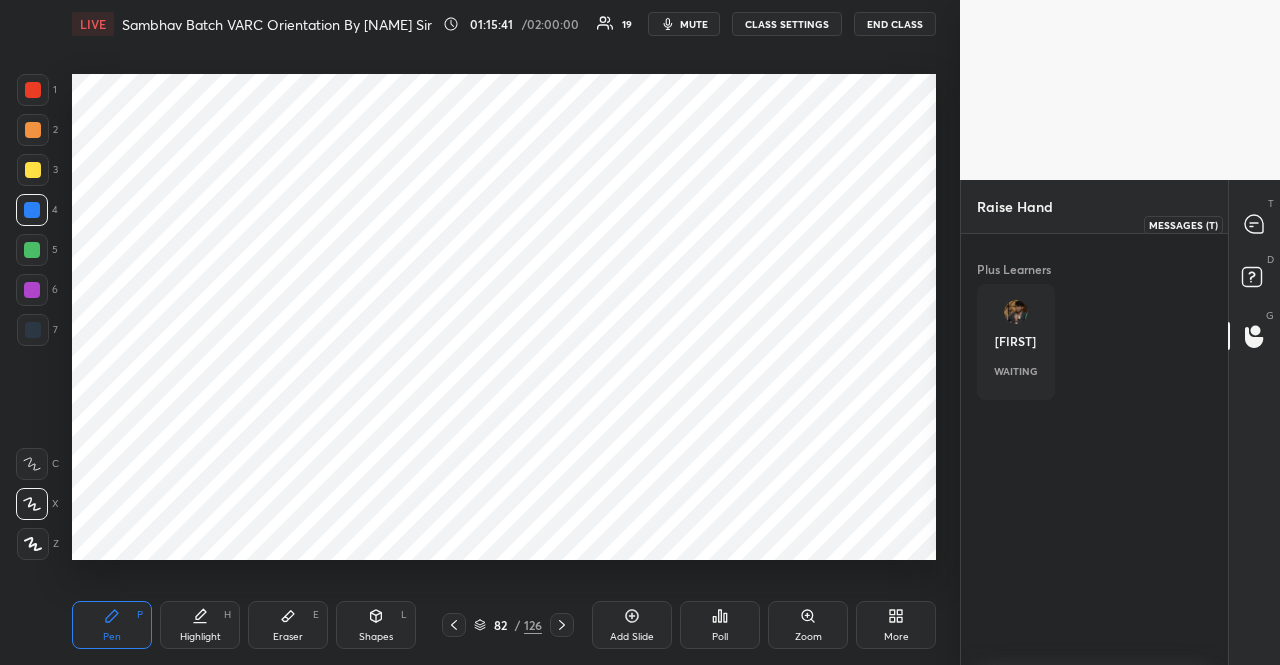 click at bounding box center [1255, 224] 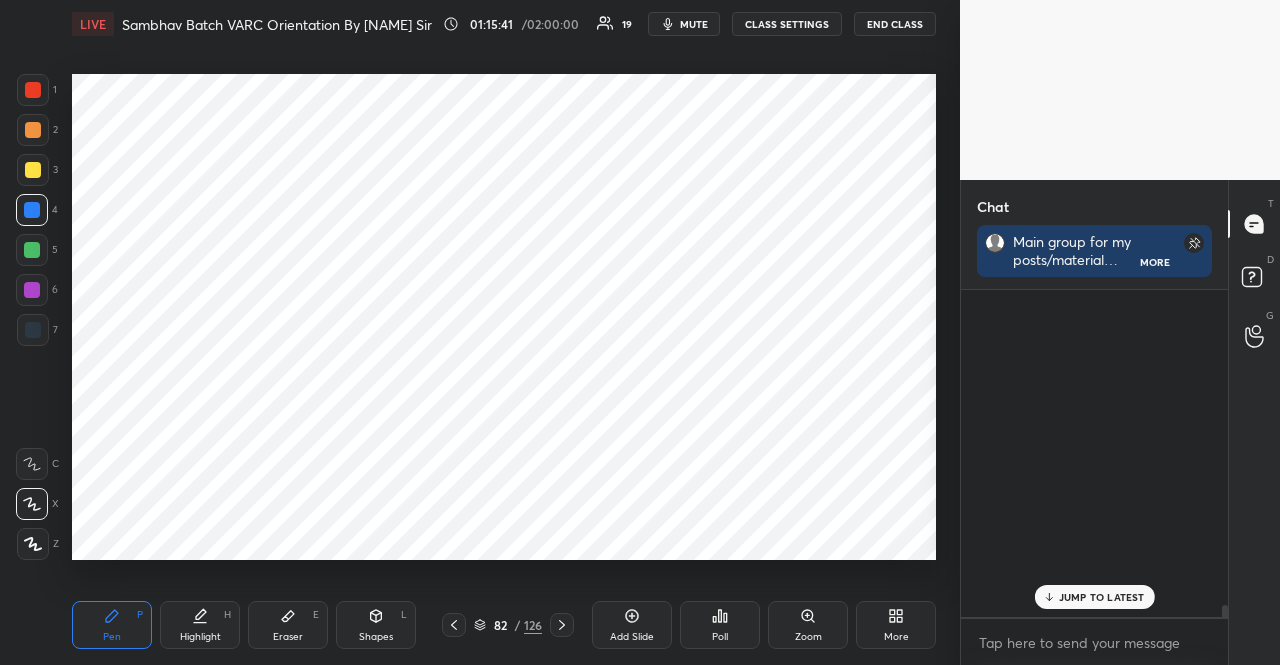 scroll, scrollTop: 8934, scrollLeft: 0, axis: vertical 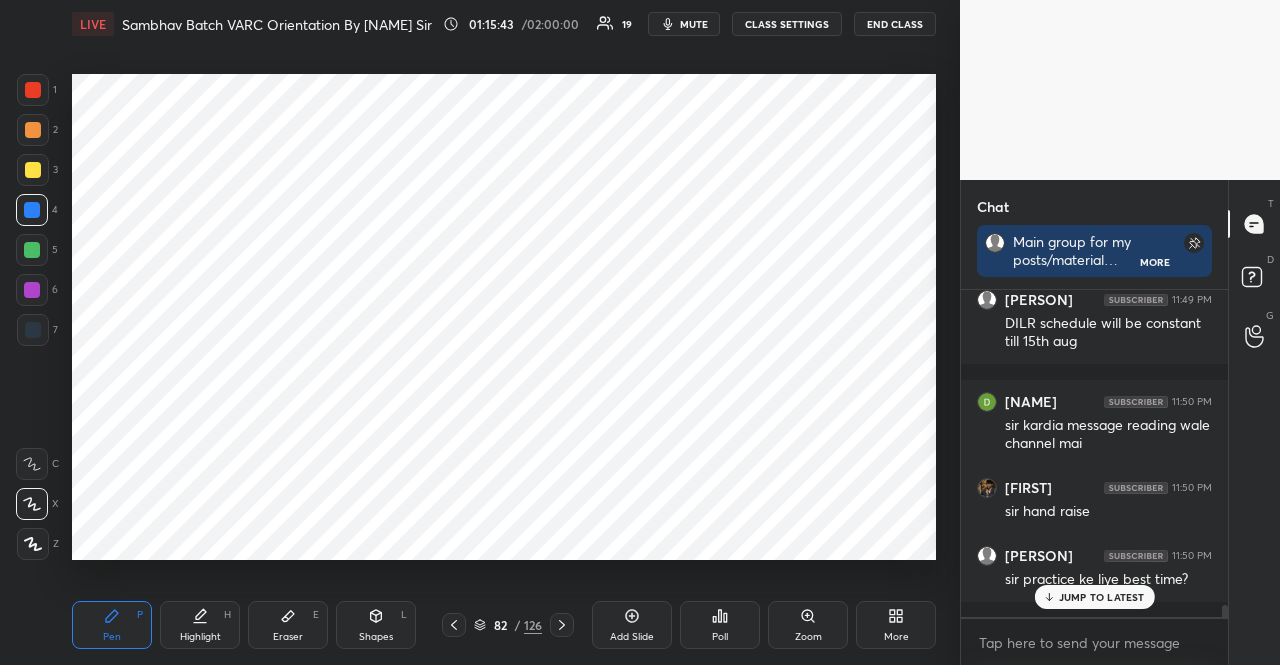 click on "JUMP TO LATEST" at bounding box center (1102, 597) 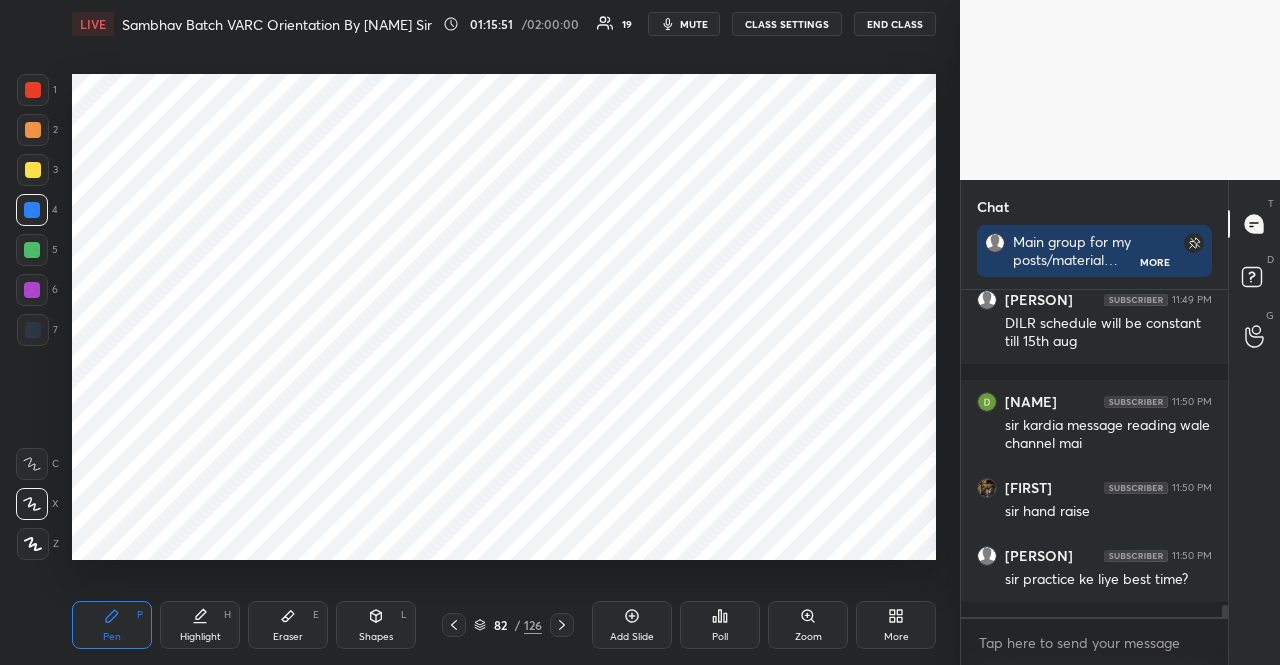 click on "G Raise Hand (G)" at bounding box center [1254, 336] 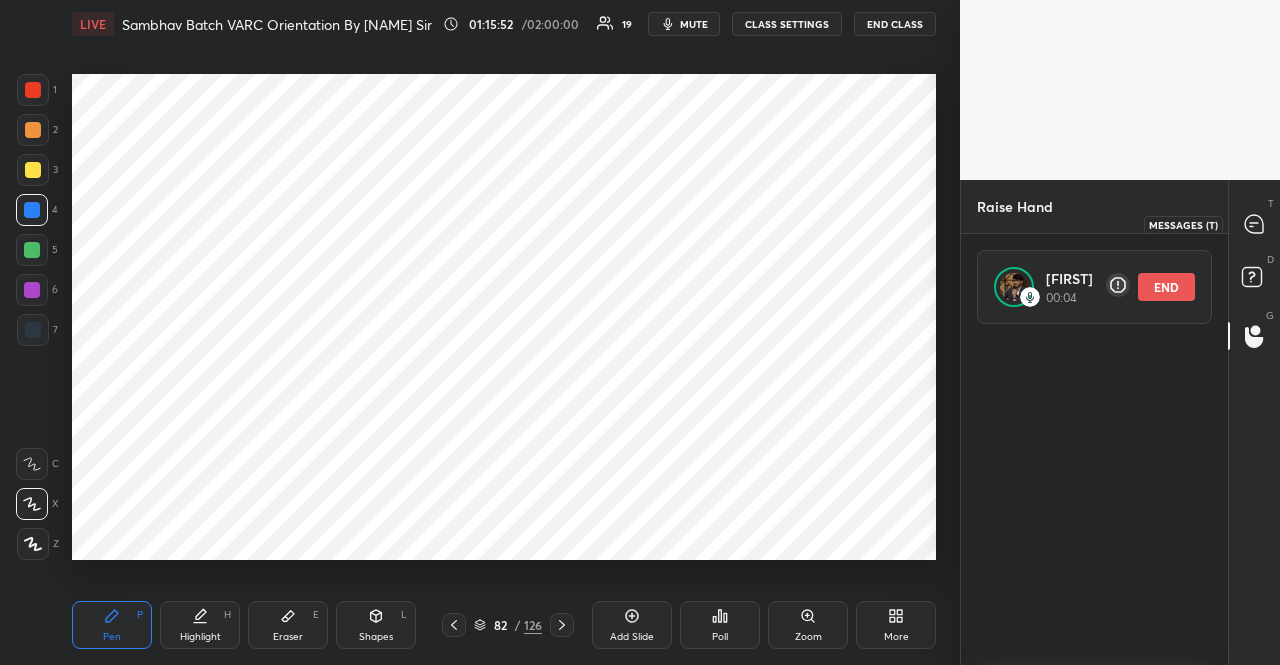 click at bounding box center [1255, 224] 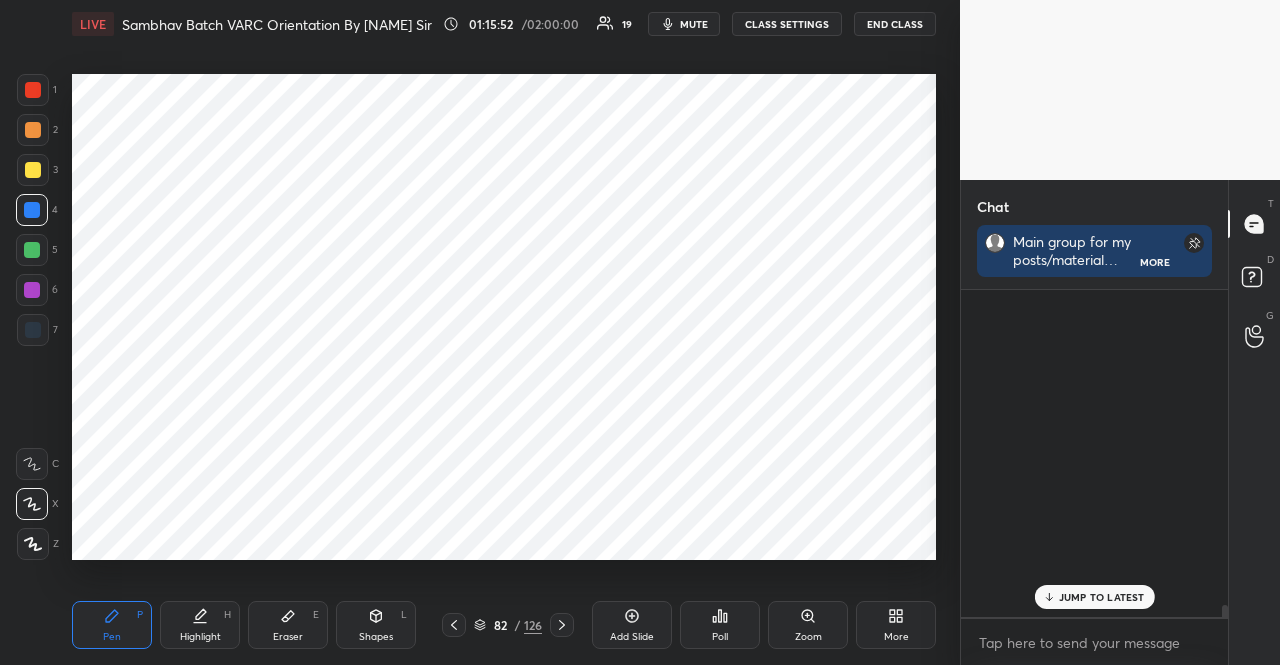 scroll, scrollTop: 8934, scrollLeft: 0, axis: vertical 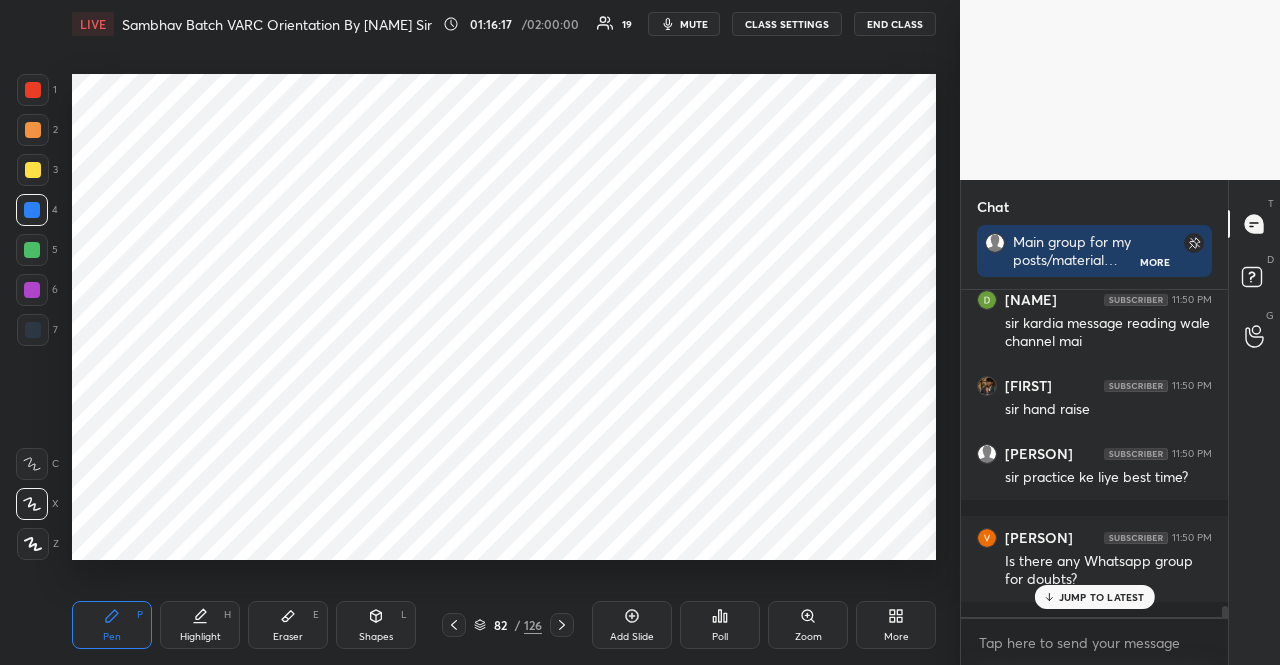 drag, startPoint x: 30, startPoint y: 283, endPoint x: 20, endPoint y: 281, distance: 10.198039 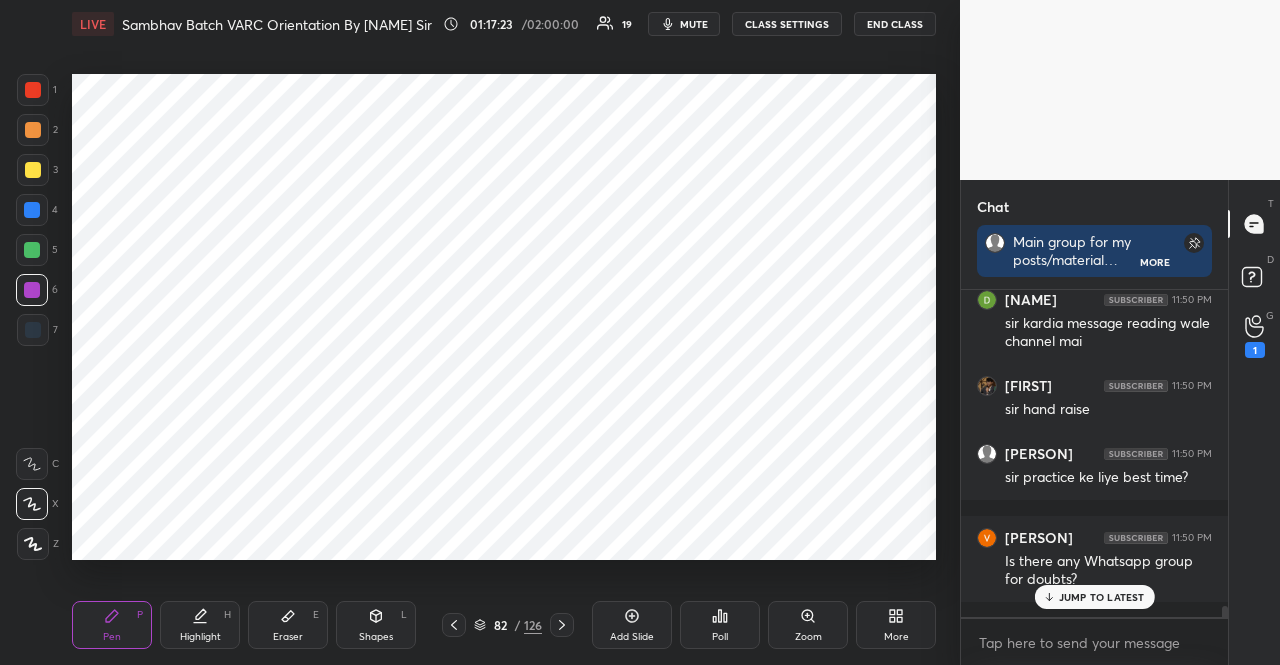 click at bounding box center [33, 90] 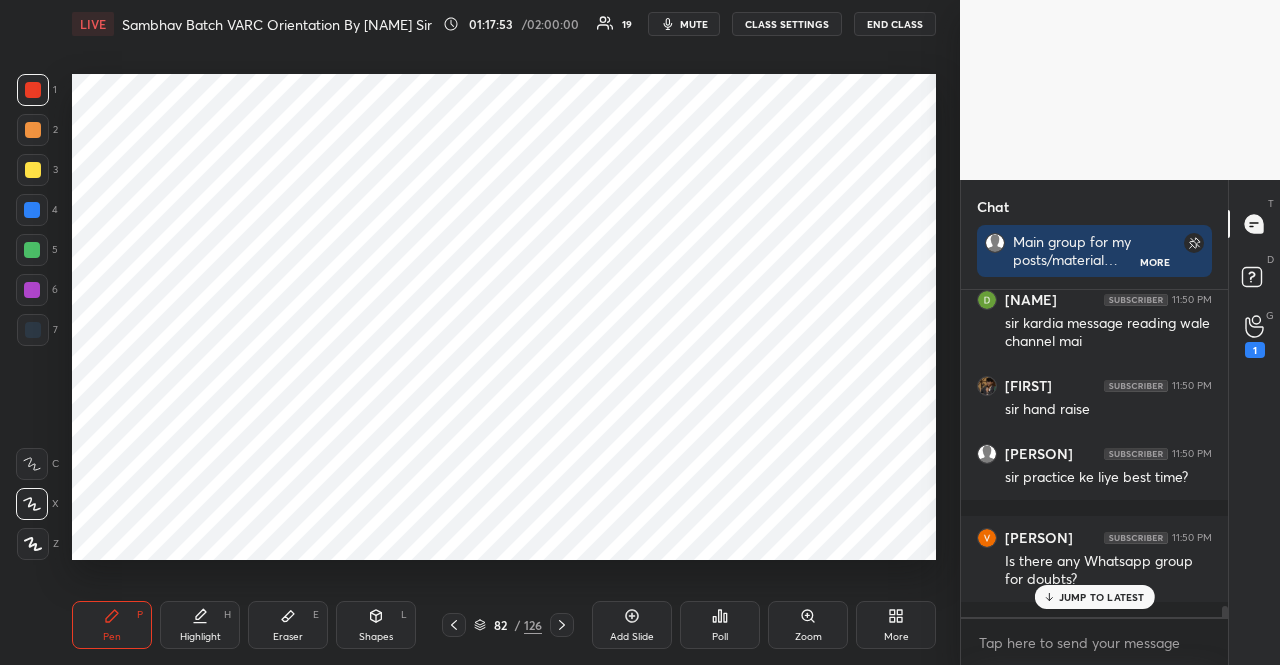 click on "JUMP TO LATEST" at bounding box center [1102, 597] 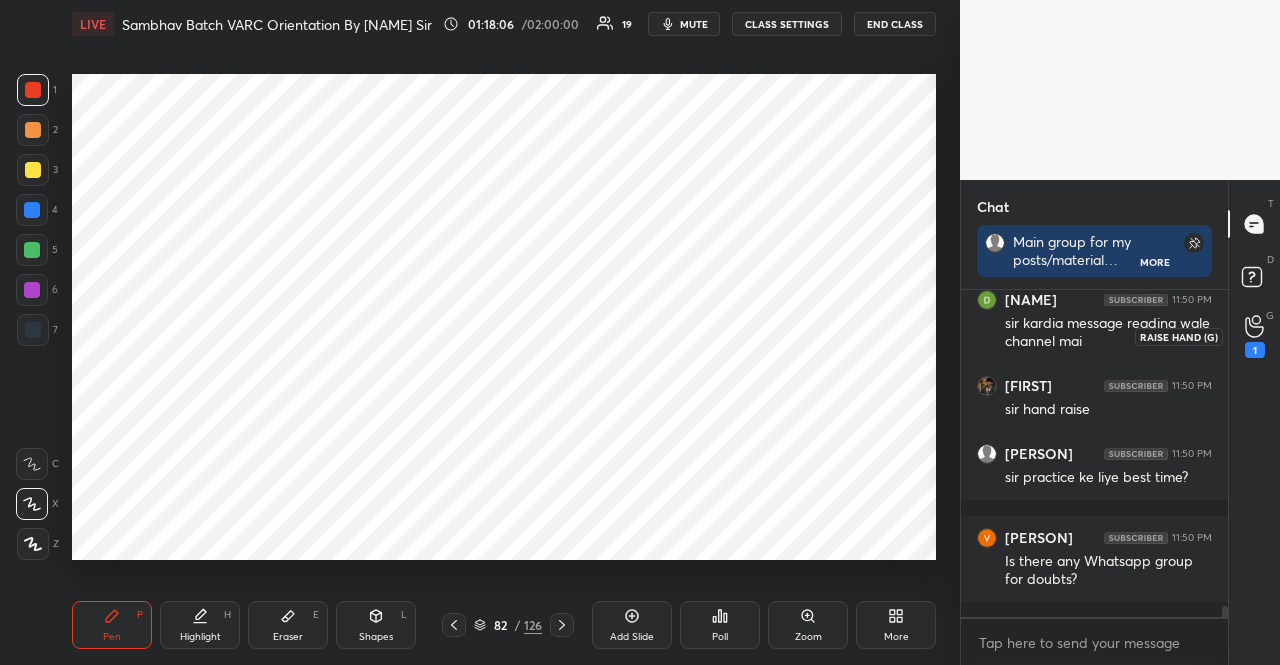 click 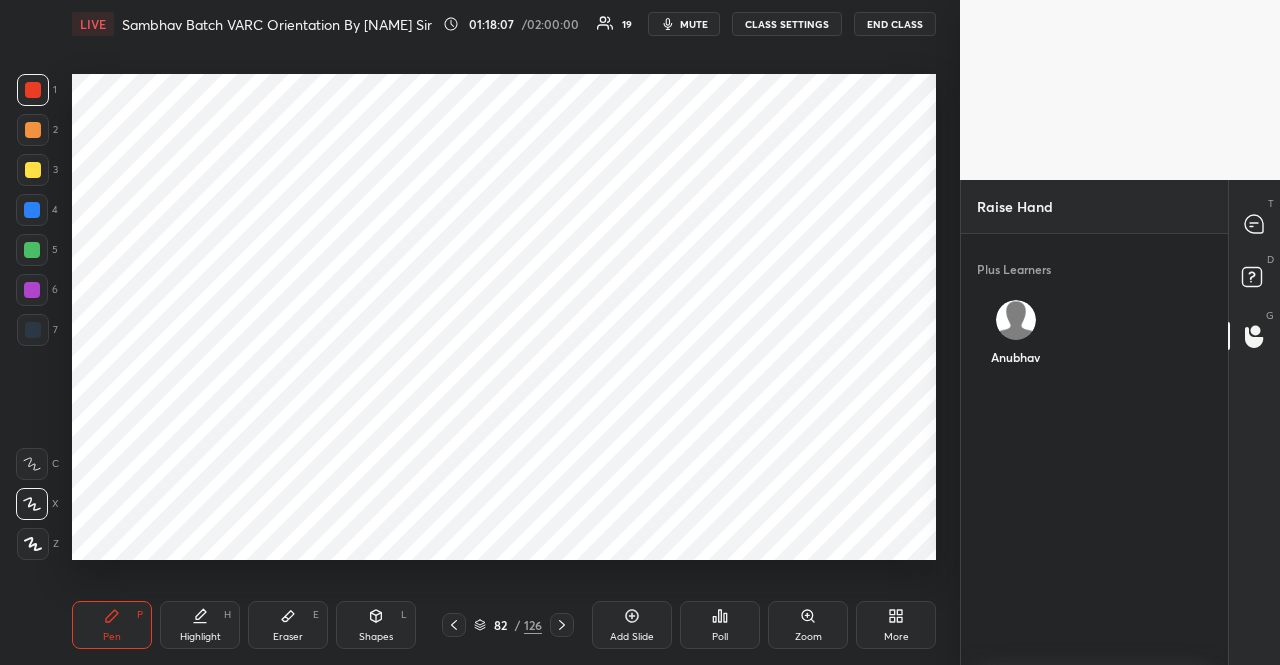 click at bounding box center (1016, 320) 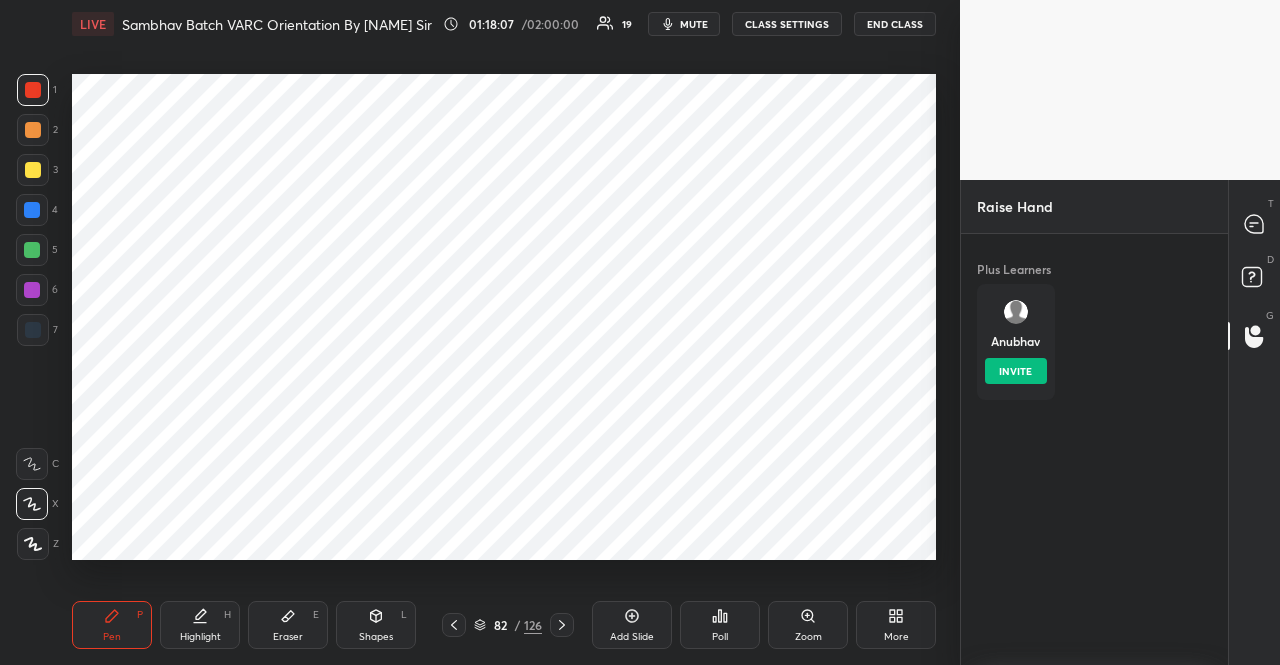 click on "INVITE" at bounding box center [1016, 371] 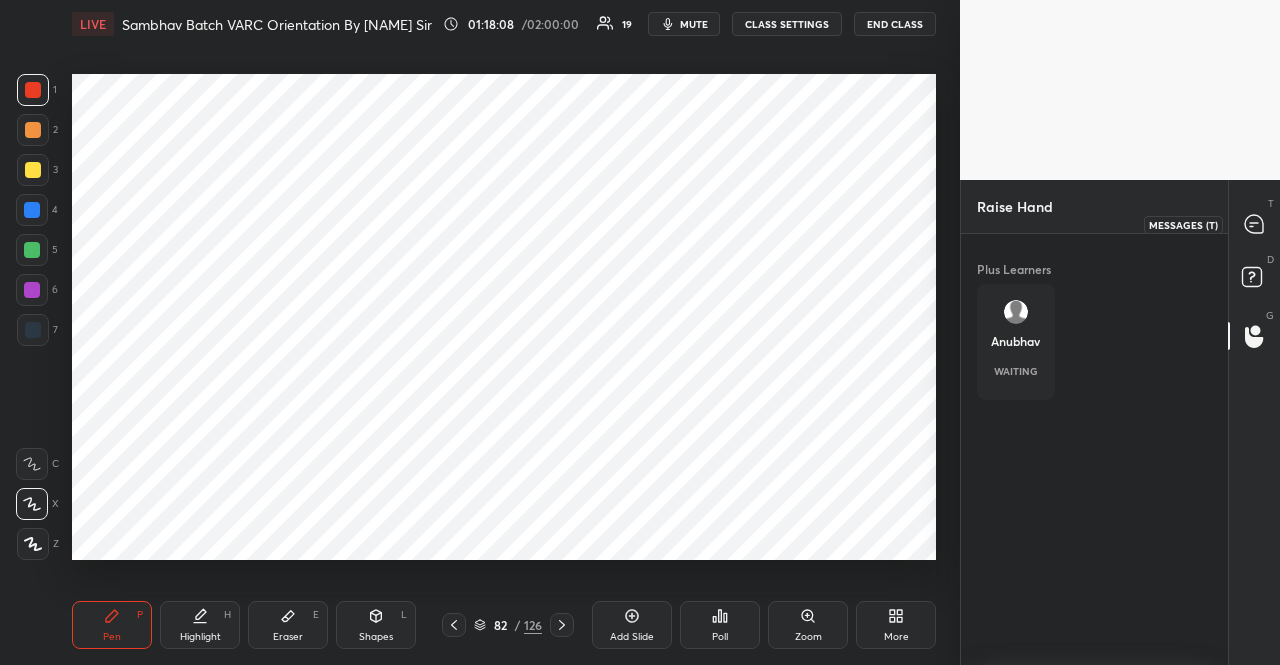 click 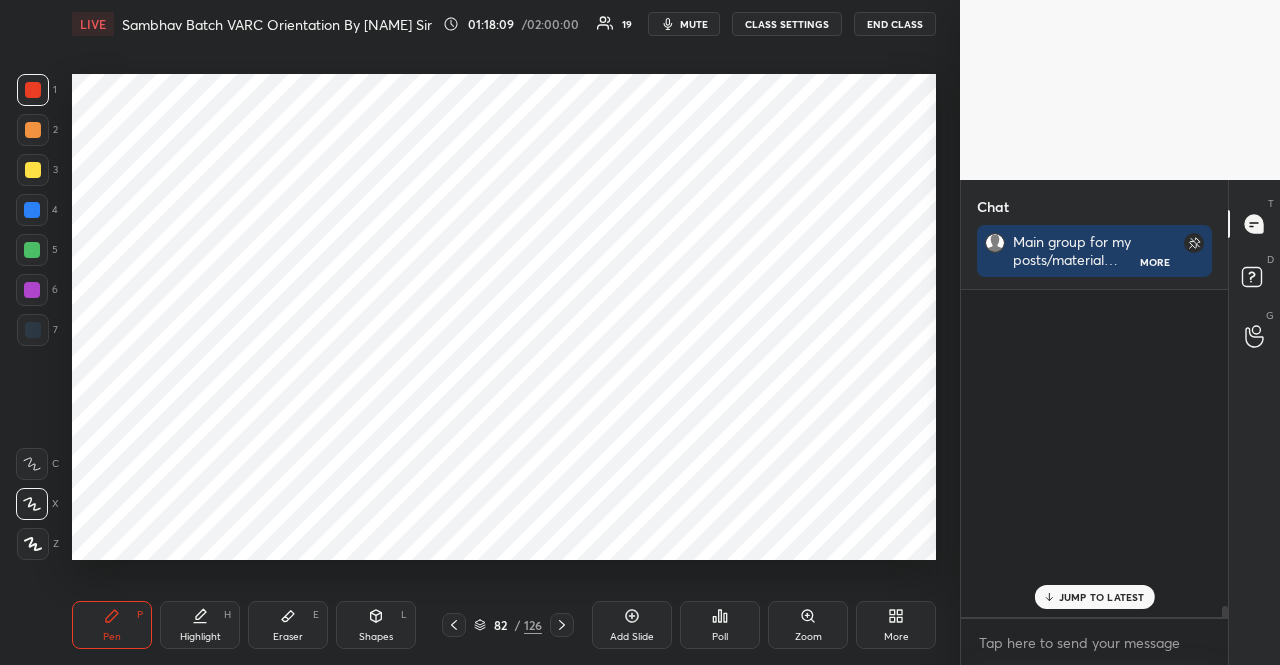 scroll, scrollTop: 9036, scrollLeft: 0, axis: vertical 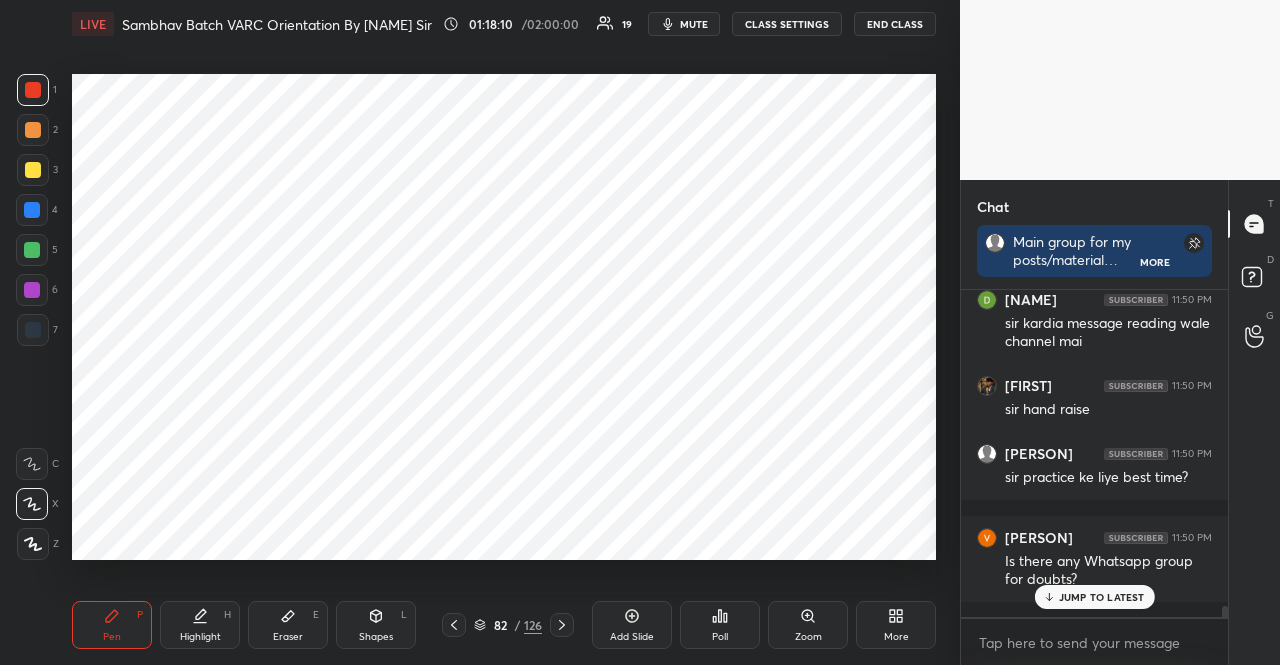 click on "JUMP TO LATEST" at bounding box center (1102, 597) 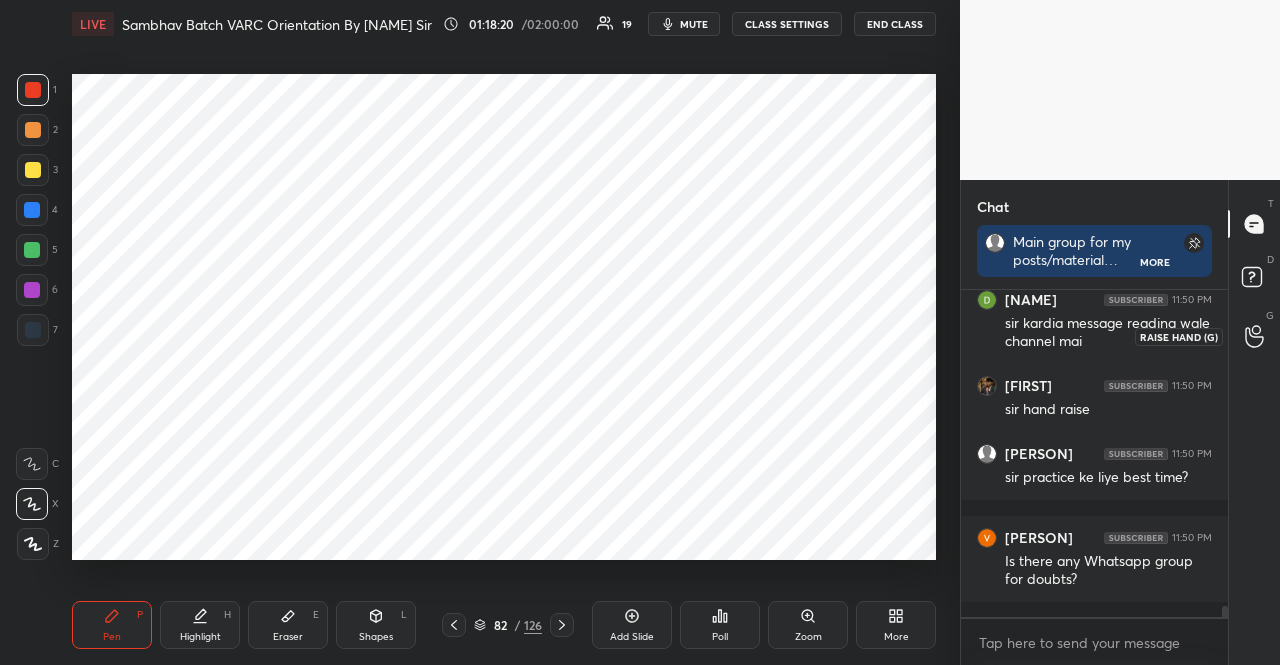 click 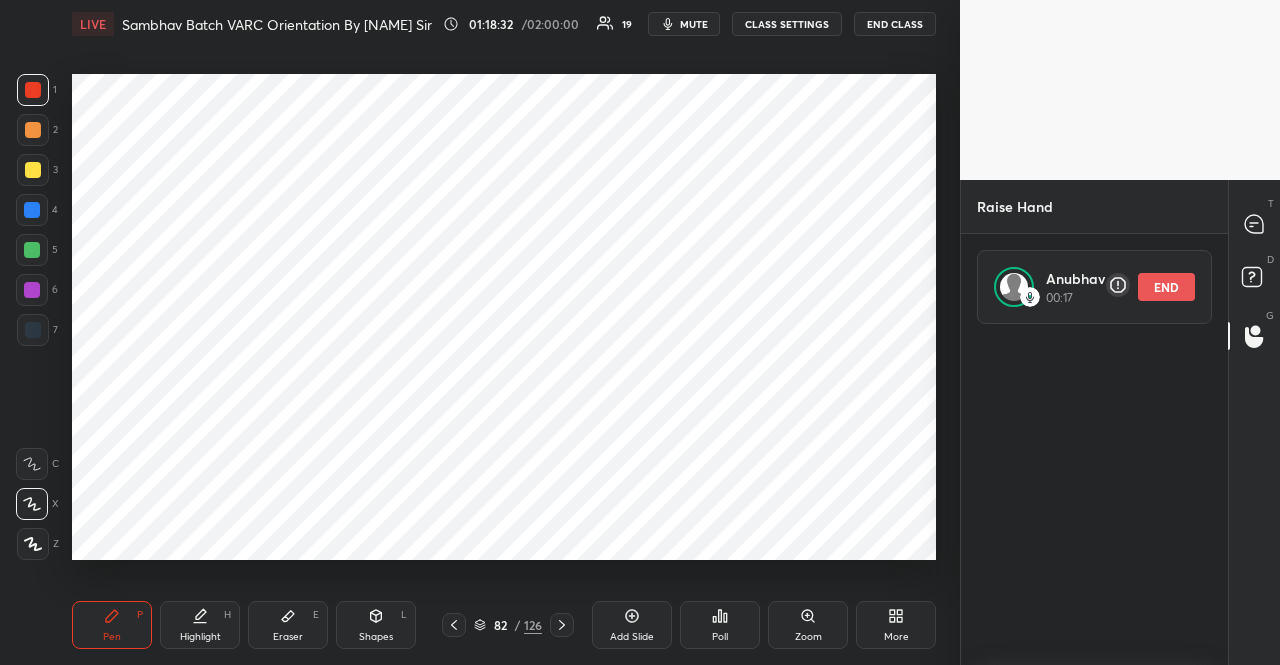 click on "T Messages (T)" at bounding box center (1254, 224) 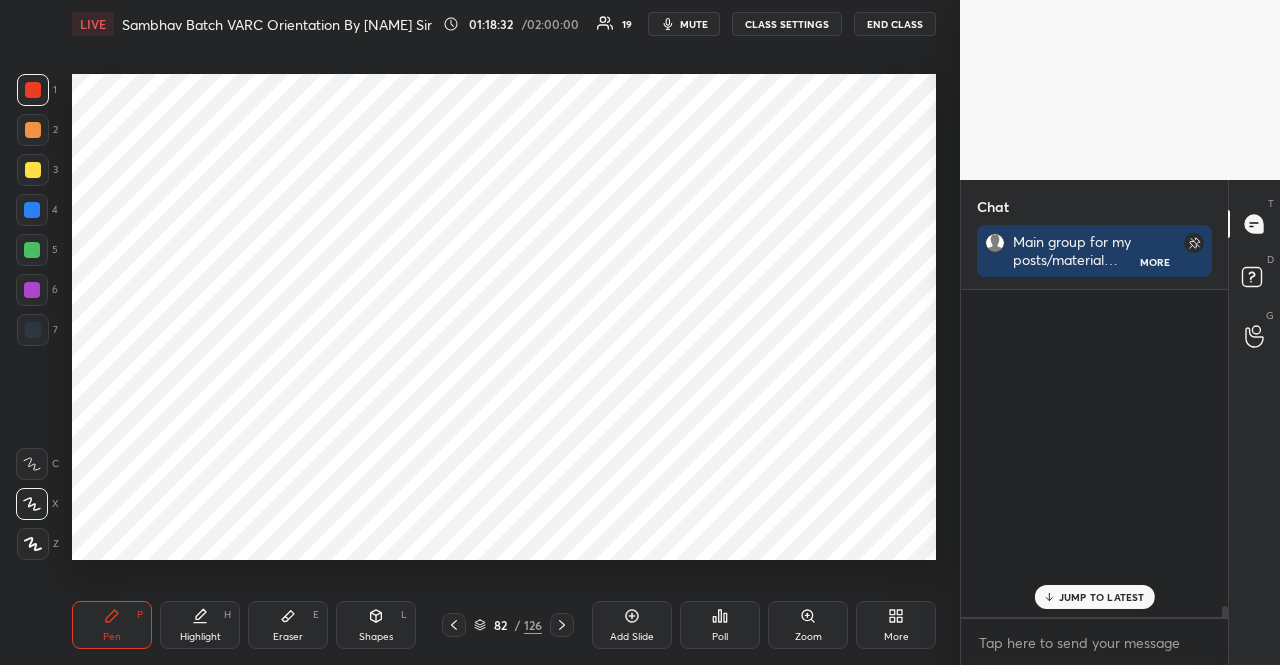 scroll, scrollTop: 9036, scrollLeft: 0, axis: vertical 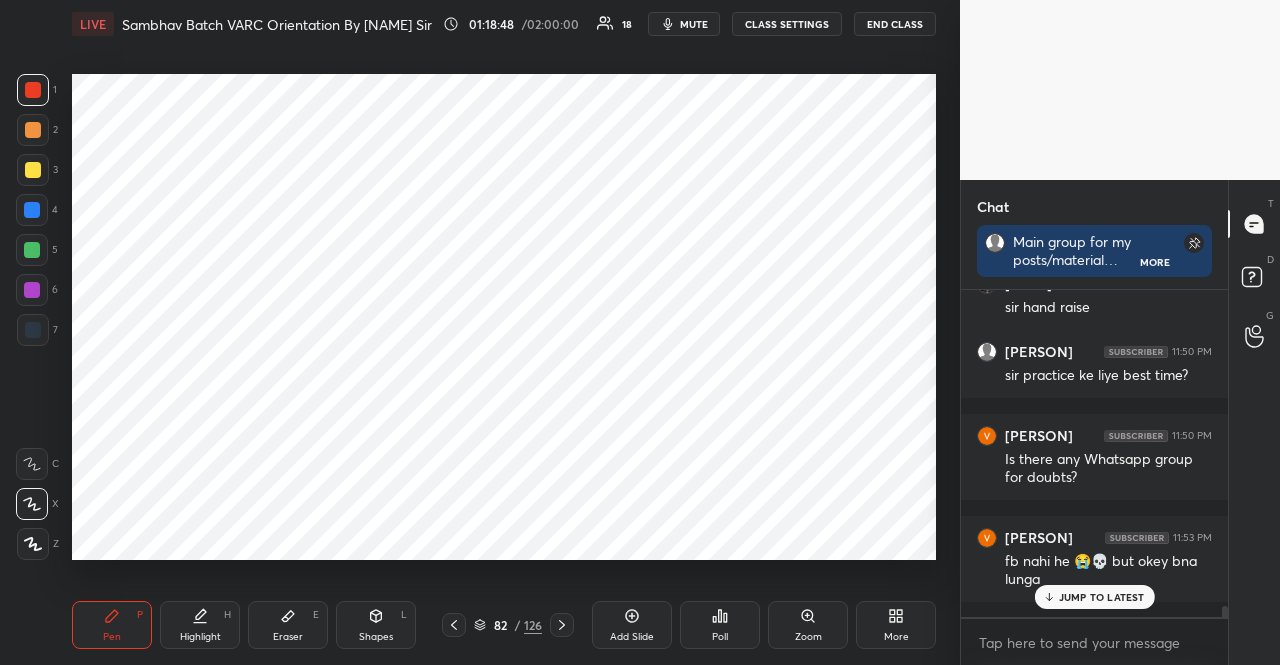 click on "JUMP TO LATEST" at bounding box center (1102, 597) 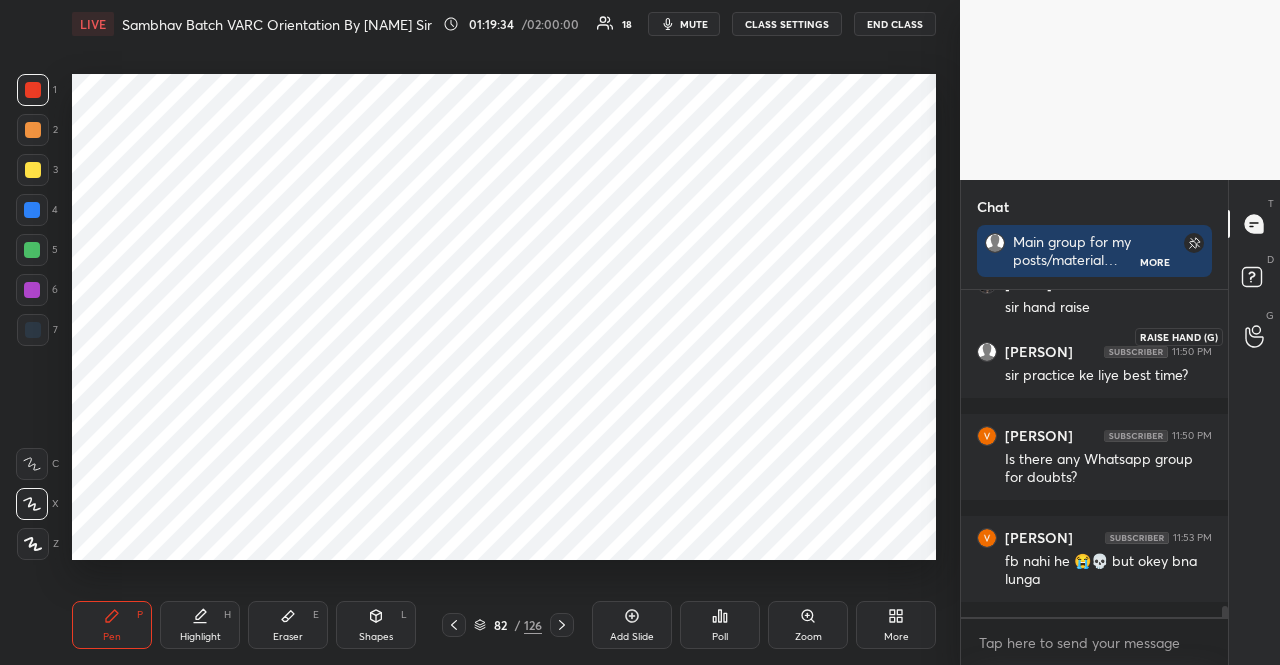 click at bounding box center (1255, 336) 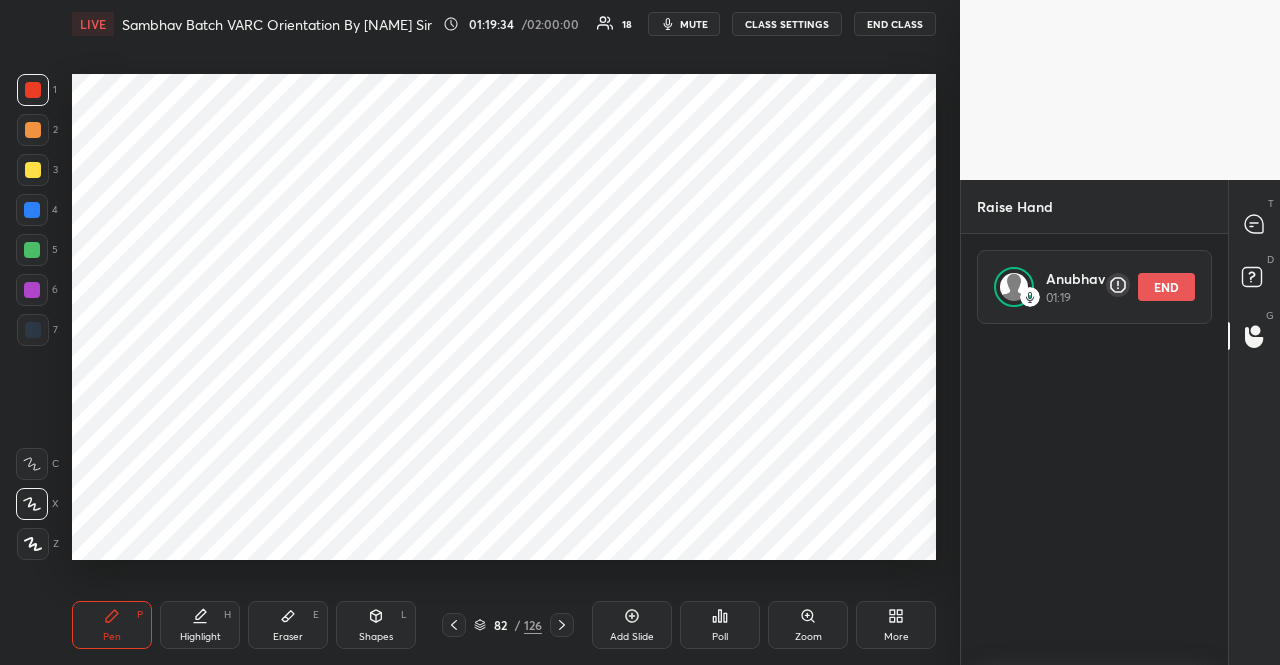scroll, scrollTop: 336, scrollLeft: 261, axis: both 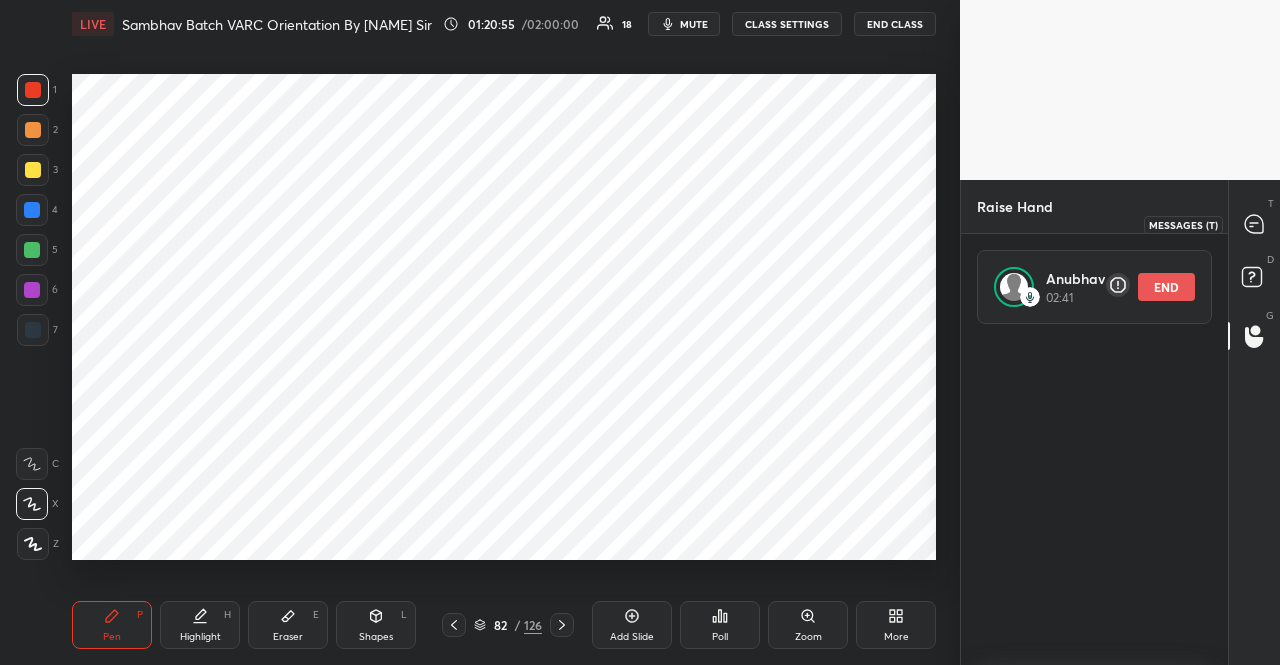 click at bounding box center [1255, 224] 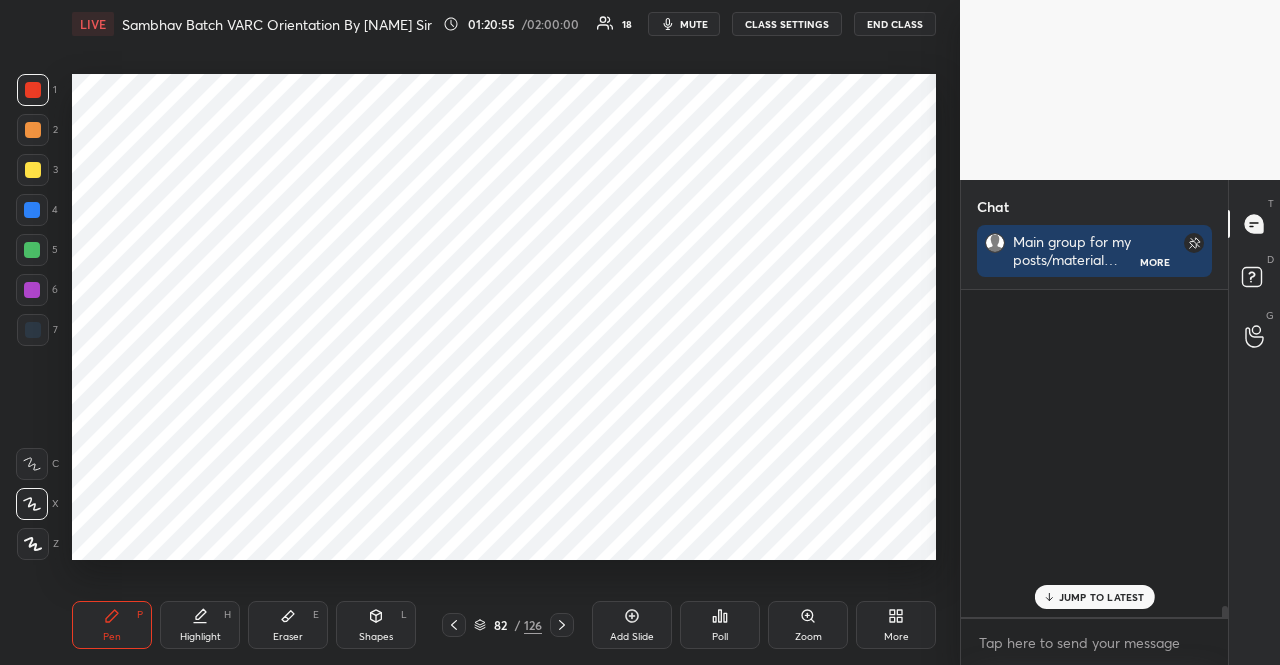 scroll, scrollTop: 9138, scrollLeft: 0, axis: vertical 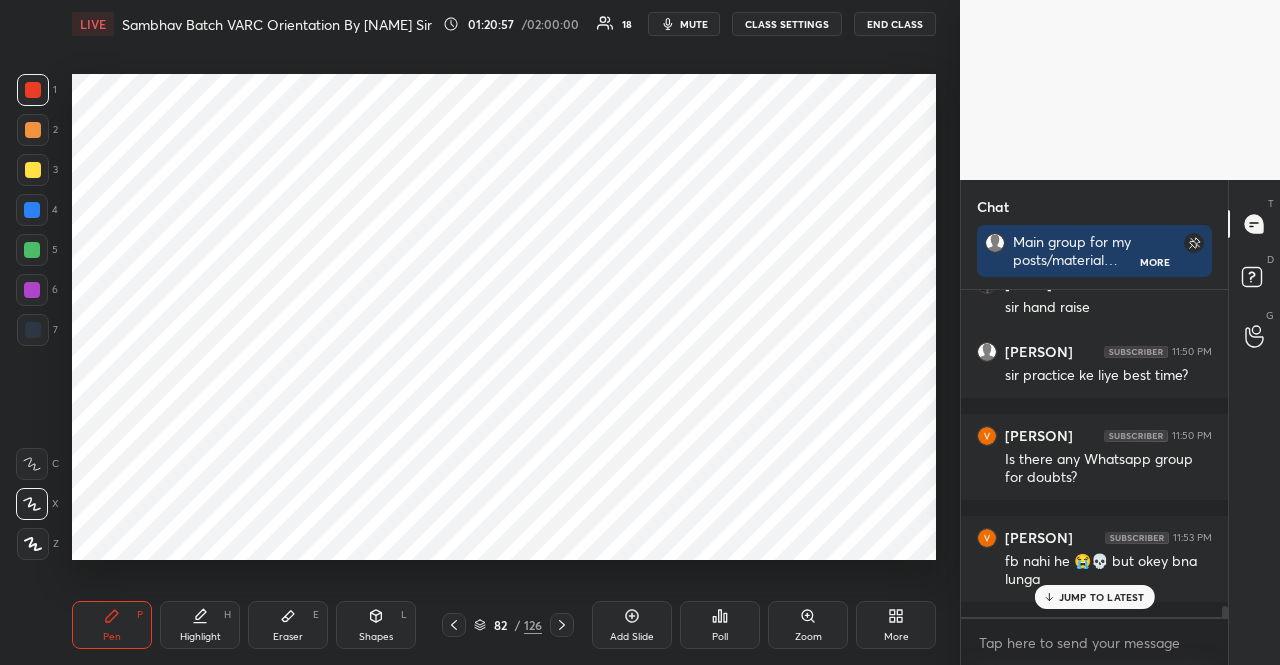 click on "JUMP TO LATEST" at bounding box center (1102, 597) 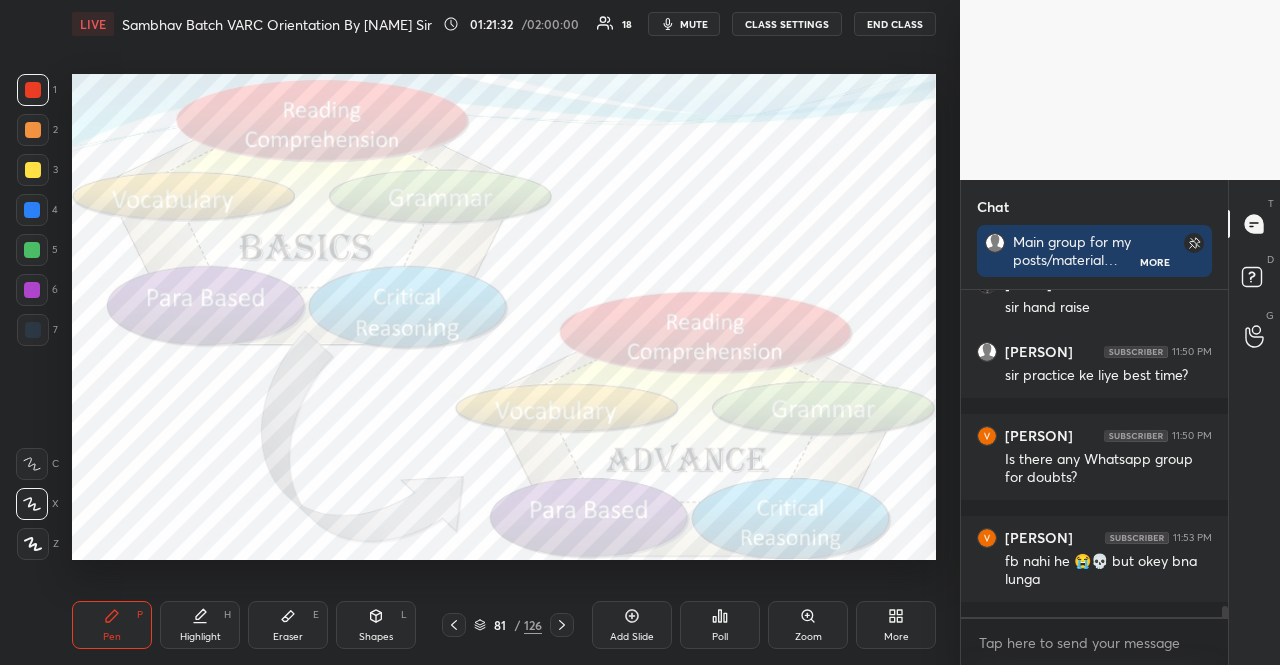 click on "Eraser E" at bounding box center [288, 625] 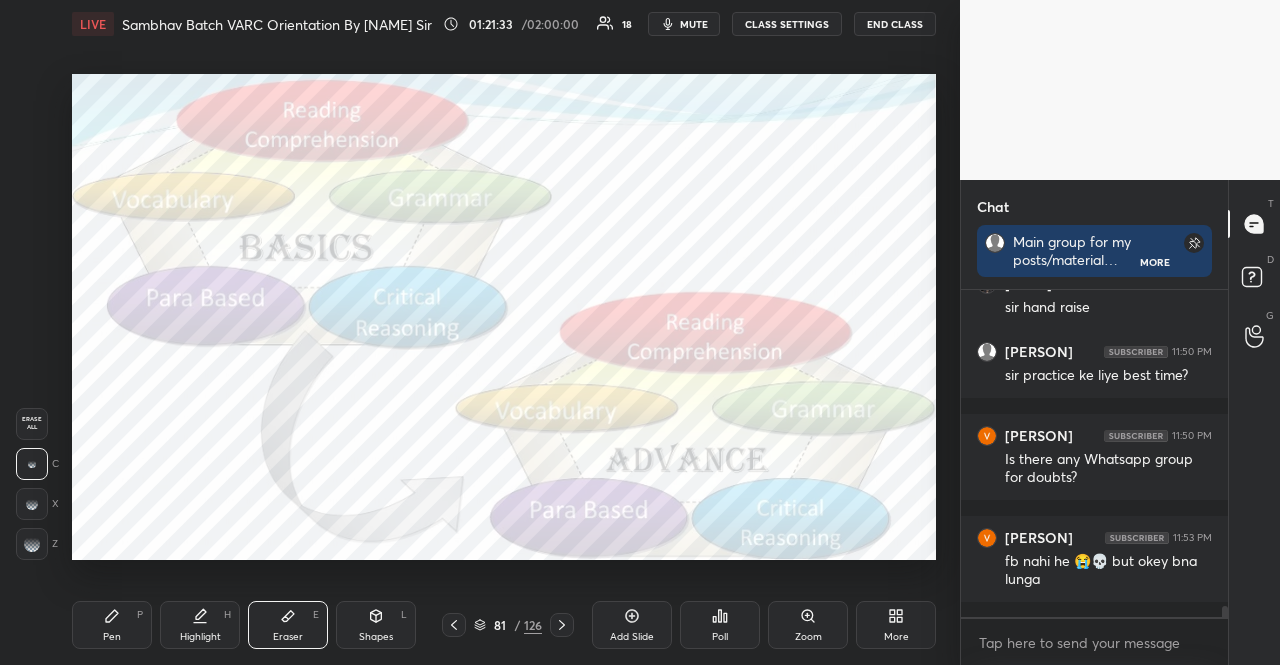 click at bounding box center [32, 544] 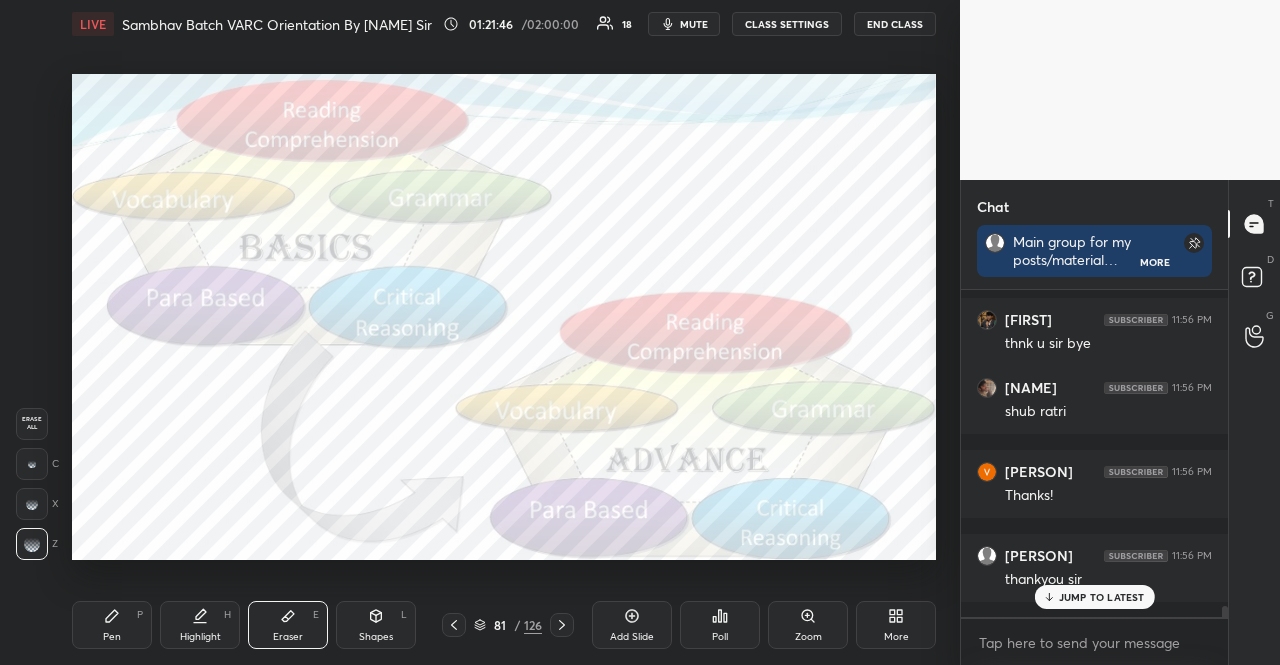 scroll, scrollTop: 9526, scrollLeft: 0, axis: vertical 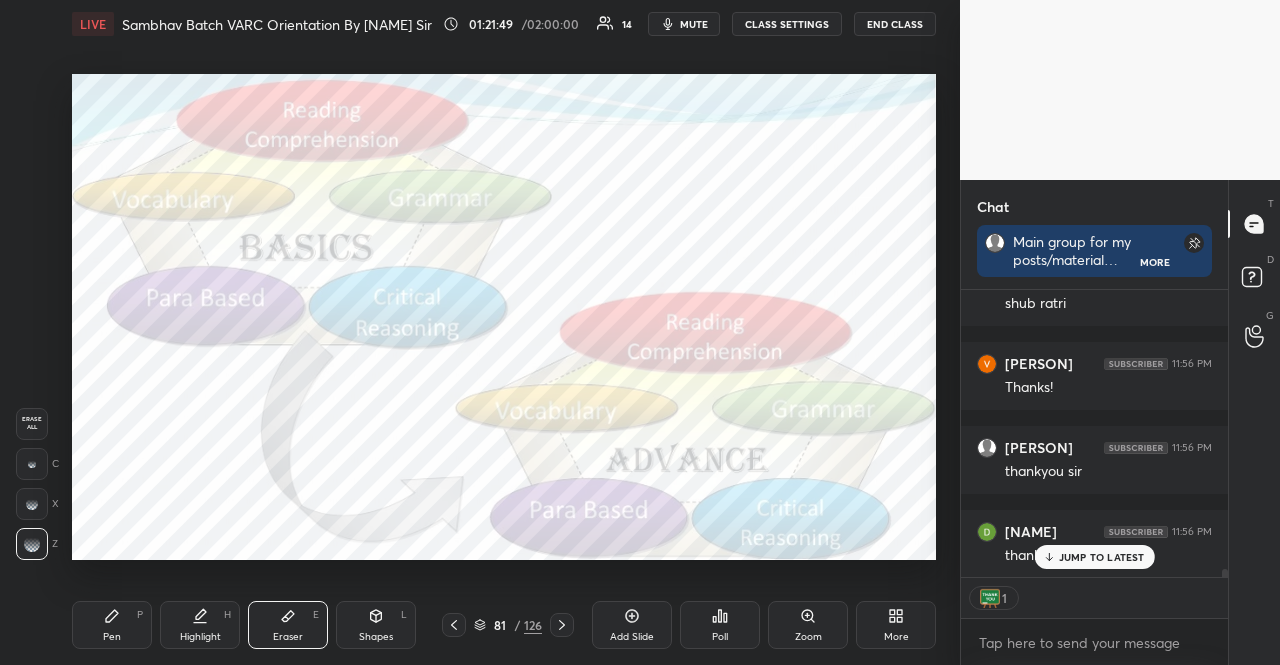 click on "JUMP TO LATEST" at bounding box center [1102, 557] 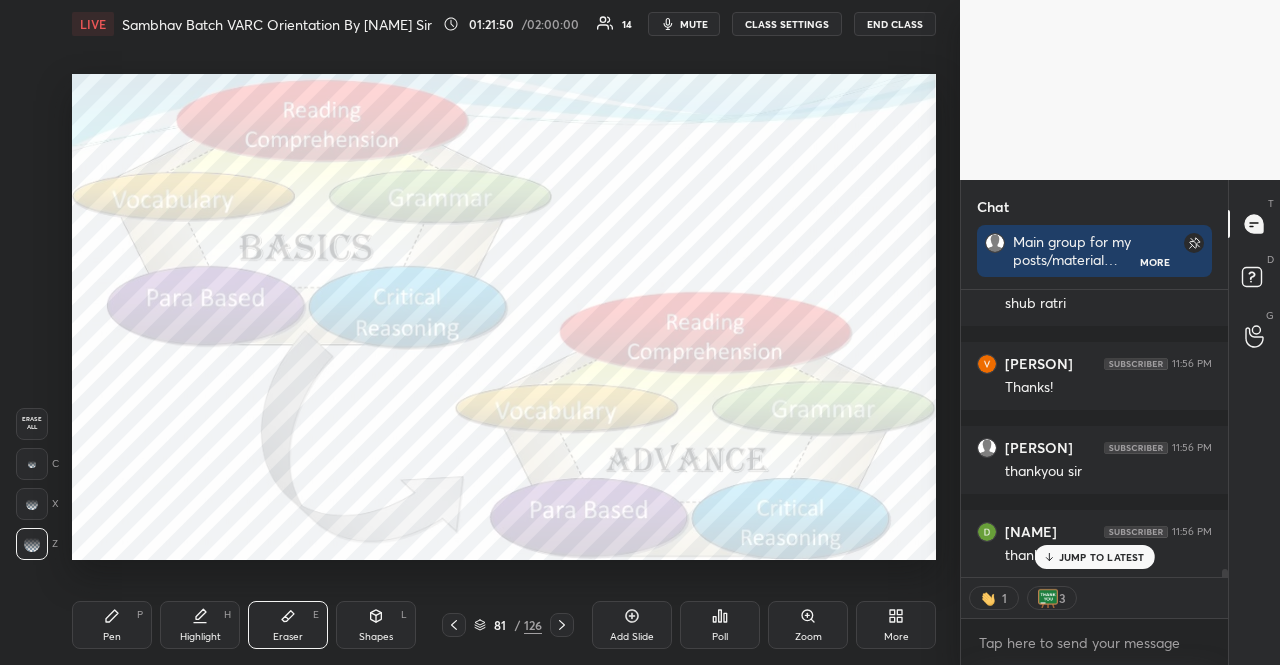 scroll, scrollTop: 9634, scrollLeft: 0, axis: vertical 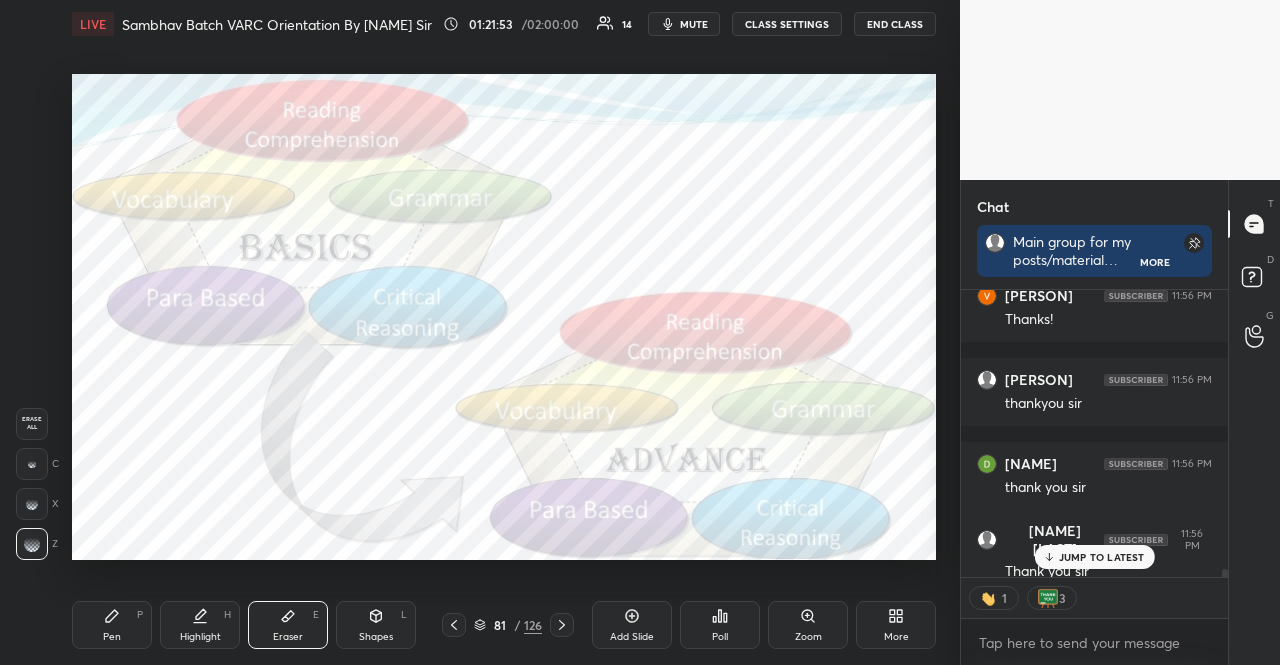click on "Pen" at bounding box center (112, 637) 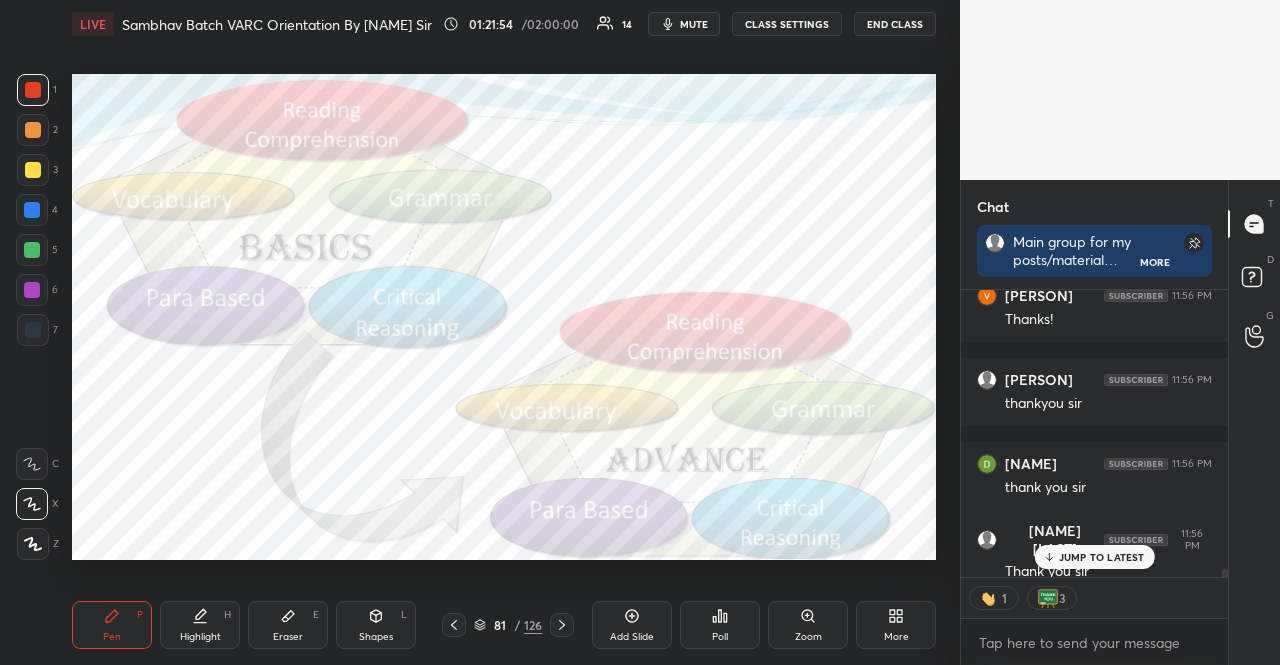click at bounding box center [33, 170] 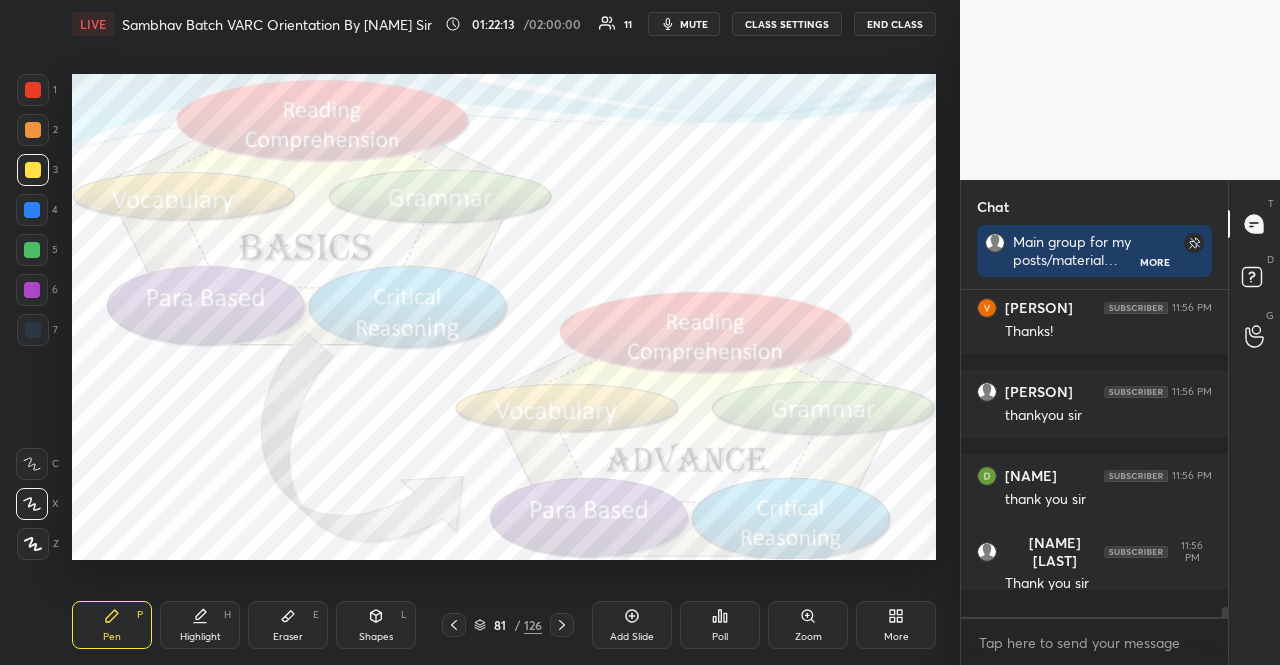scroll, scrollTop: 6, scrollLeft: 6, axis: both 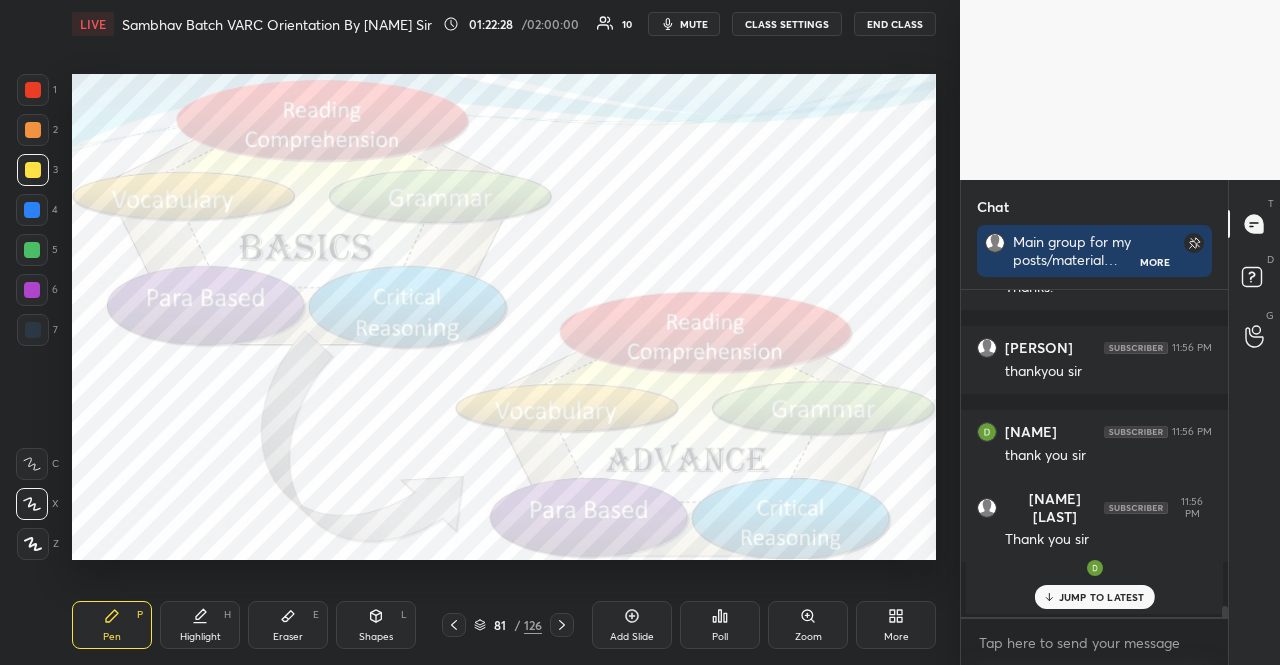 click at bounding box center [33, 330] 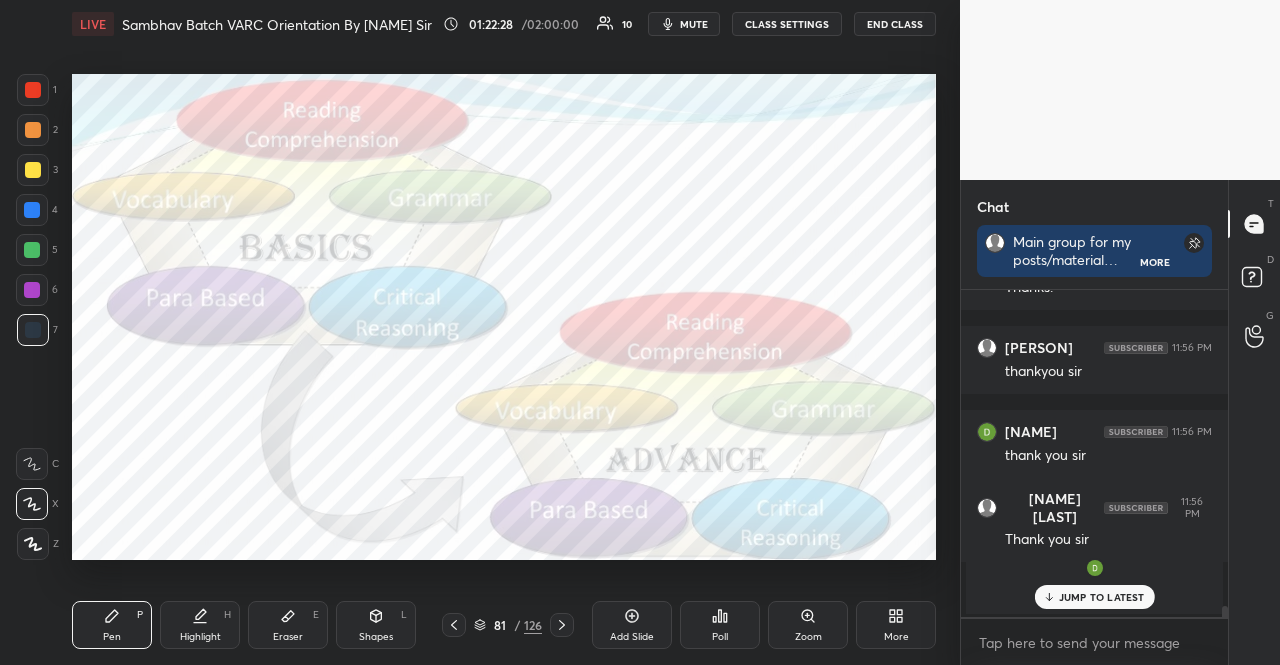 click at bounding box center (33, 330) 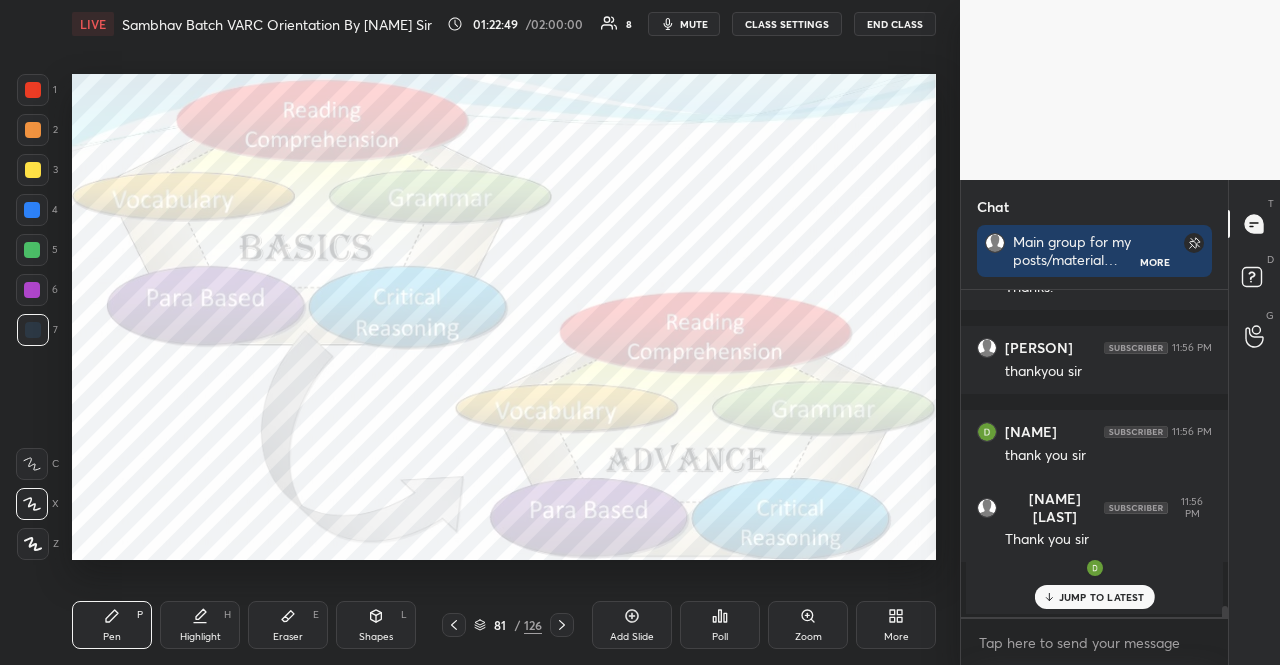 click at bounding box center [33, 90] 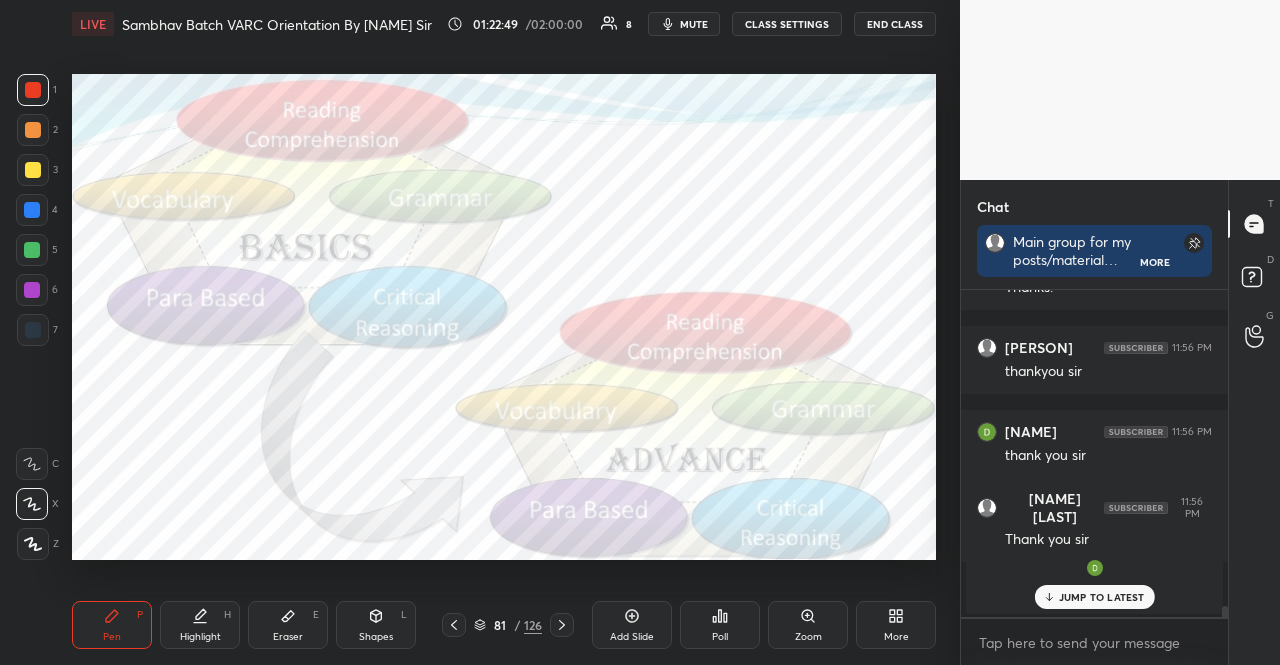click at bounding box center (33, 90) 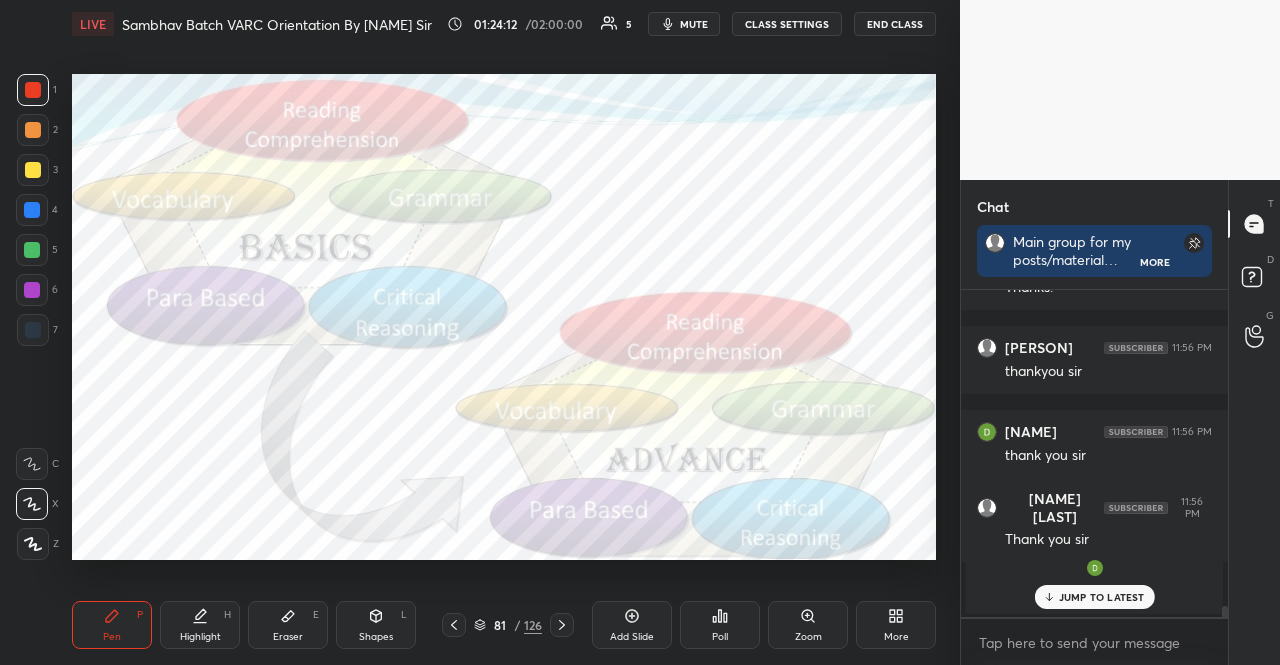 click on "END CLASS" at bounding box center (895, 24) 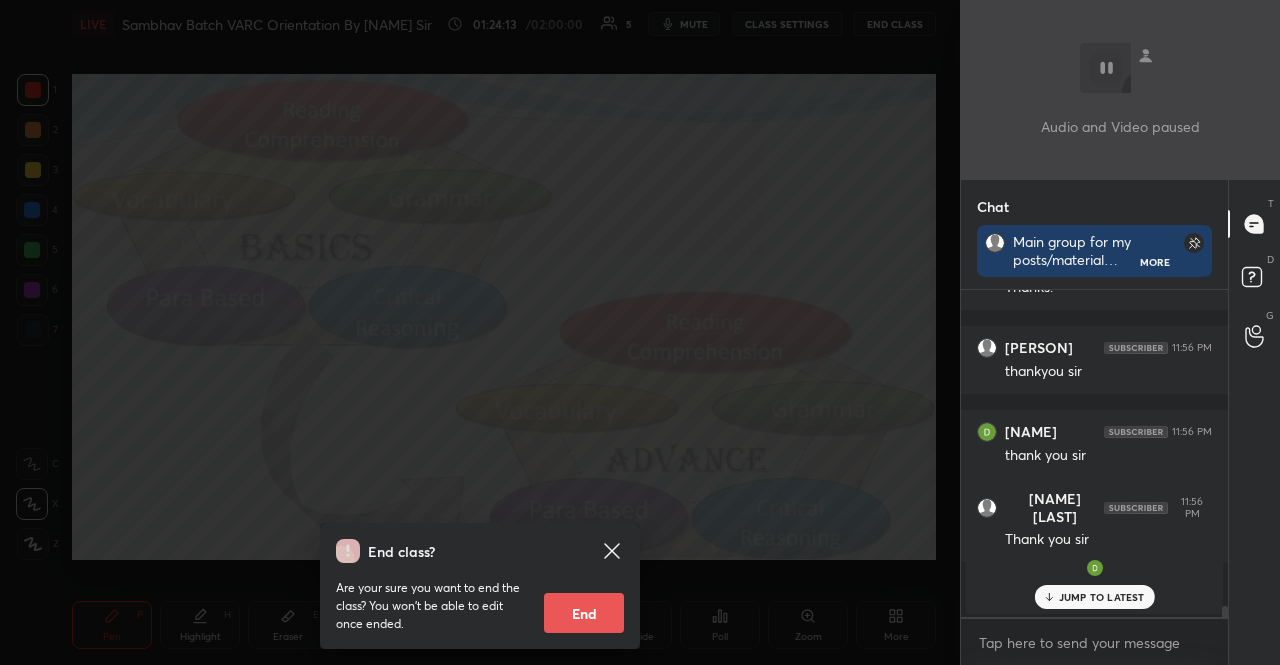 click on "End" at bounding box center (584, 613) 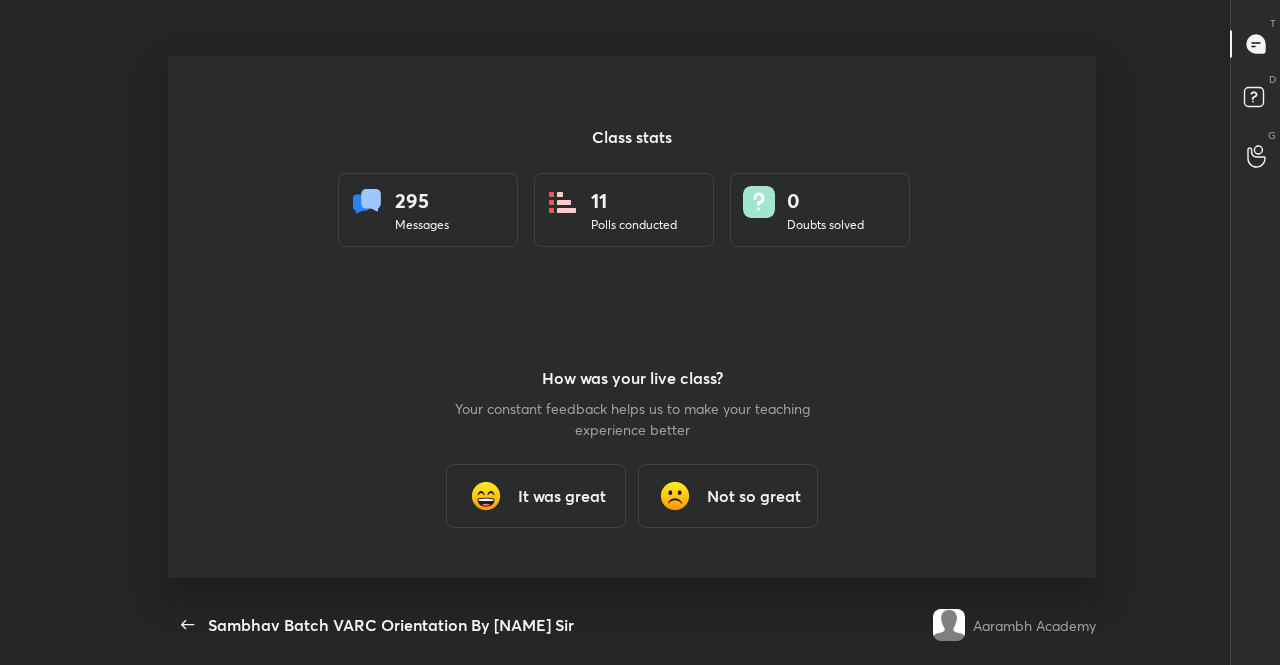 scroll, scrollTop: 99462, scrollLeft: 98859, axis: both 